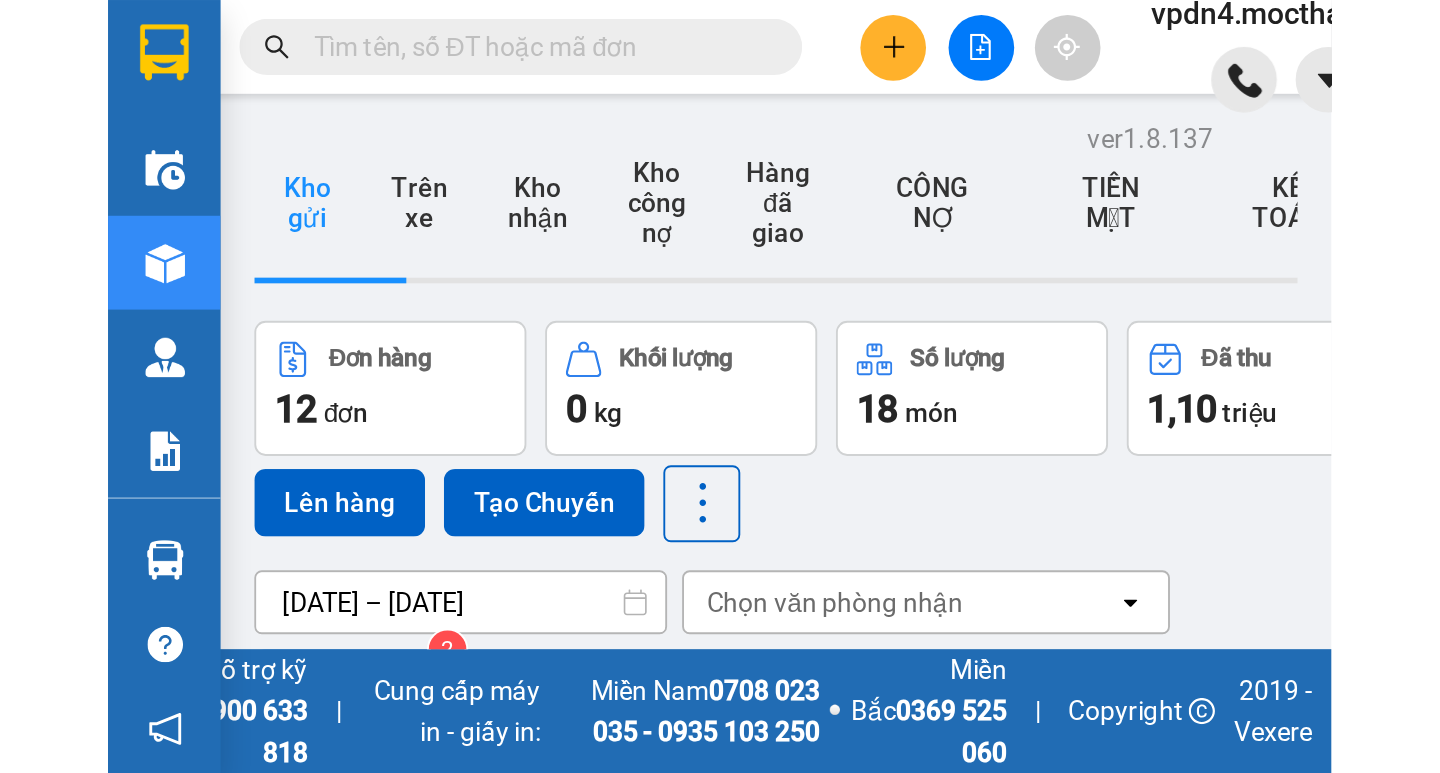 scroll, scrollTop: 0, scrollLeft: 0, axis: both 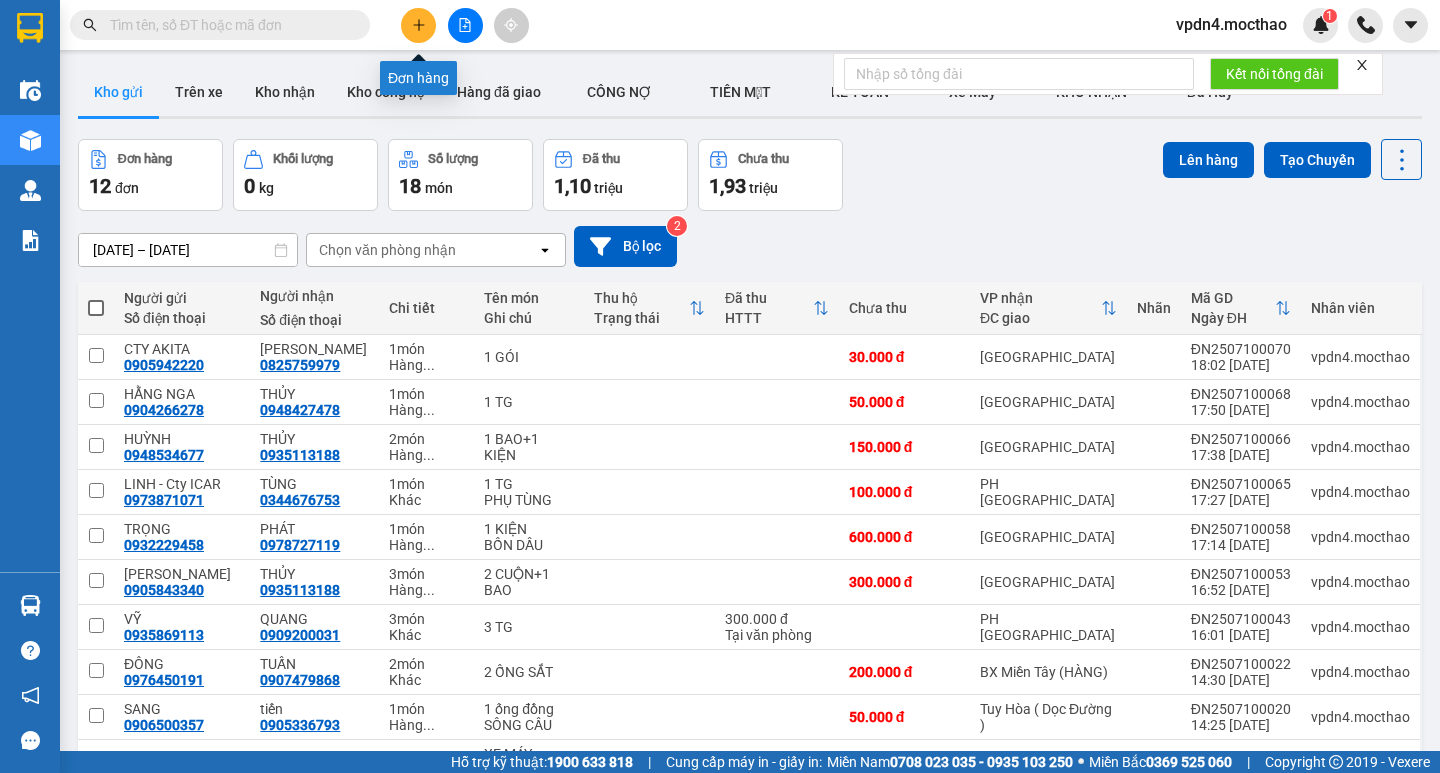 click at bounding box center (418, 25) 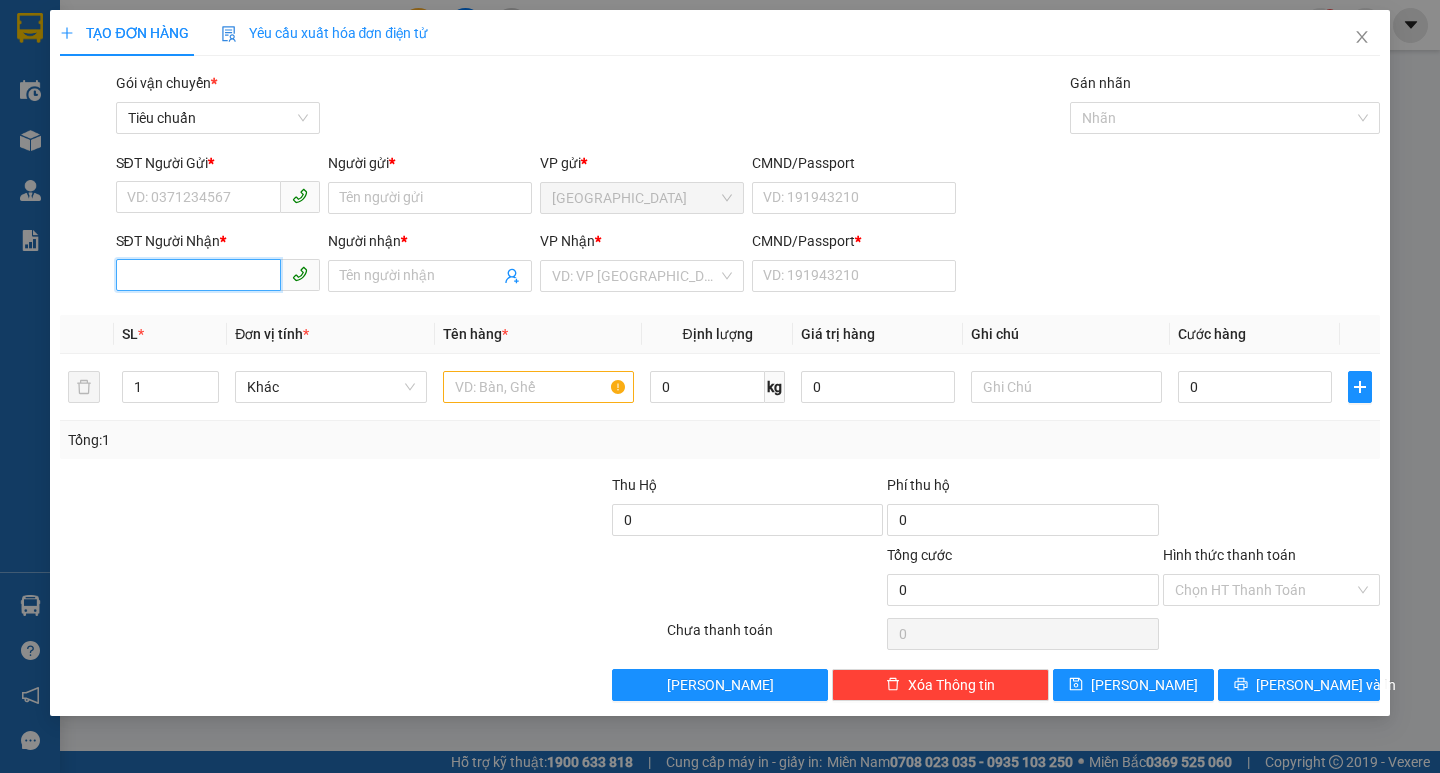 click on "SĐT Người Nhận  *" at bounding box center [198, 275] 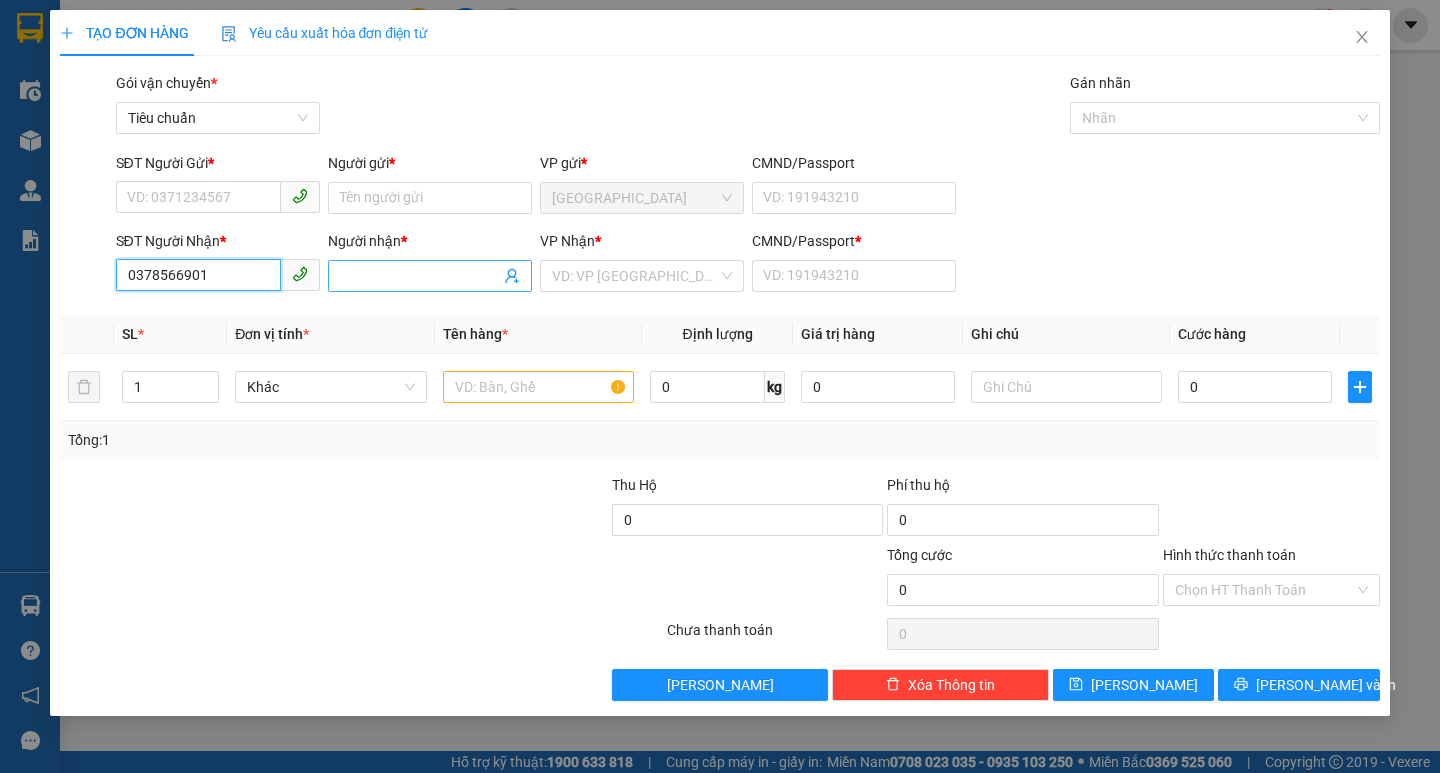 type on "0378566901" 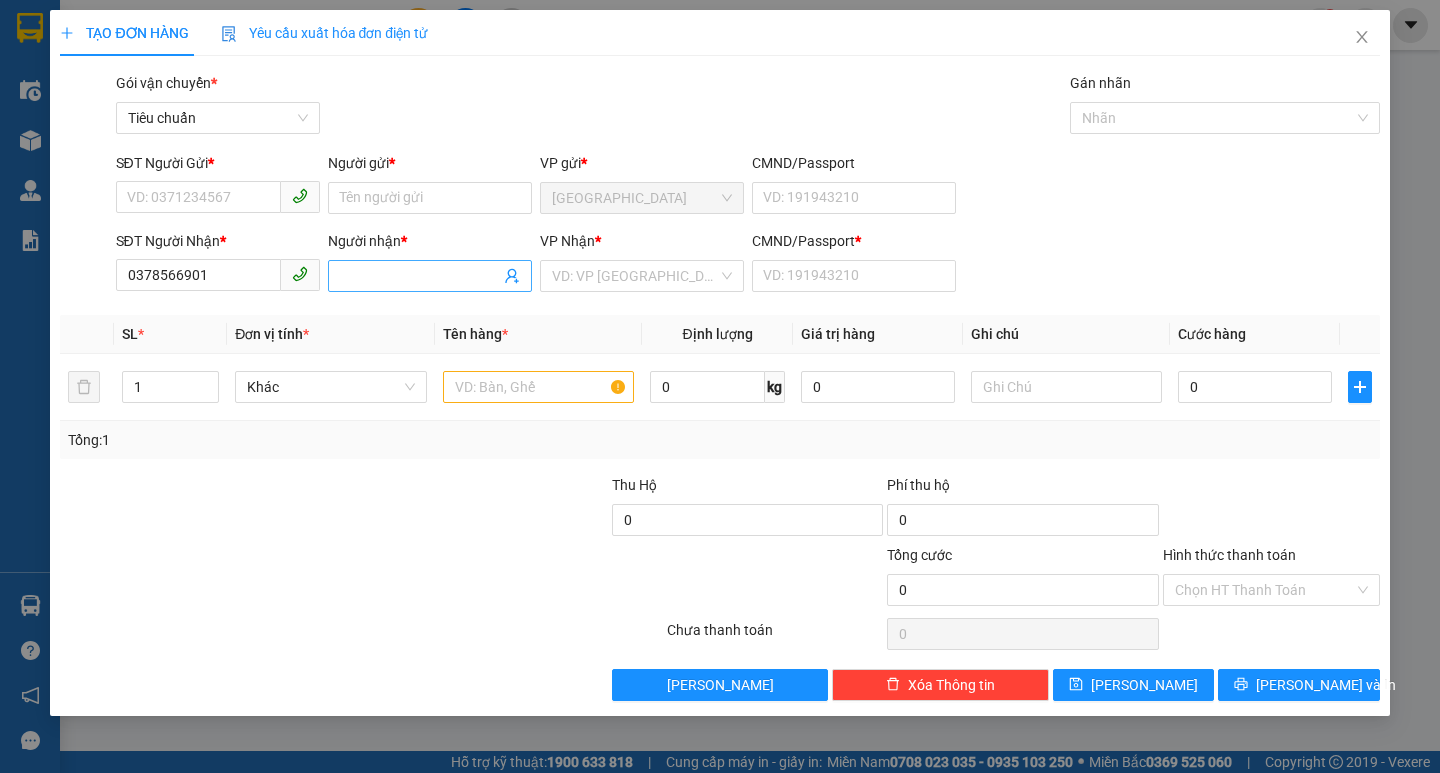 click on "Người nhận  *" at bounding box center [420, 276] 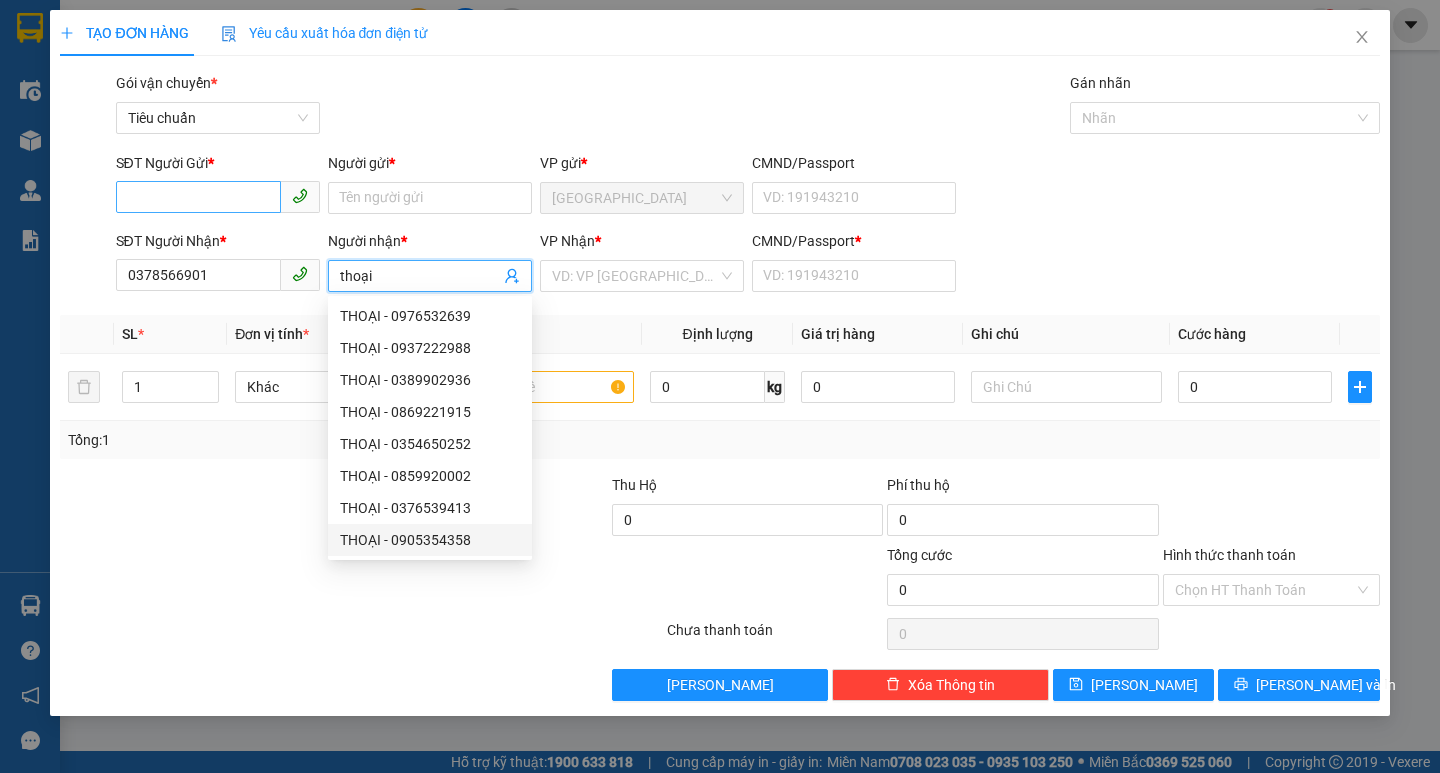 type on "thoại" 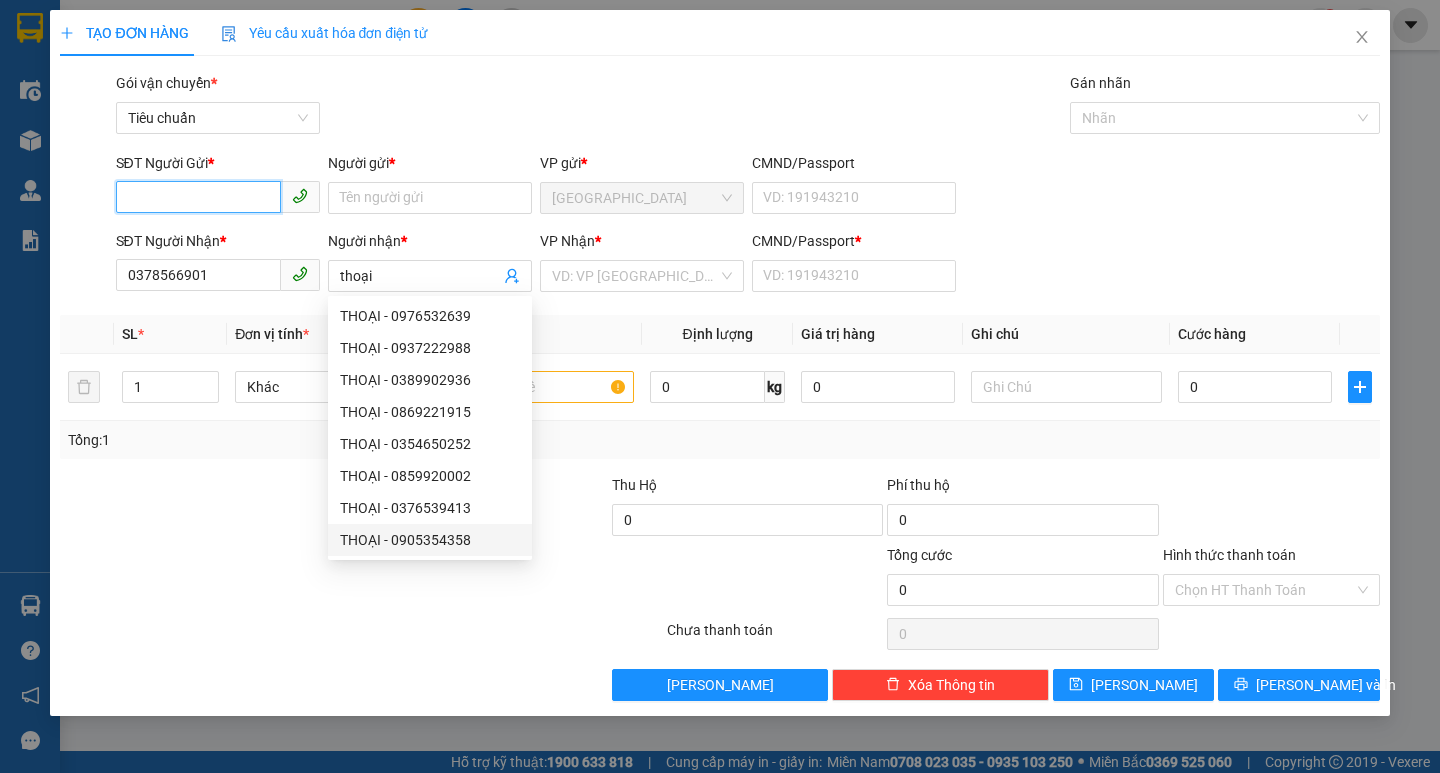 click on "SĐT Người Gửi  *" at bounding box center (198, 197) 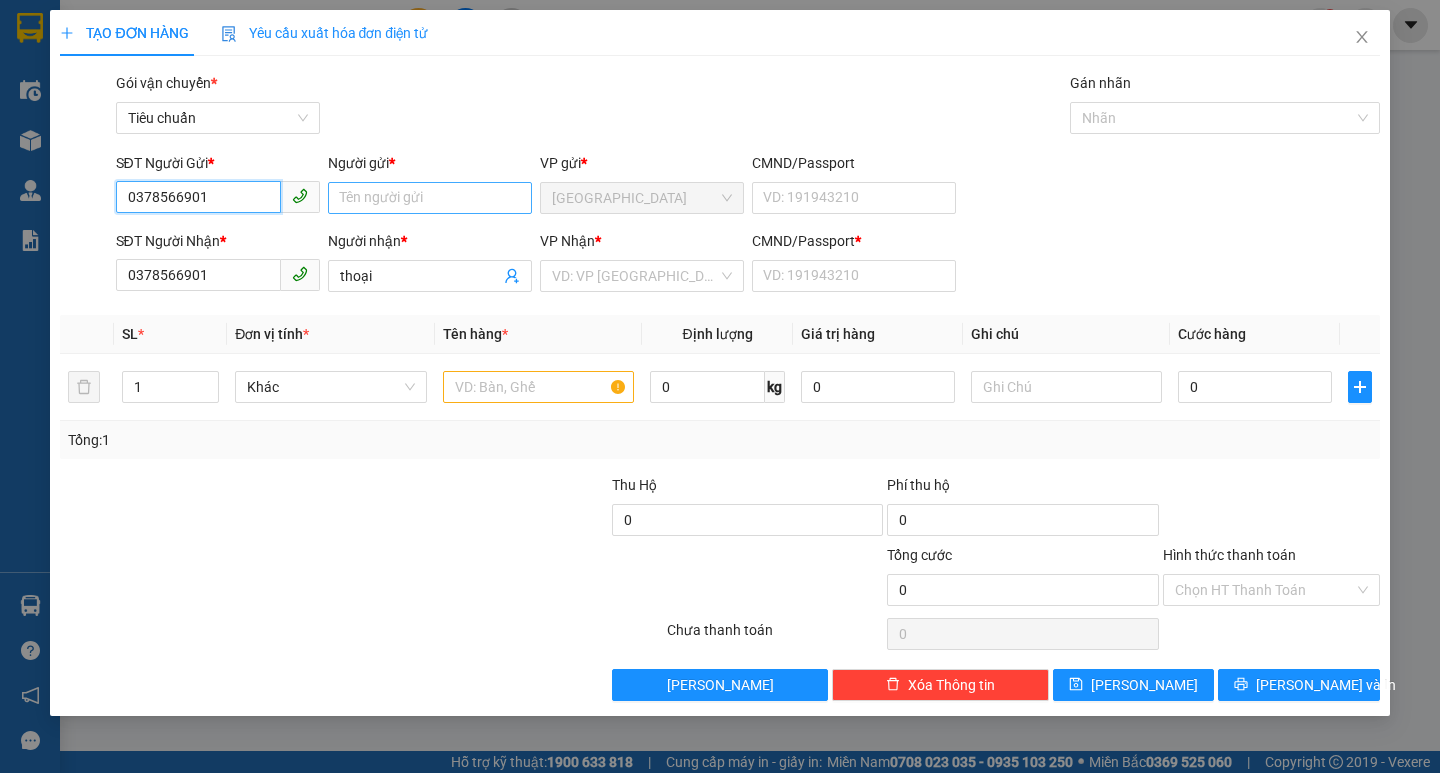 type on "0378566901" 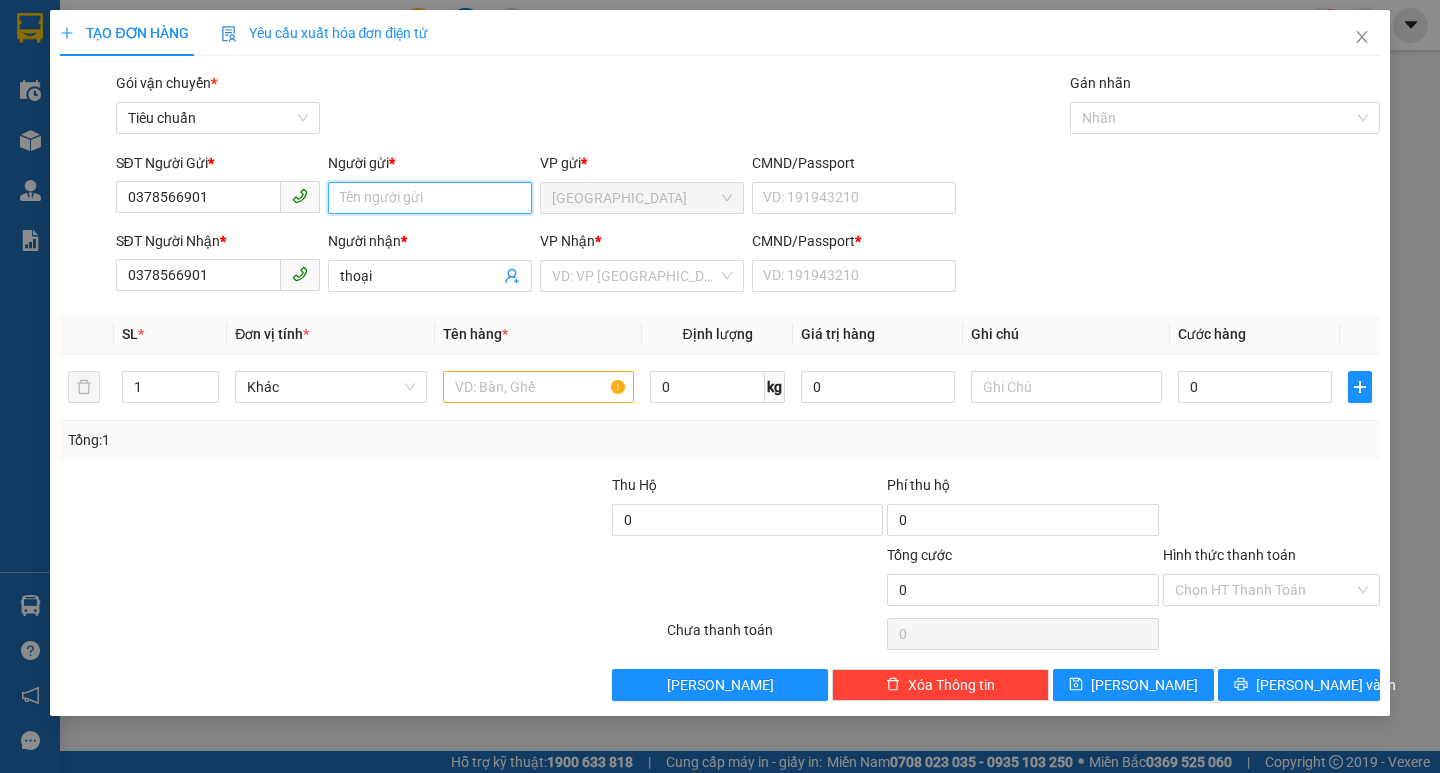 click on "Người gửi  *" at bounding box center [430, 198] 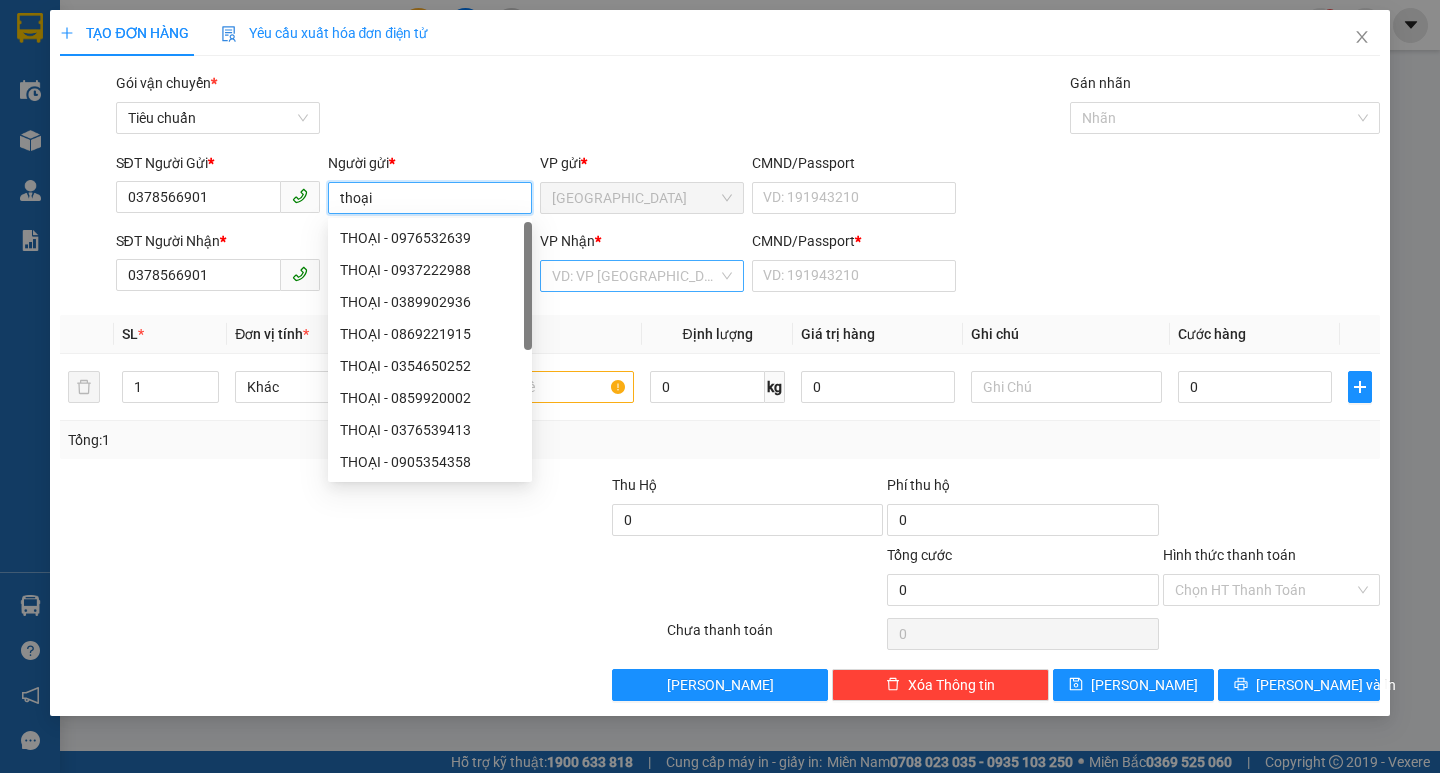 type on "thoại" 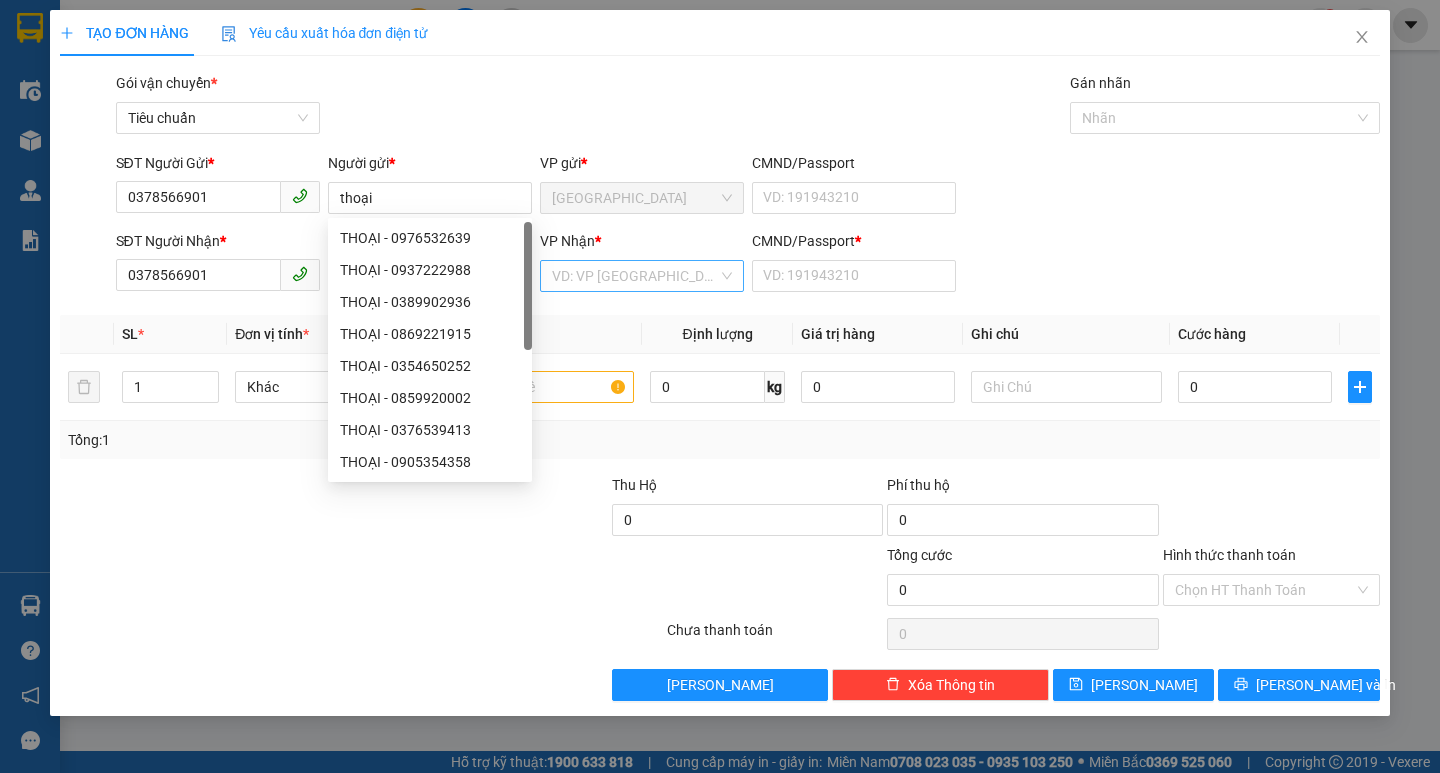 click at bounding box center (635, 276) 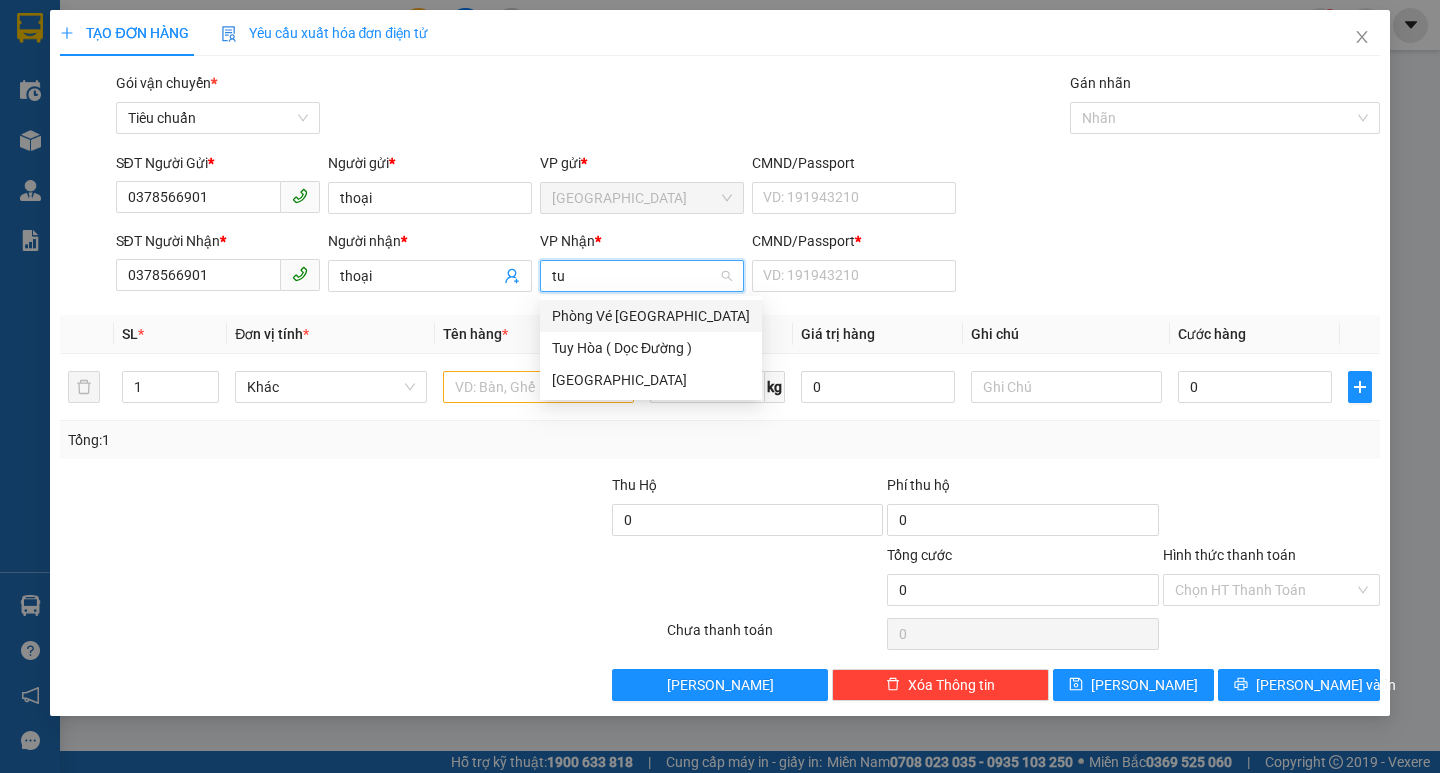 type on "tuy" 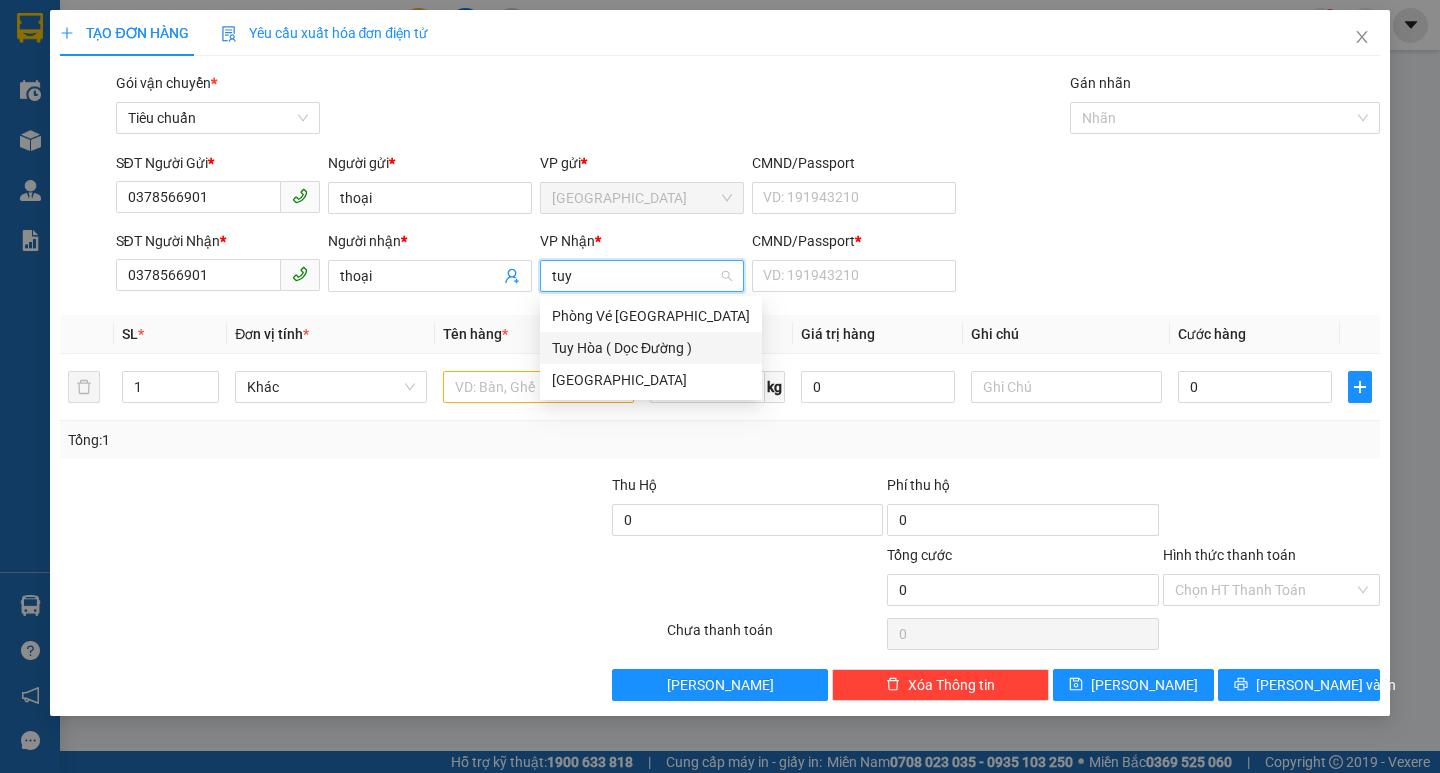 click on "Tuy Hòa ( Dọc Đường )" at bounding box center [651, 348] 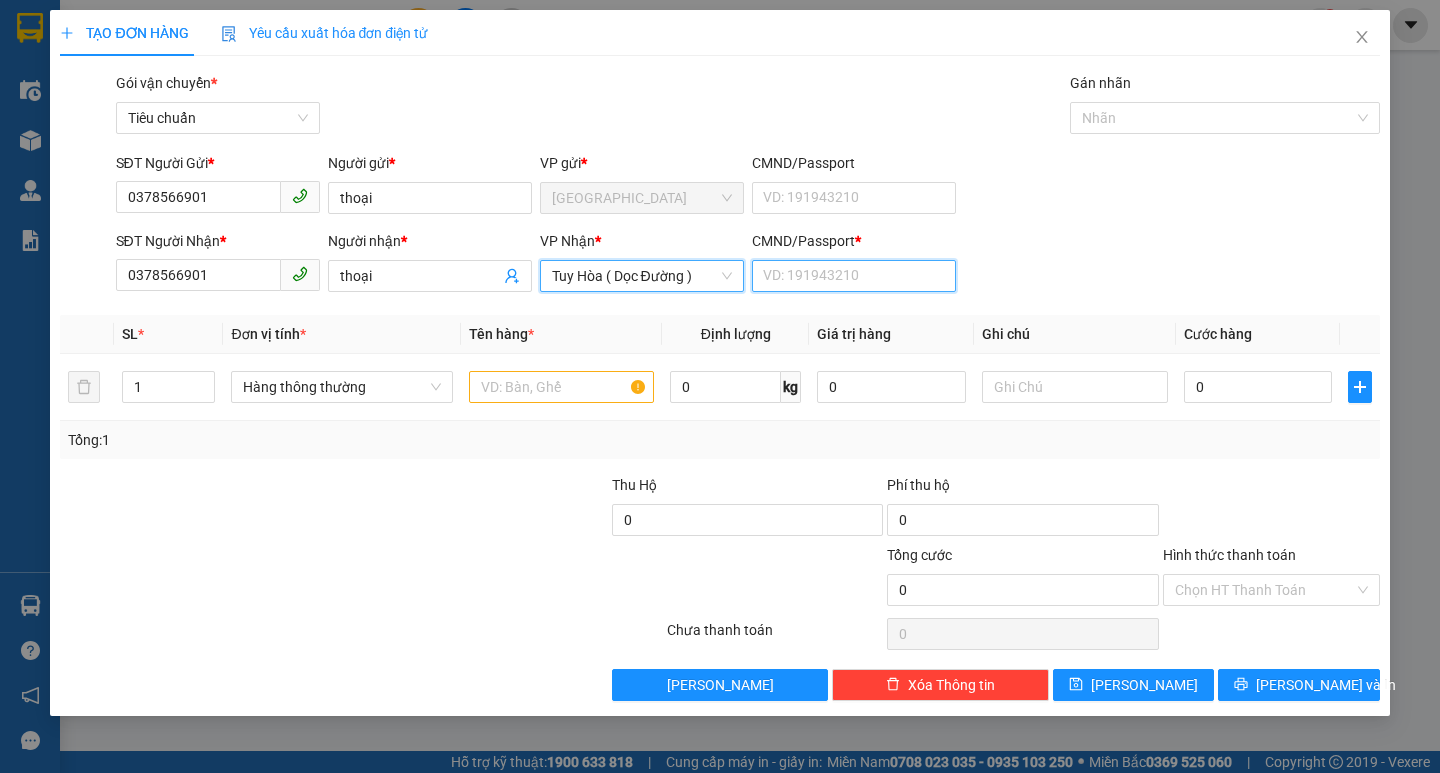 click on "CMND/Passport  *" at bounding box center (854, 276) 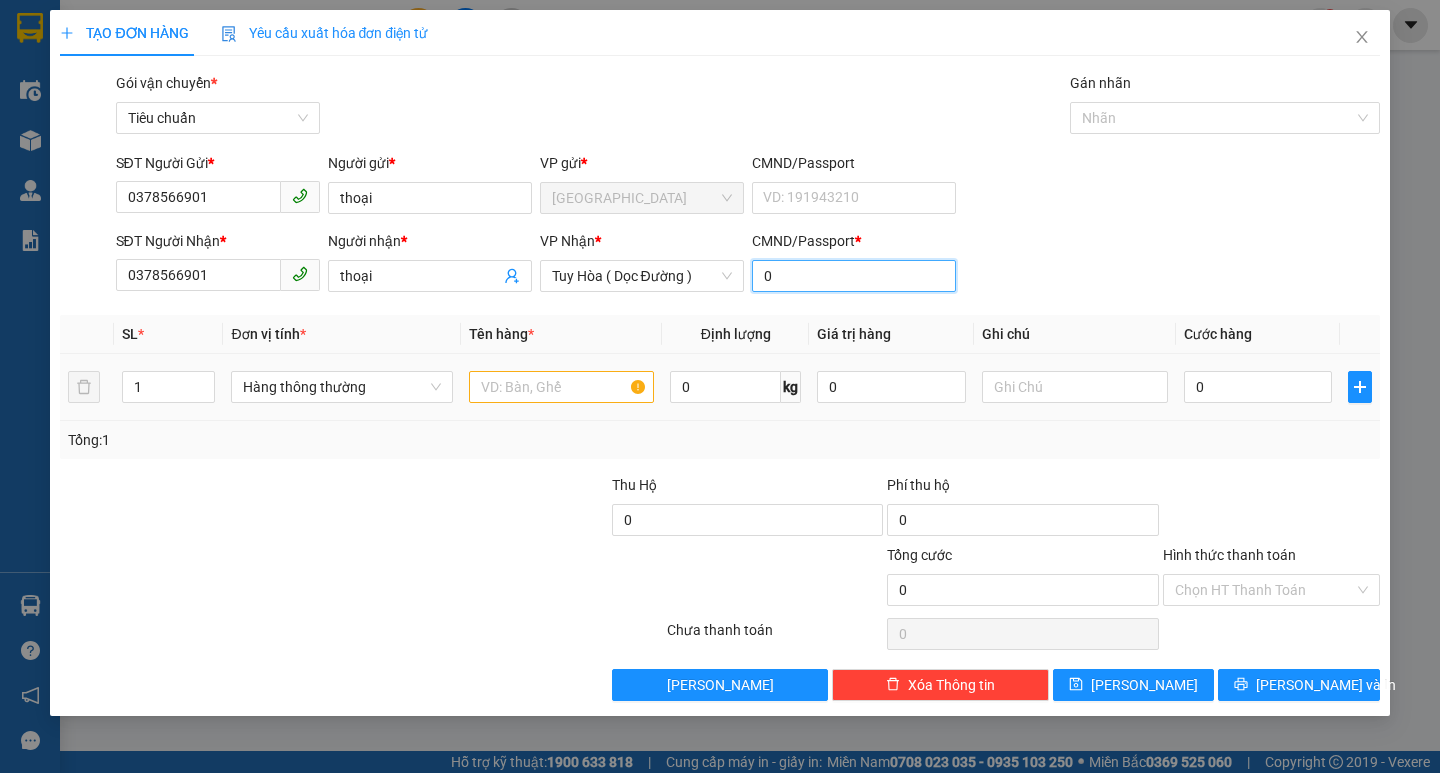 type on "0" 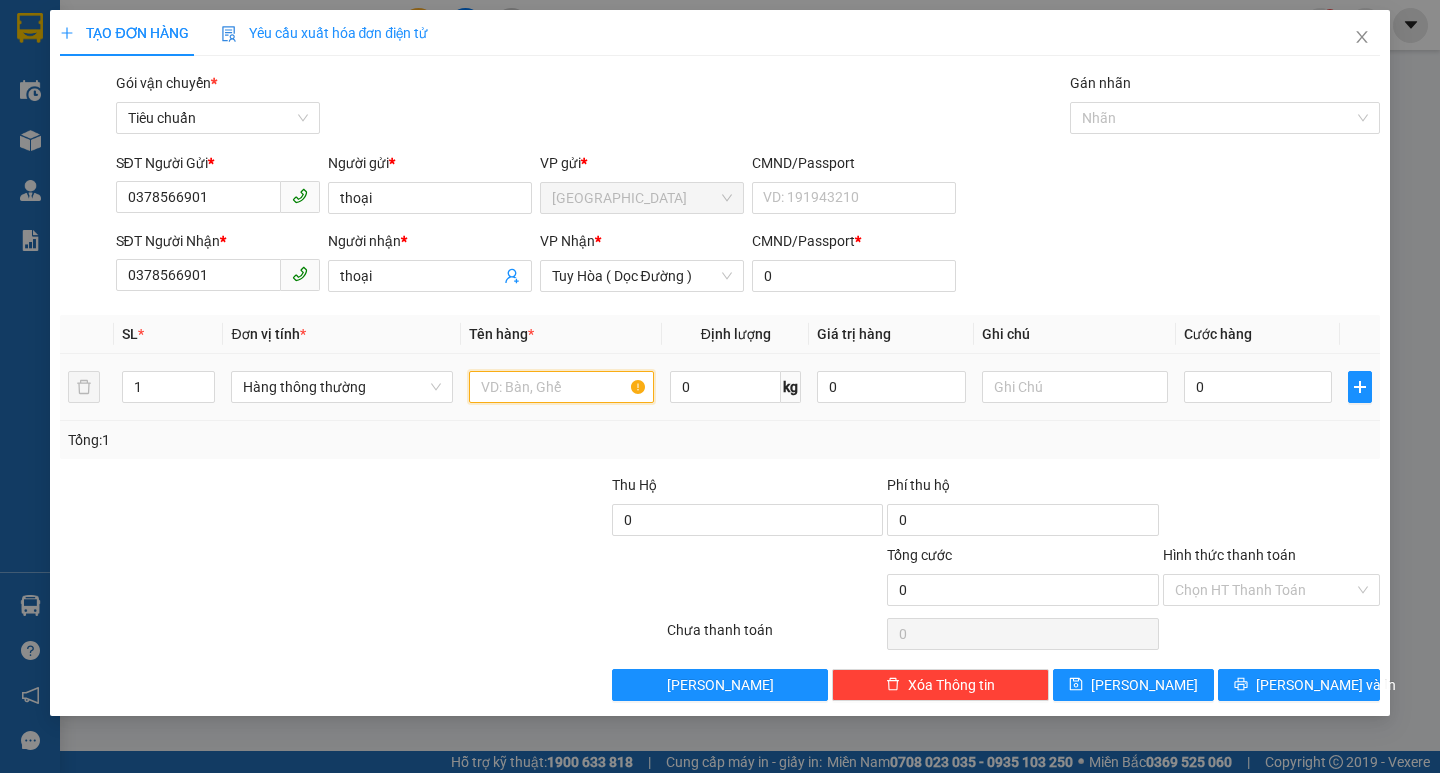 click at bounding box center [562, 387] 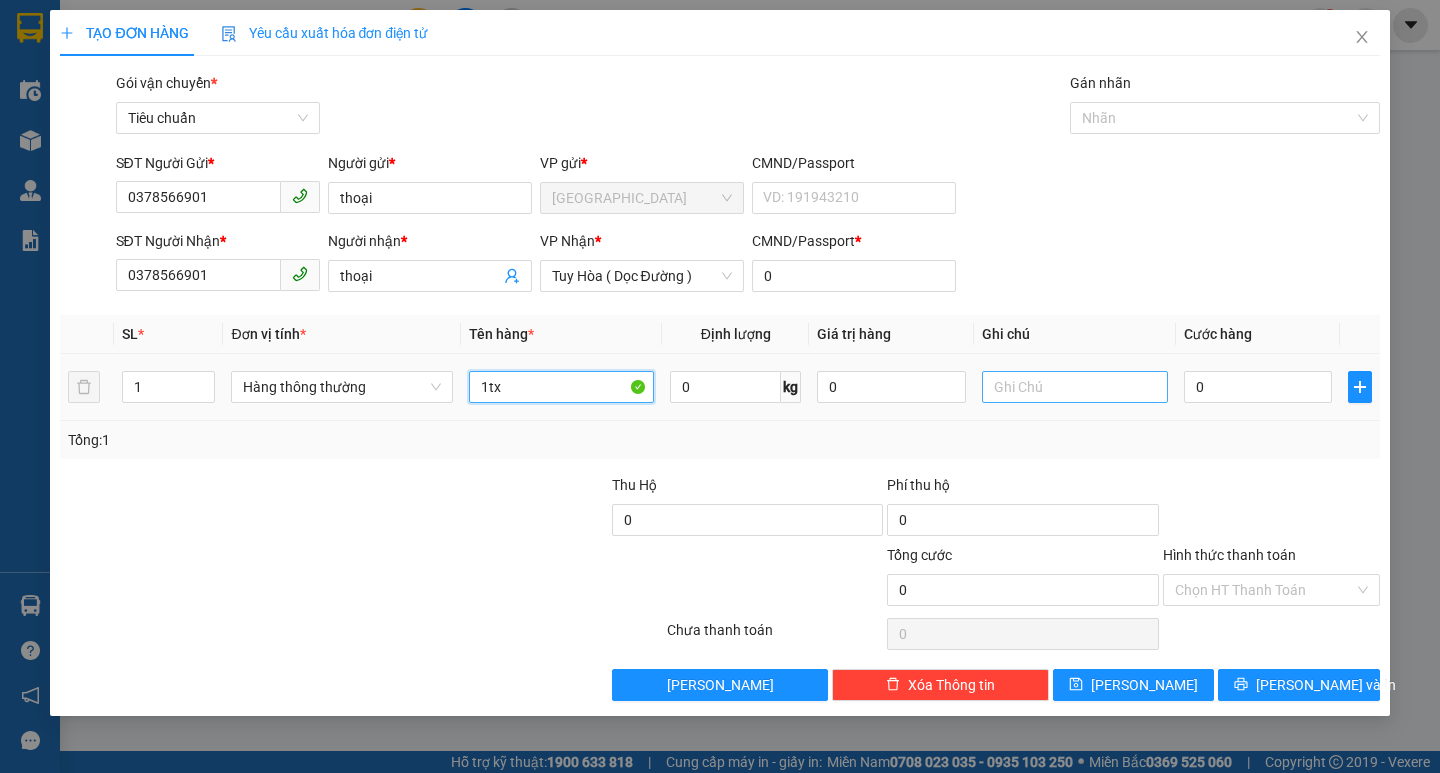 type on "1tx" 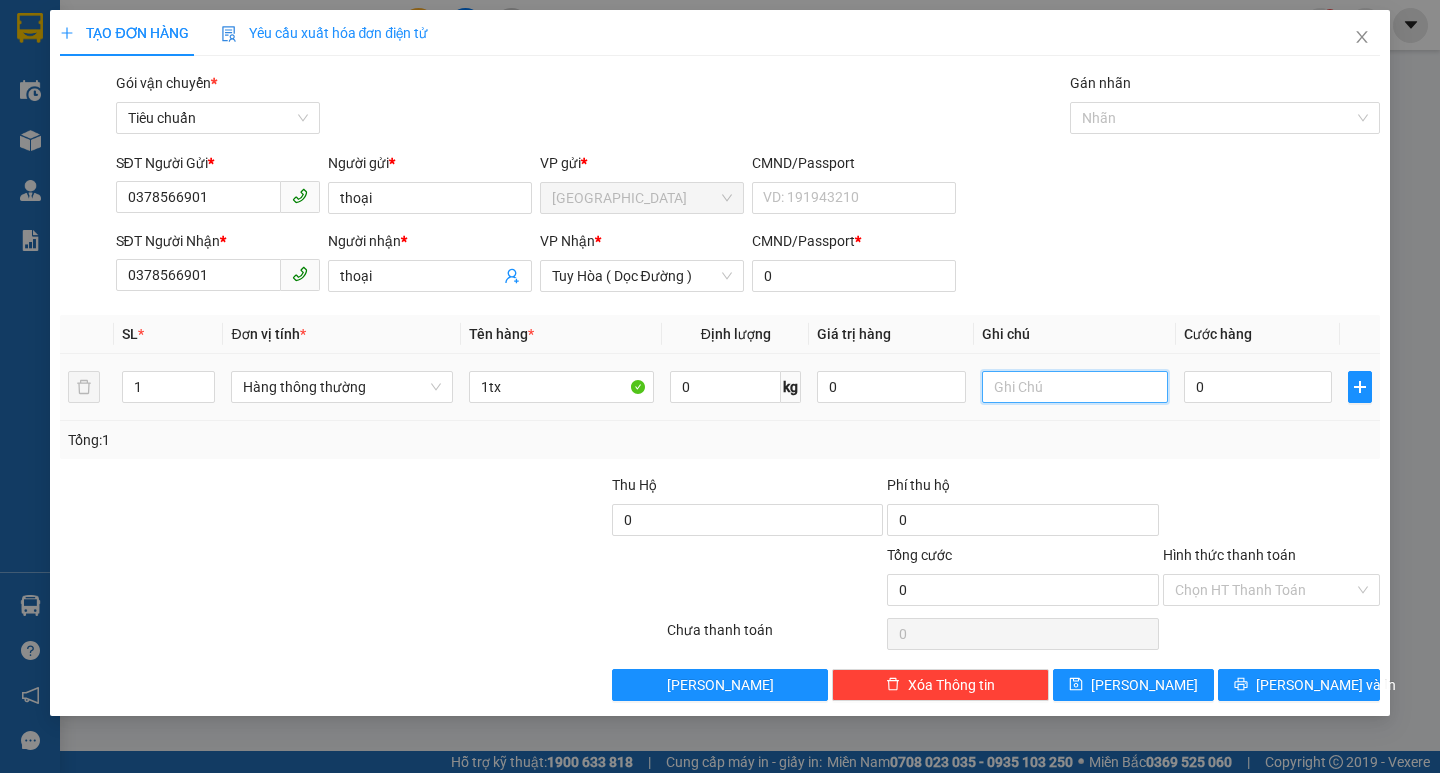 click at bounding box center (1075, 387) 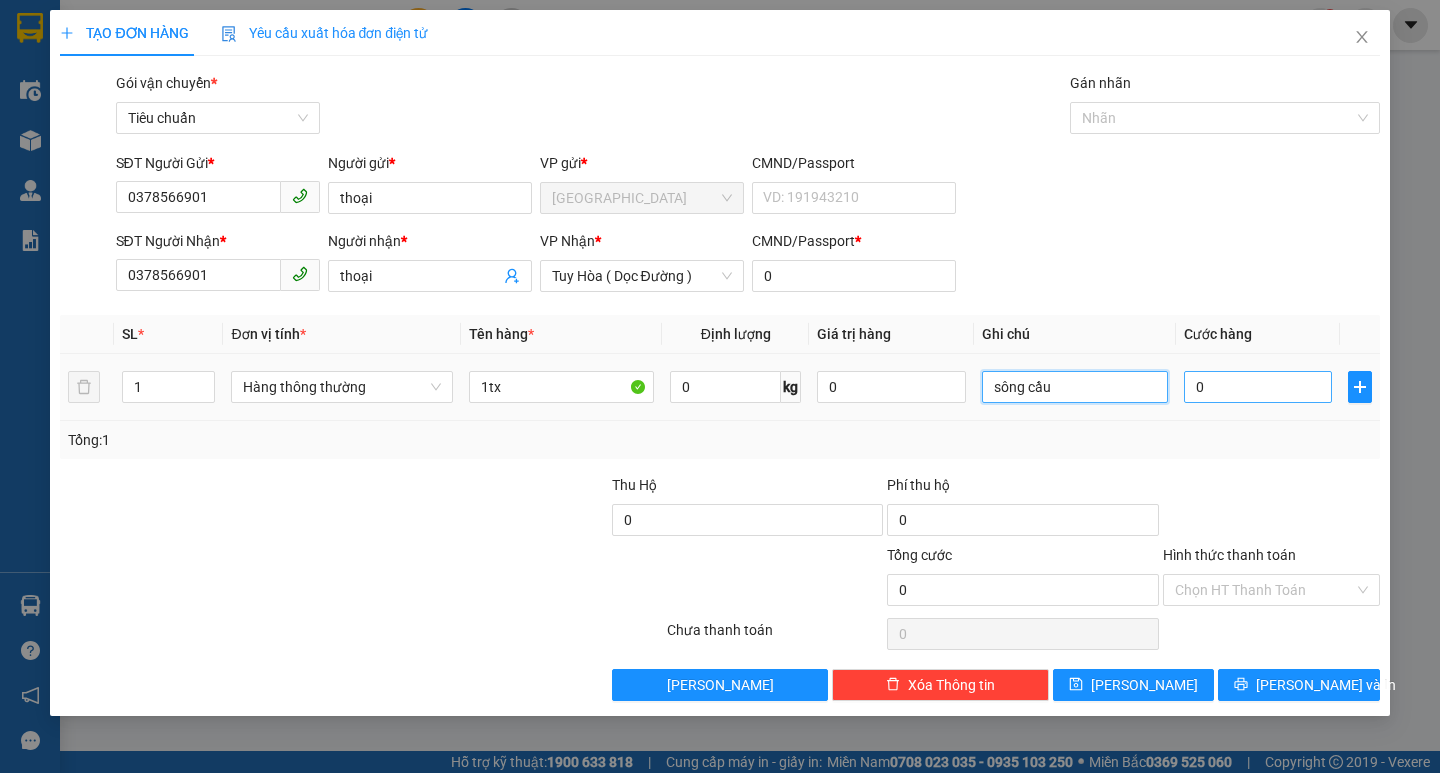 type on "sông cầu" 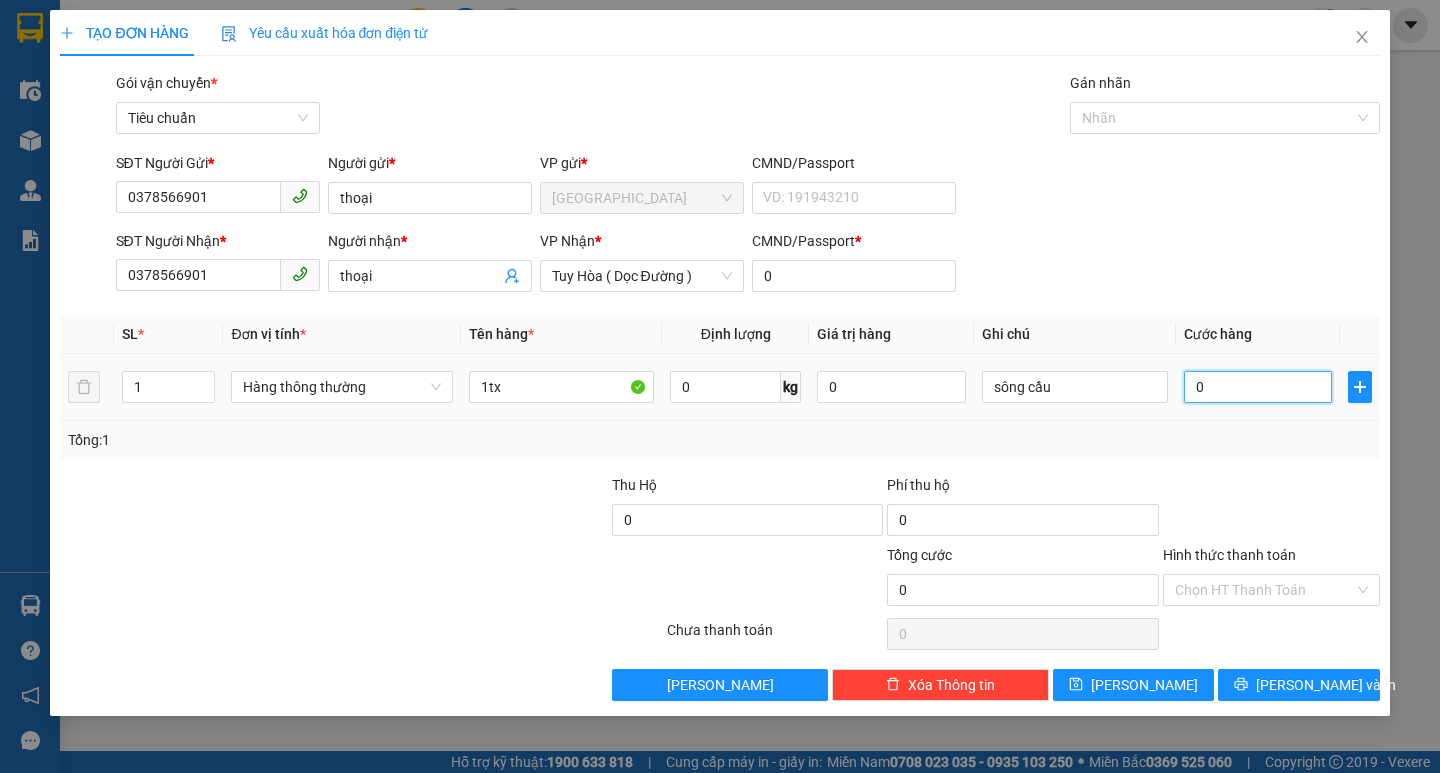 click on "0" at bounding box center (1258, 387) 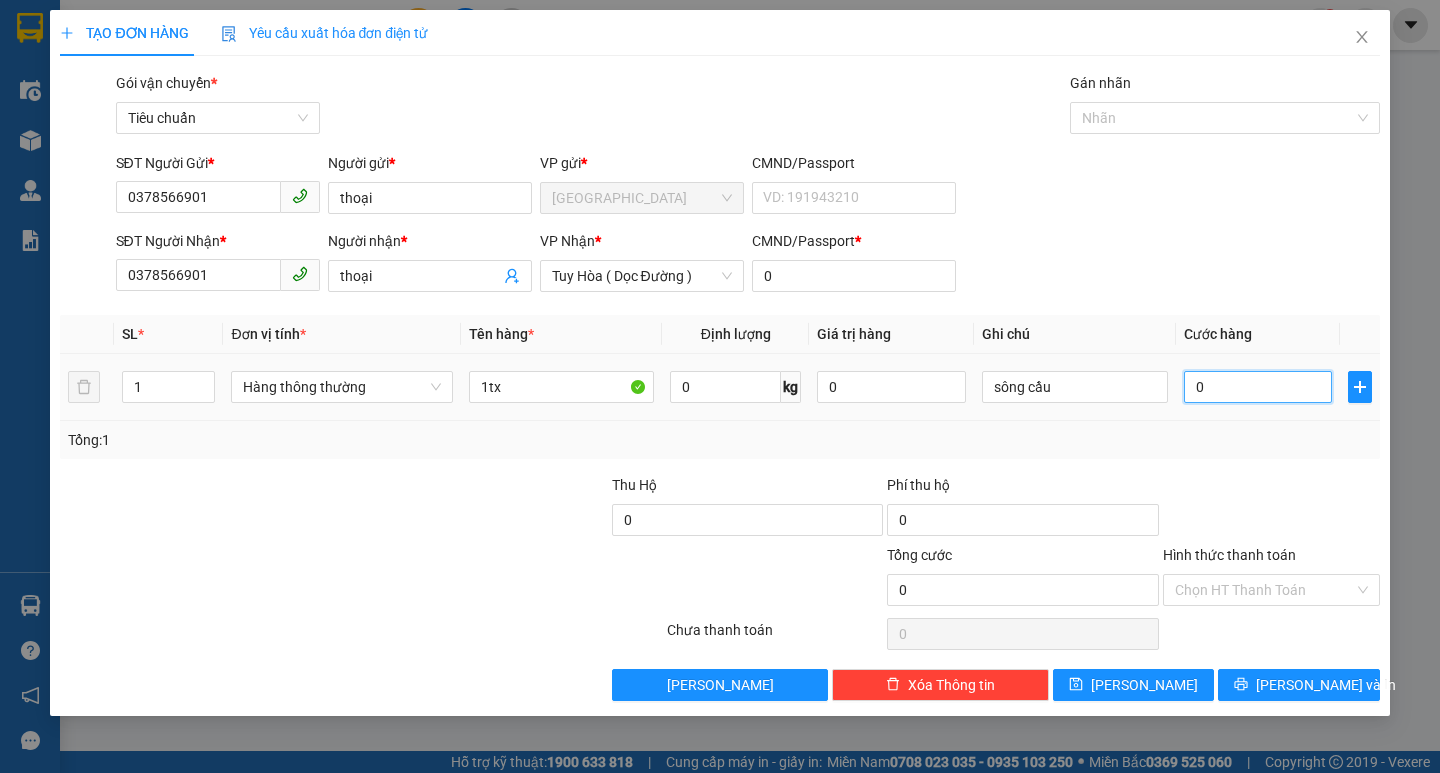 type on "5" 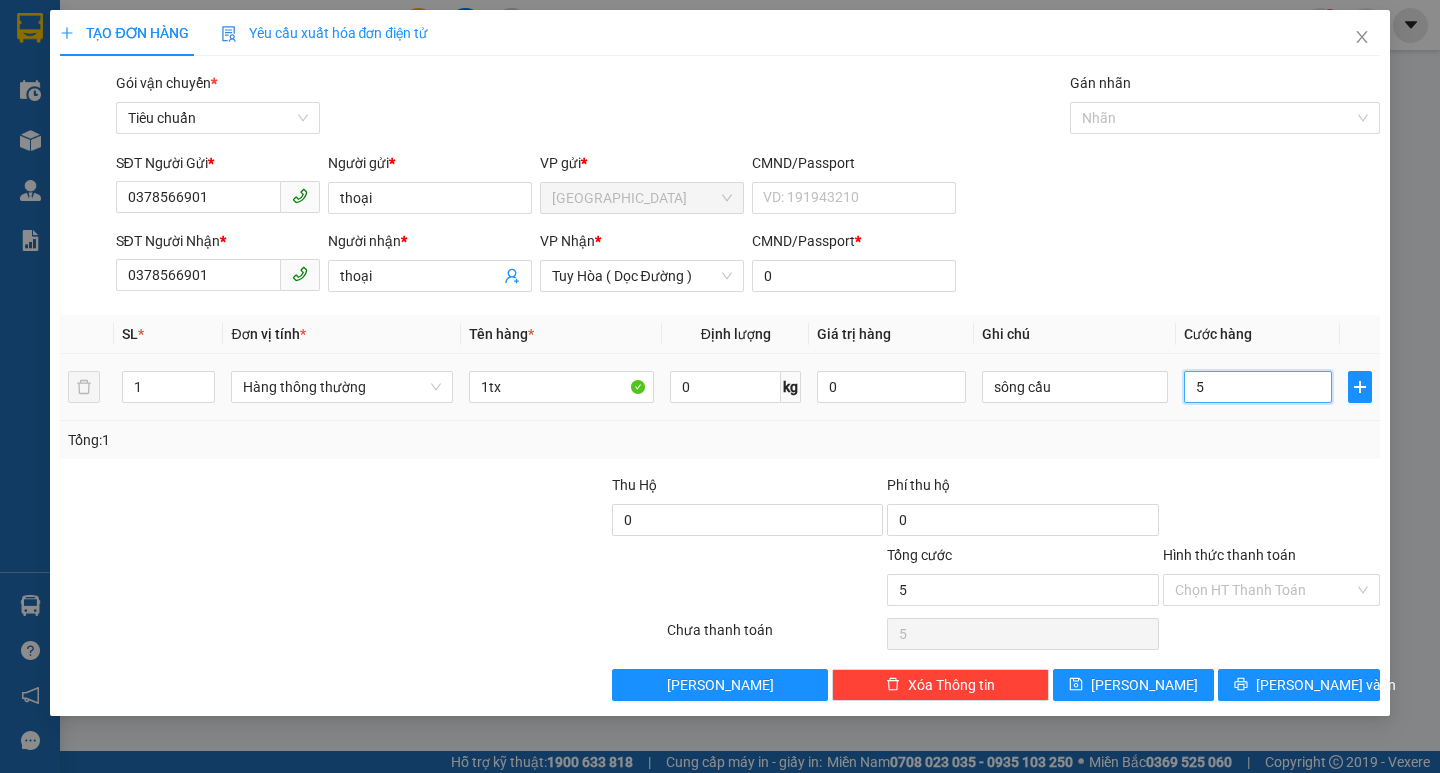 type on "50" 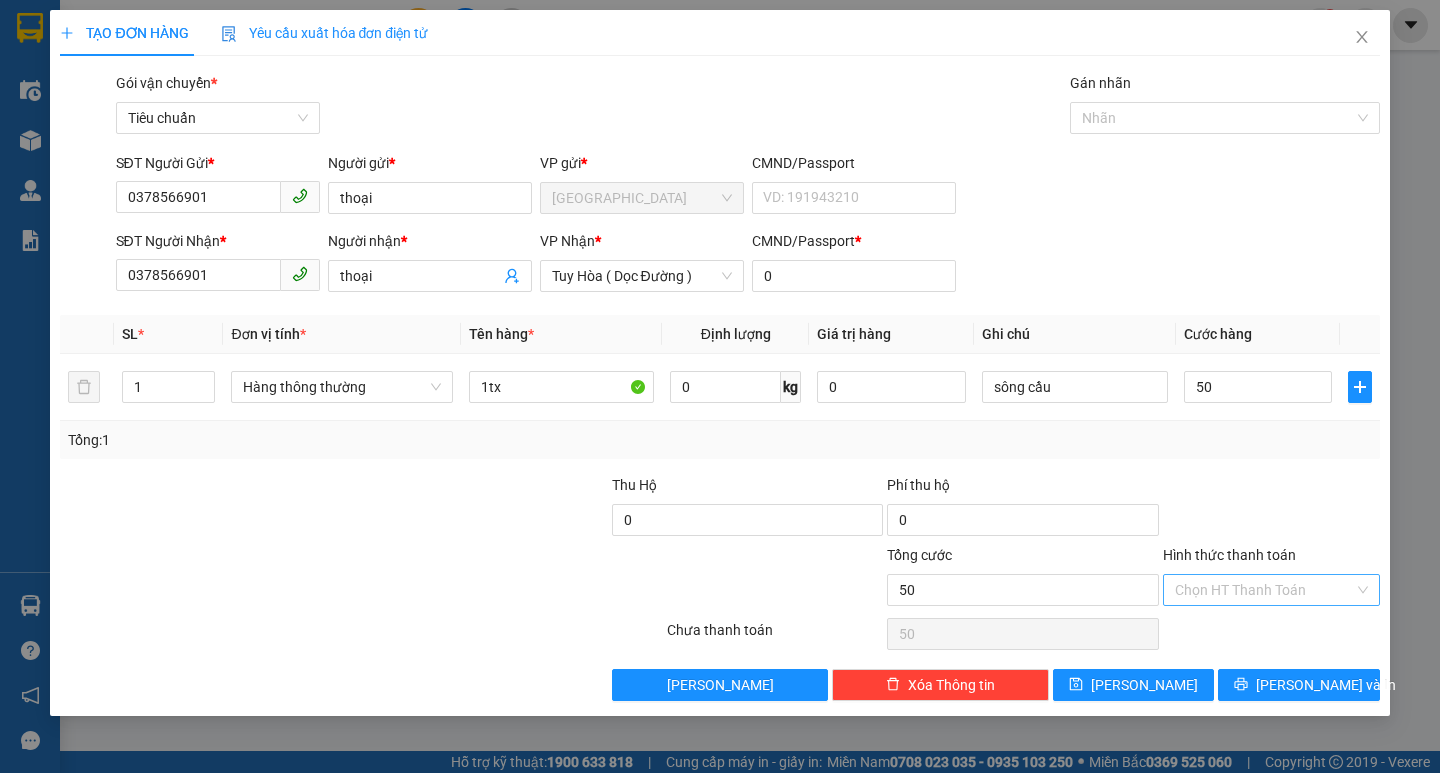 click on "Hình thức thanh toán" at bounding box center (1264, 590) 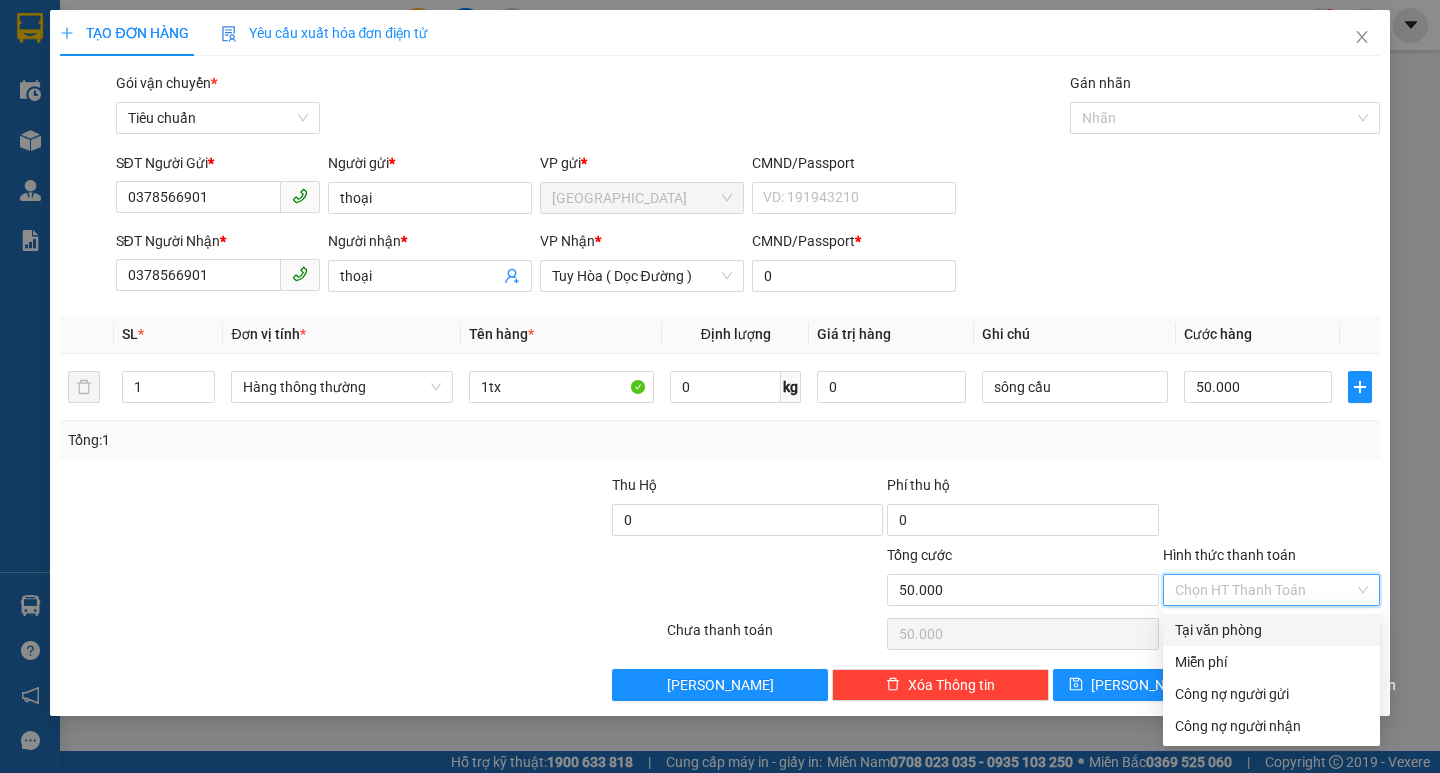 click on "Tại văn phòng" at bounding box center [1271, 630] 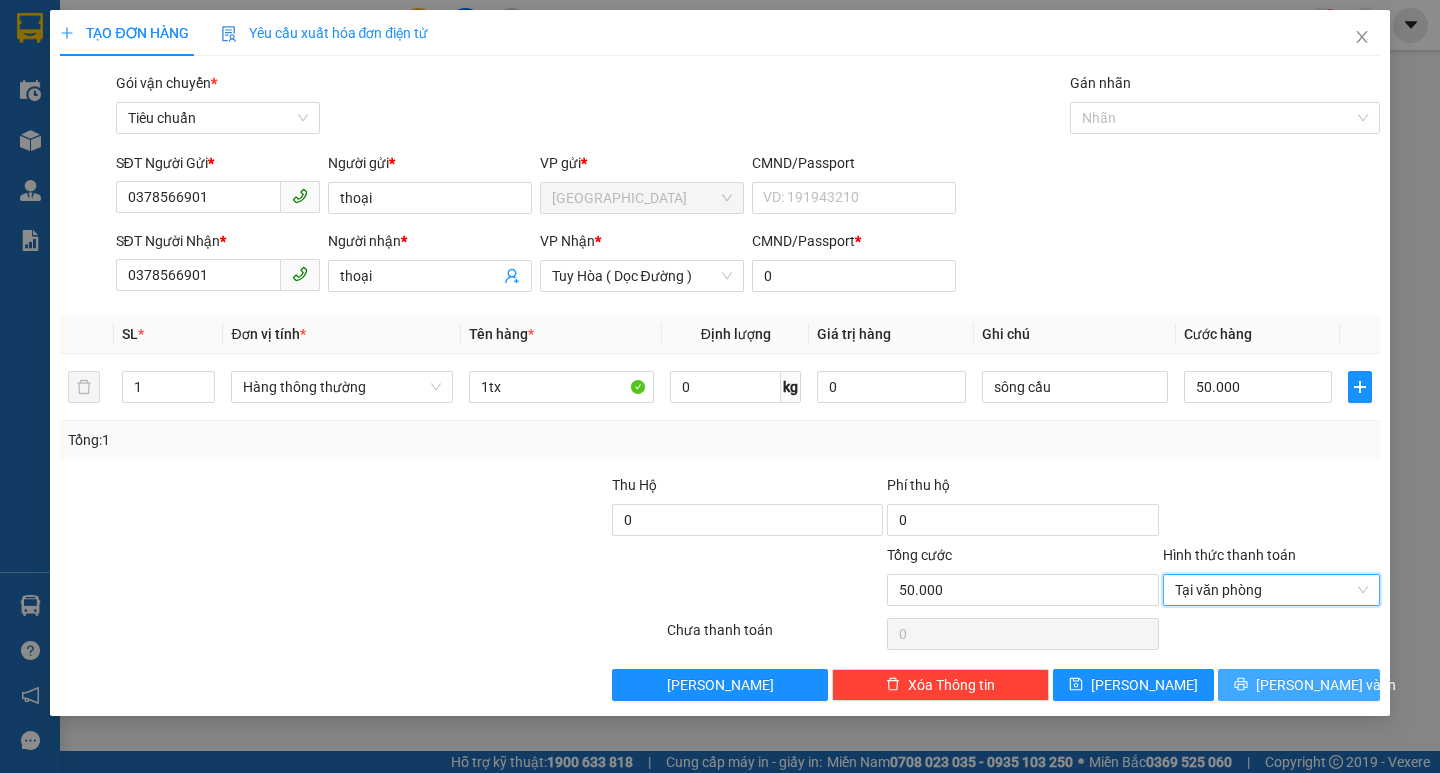 click on "[PERSON_NAME] và In" at bounding box center [1326, 685] 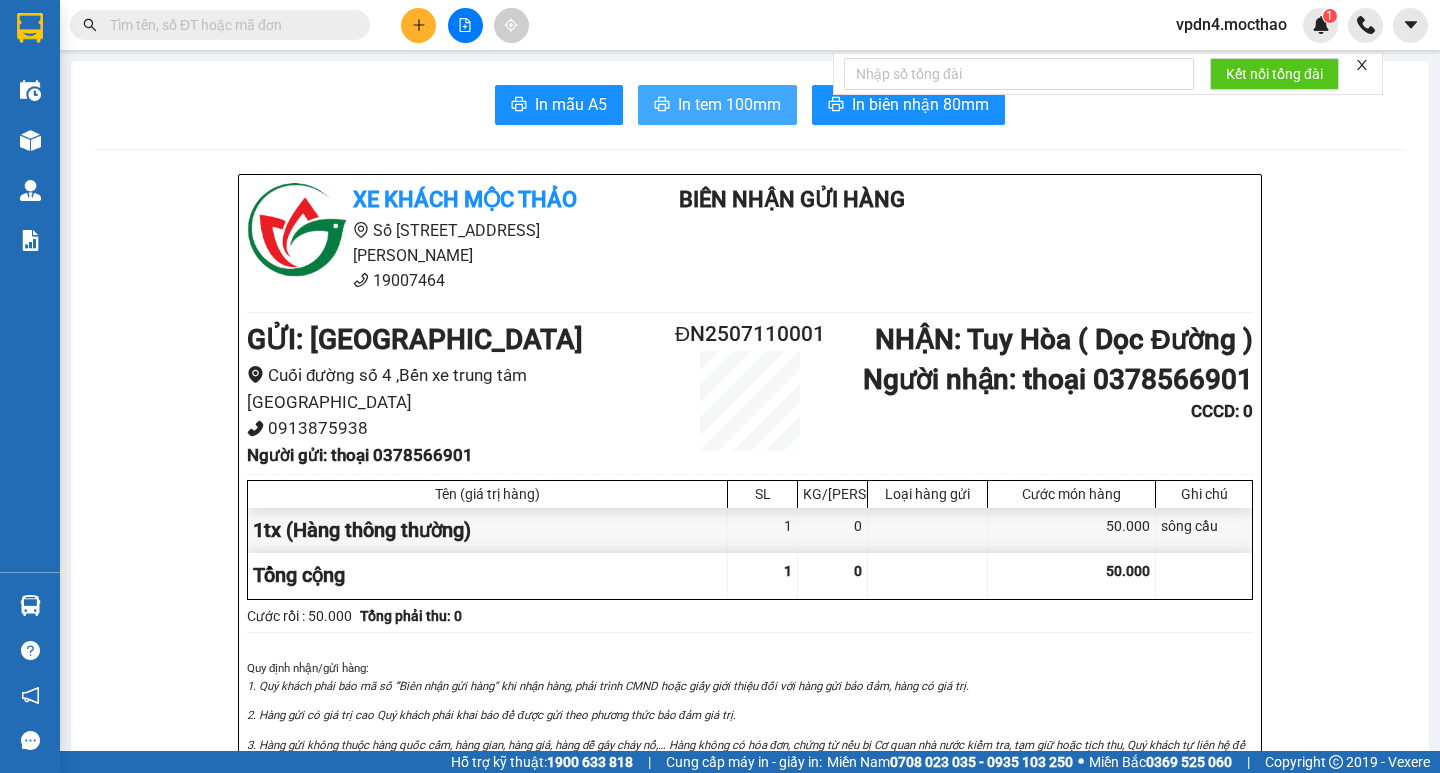 click on "In tem 100mm" at bounding box center (717, 105) 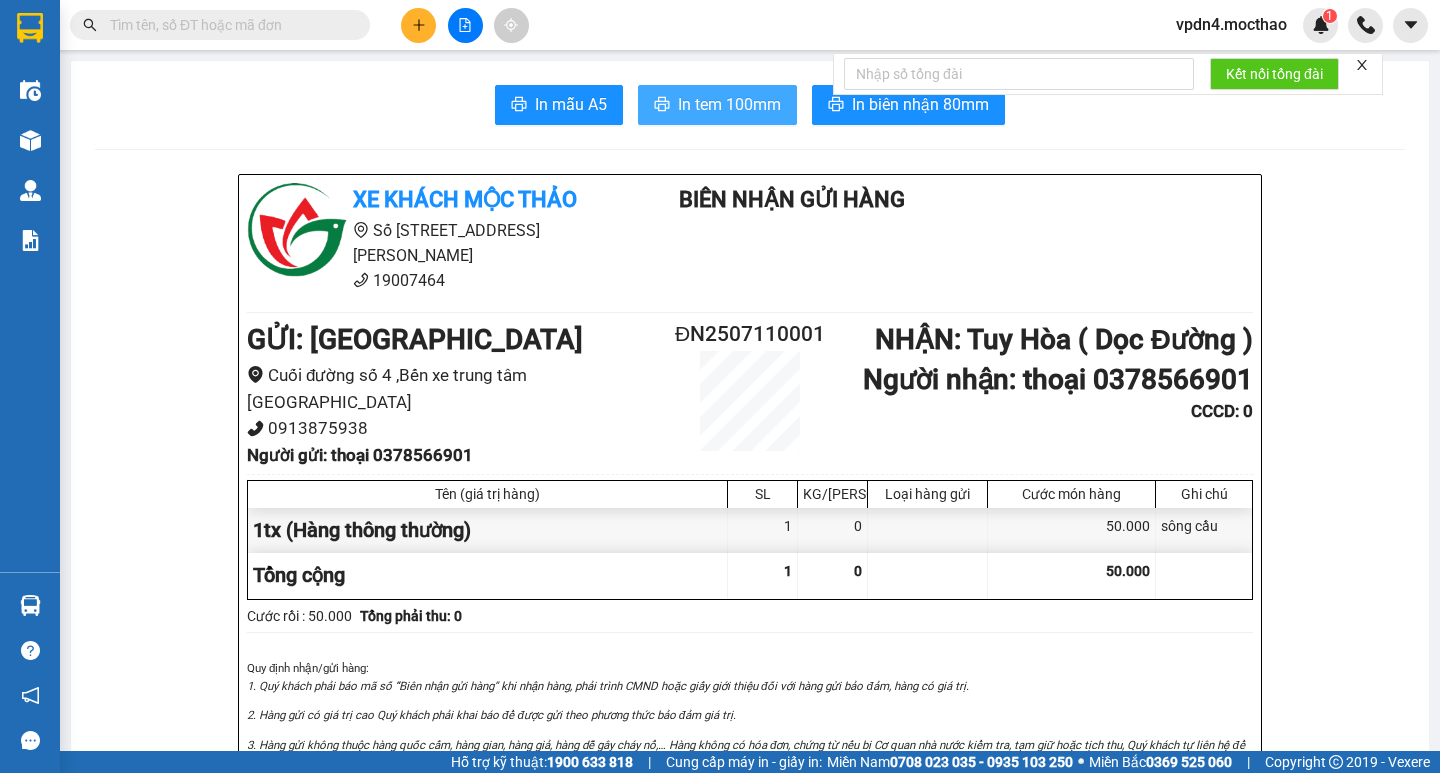 scroll, scrollTop: 0, scrollLeft: 0, axis: both 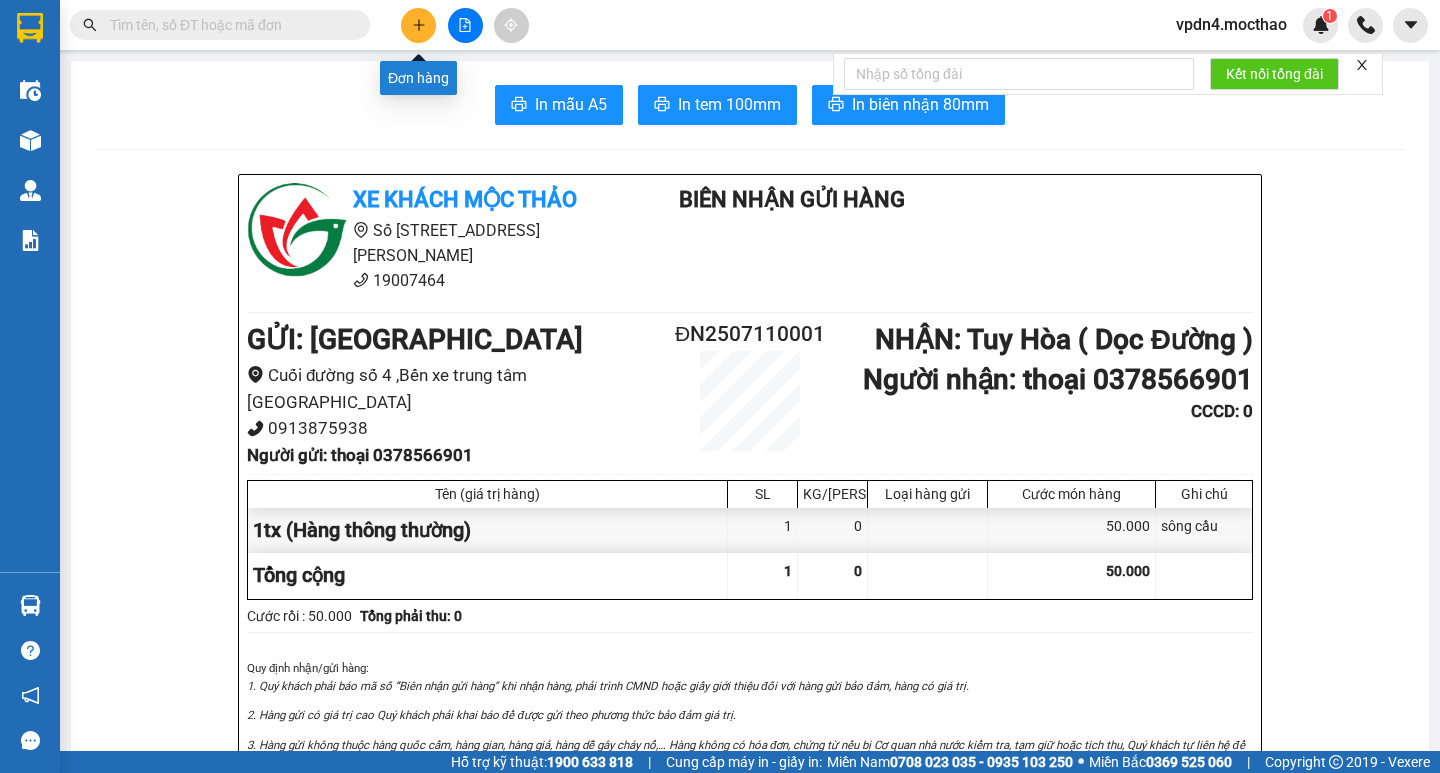 click 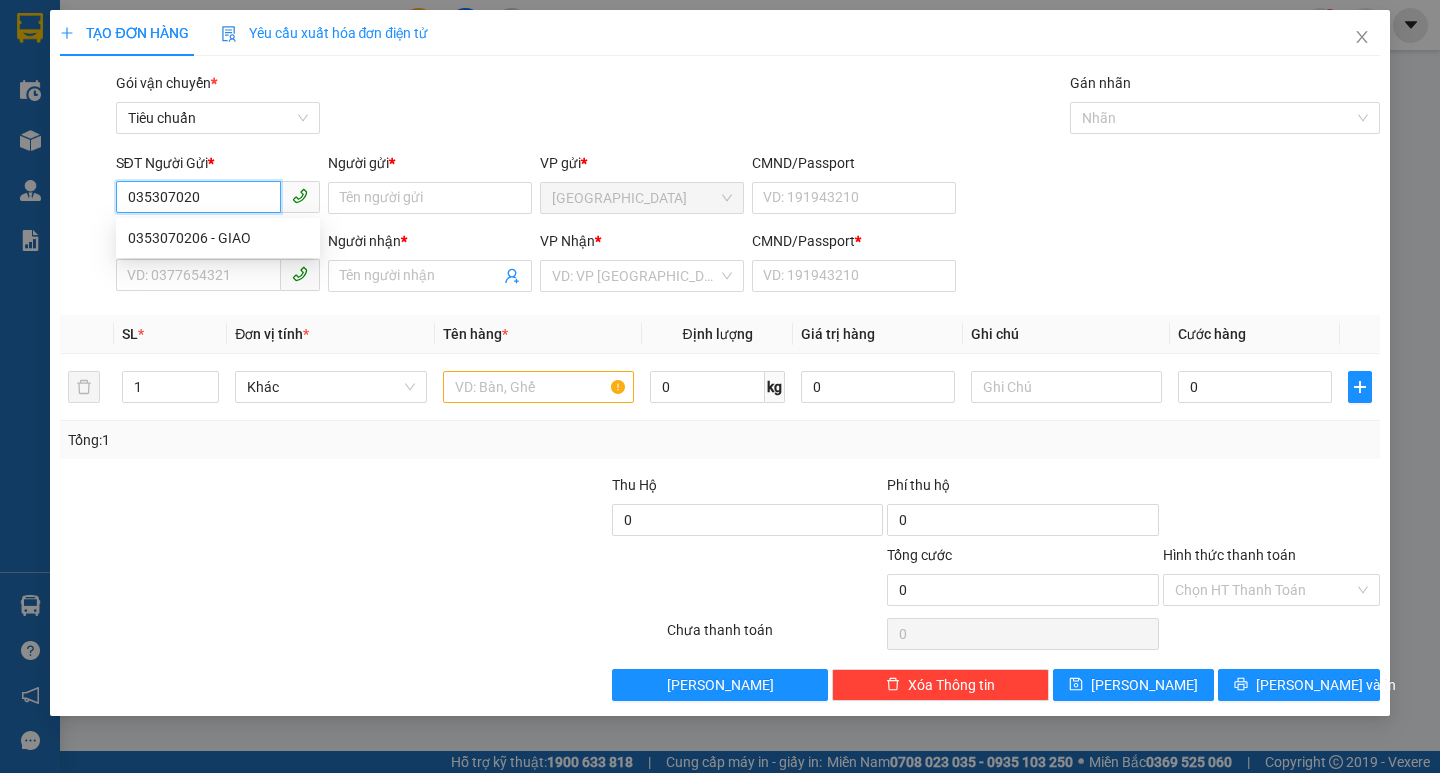 type on "0353070206" 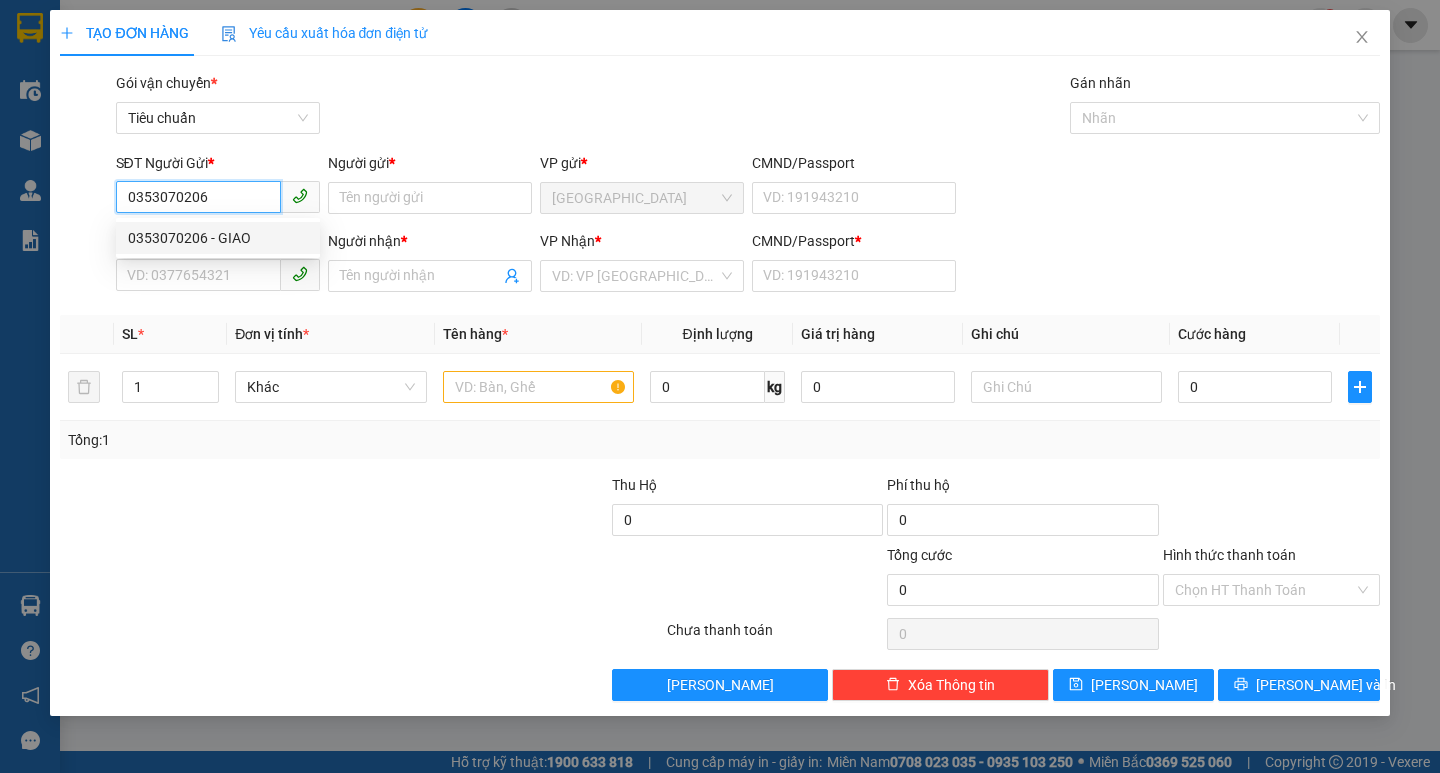 click on "0353070206 - GIAO" at bounding box center (218, 238) 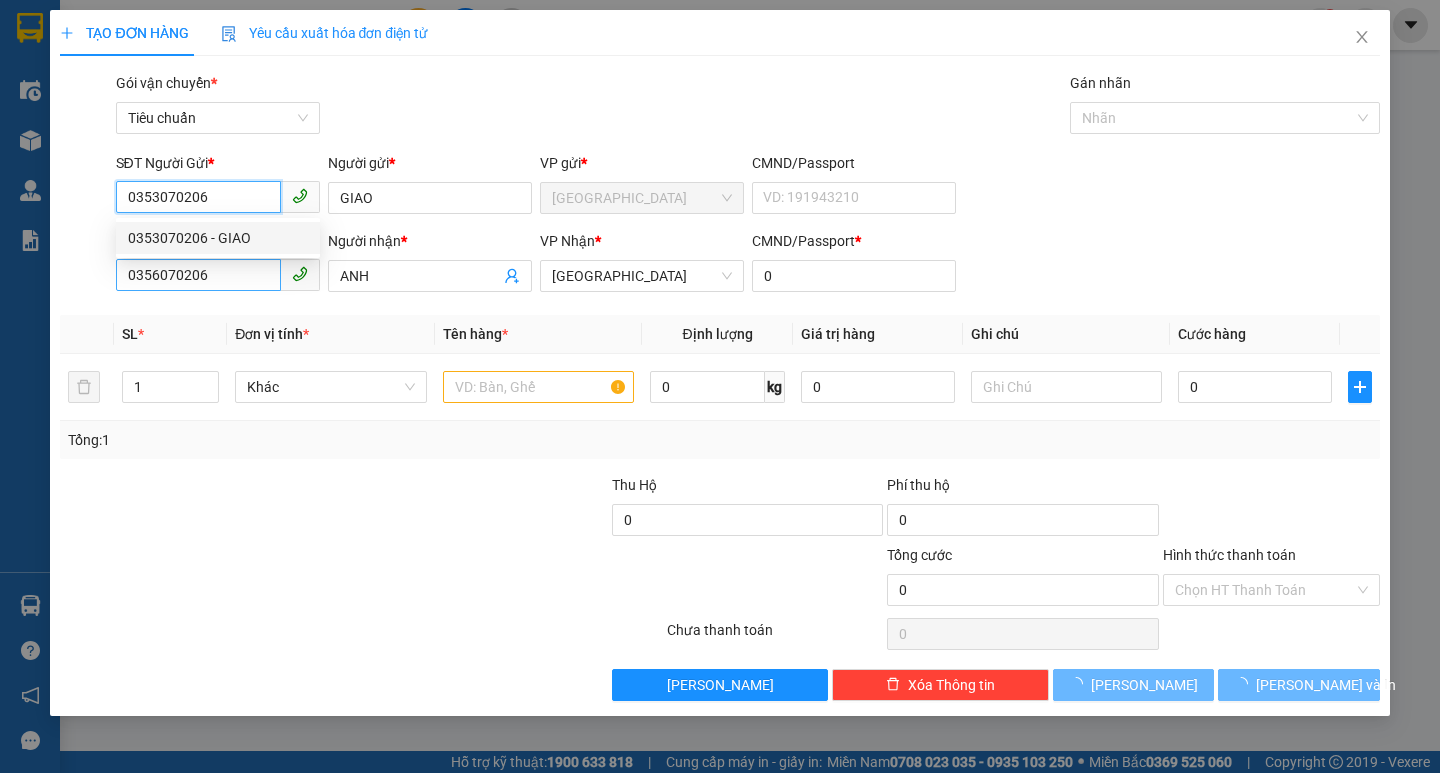 type on "60.000" 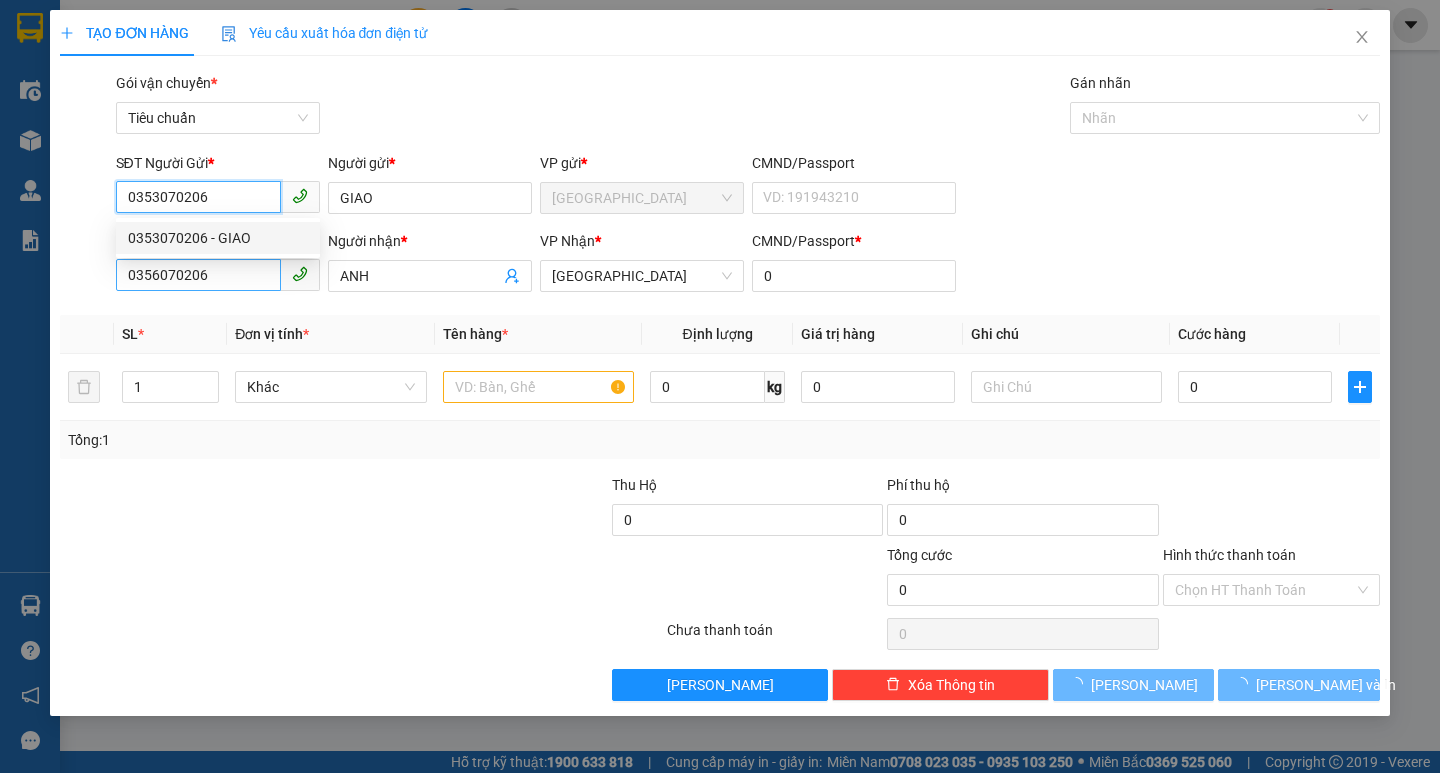 type on "60.000" 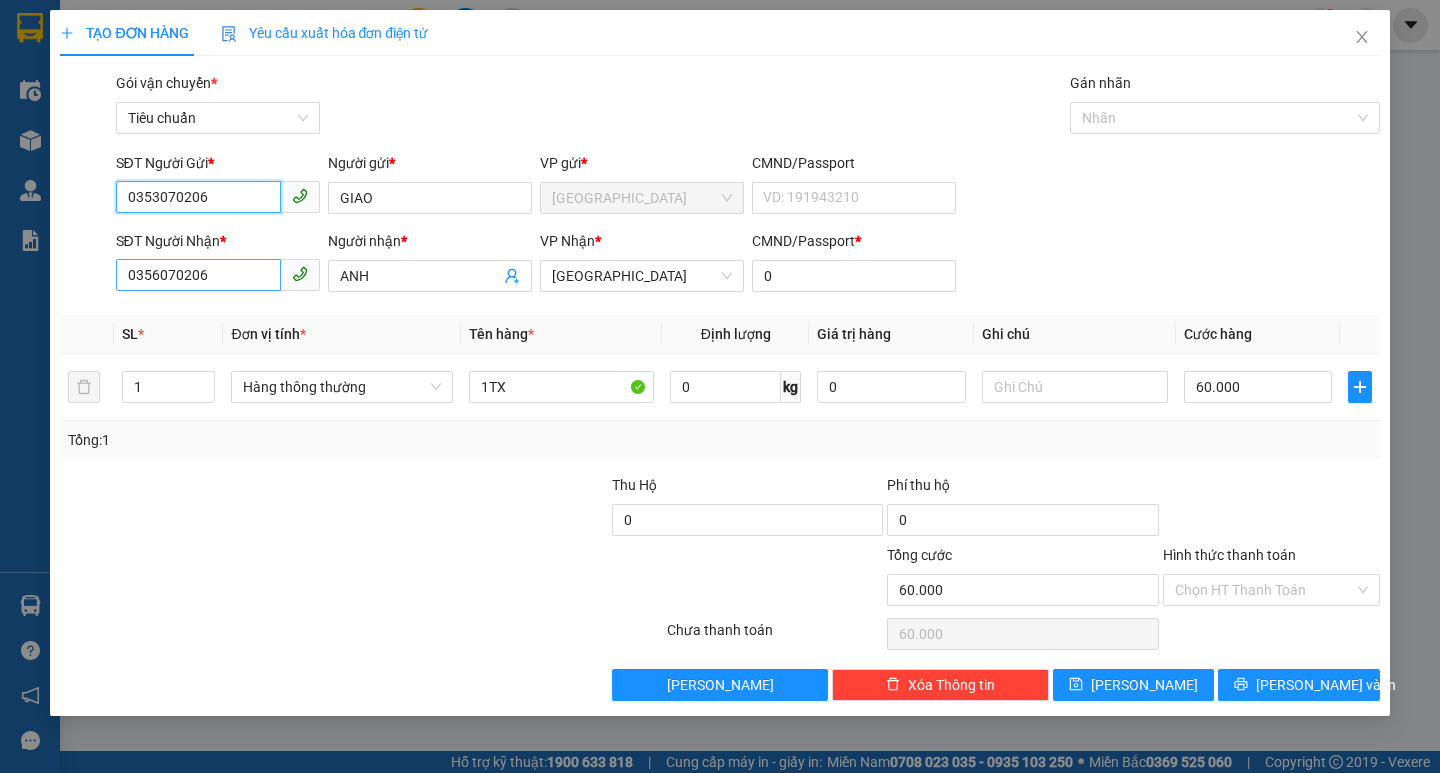 type on "0353070206" 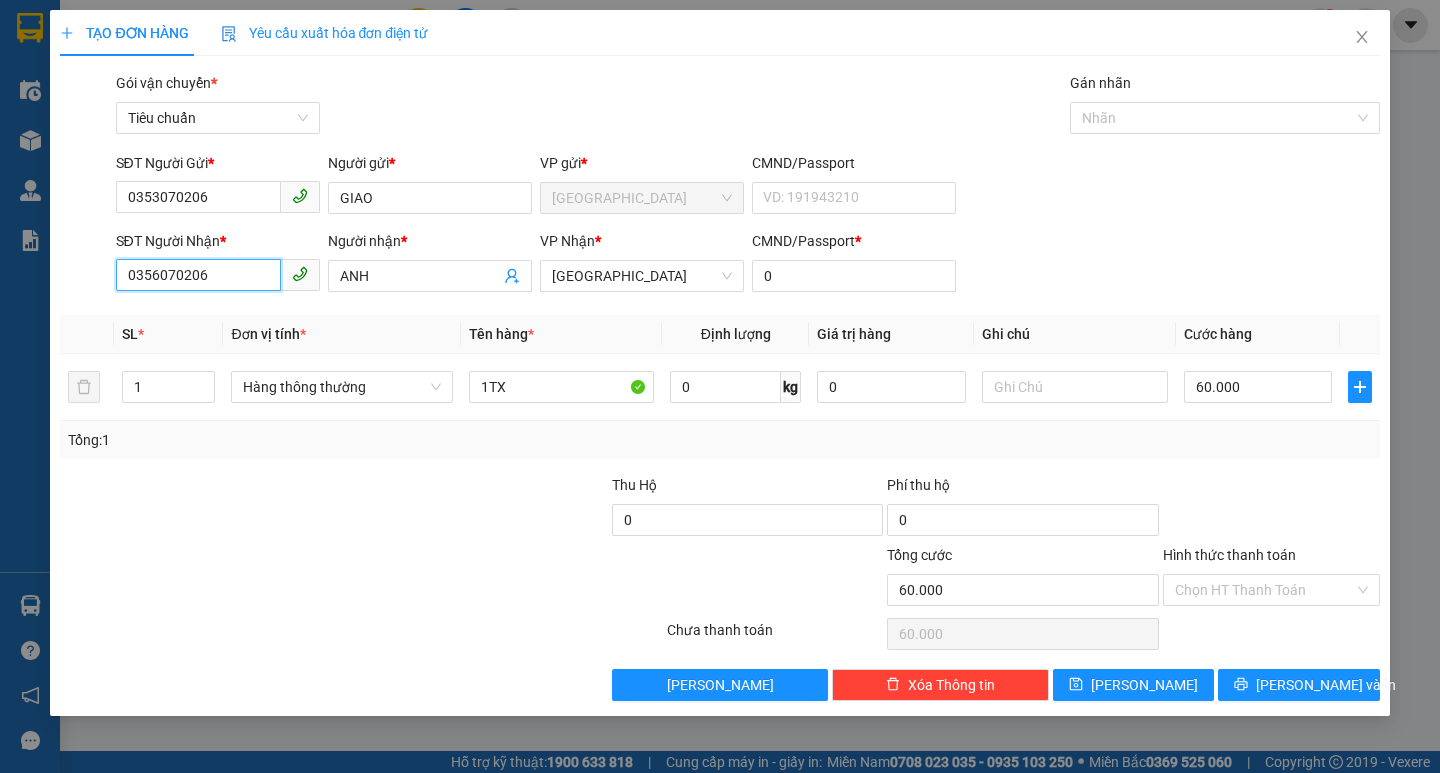 click on "0356070206" at bounding box center [198, 275] 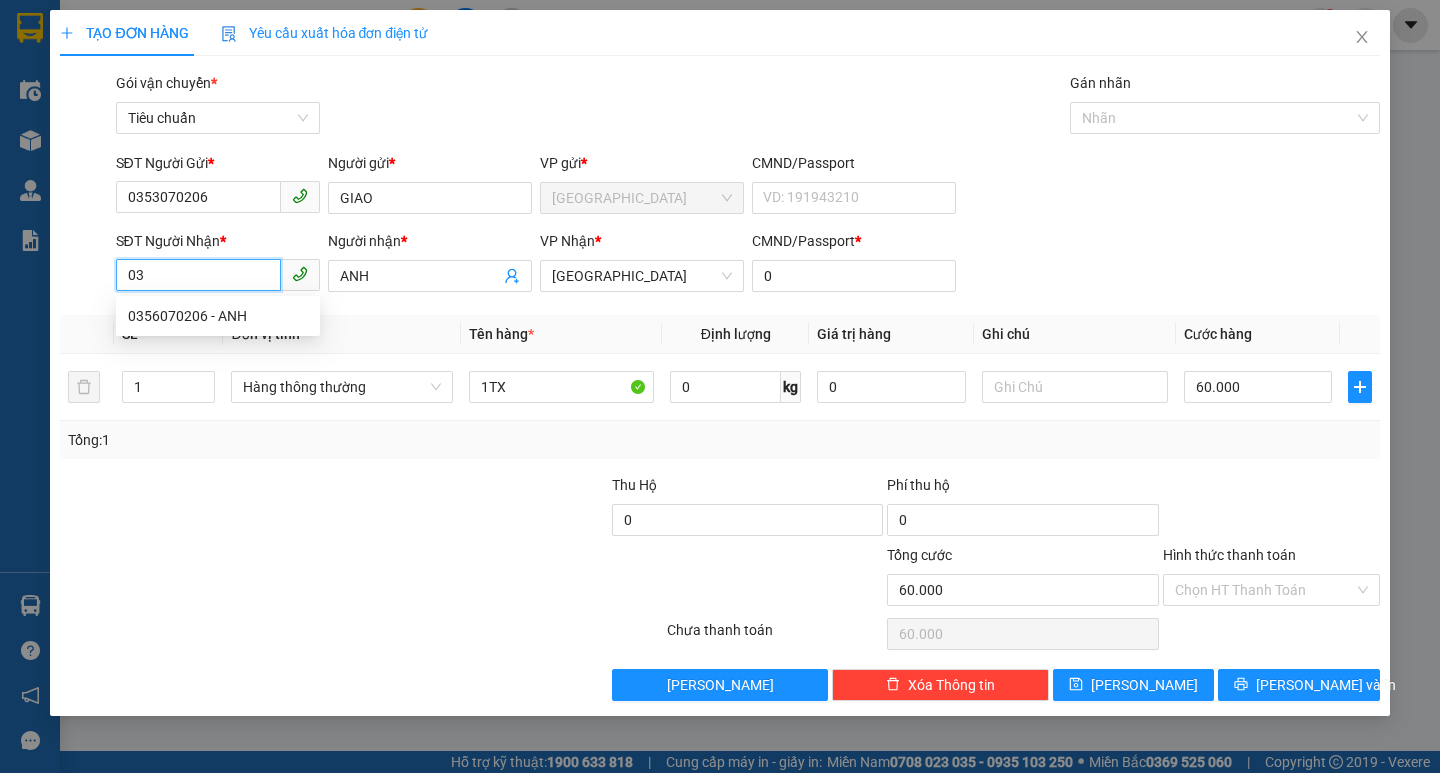 type on "0" 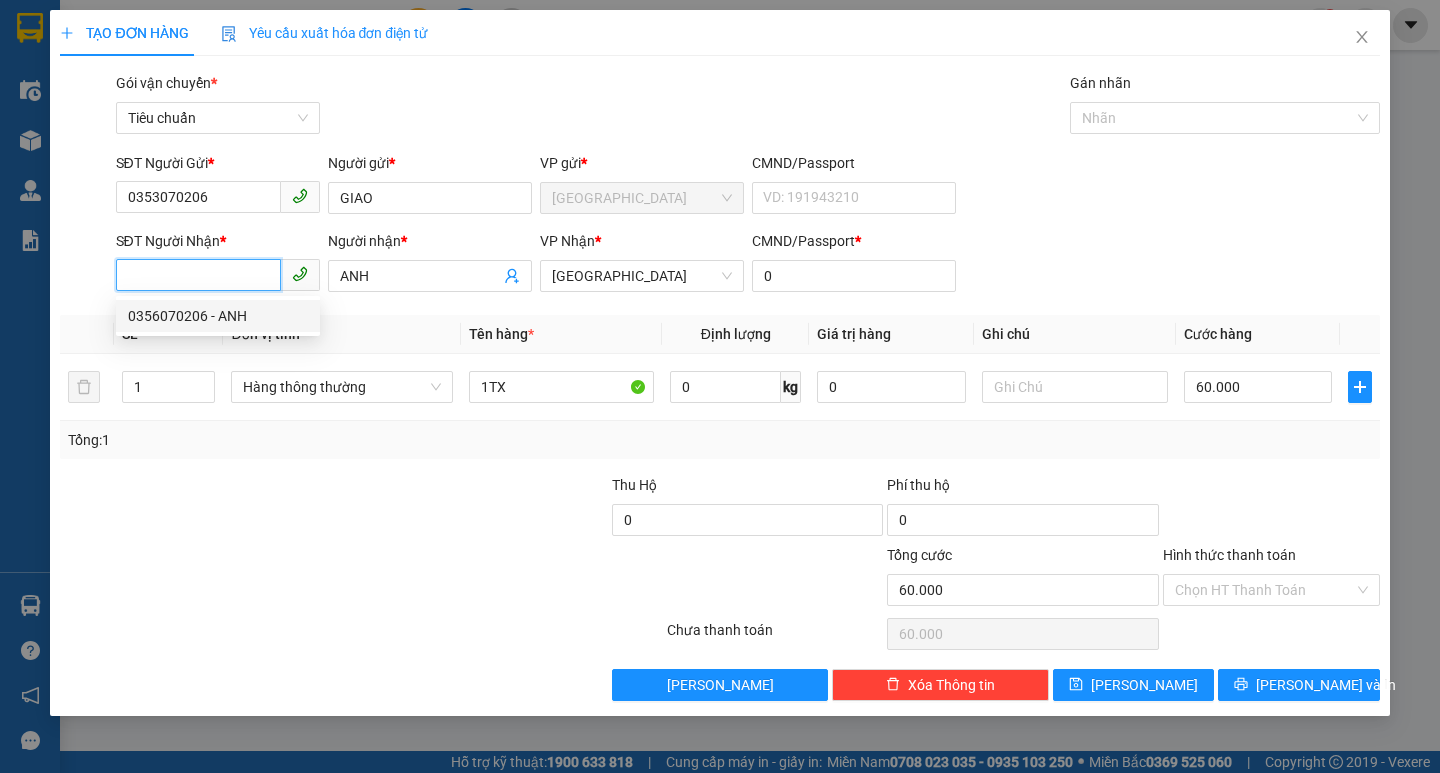 click on "0356070206 - ANH" at bounding box center (218, 316) 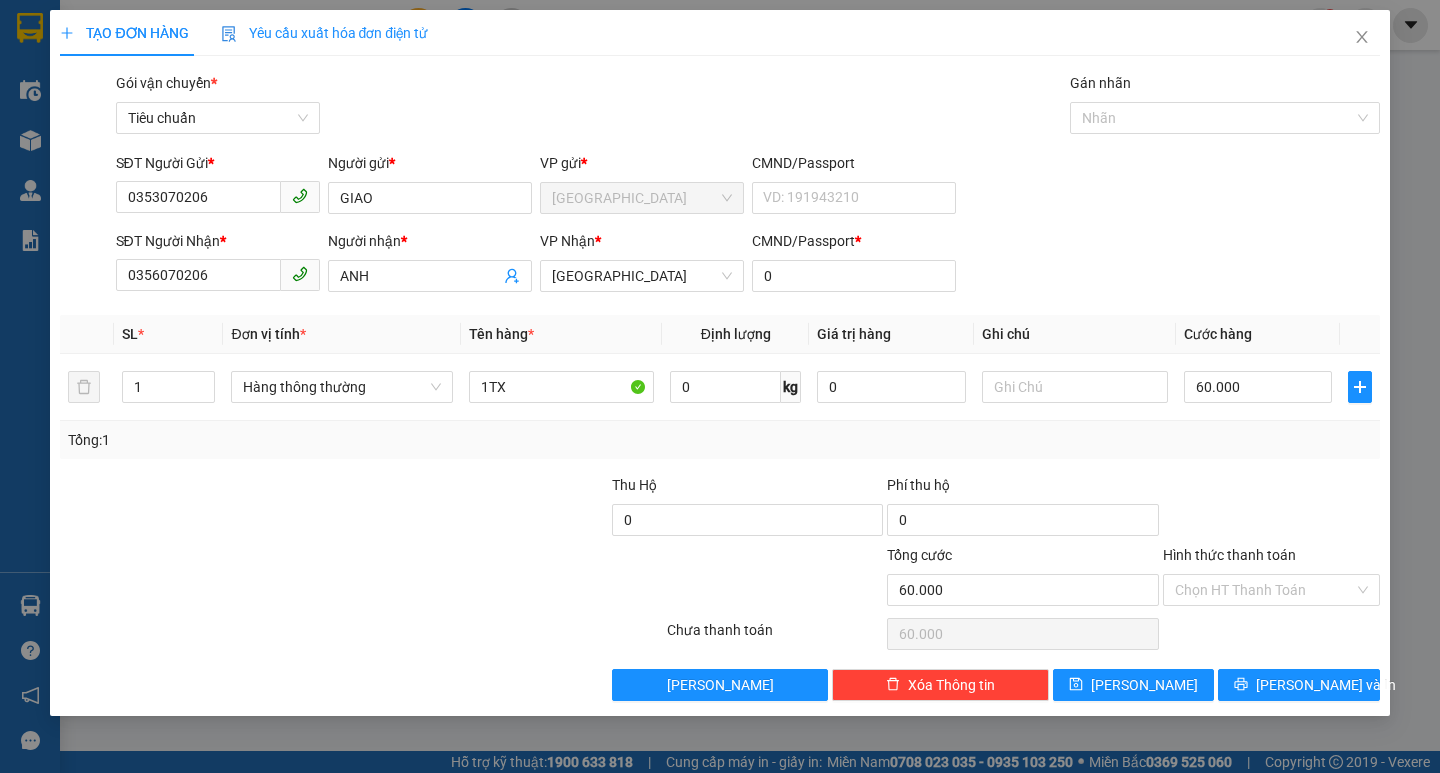 click on "Người nhận  *" at bounding box center [430, 245] 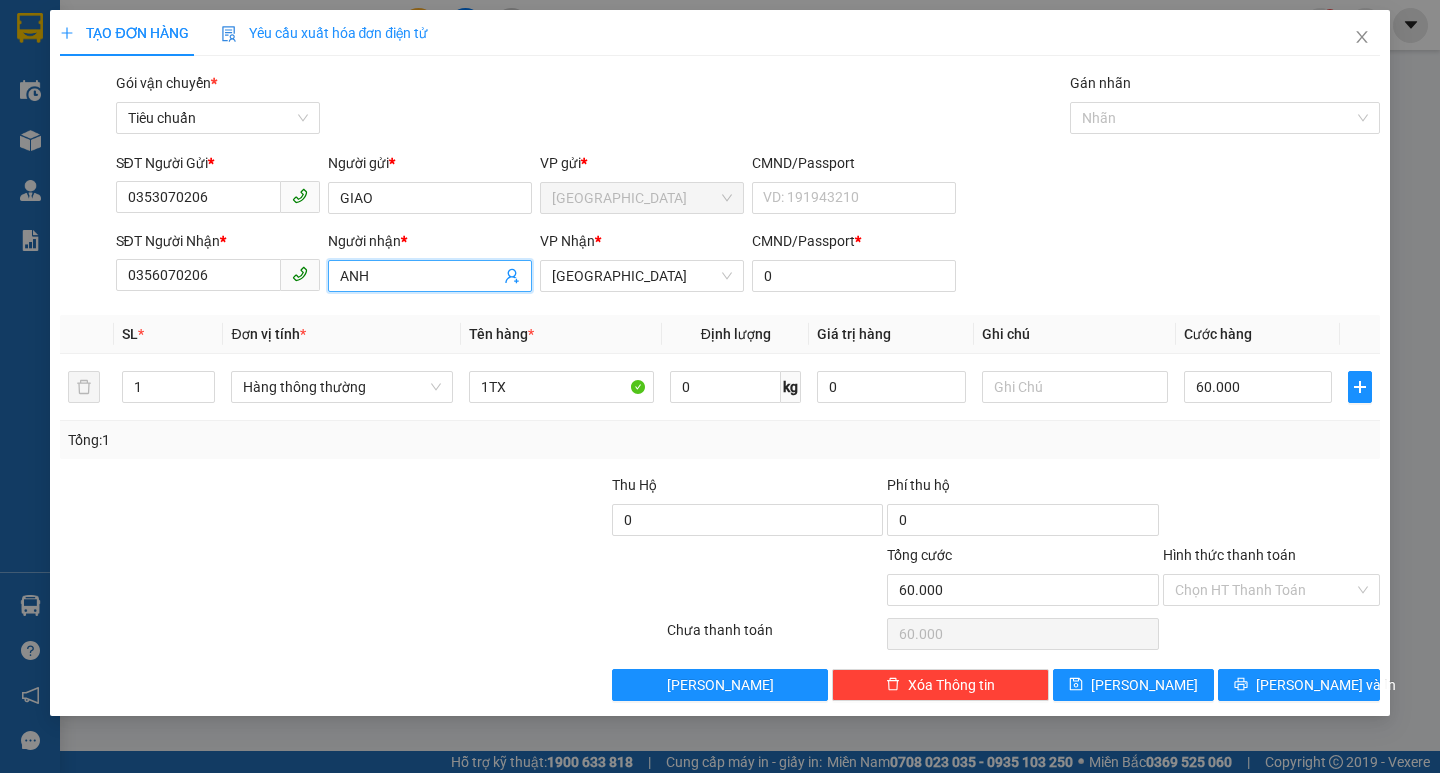 click on "ANH" at bounding box center [420, 276] 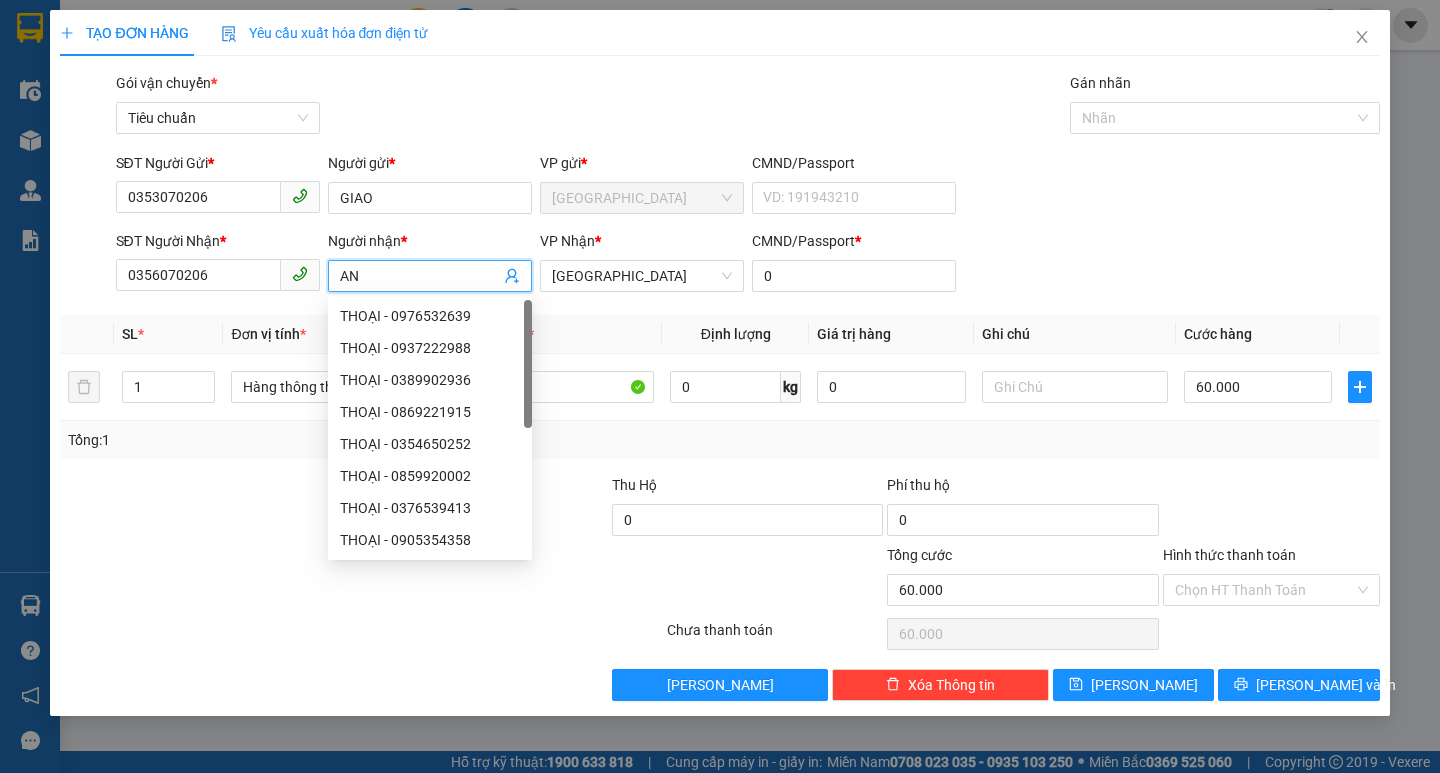 type on "A" 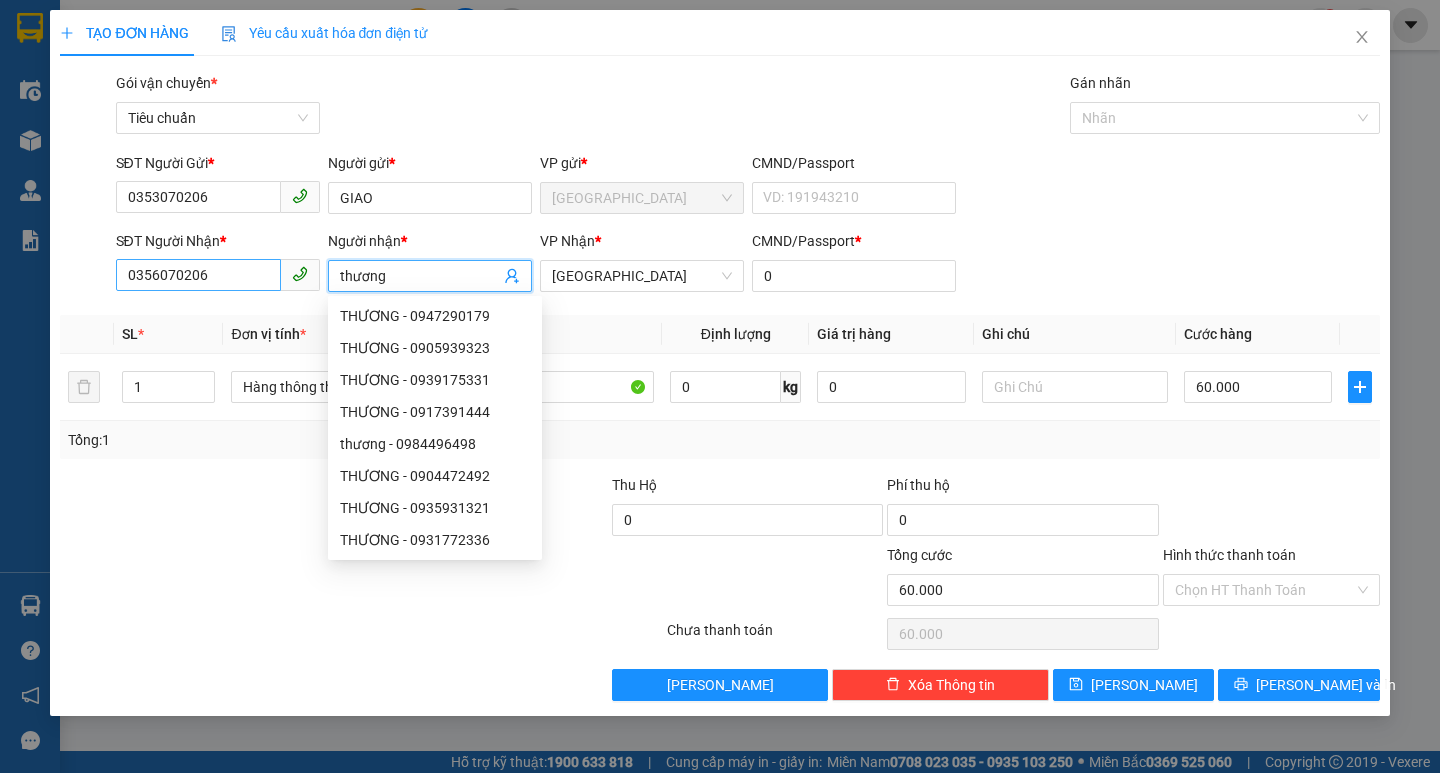 type on "thương" 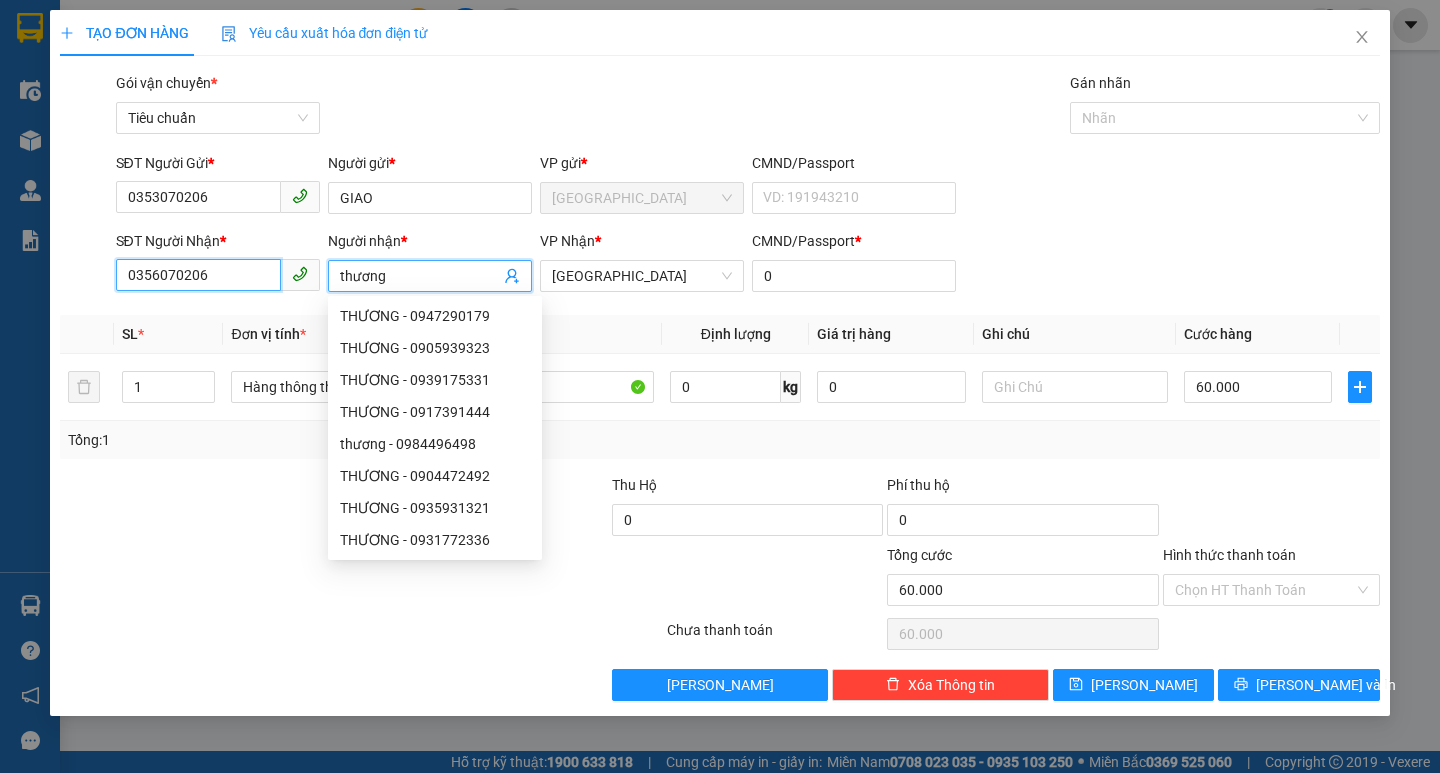 click on "0356070206" at bounding box center [198, 275] 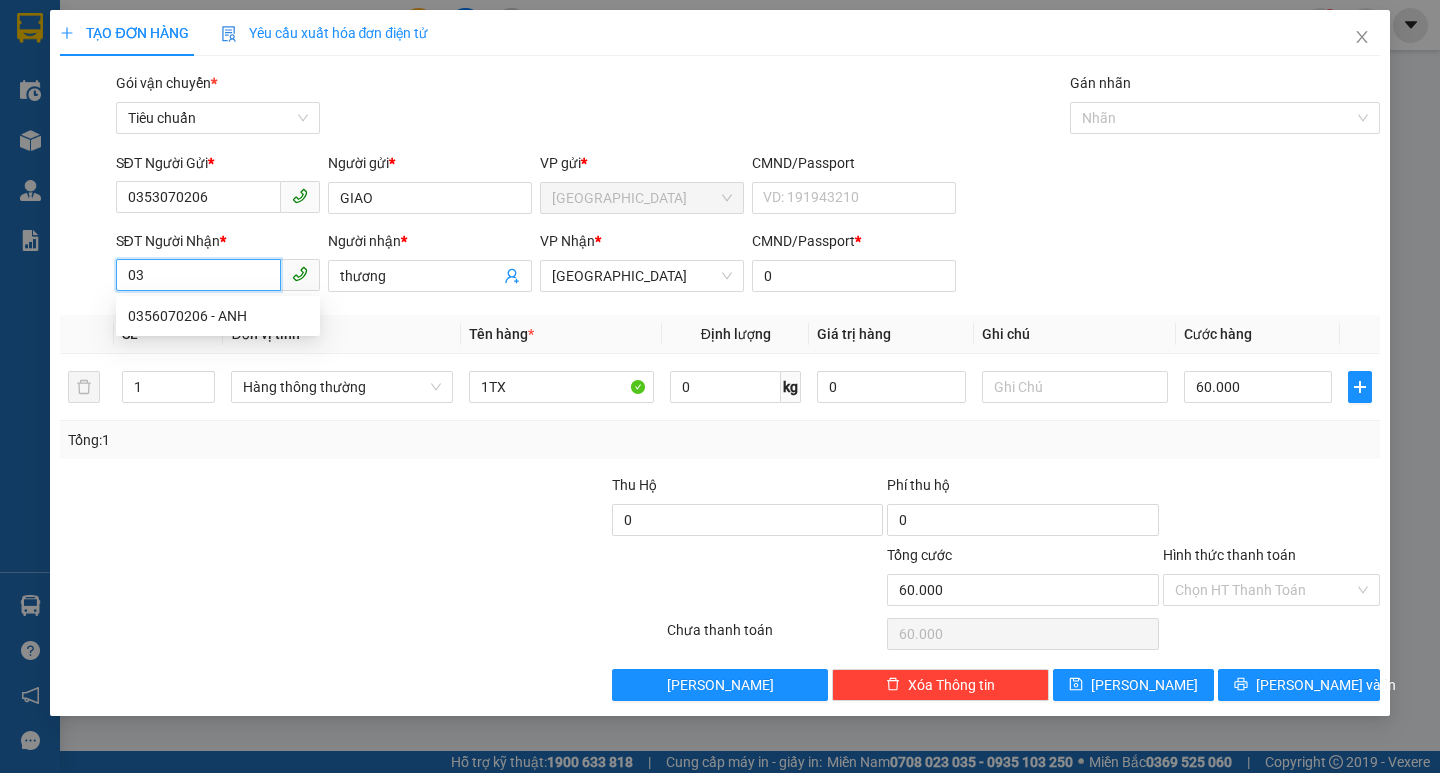 type on "0" 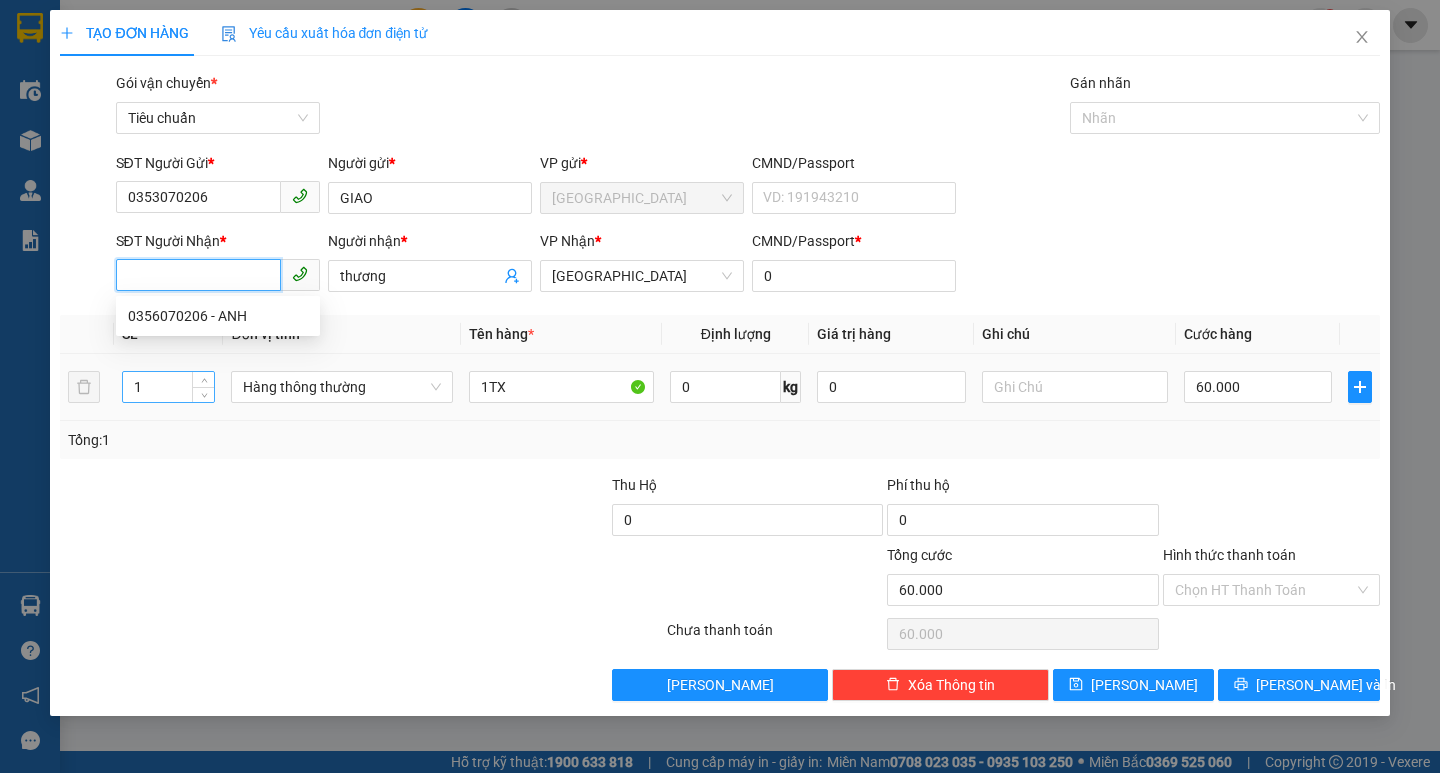 type 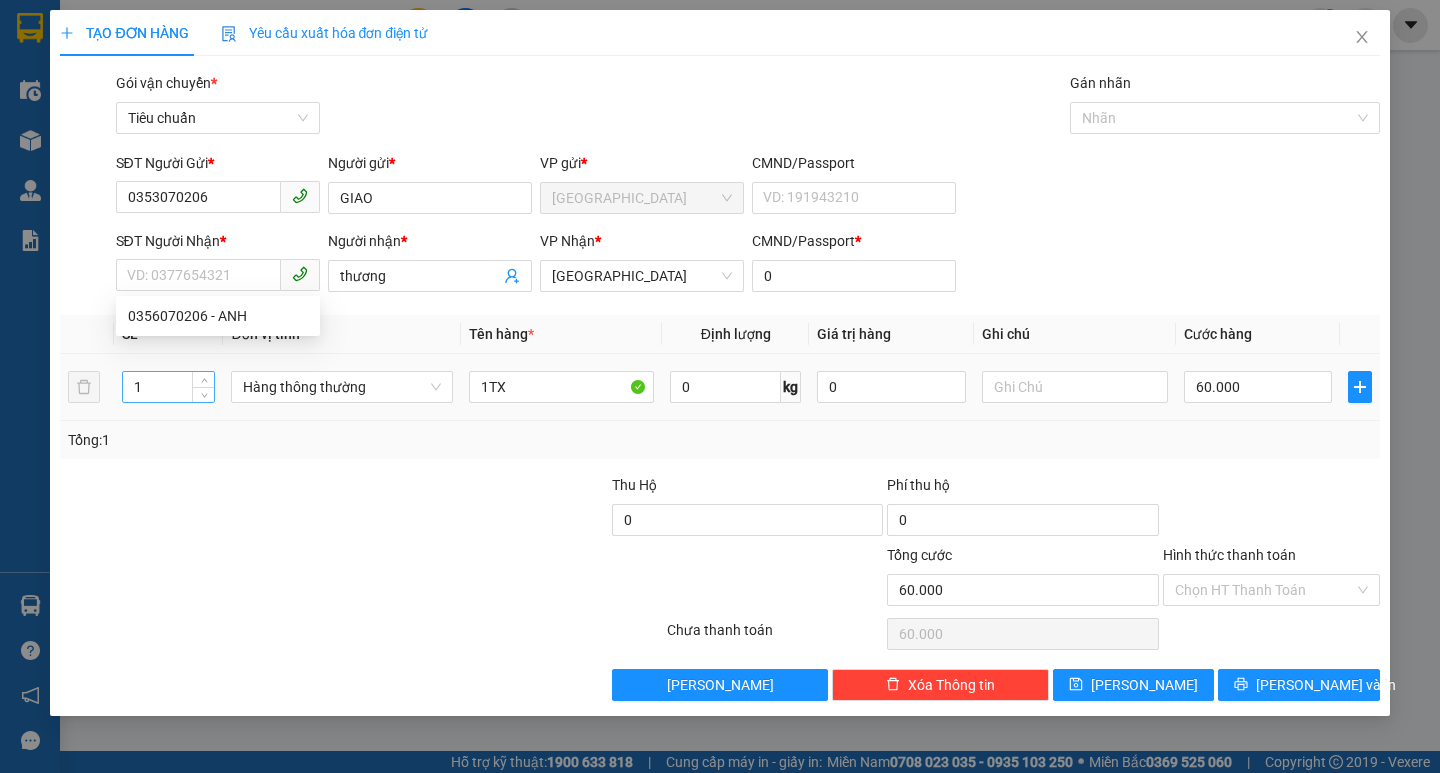 click on "1" at bounding box center [169, 387] 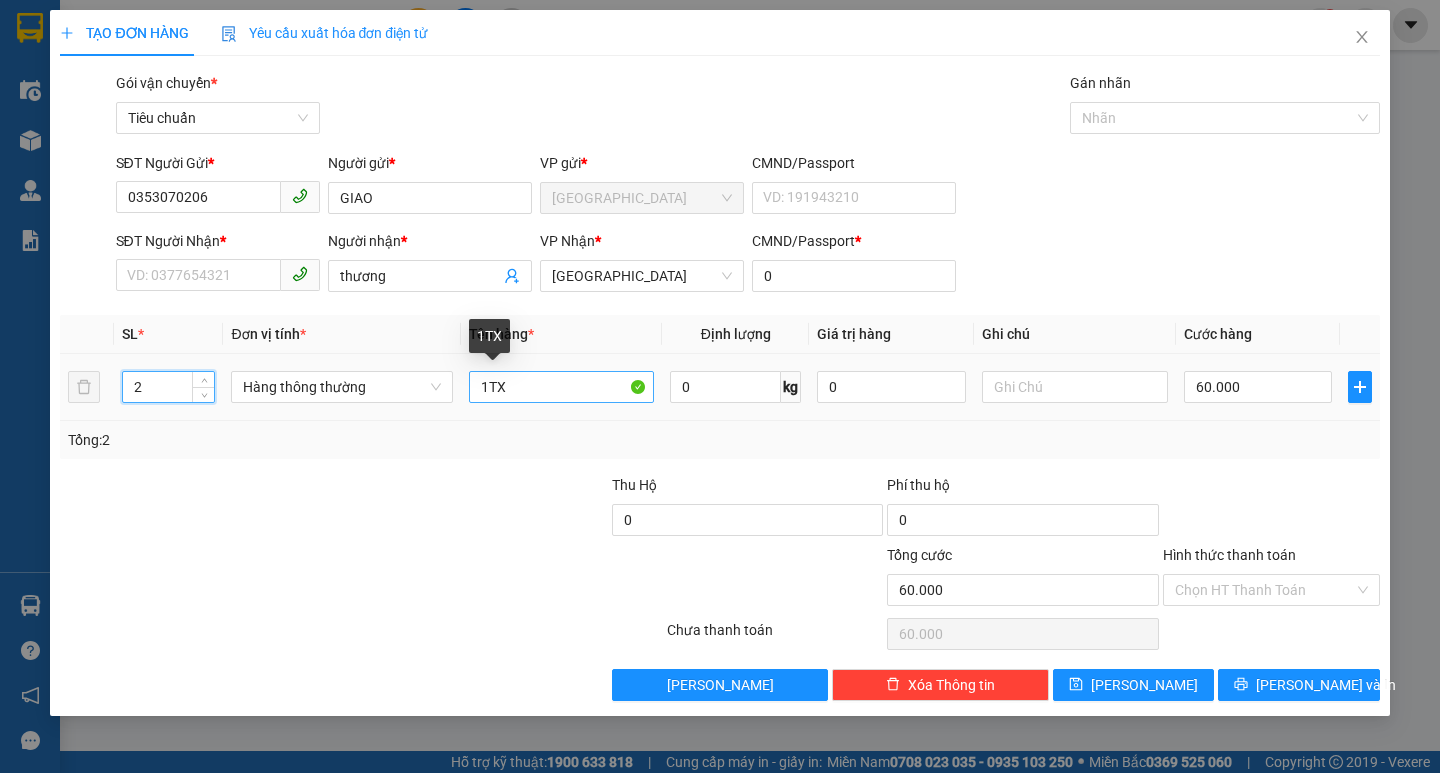 type on "2" 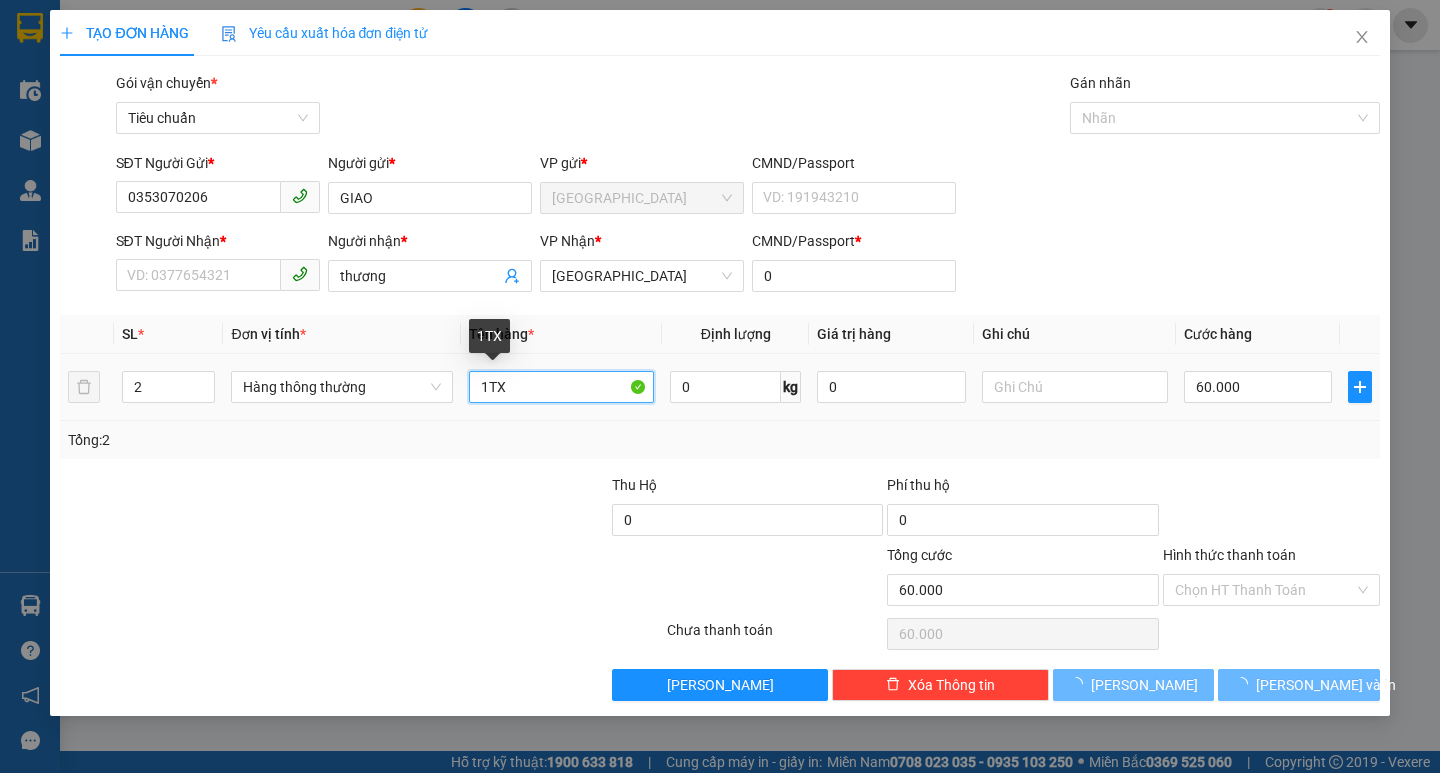 click on "1TX" at bounding box center [562, 387] 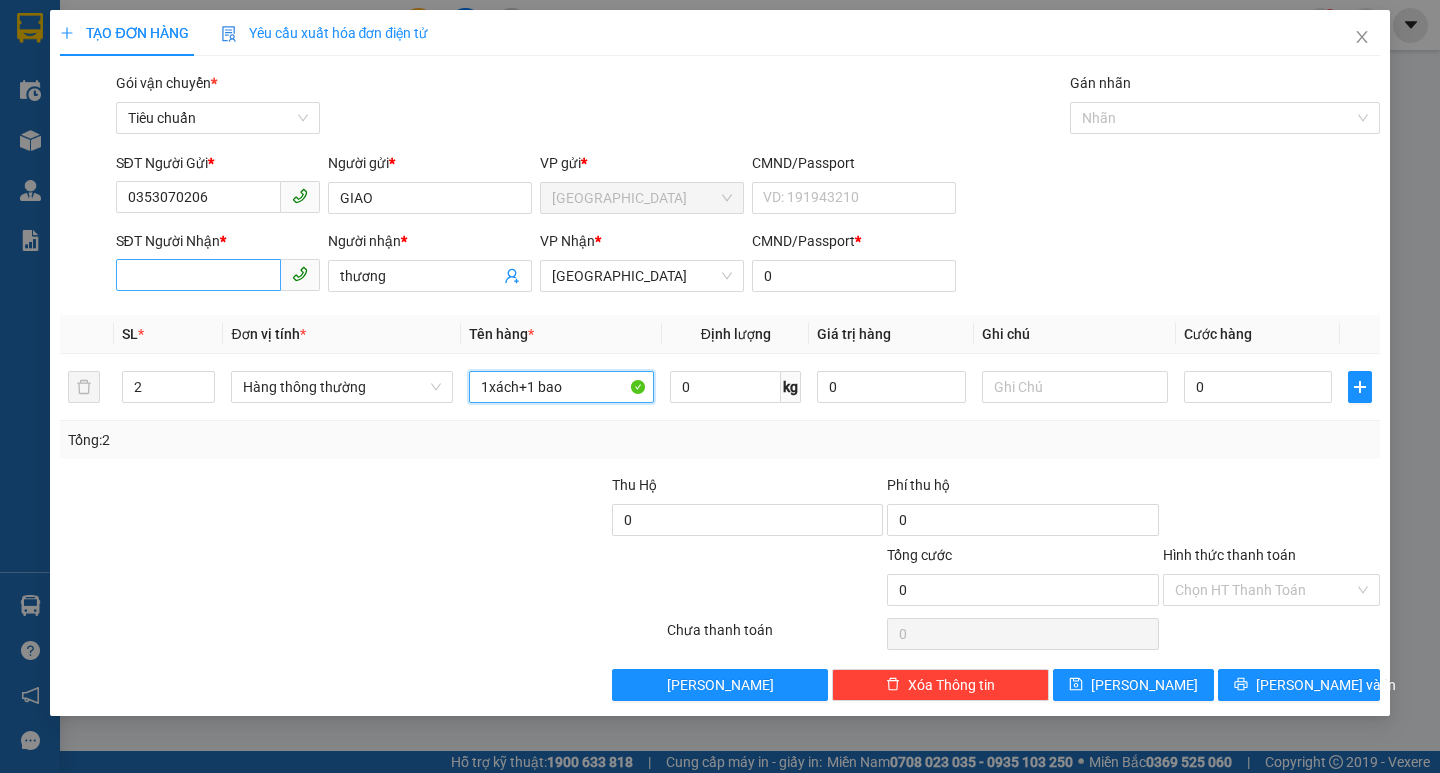 type on "1xách+1 bao" 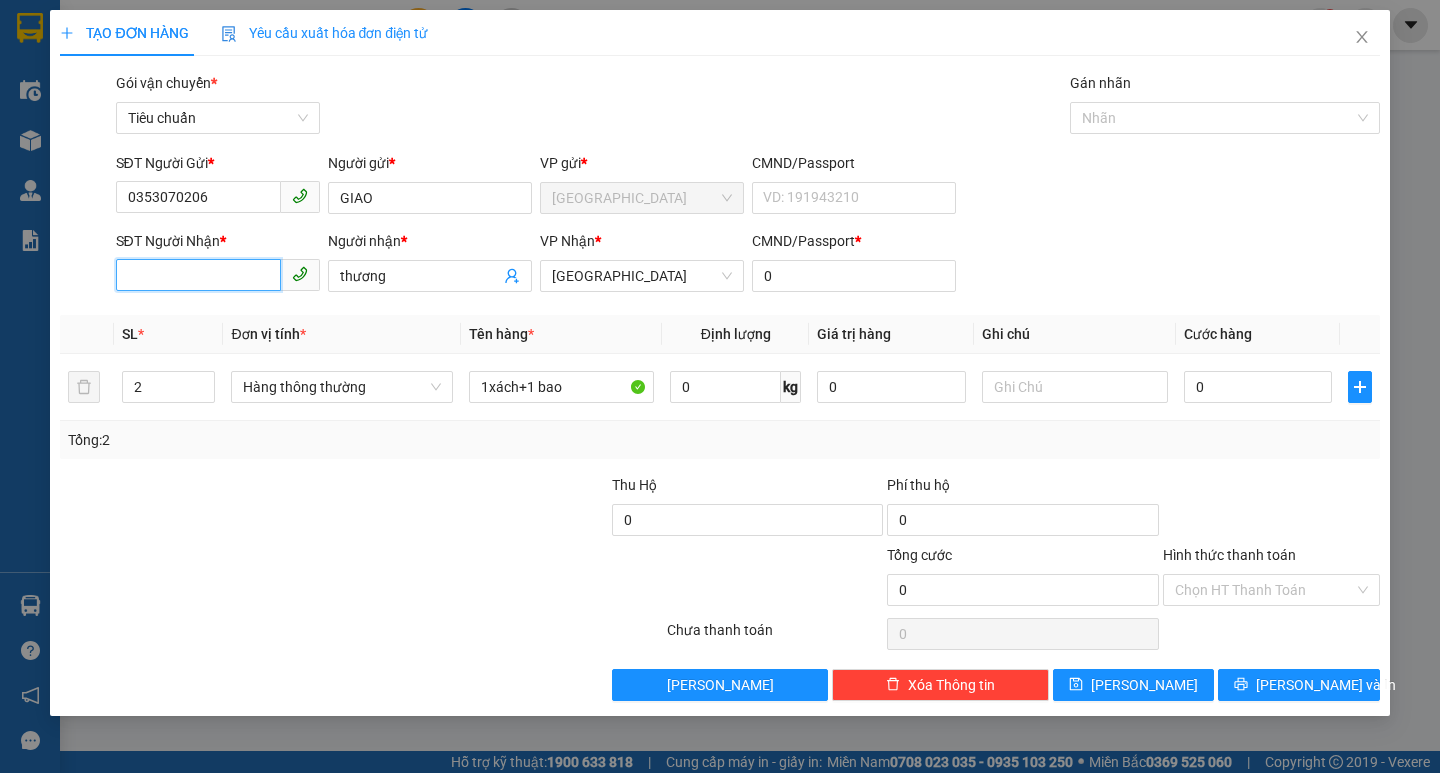click on "SĐT Người Nhận  *" at bounding box center (198, 275) 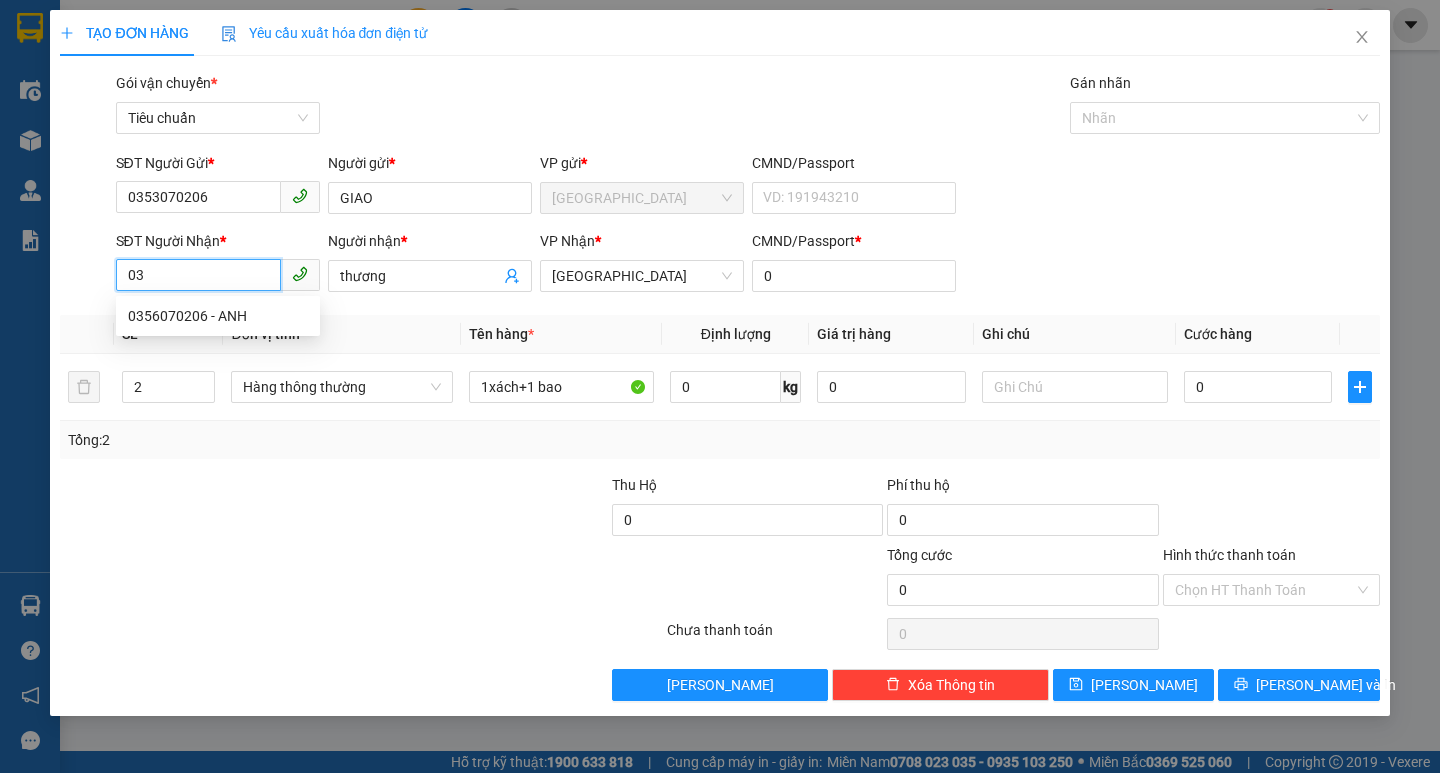 type on "0" 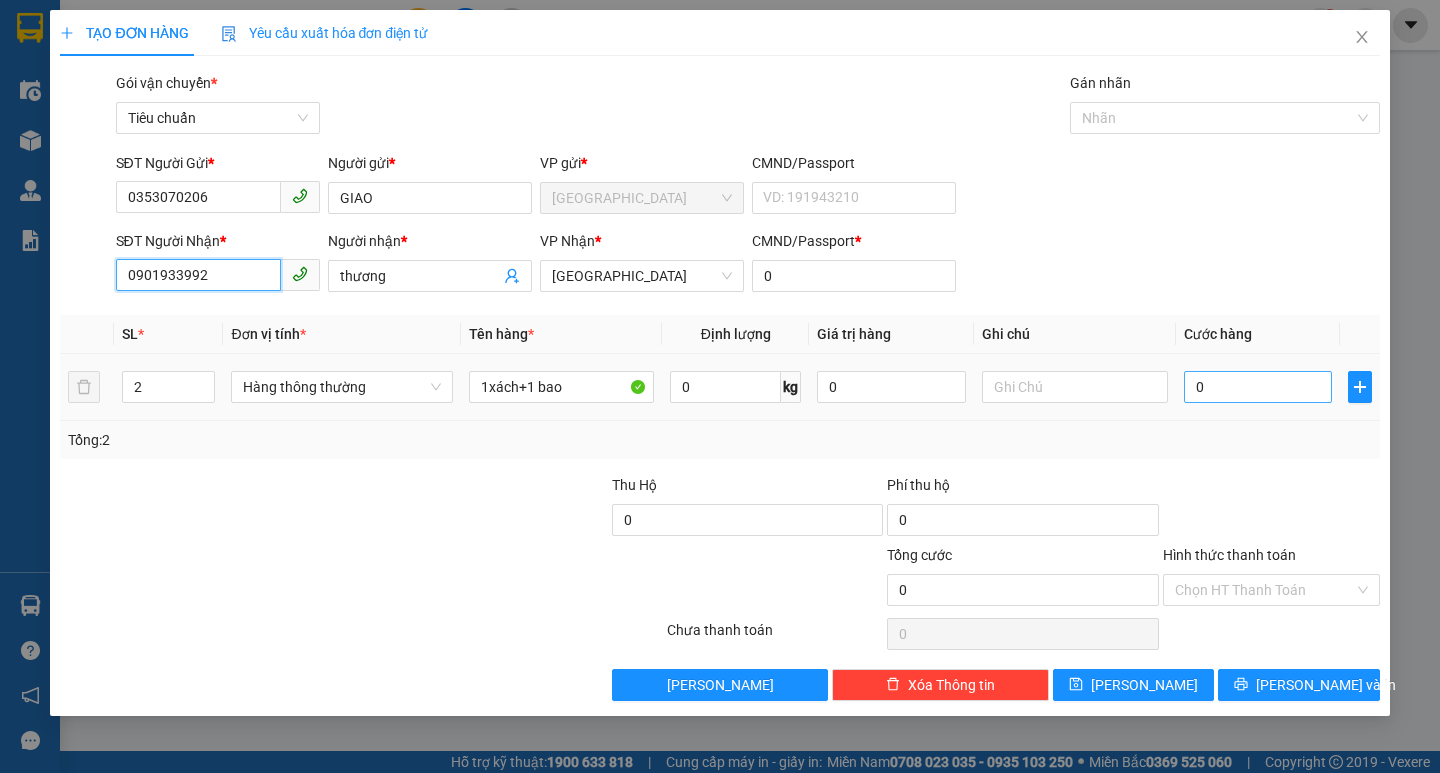 type on "0901933992" 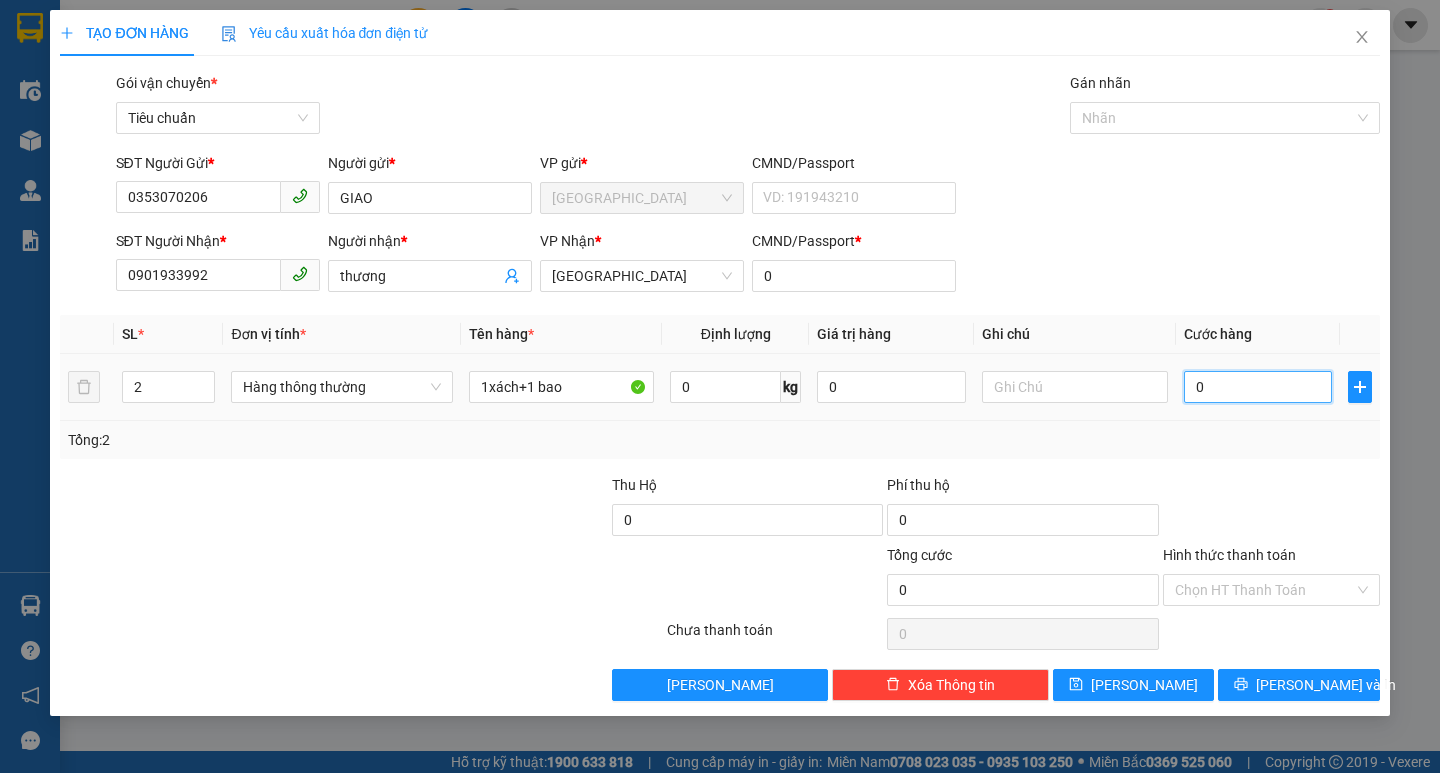 click on "0" at bounding box center (1258, 387) 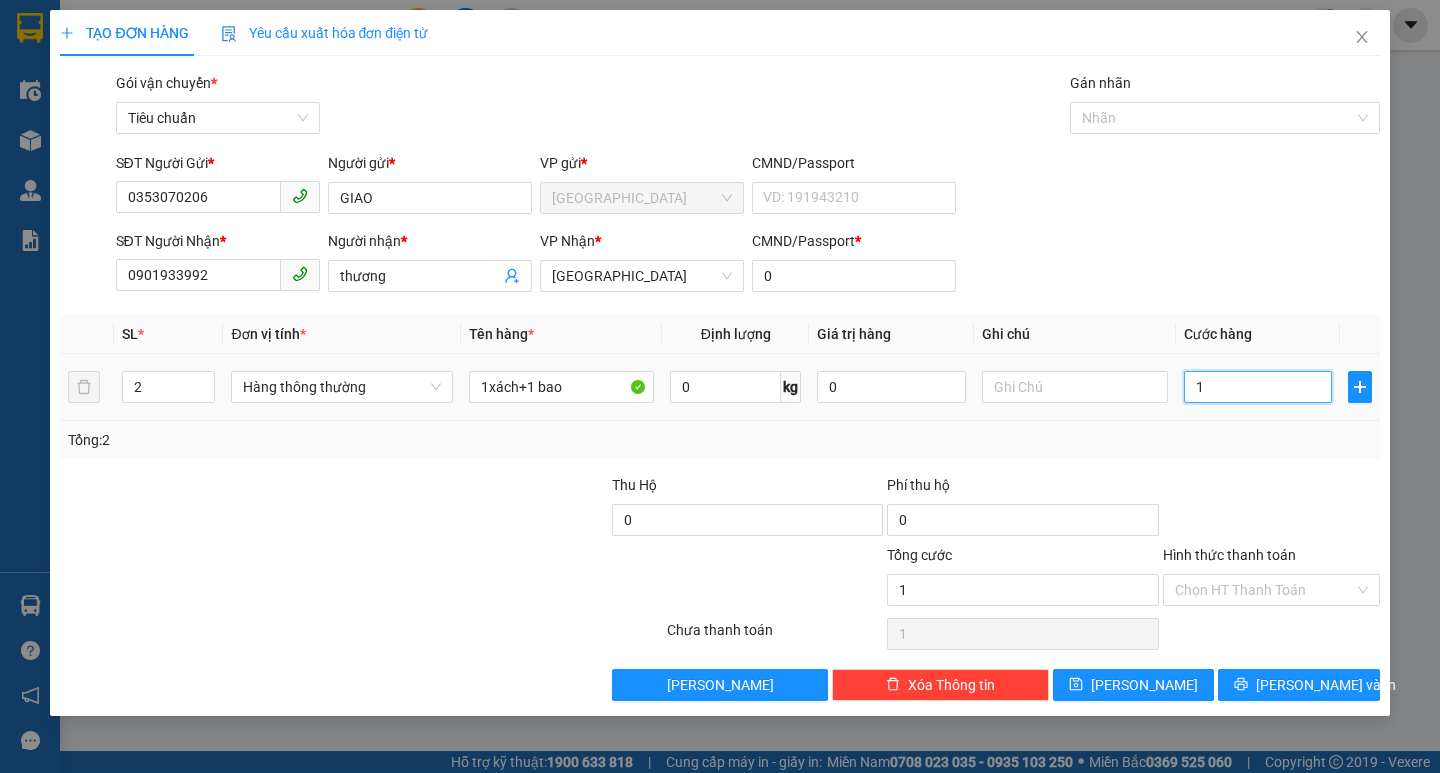 type on "10" 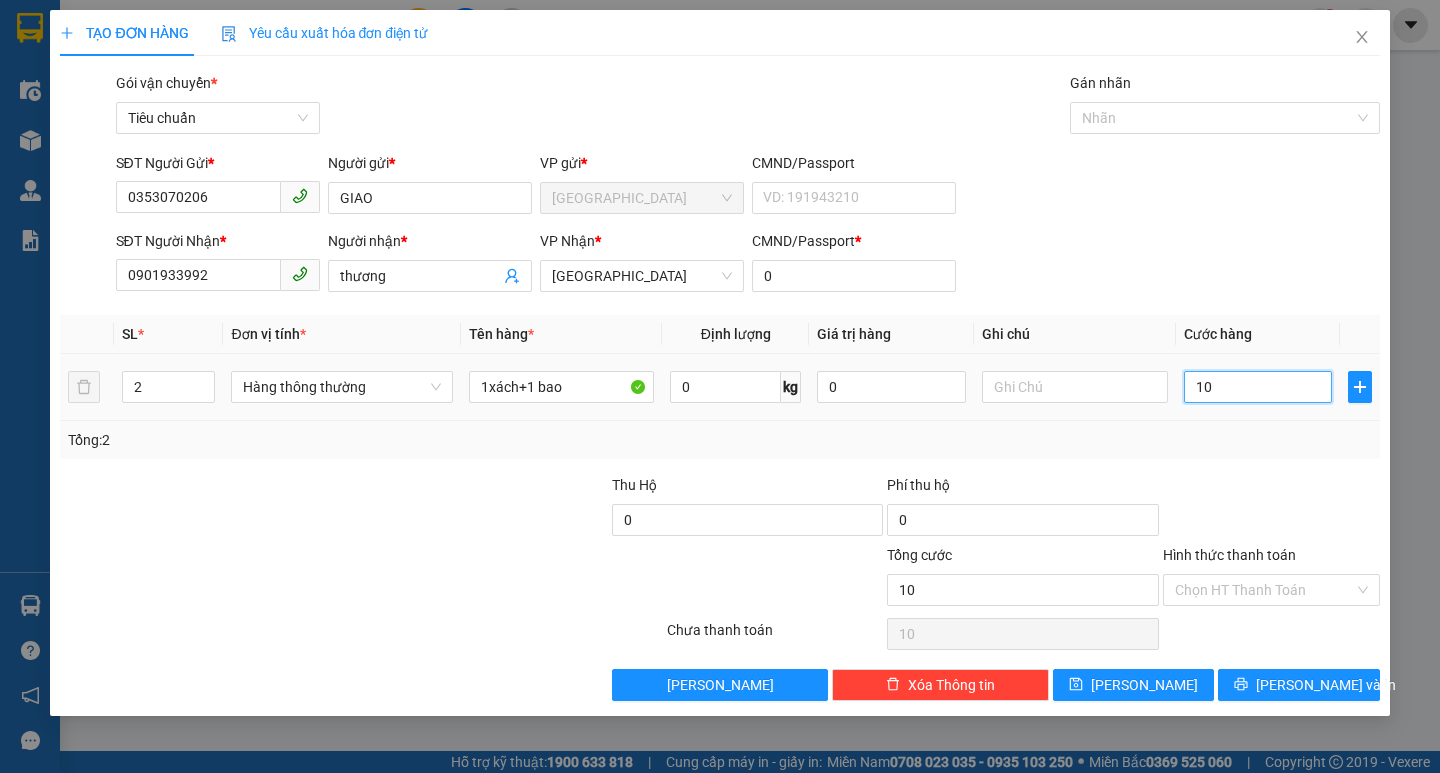 type on "100" 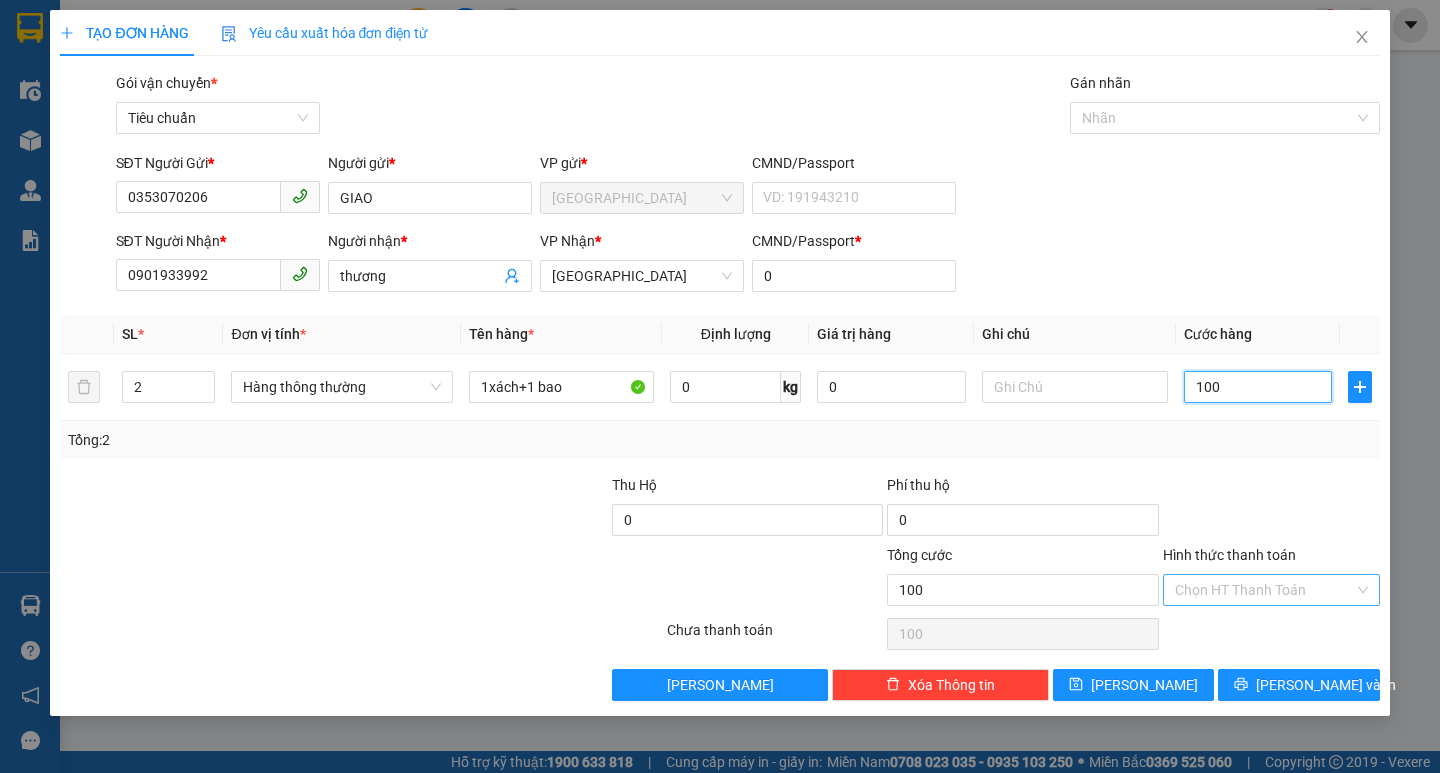 type on "100" 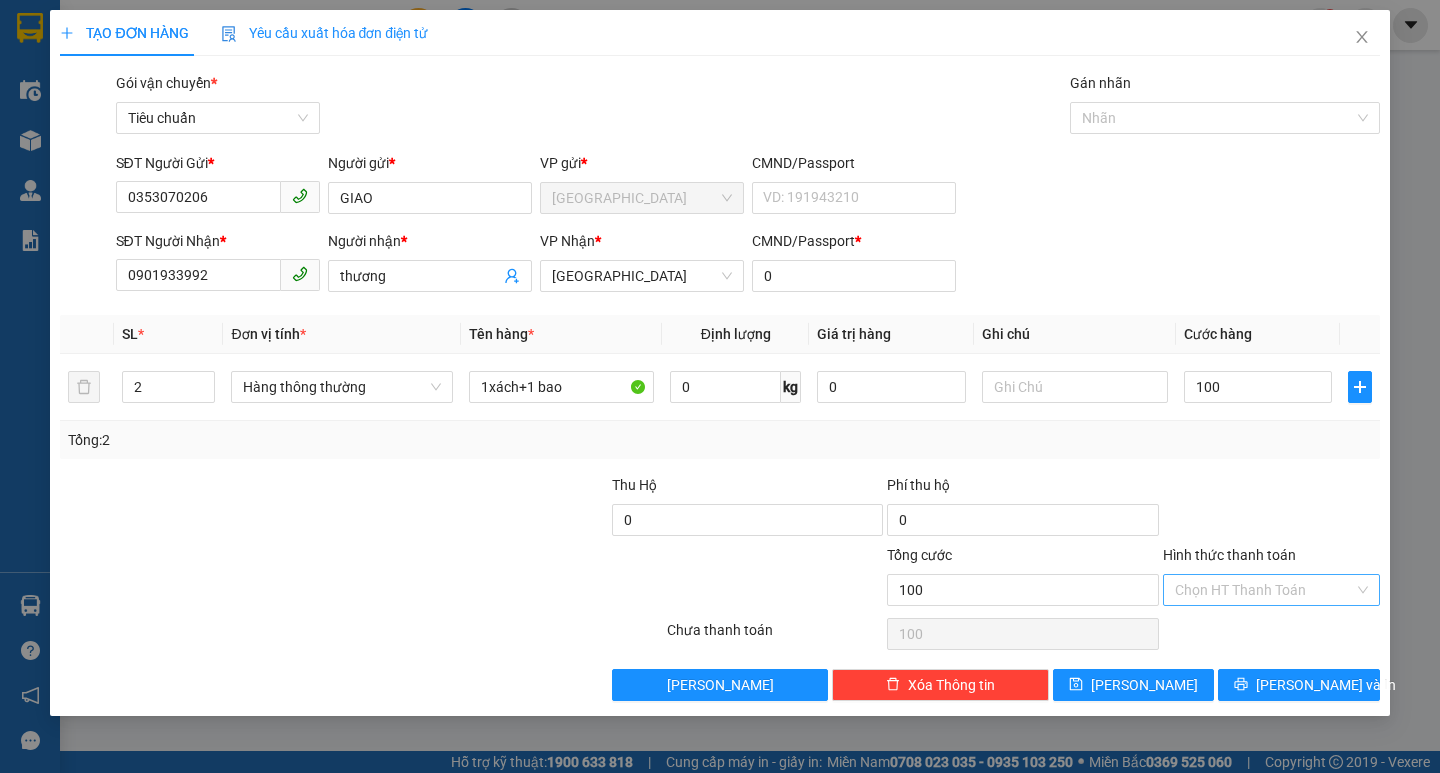 type on "100.000" 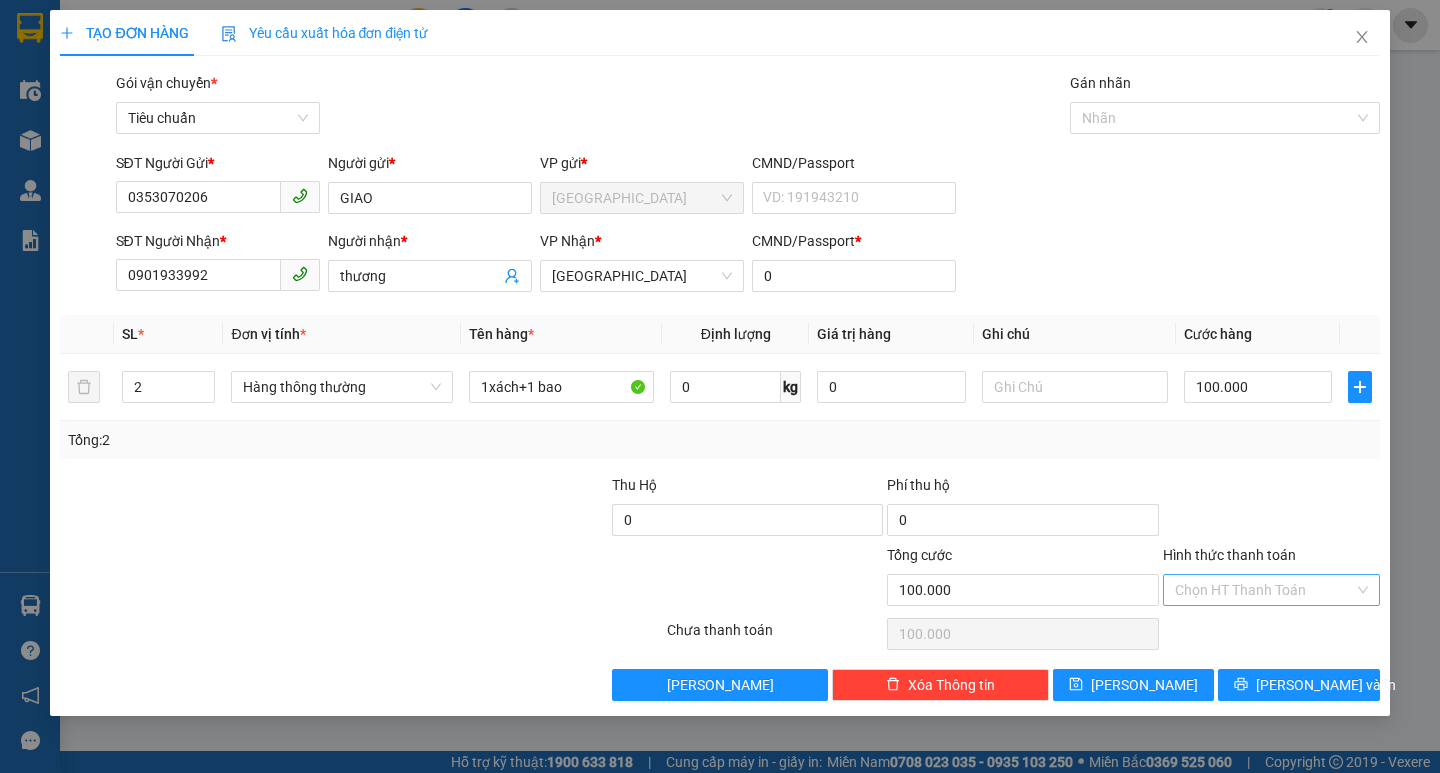 click on "Hình thức thanh toán" at bounding box center (1264, 590) 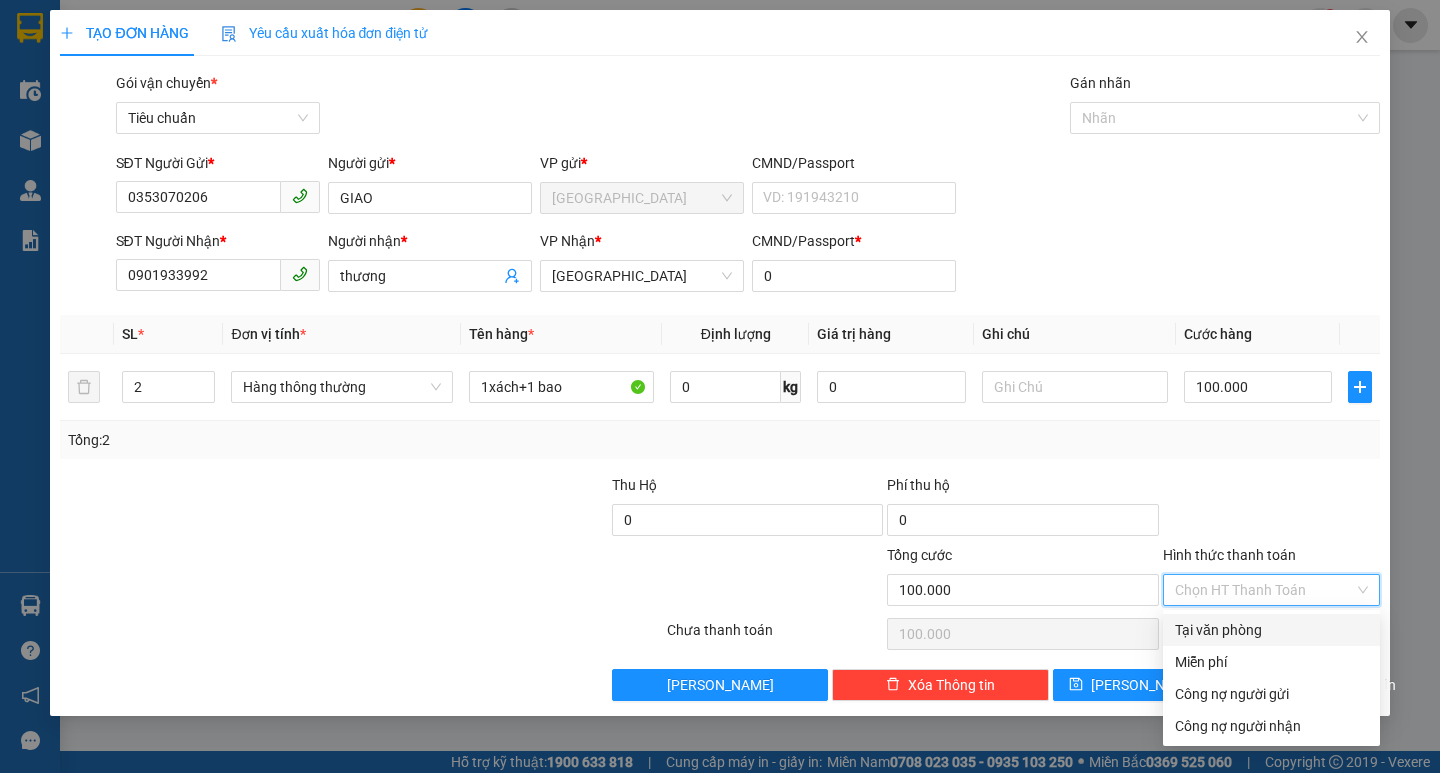 click on "Tại văn phòng" at bounding box center [1271, 630] 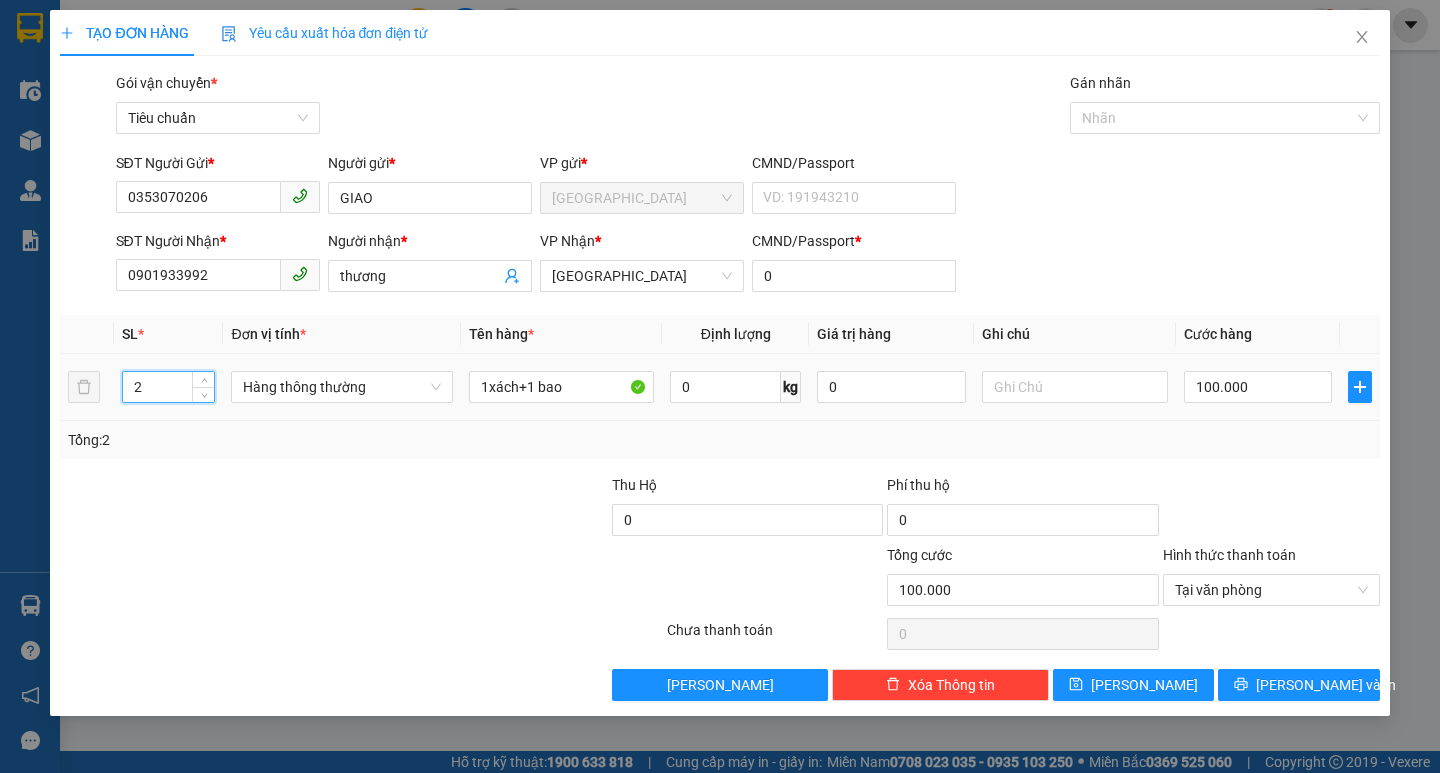 click on "2" at bounding box center [169, 387] 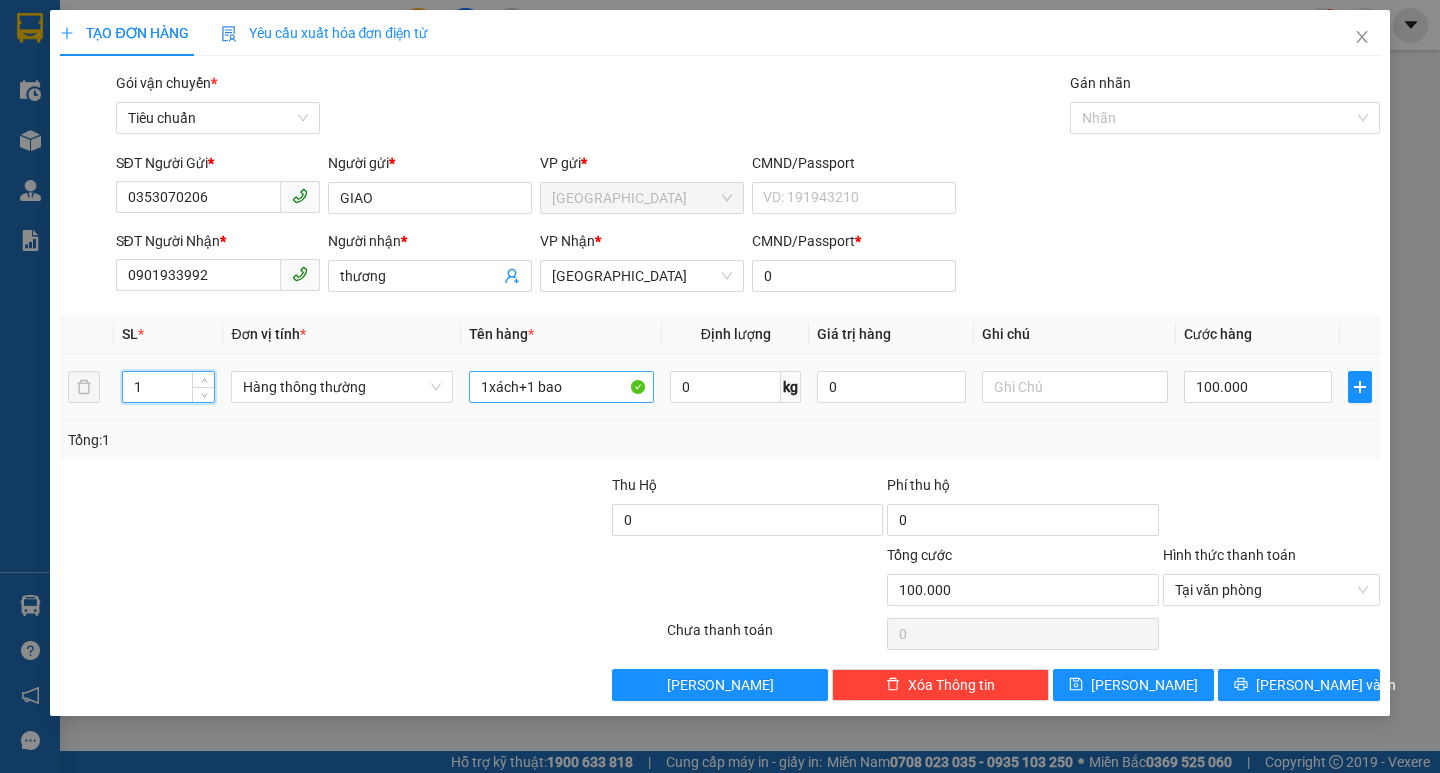 type on "1" 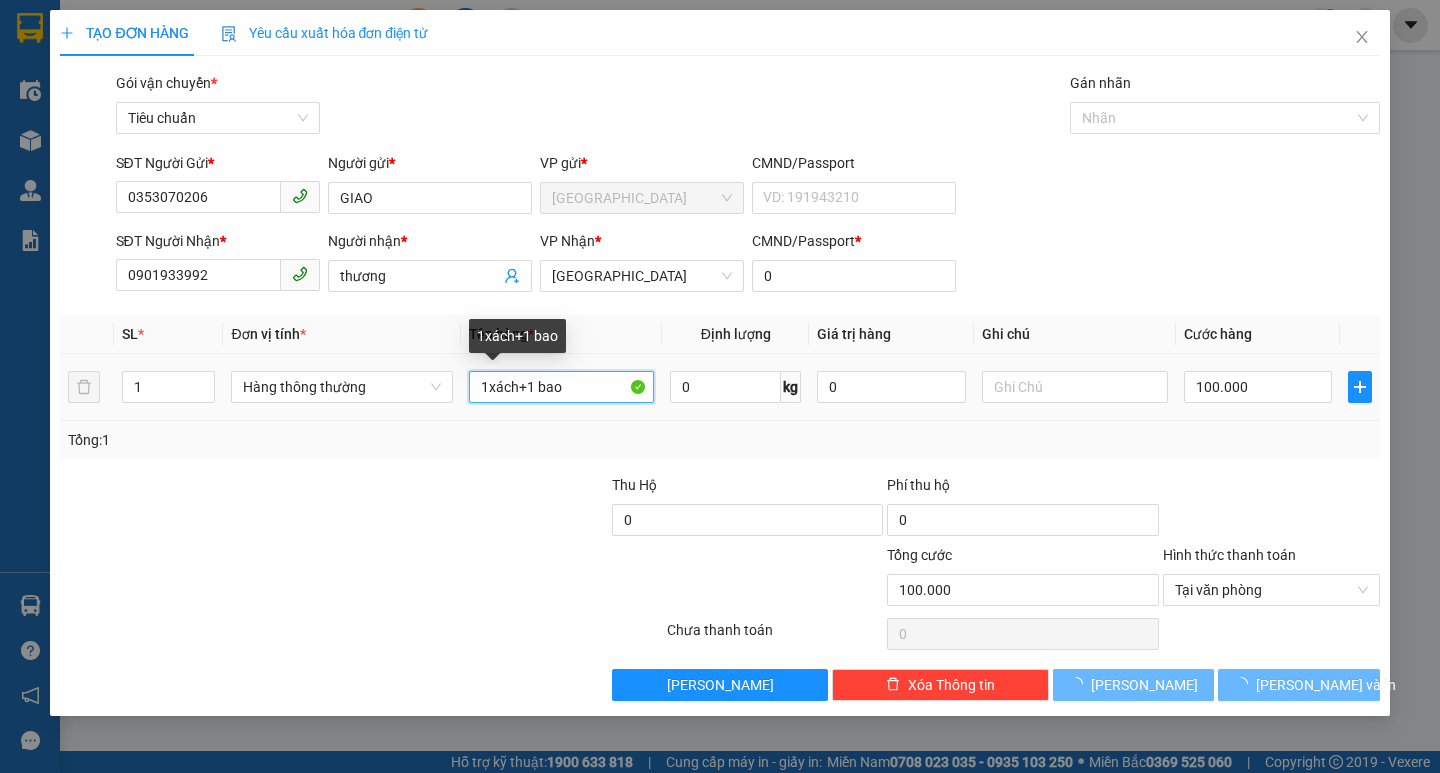 click on "1xách+1 bao" at bounding box center (562, 387) 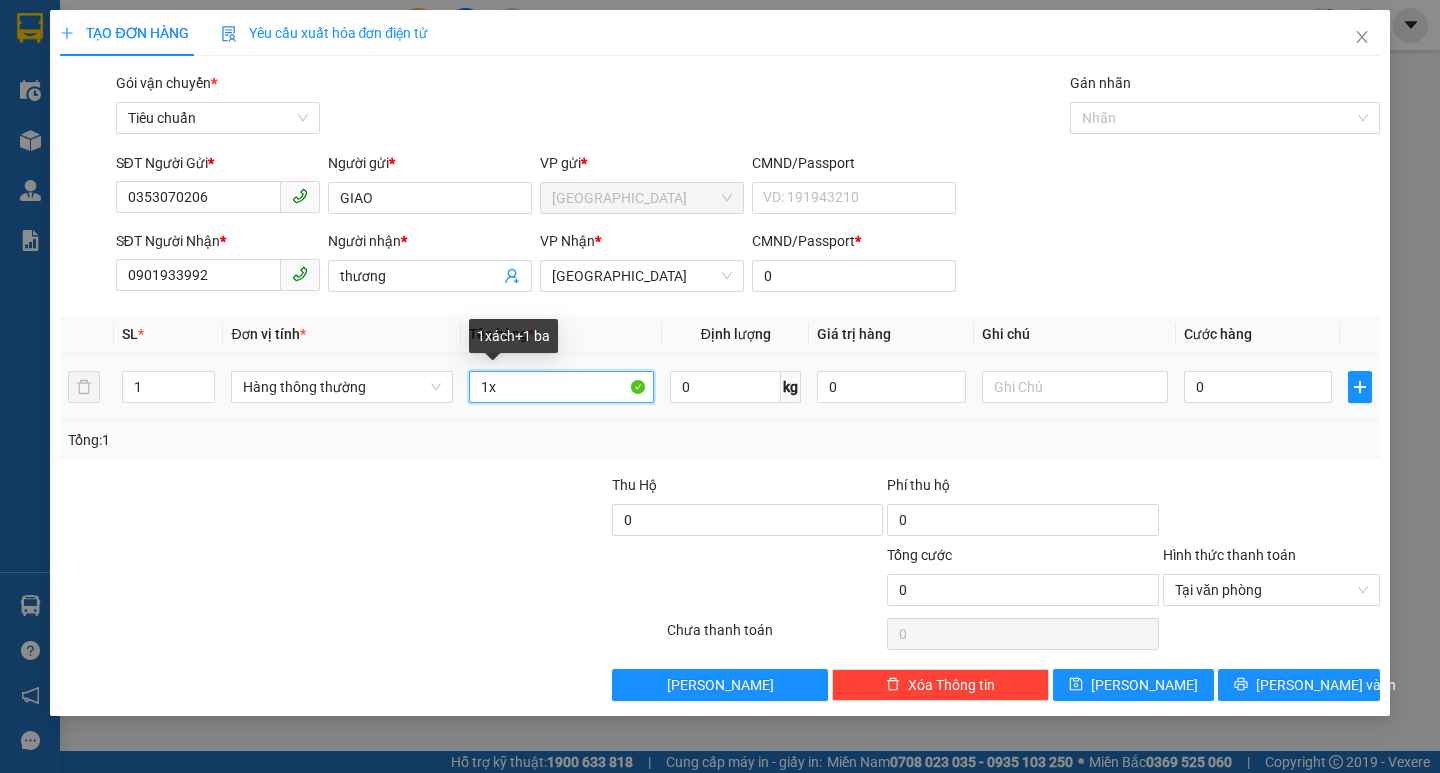 type on "1" 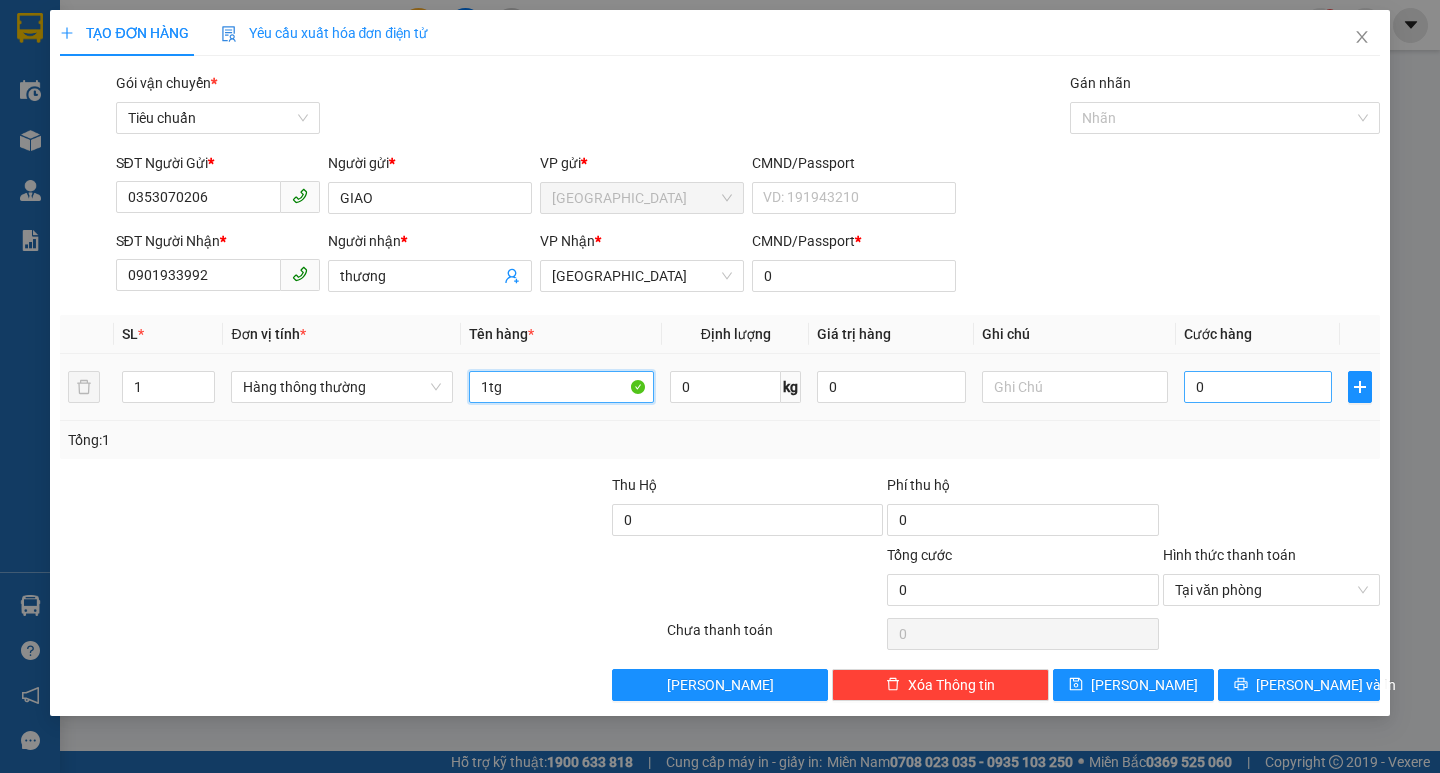 type on "1tg" 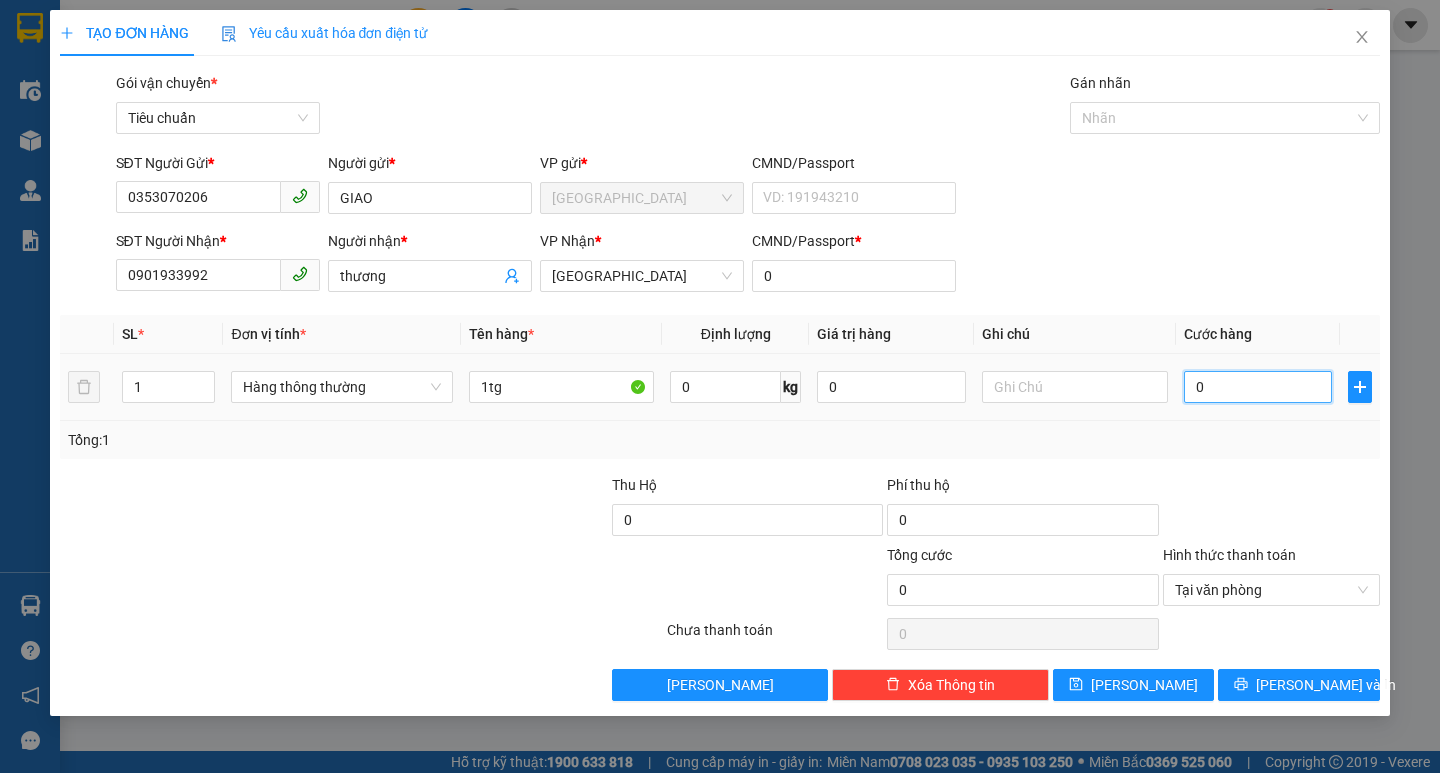 click on "0" at bounding box center [1258, 387] 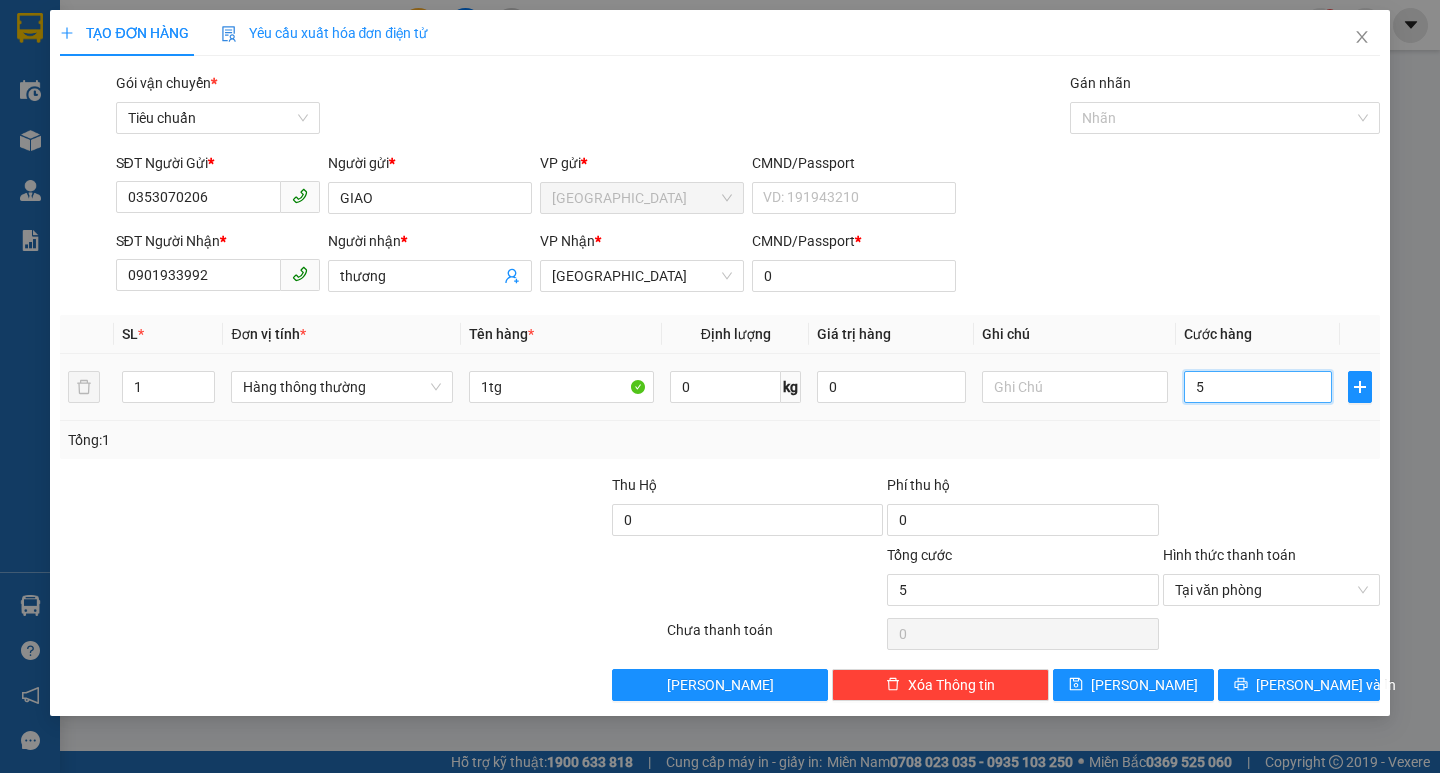 type on "50" 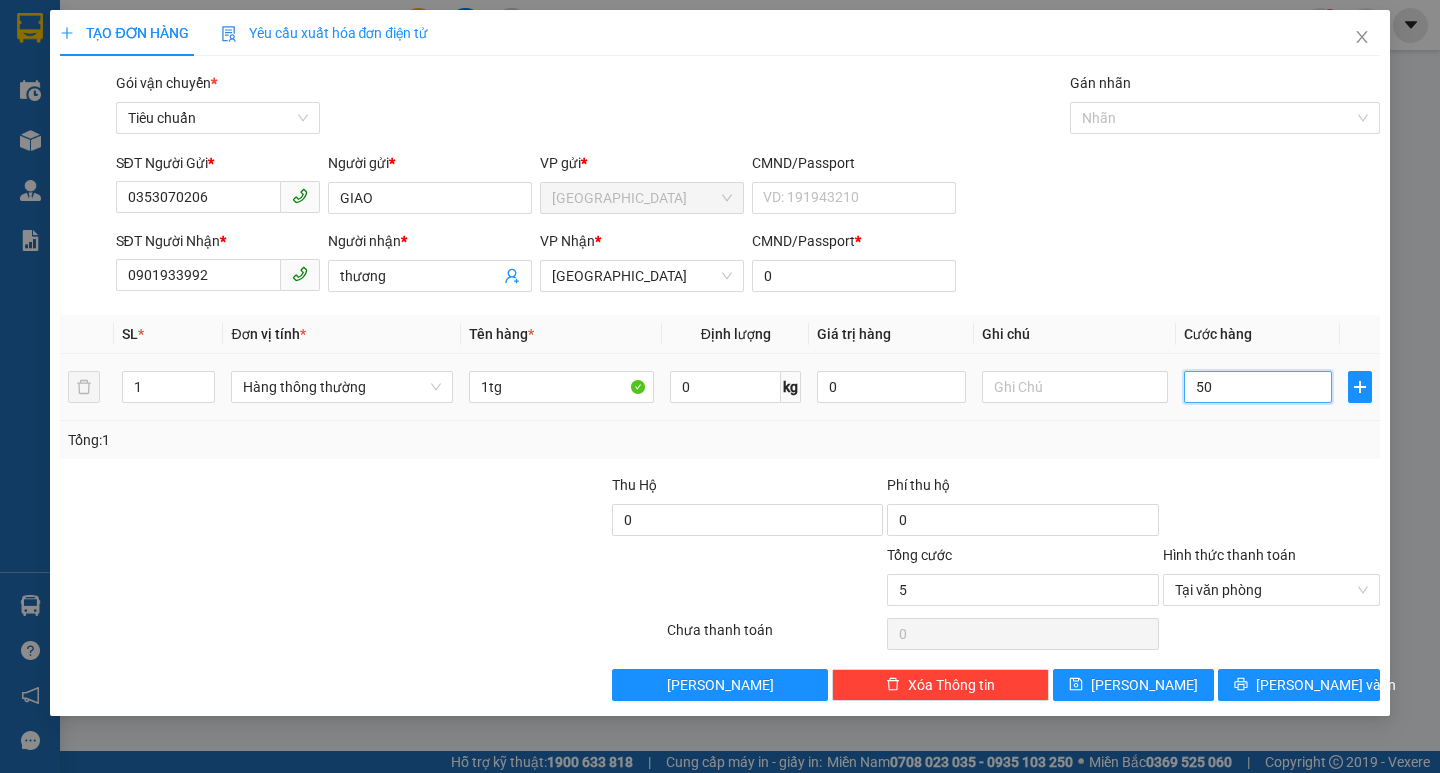 type on "50" 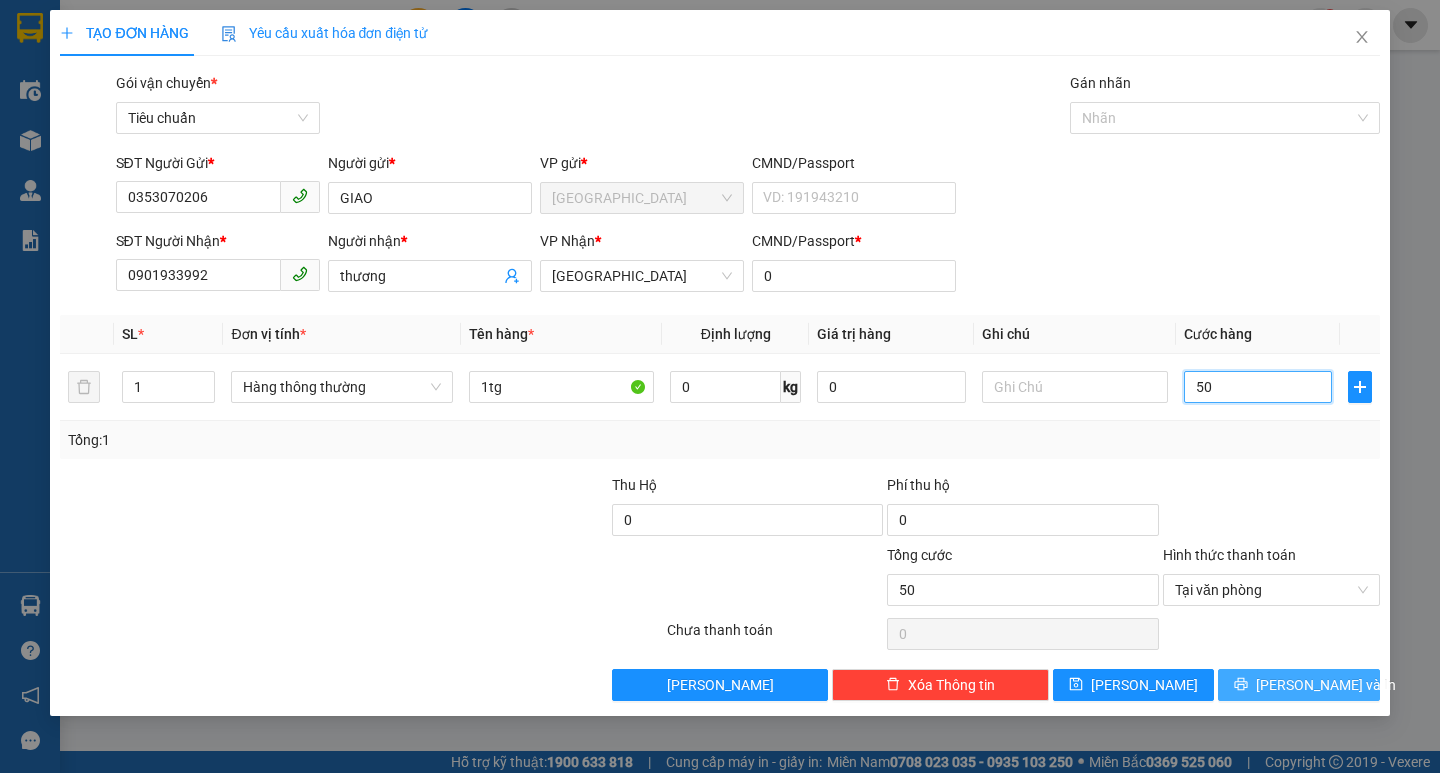 type on "50" 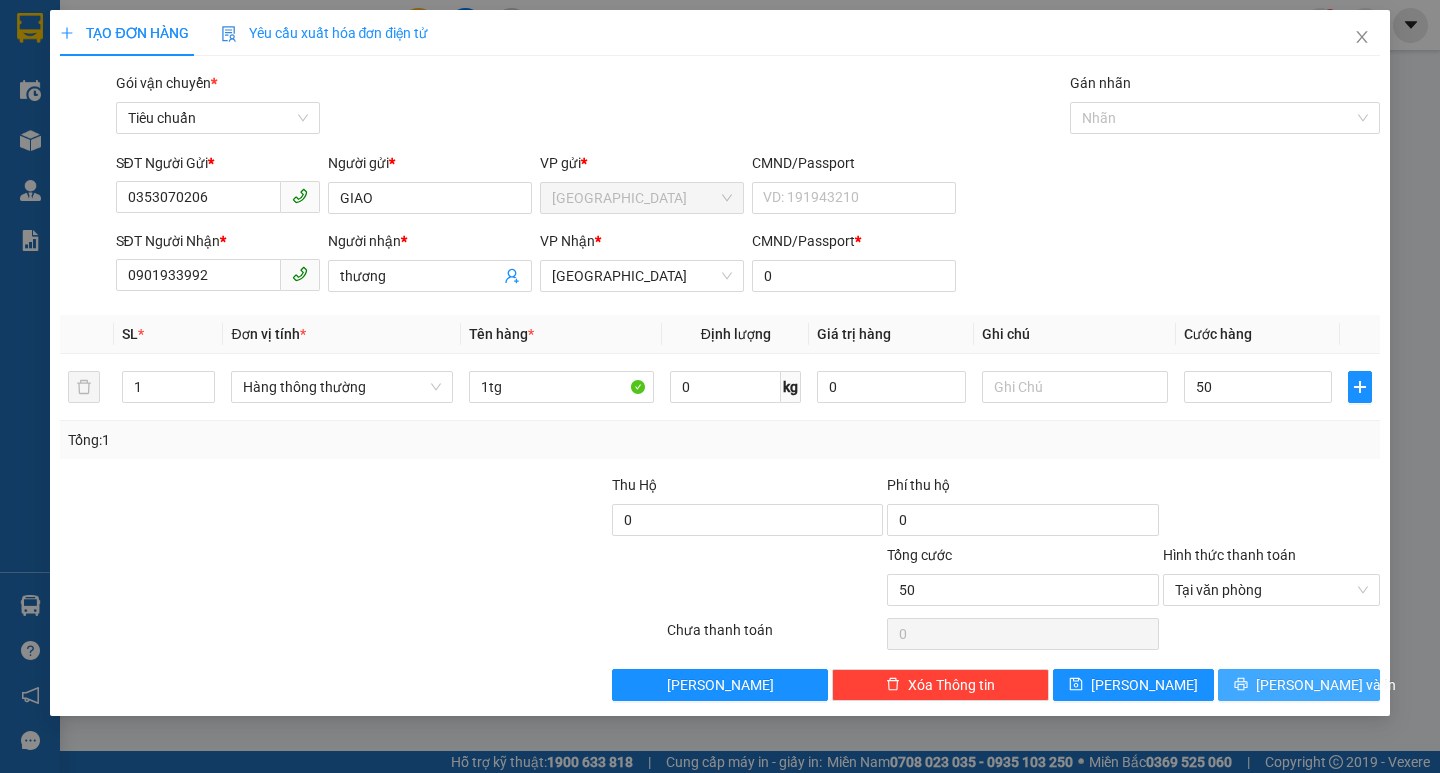 type on "50.000" 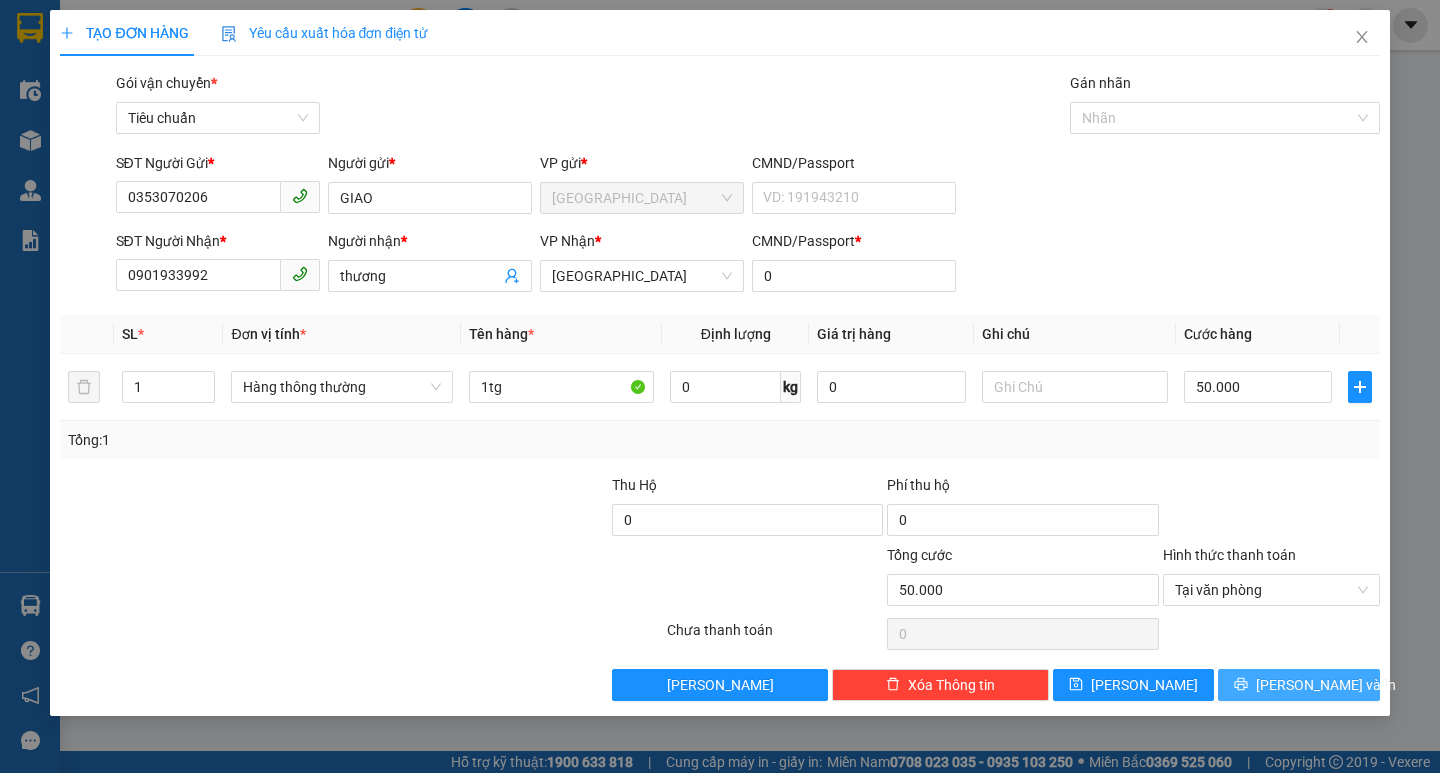click on "[PERSON_NAME] và In" at bounding box center (1326, 685) 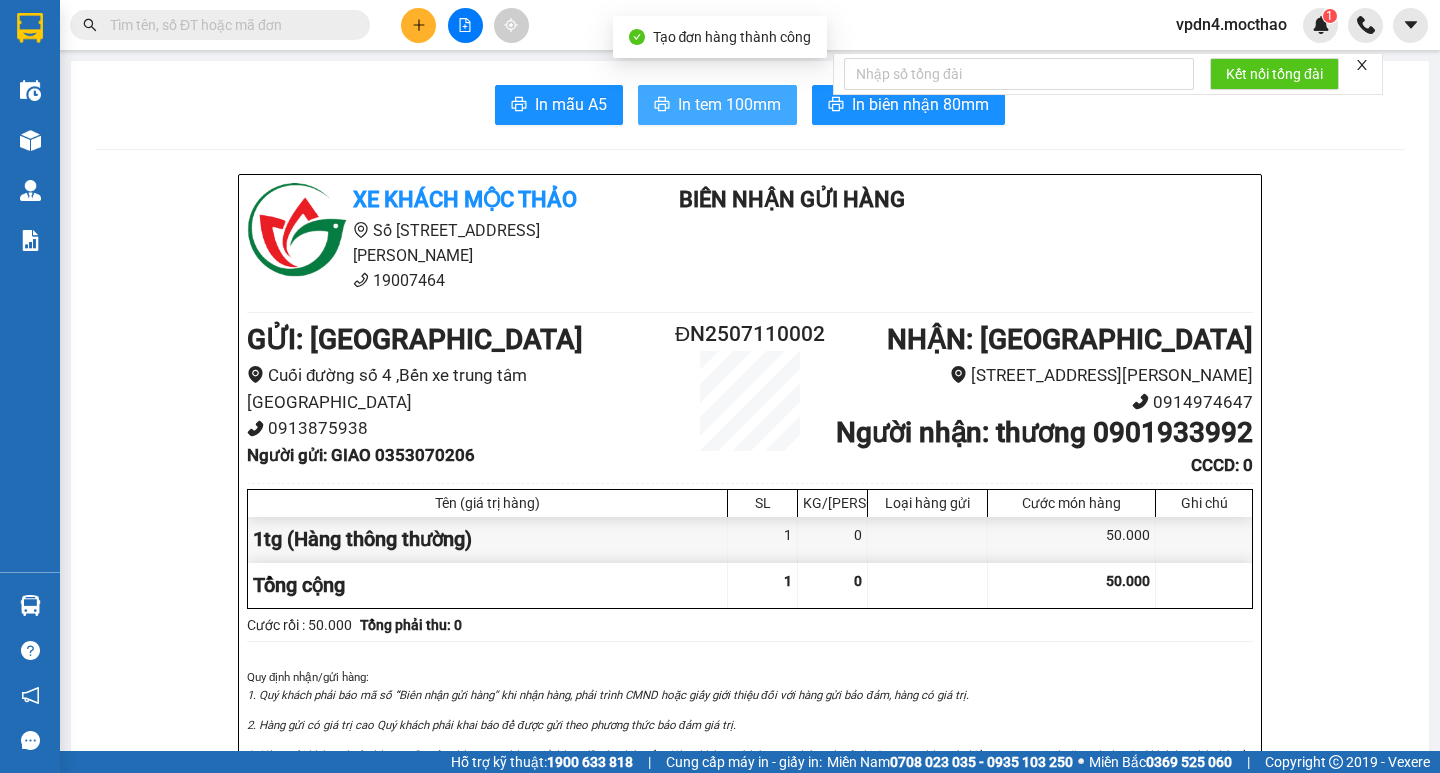 click on "In tem 100mm" at bounding box center [729, 104] 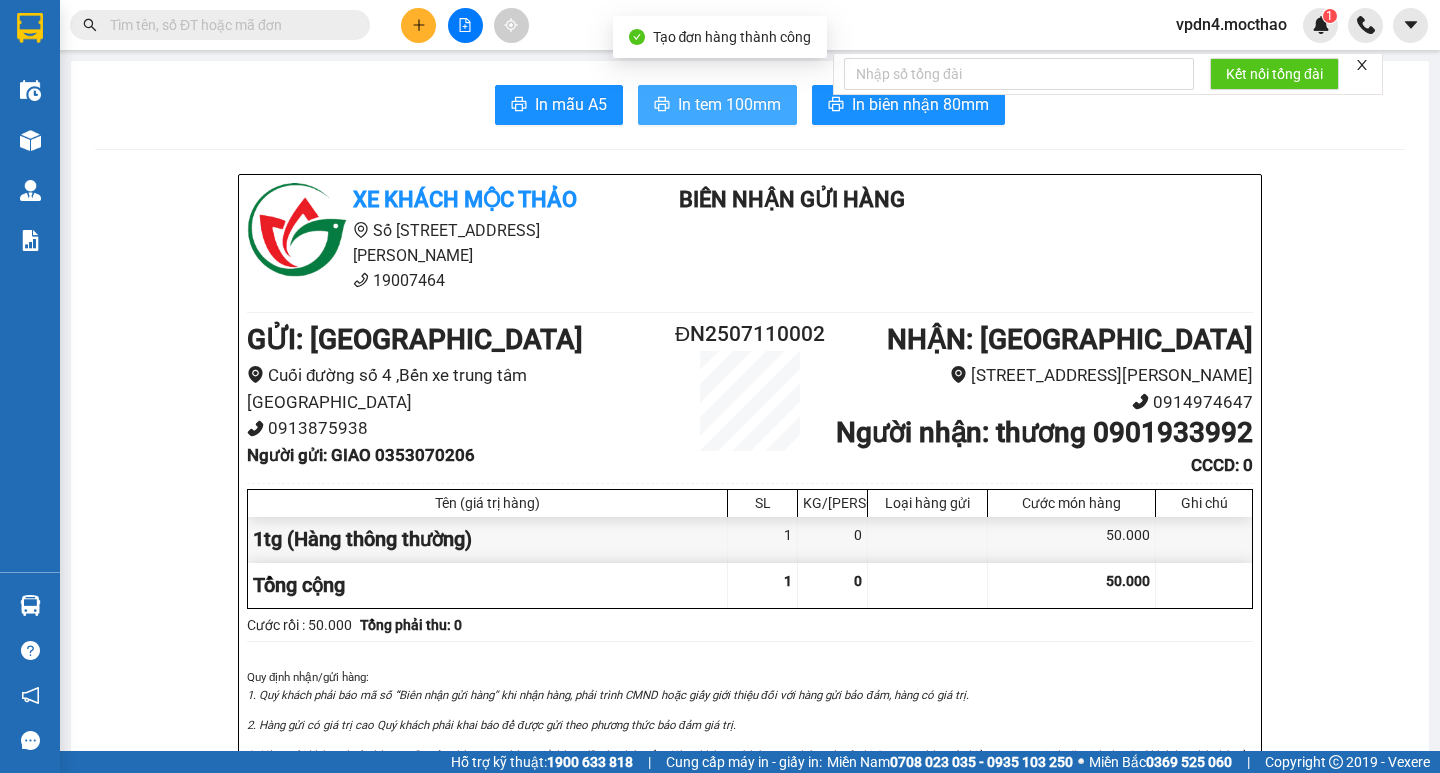 scroll, scrollTop: 0, scrollLeft: 0, axis: both 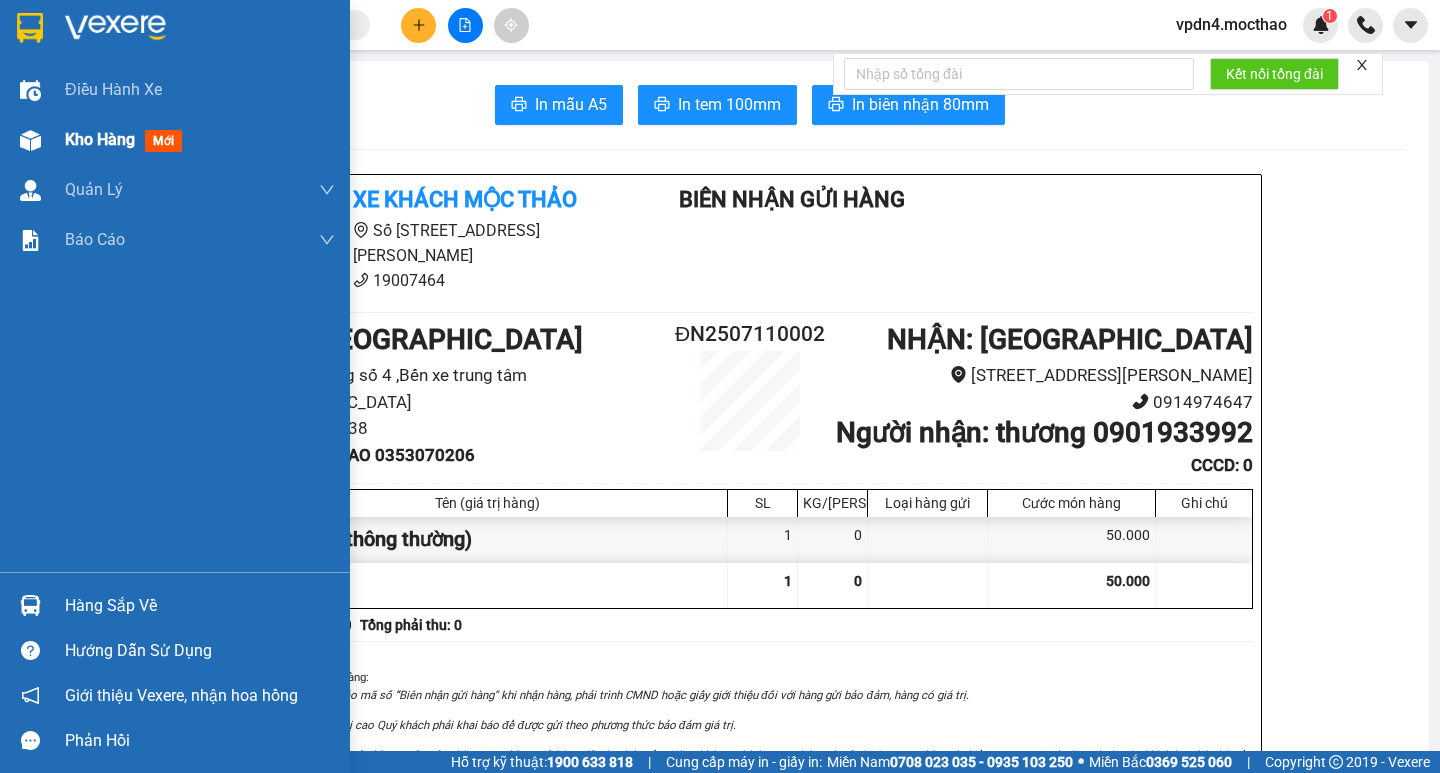 click on "Kho hàng" at bounding box center (100, 139) 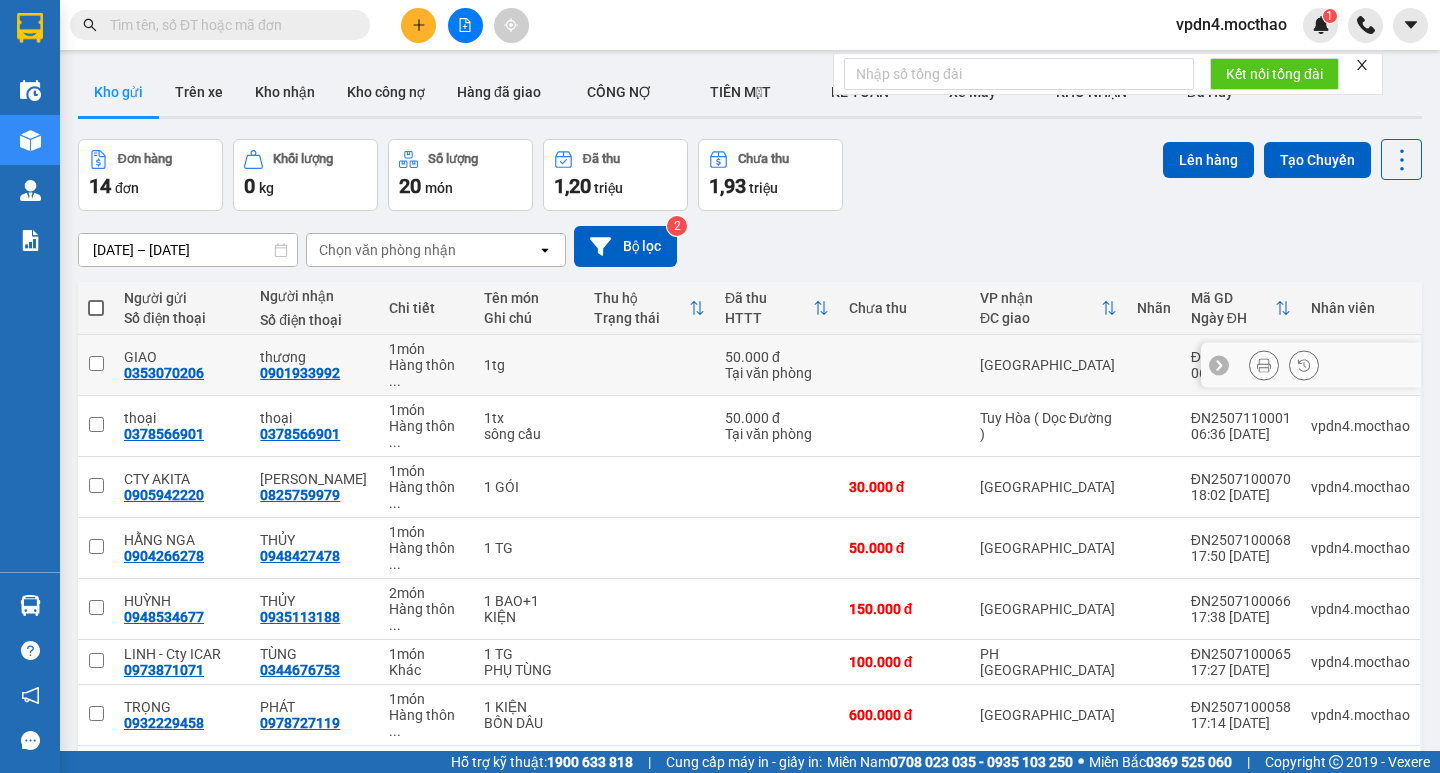 click at bounding box center [96, 365] 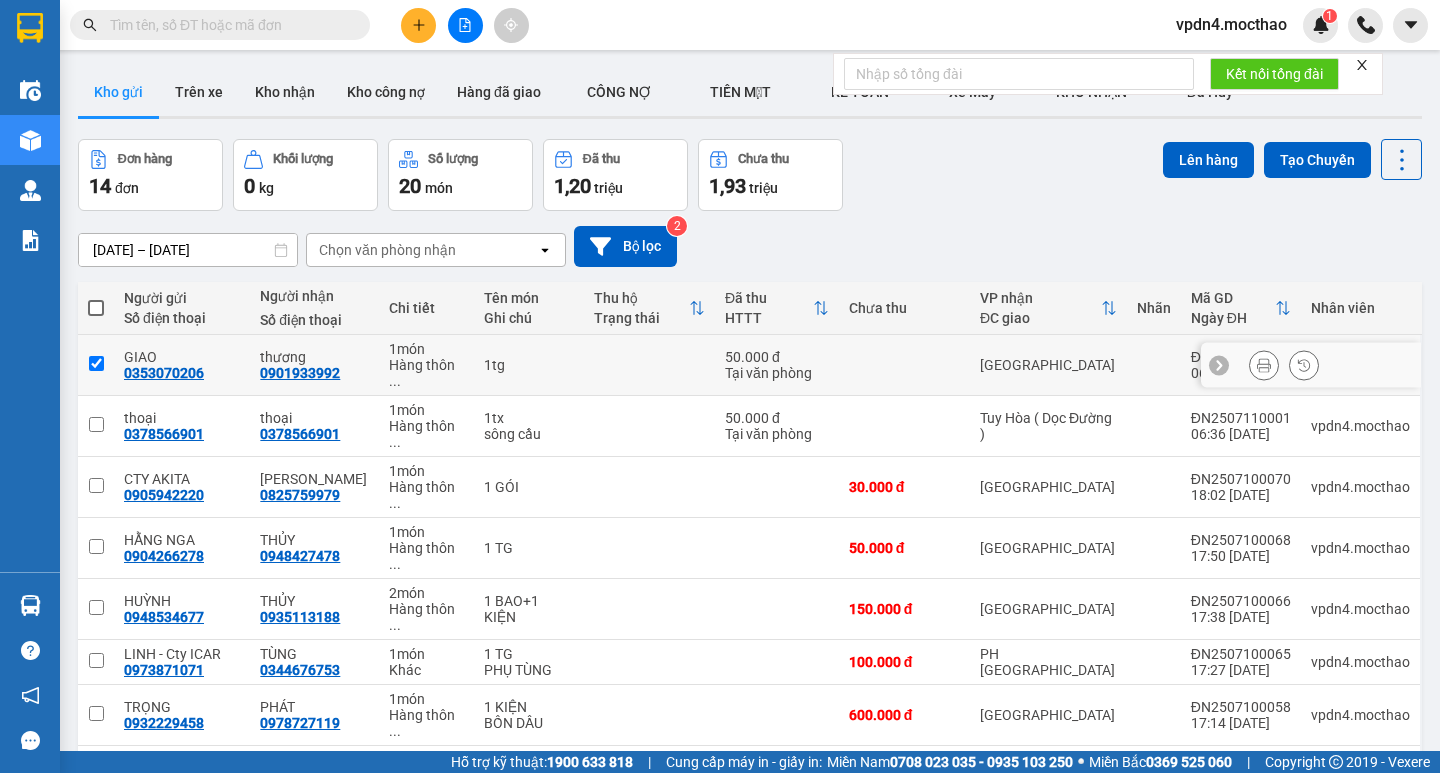 checkbox on "true" 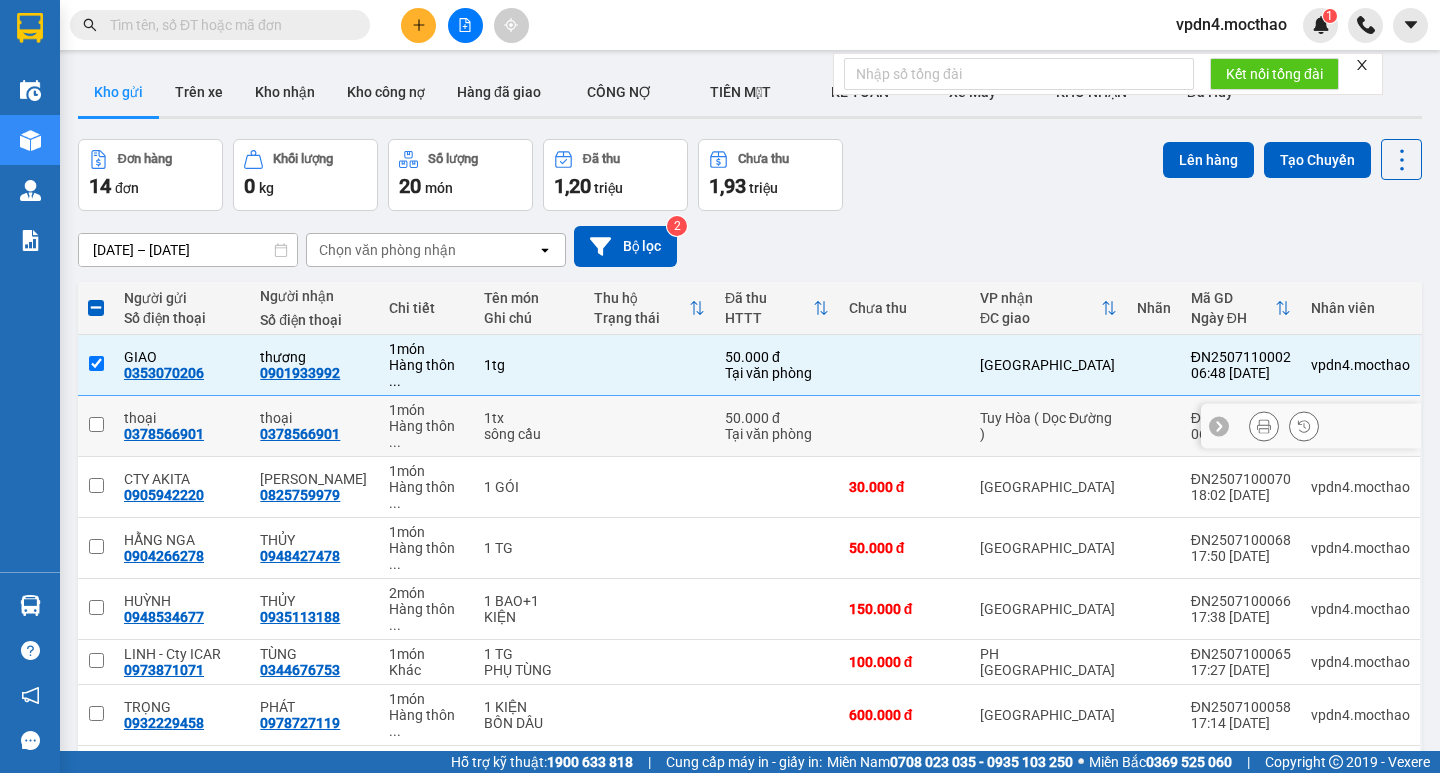 click at bounding box center [96, 426] 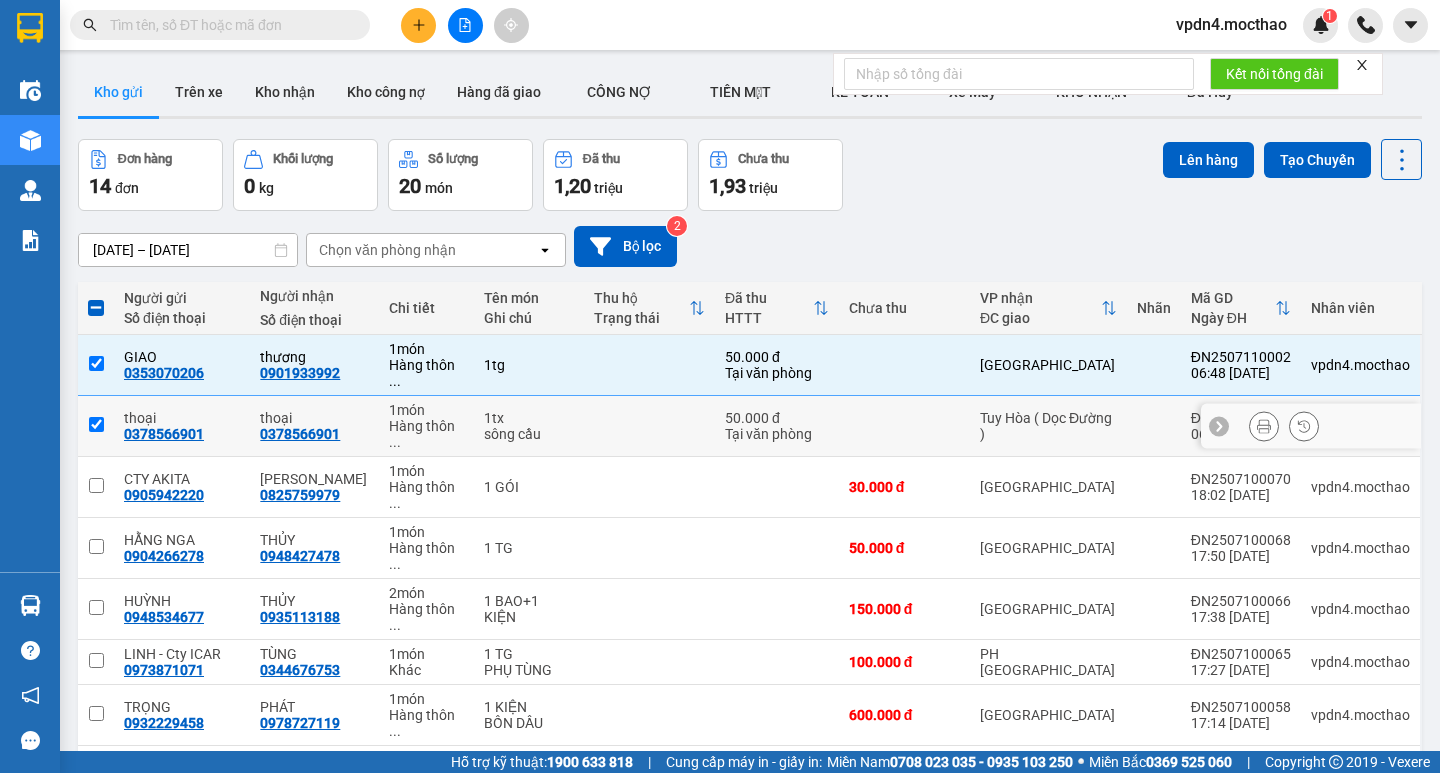 checkbox on "true" 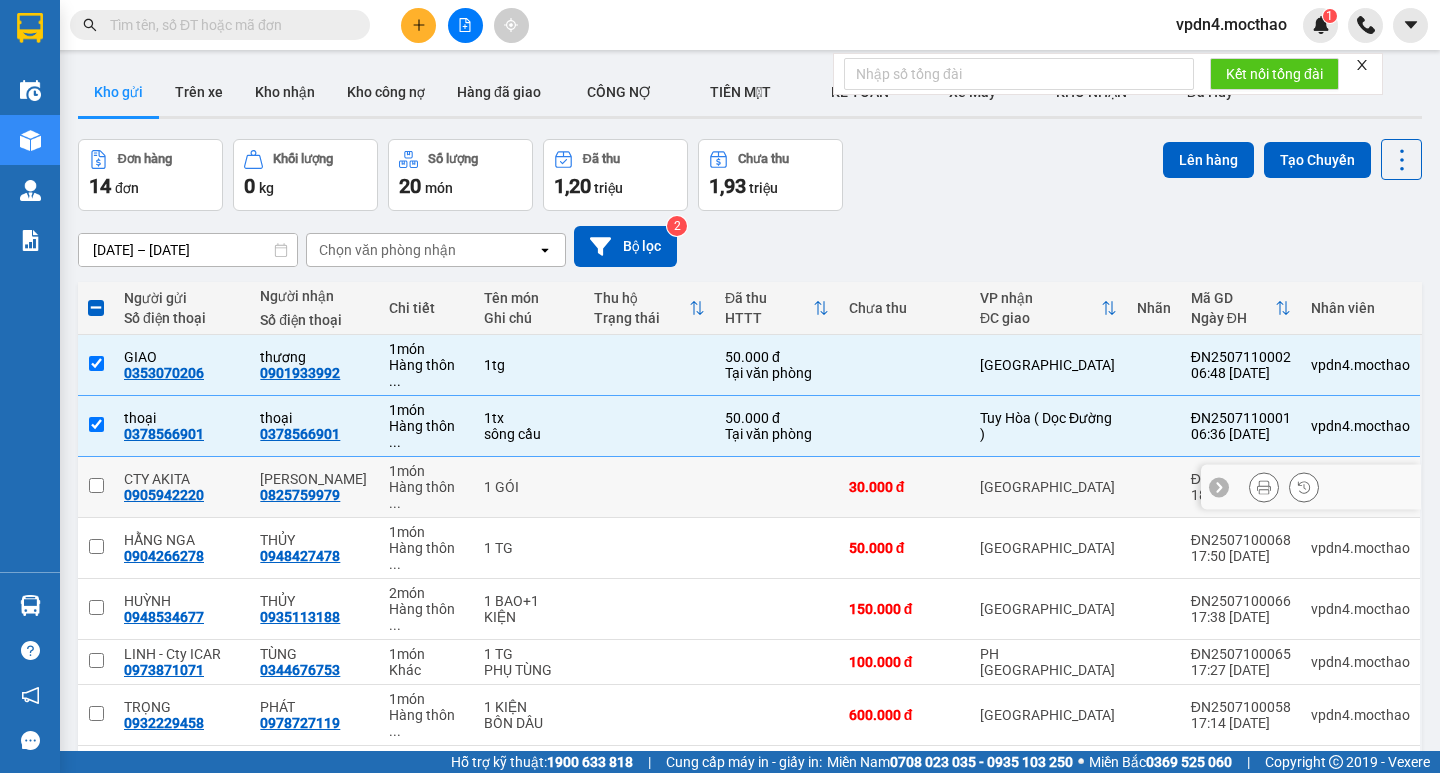 click at bounding box center [96, 485] 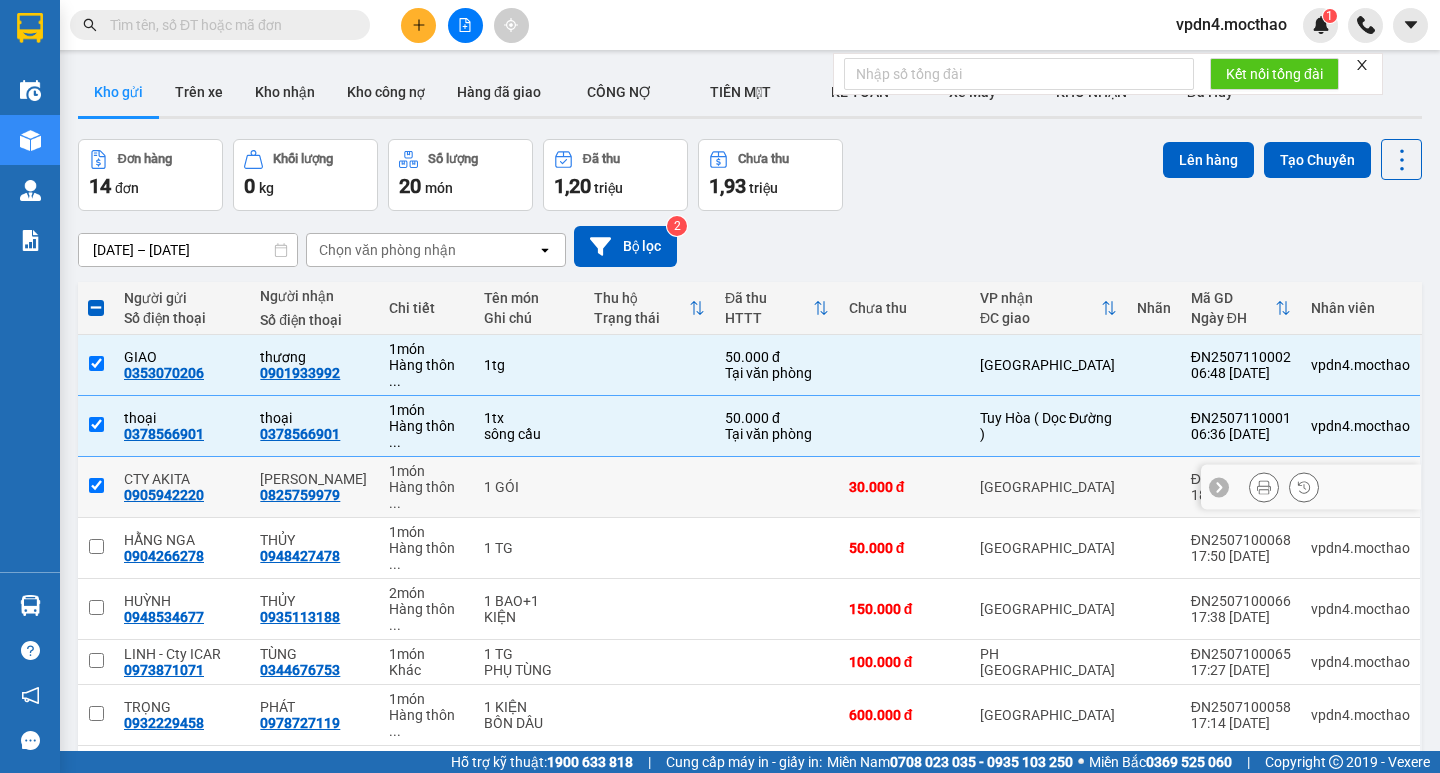 checkbox on "true" 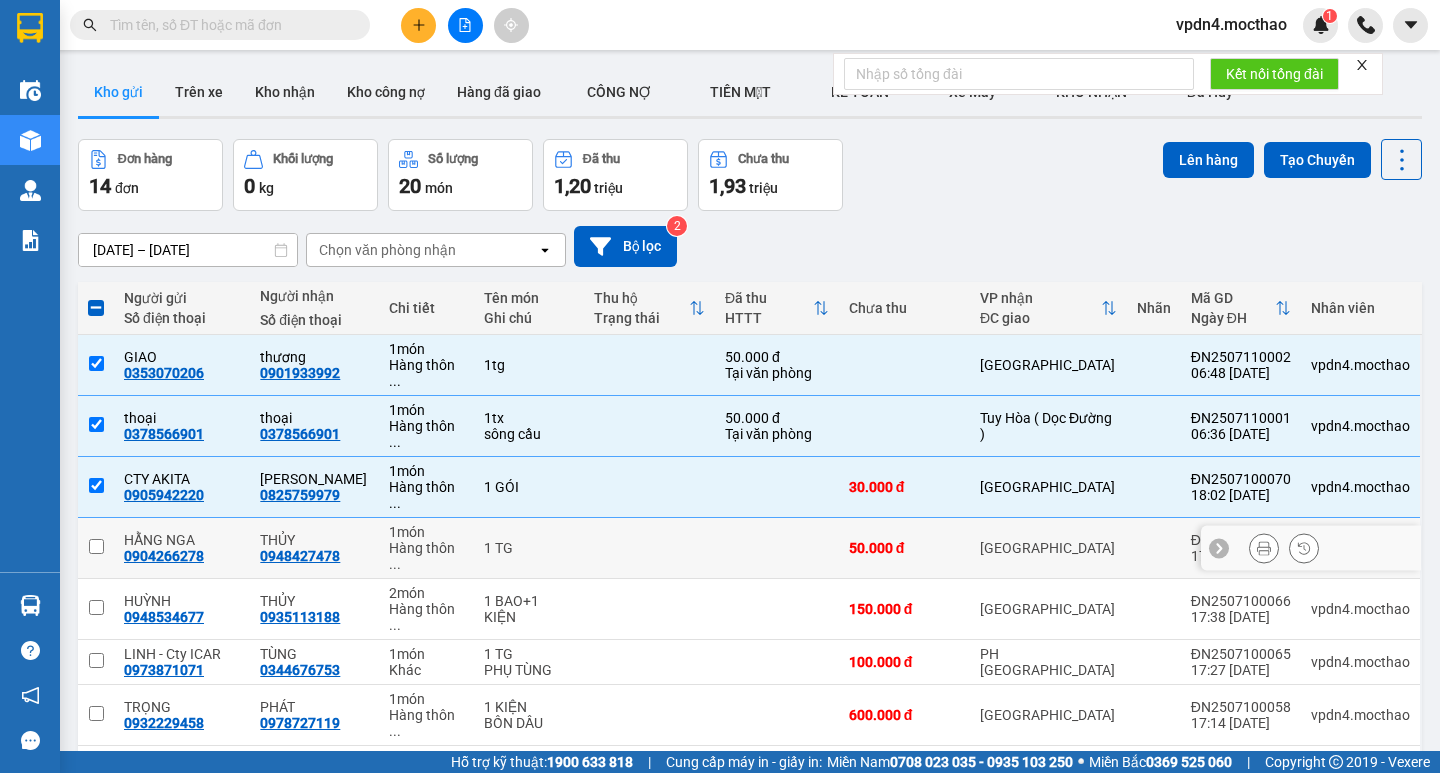 click at bounding box center [96, 546] 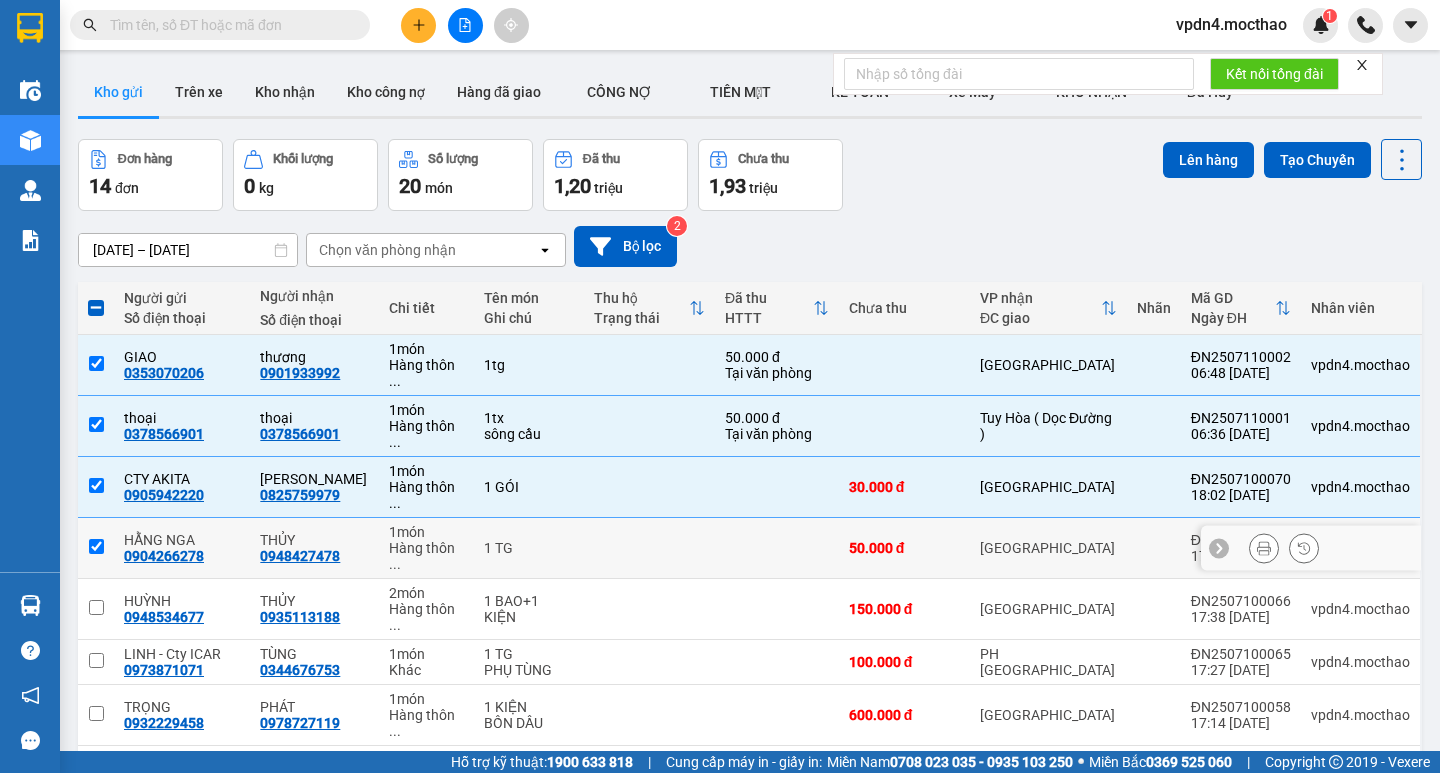 checkbox on "true" 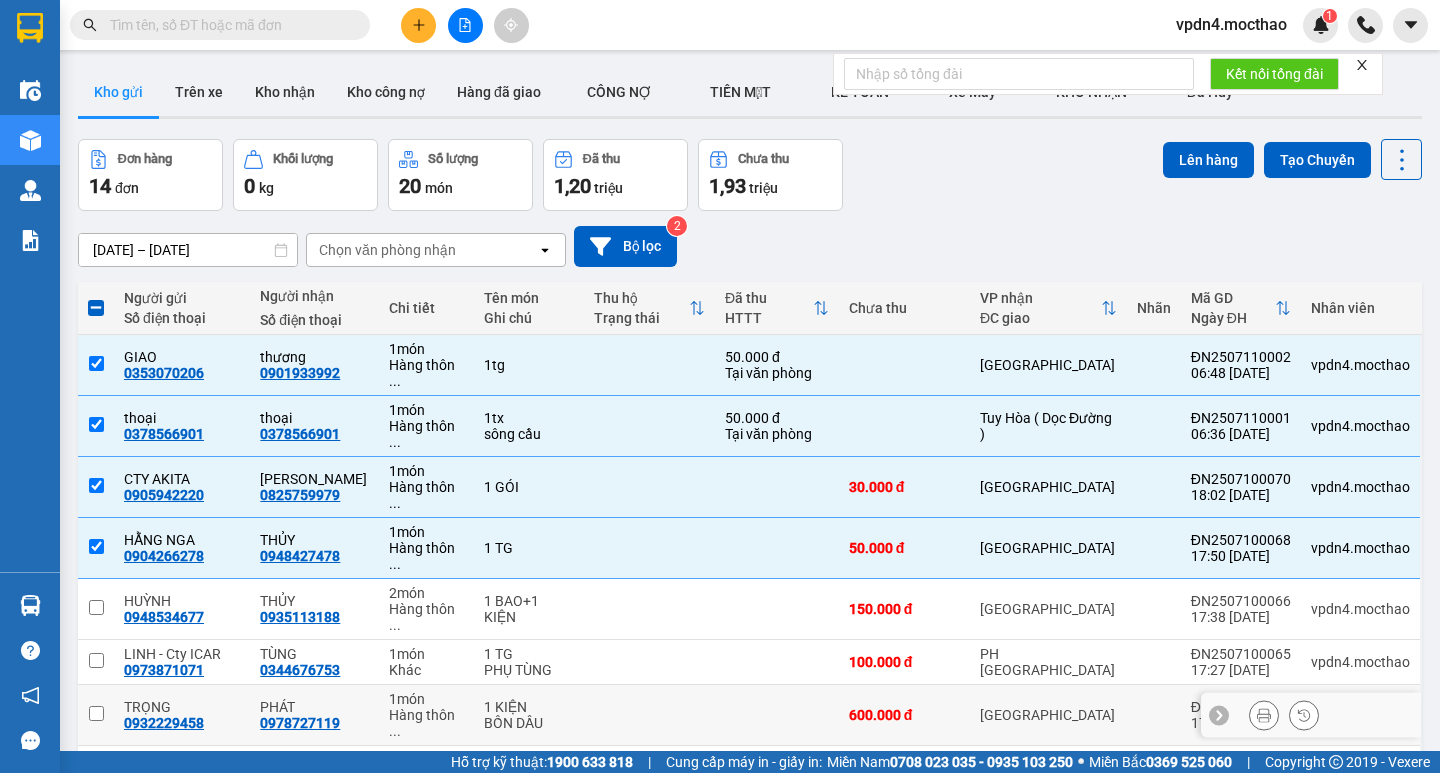 click at bounding box center (649, 715) 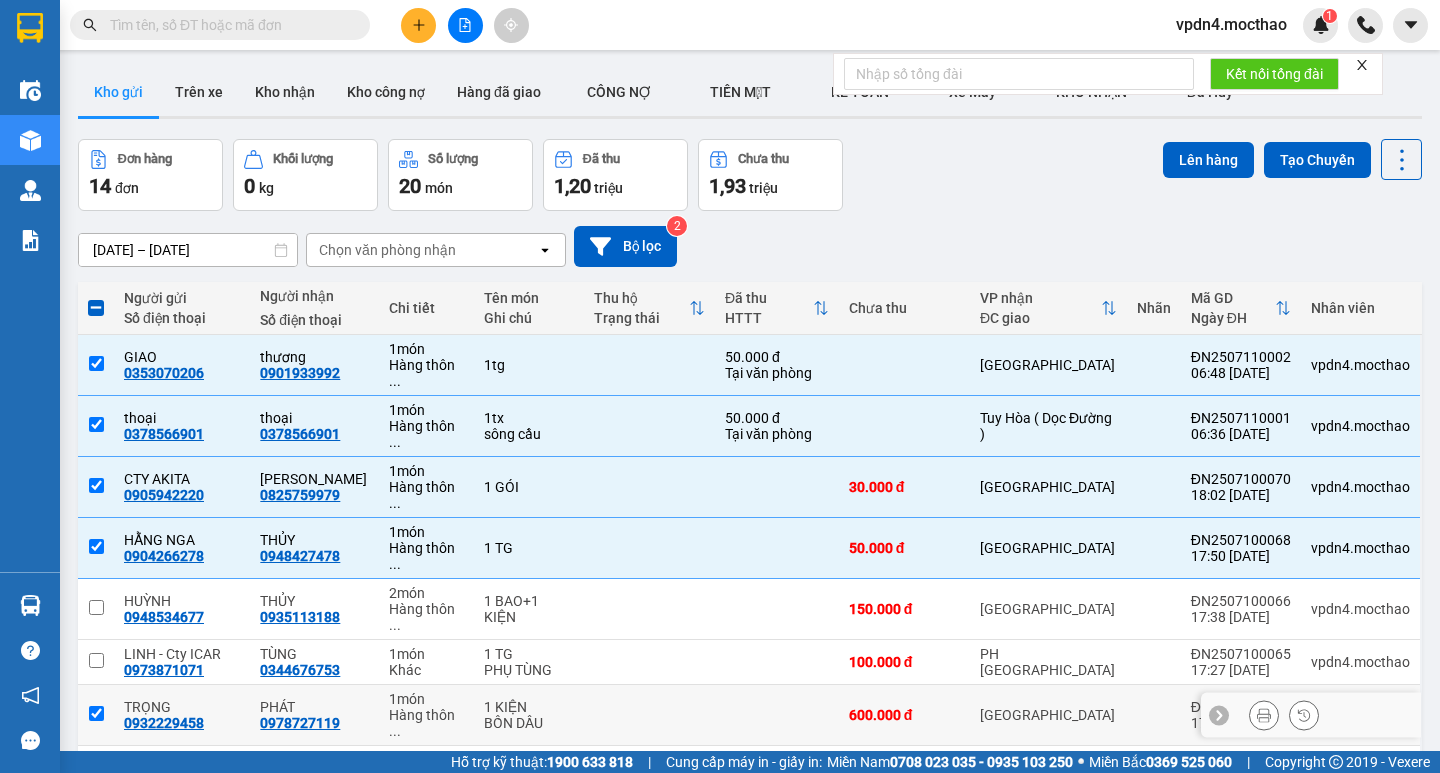 checkbox on "true" 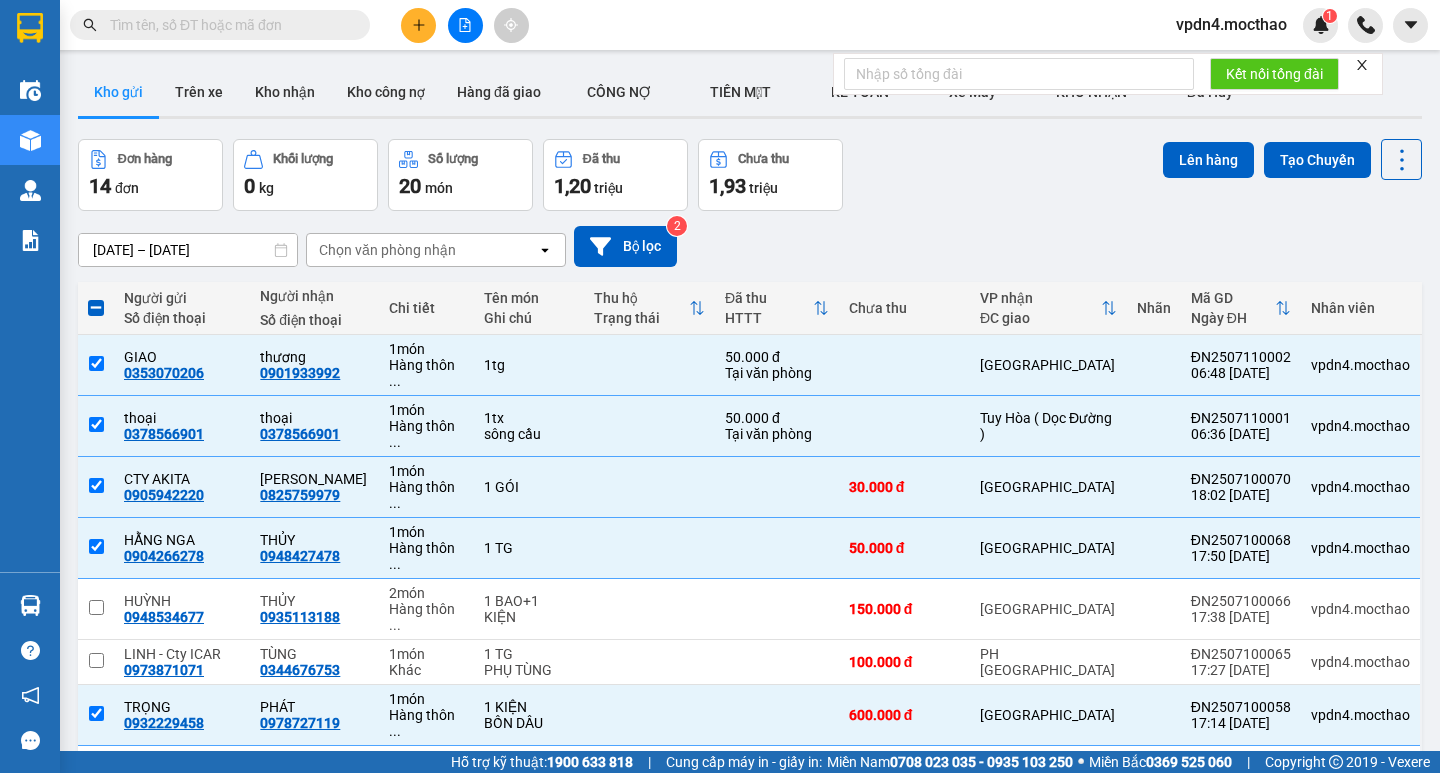 click on "09/07/2025 – 11/07/2025 Press the down arrow key to interact with the calendar and select a date. Press the escape button to close the calendar. Selected date range is from 09/07/2025 to 11/07/2025. Chọn văn phòng nhận open Bộ lọc 2" at bounding box center [750, 246] 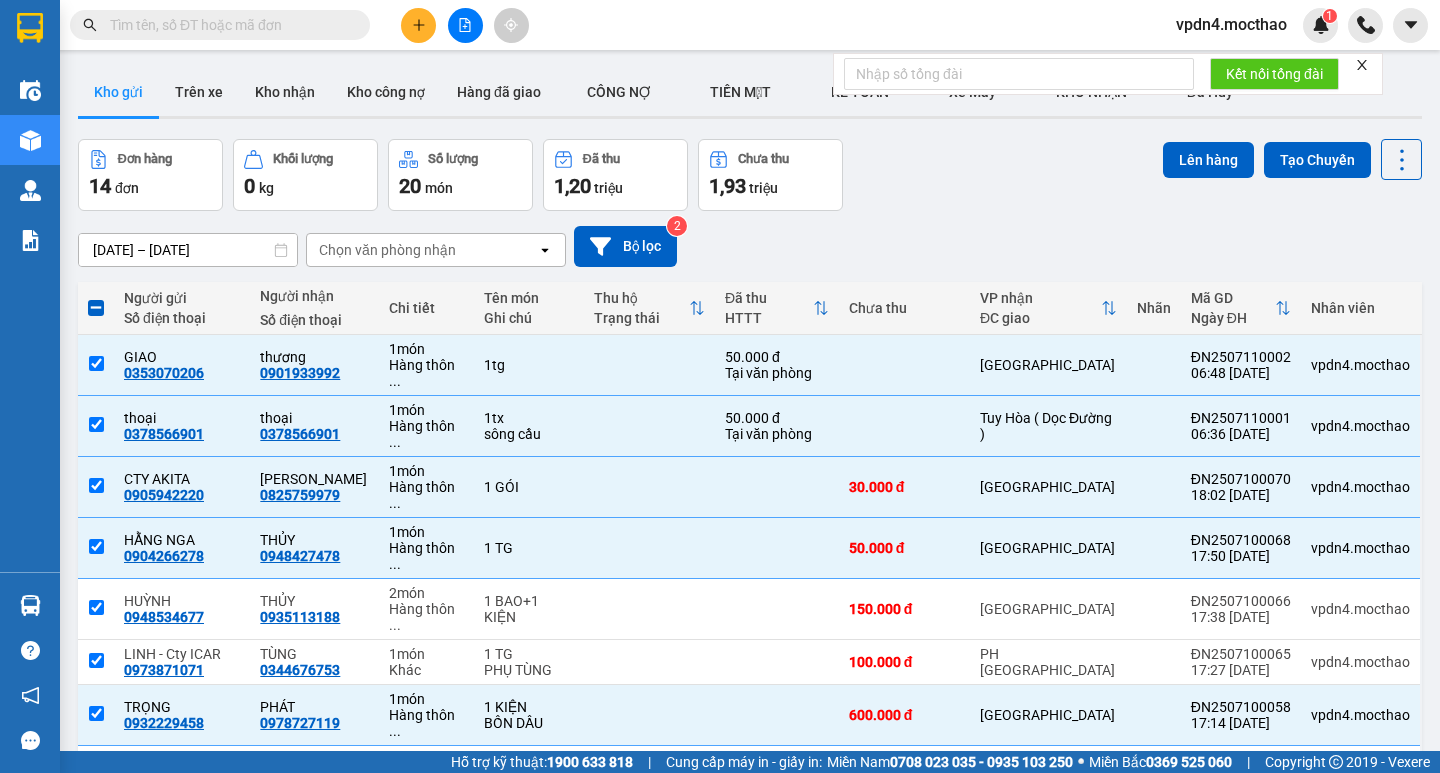 checkbox on "true" 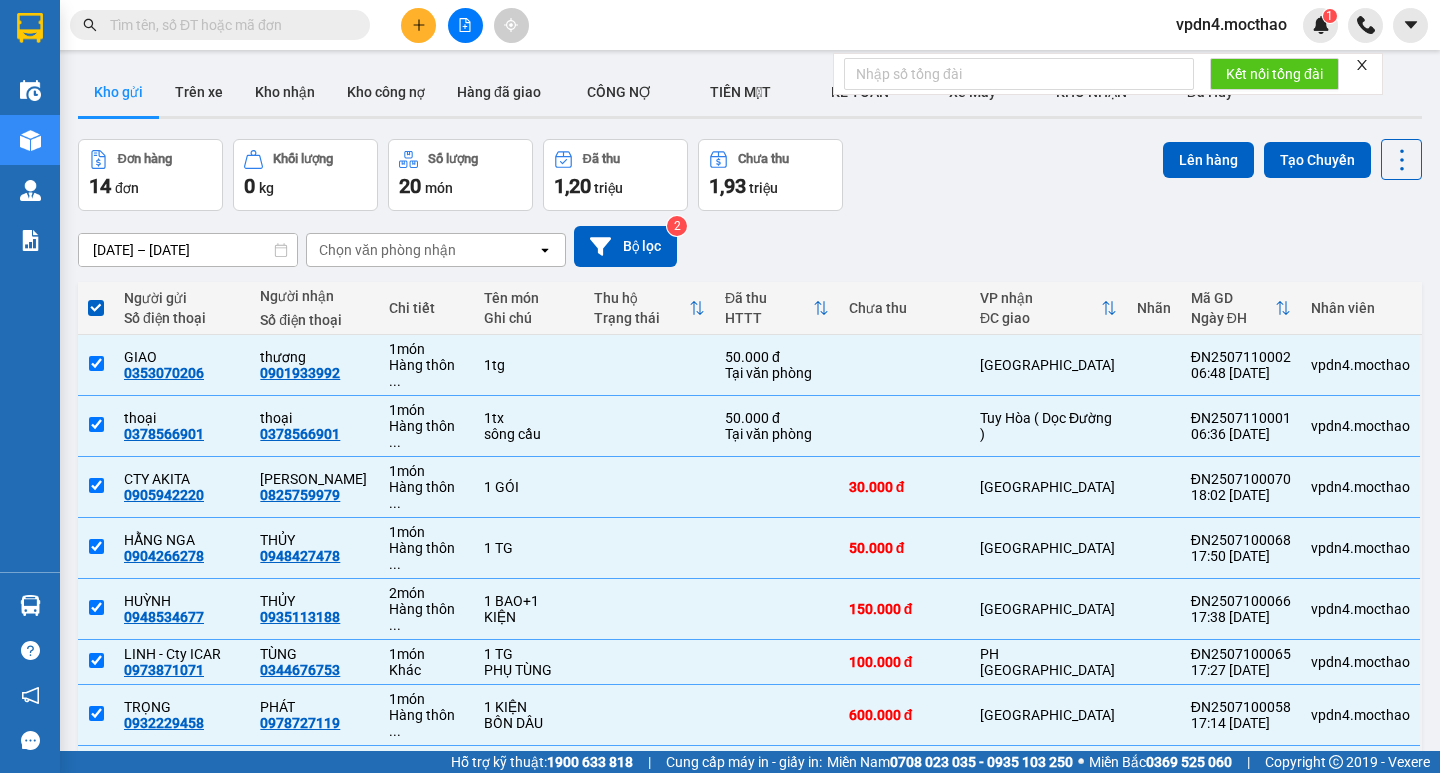 click at bounding box center (96, 308) 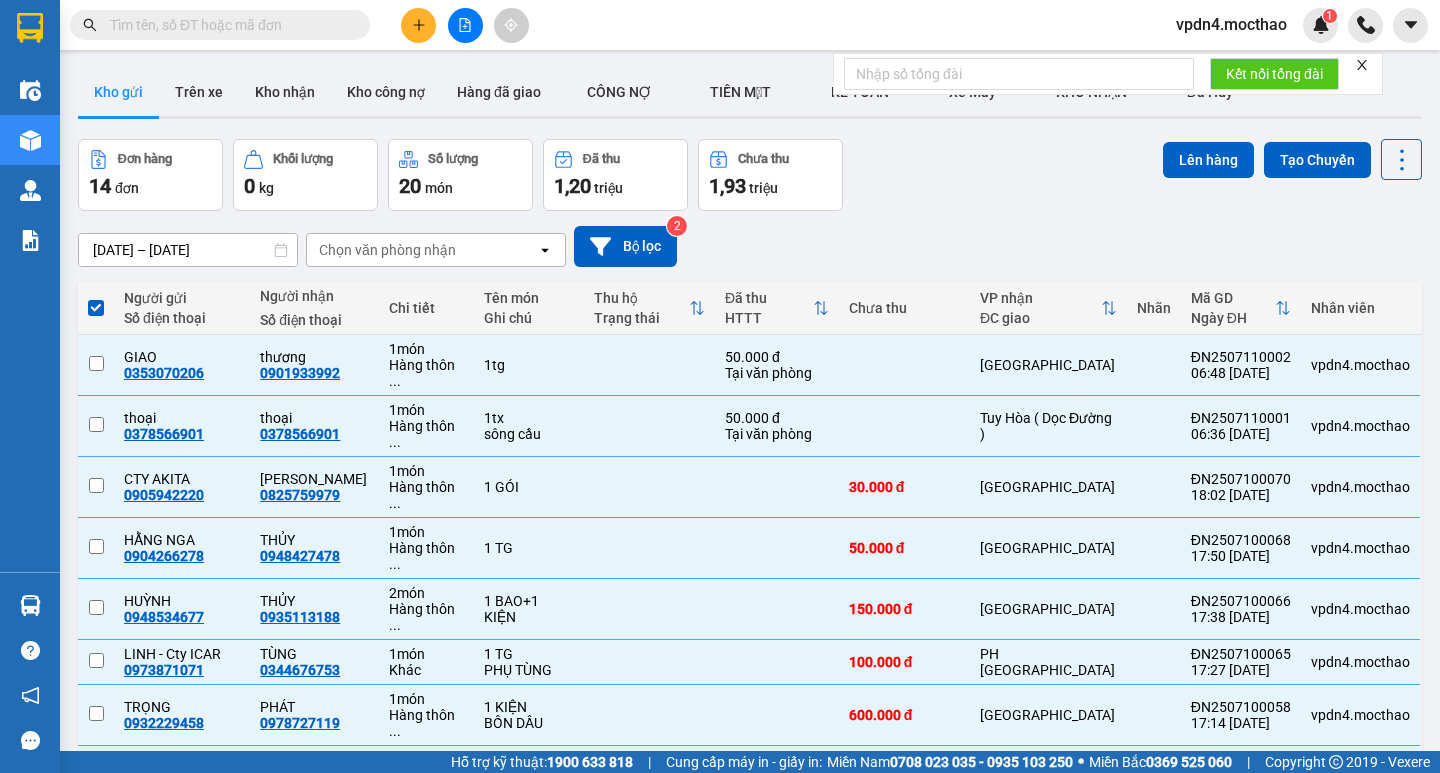 checkbox on "false" 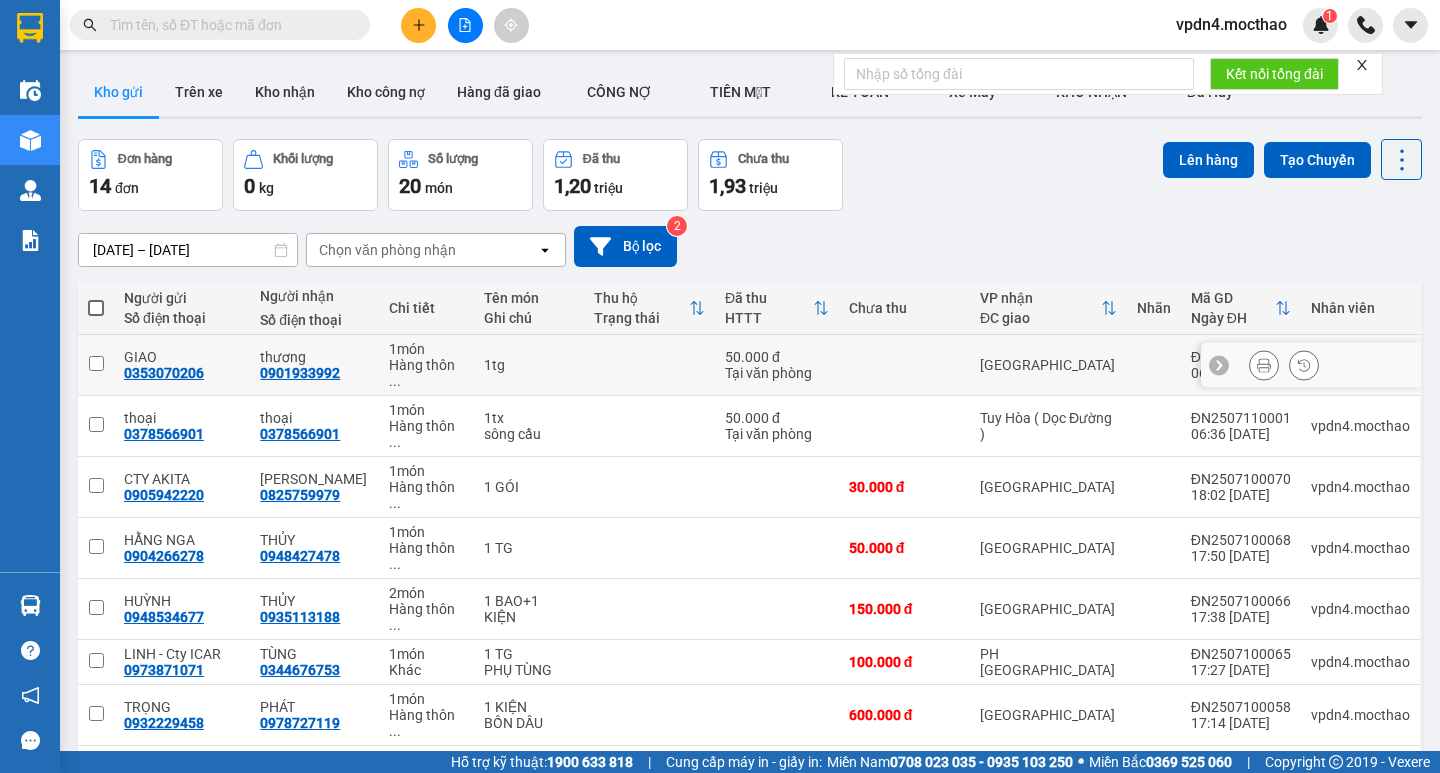 click 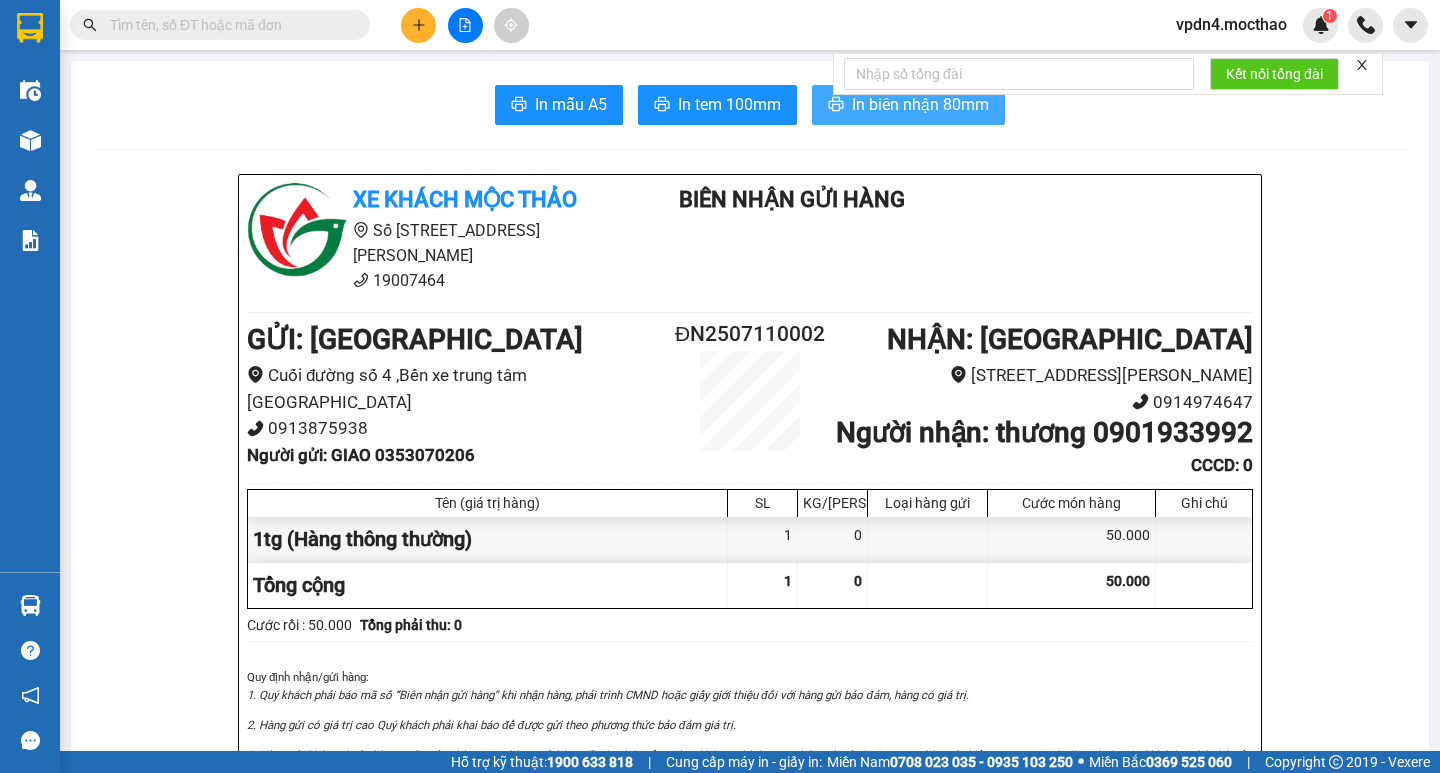 click on "In biên nhận 80mm" at bounding box center (908, 105) 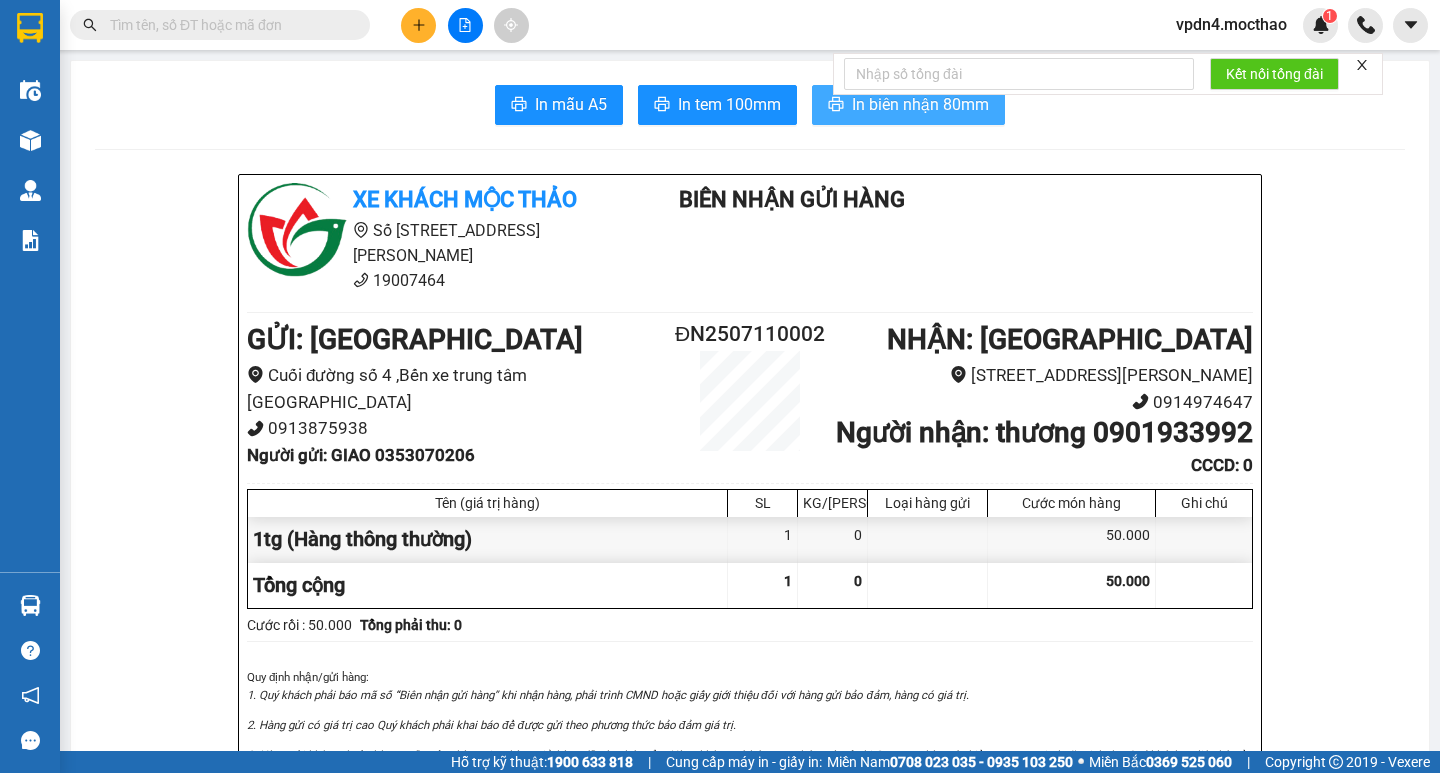 scroll, scrollTop: 0, scrollLeft: 0, axis: both 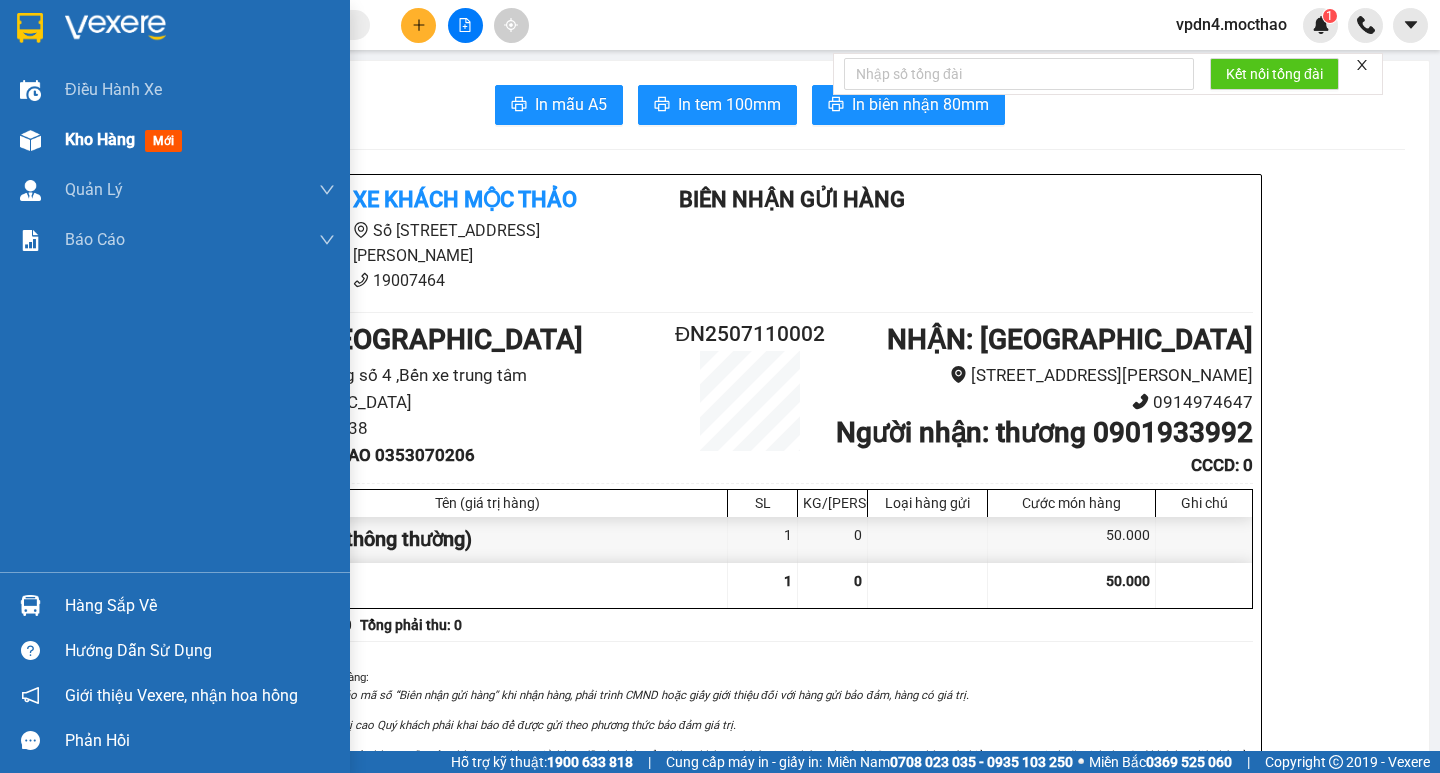 click on "Kho hàng mới" at bounding box center [175, 140] 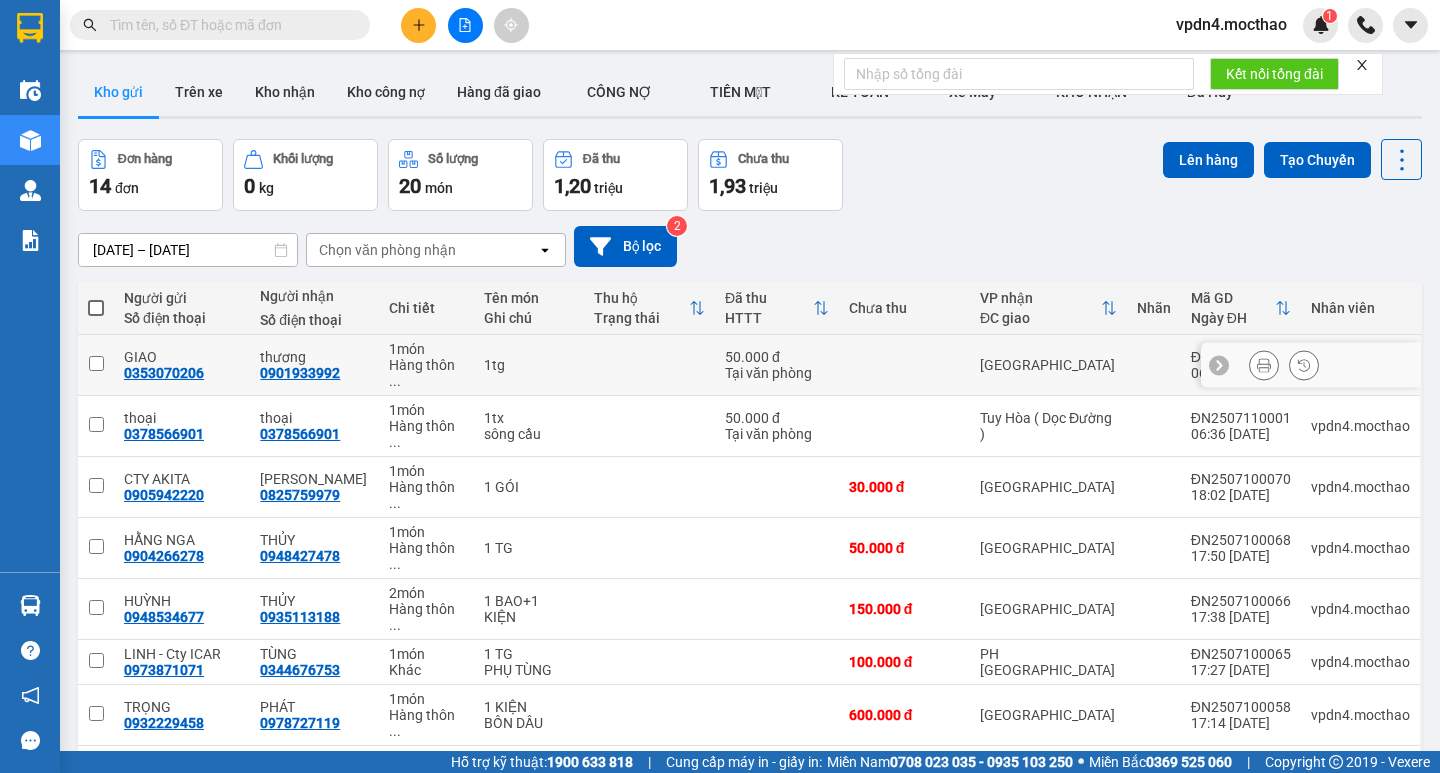 click at bounding box center [96, 363] 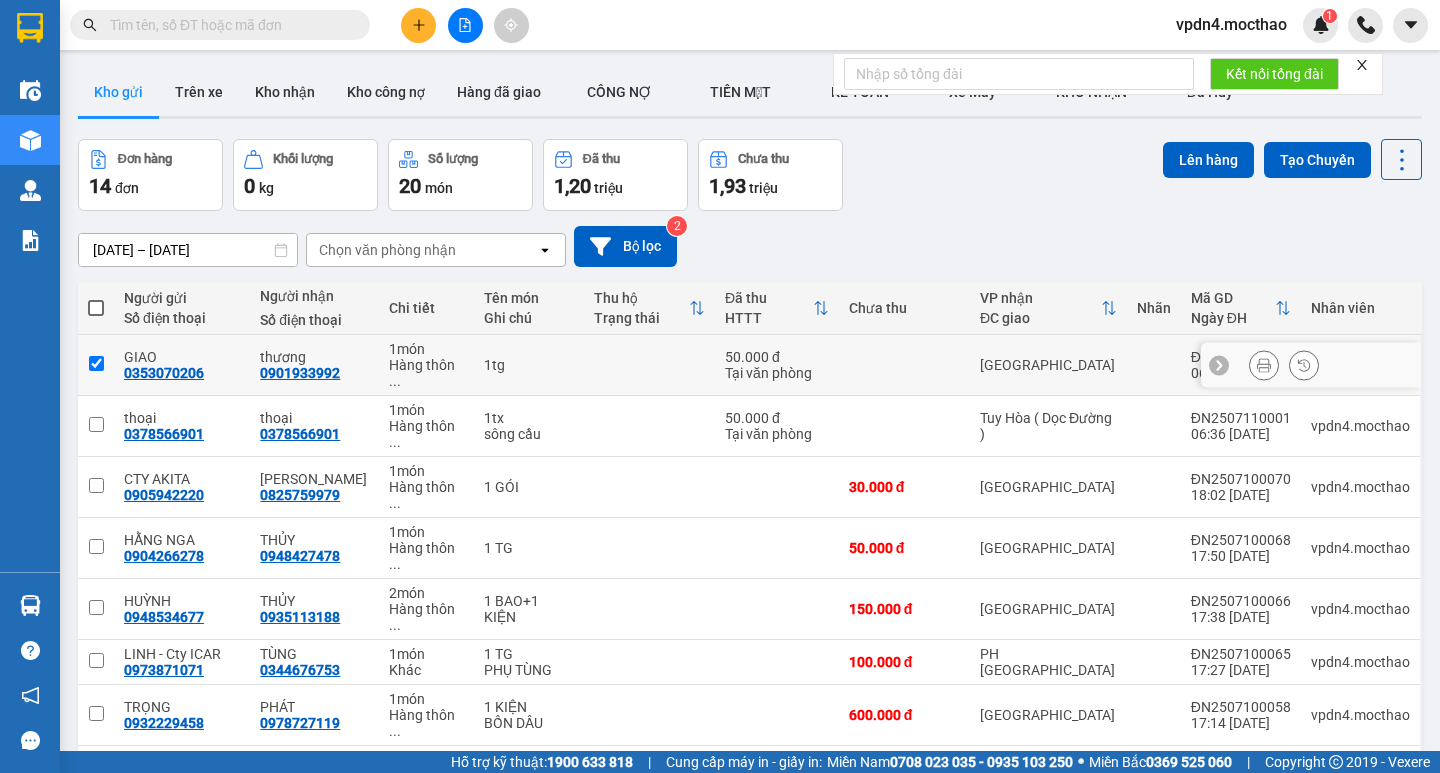 checkbox on "true" 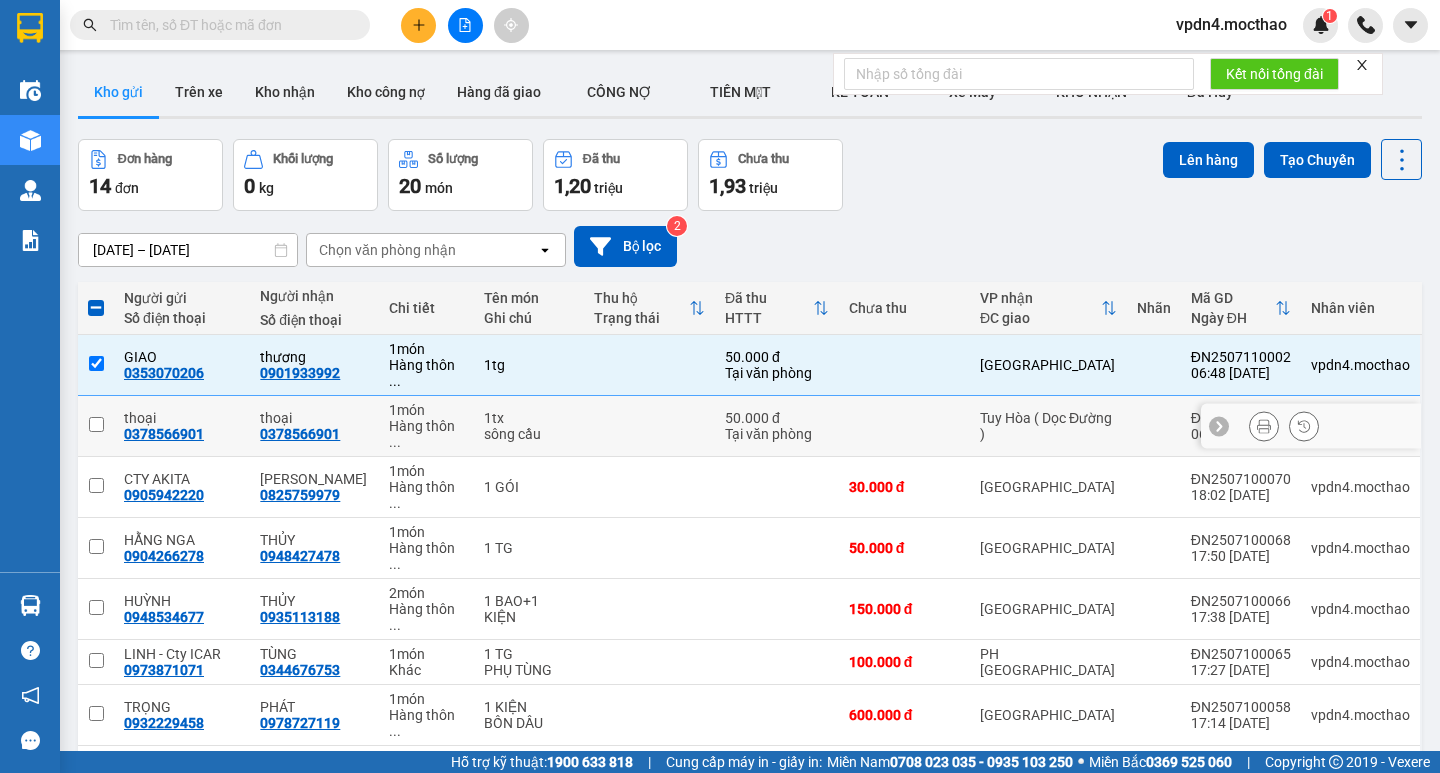 click at bounding box center (96, 424) 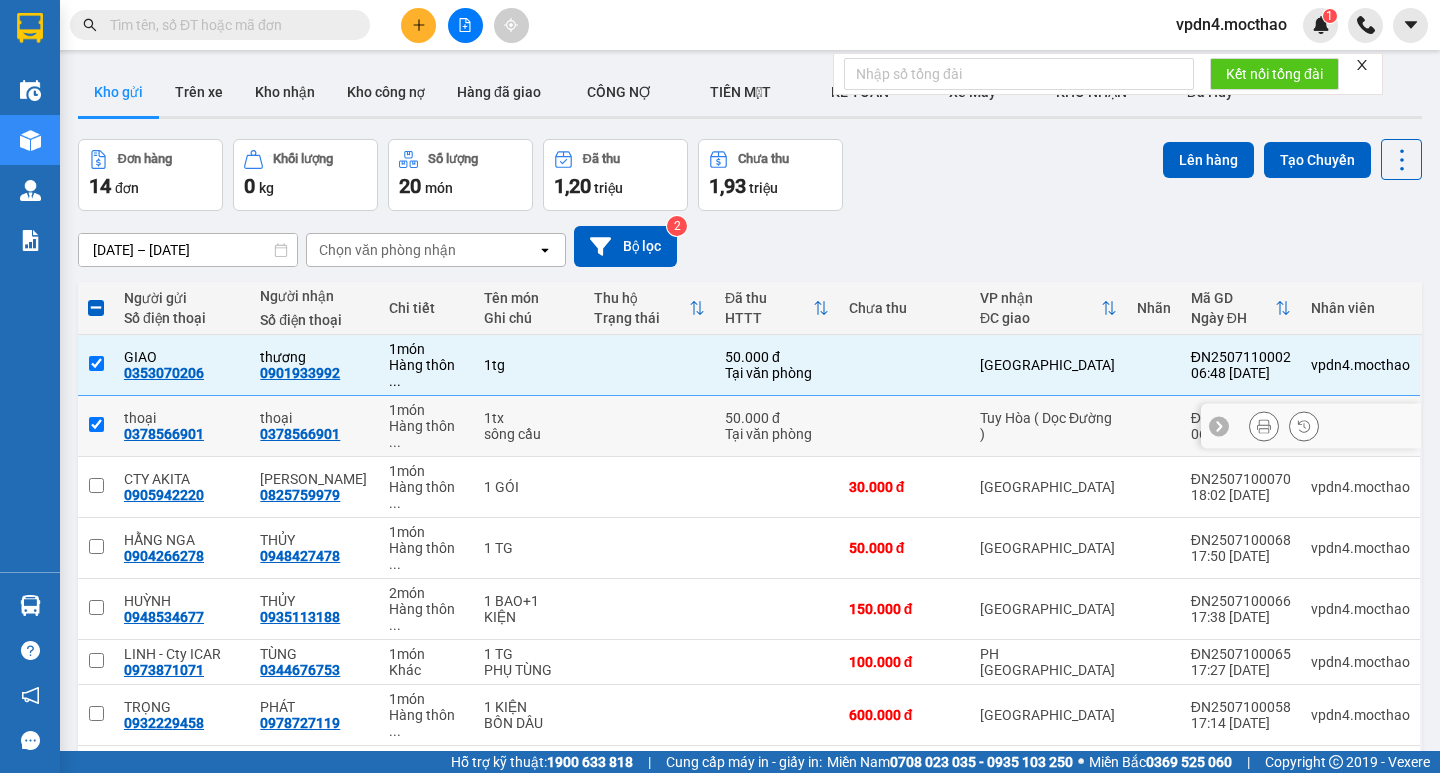 checkbox on "true" 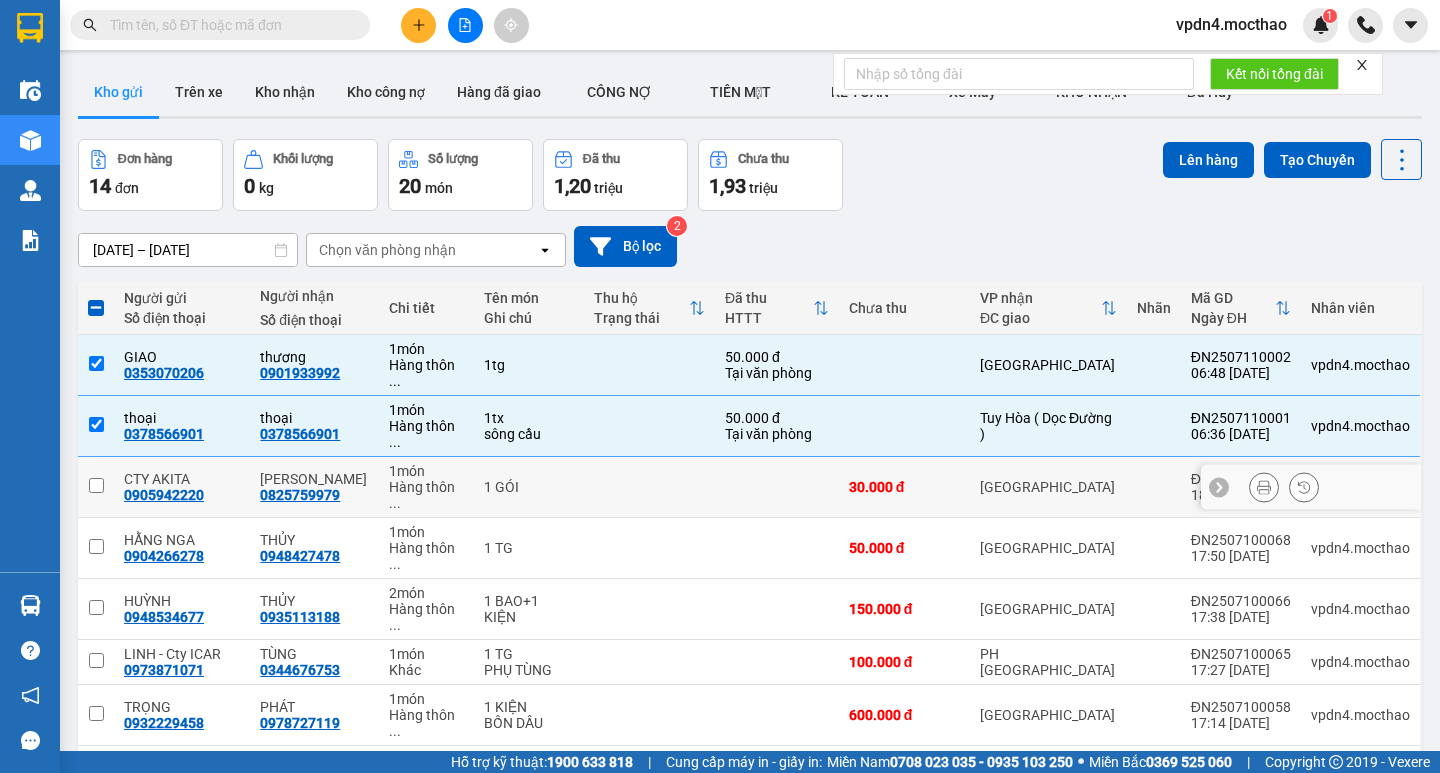 click at bounding box center (96, 485) 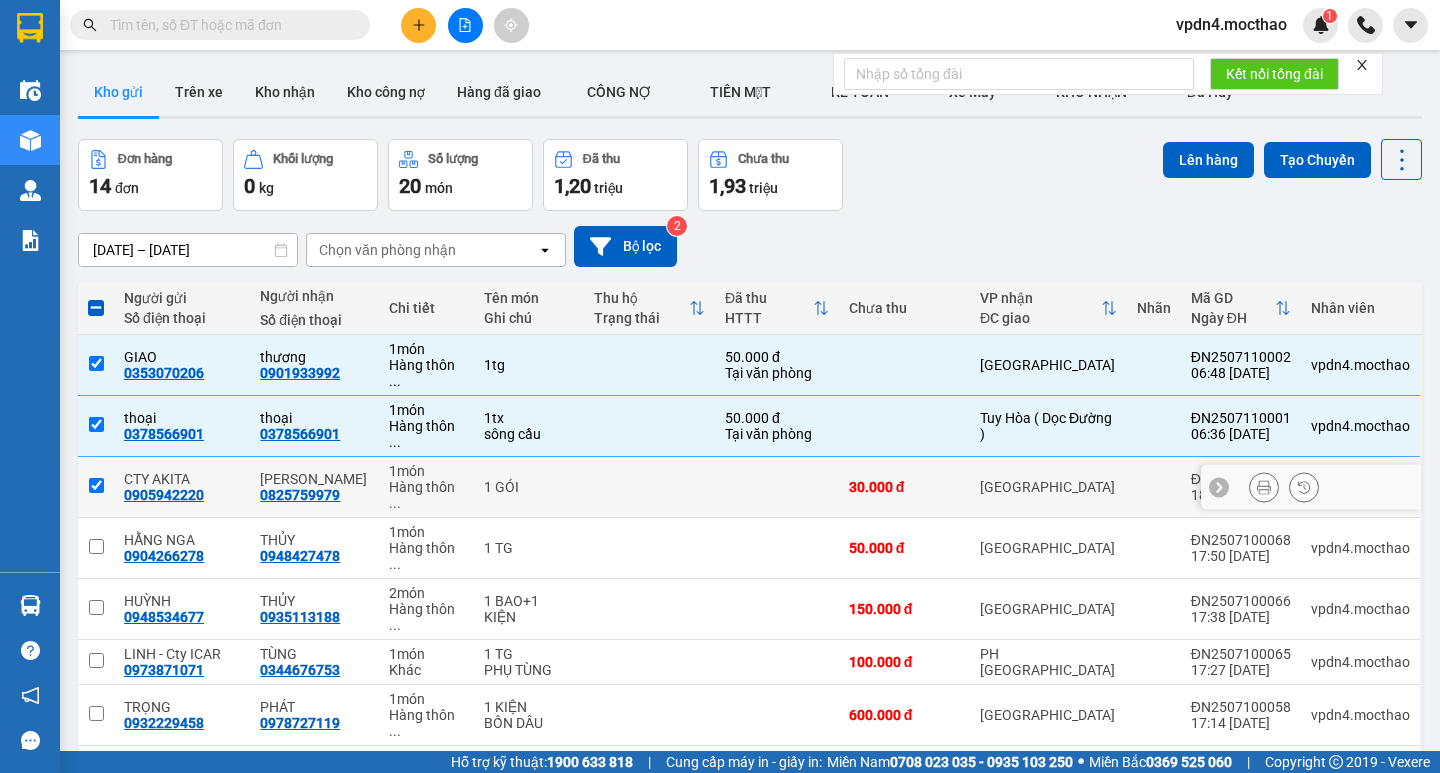 checkbox on "true" 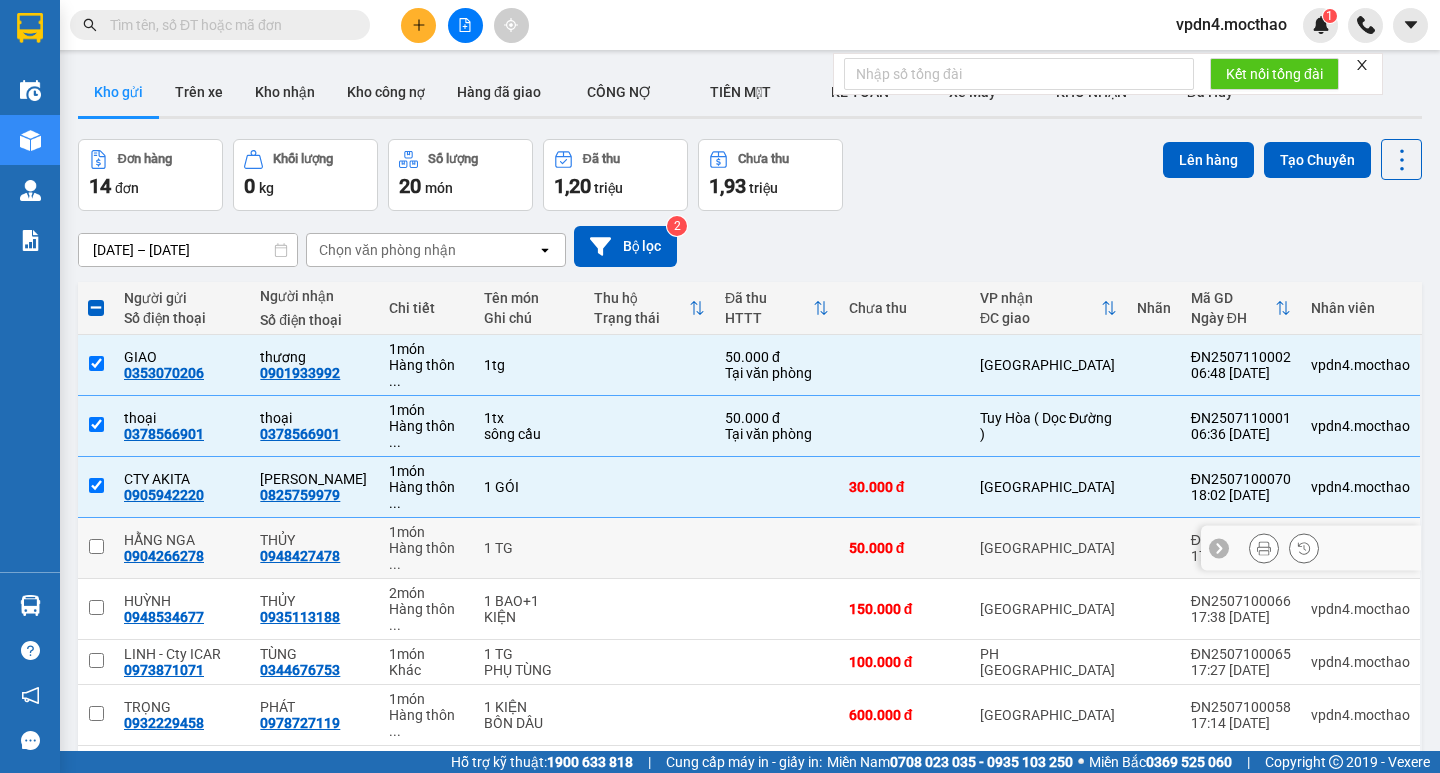 click at bounding box center (96, 546) 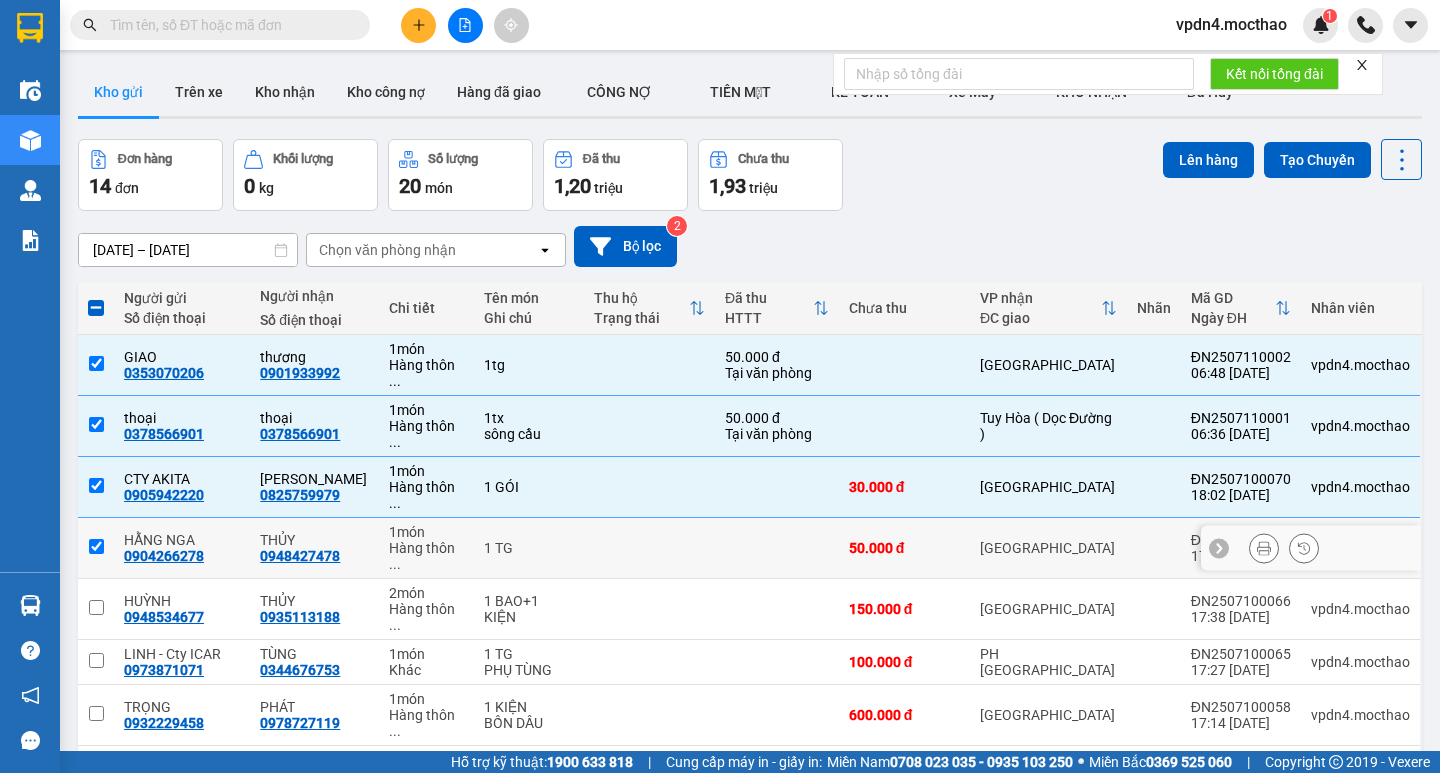 checkbox on "true" 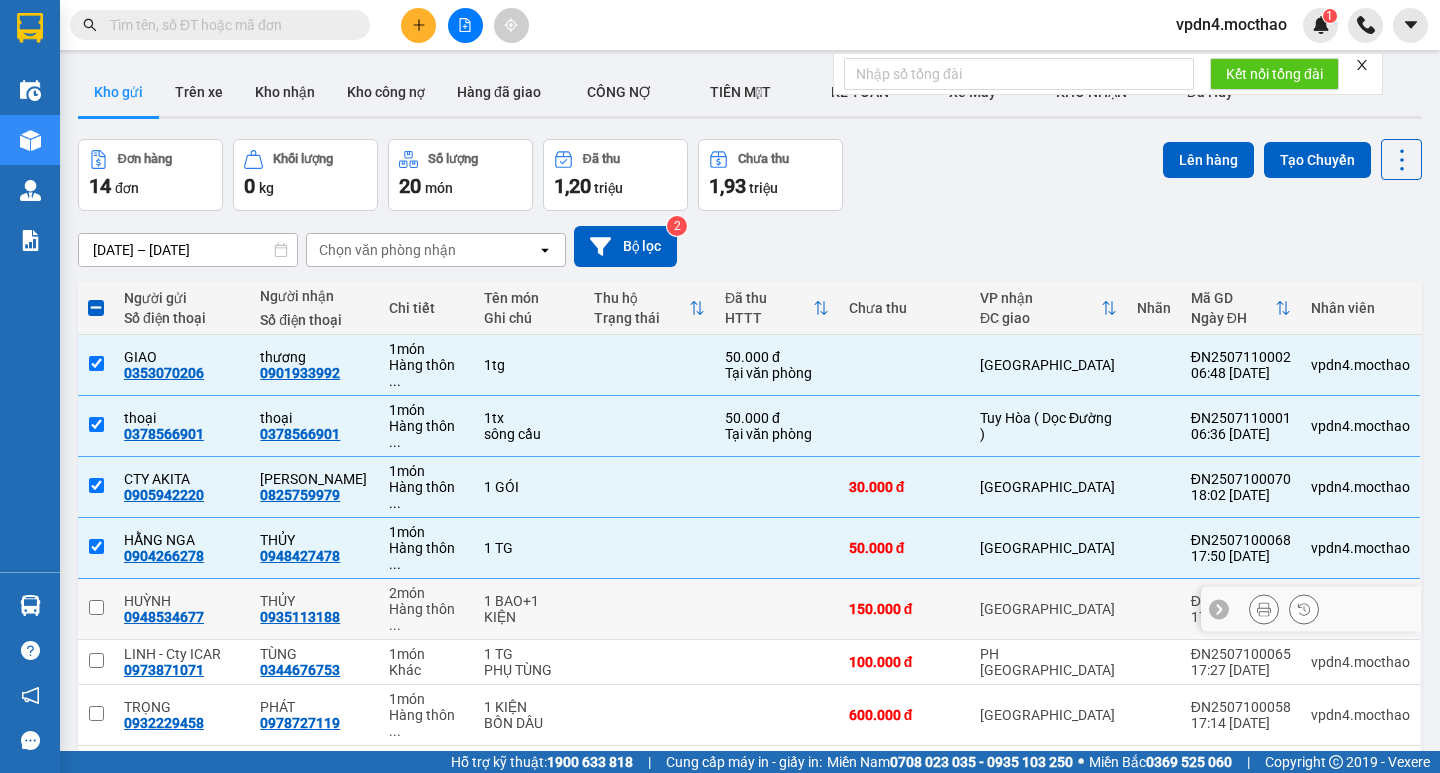 click at bounding box center (96, 607) 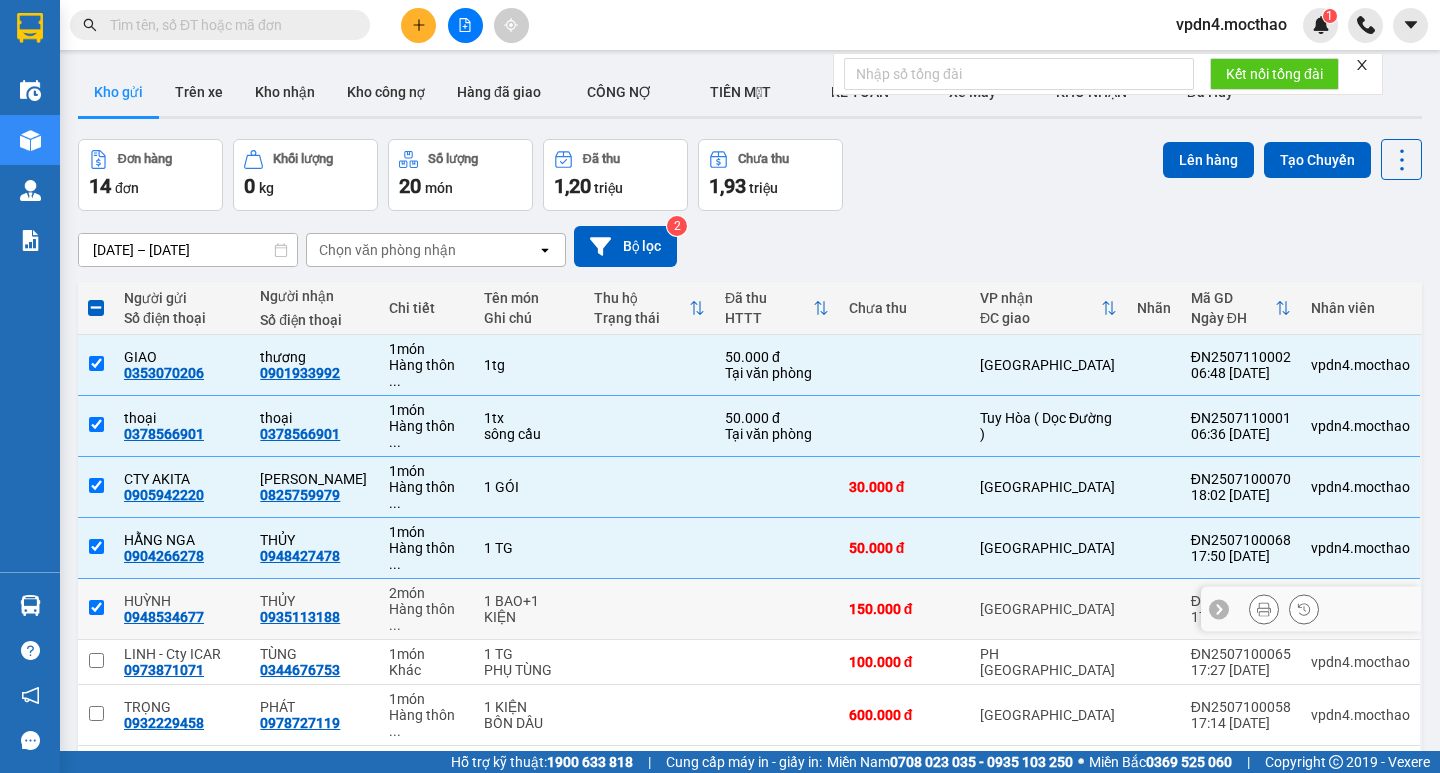 checkbox on "true" 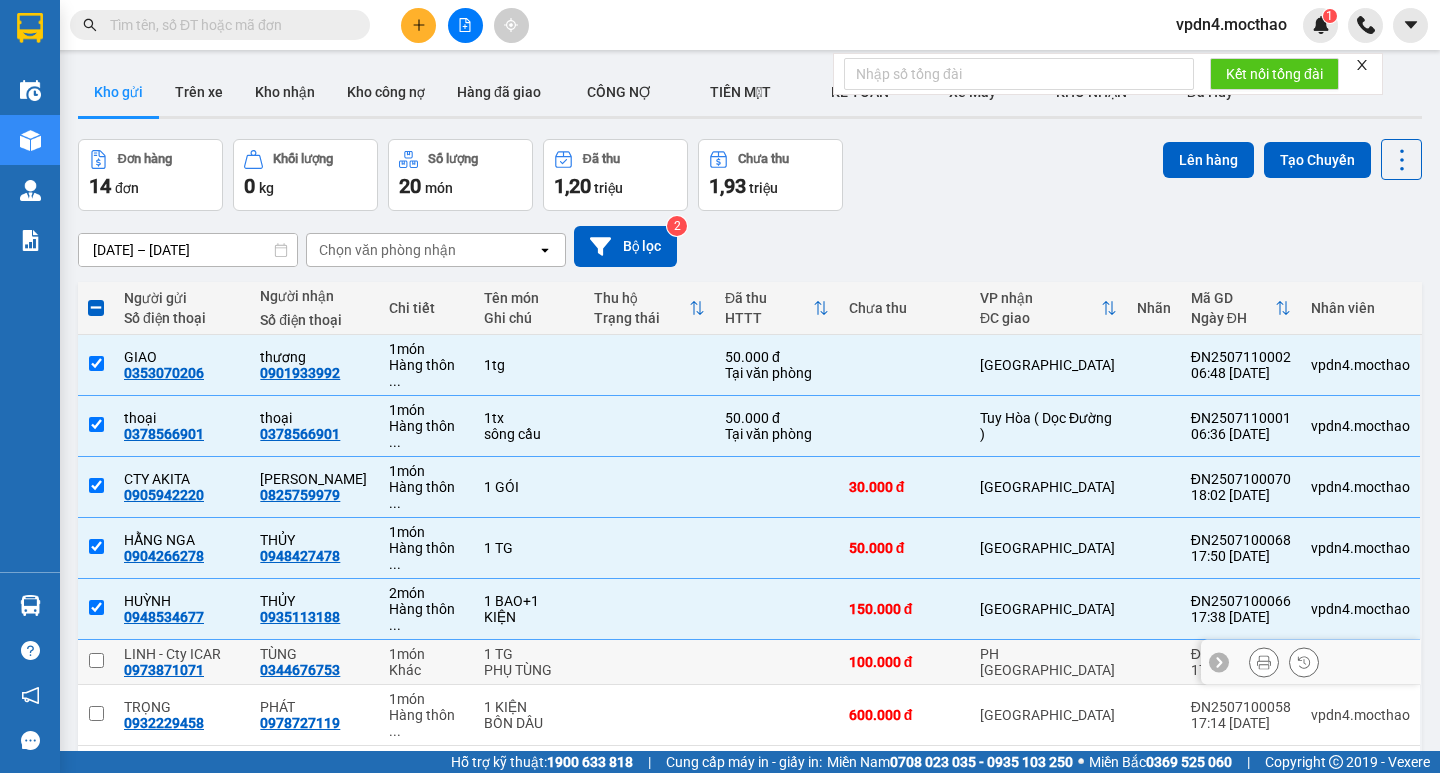 click at bounding box center (96, 660) 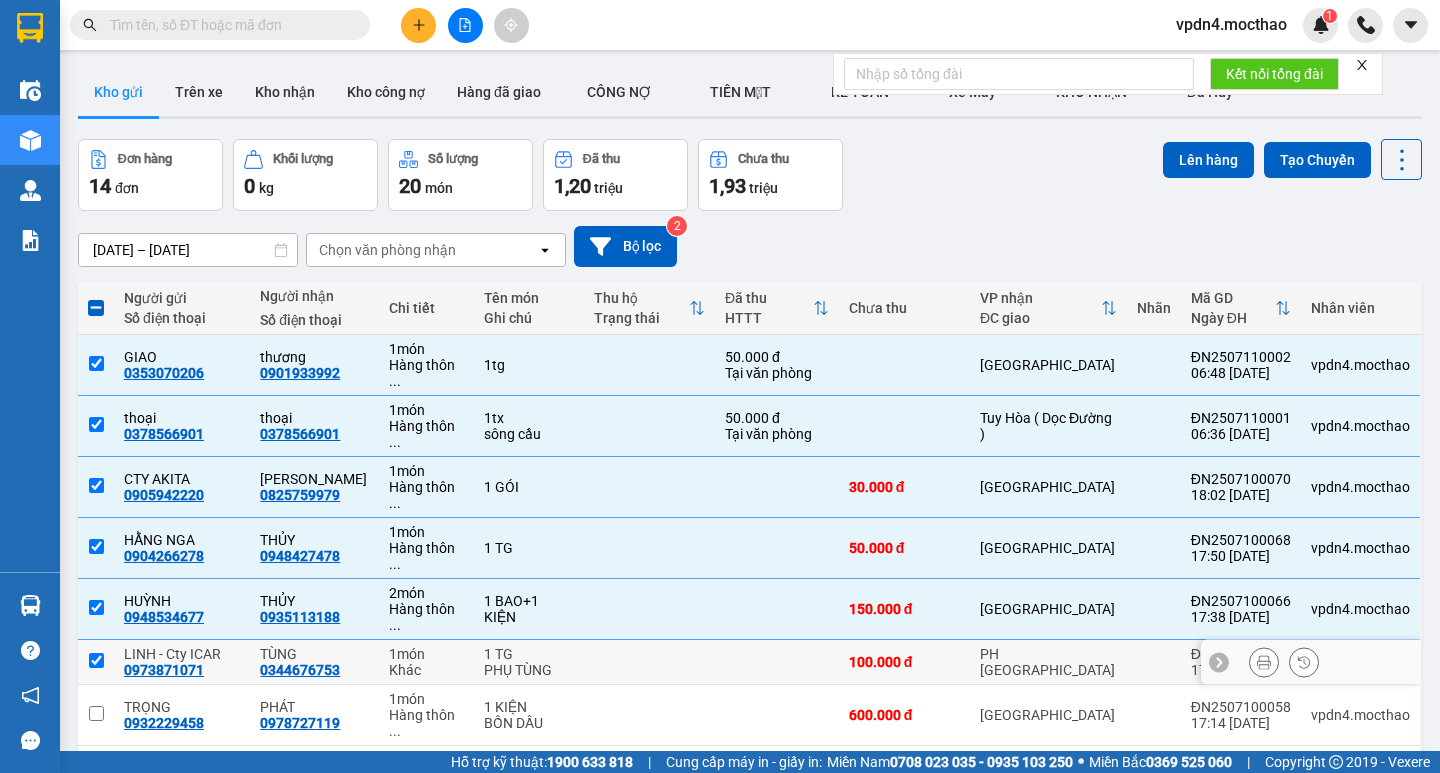 checkbox on "true" 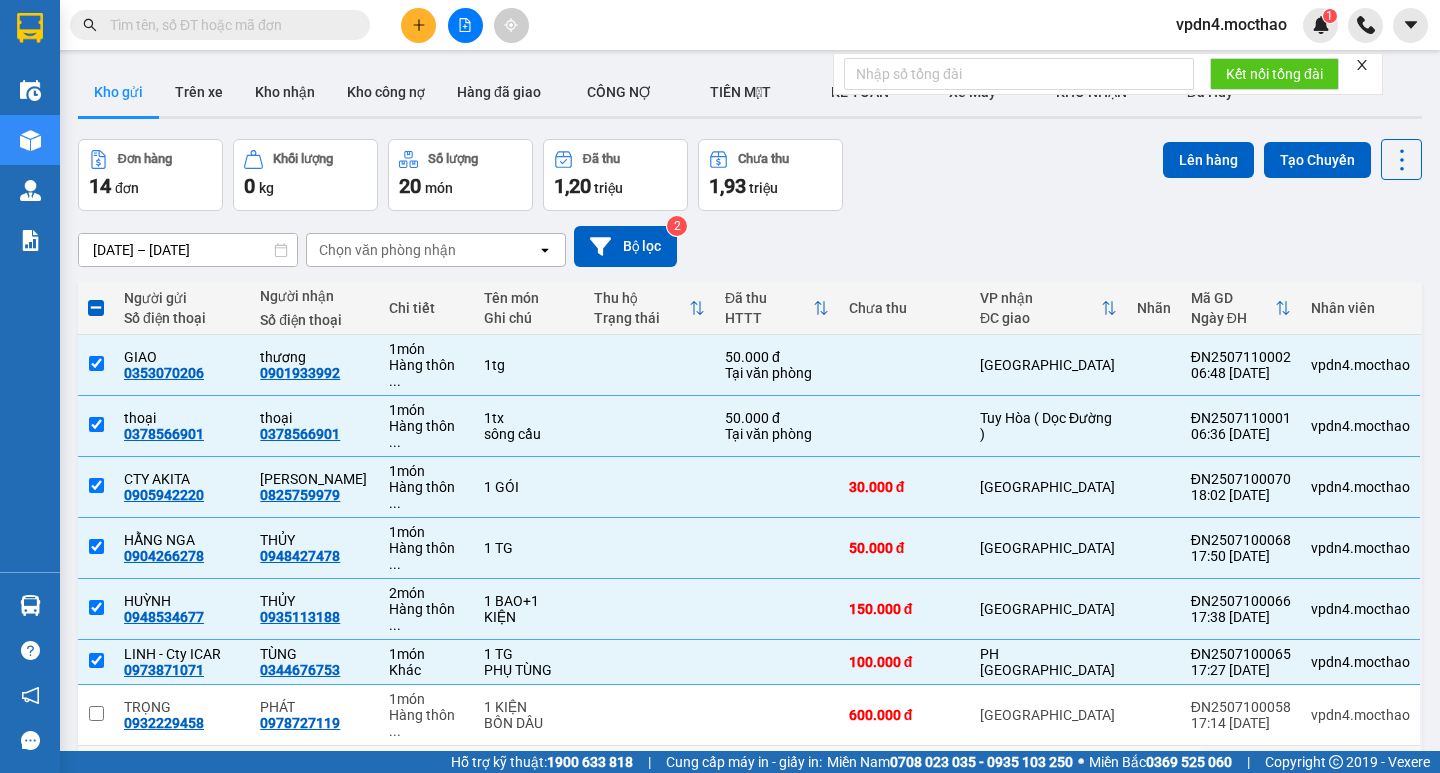 click at bounding box center (96, 774) 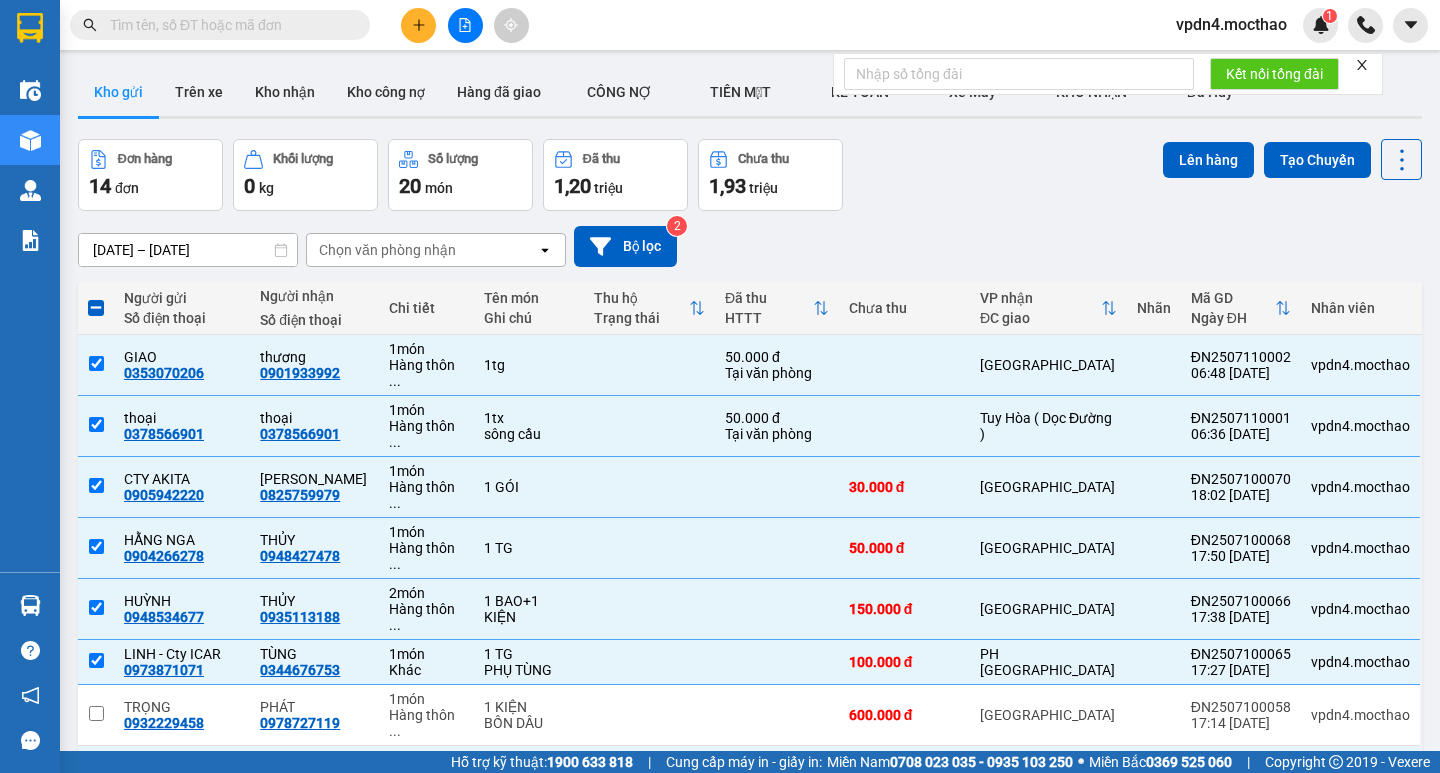 click at bounding box center [96, 827] 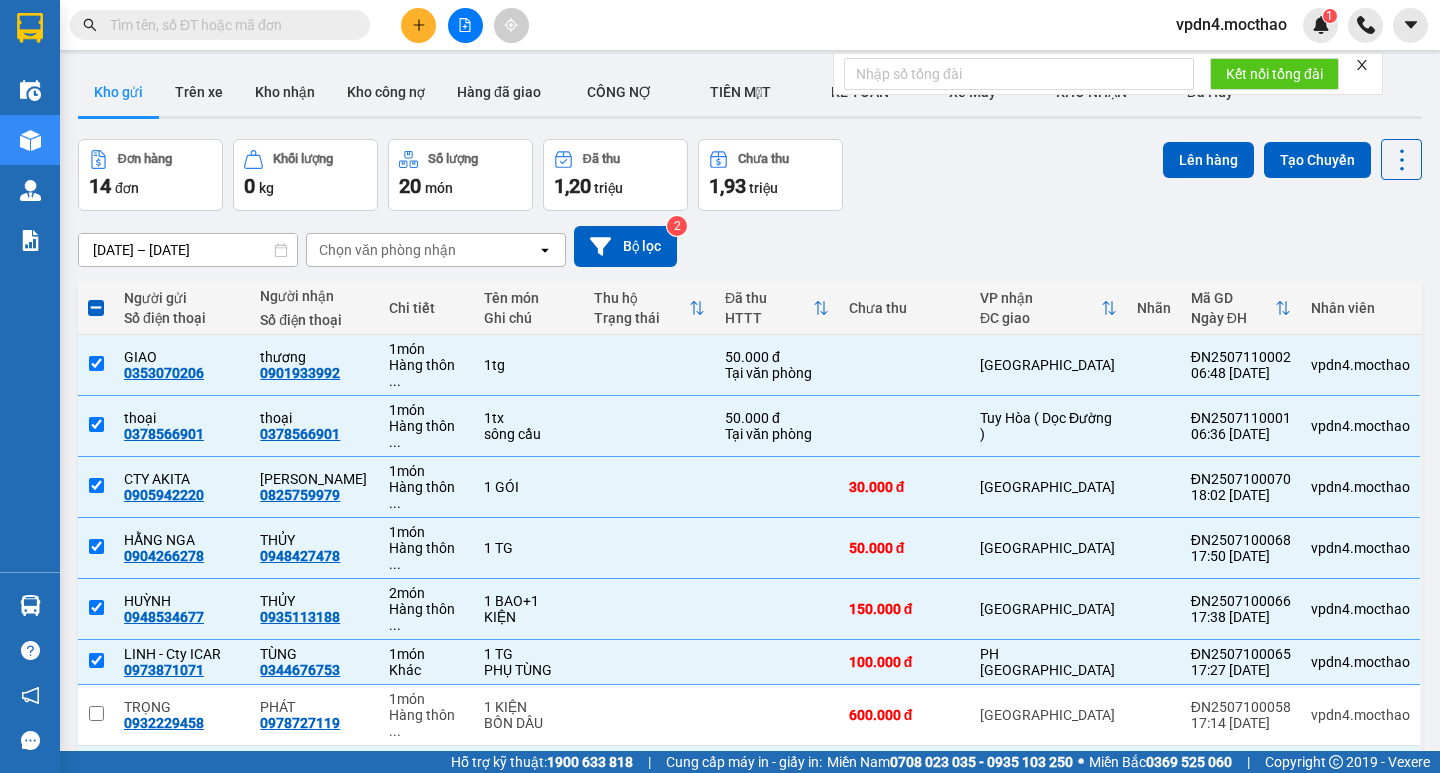 scroll, scrollTop: 126, scrollLeft: 0, axis: vertical 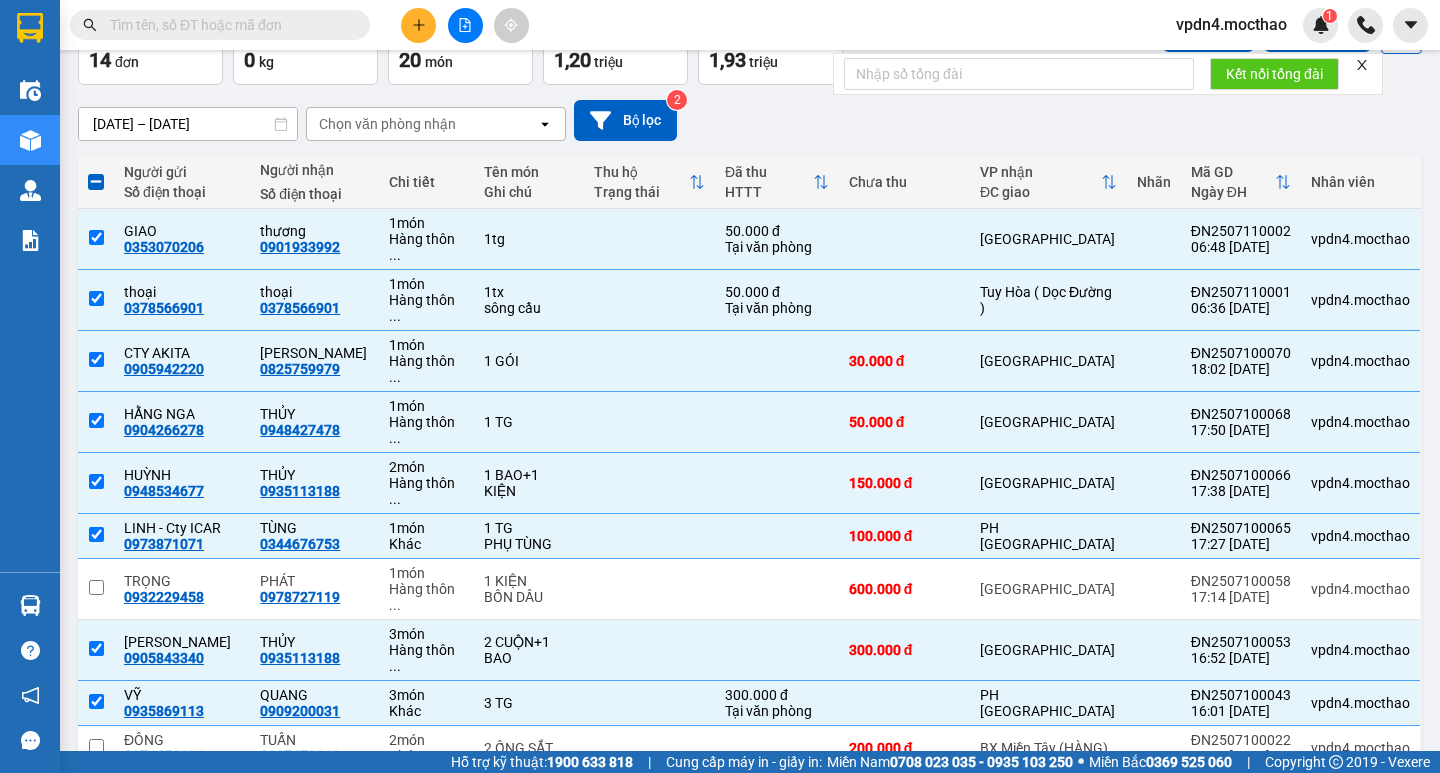 click on "10 / trang" at bounding box center (1338, 803) 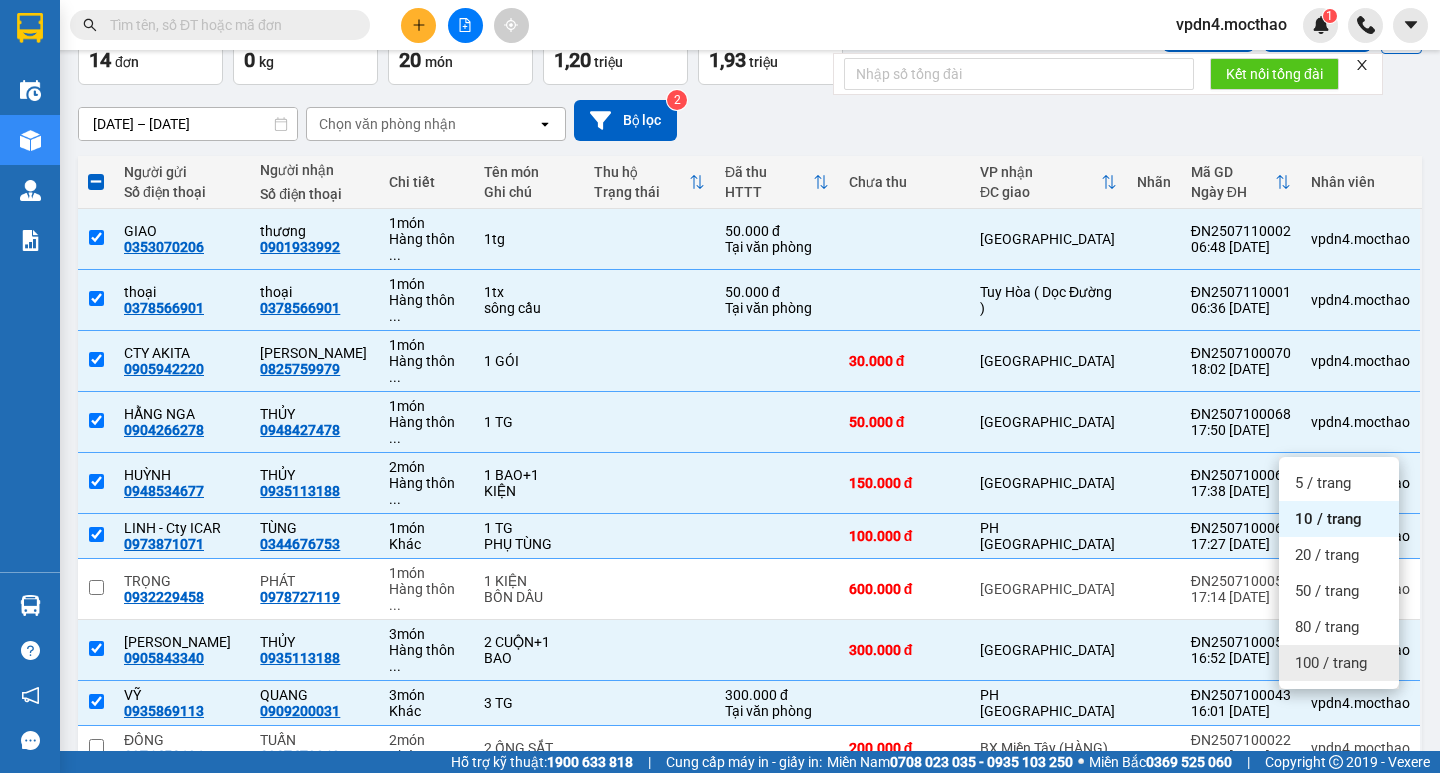 click on "100 / trang" at bounding box center [1331, 663] 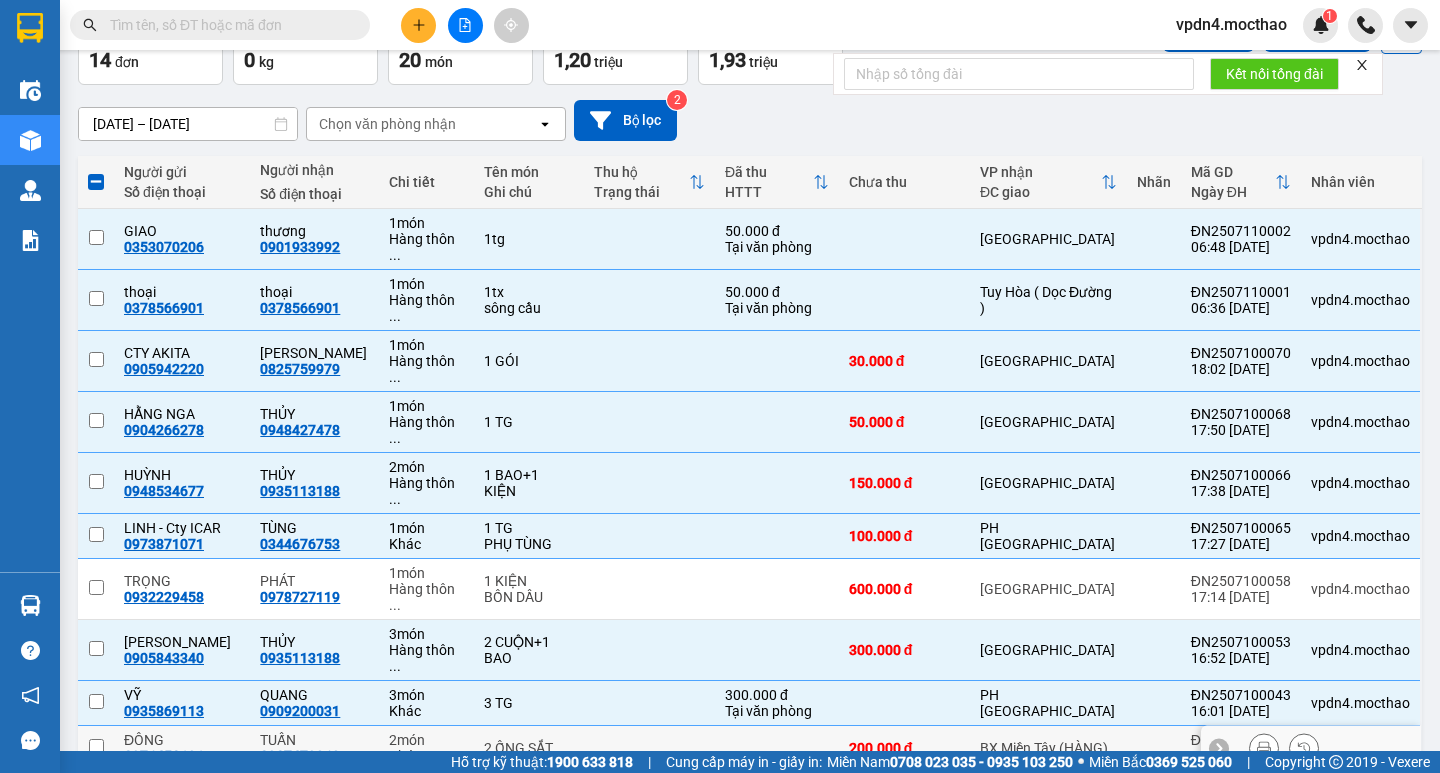checkbox on "false" 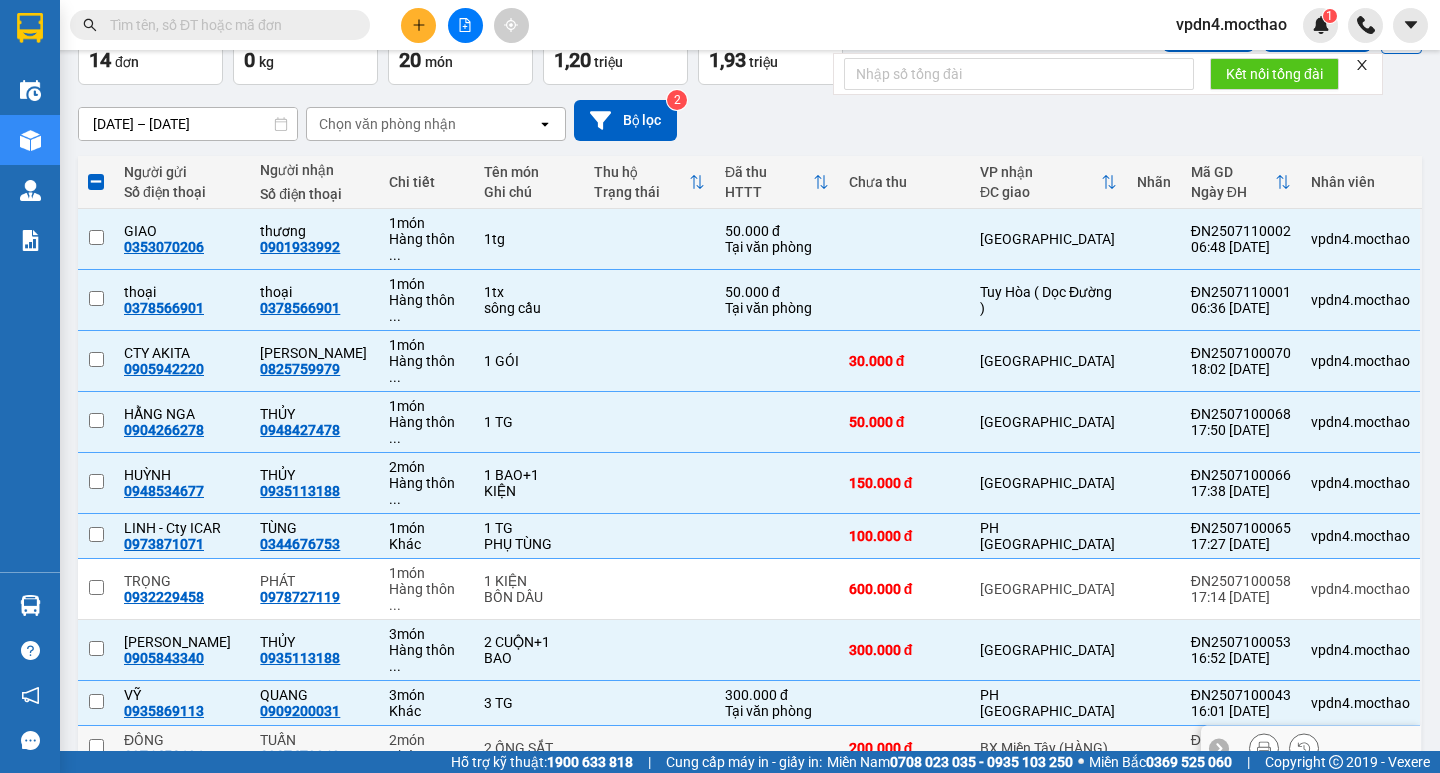 checkbox on "false" 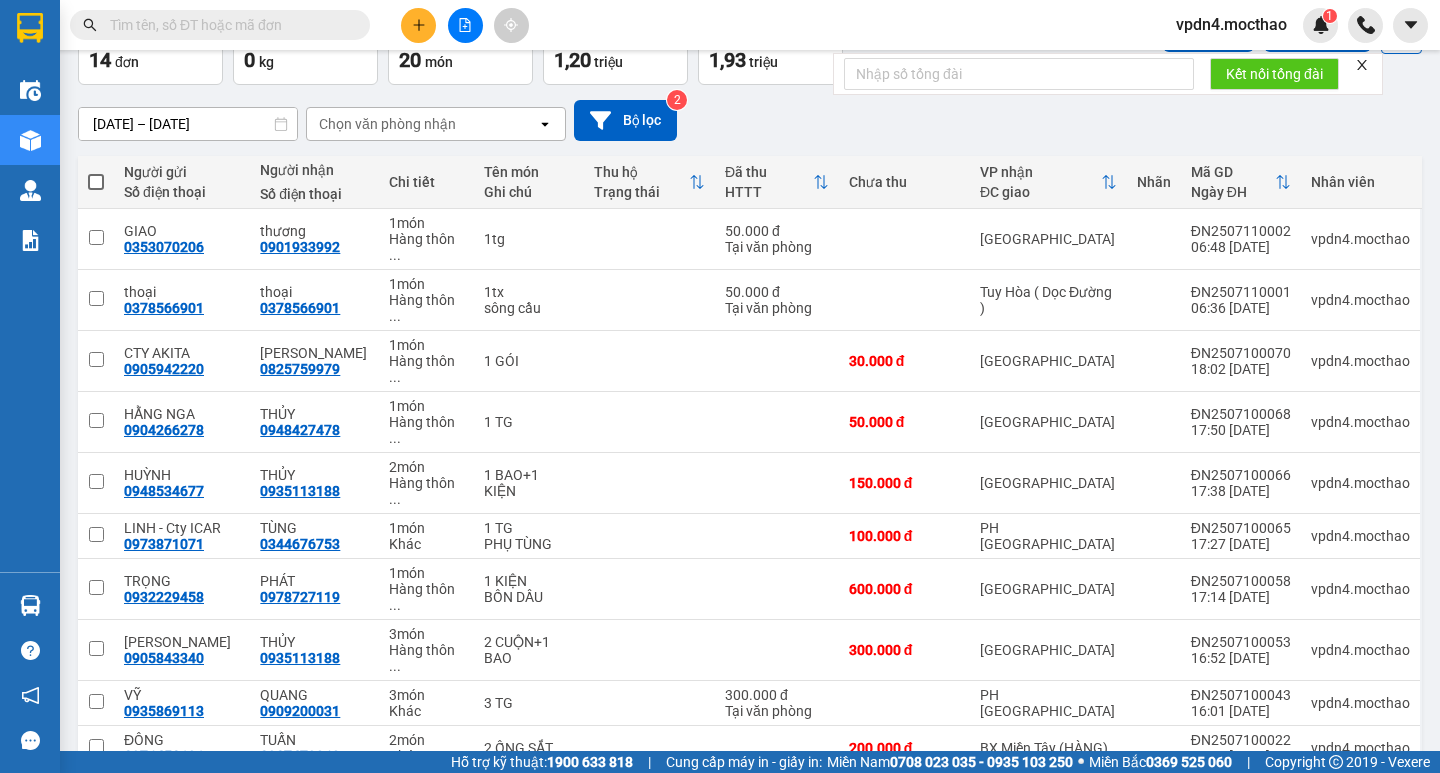 click at bounding box center (96, 182) 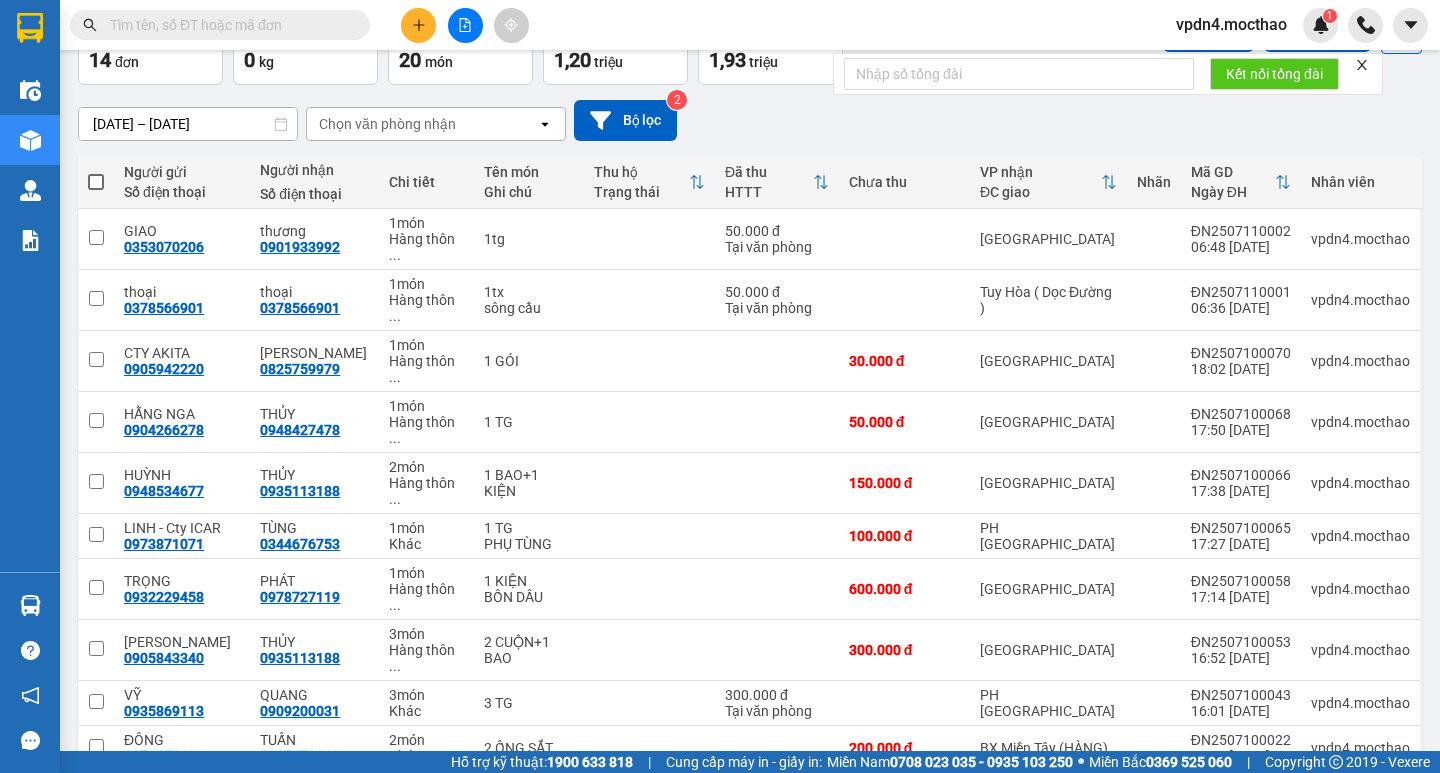 click at bounding box center (96, 172) 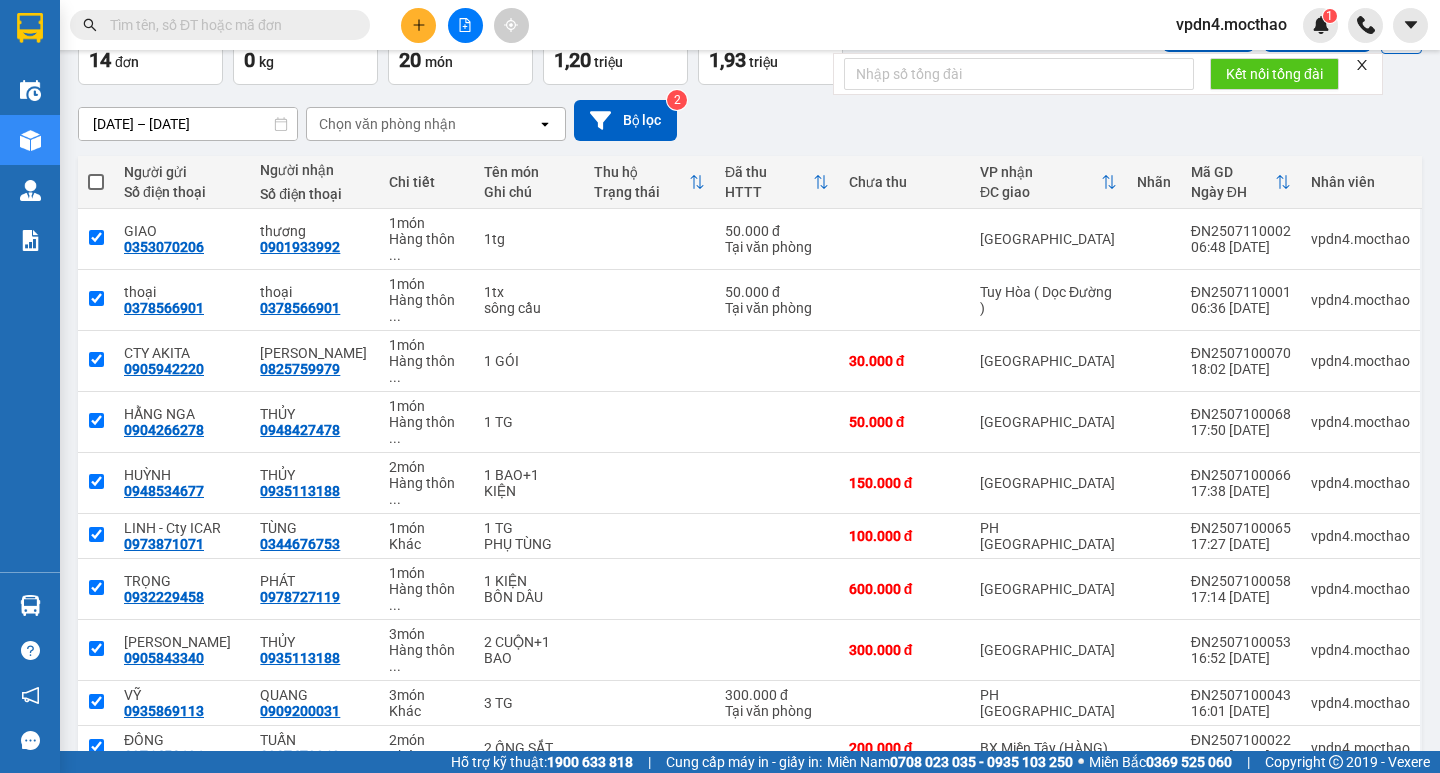 checkbox on "true" 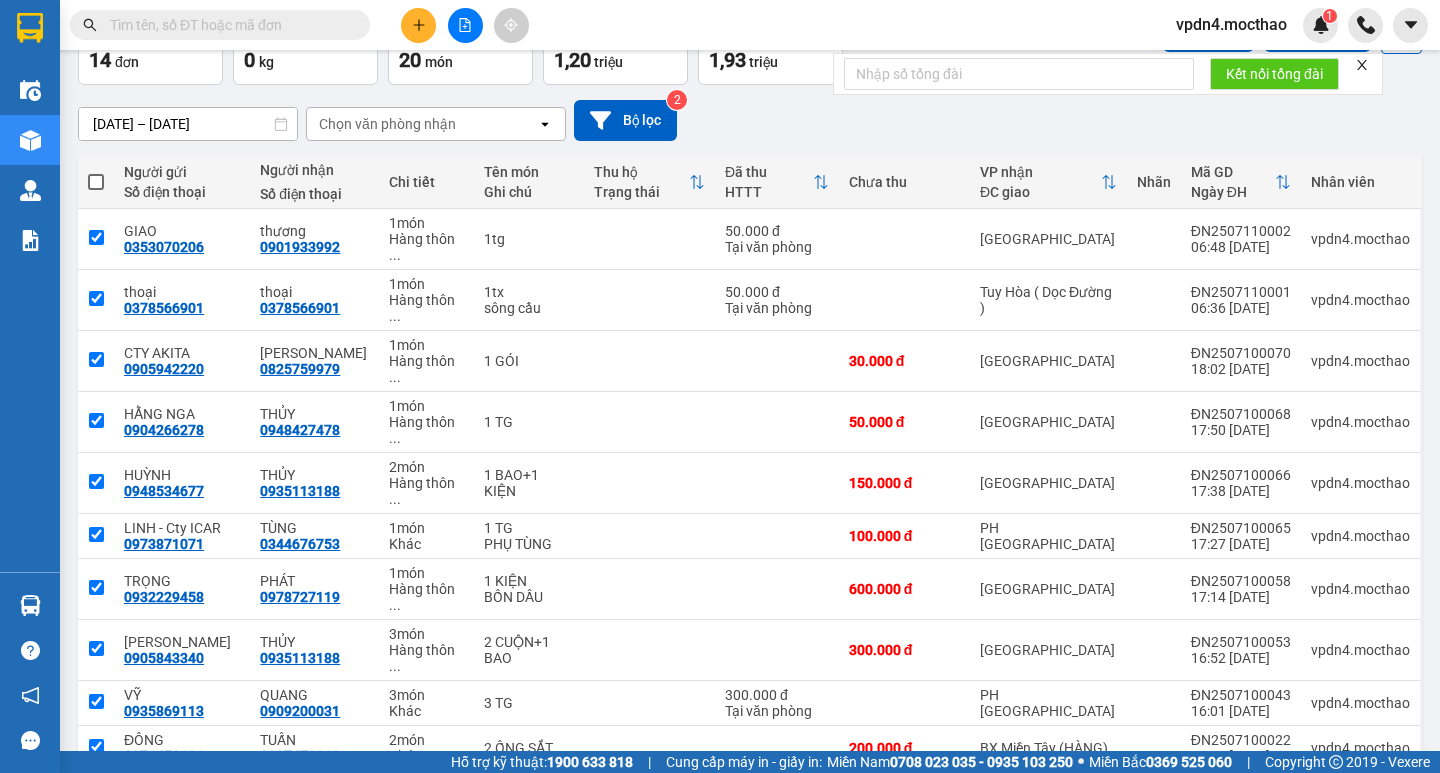 checkbox on "true" 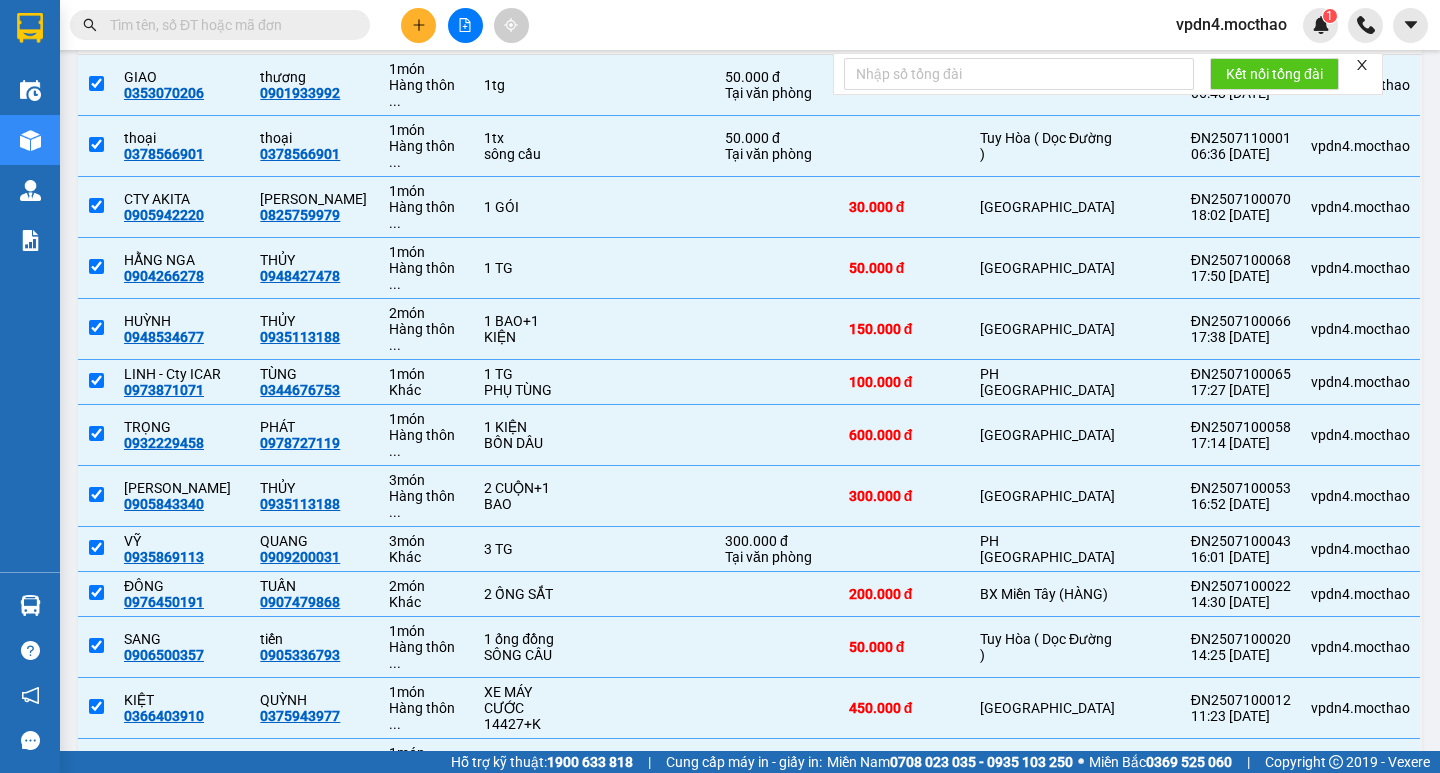 scroll, scrollTop: 312, scrollLeft: 0, axis: vertical 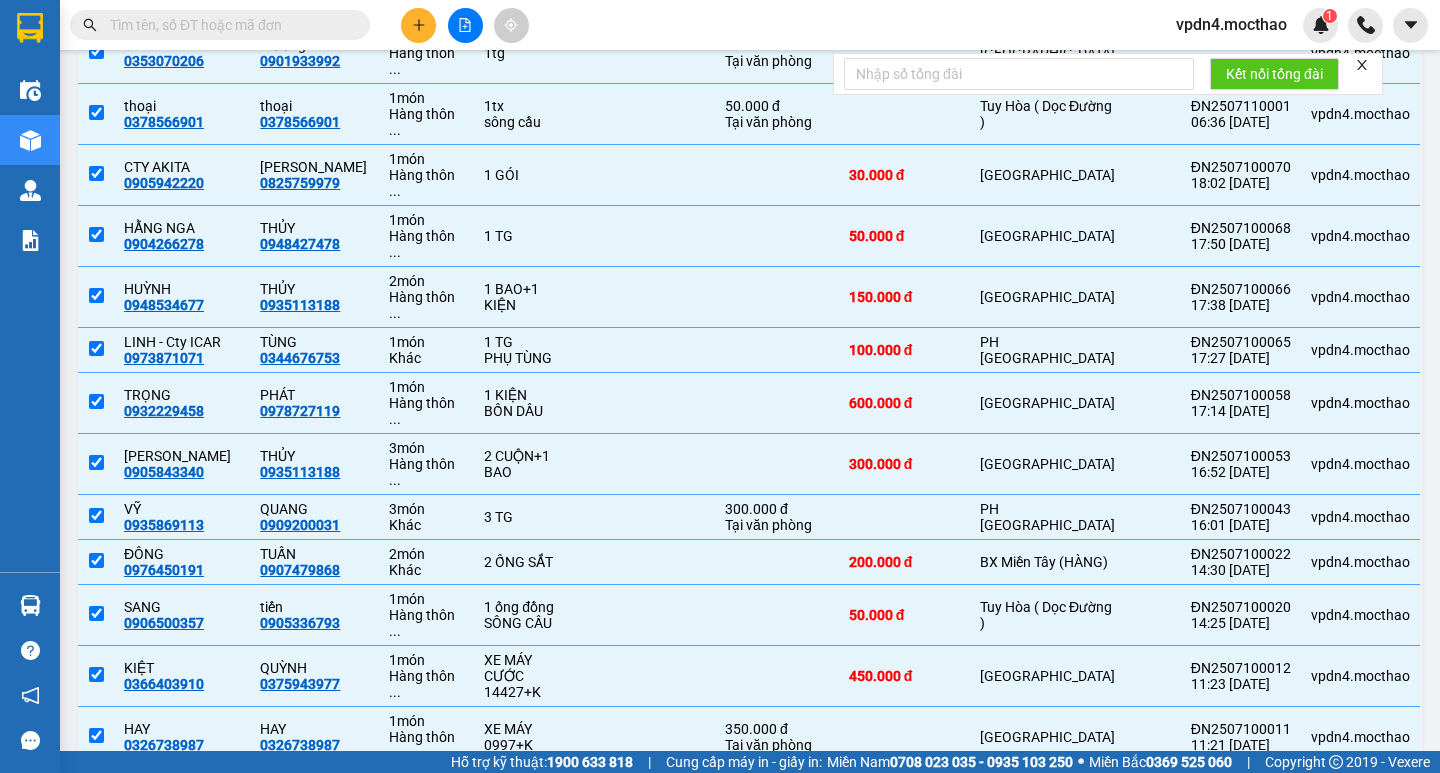 click at bounding box center [96, 796] 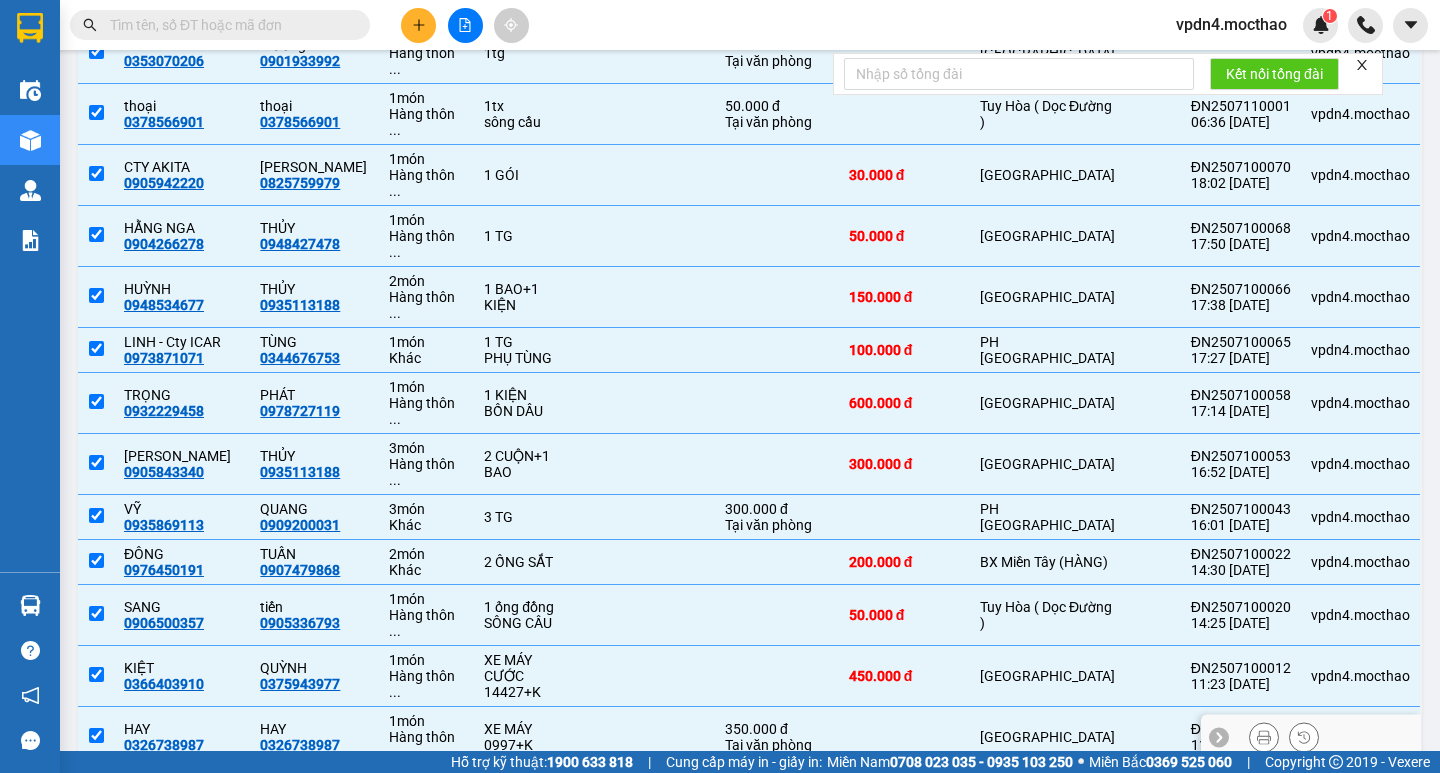 click at bounding box center (96, 735) 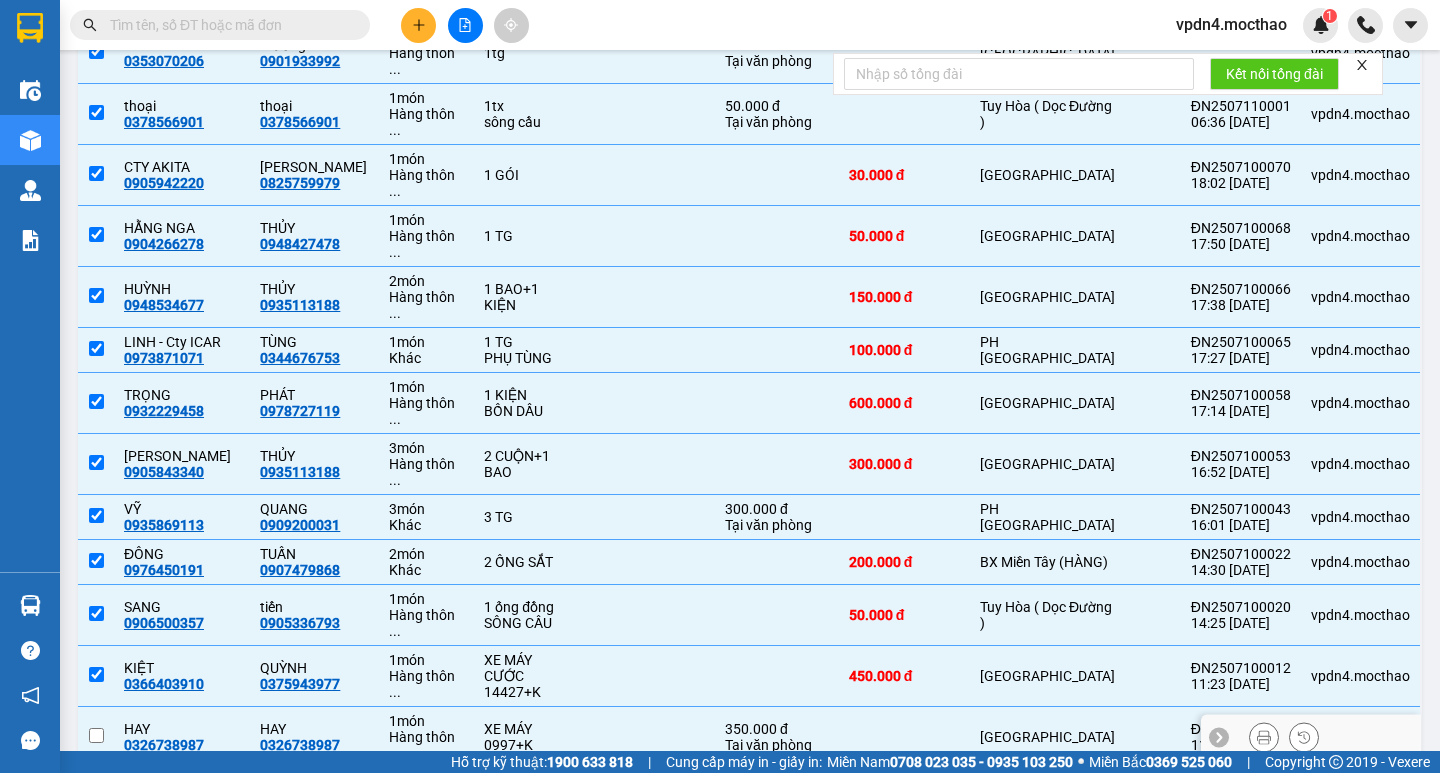 checkbox on "false" 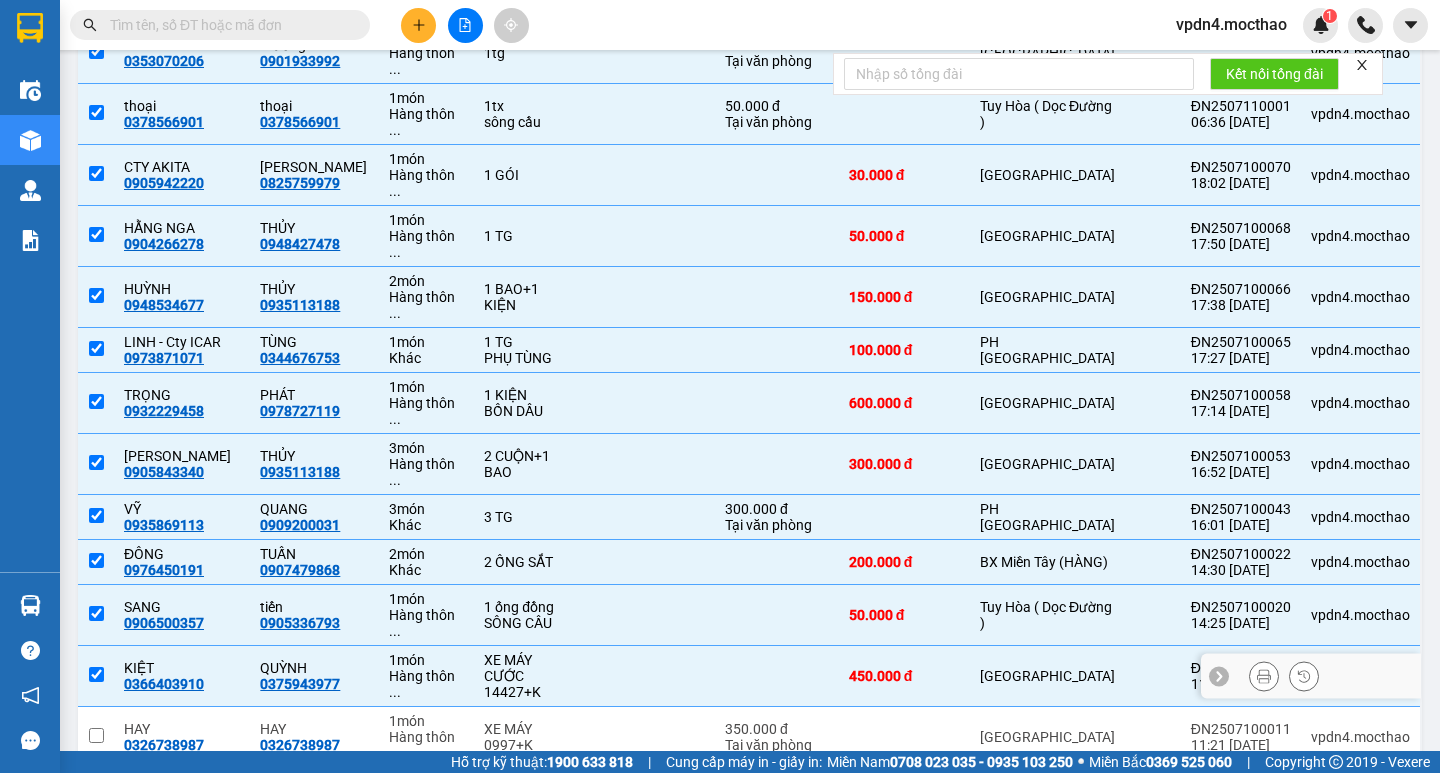 click at bounding box center [96, 674] 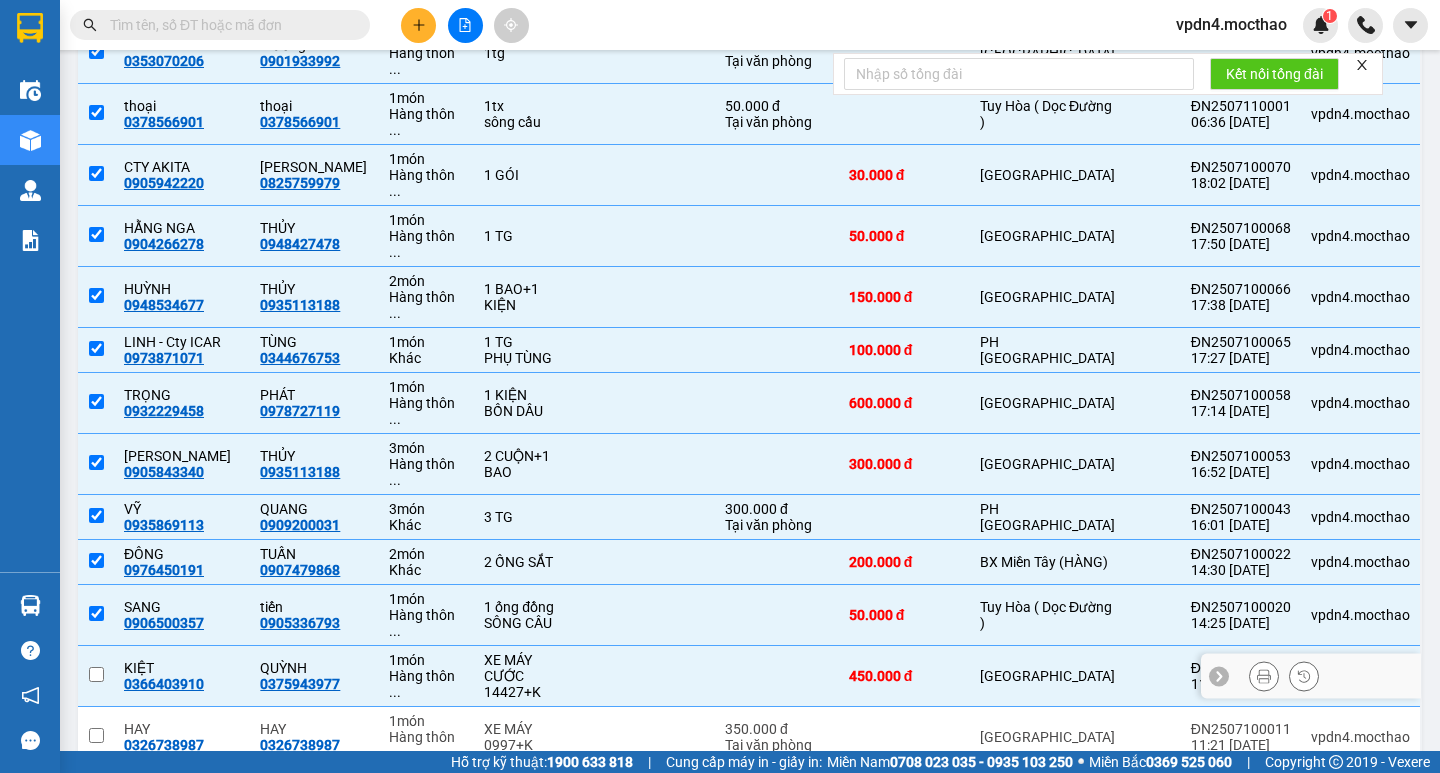 checkbox on "false" 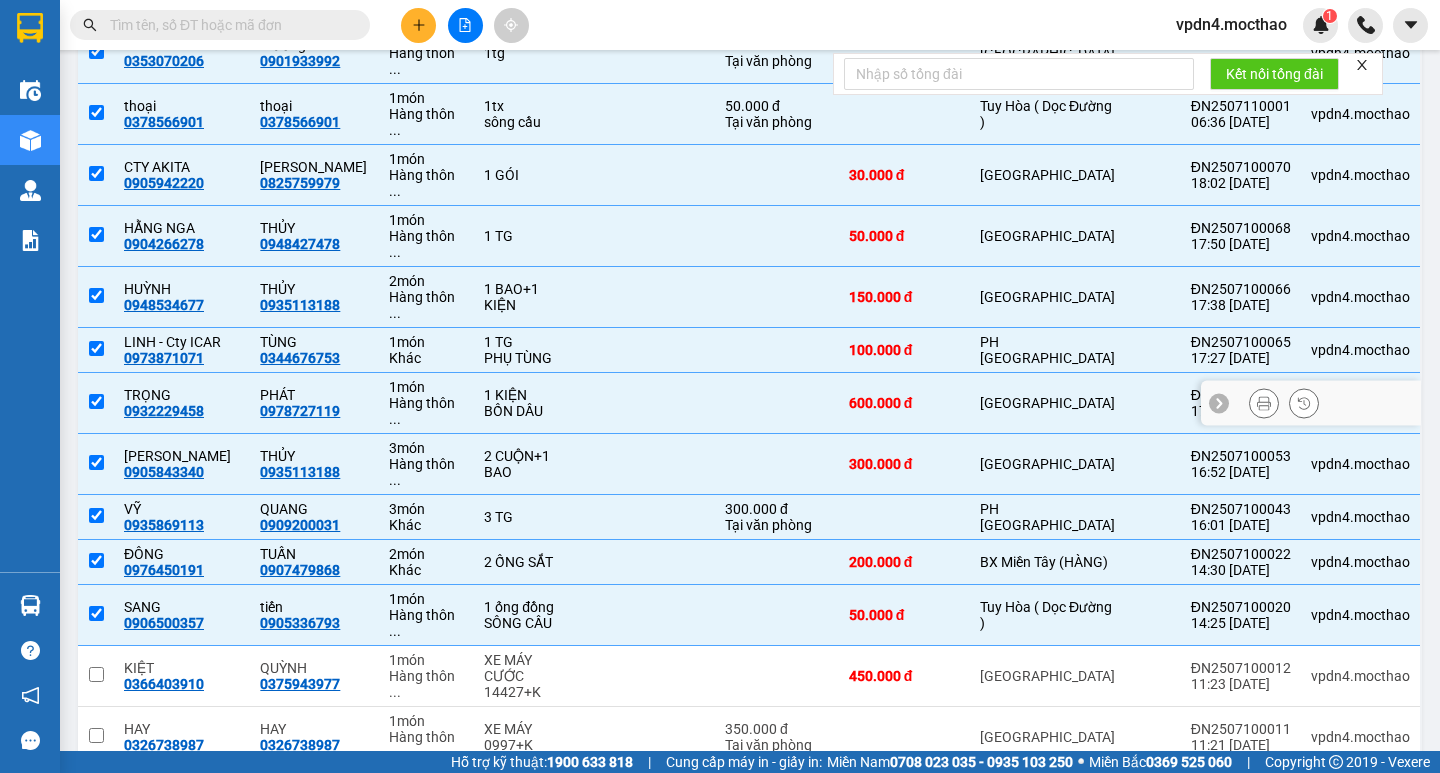 click at bounding box center [96, 401] 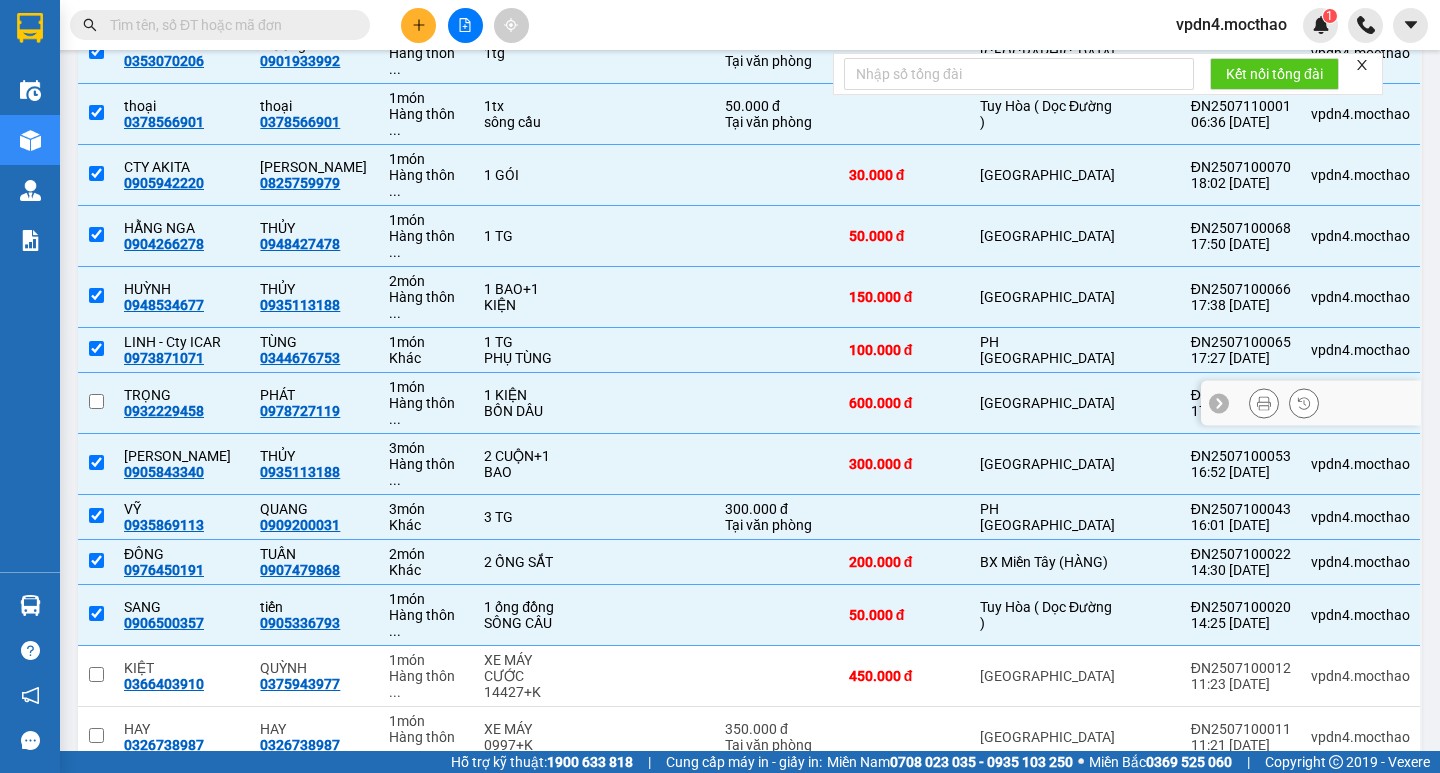 checkbox on "false" 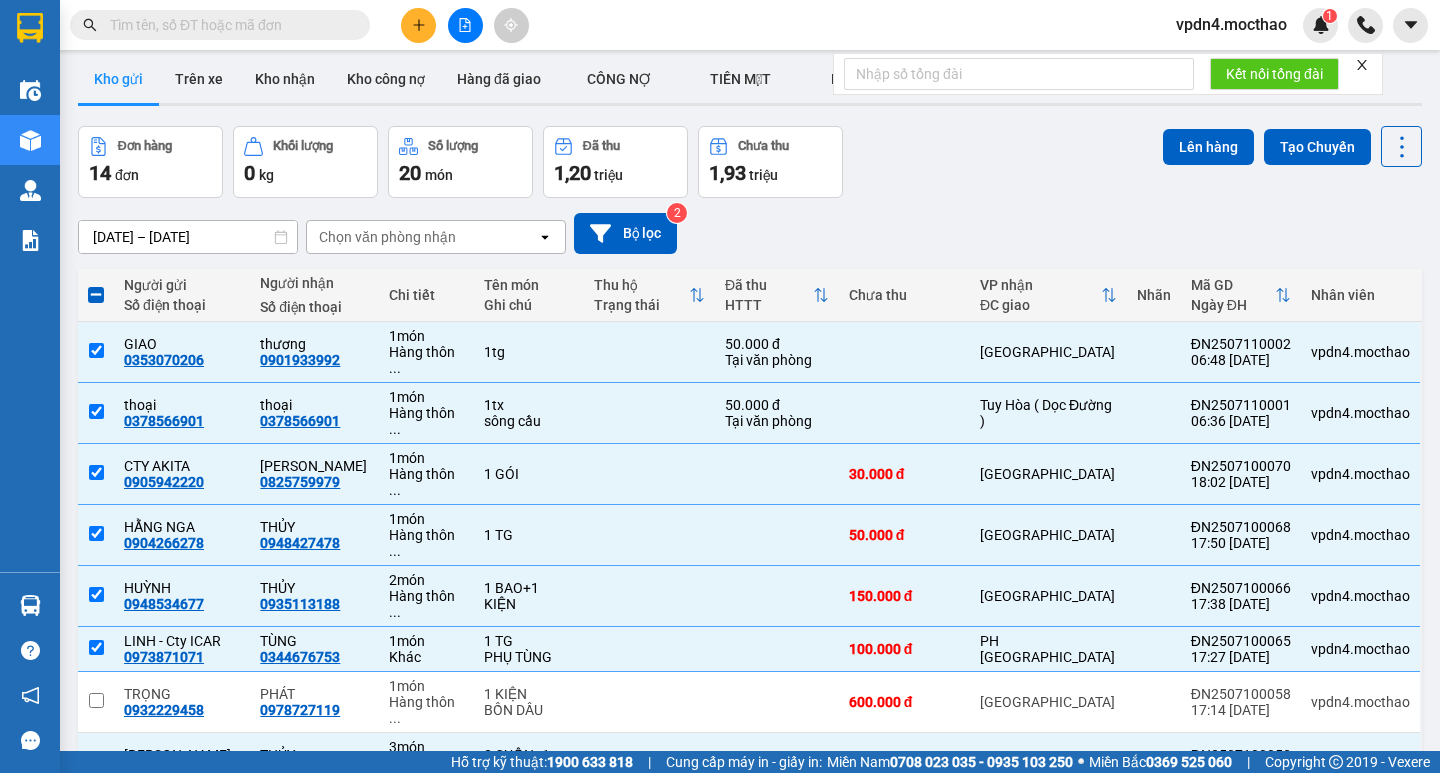 scroll, scrollTop: 0, scrollLeft: 0, axis: both 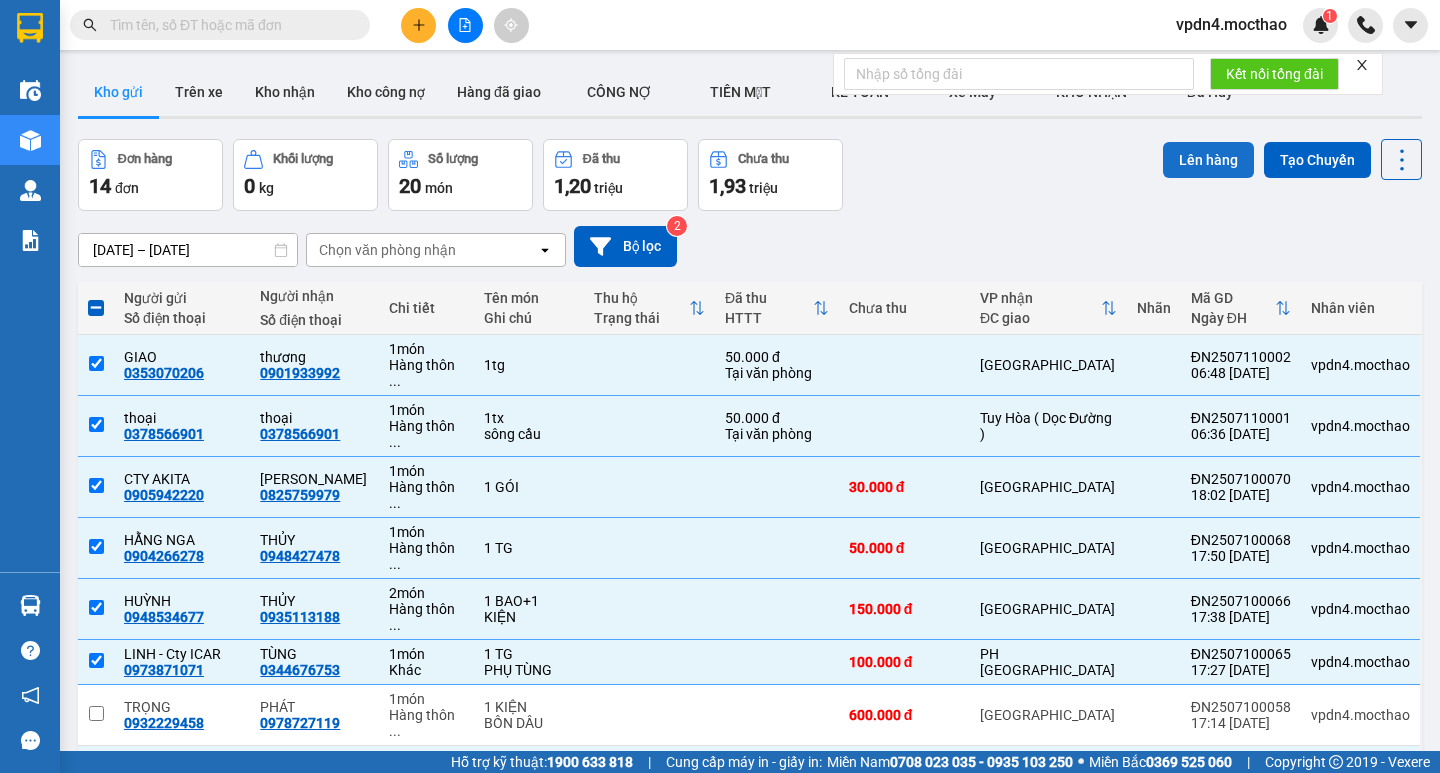 click on "Lên hàng" at bounding box center (1208, 160) 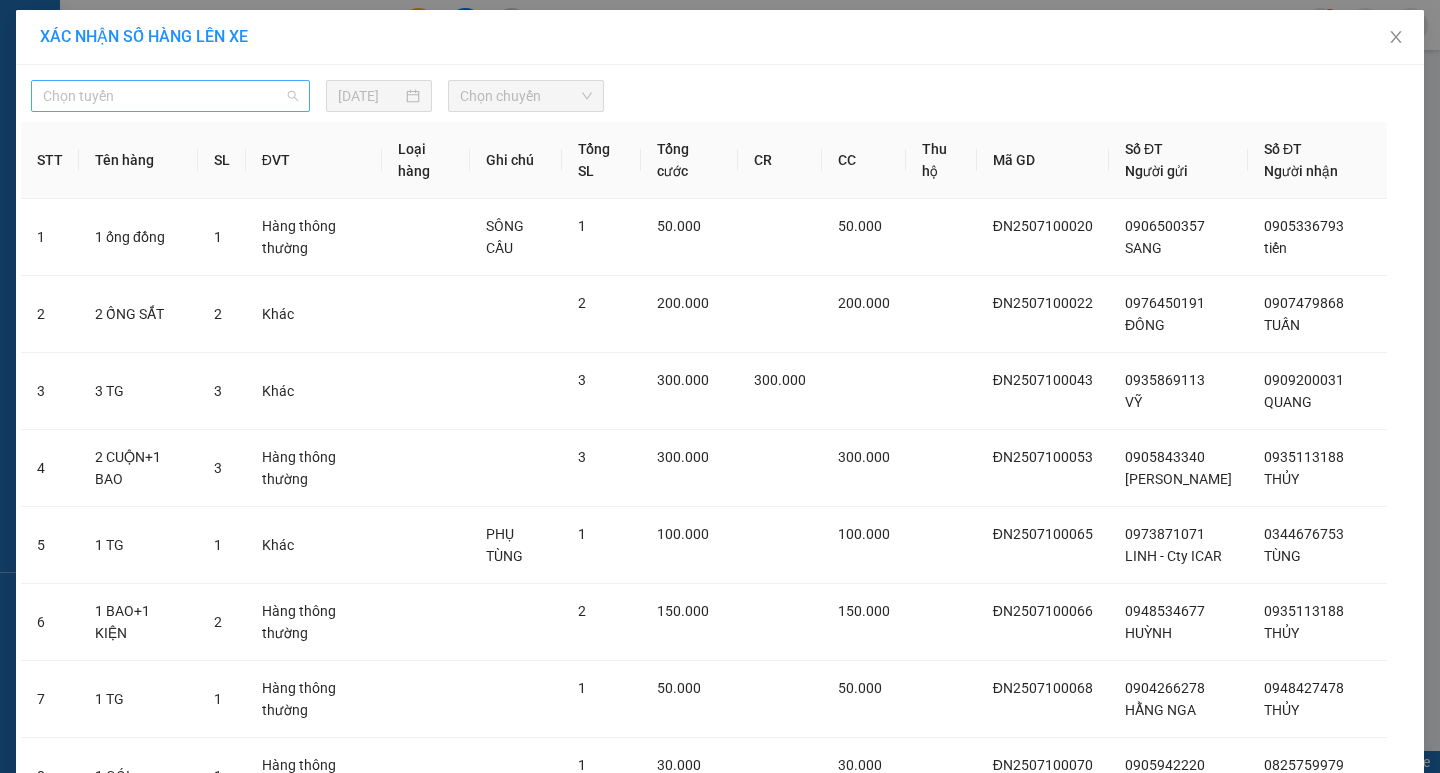 click on "Chọn tuyến" at bounding box center (170, 96) 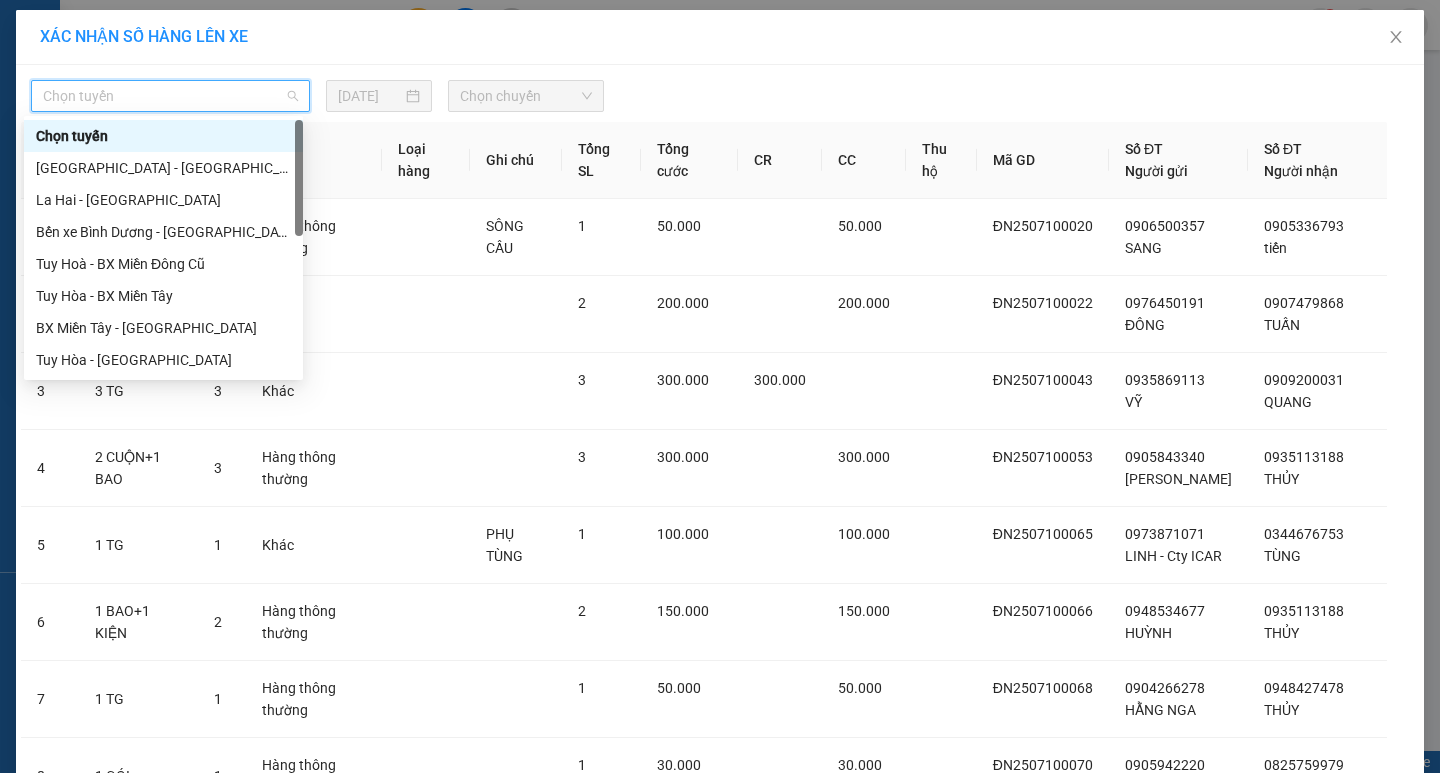 type on "d" 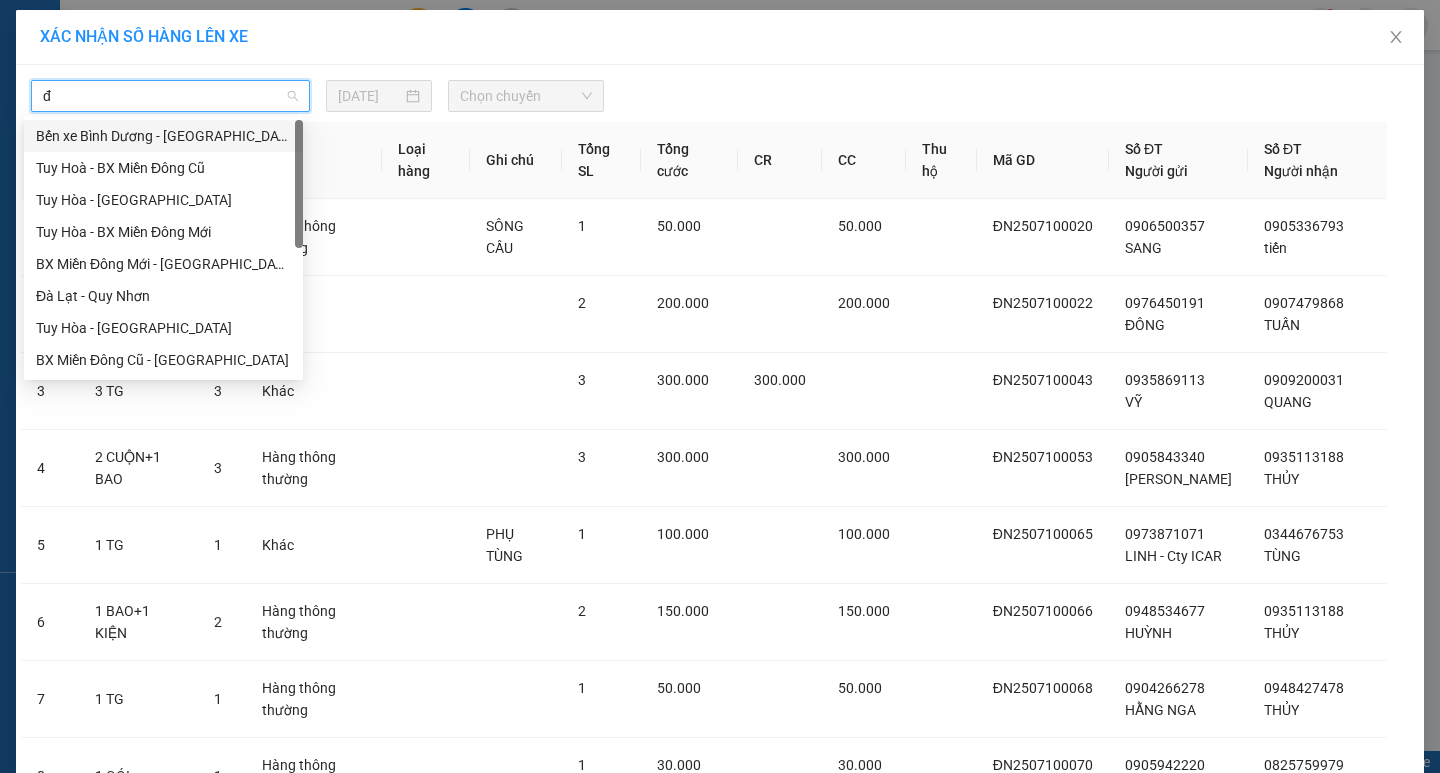 type on "đa" 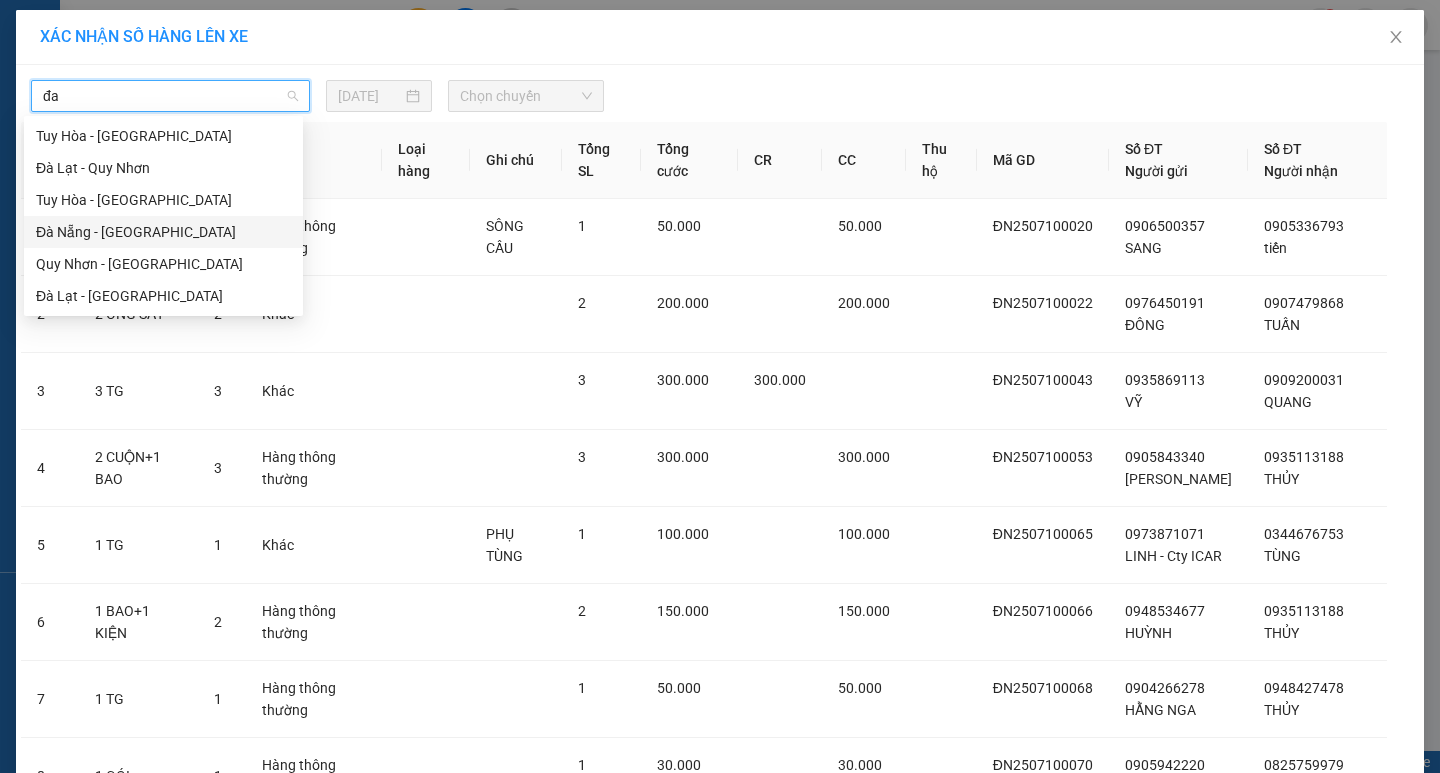 click on "Đà Nẵng - [PERSON_NAME]" at bounding box center [163, 232] 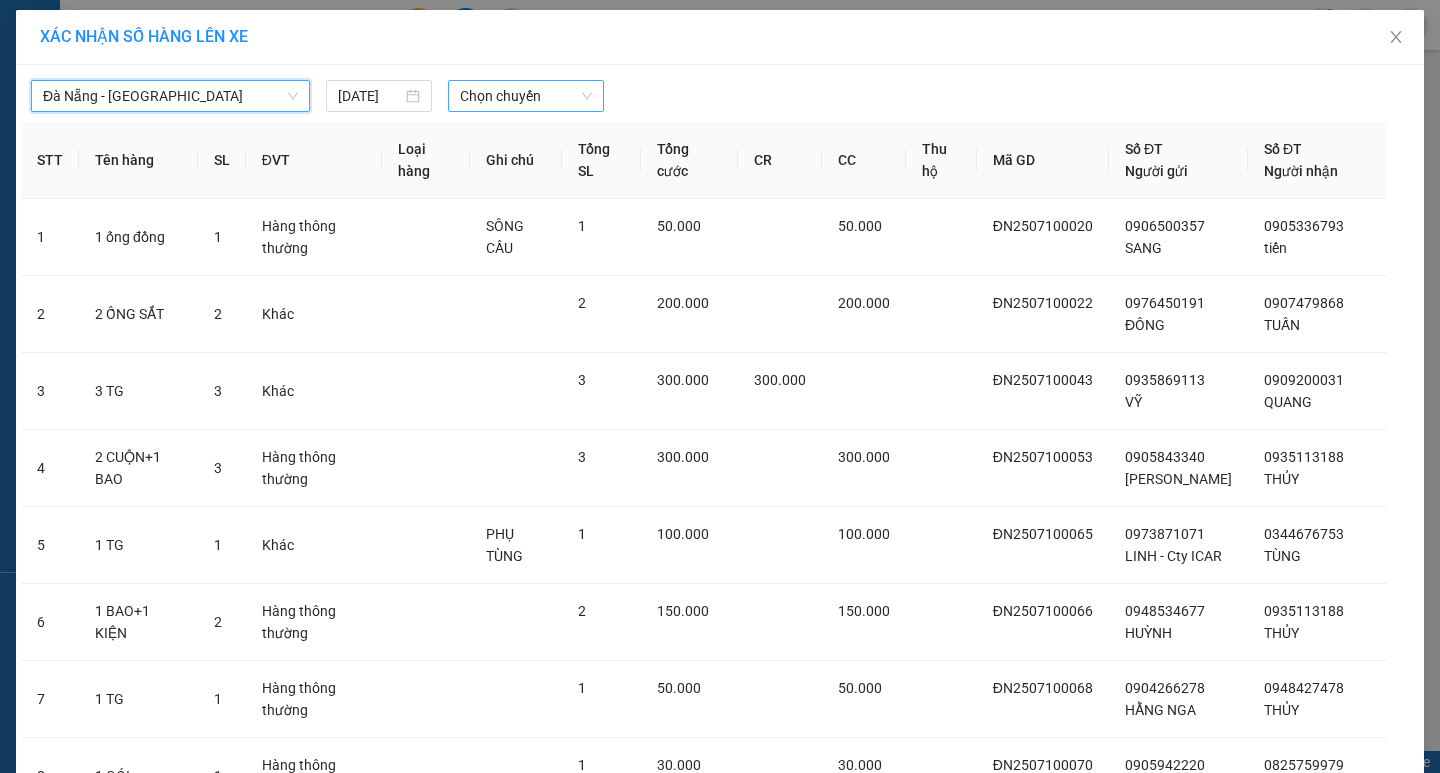 click on "Chọn chuyến" at bounding box center (526, 96) 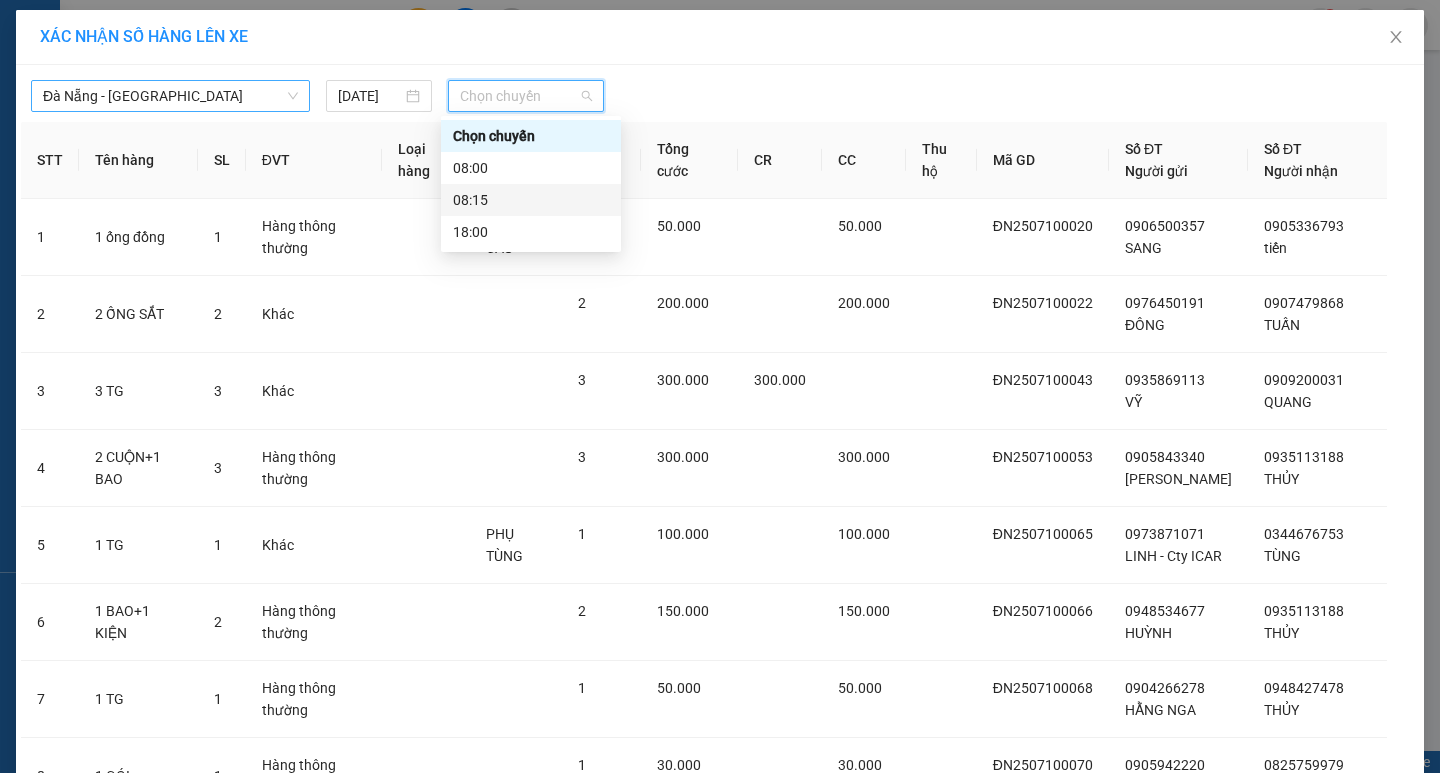click on "08:15" at bounding box center (531, 200) 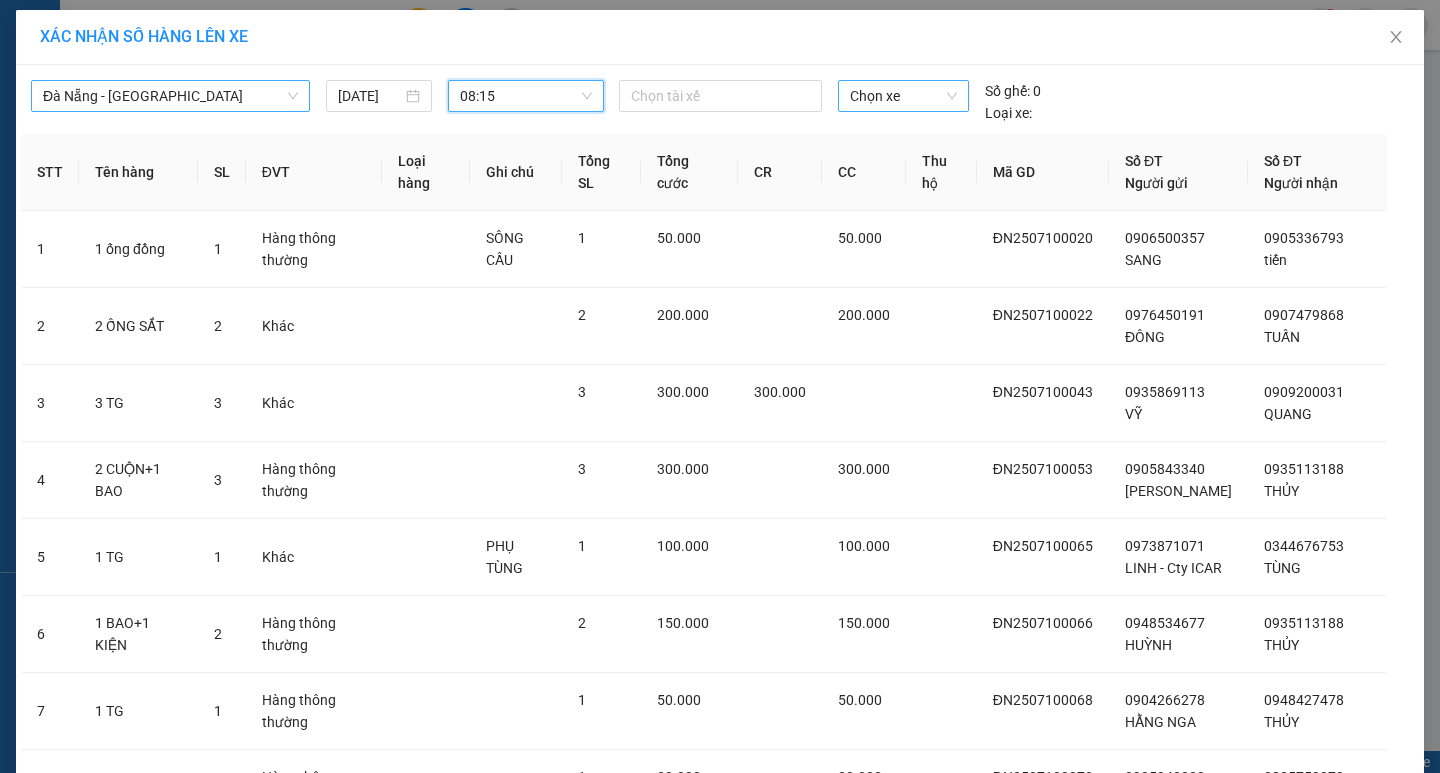 click on "Chọn xe" at bounding box center [903, 96] 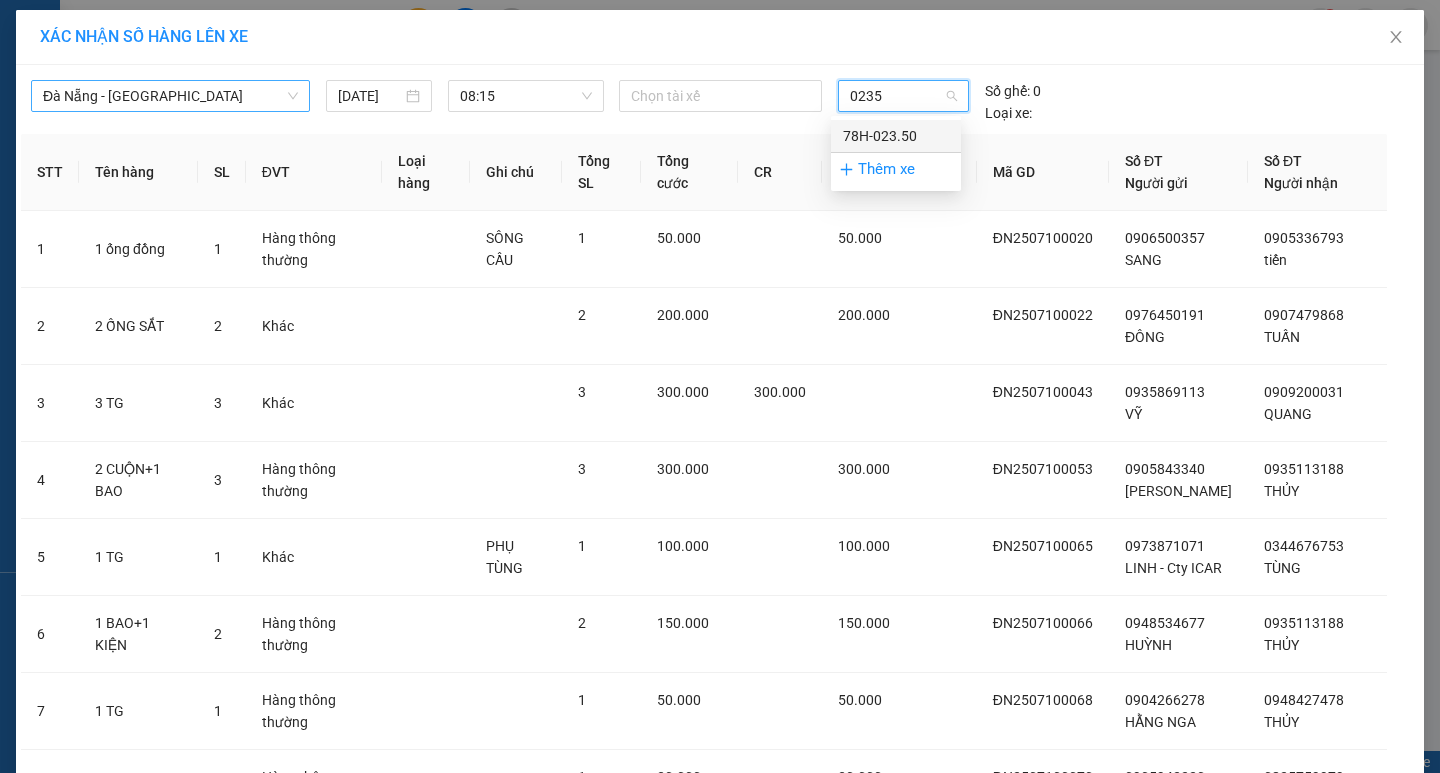 type on "02350" 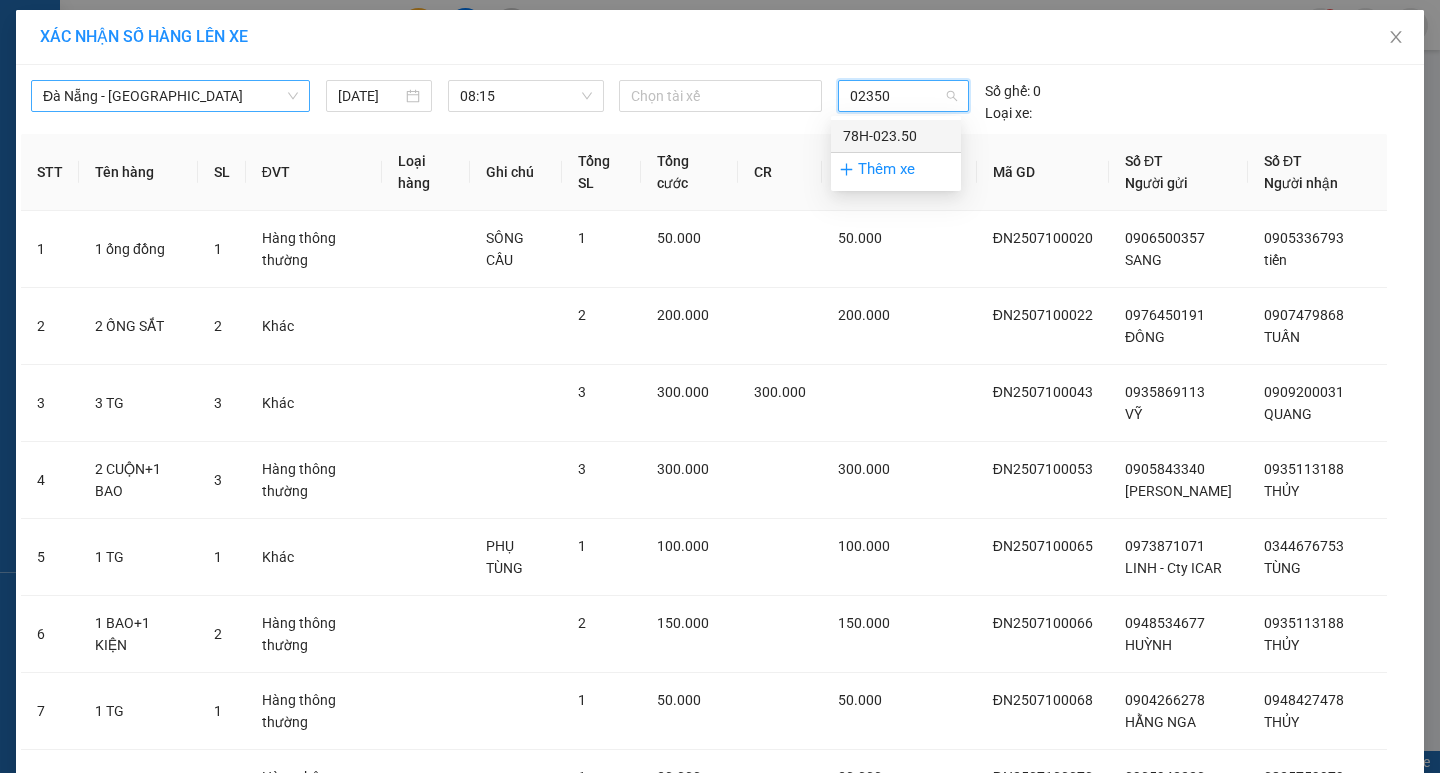 click on "78H-023.50" at bounding box center (896, 136) 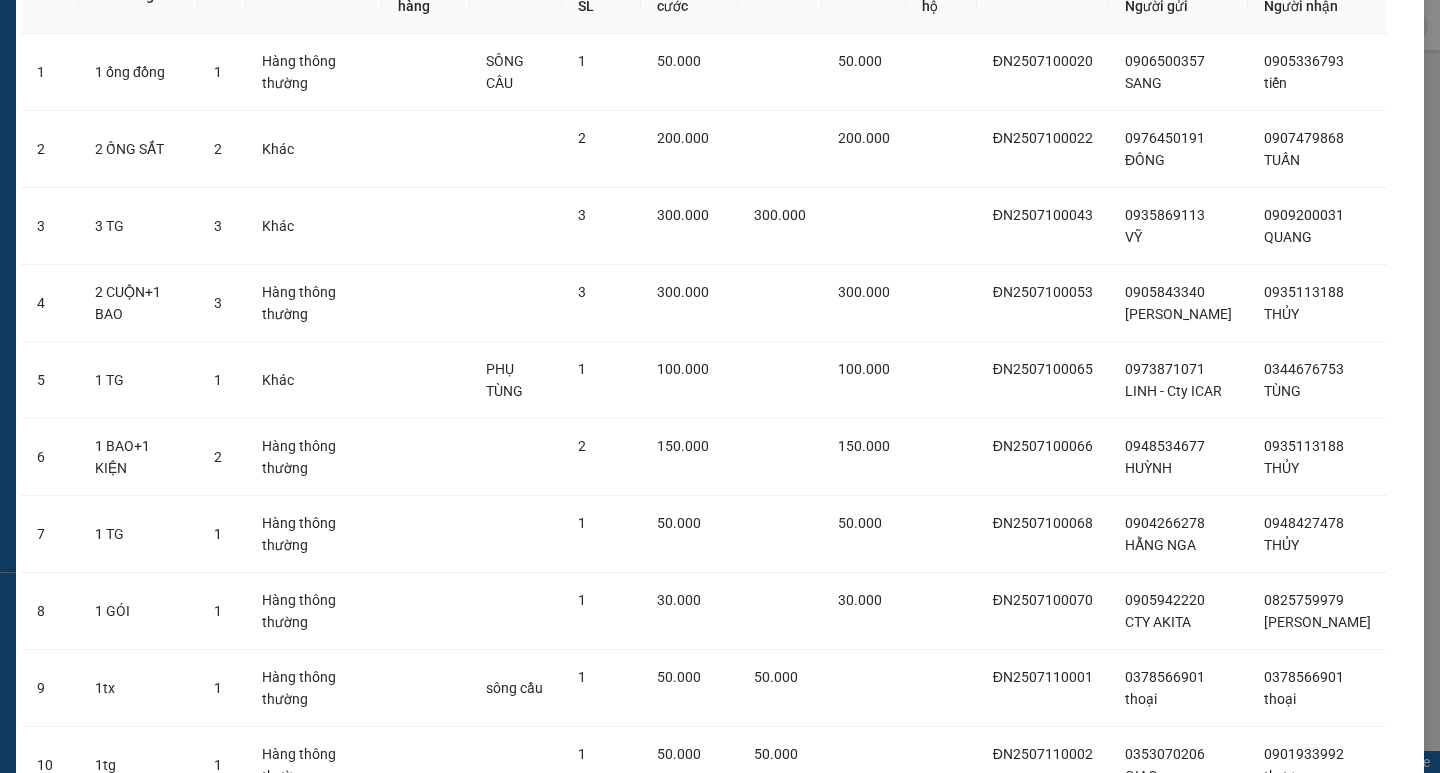 scroll, scrollTop: 386, scrollLeft: 0, axis: vertical 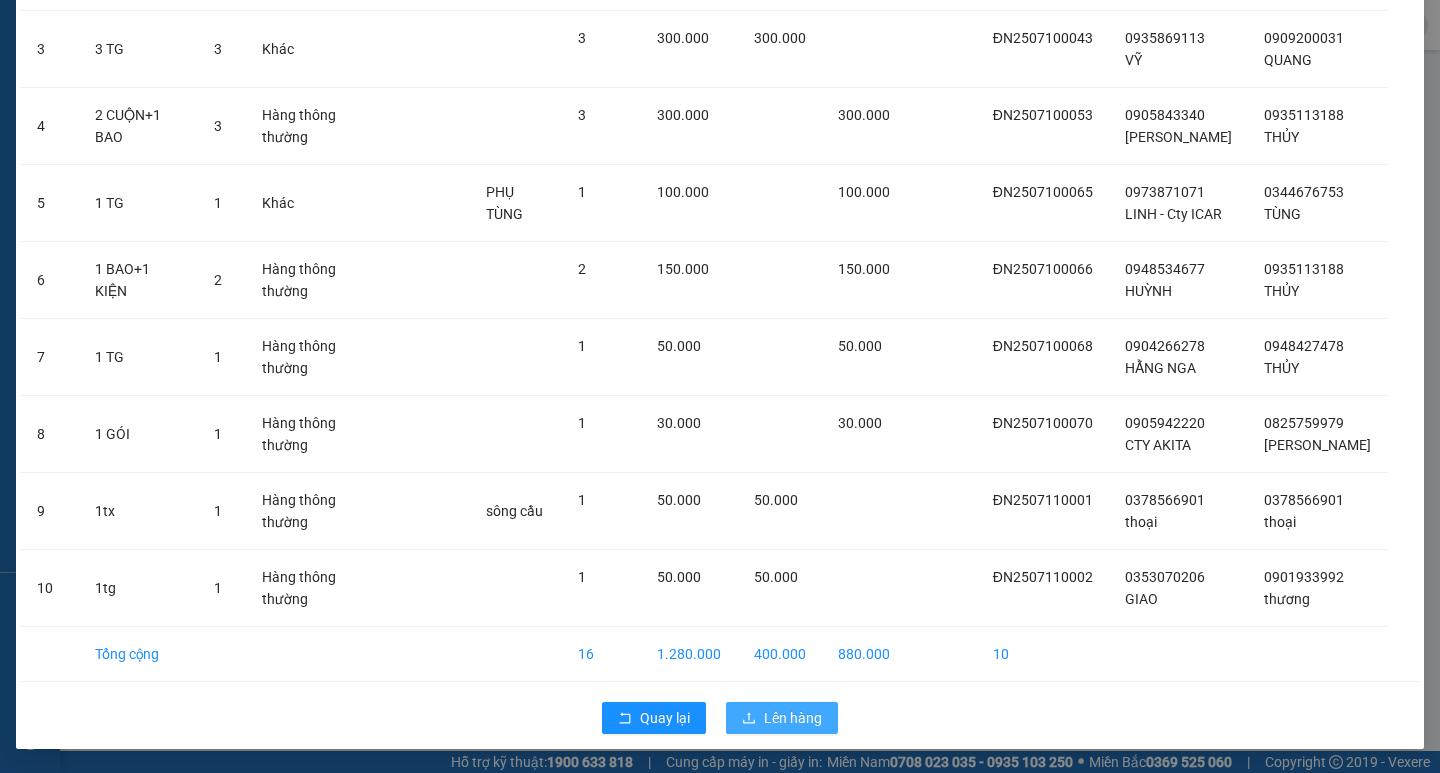 click on "Lên hàng" at bounding box center (782, 718) 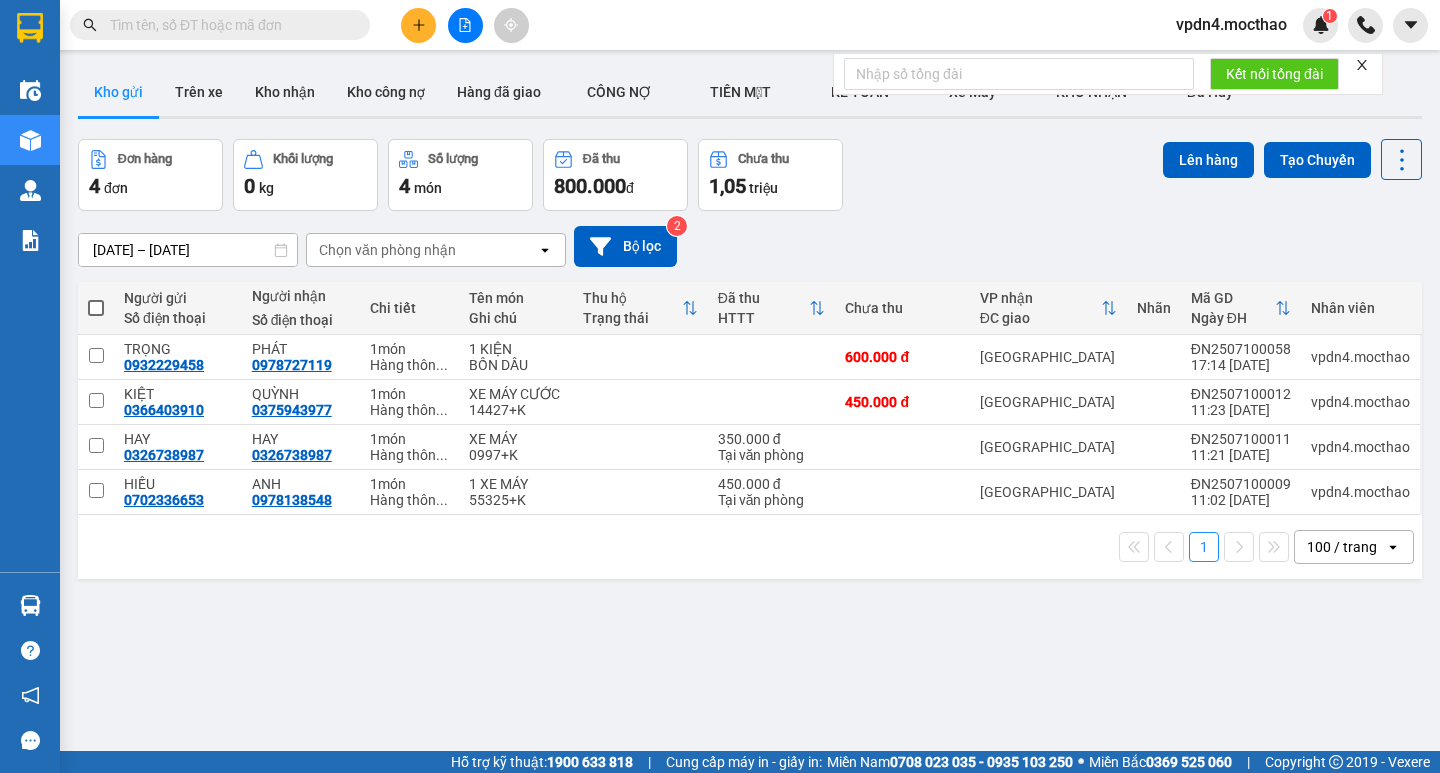 click at bounding box center [96, 308] 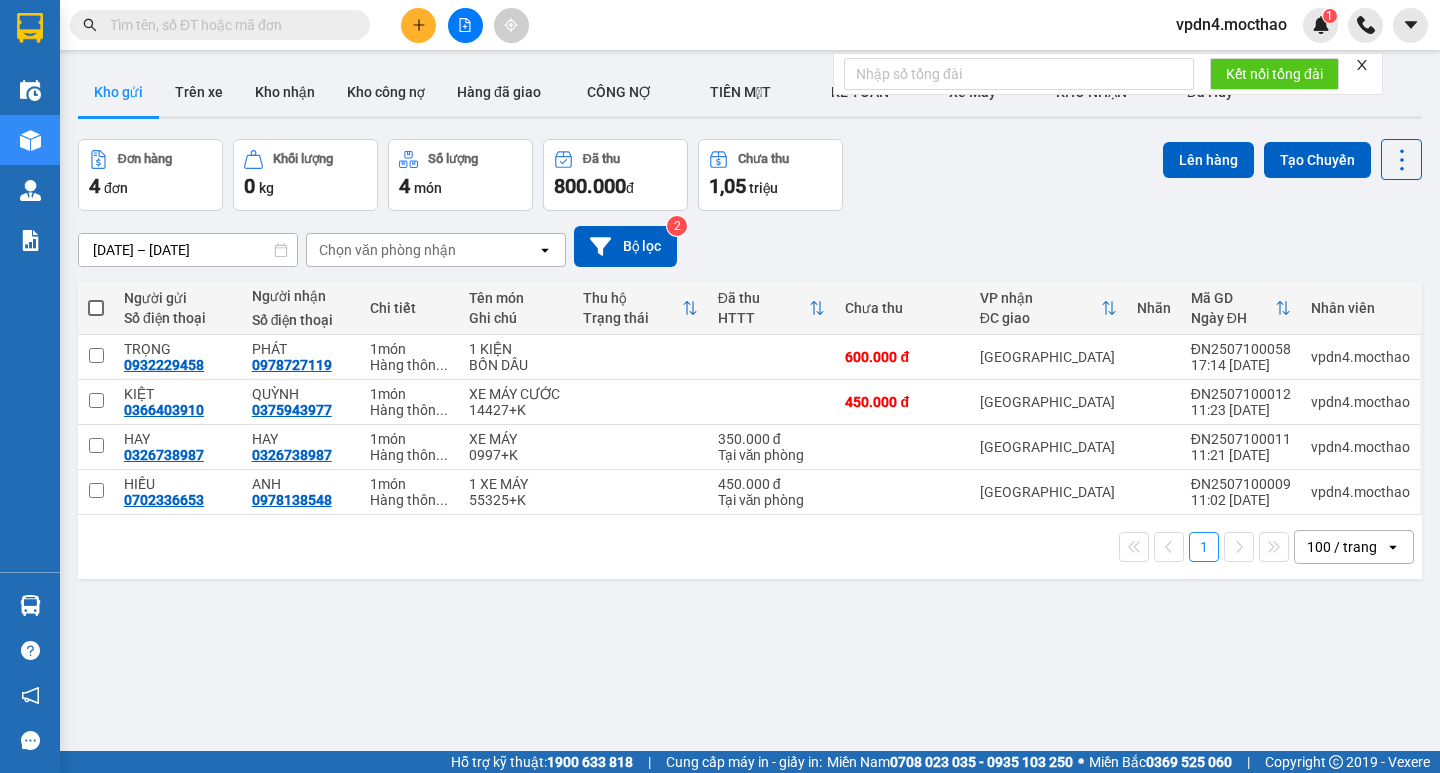 click at bounding box center [96, 298] 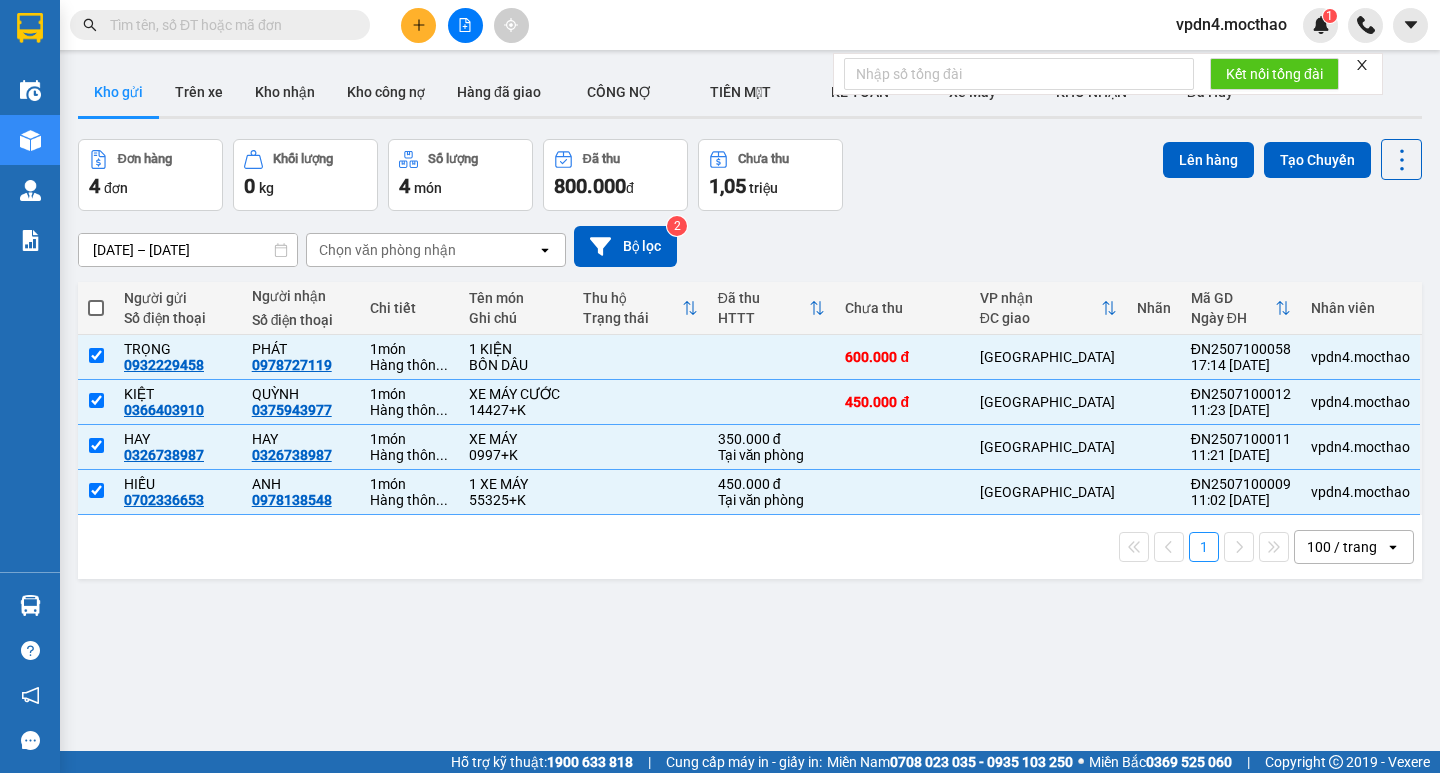 checkbox on "true" 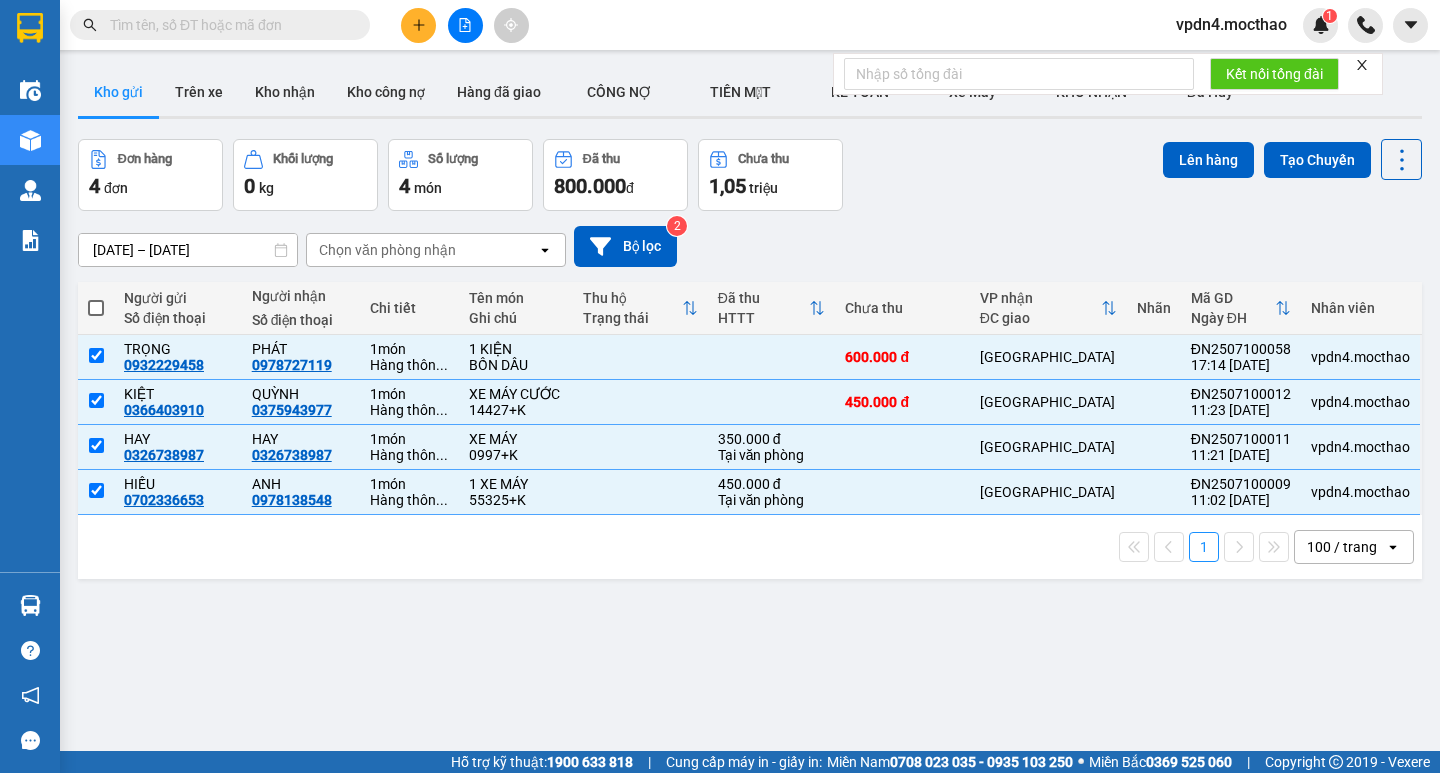 checkbox on "true" 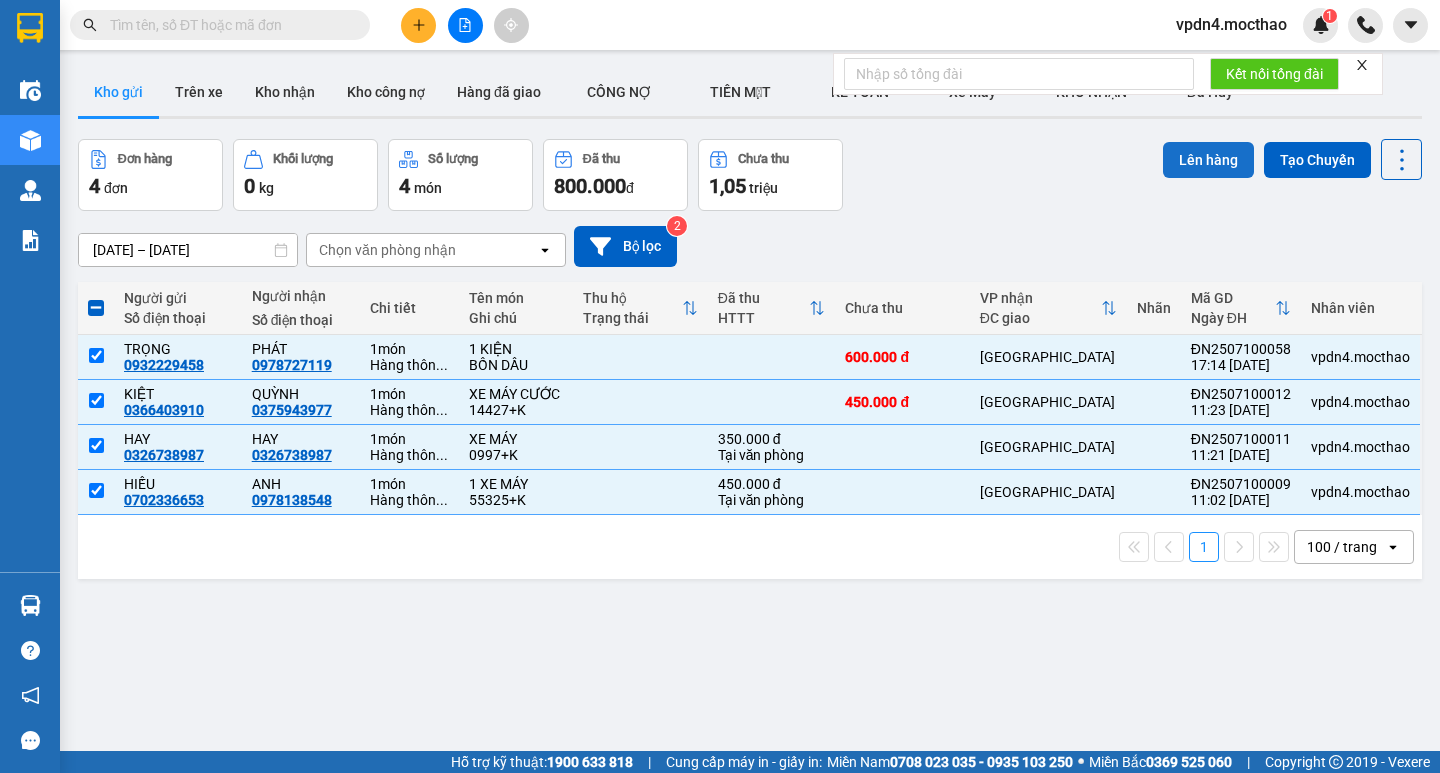 click on "Lên hàng" at bounding box center [1208, 160] 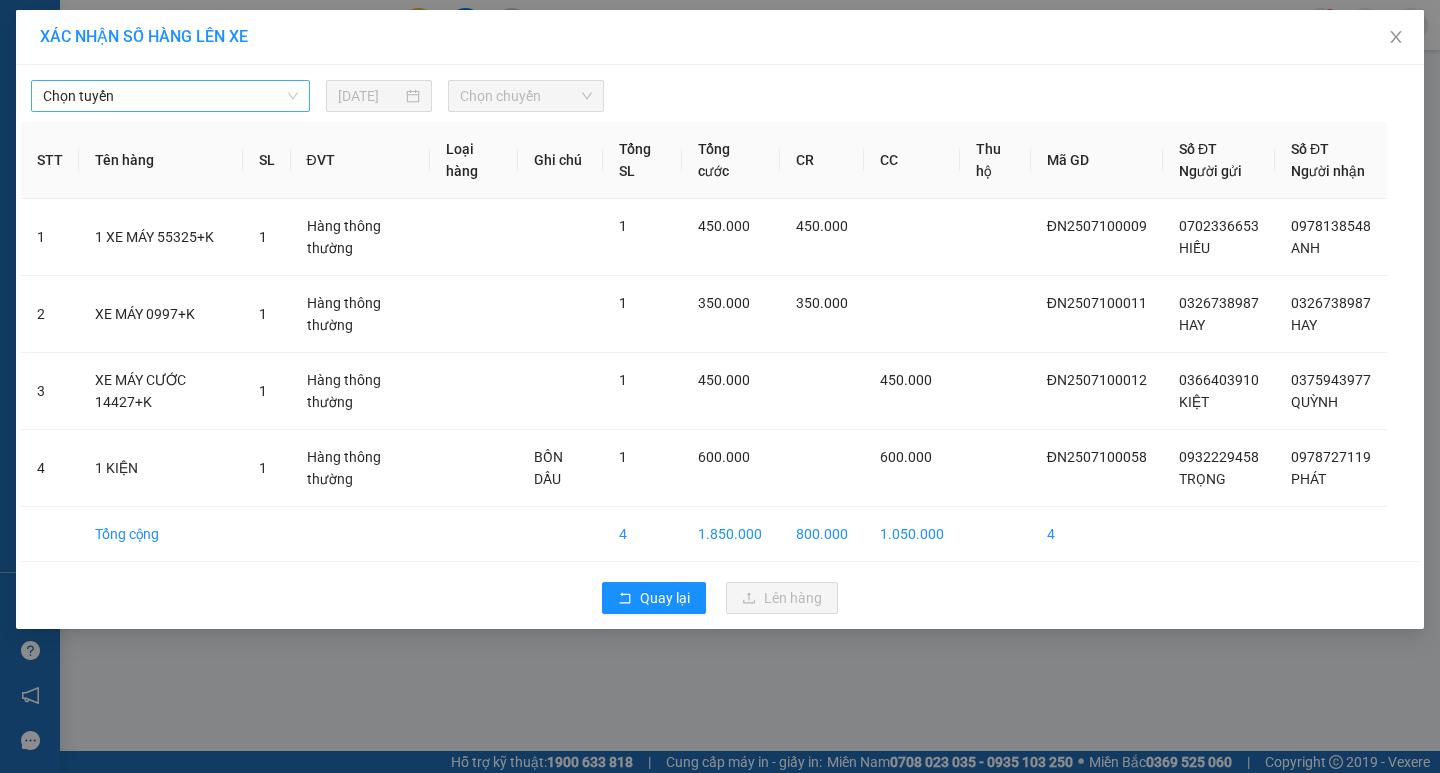 click on "Chọn tuyến" at bounding box center (170, 96) 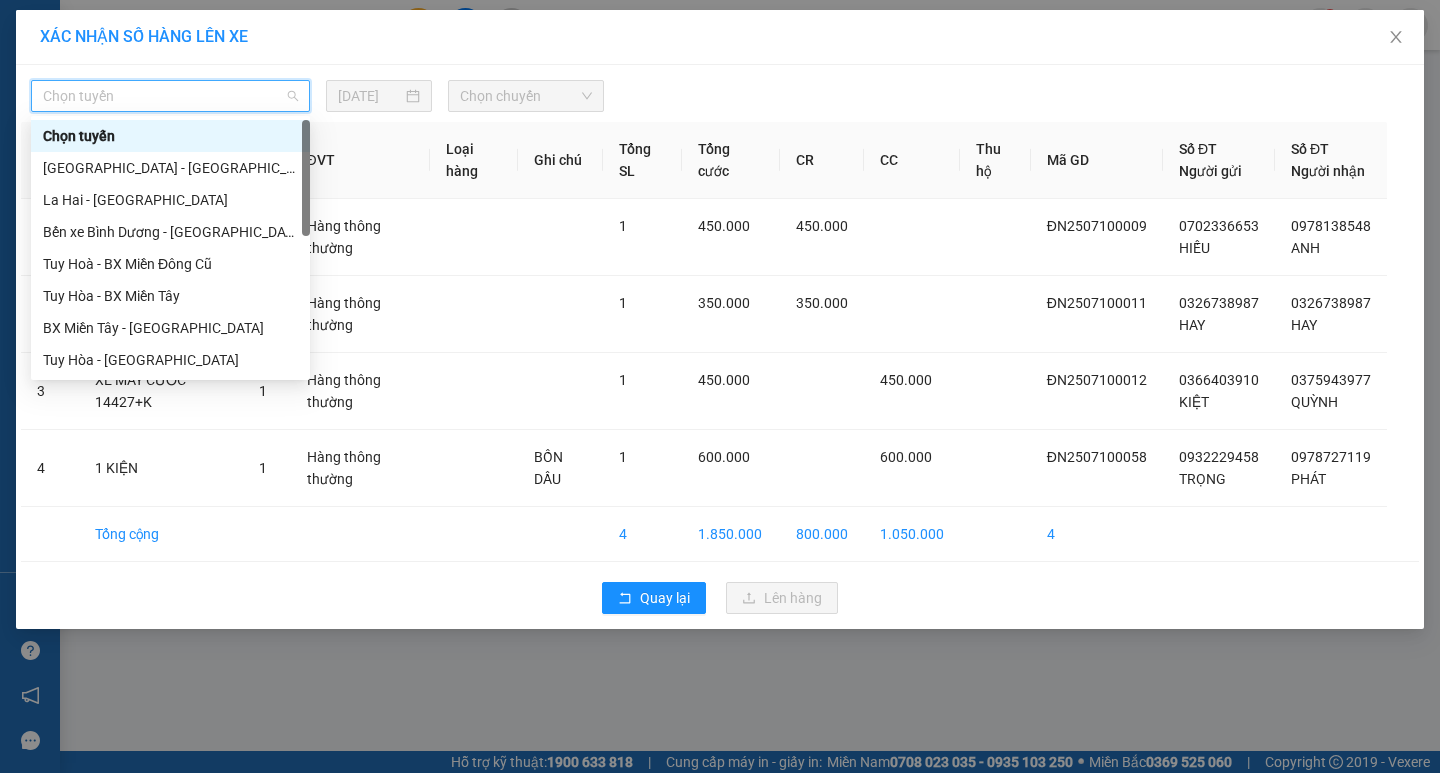 type on "d" 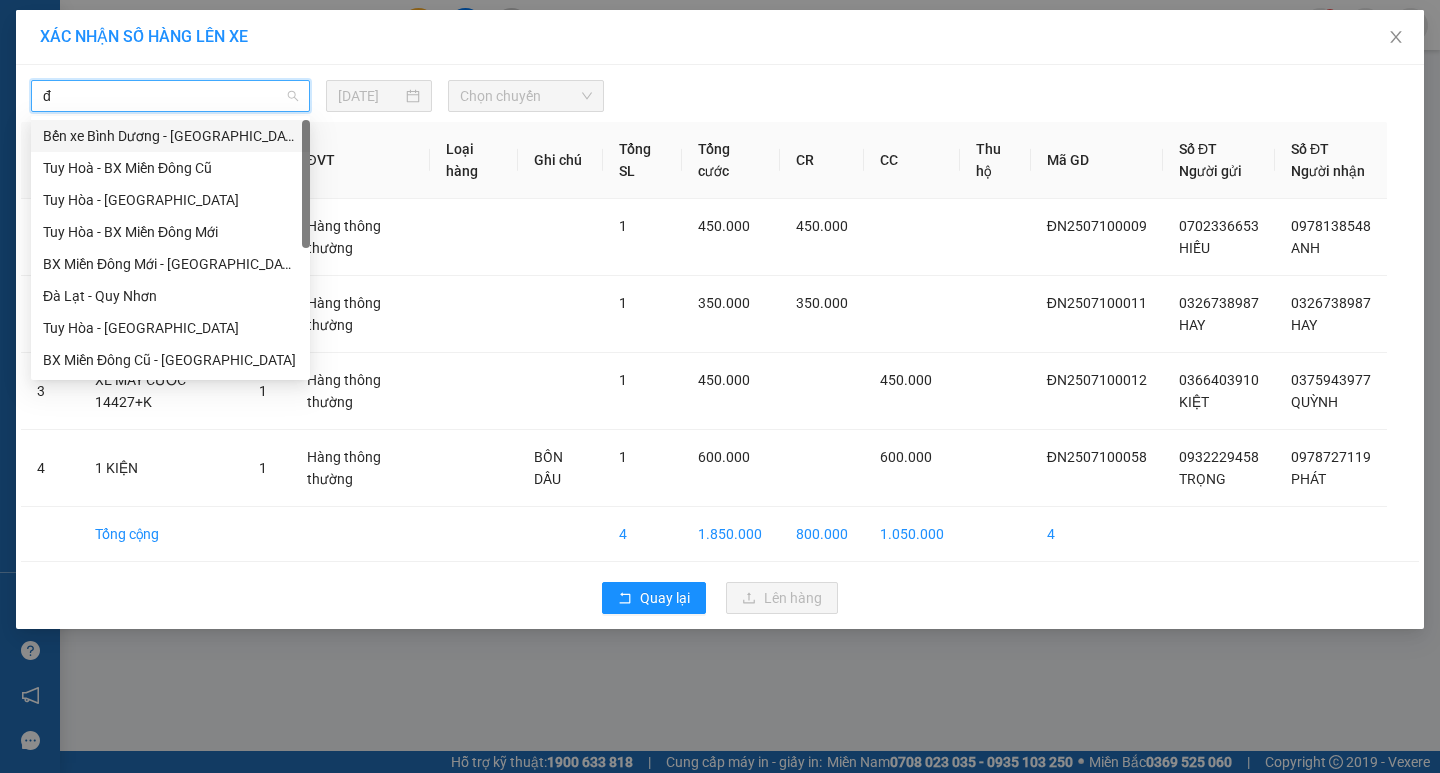 type on "đa" 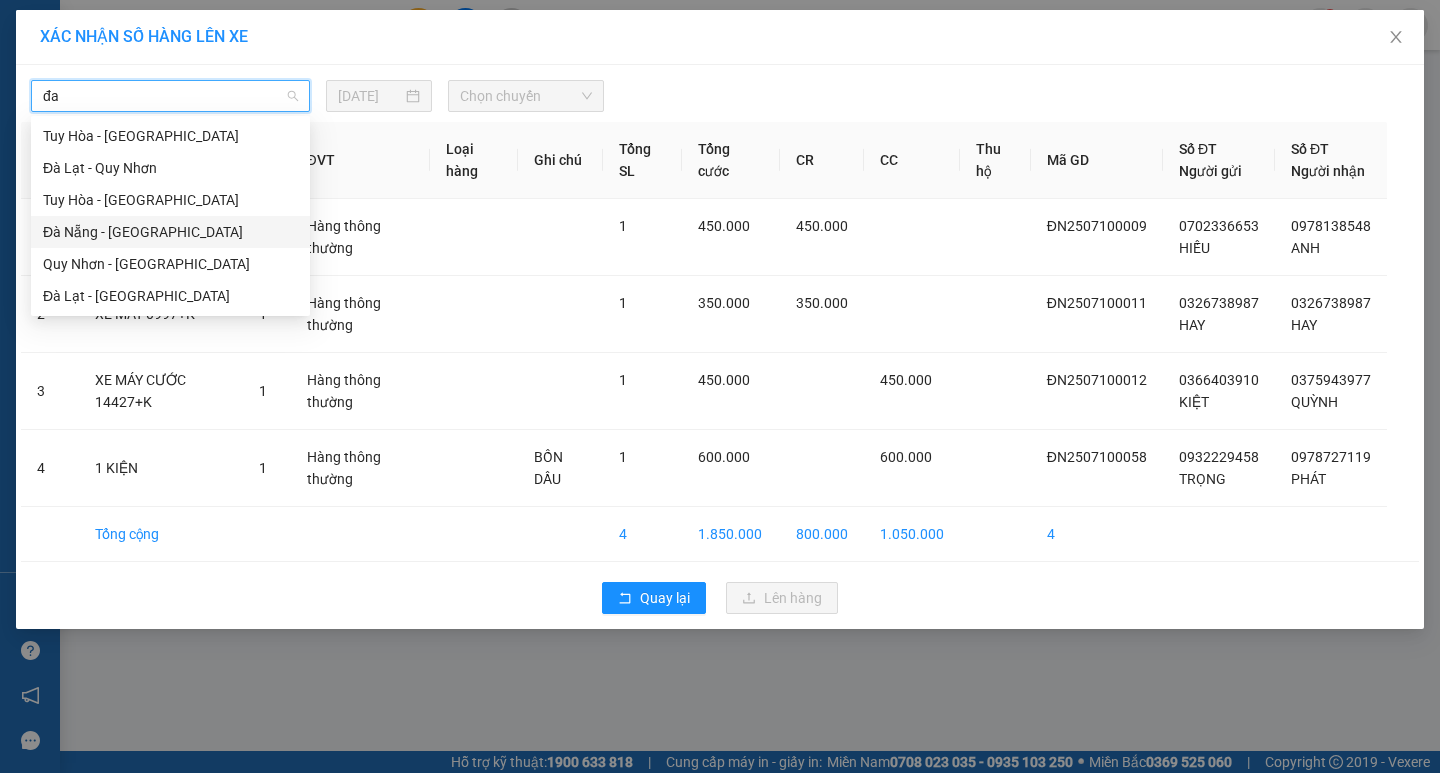 click on "Đà Nẵng - [PERSON_NAME]" at bounding box center (170, 232) 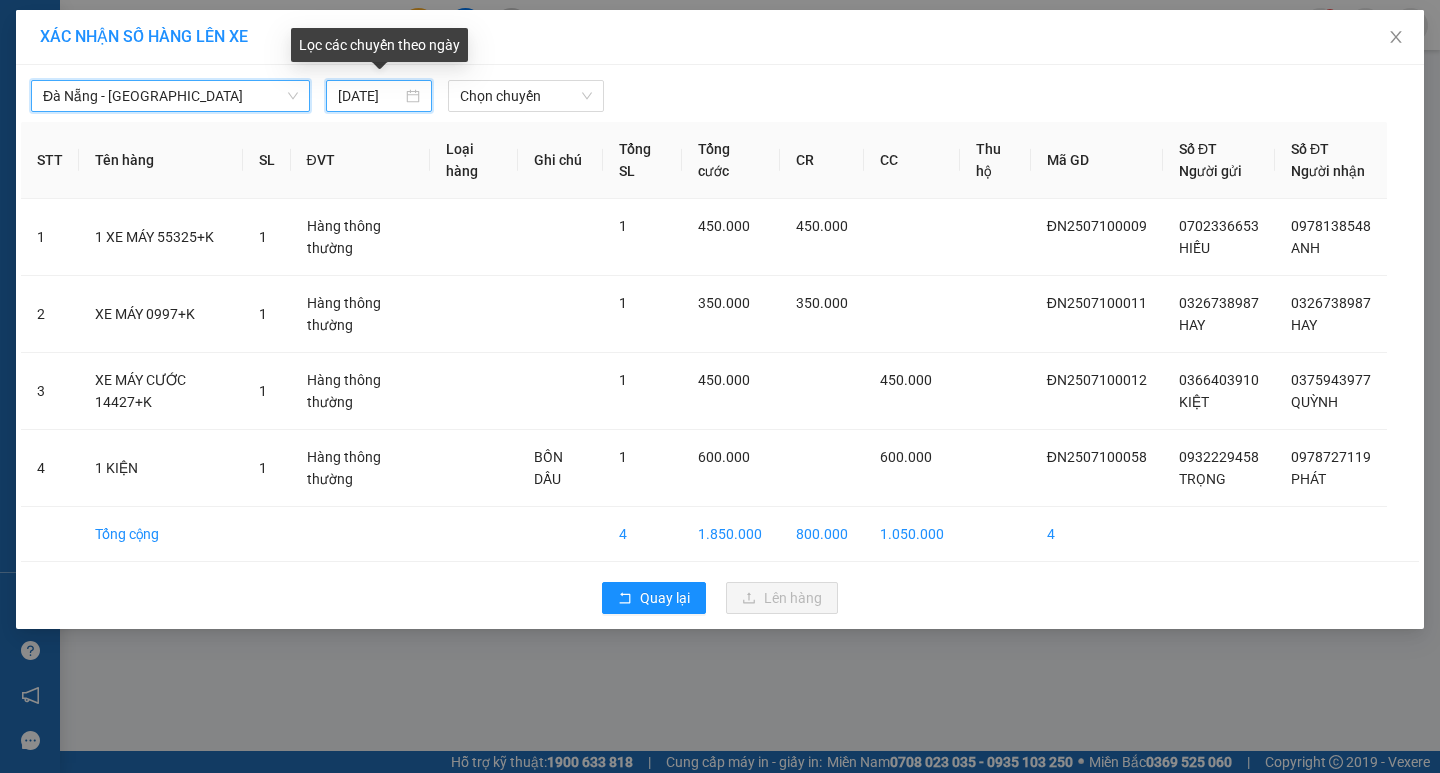 click on "[DATE]" at bounding box center [370, 96] 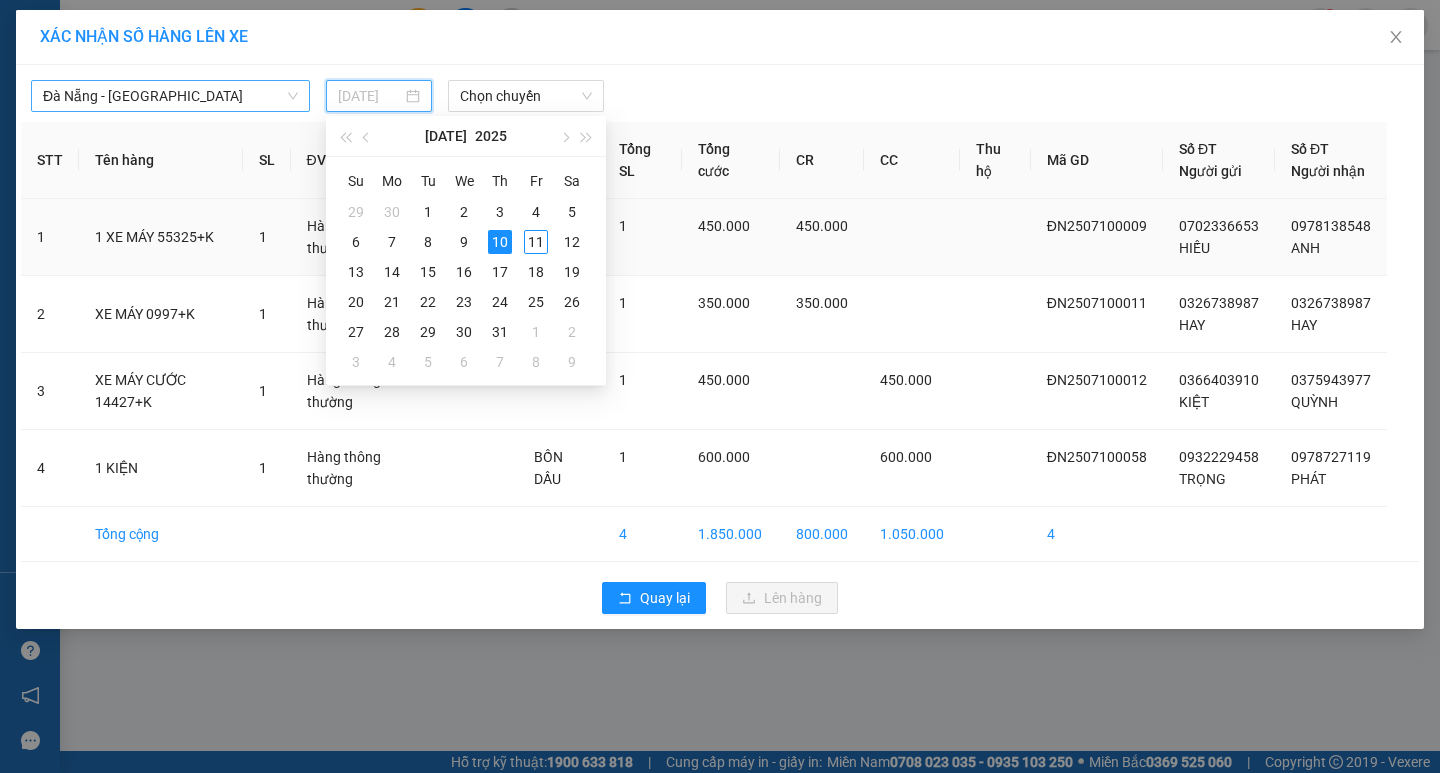 click on "11" at bounding box center [536, 242] 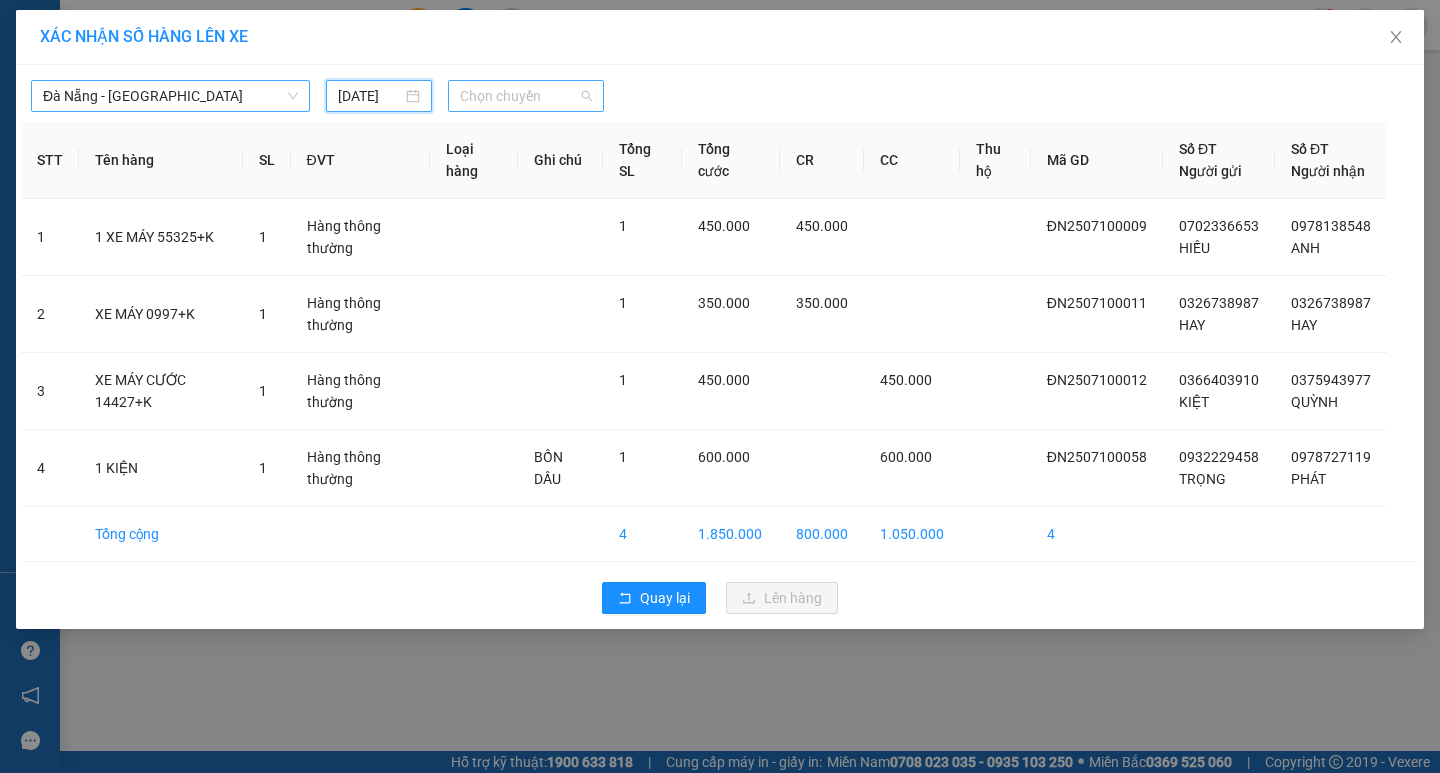 click on "Chọn chuyến" at bounding box center [526, 96] 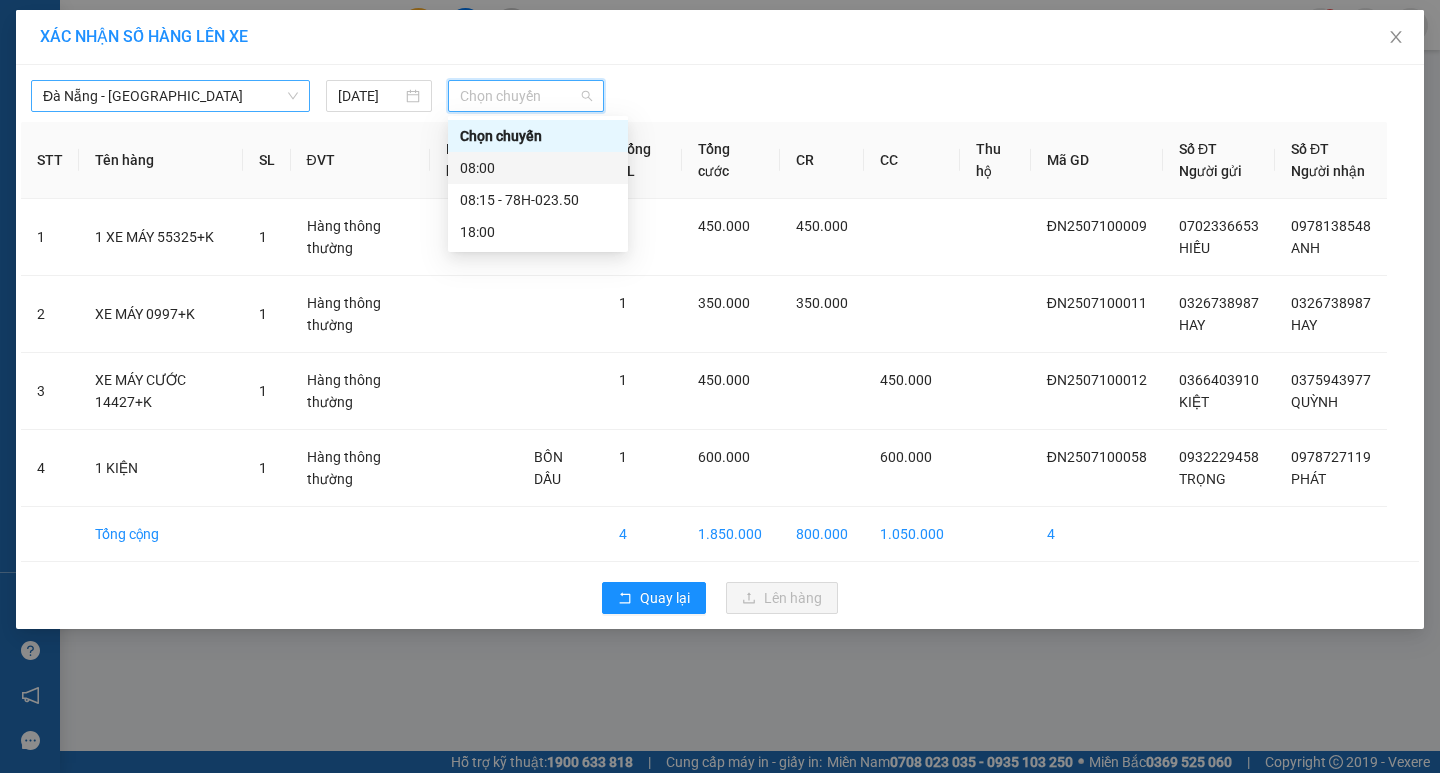 click on "08:00" at bounding box center (538, 168) 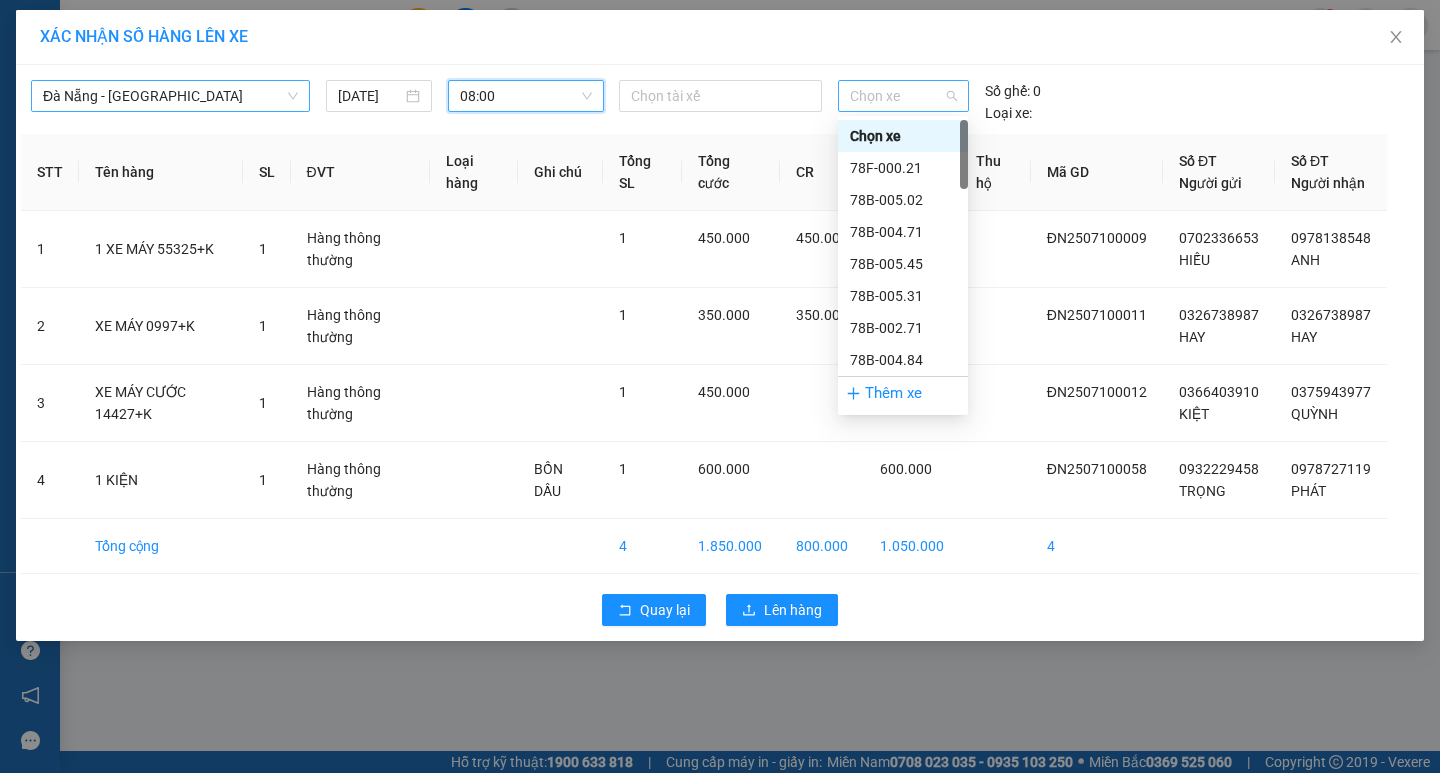click on "Chọn xe" at bounding box center [903, 96] 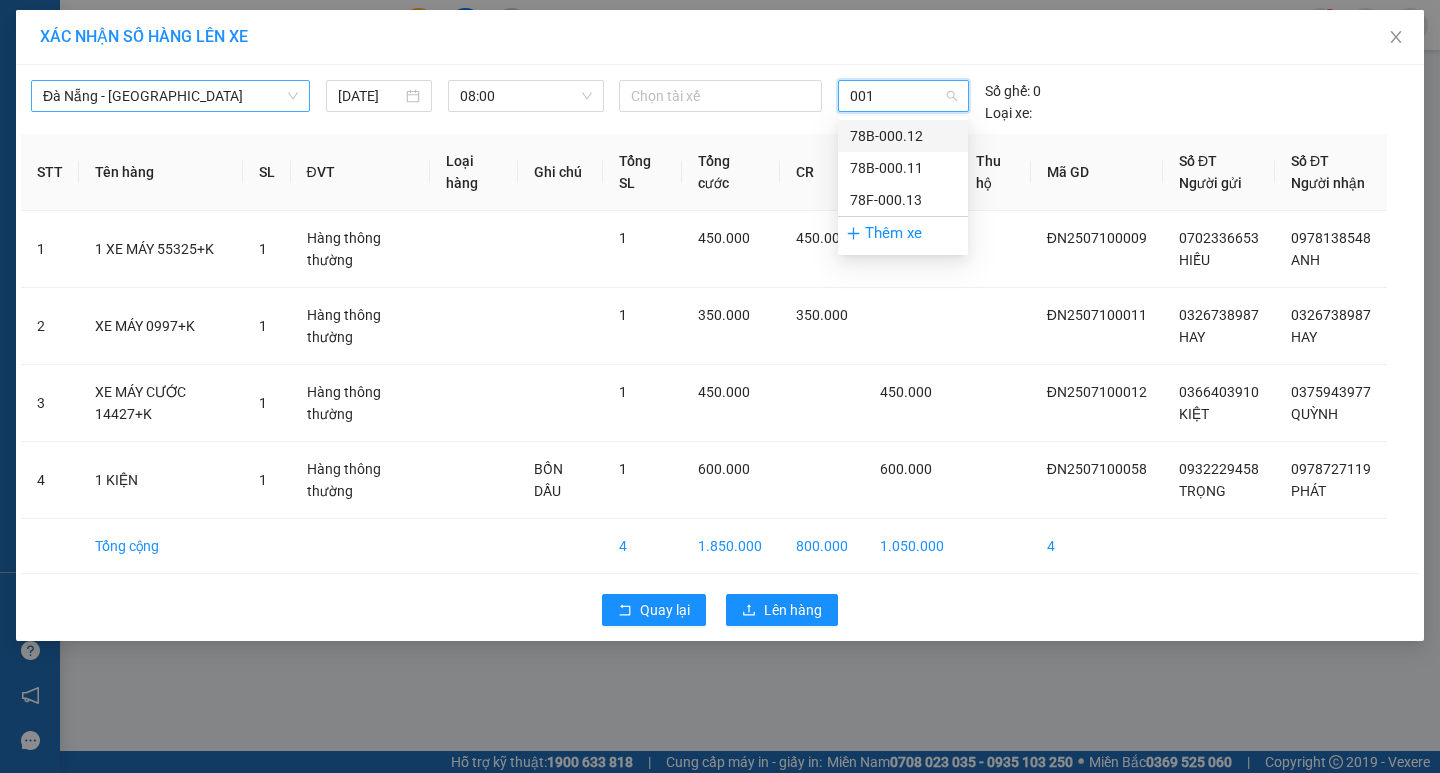 type on "0013" 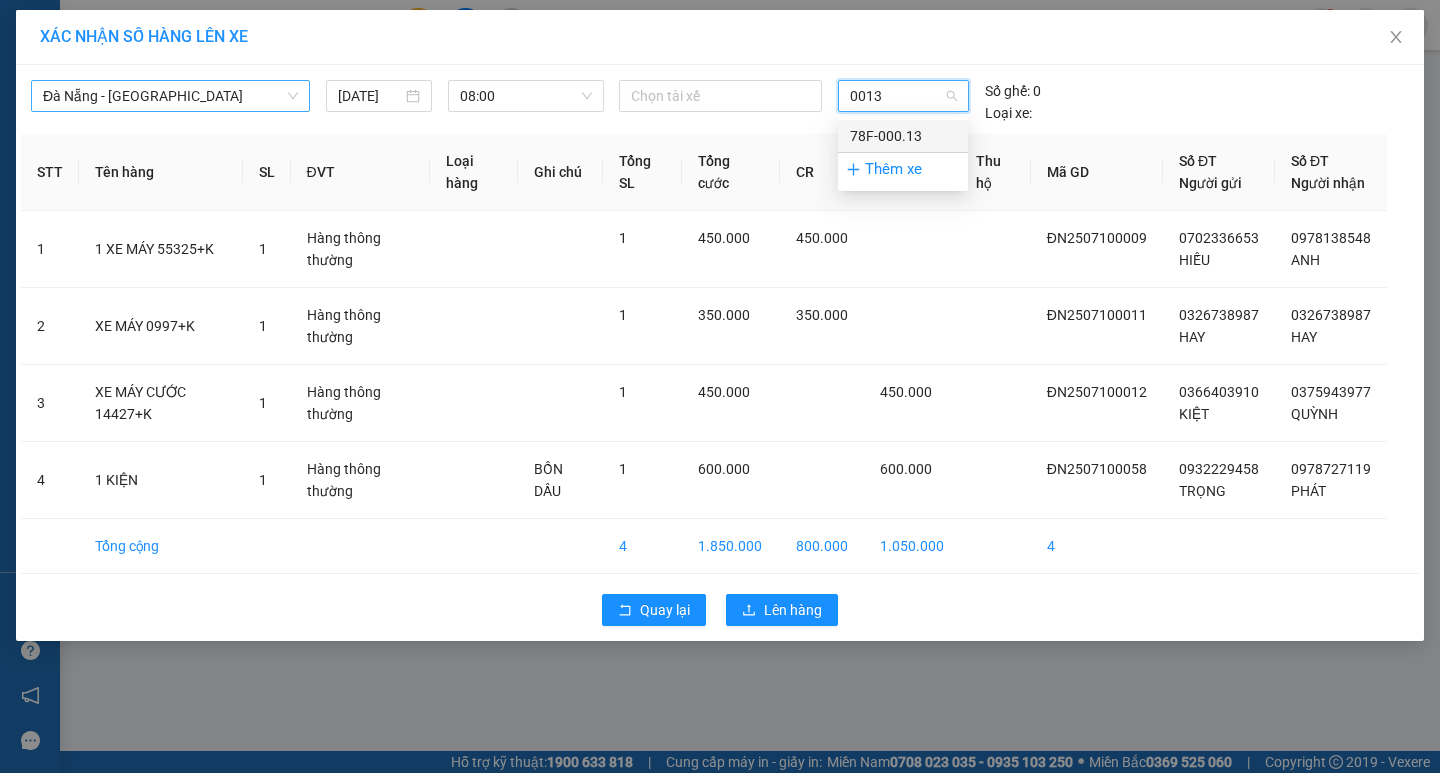 click on "78F-000.13" at bounding box center (903, 136) 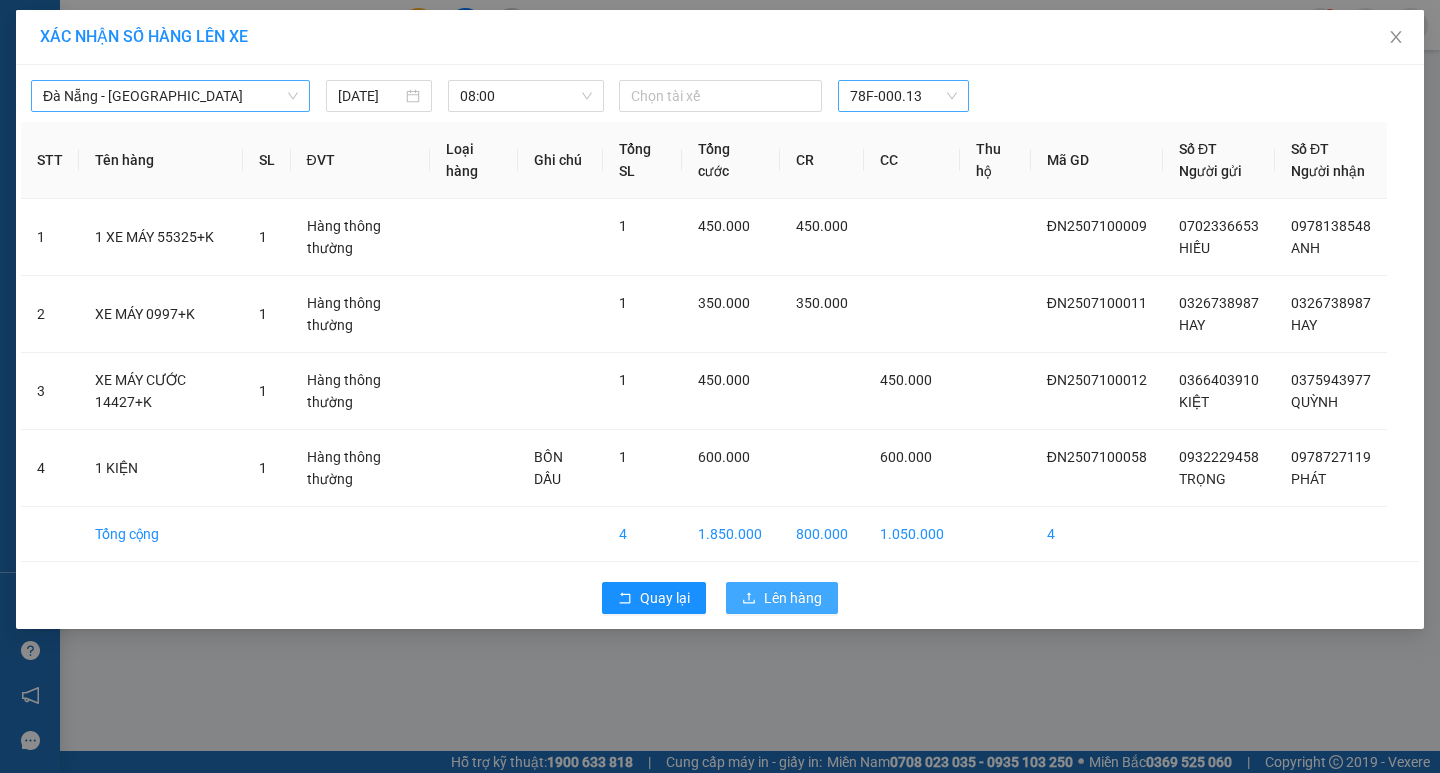 click on "Lên hàng" at bounding box center [793, 598] 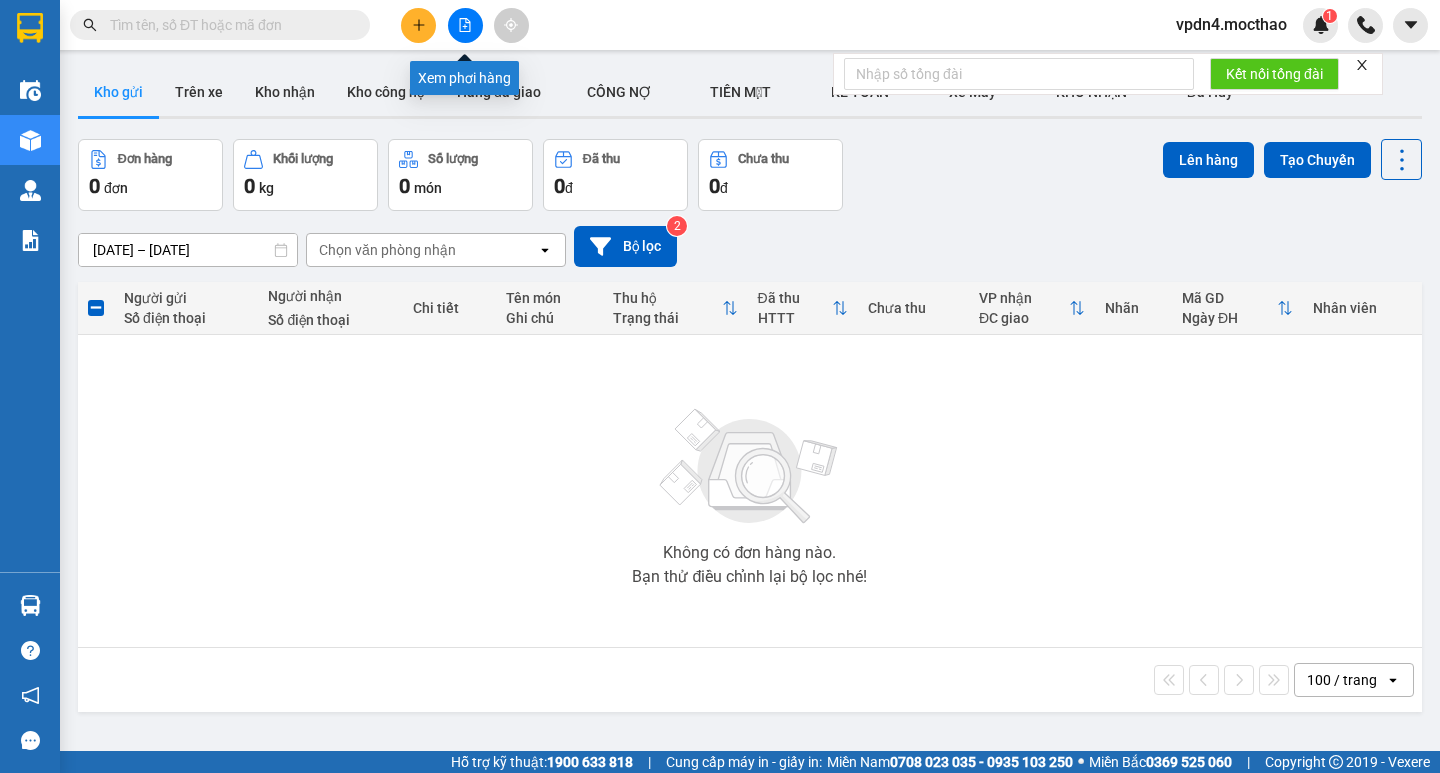 click at bounding box center [465, 25] 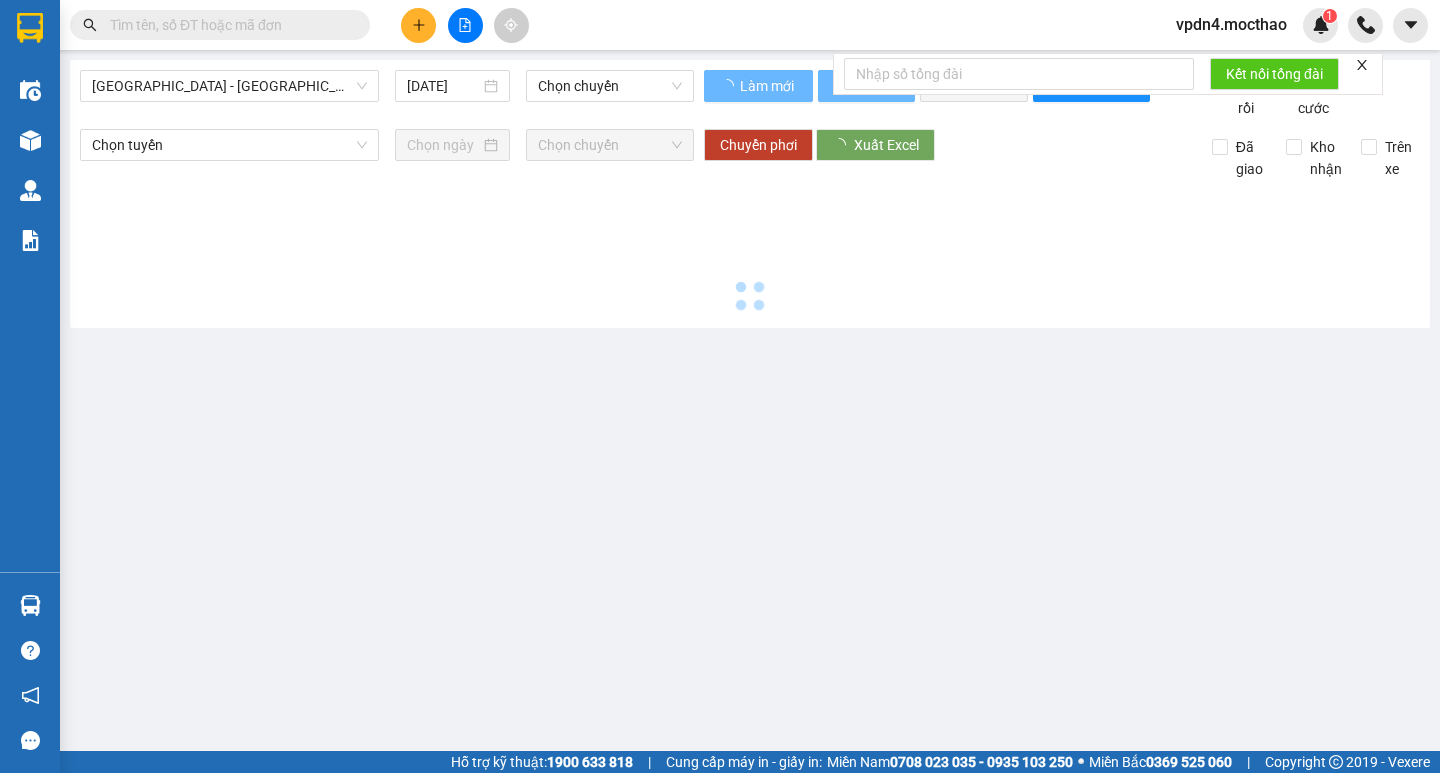 type on "[DATE]" 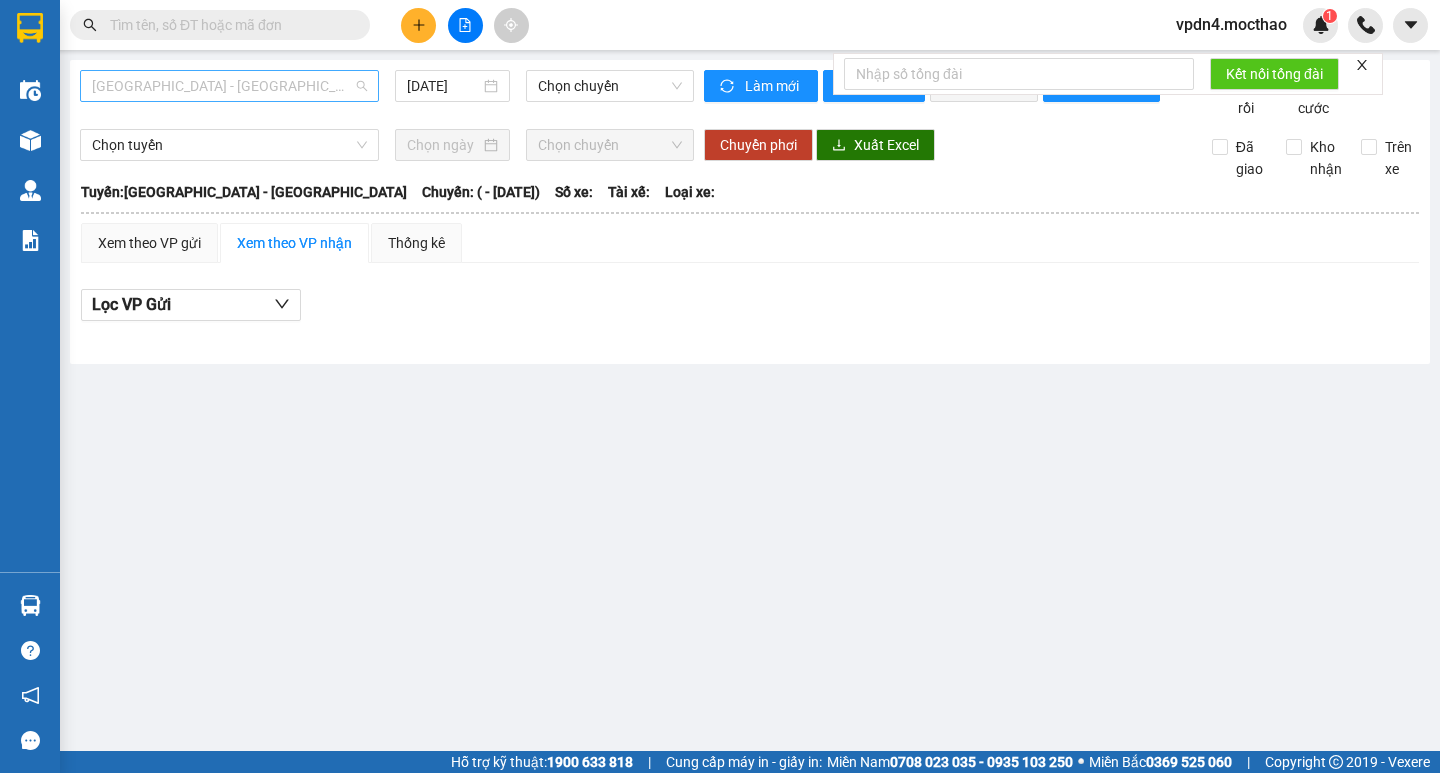 click on "[GEOGRAPHIC_DATA] - [PERSON_NAME]" at bounding box center (229, 86) 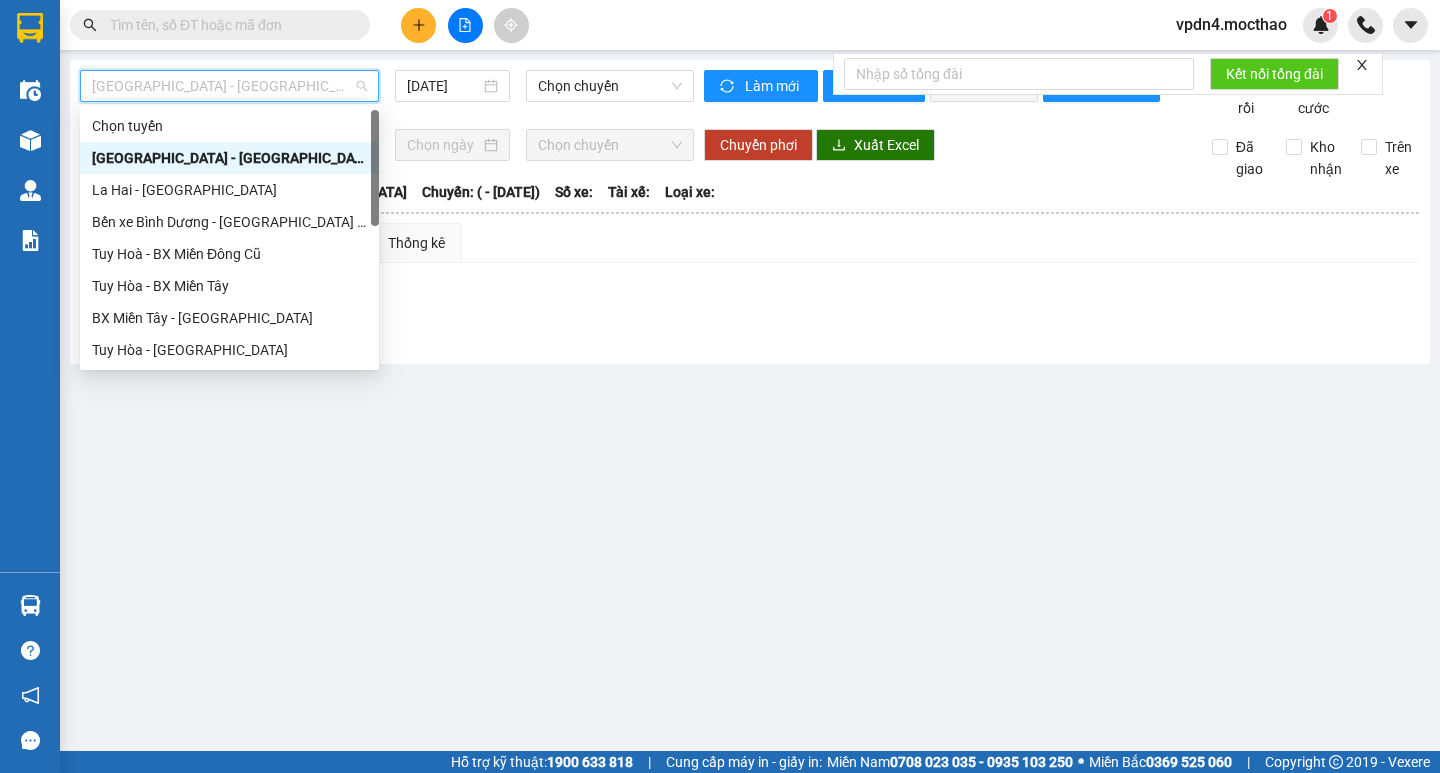 type on "d" 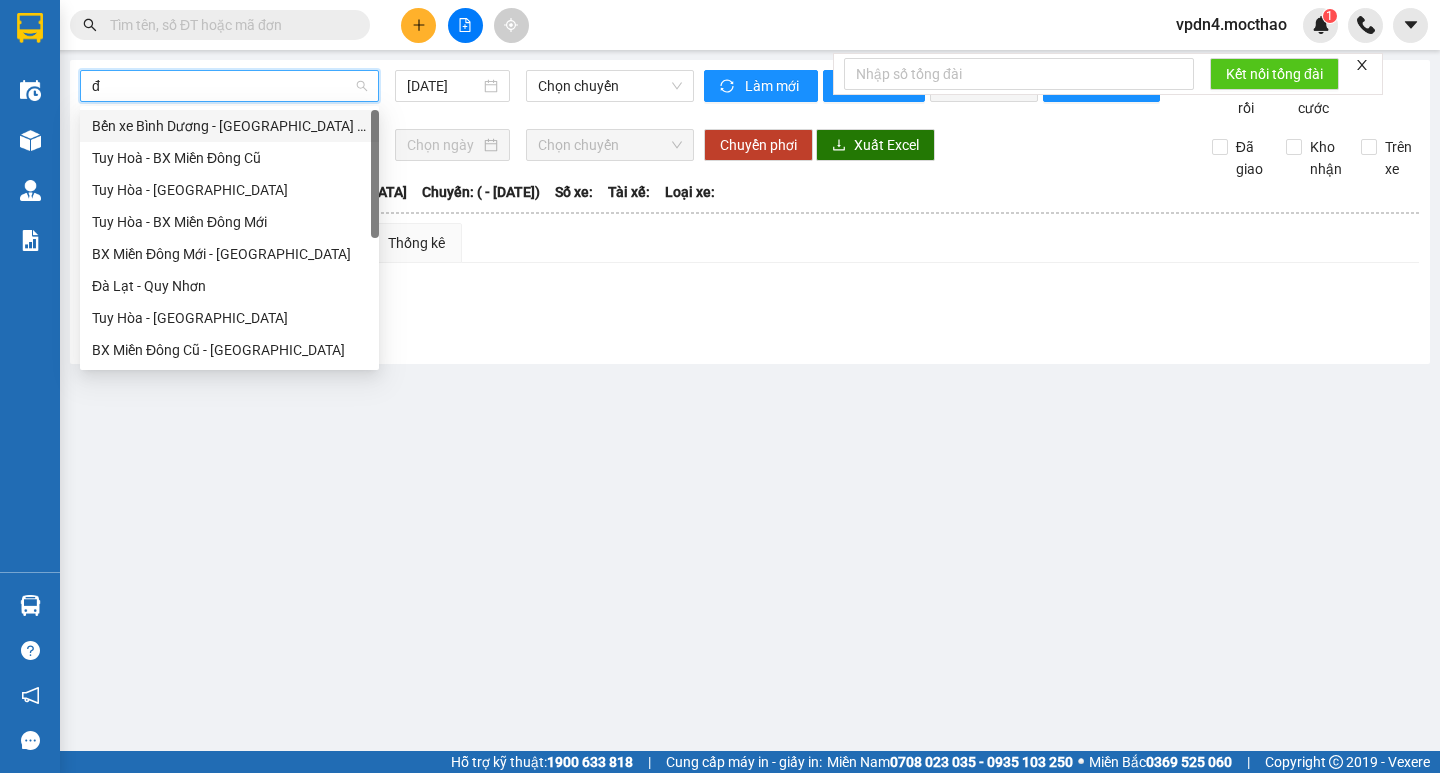 type on "đa" 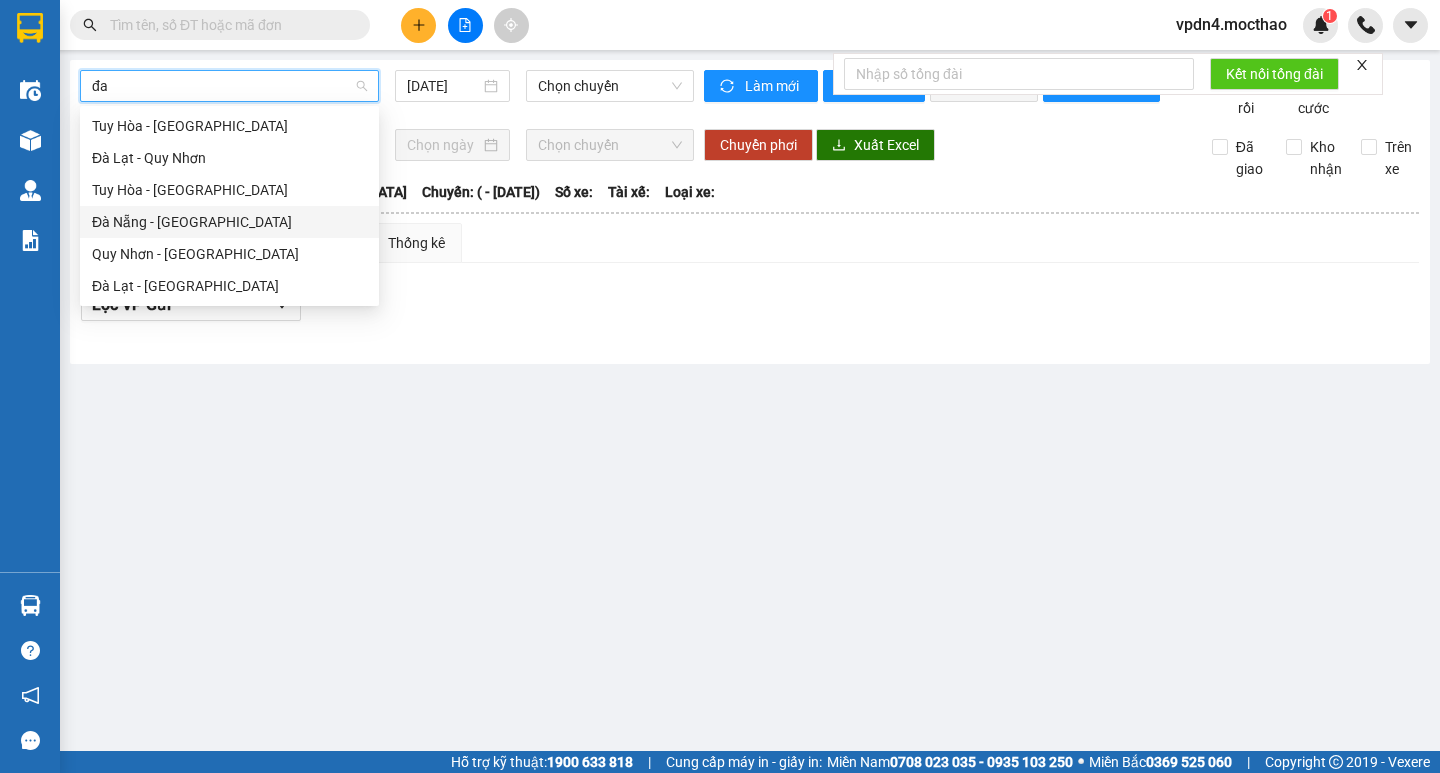 click on "Đà Nẵng - [PERSON_NAME]" at bounding box center (229, 222) 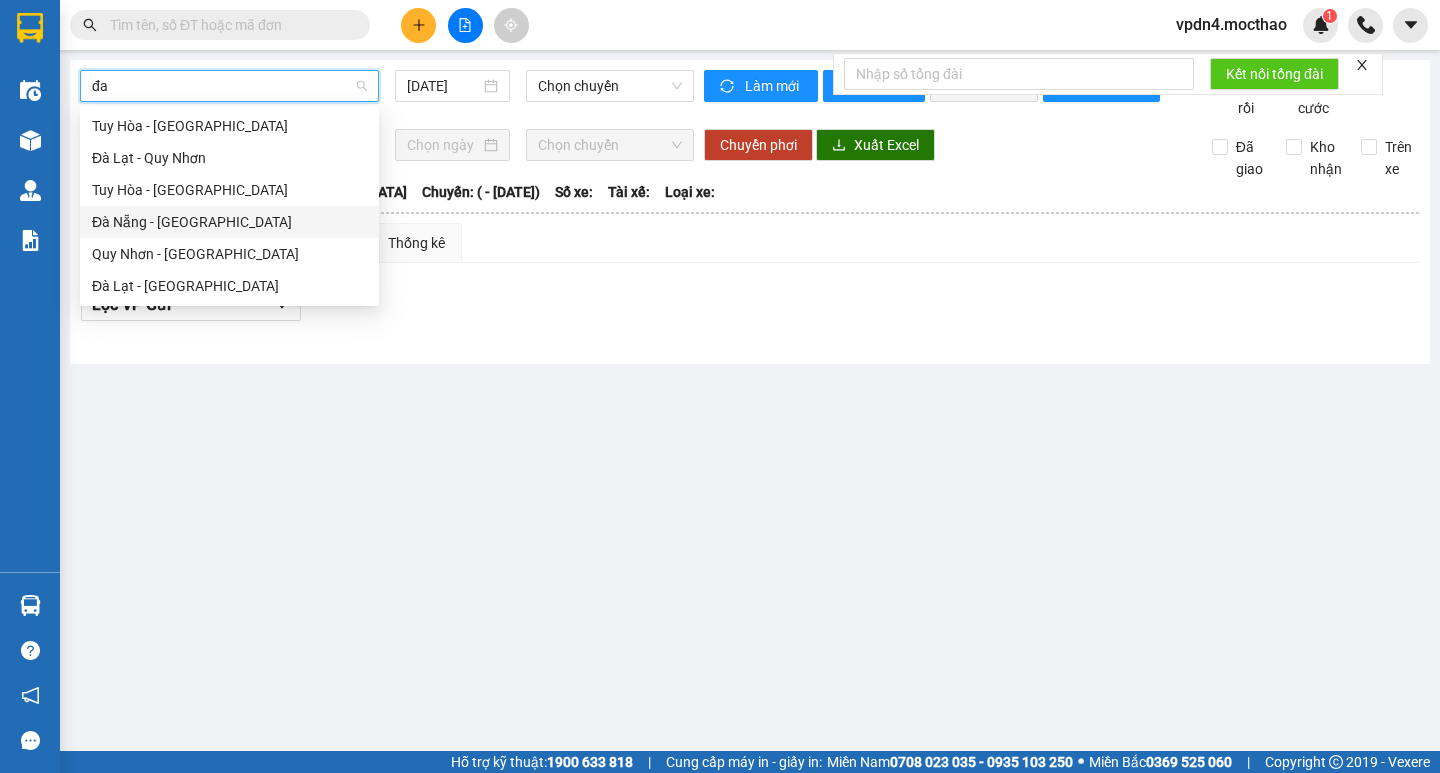 type 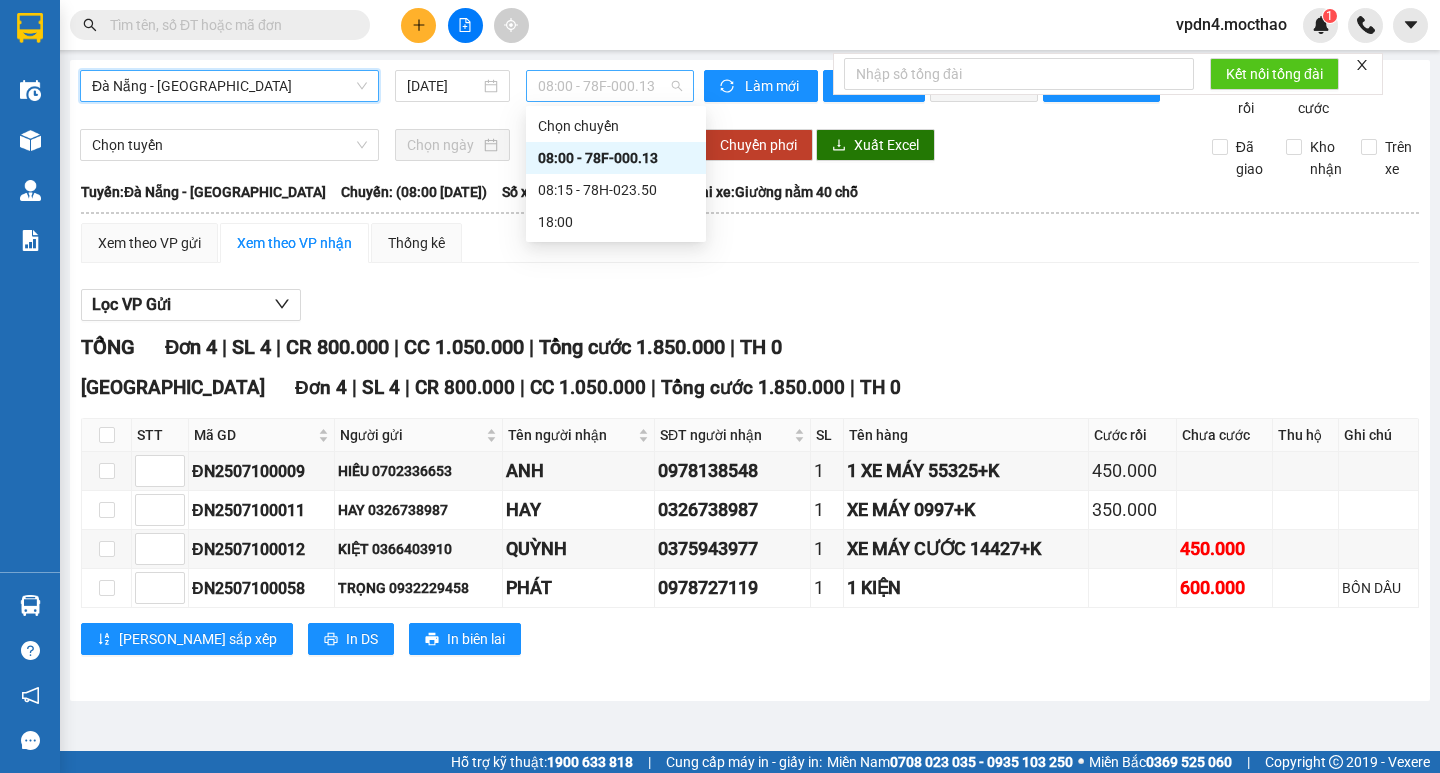click on "08:00     - 78F-000.13" at bounding box center (610, 86) 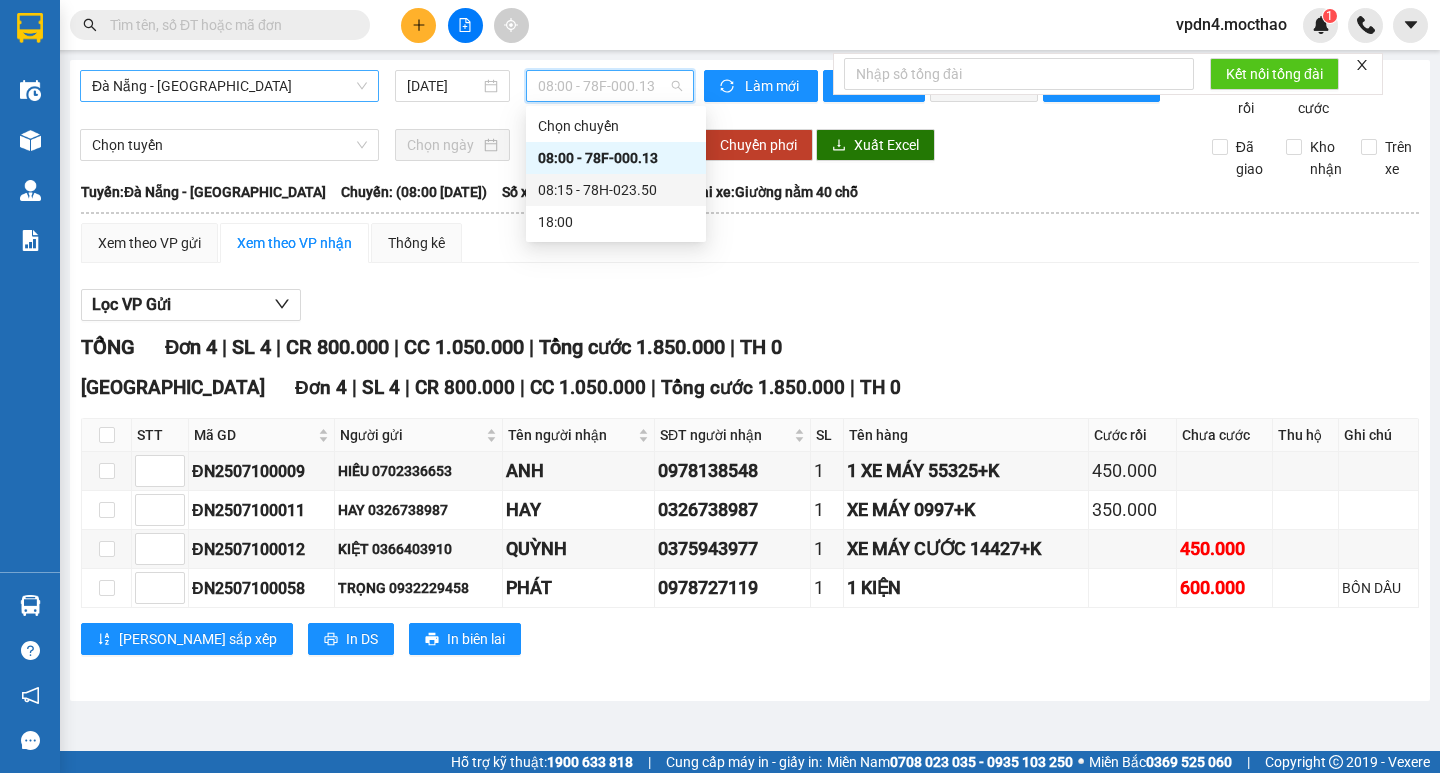 click on "08:15     - 78H-023.50" at bounding box center (616, 190) 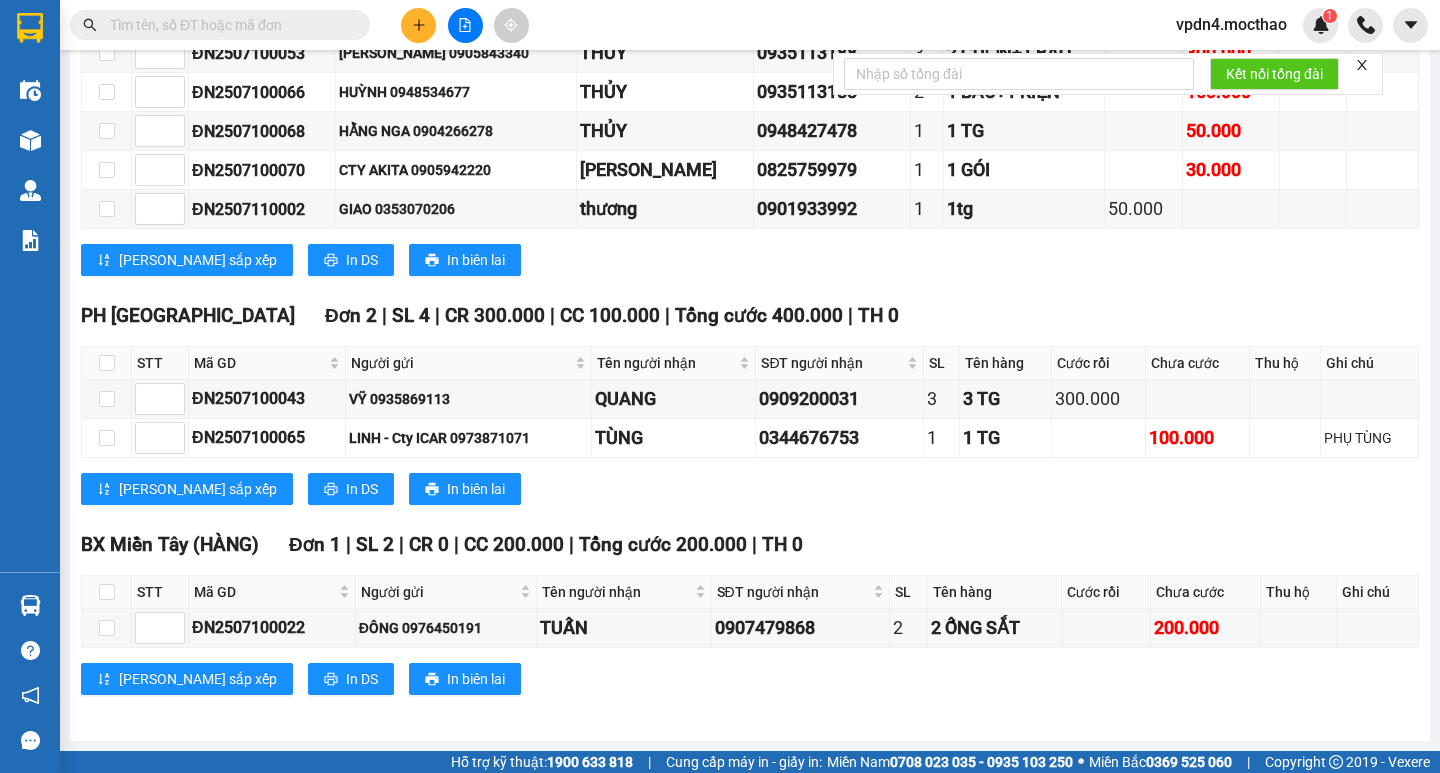 scroll, scrollTop: 669, scrollLeft: 0, axis: vertical 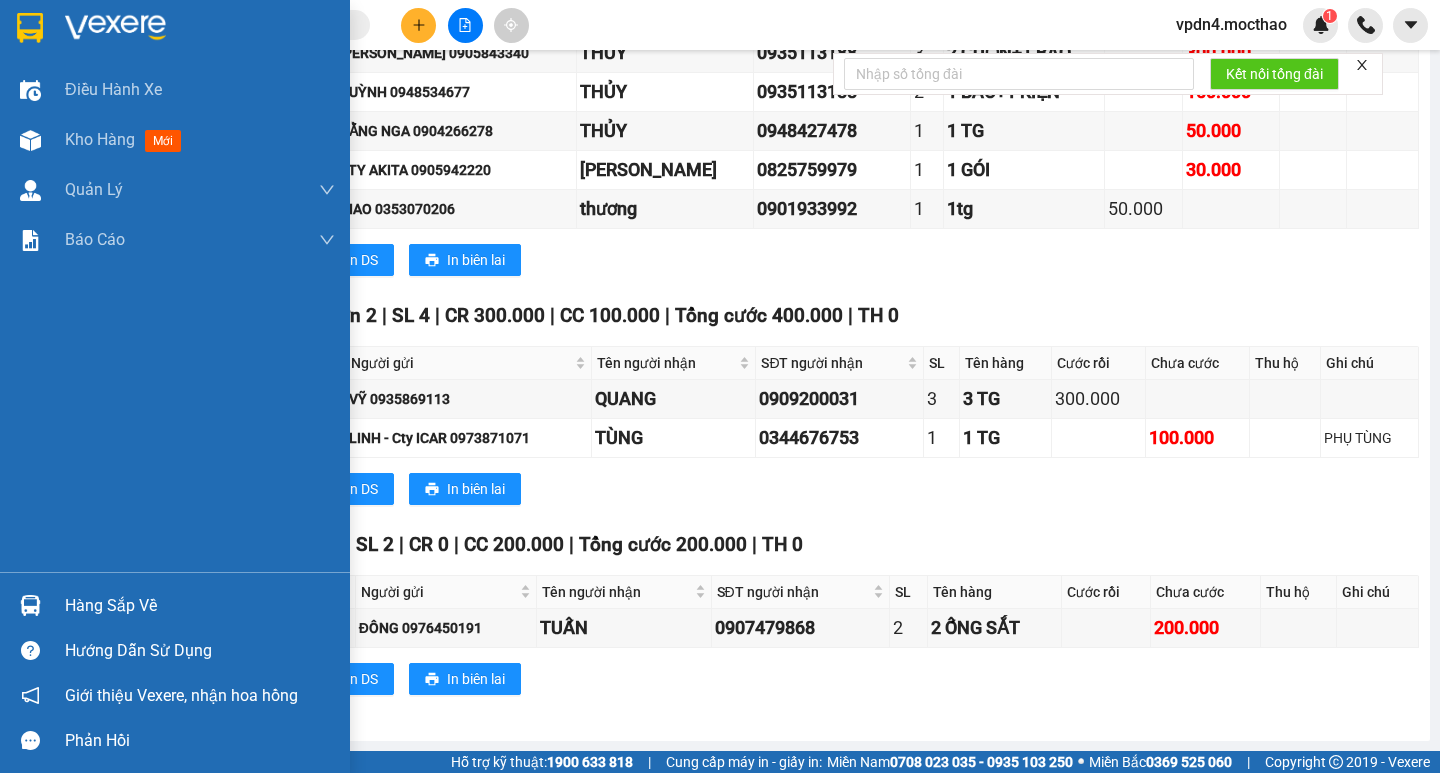 click on "Hàng sắp về" at bounding box center (200, 606) 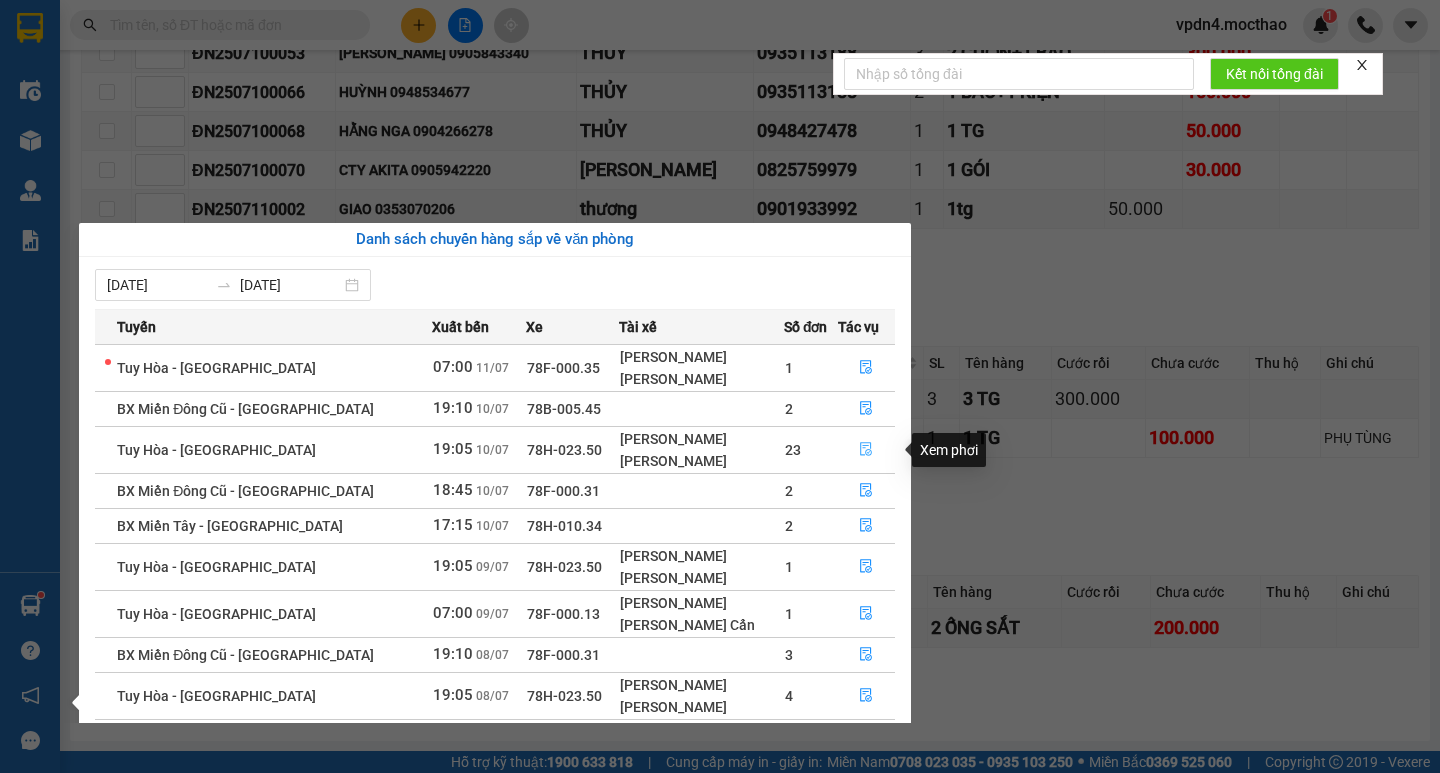 click 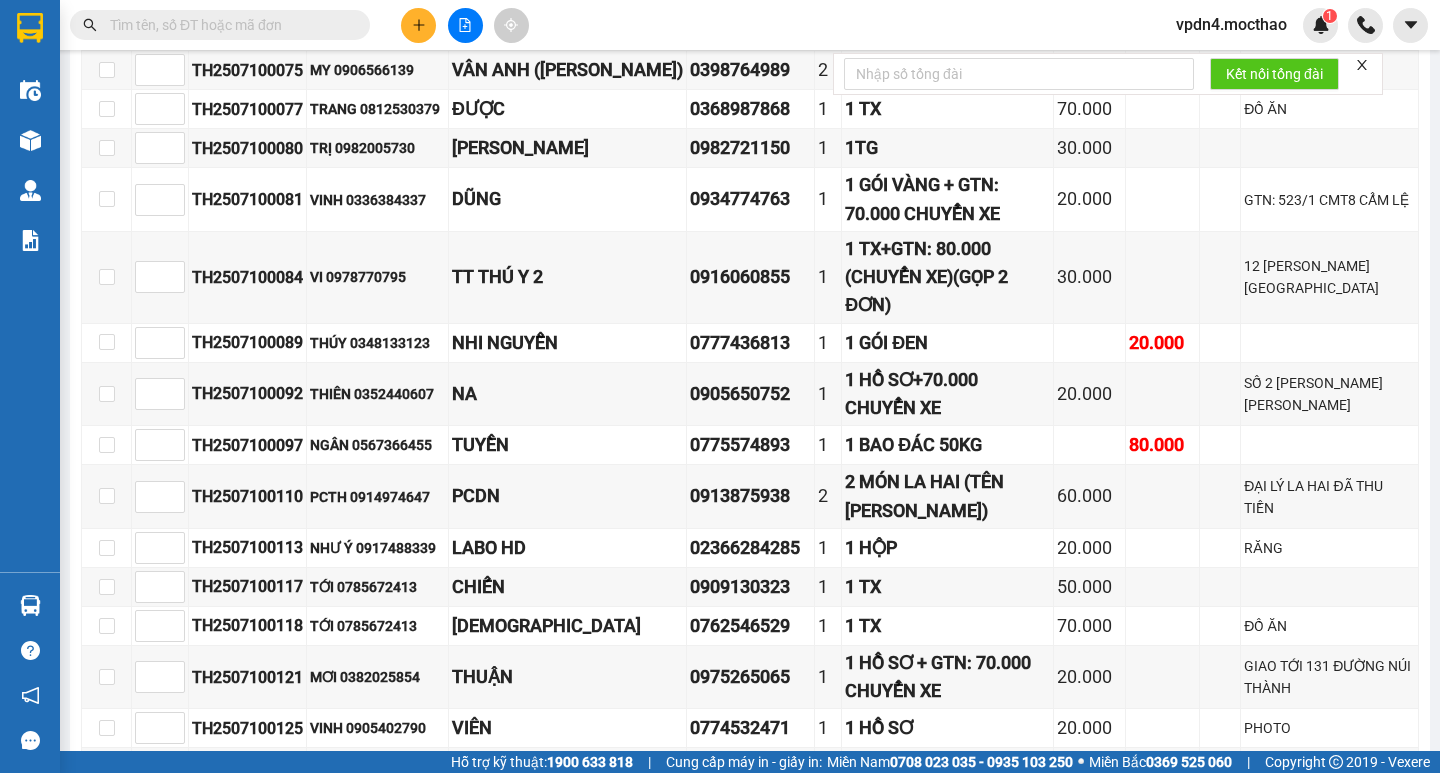type on "[DATE]" 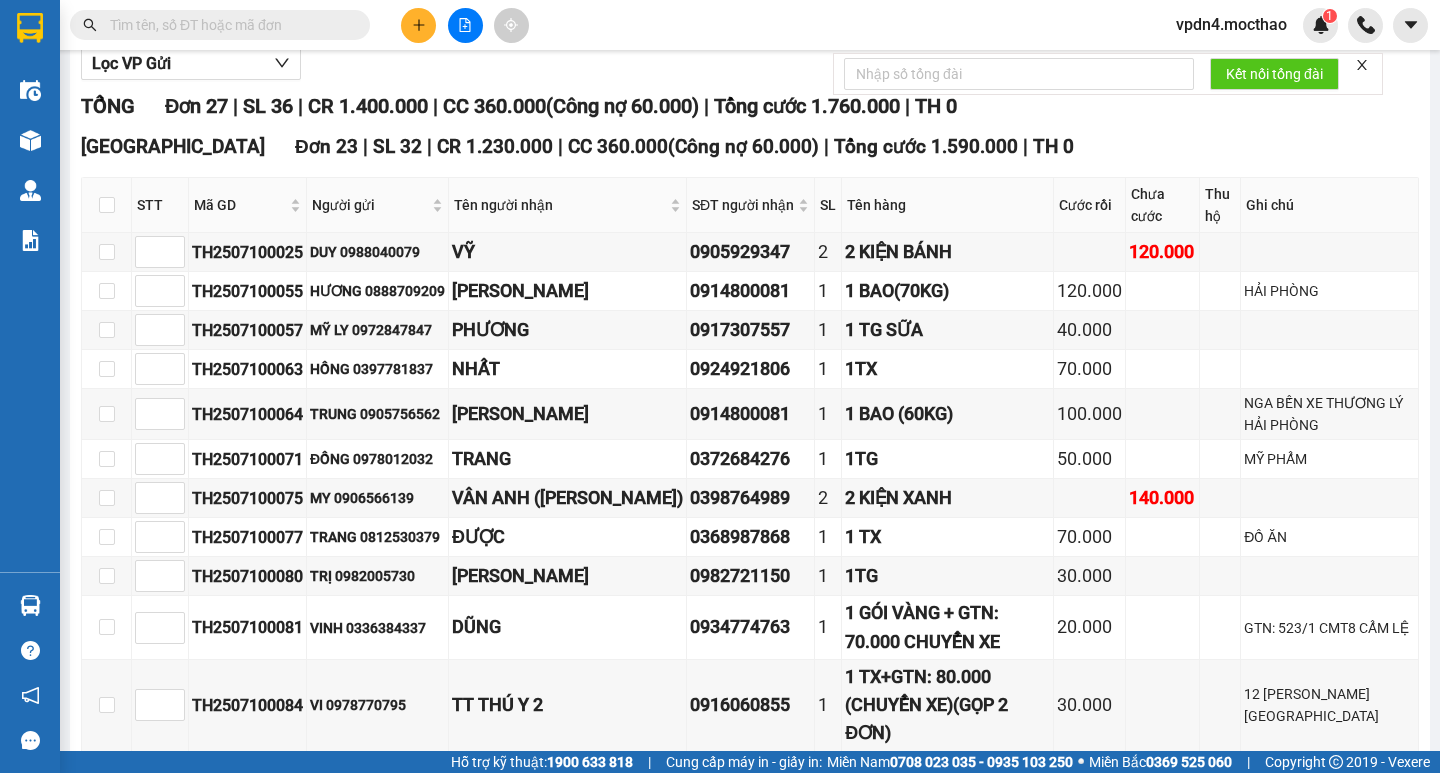 scroll, scrollTop: 217, scrollLeft: 0, axis: vertical 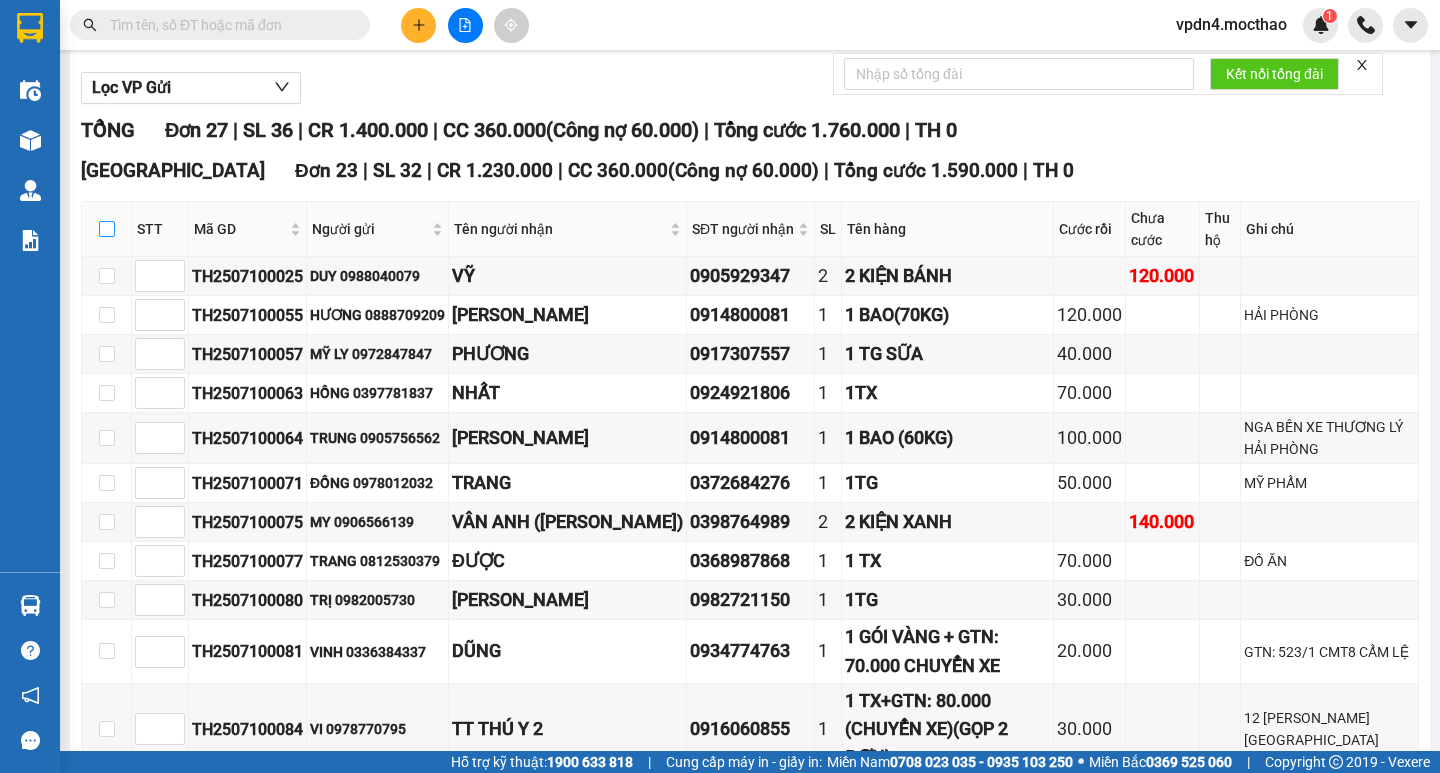 click at bounding box center [107, 229] 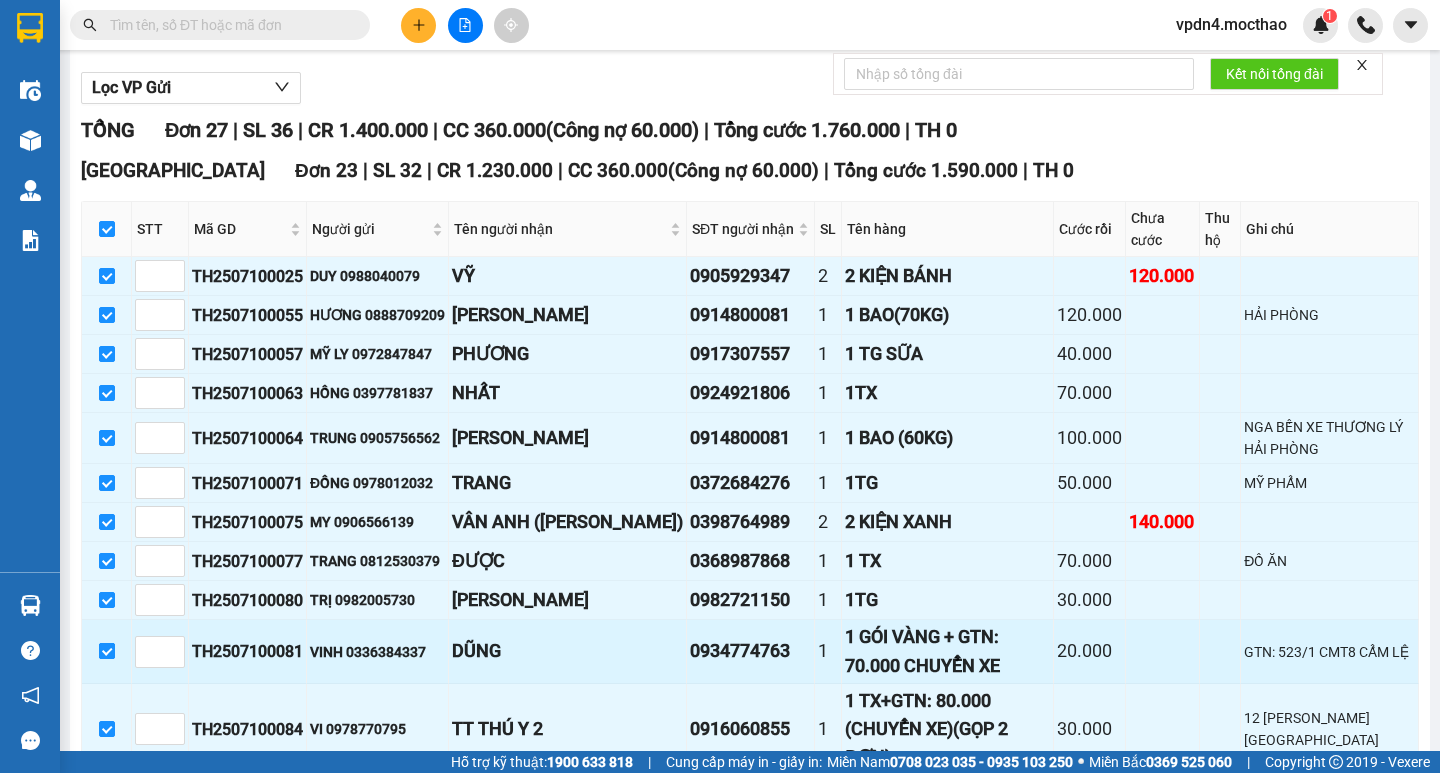 click at bounding box center (107, 651) 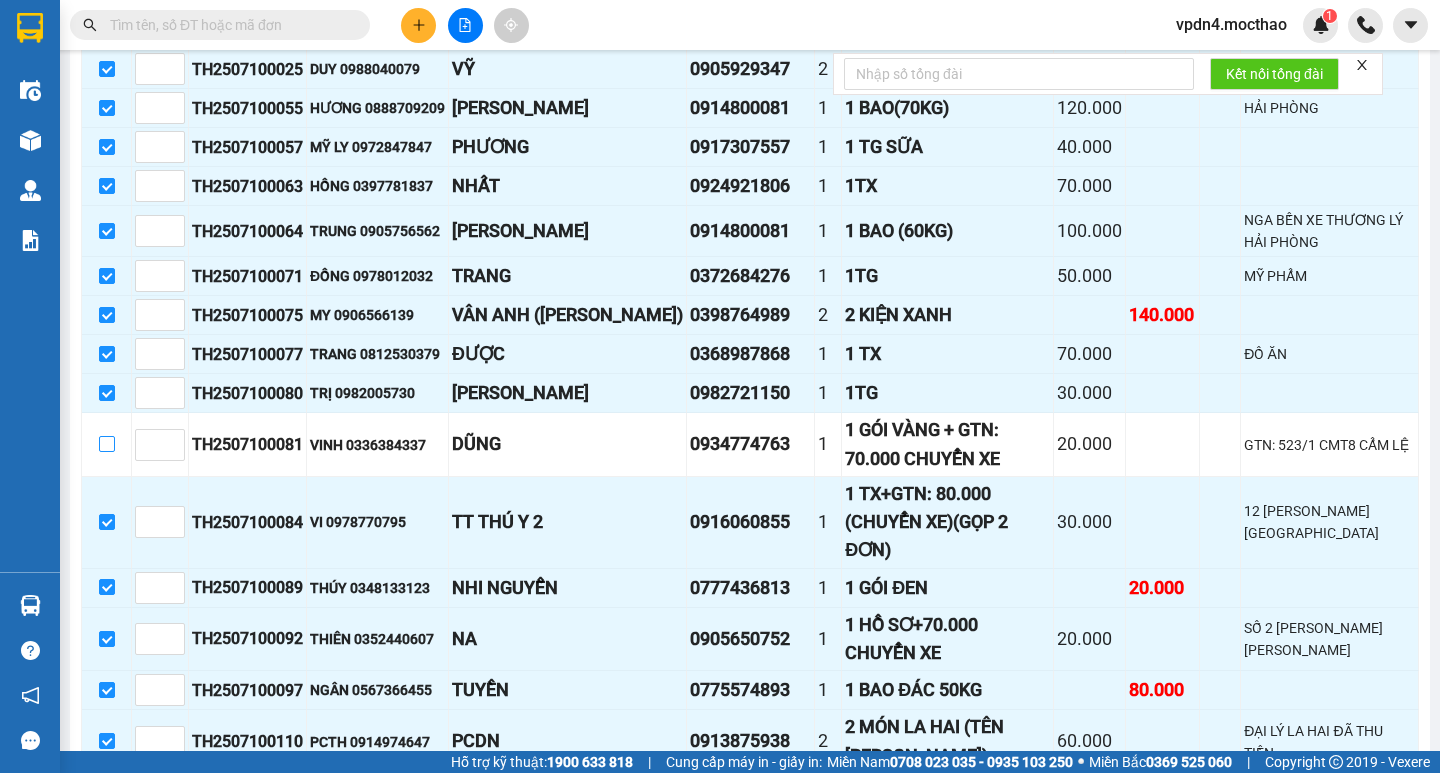 scroll, scrollTop: 462, scrollLeft: 0, axis: vertical 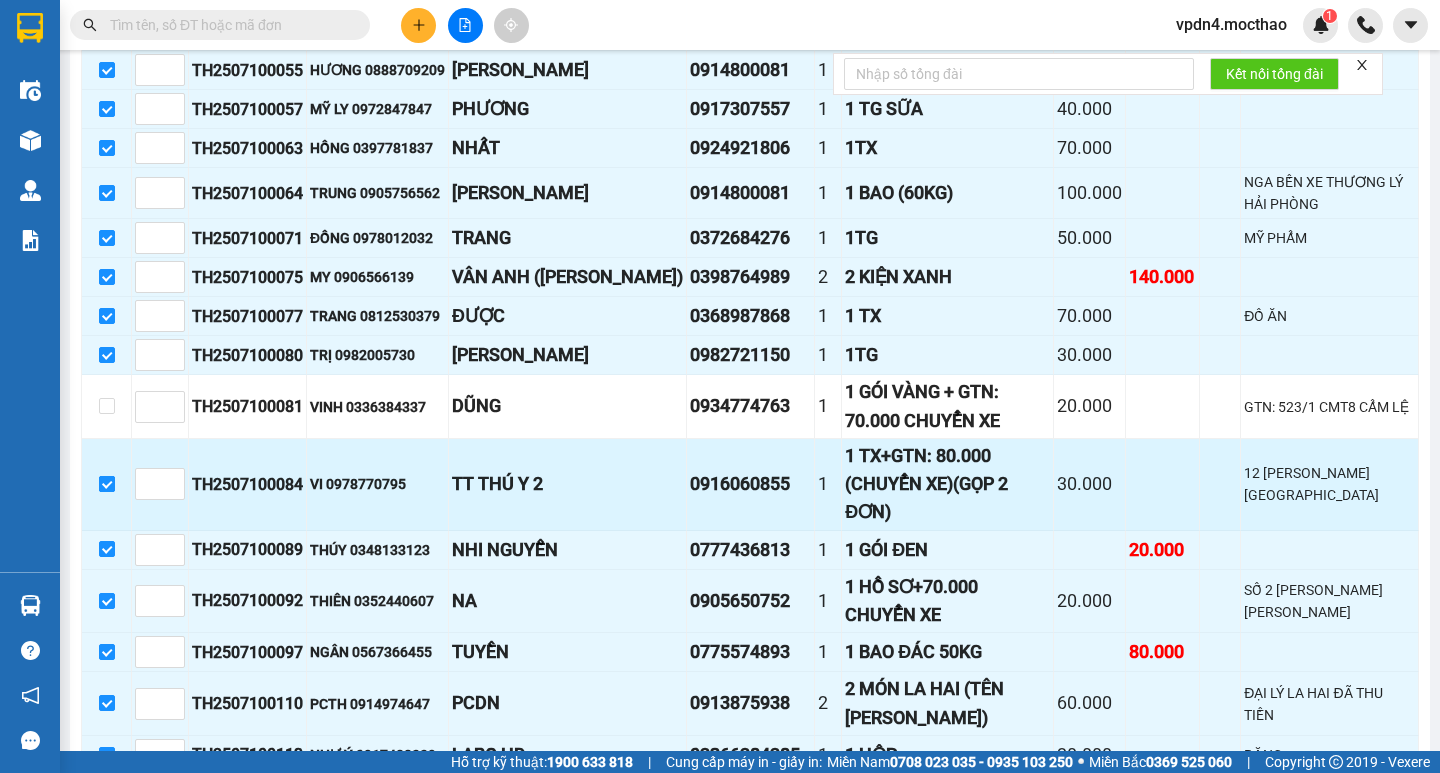 click at bounding box center [107, 484] 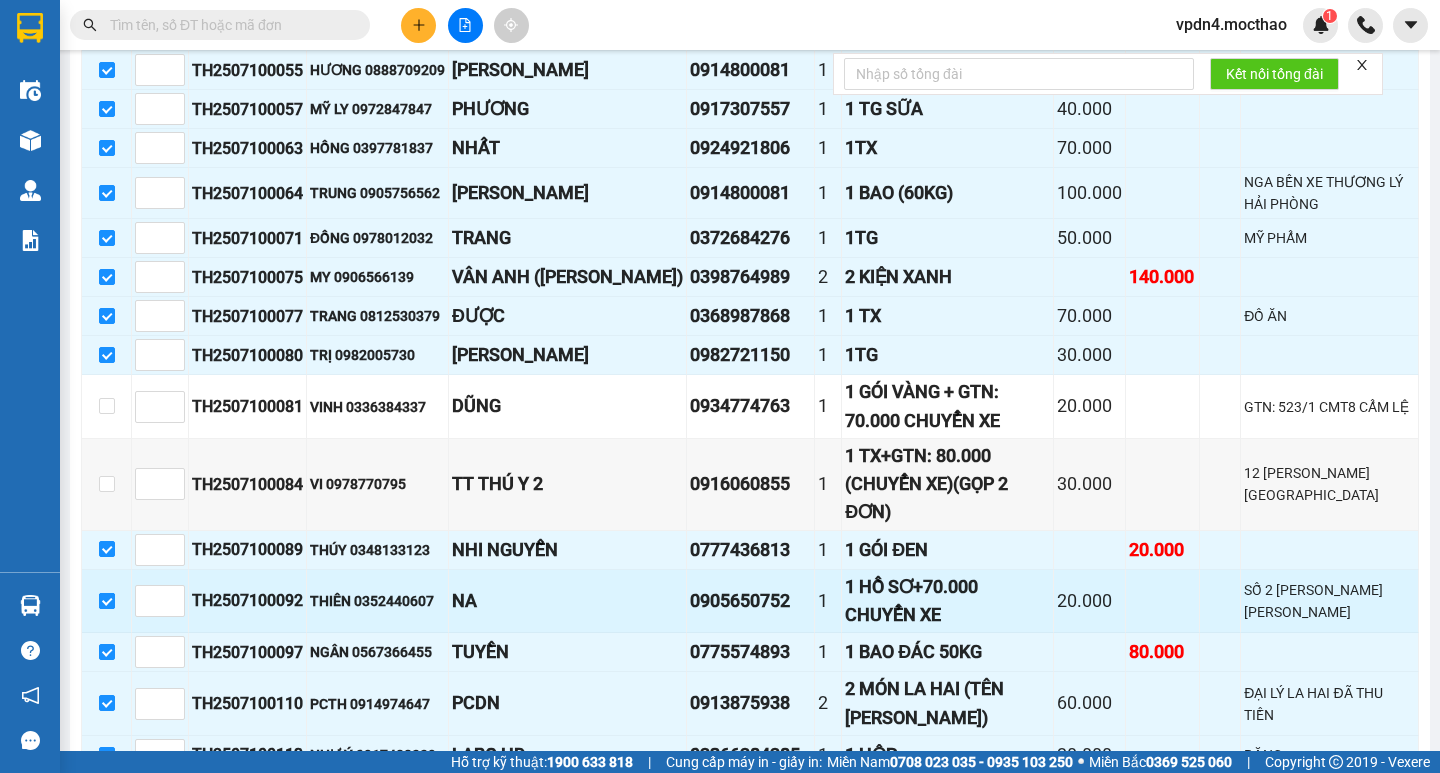 click at bounding box center (107, 601) 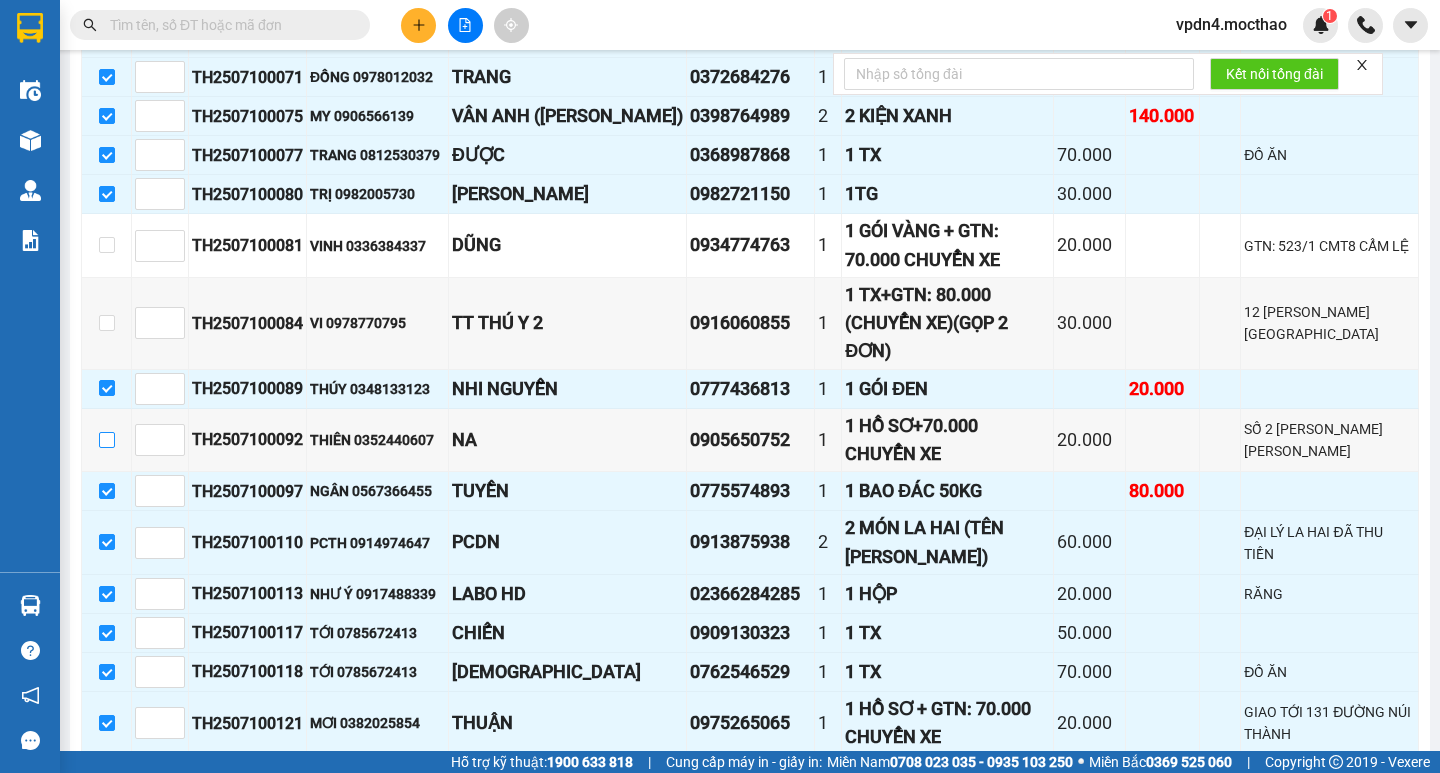 scroll, scrollTop: 812, scrollLeft: 0, axis: vertical 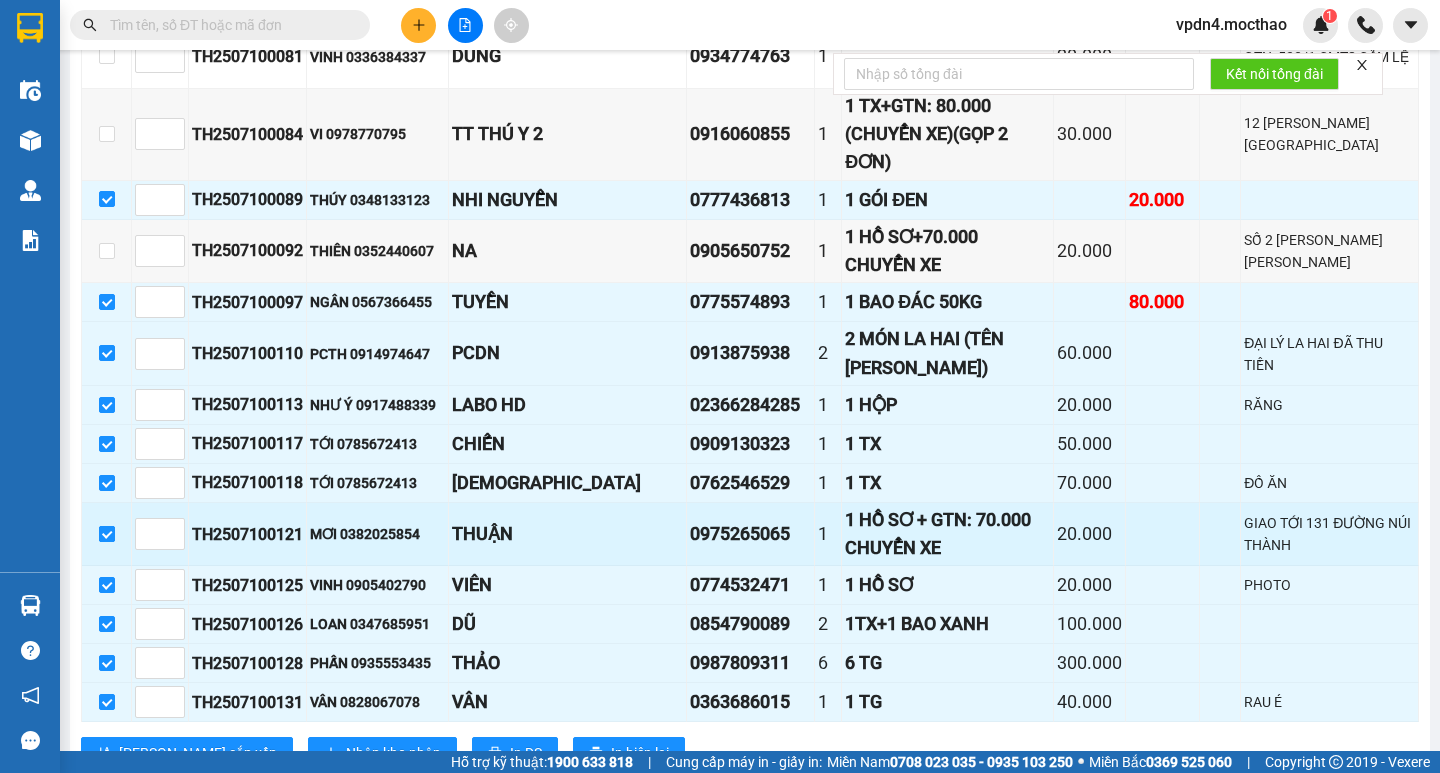 click at bounding box center (107, 534) 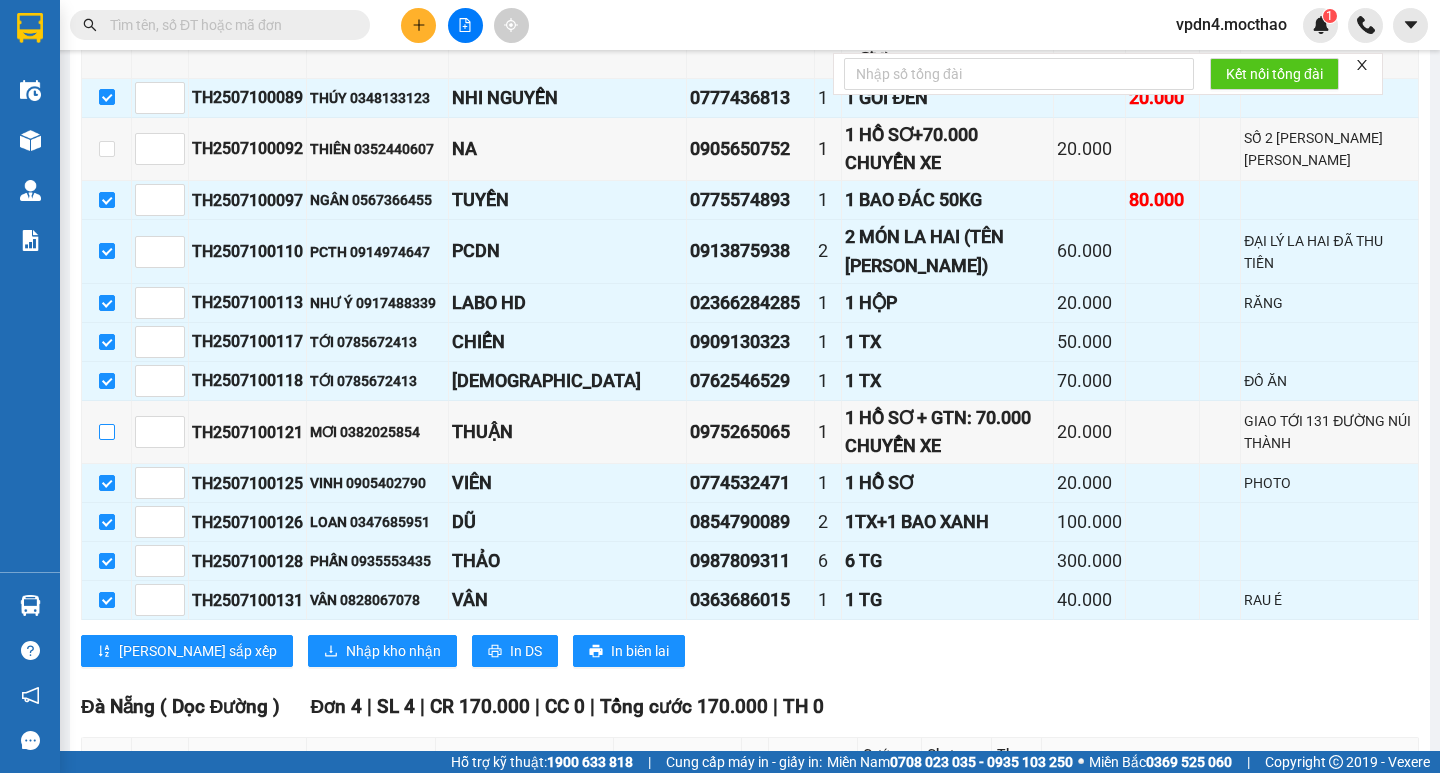 scroll, scrollTop: 917, scrollLeft: 0, axis: vertical 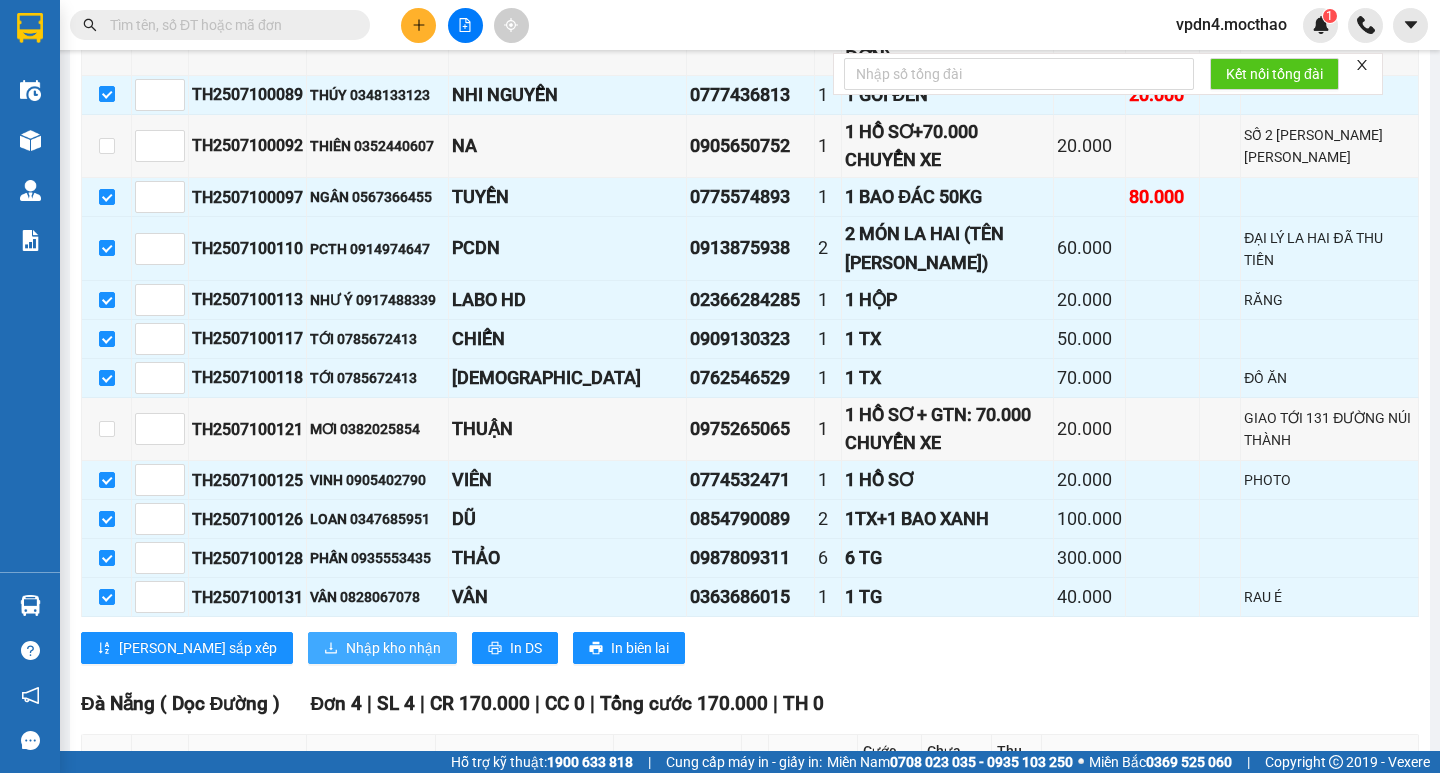 click on "Nhập kho nhận" at bounding box center [393, 648] 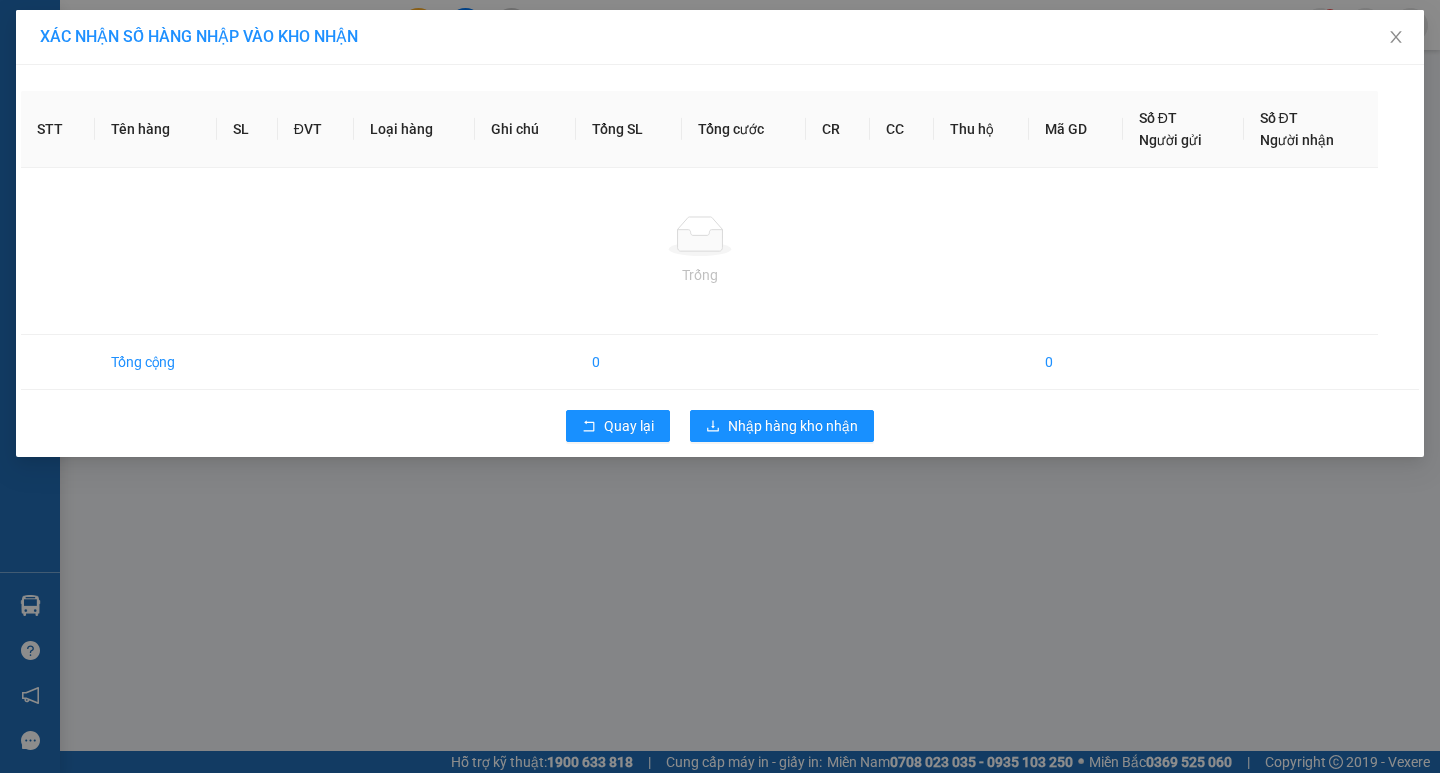 scroll, scrollTop: 0, scrollLeft: 0, axis: both 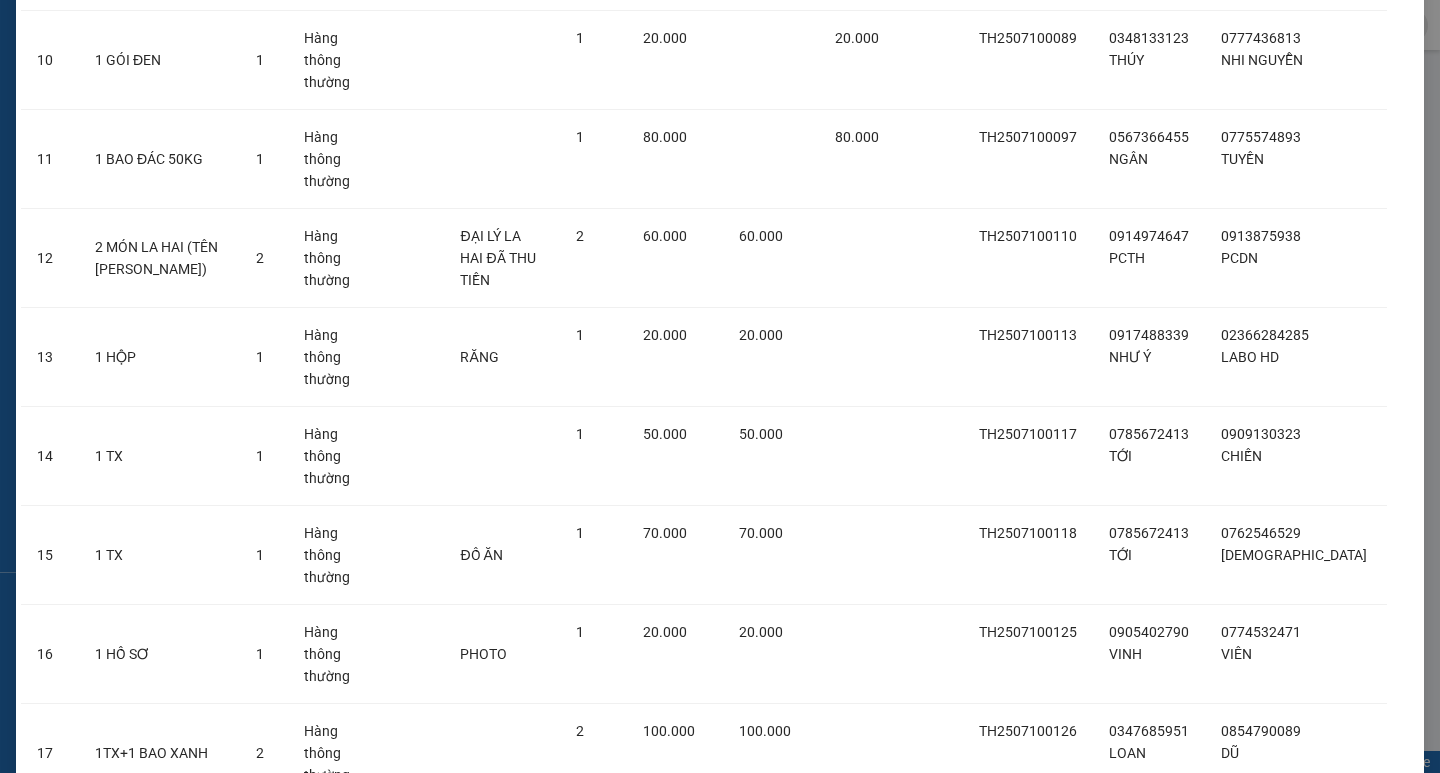 click on "Nhập hàng kho nhận" at bounding box center [793, 1092] 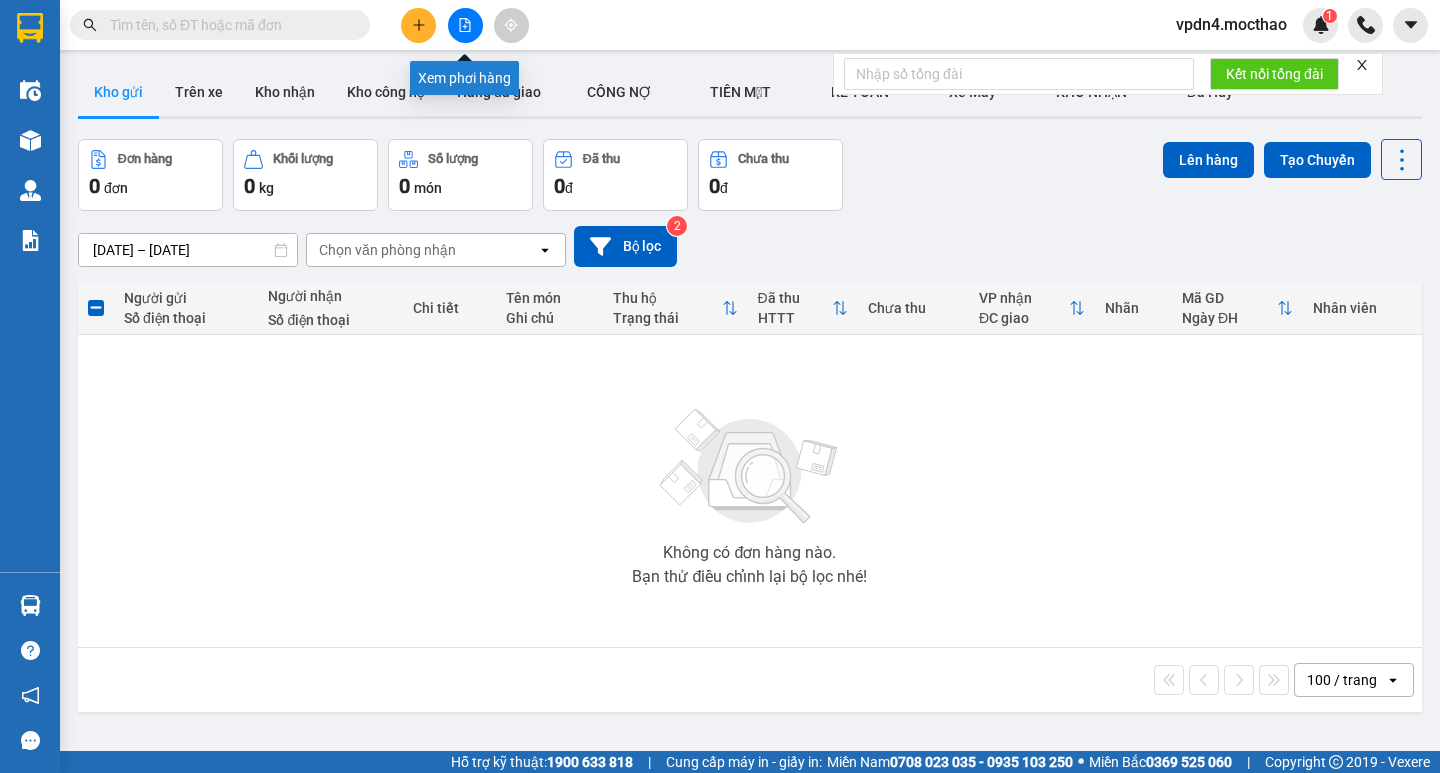 click at bounding box center (465, 25) 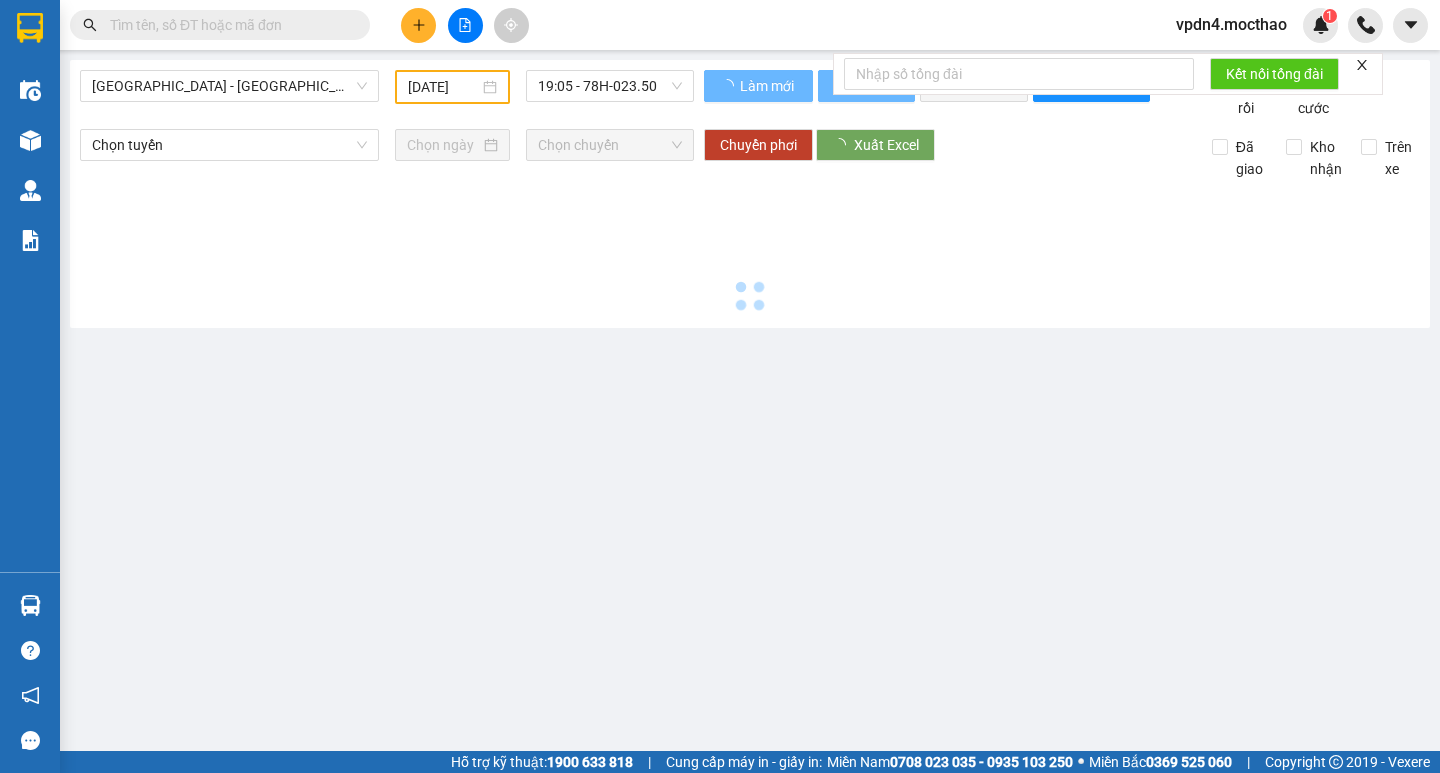type on "[DATE]" 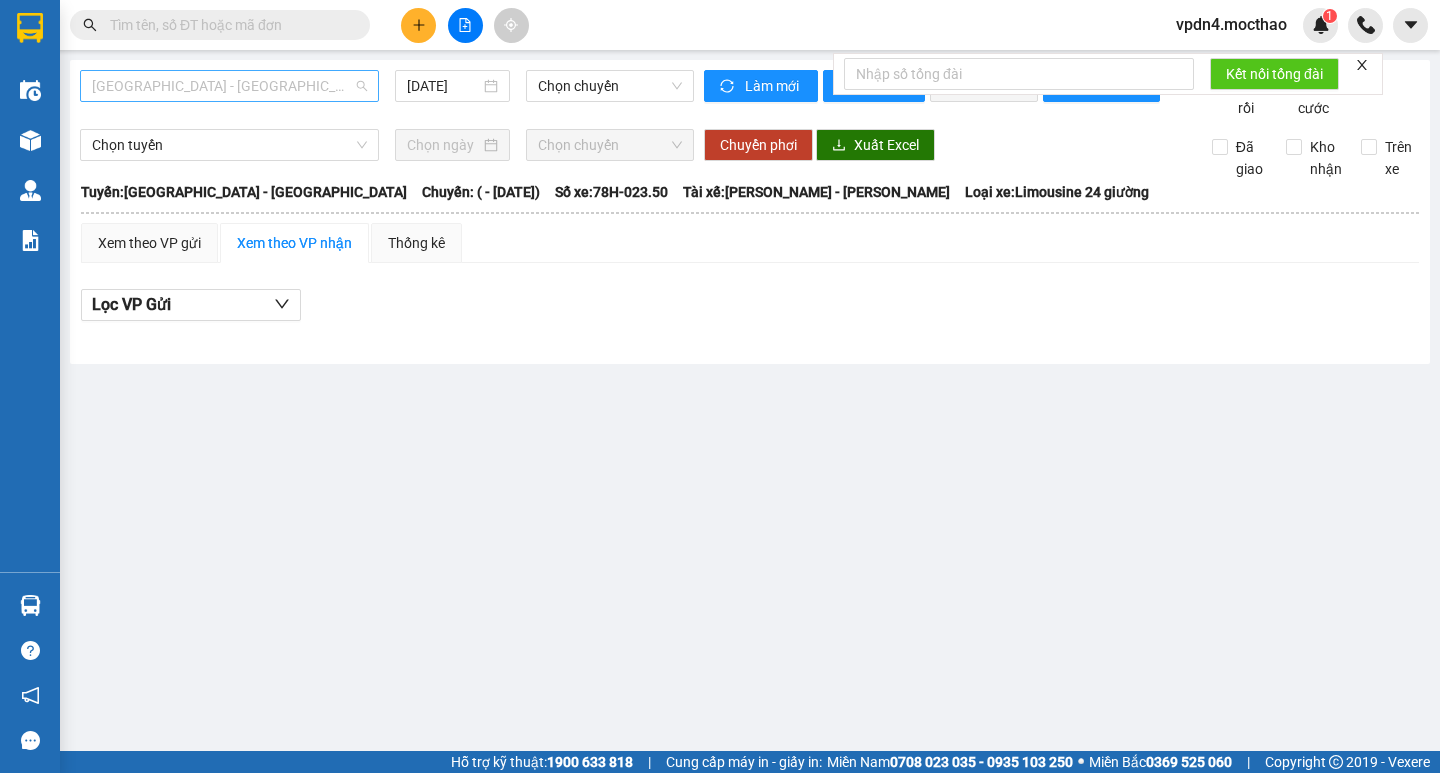 click on "[GEOGRAPHIC_DATA] - [PERSON_NAME]" at bounding box center (229, 86) 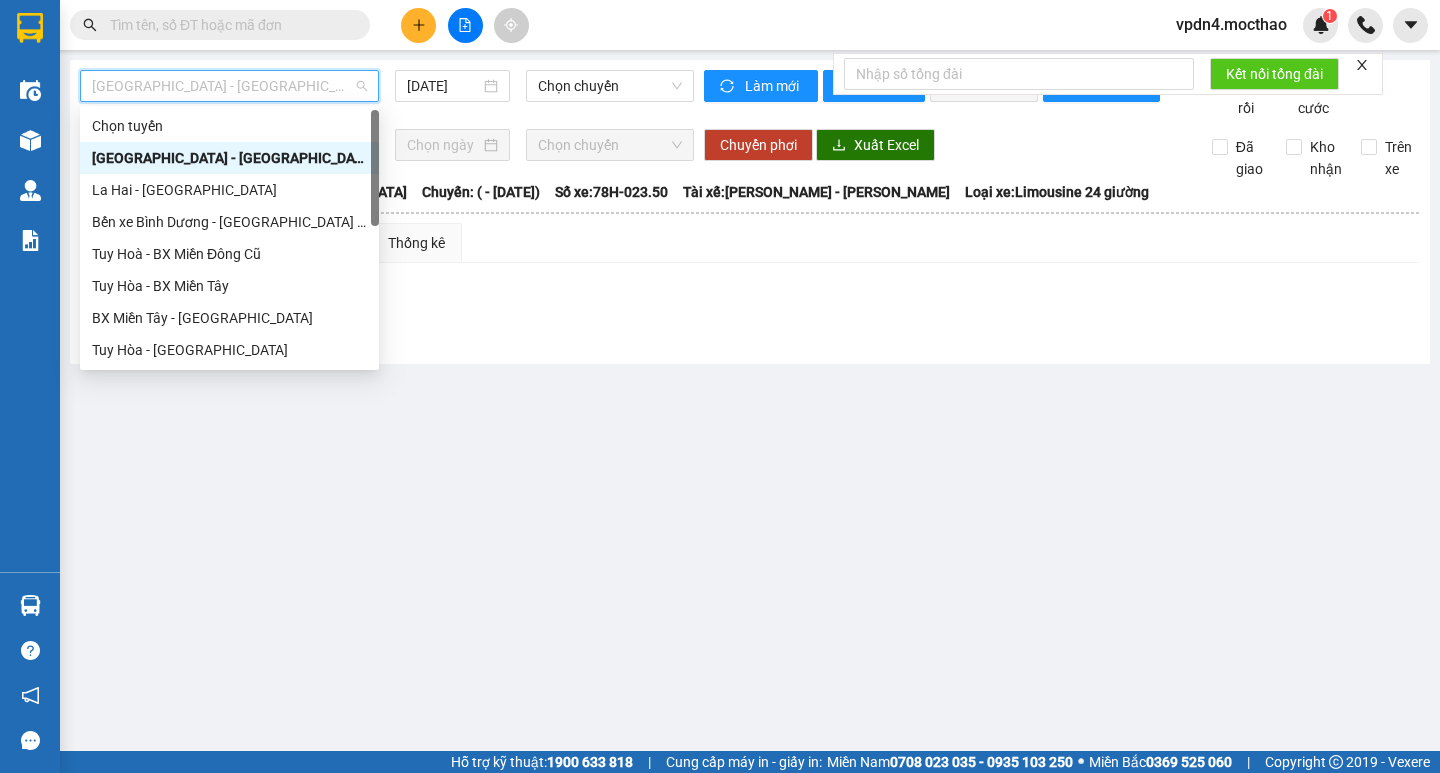 type on "d" 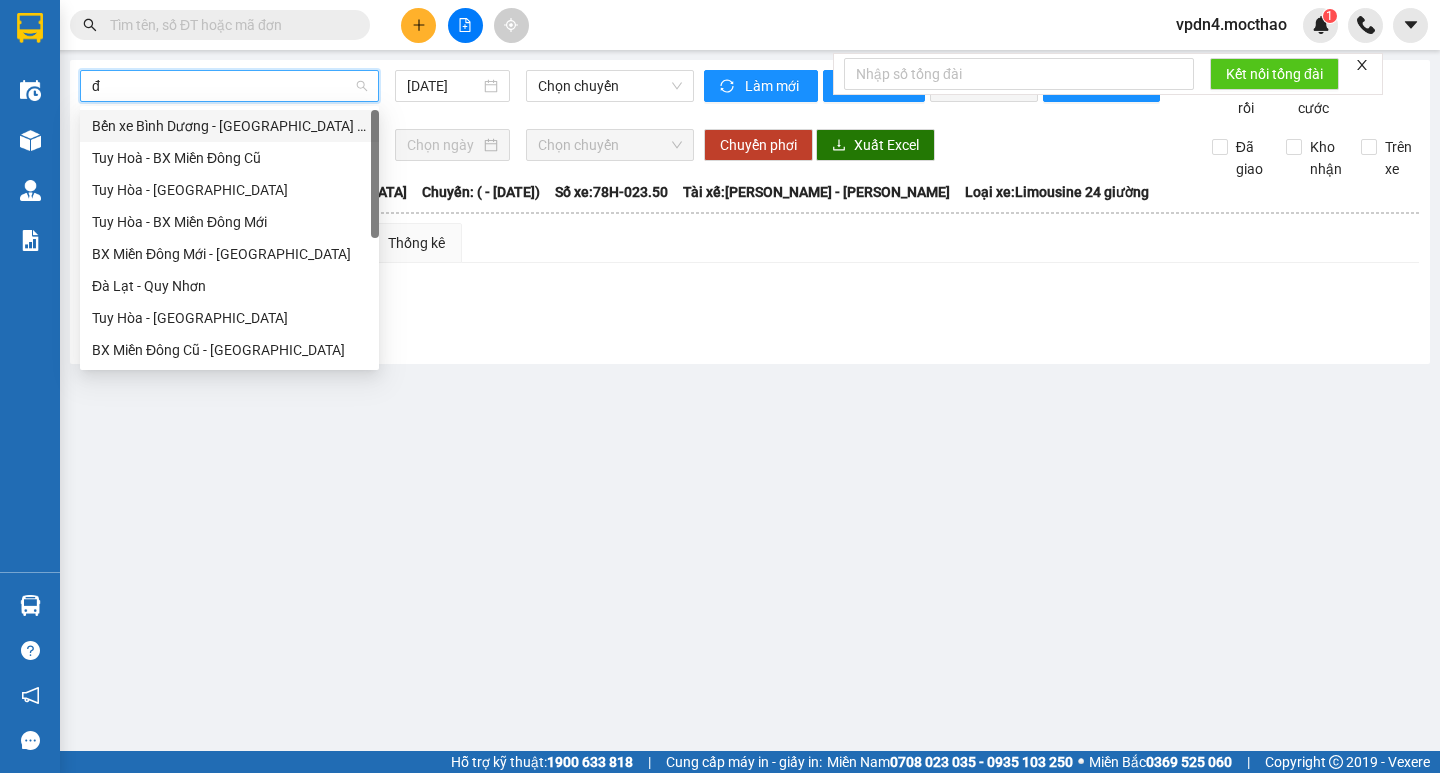 type on "đa" 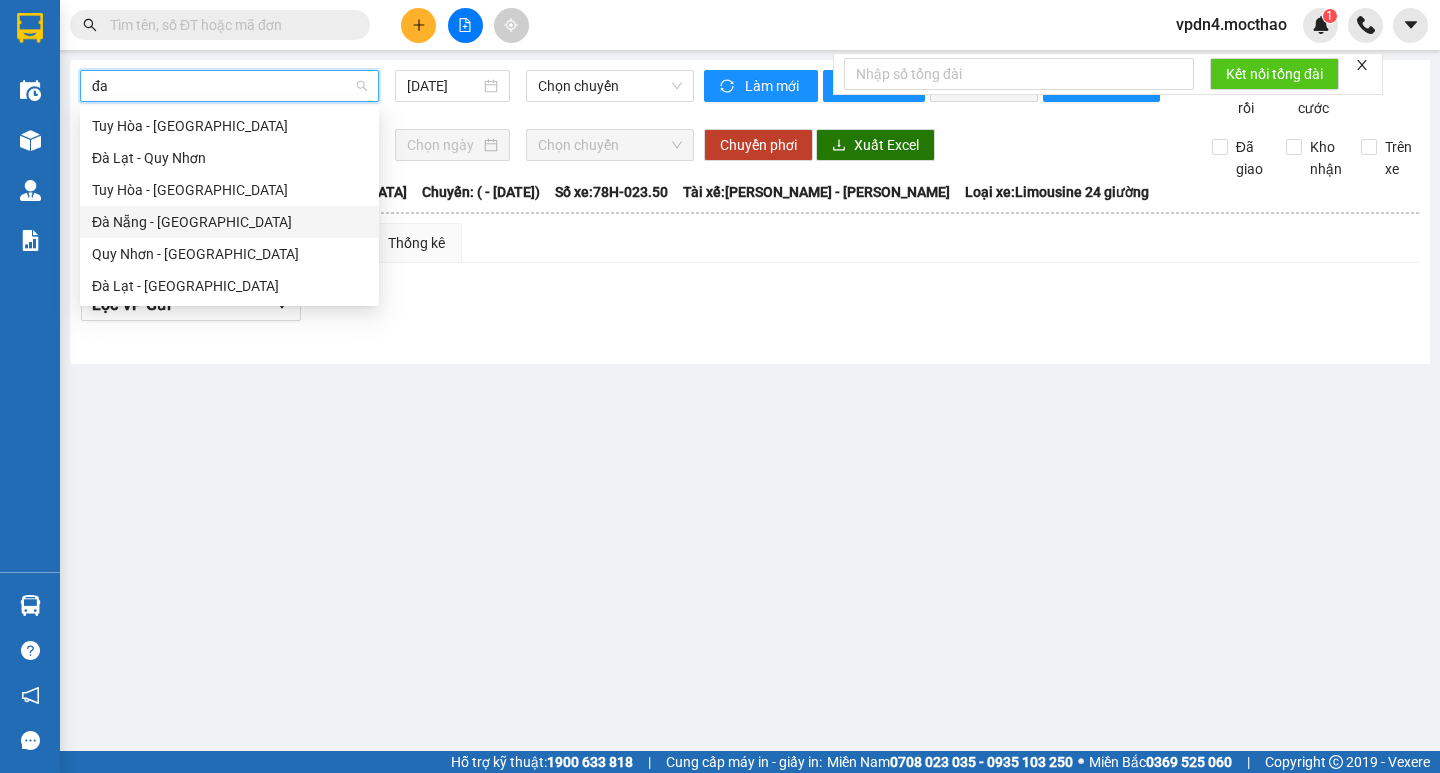 click on "Đà Nẵng - [PERSON_NAME]" at bounding box center [229, 222] 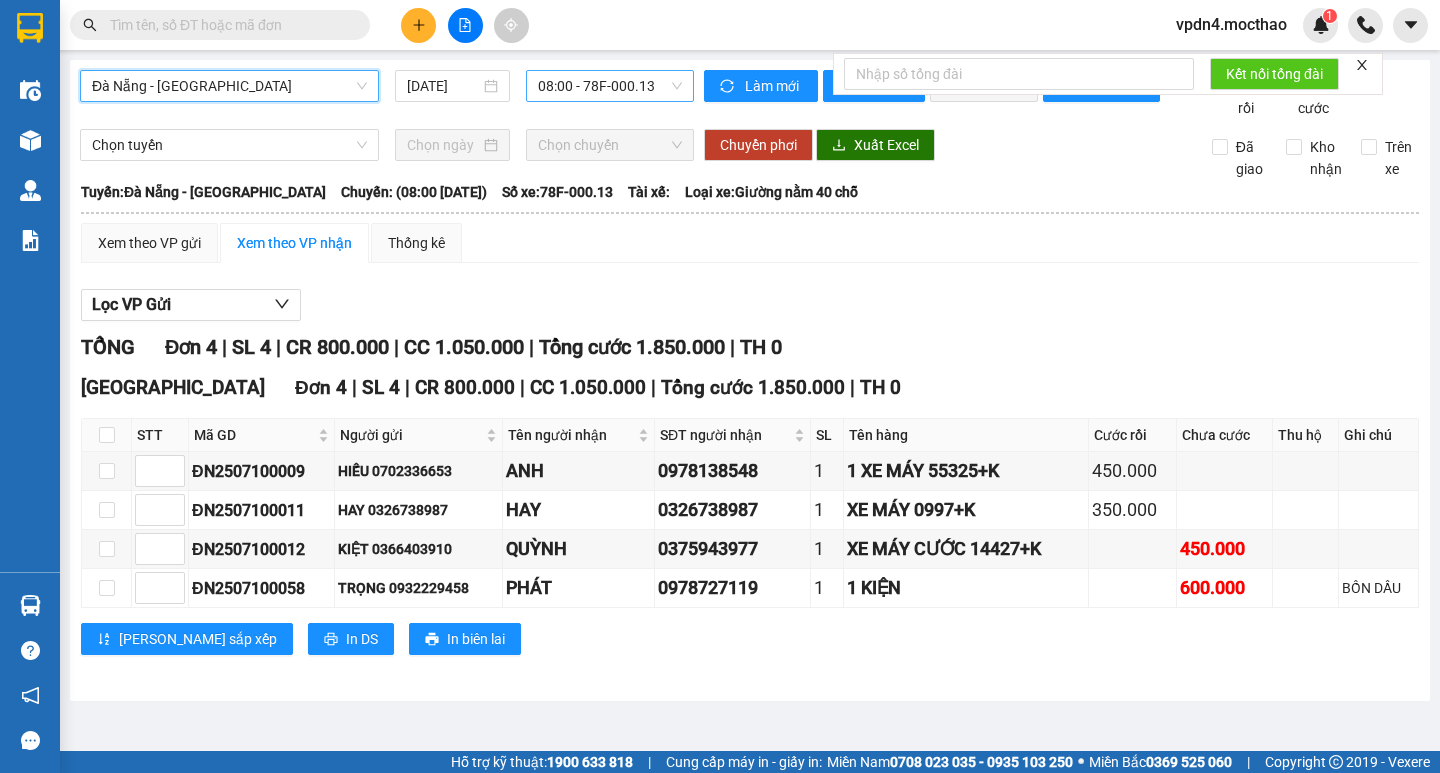 click on "08:00     - 78F-000.13" at bounding box center (610, 86) 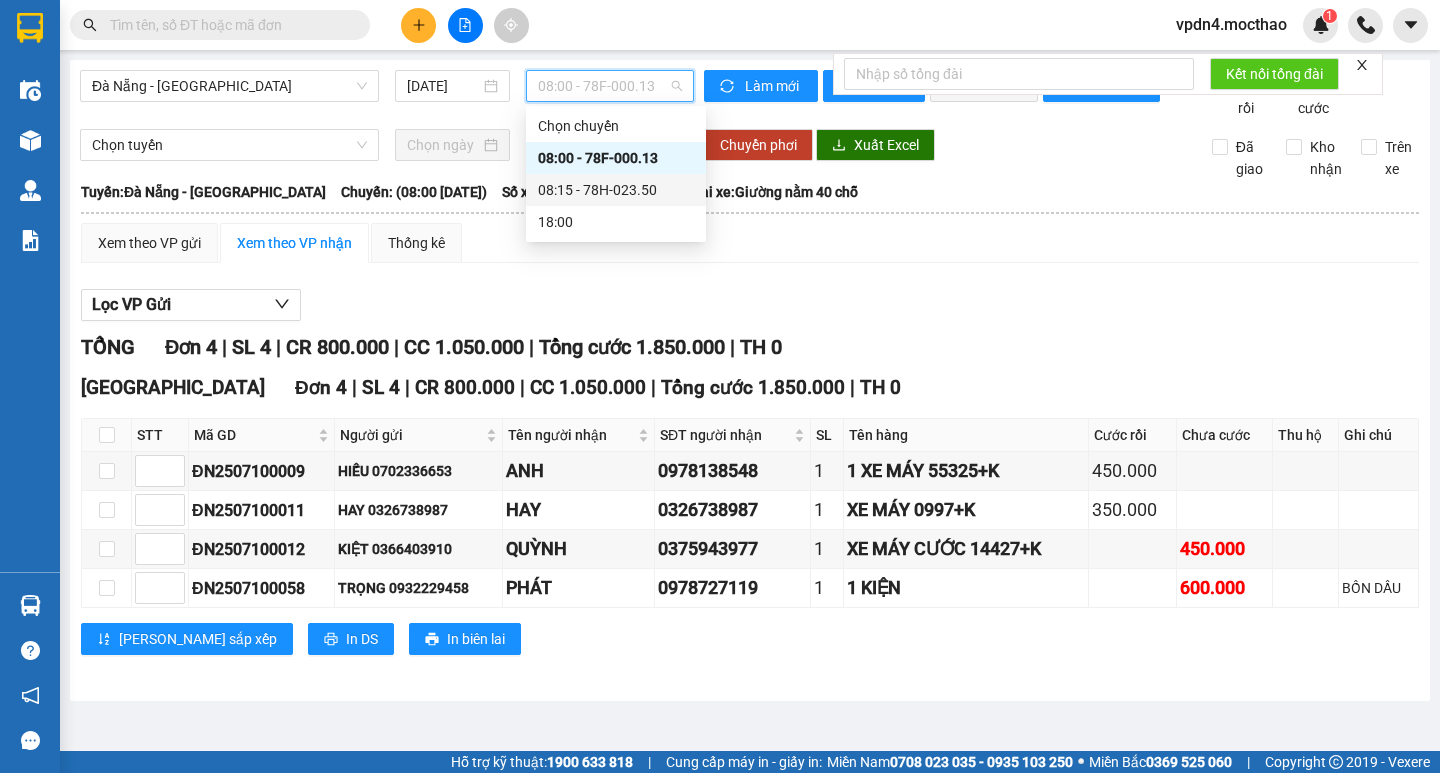 click on "08:15     - 78H-023.50" at bounding box center (616, 190) 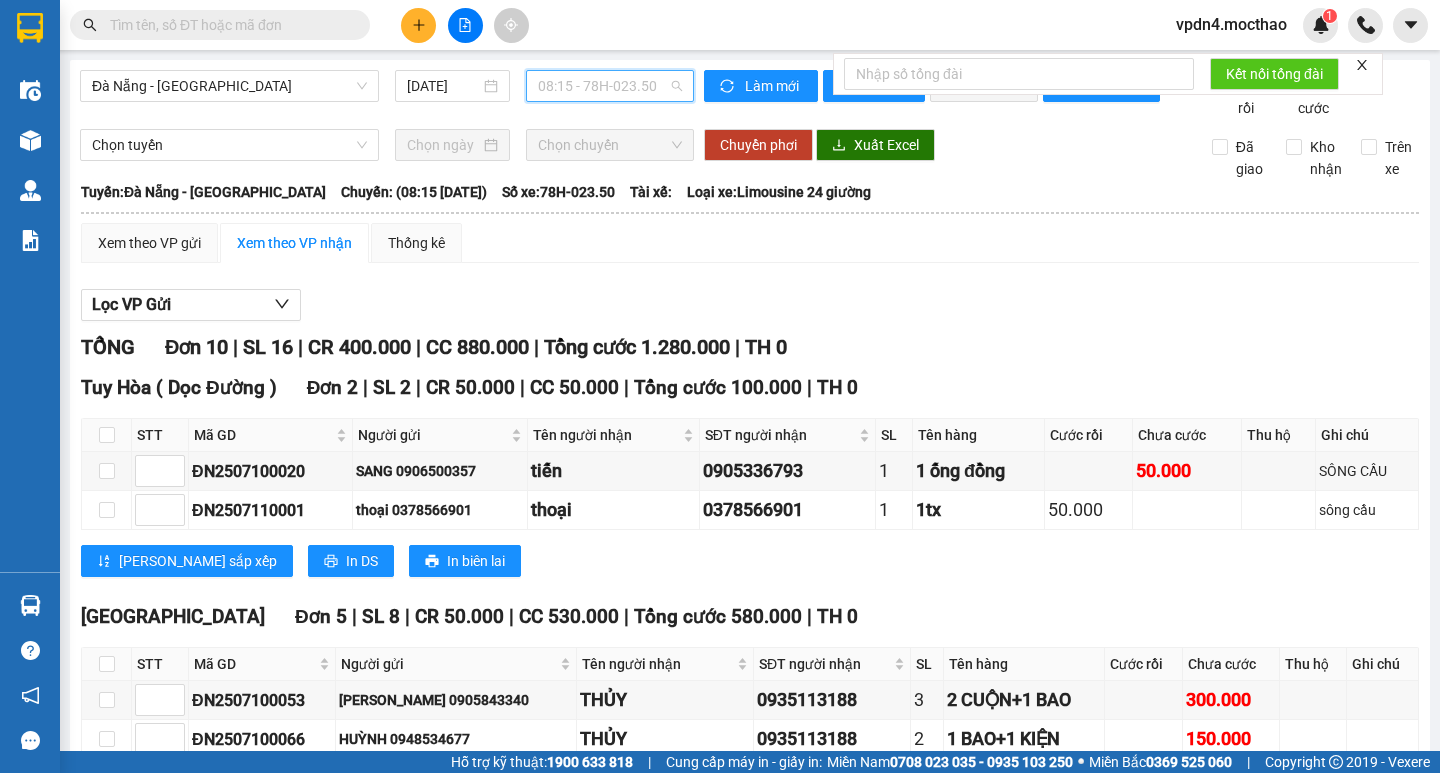 click on "08:15     - 78H-023.50" at bounding box center [610, 86] 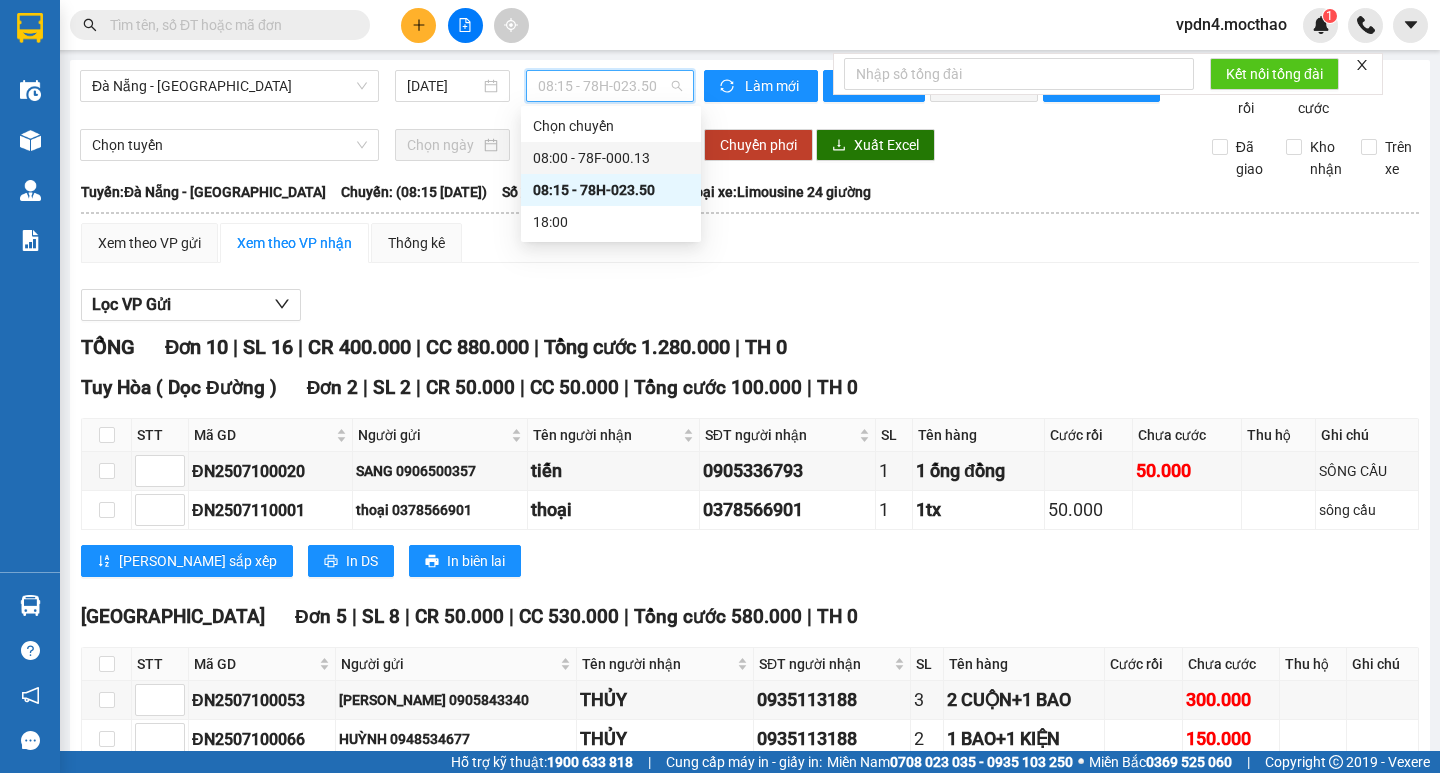 click on "08:00     - 78F-000.13" at bounding box center [611, 158] 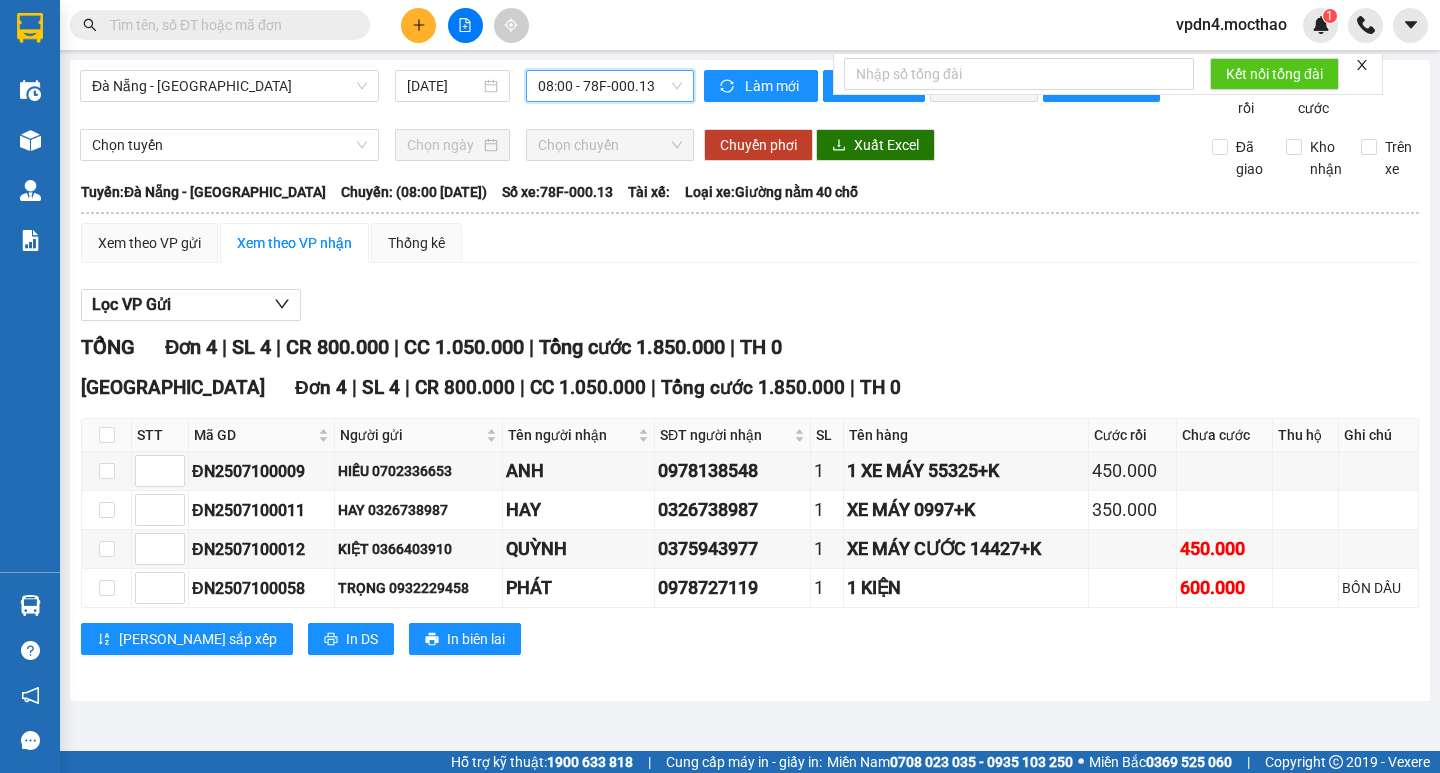click on "08:00     - 78F-000.13" at bounding box center [610, 86] 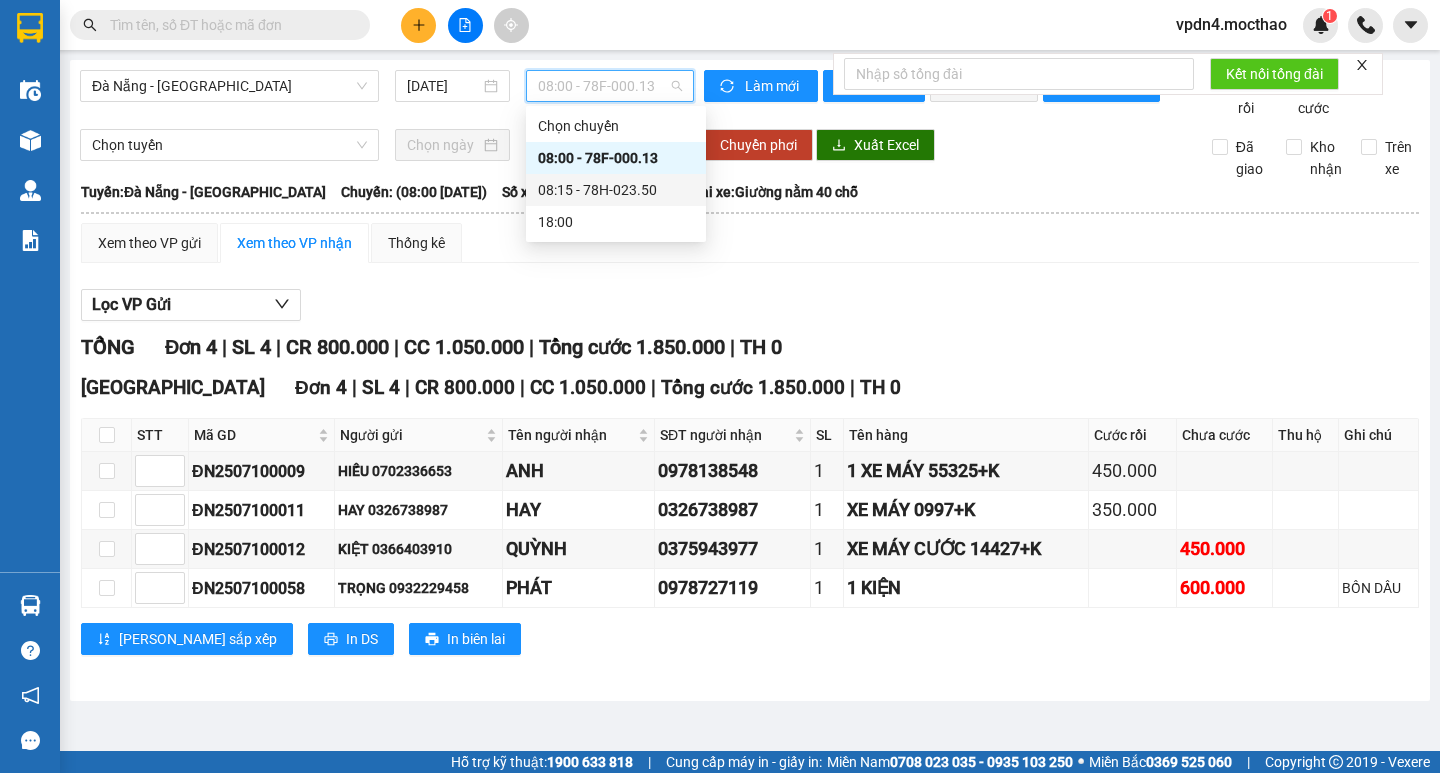 click on "08:15     - 78H-023.50" at bounding box center [616, 190] 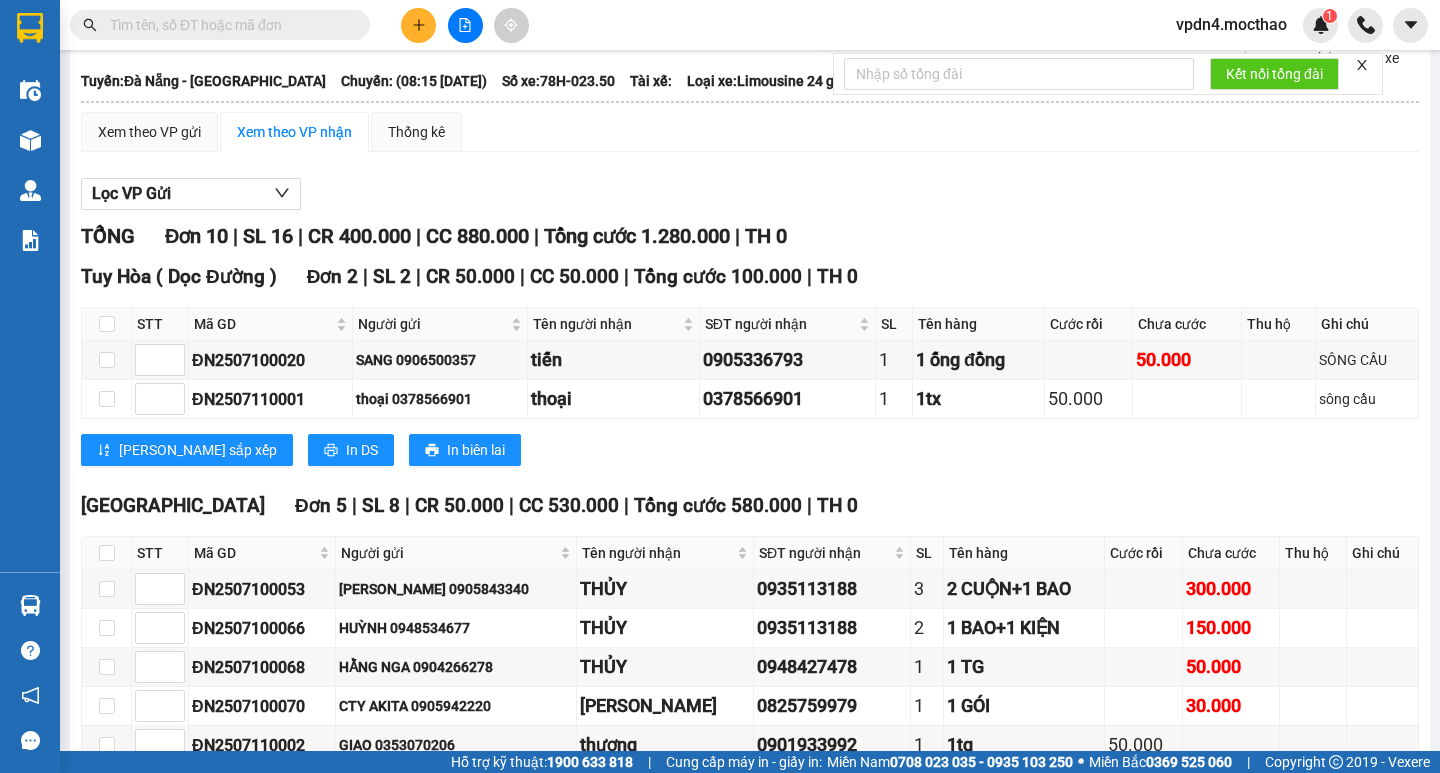 scroll, scrollTop: 0, scrollLeft: 0, axis: both 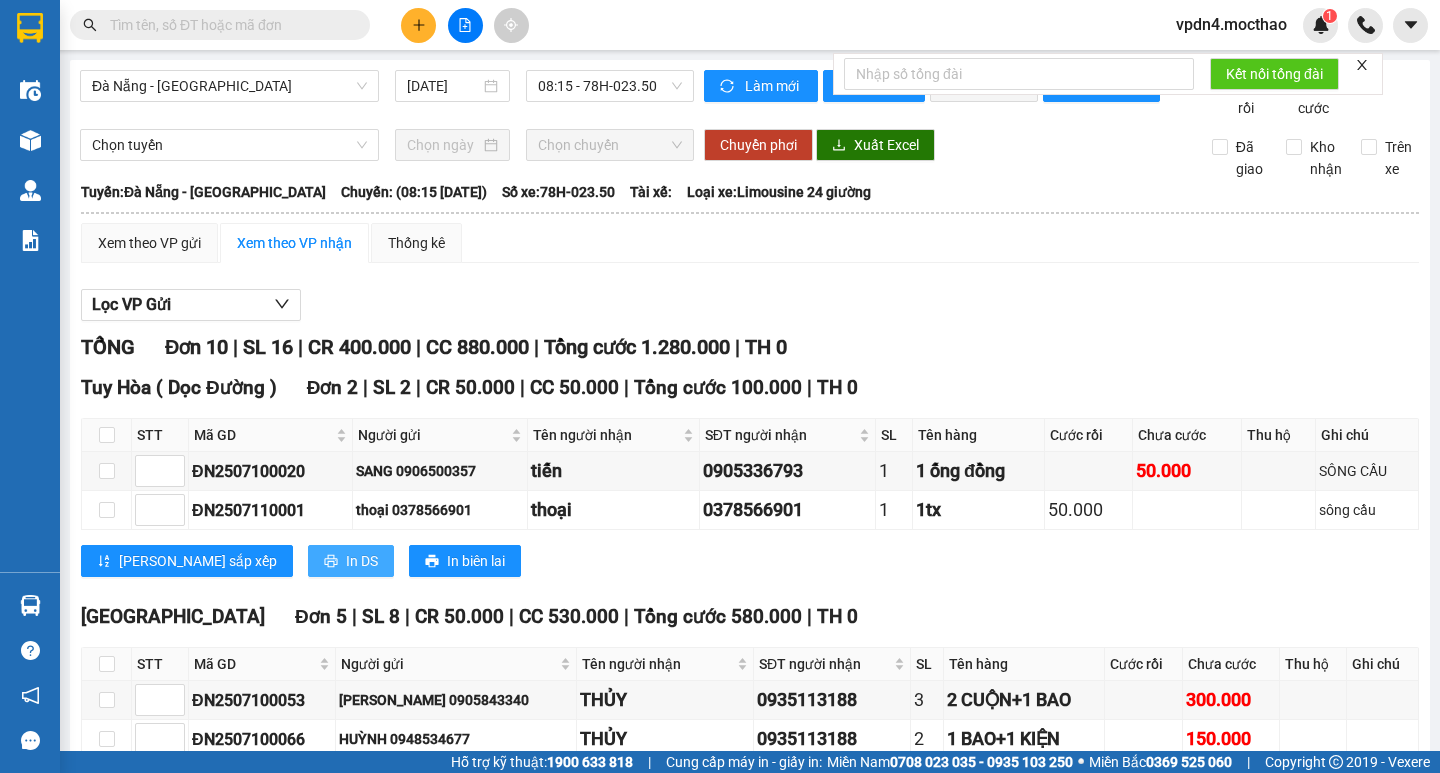 click on "In DS" at bounding box center (362, 561) 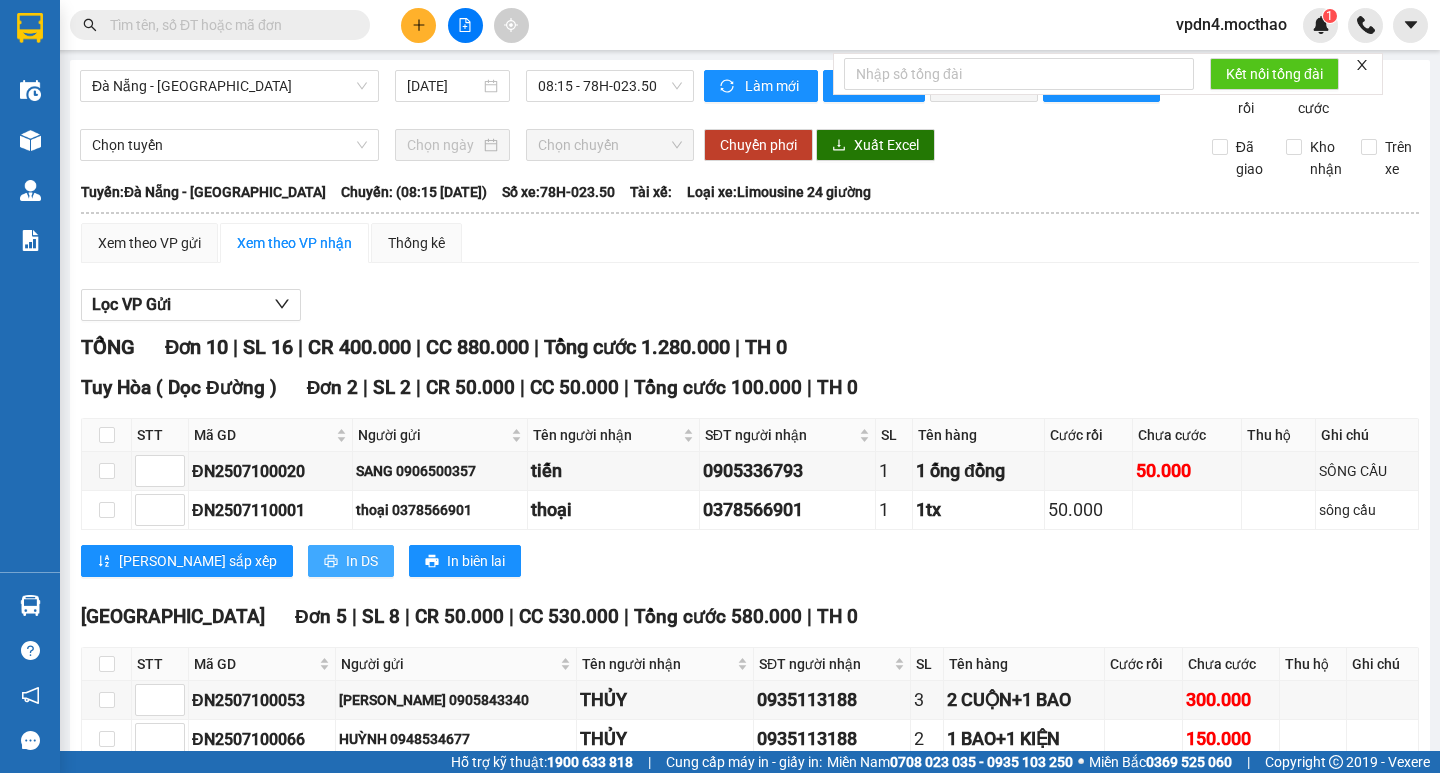 scroll, scrollTop: 0, scrollLeft: 0, axis: both 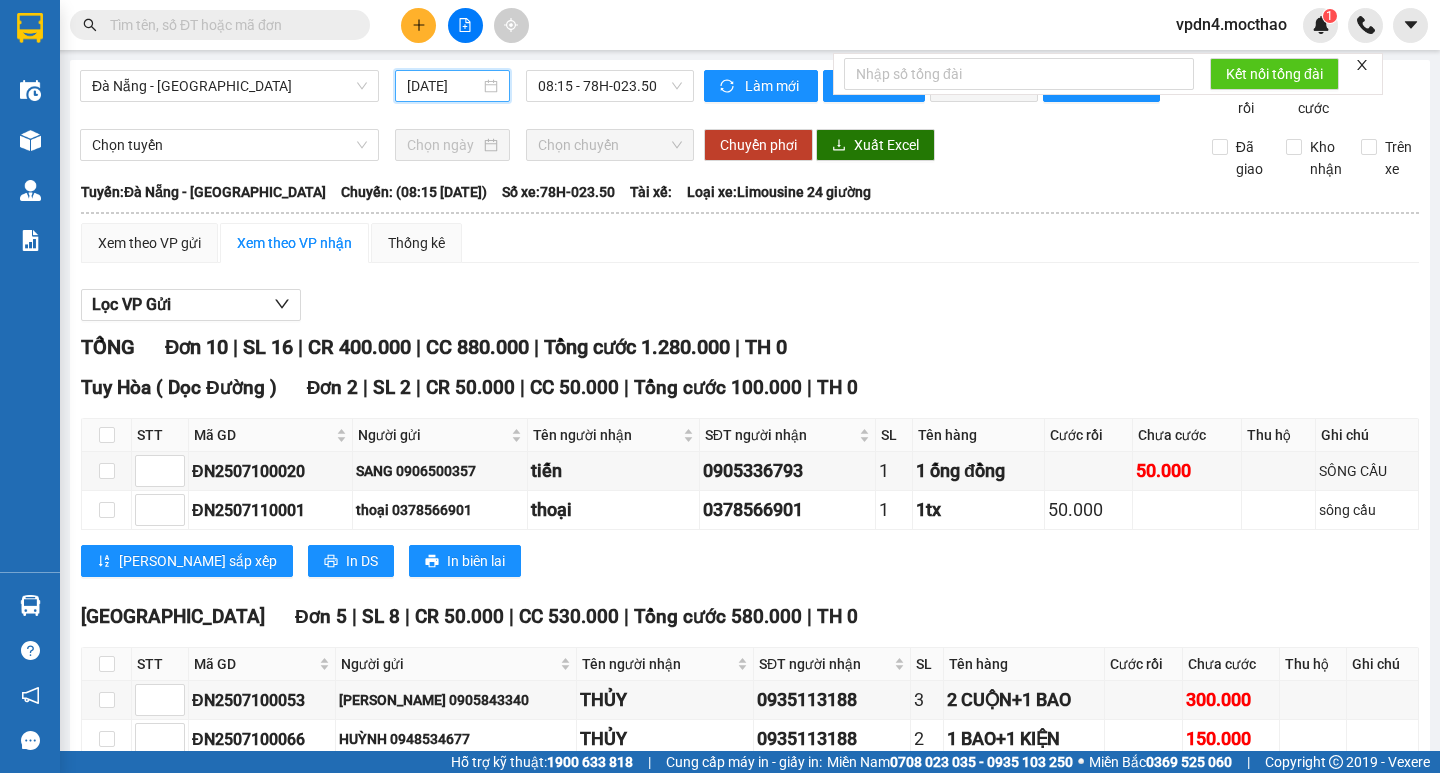 click on "[DATE]" at bounding box center [443, 86] 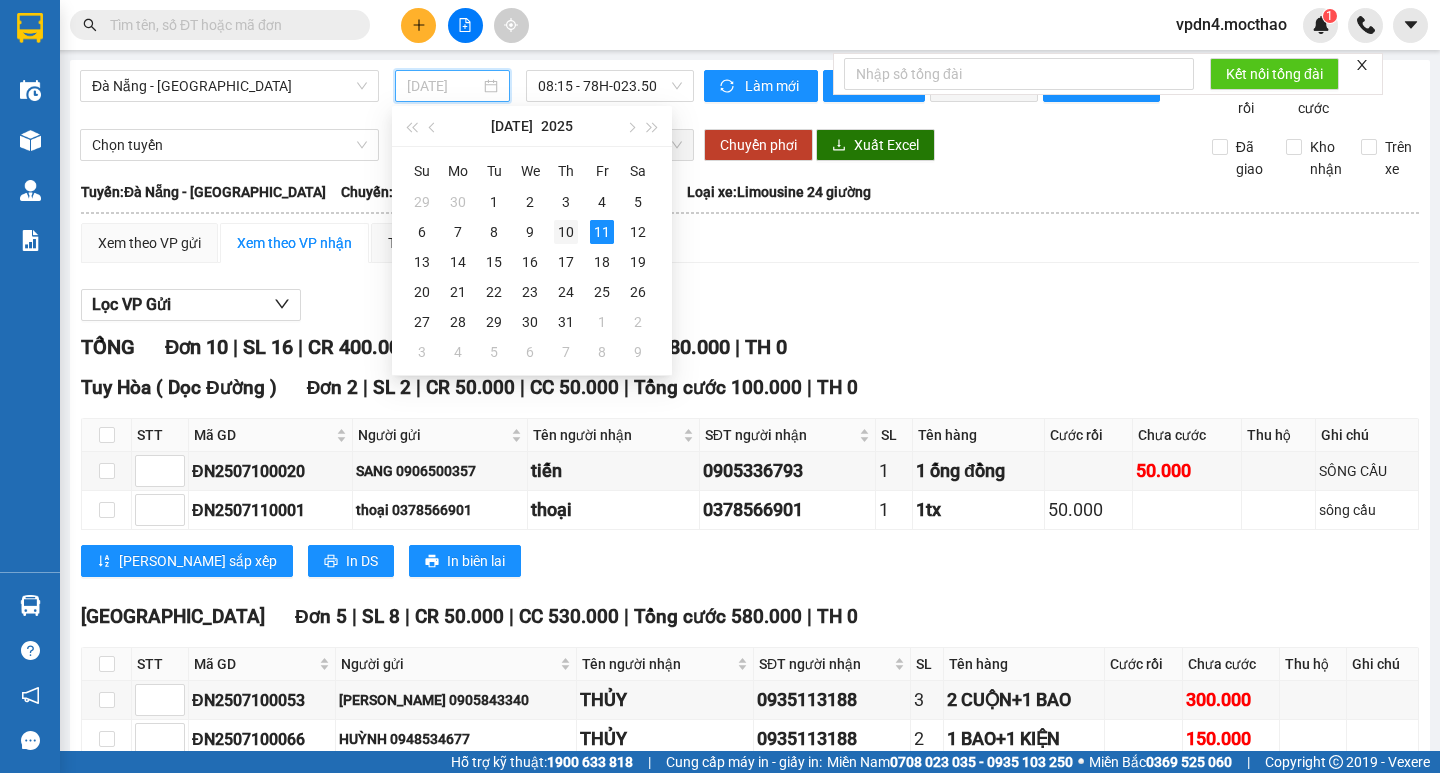 click on "10" at bounding box center [566, 232] 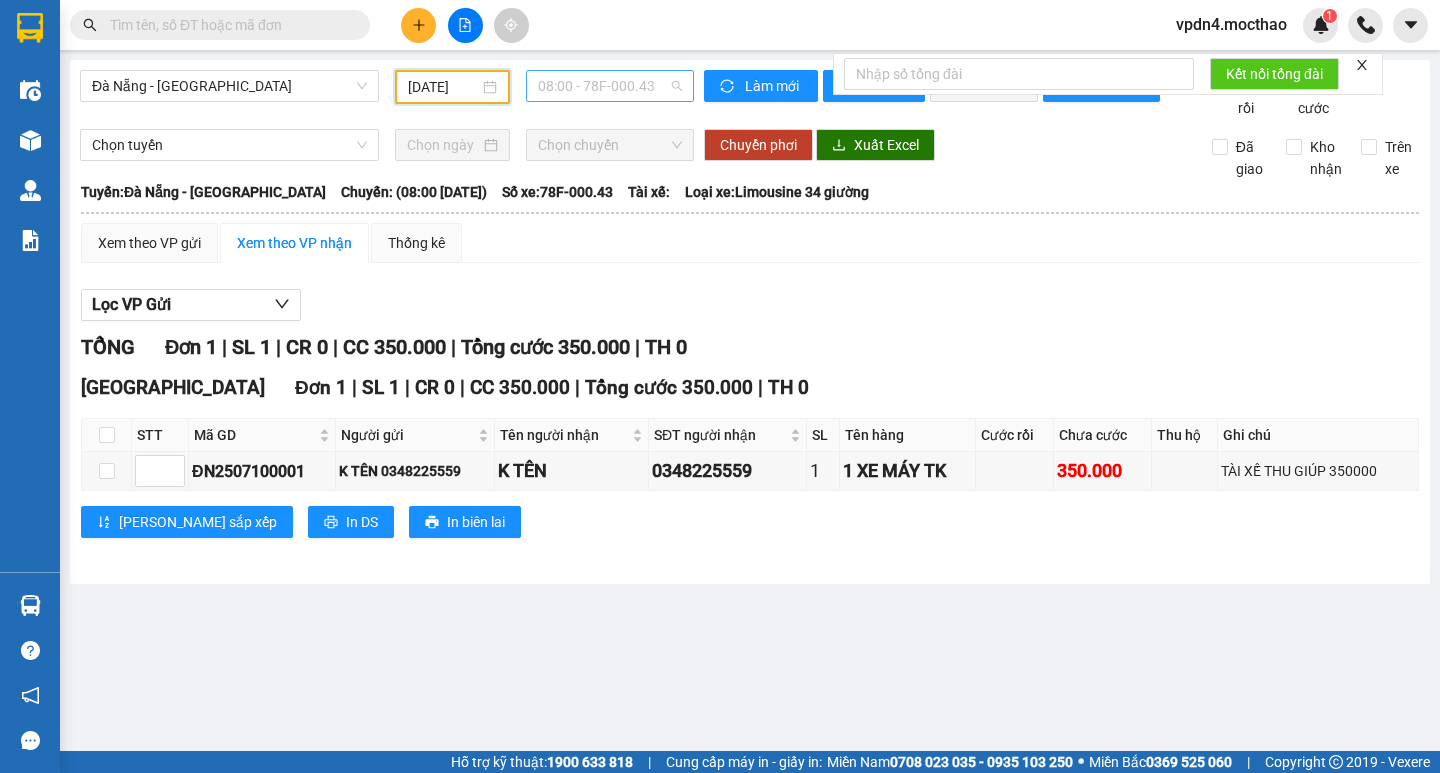 click on "08:00     - 78F-000.43" at bounding box center [610, 86] 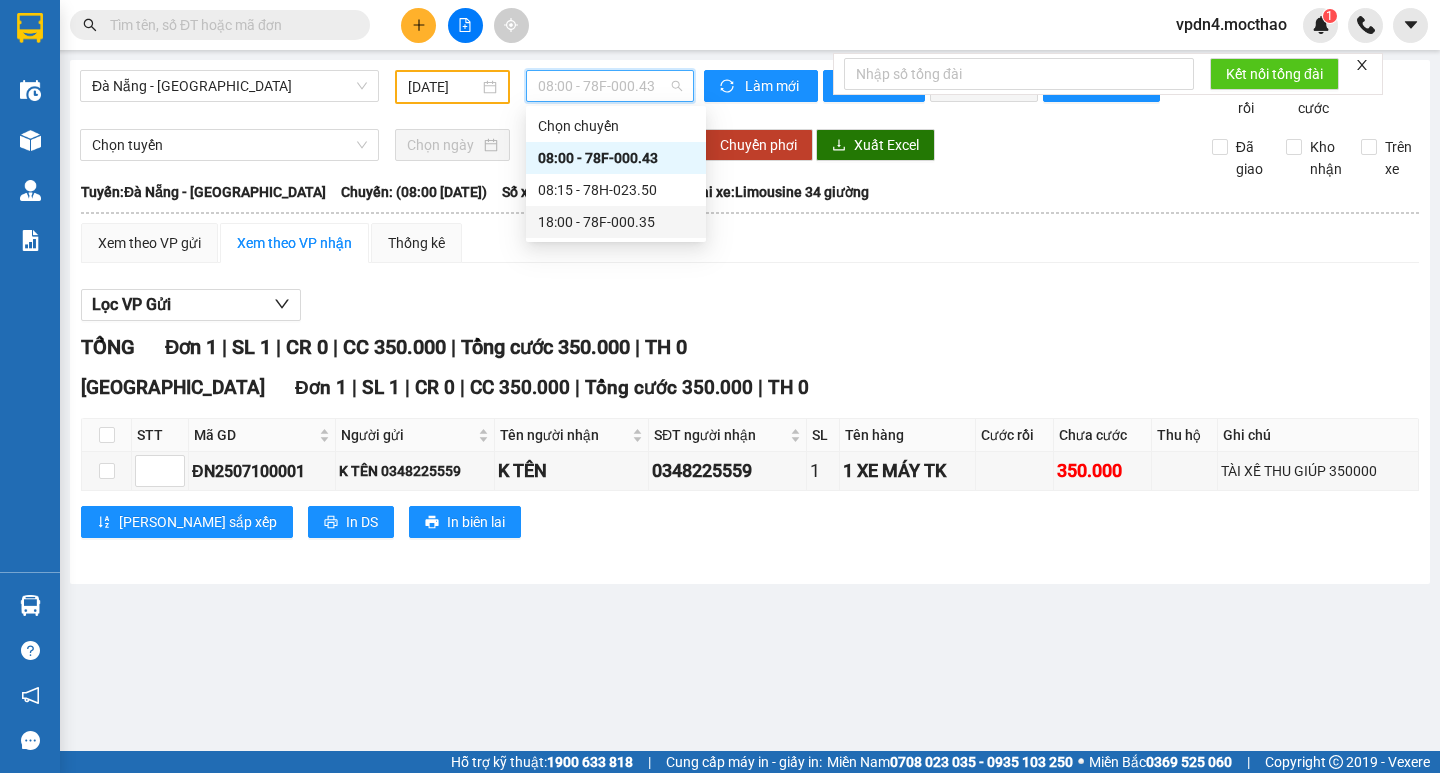 click on "18:00     - 78F-000.35" at bounding box center [616, 222] 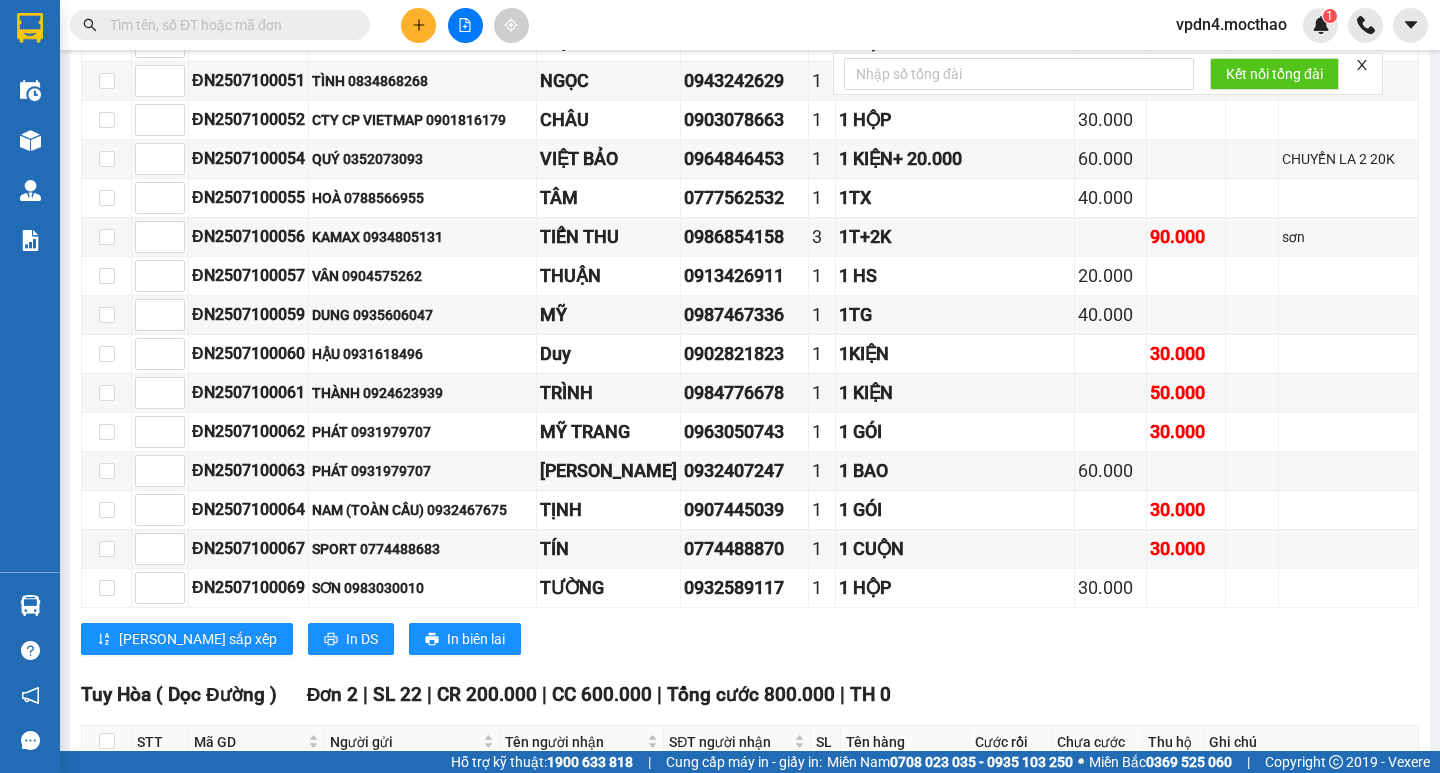 scroll, scrollTop: 2029, scrollLeft: 0, axis: vertical 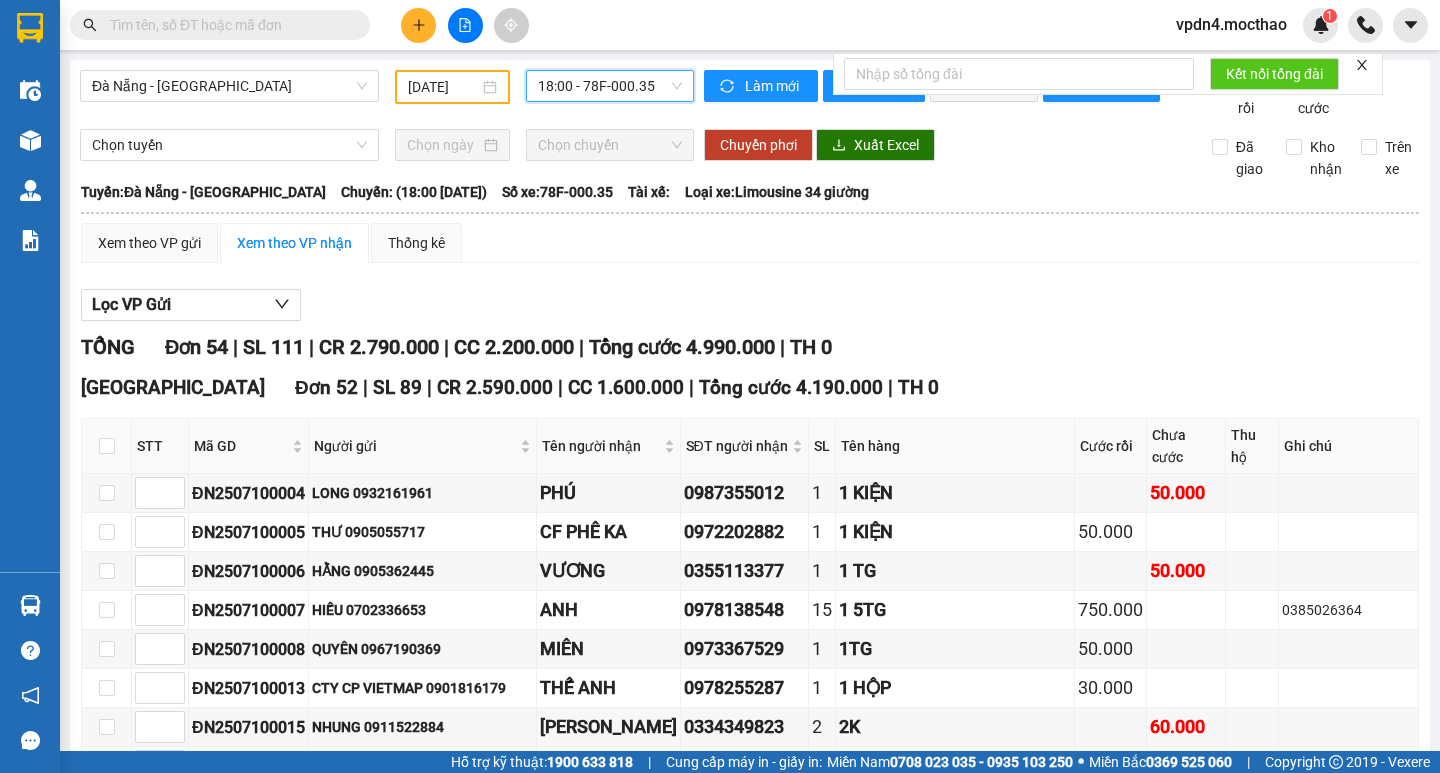 click on "[DATE]" at bounding box center [443, 87] 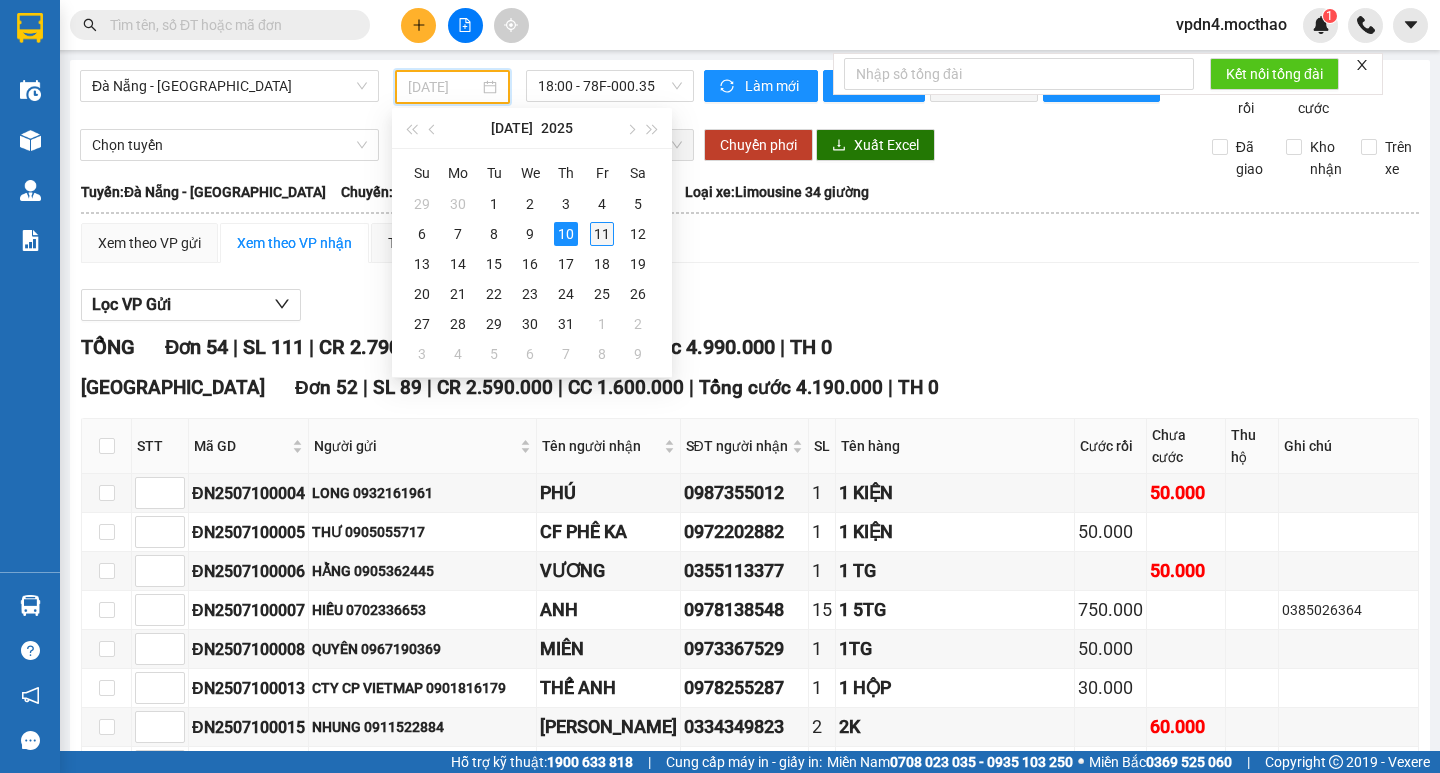 click on "11" at bounding box center (602, 234) 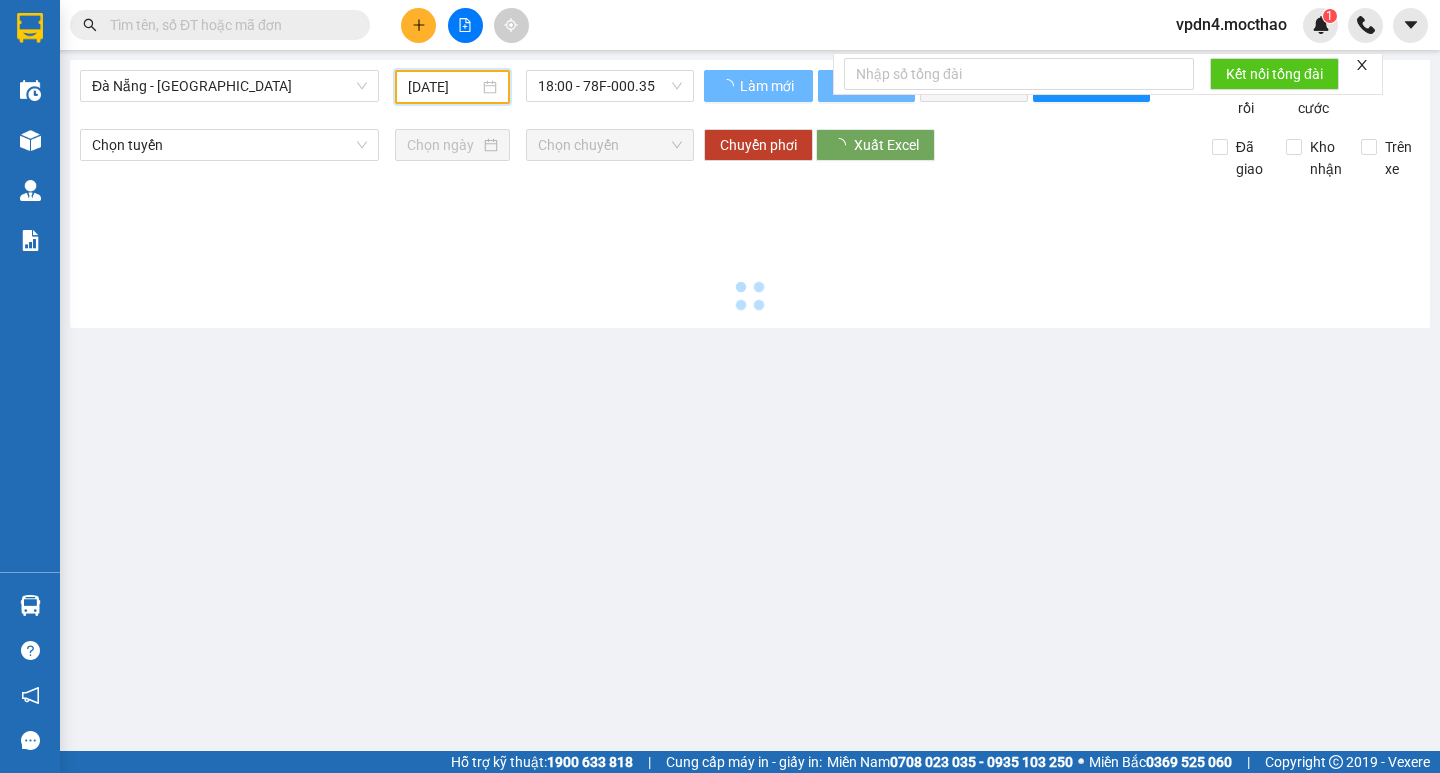 type on "[DATE]" 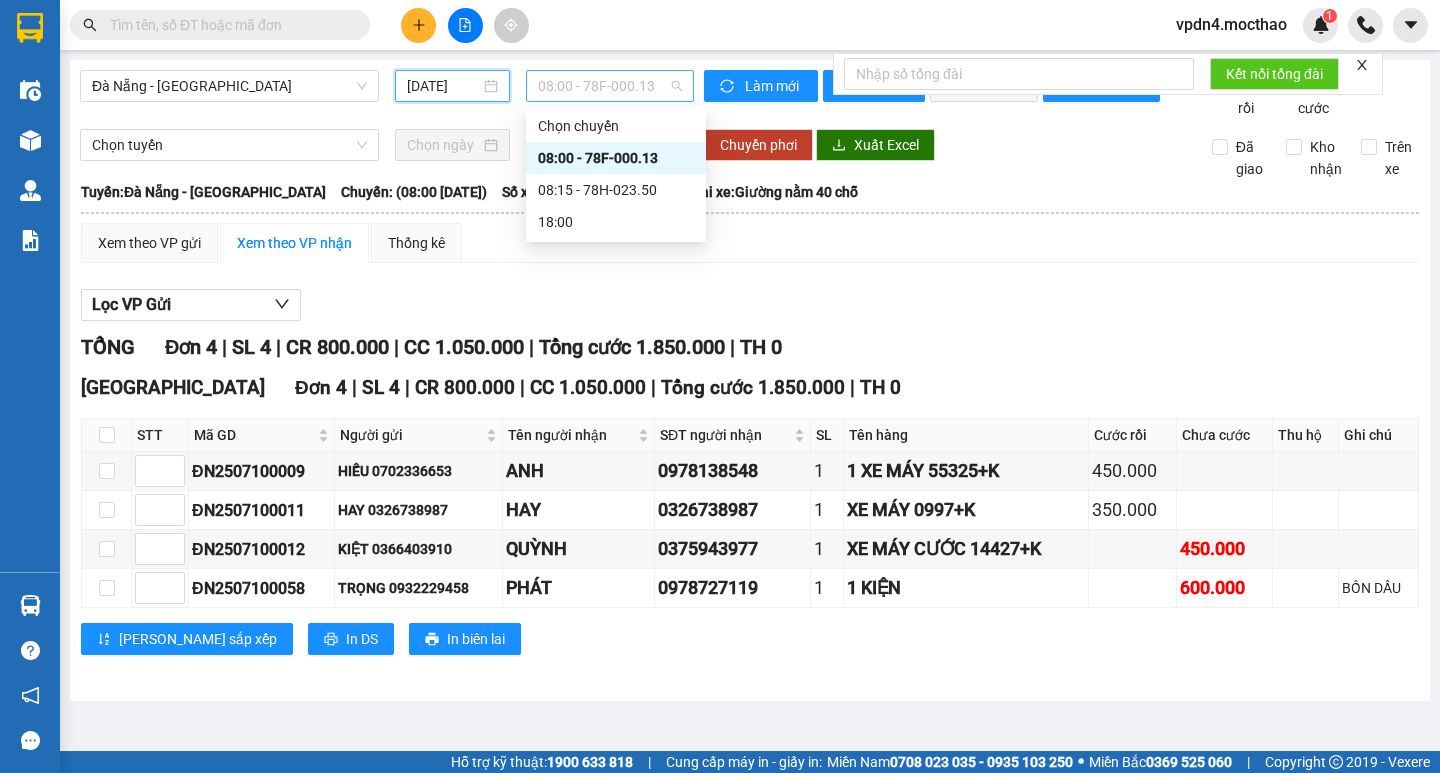 click on "08:00     - 78F-000.13" at bounding box center (610, 86) 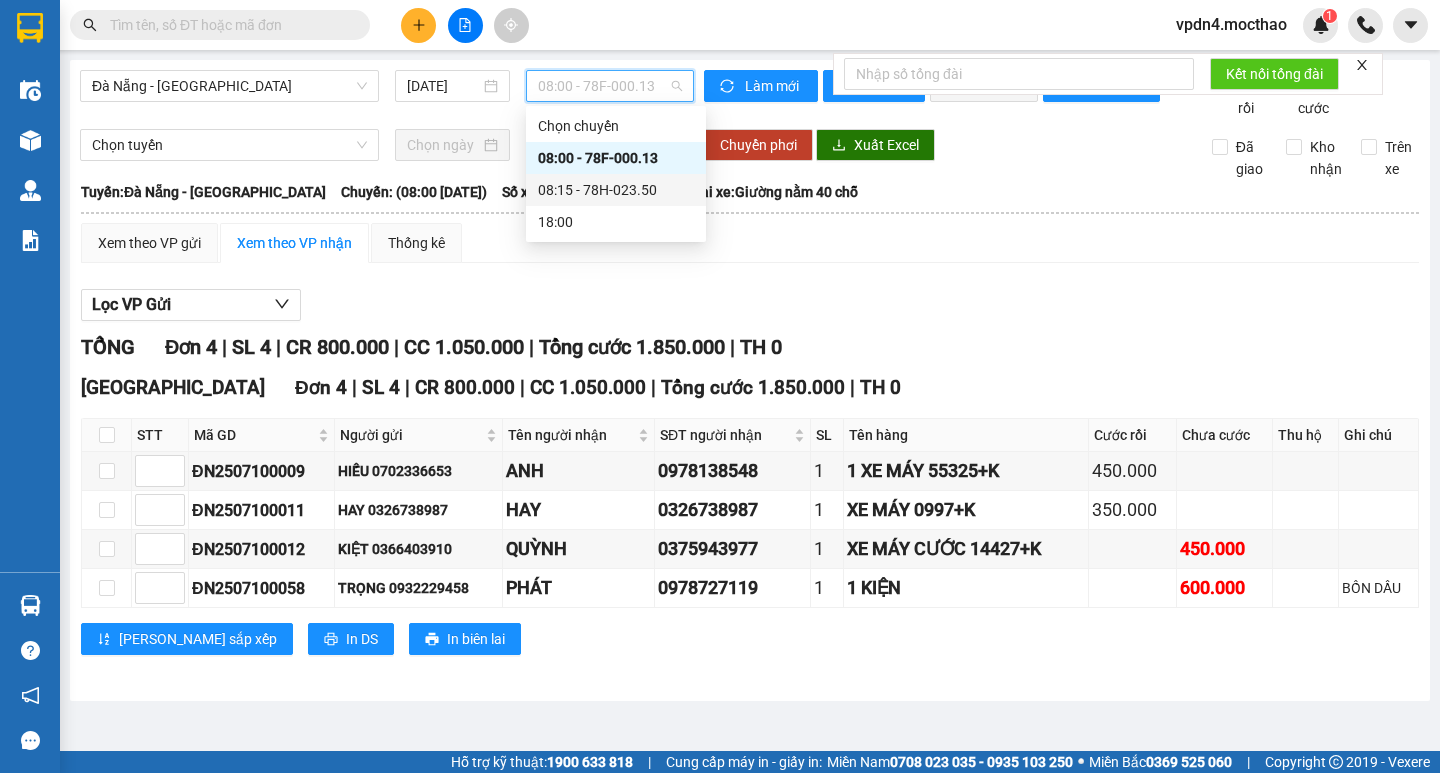 click on "08:15     - 78H-023.50" at bounding box center (616, 190) 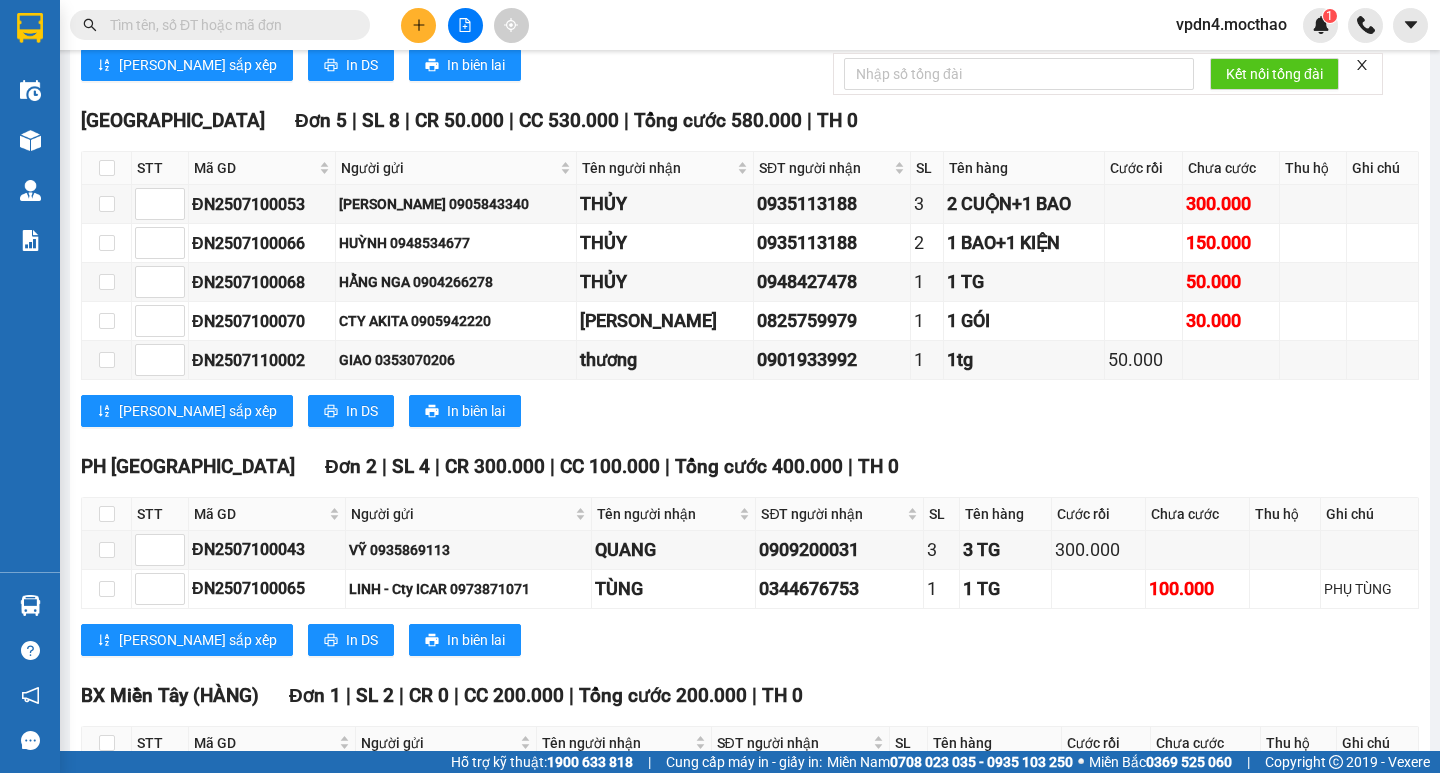 scroll, scrollTop: 544, scrollLeft: 0, axis: vertical 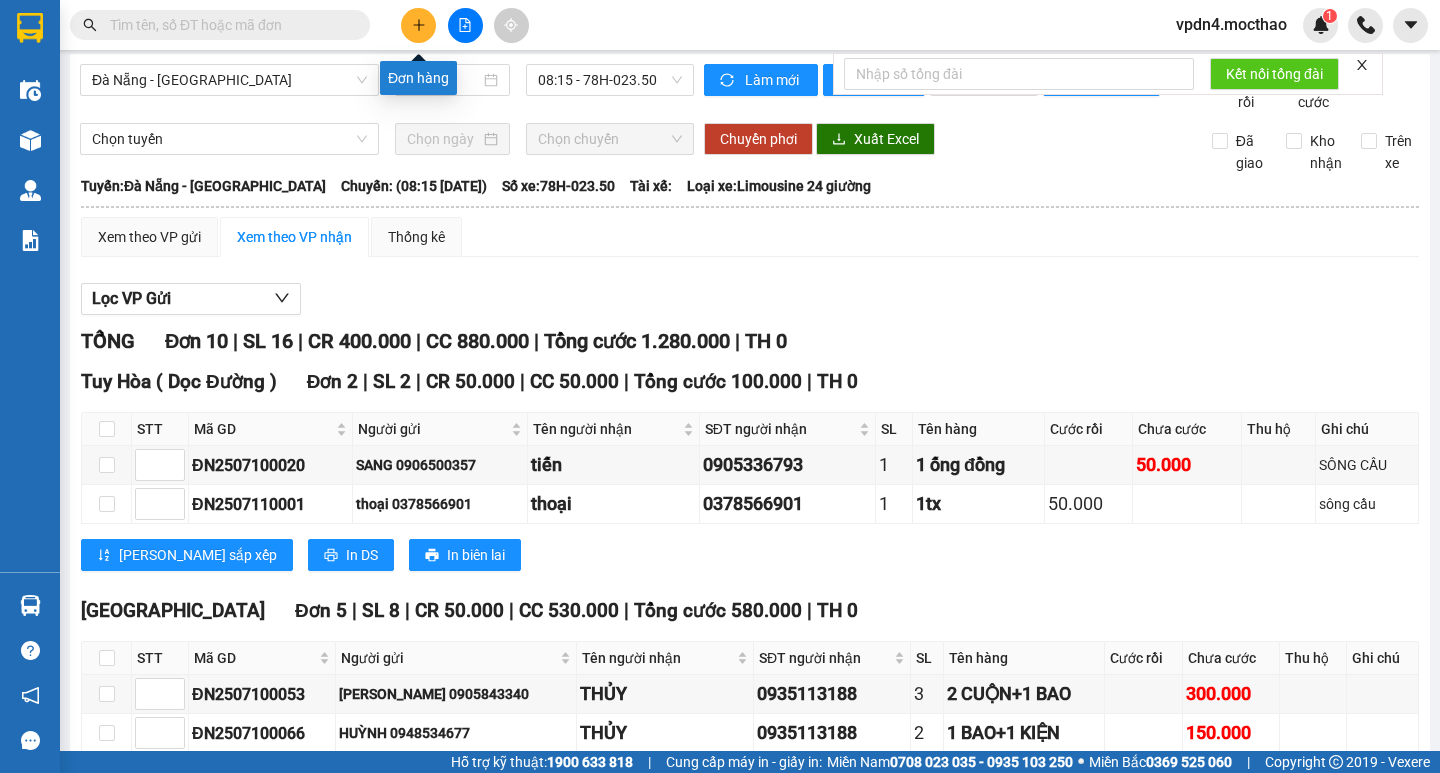 click at bounding box center (418, 25) 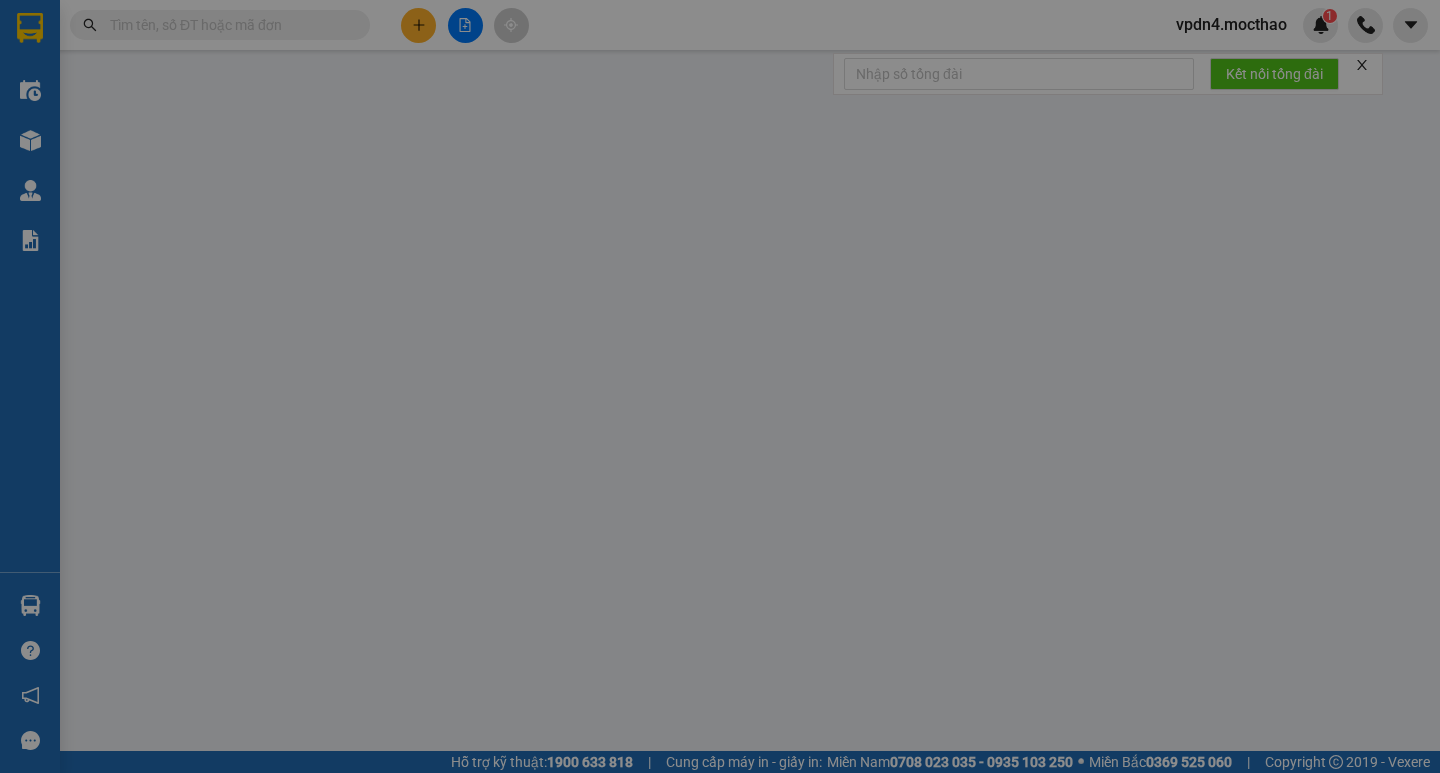 scroll, scrollTop: 0, scrollLeft: 0, axis: both 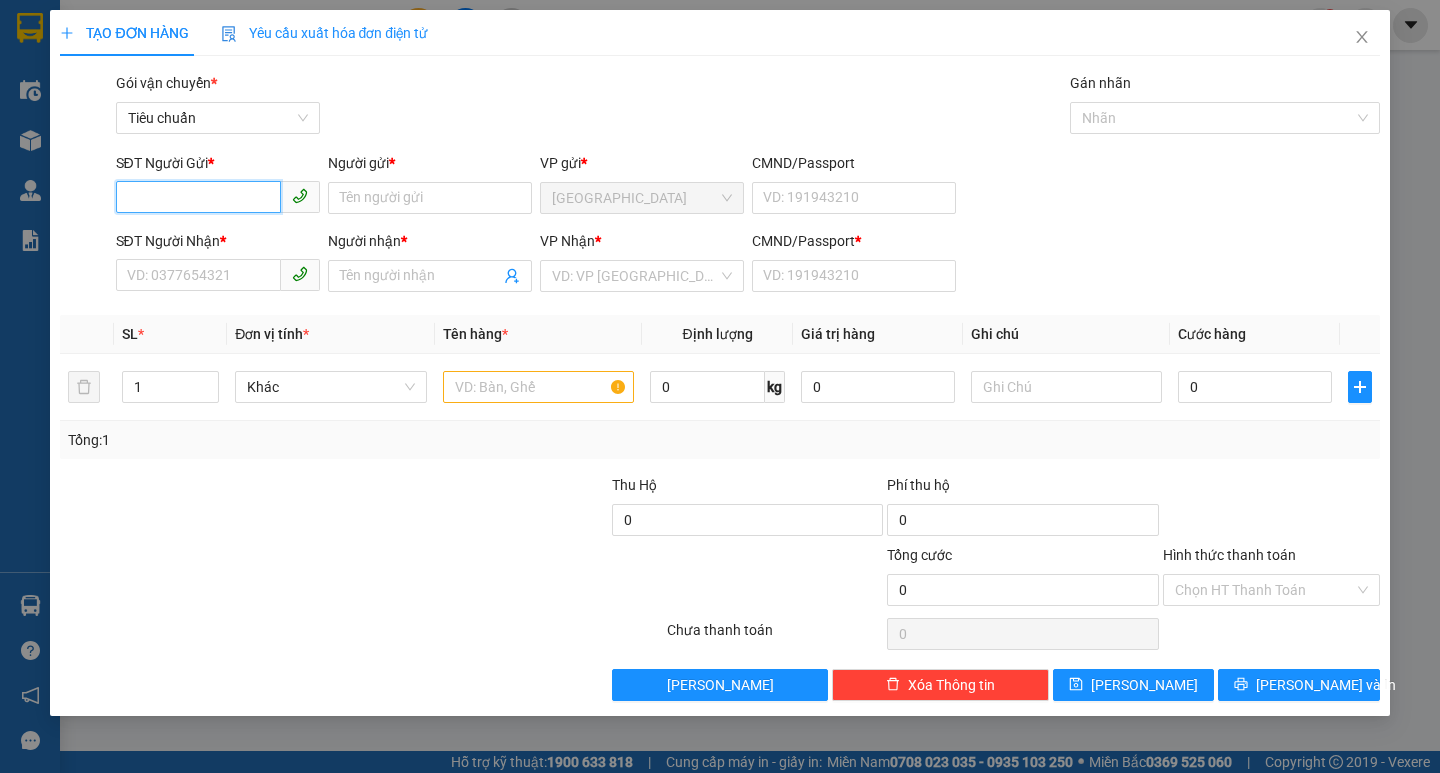 click on "SĐT Người Gửi  *" at bounding box center [198, 197] 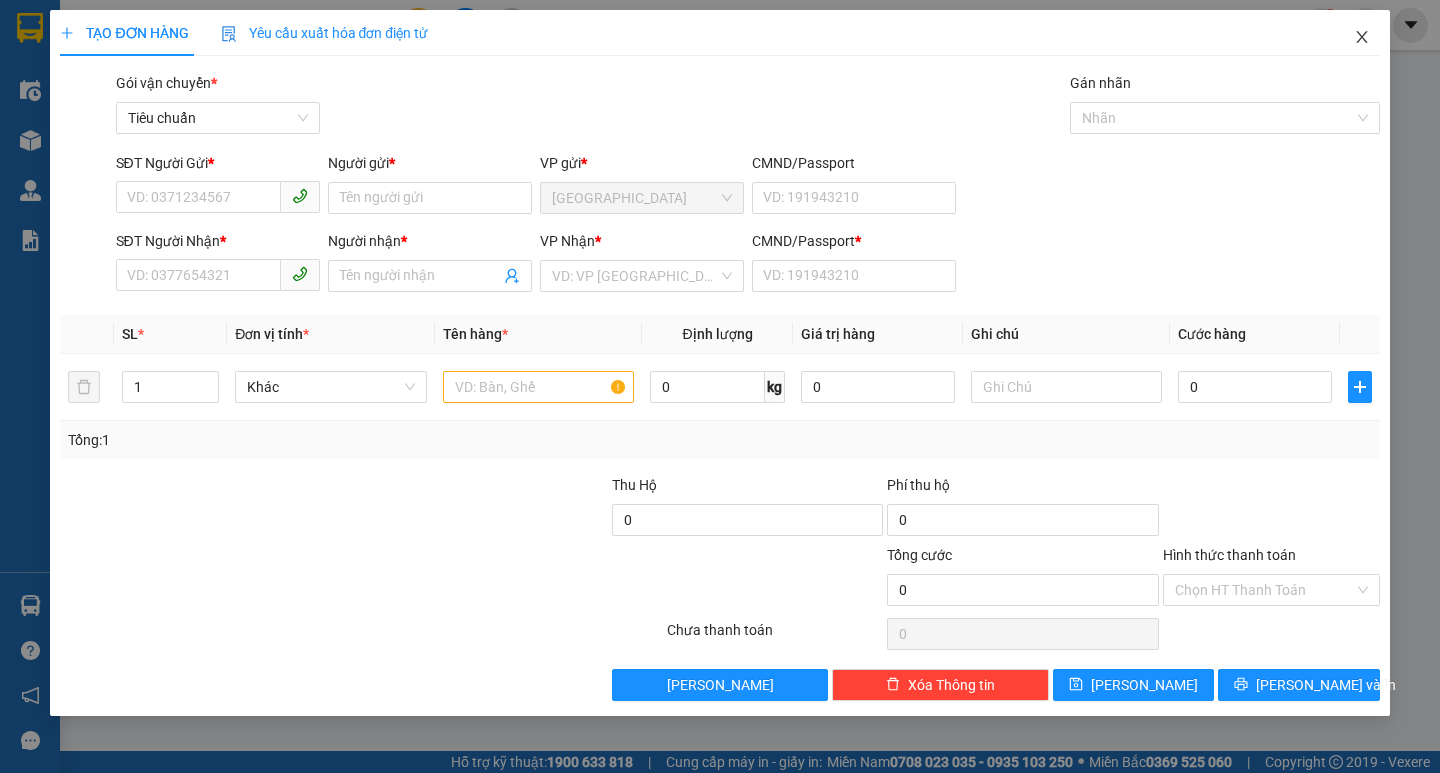 click 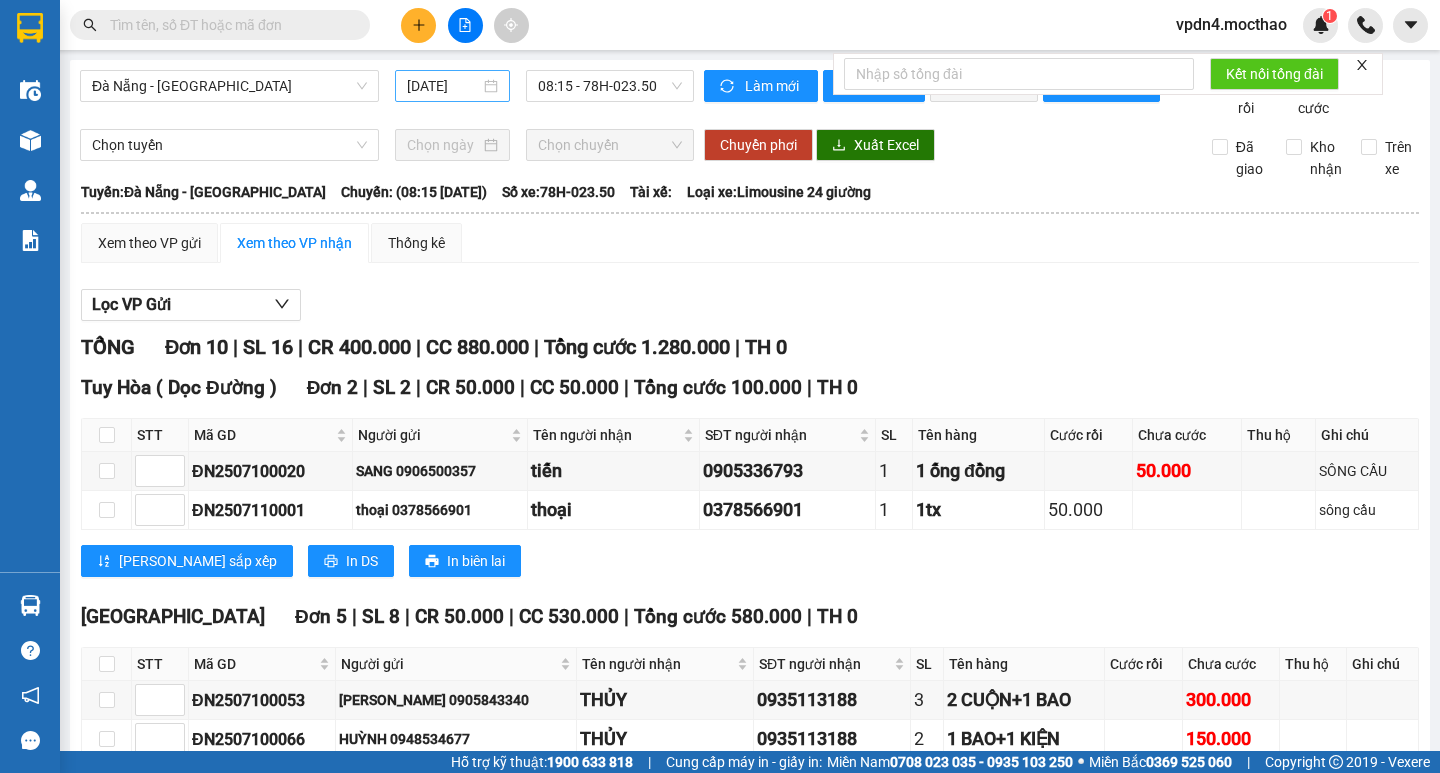 click on "[DATE]" at bounding box center (443, 86) 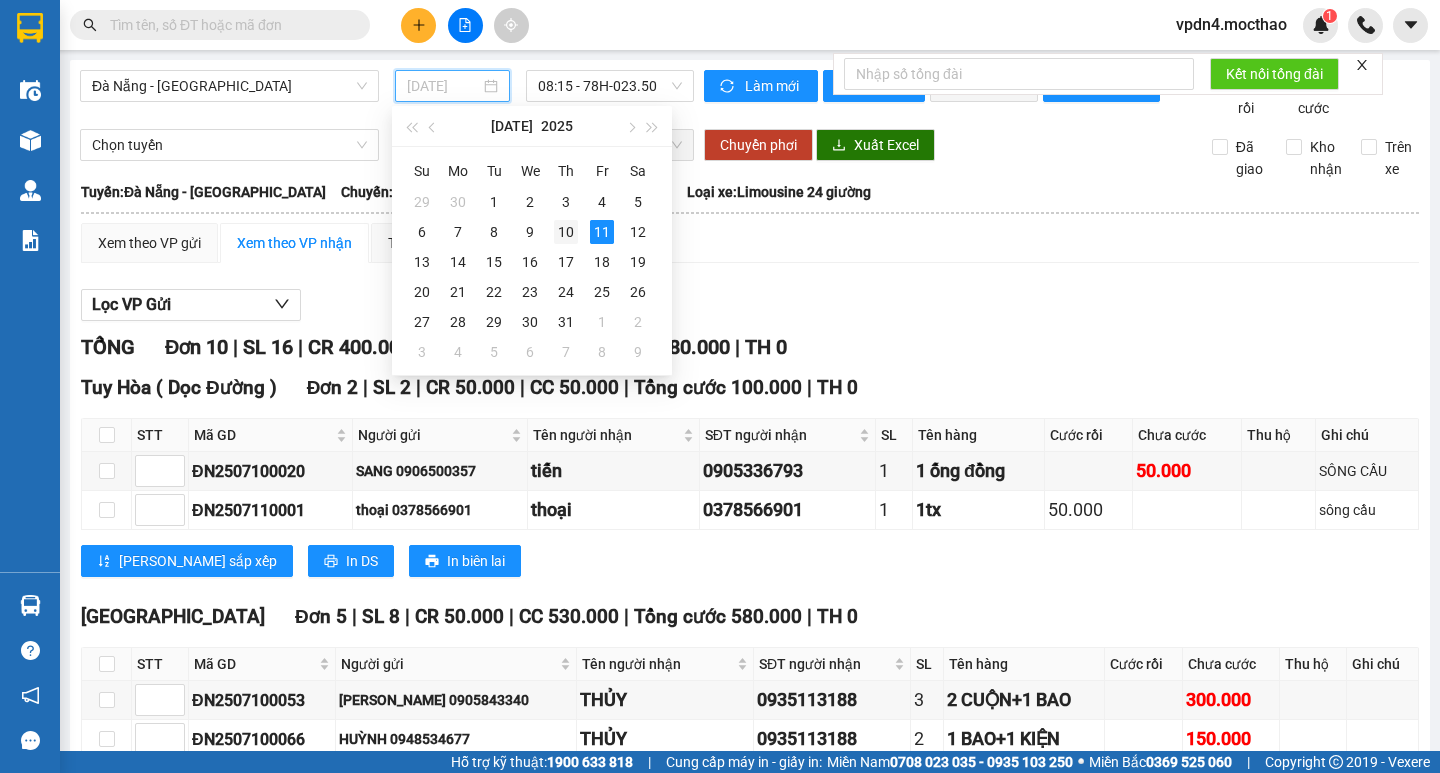 click on "10" at bounding box center [566, 232] 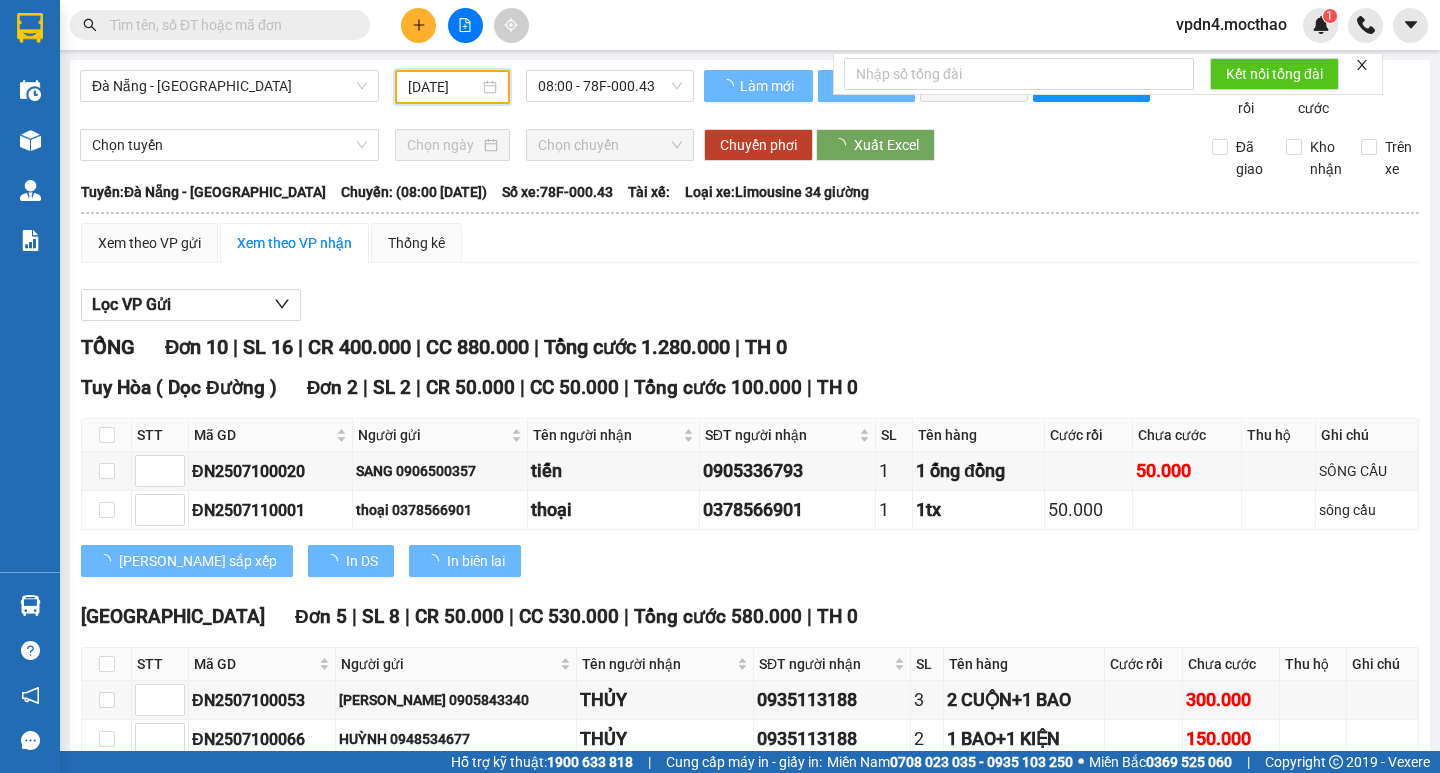 type on "[DATE]" 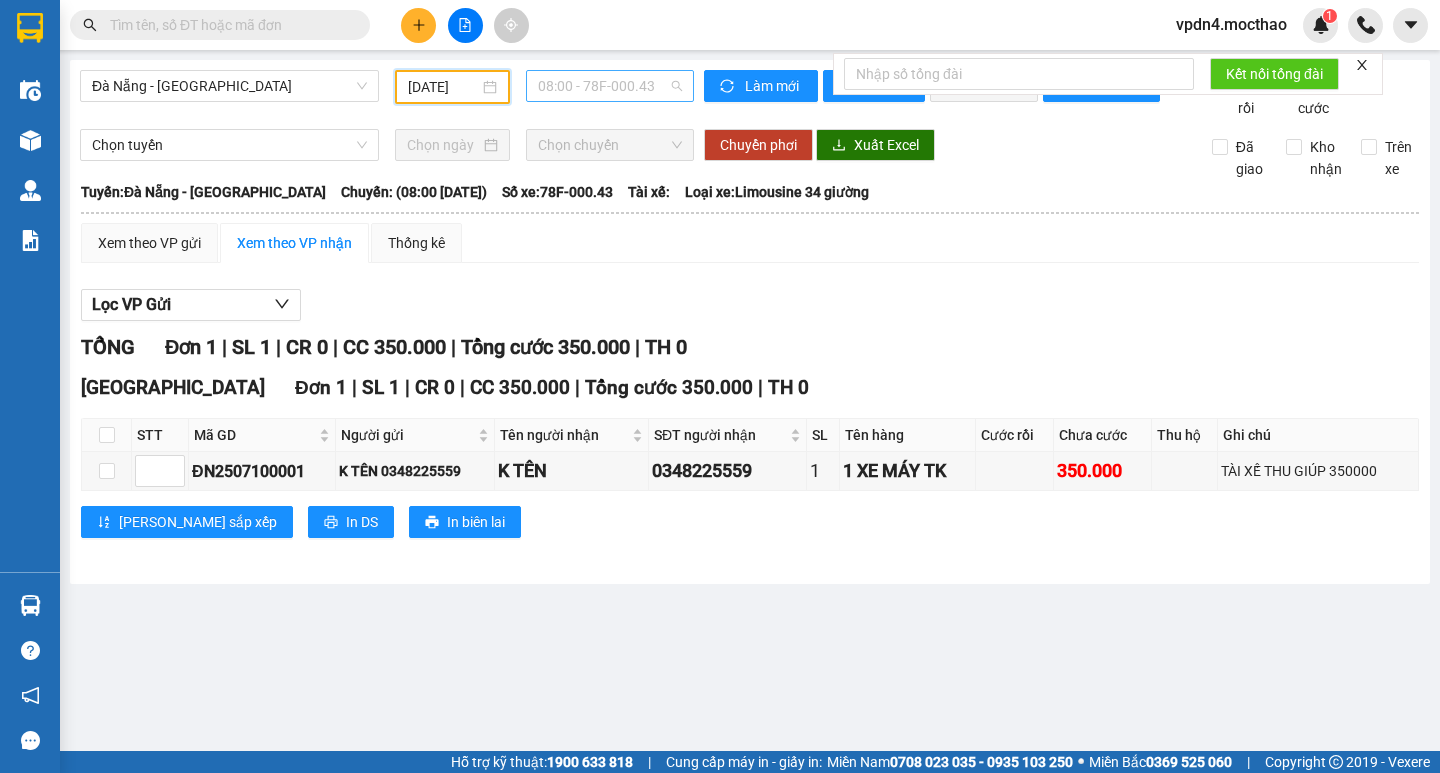 click on "08:00     - 78F-000.43" at bounding box center [610, 86] 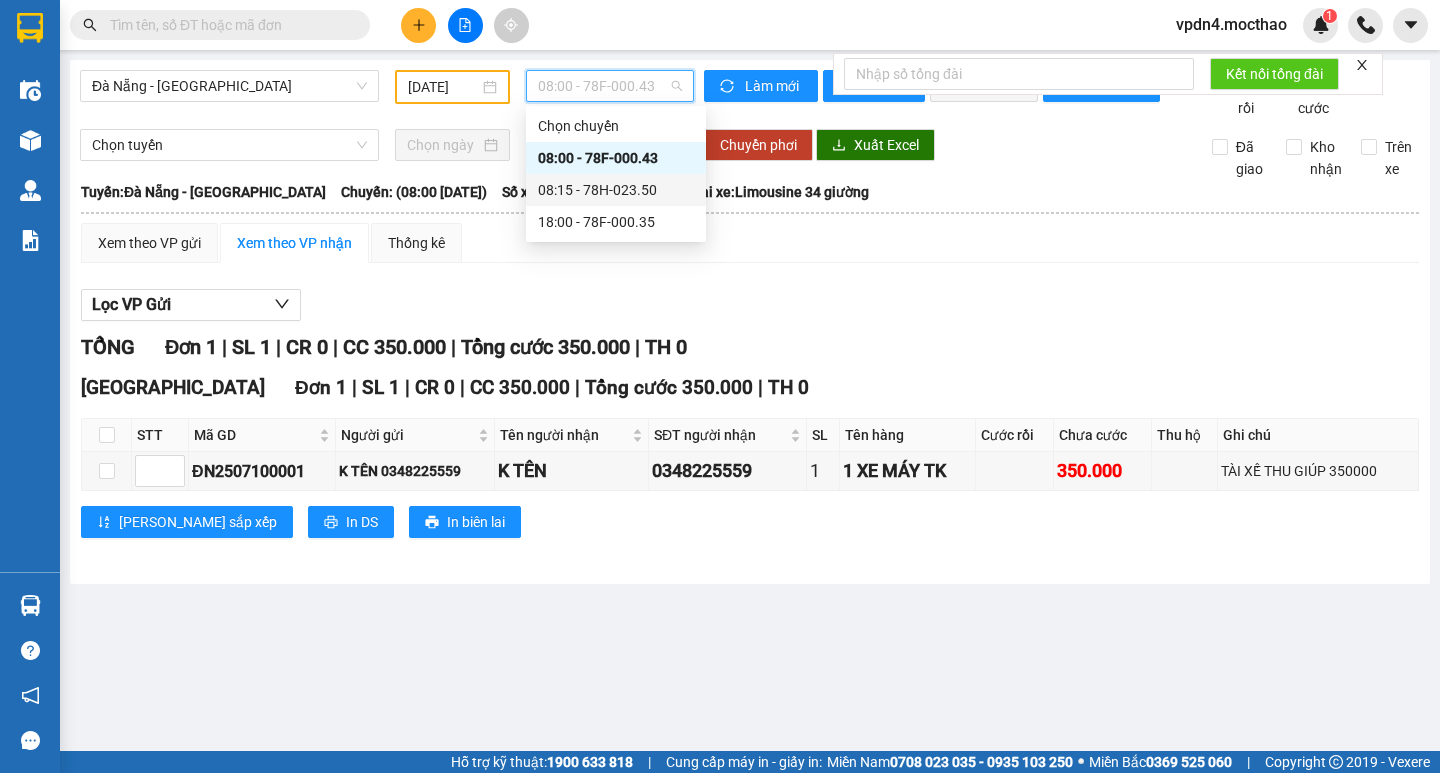 click on "08:15     - 78H-023.50" at bounding box center [616, 190] 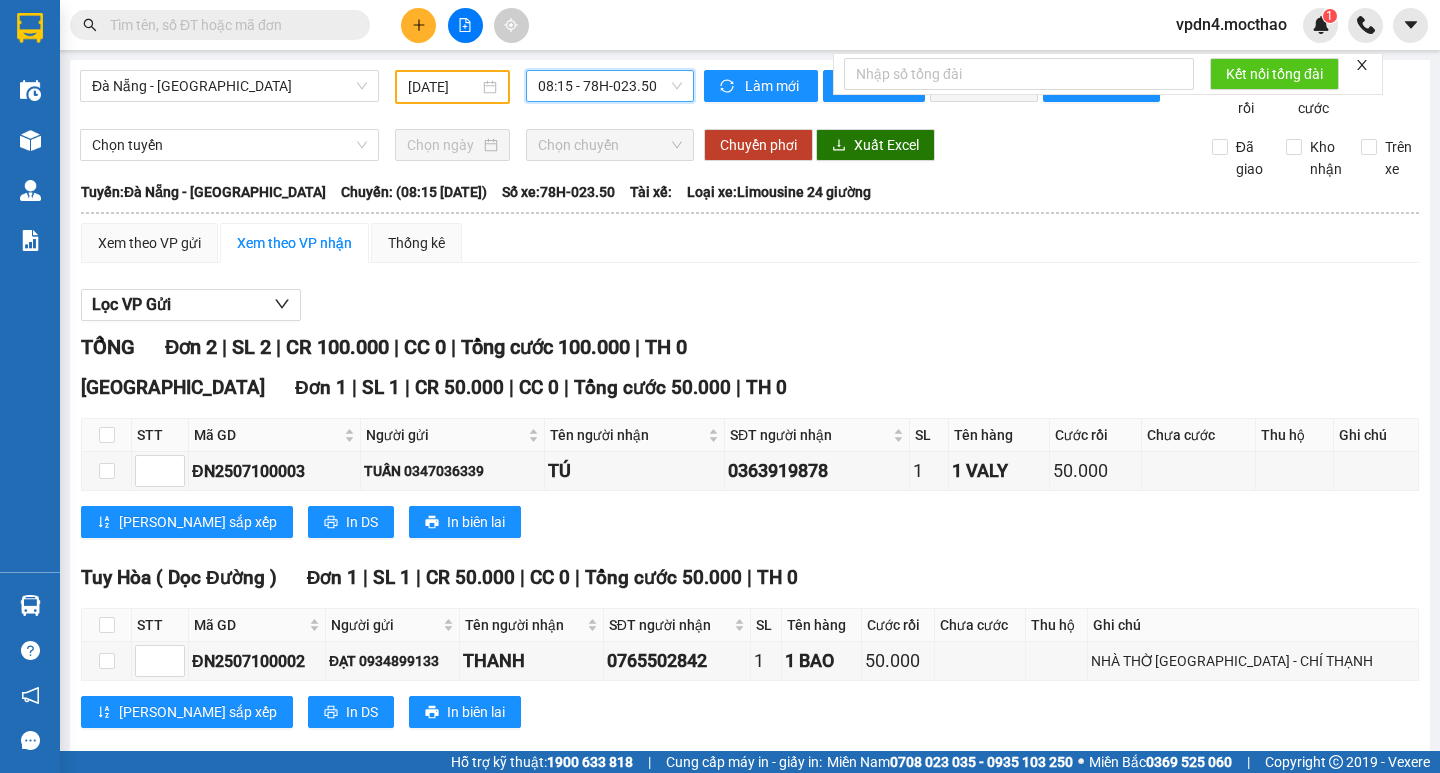 scroll, scrollTop: 55, scrollLeft: 0, axis: vertical 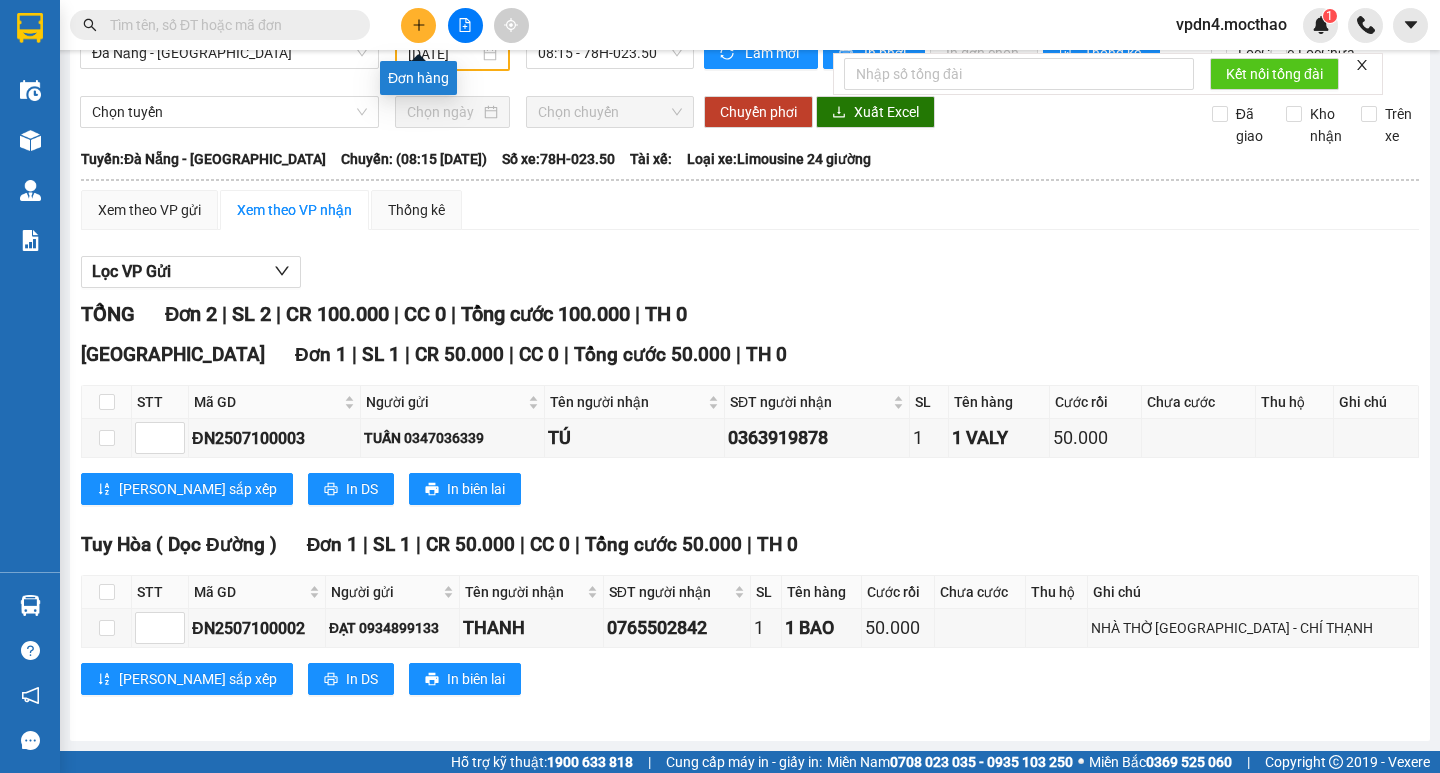 click at bounding box center (418, 25) 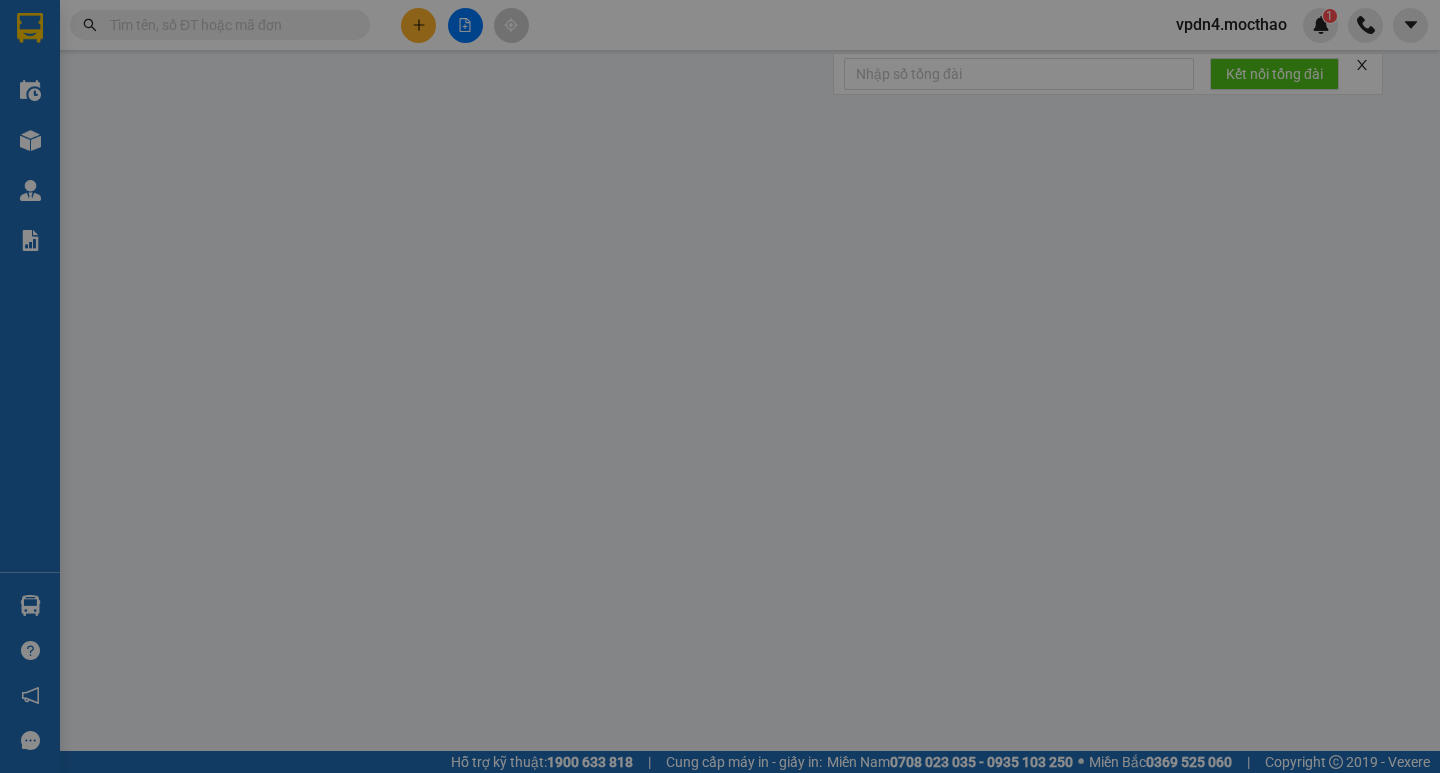 scroll, scrollTop: 0, scrollLeft: 0, axis: both 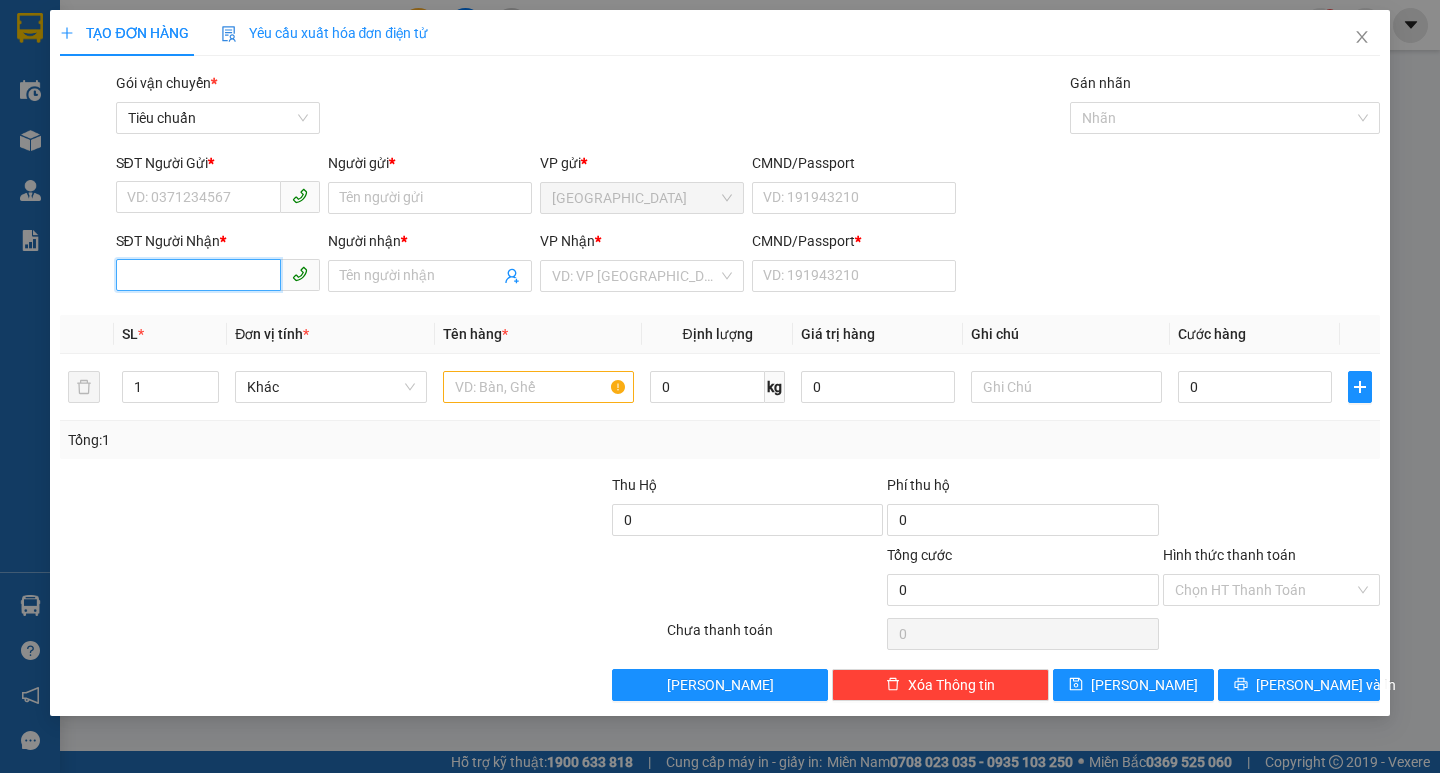 click on "SĐT Người Nhận  *" at bounding box center [198, 275] 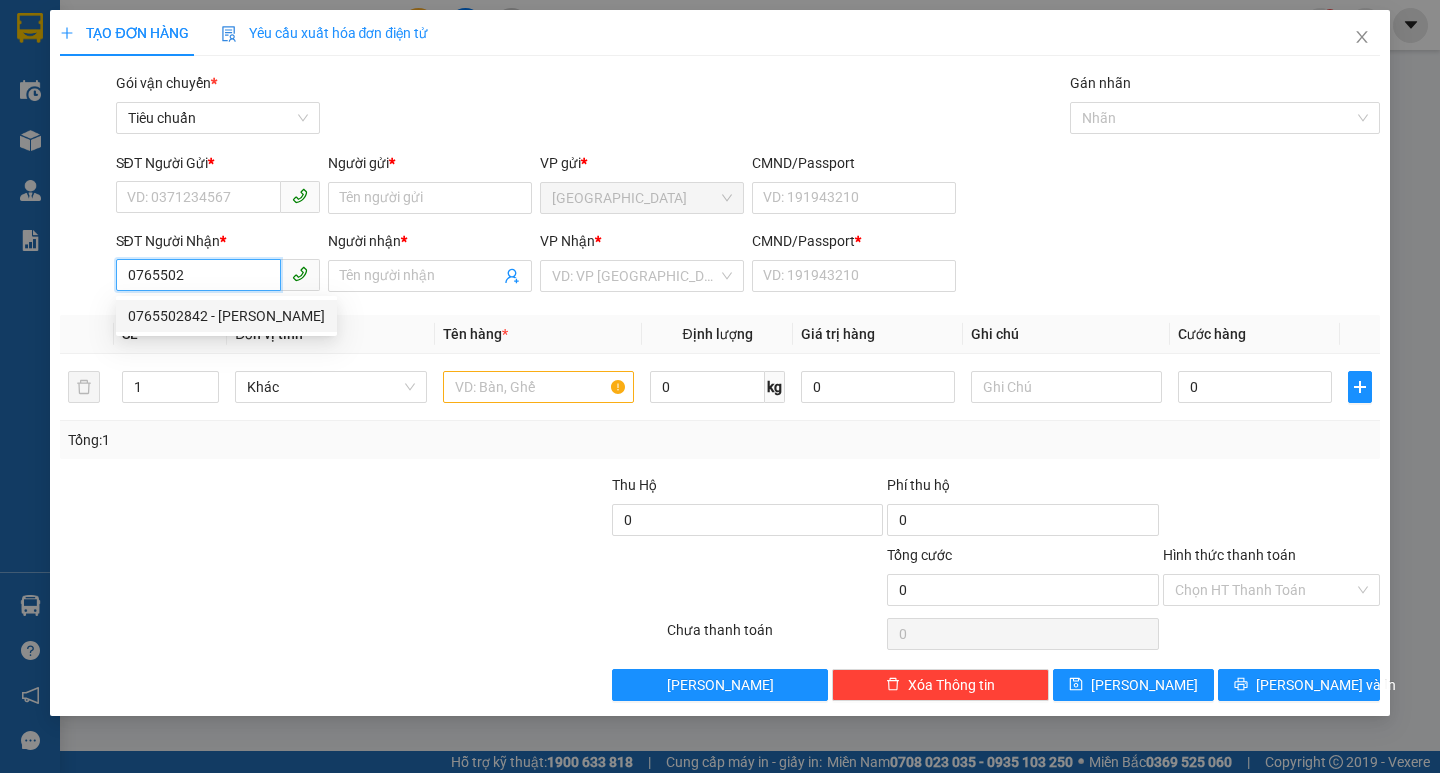 click on "0765502842 - THANH" at bounding box center [226, 316] 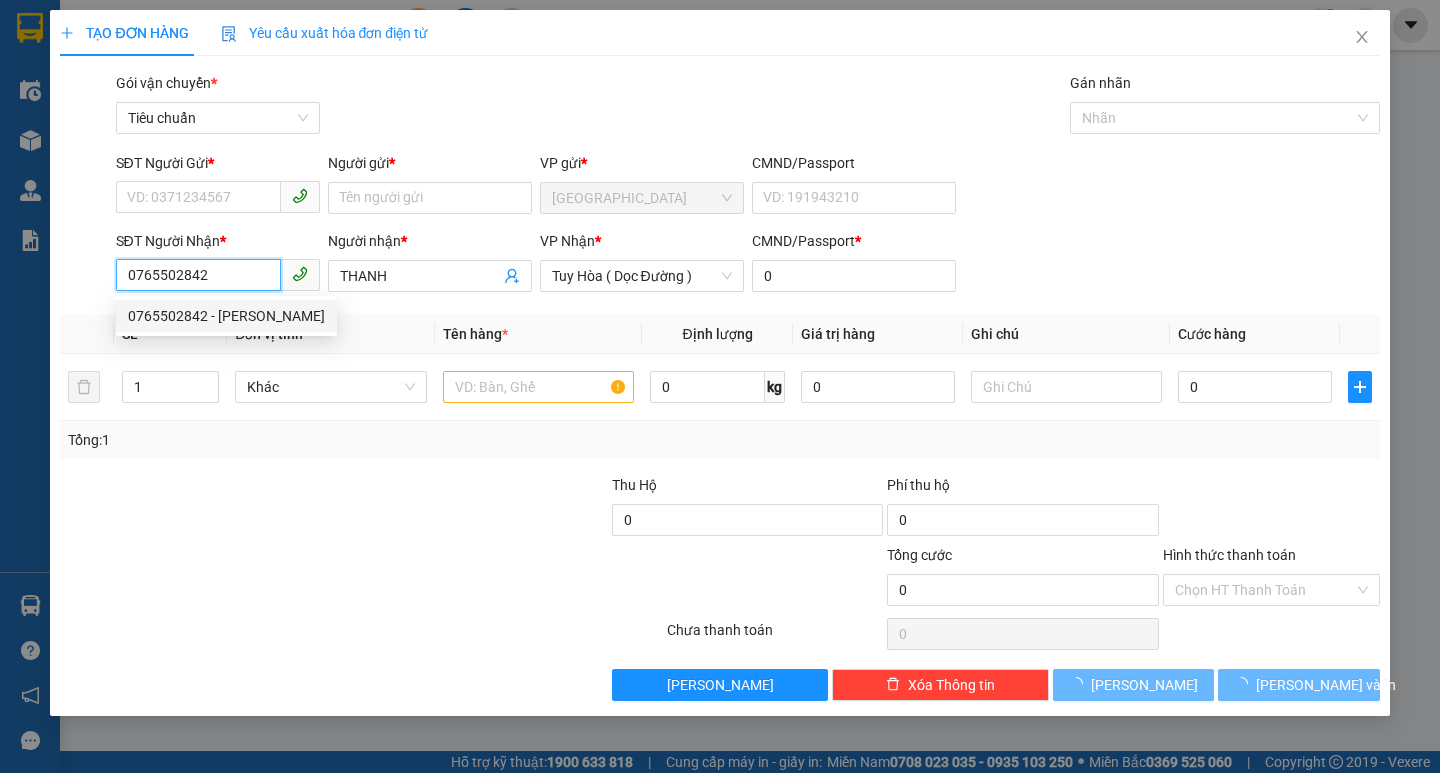type on "50.000" 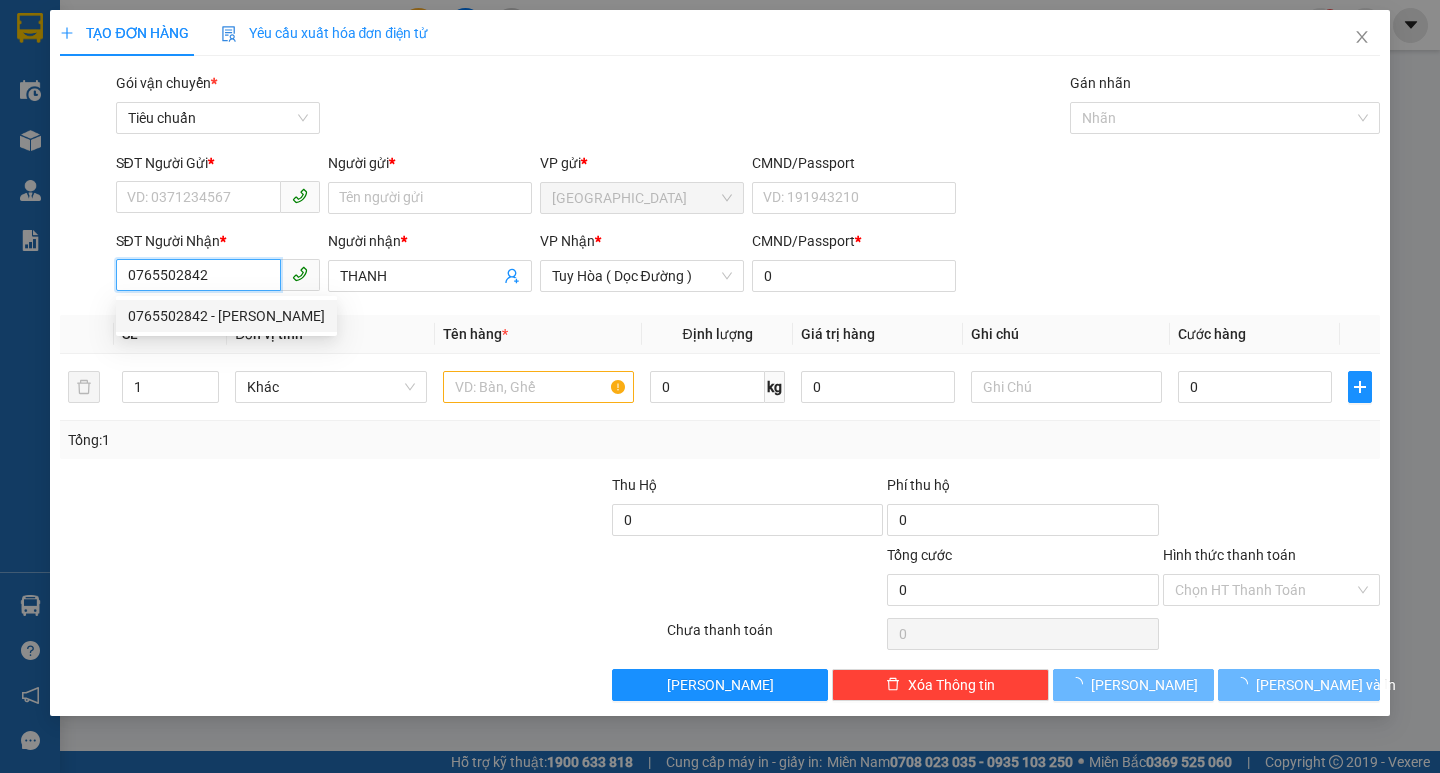 type on "50.000" 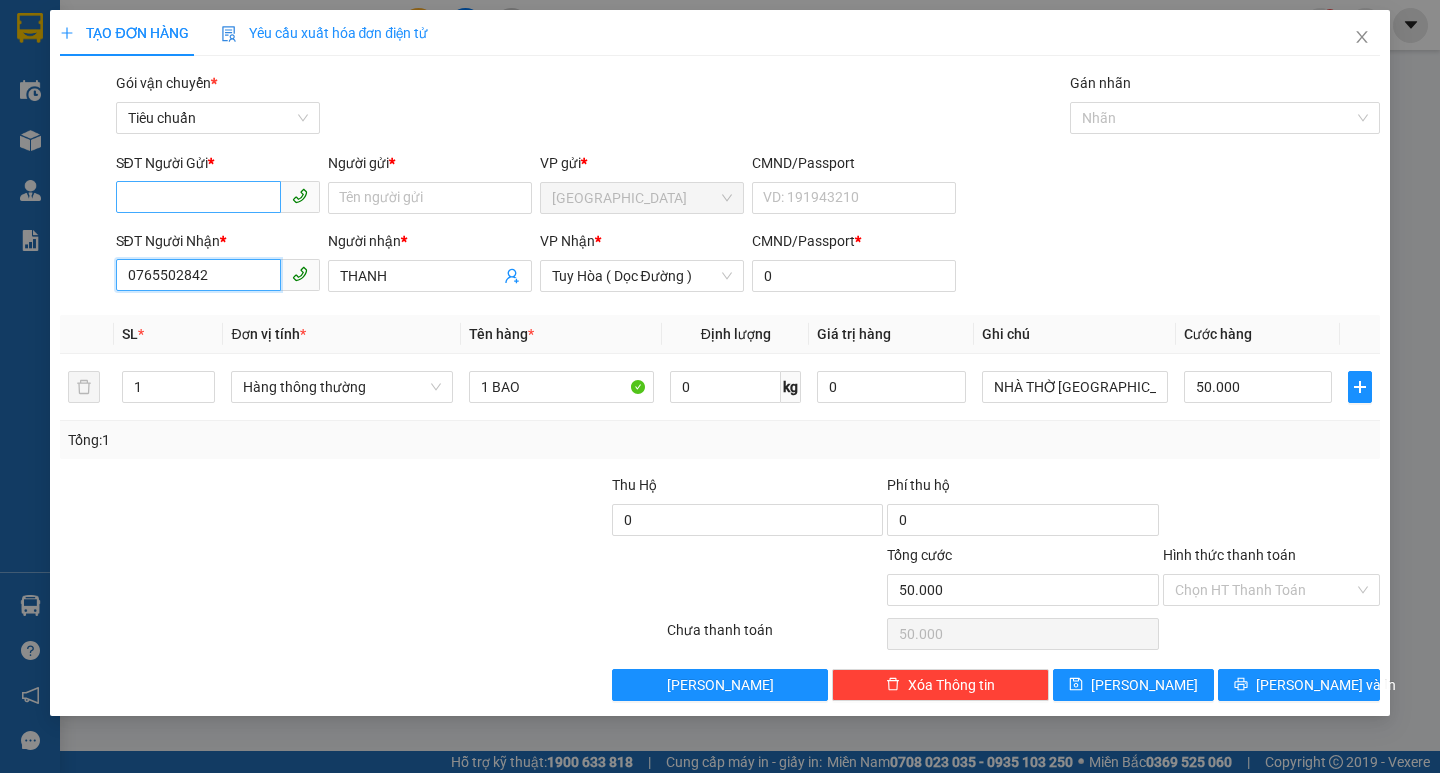 type on "0765502842" 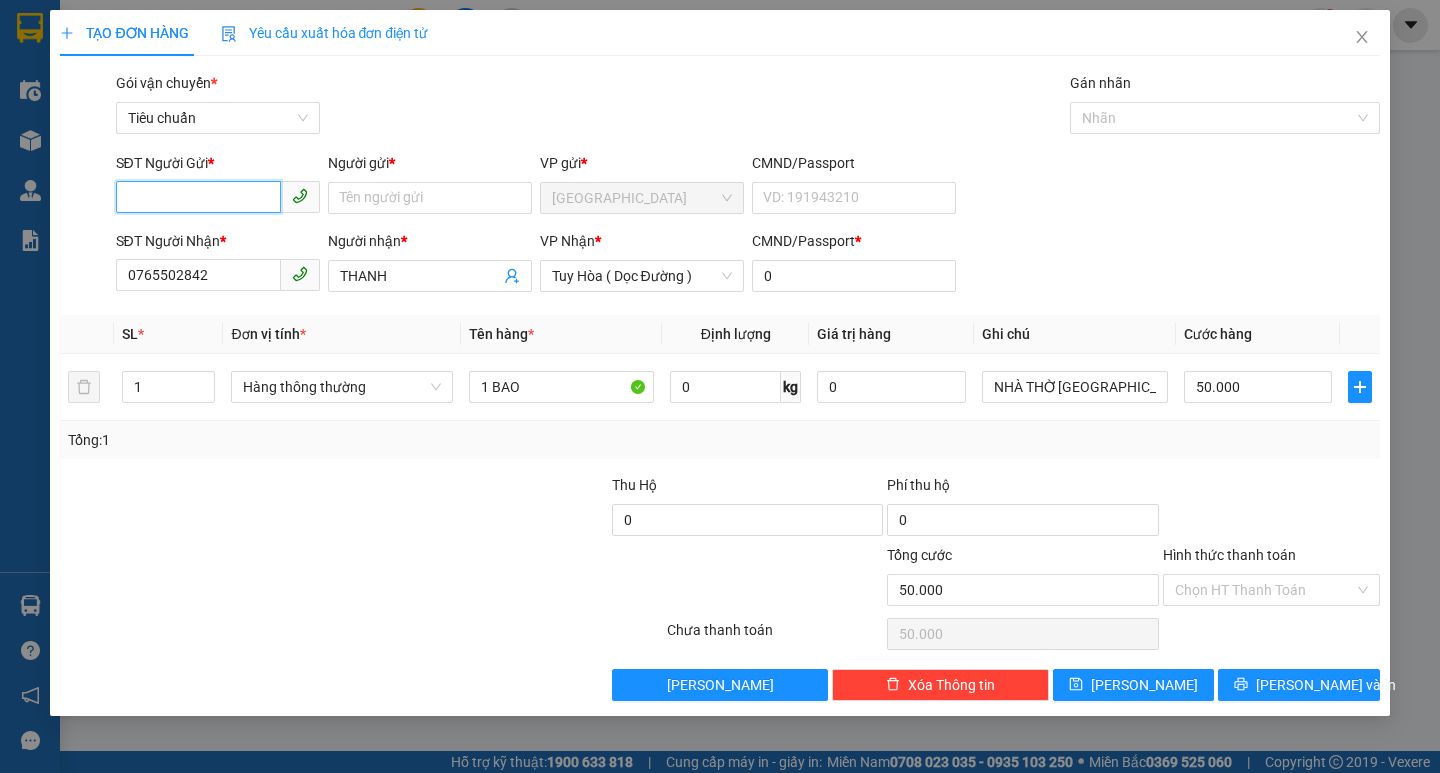 click on "SĐT Người Gửi  *" at bounding box center [198, 197] 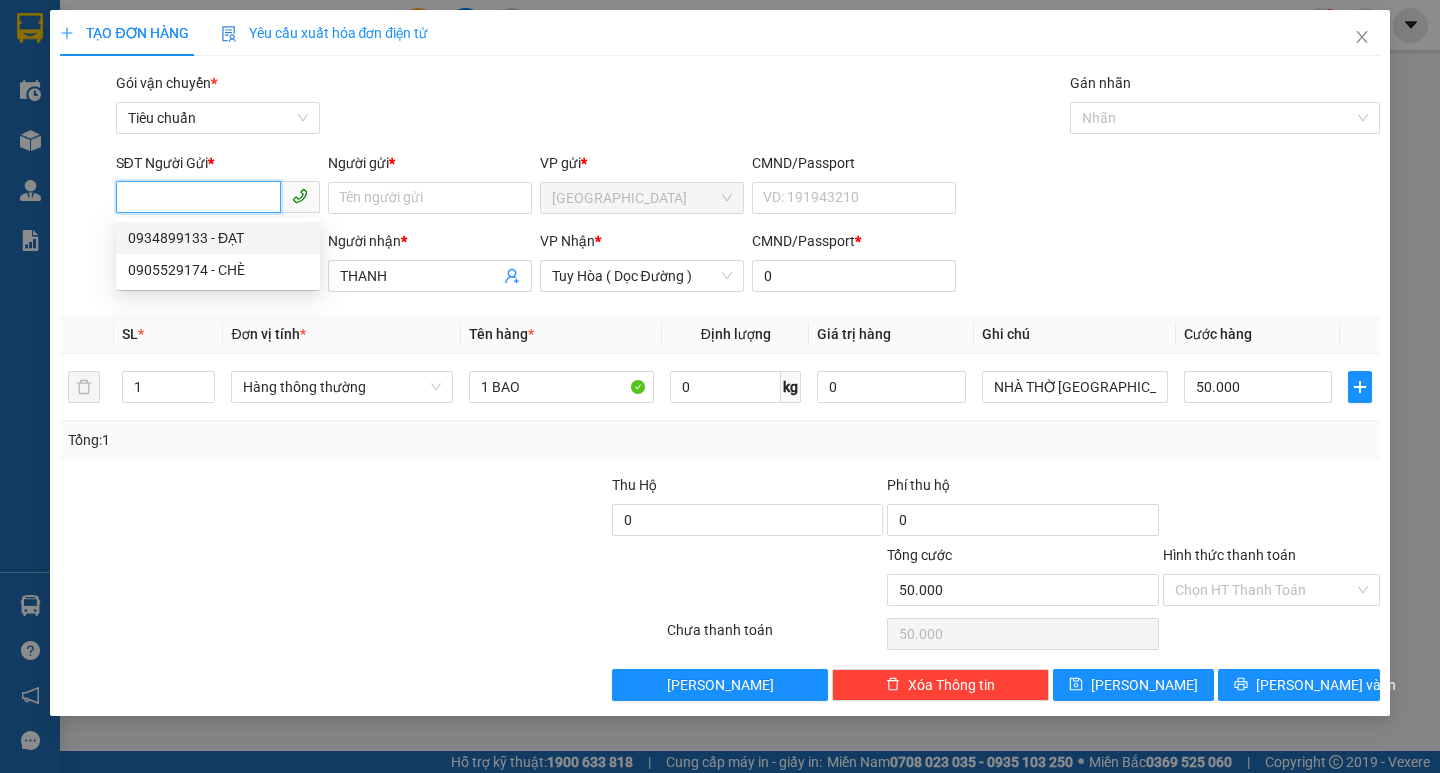 click on "0934899133 - ĐẠT" at bounding box center [218, 238] 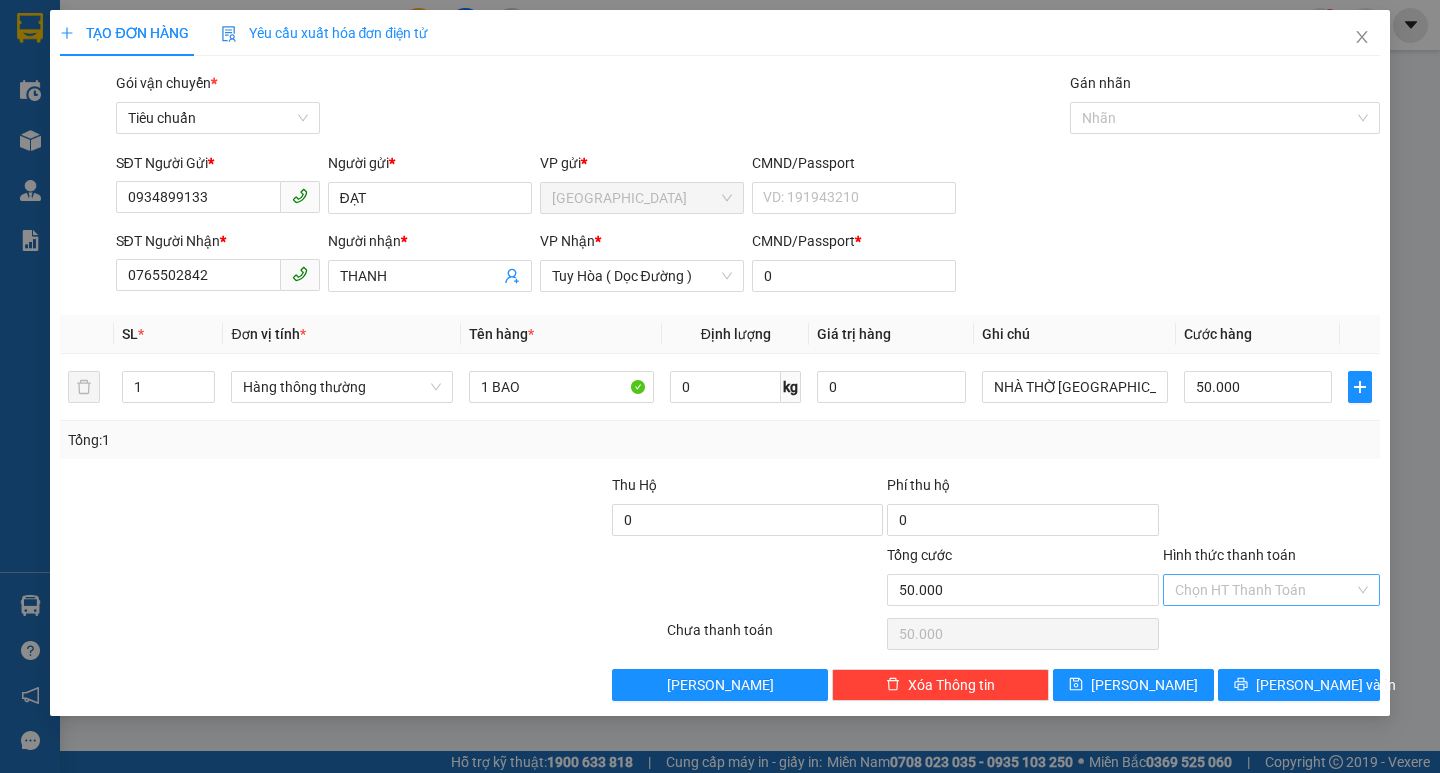 click on "Hình thức thanh toán" at bounding box center [1264, 590] 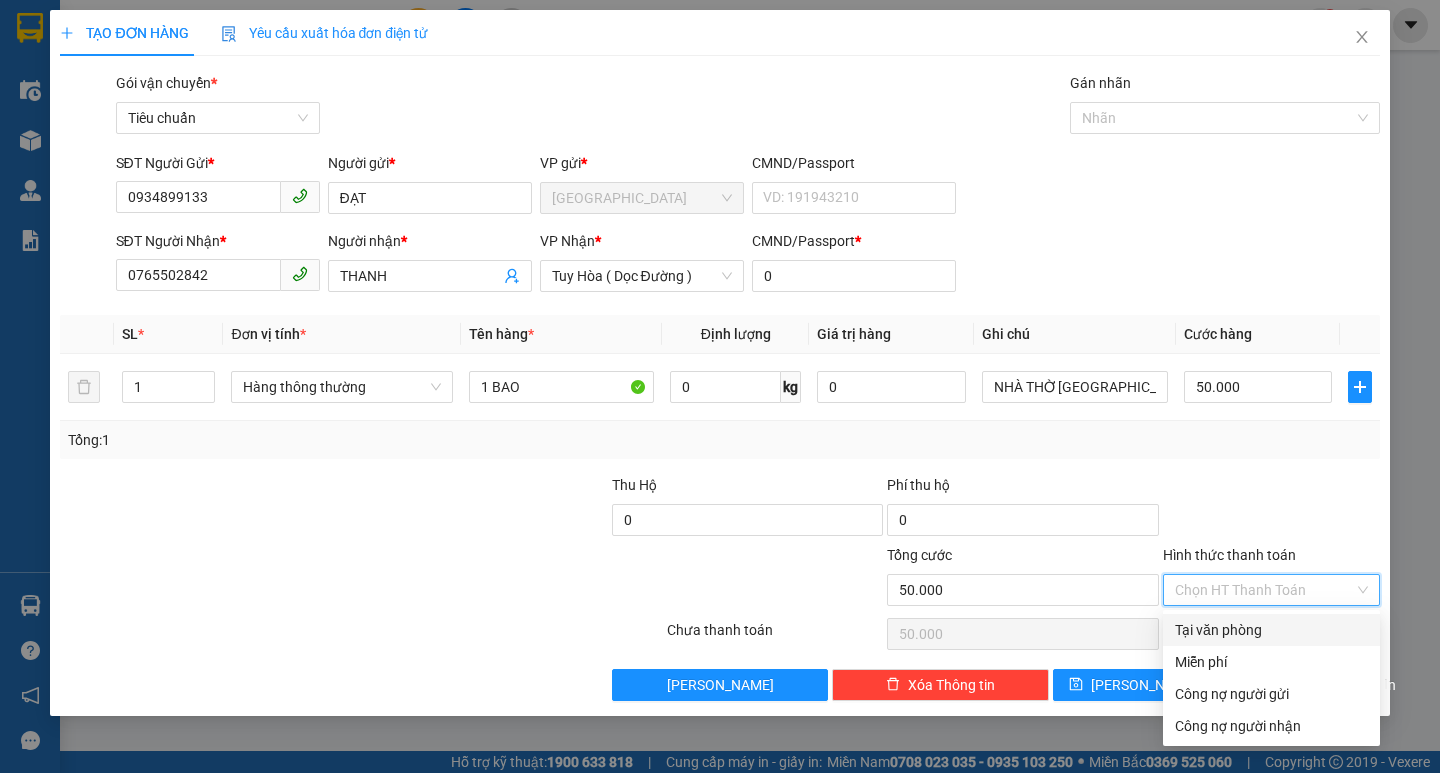 click on "Tại văn phòng" at bounding box center [1271, 630] 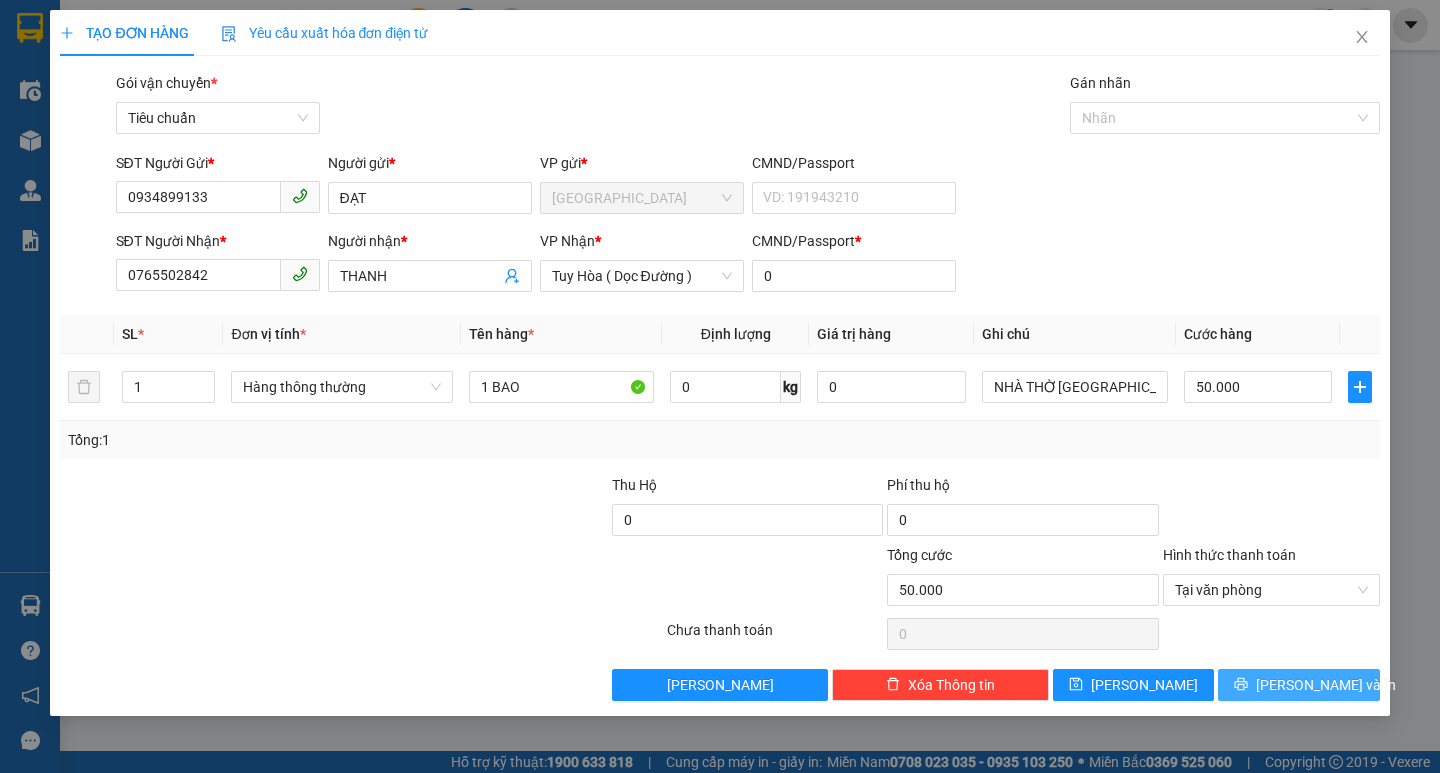 click on "[PERSON_NAME] và In" at bounding box center (1326, 685) 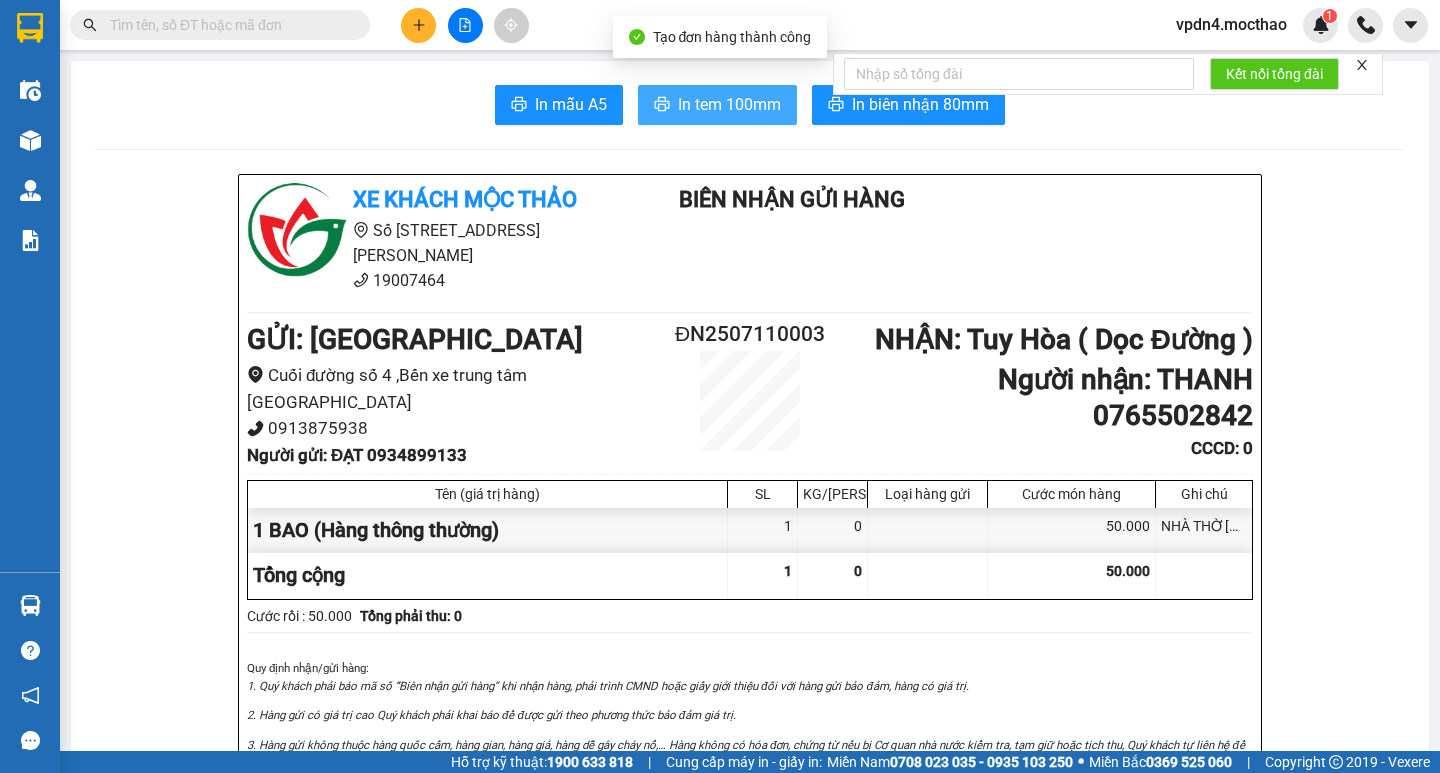 click on "In tem 100mm" at bounding box center [729, 104] 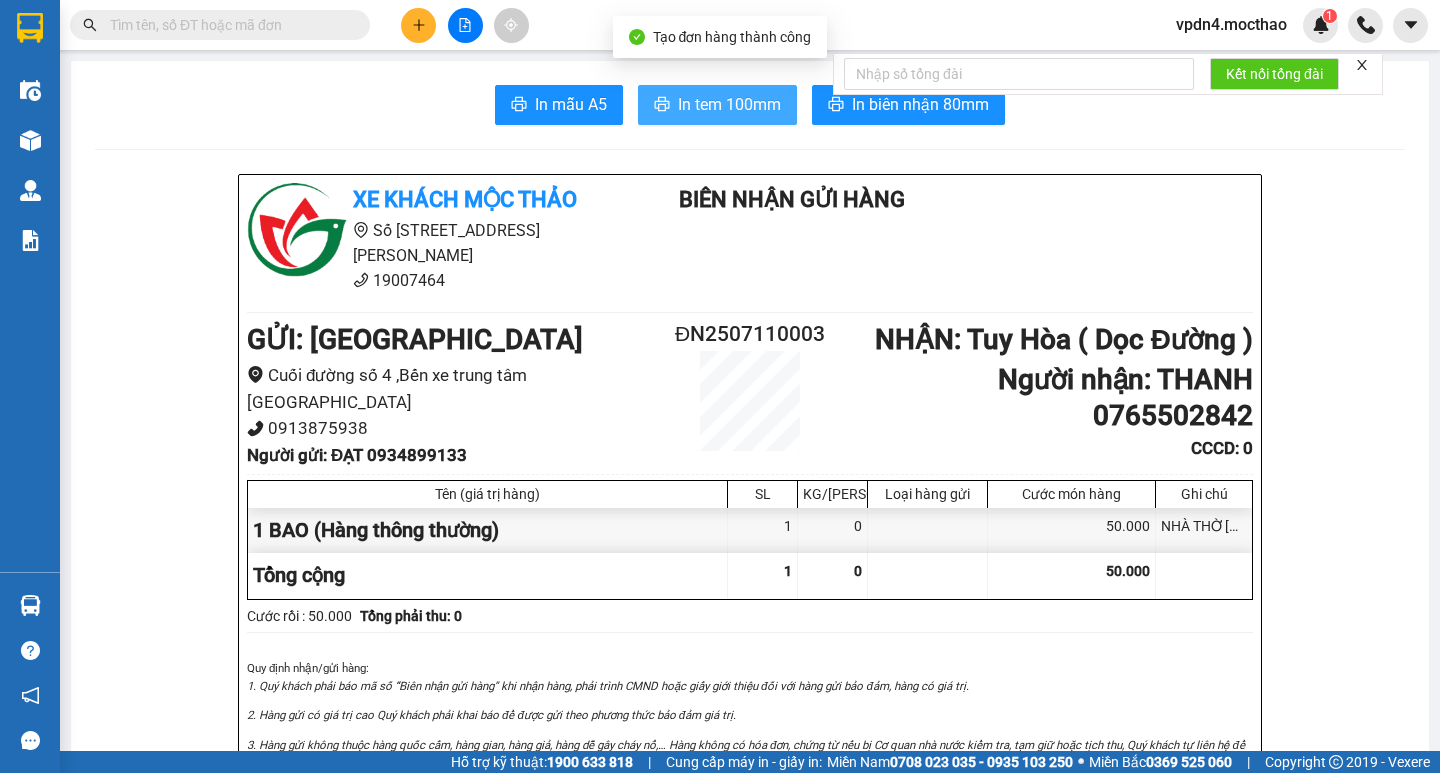 scroll, scrollTop: 0, scrollLeft: 0, axis: both 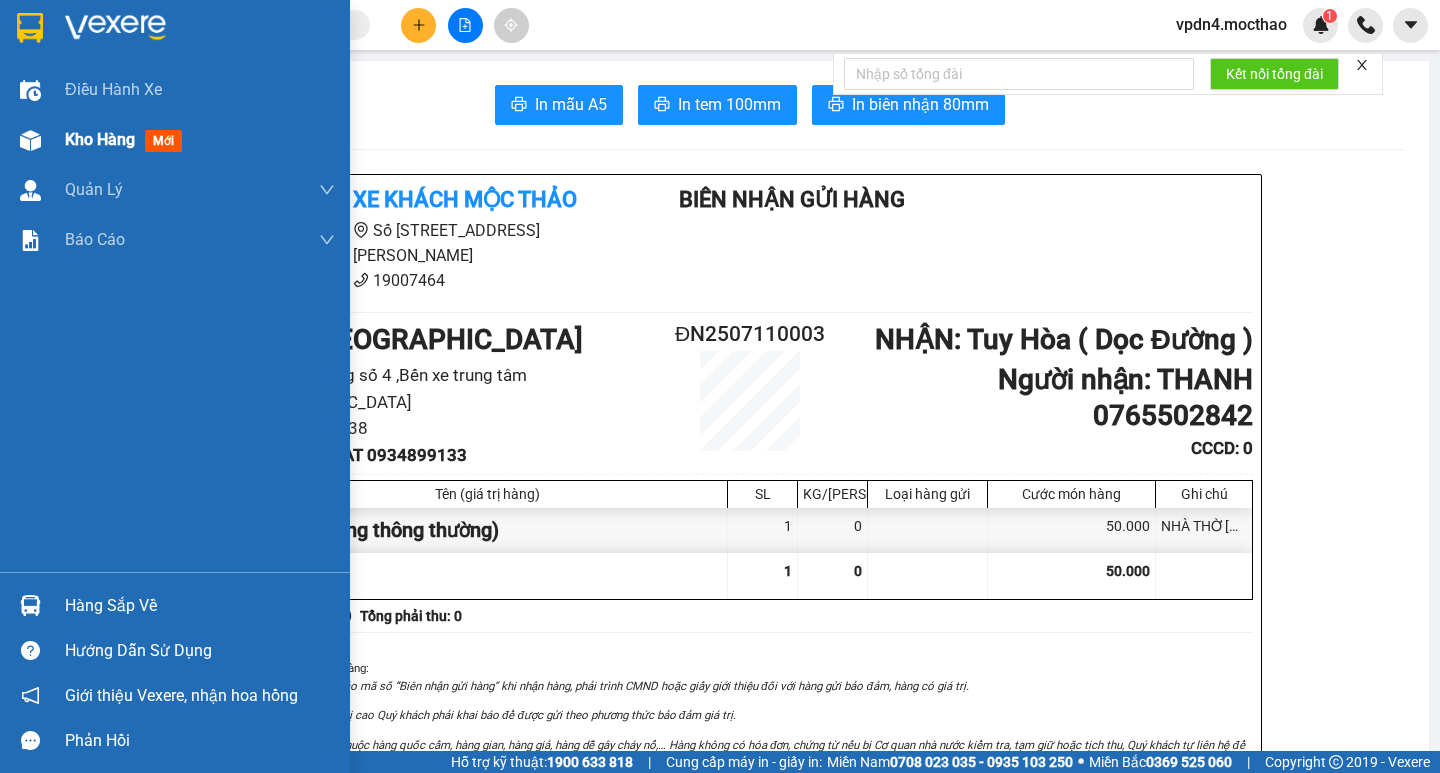 click on "Kho hàng mới" at bounding box center [127, 139] 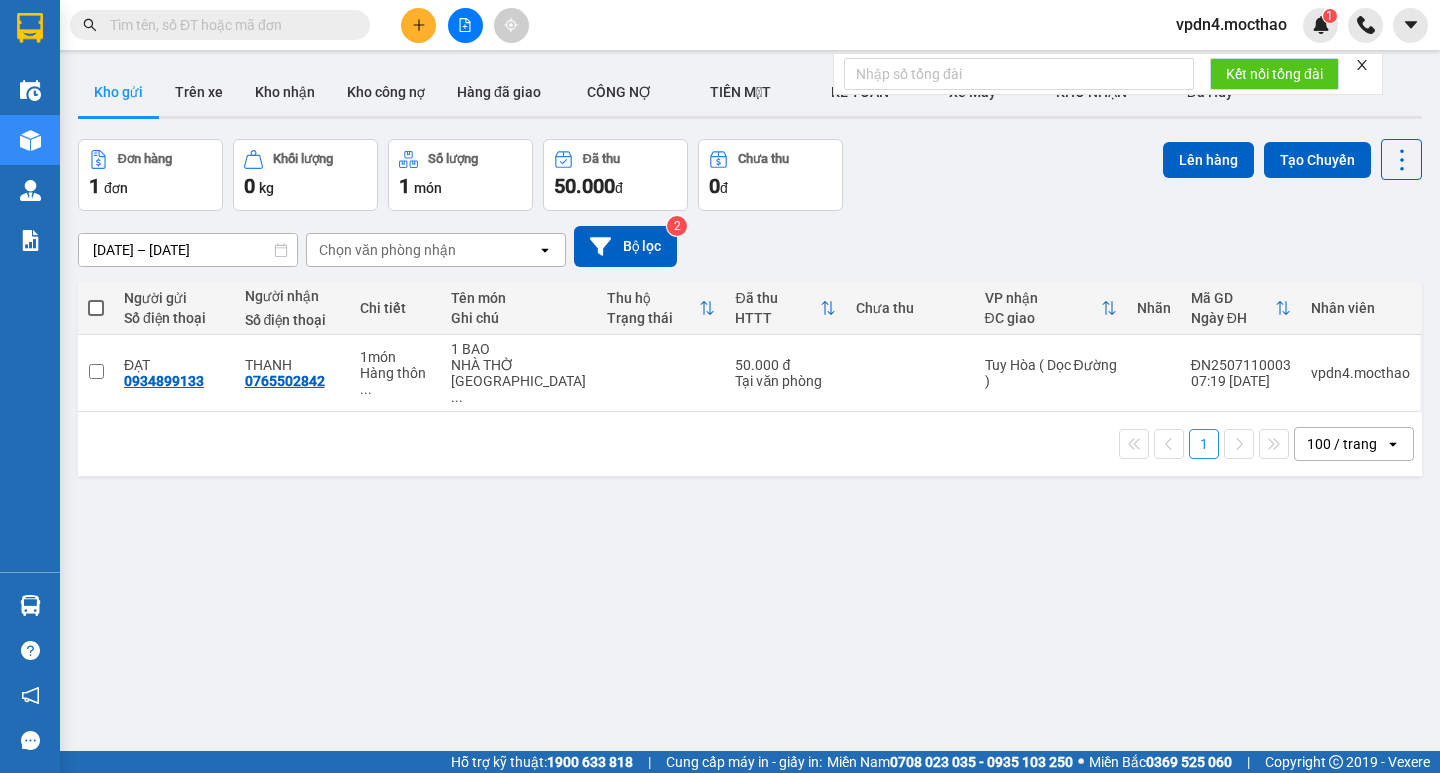 click at bounding box center (96, 308) 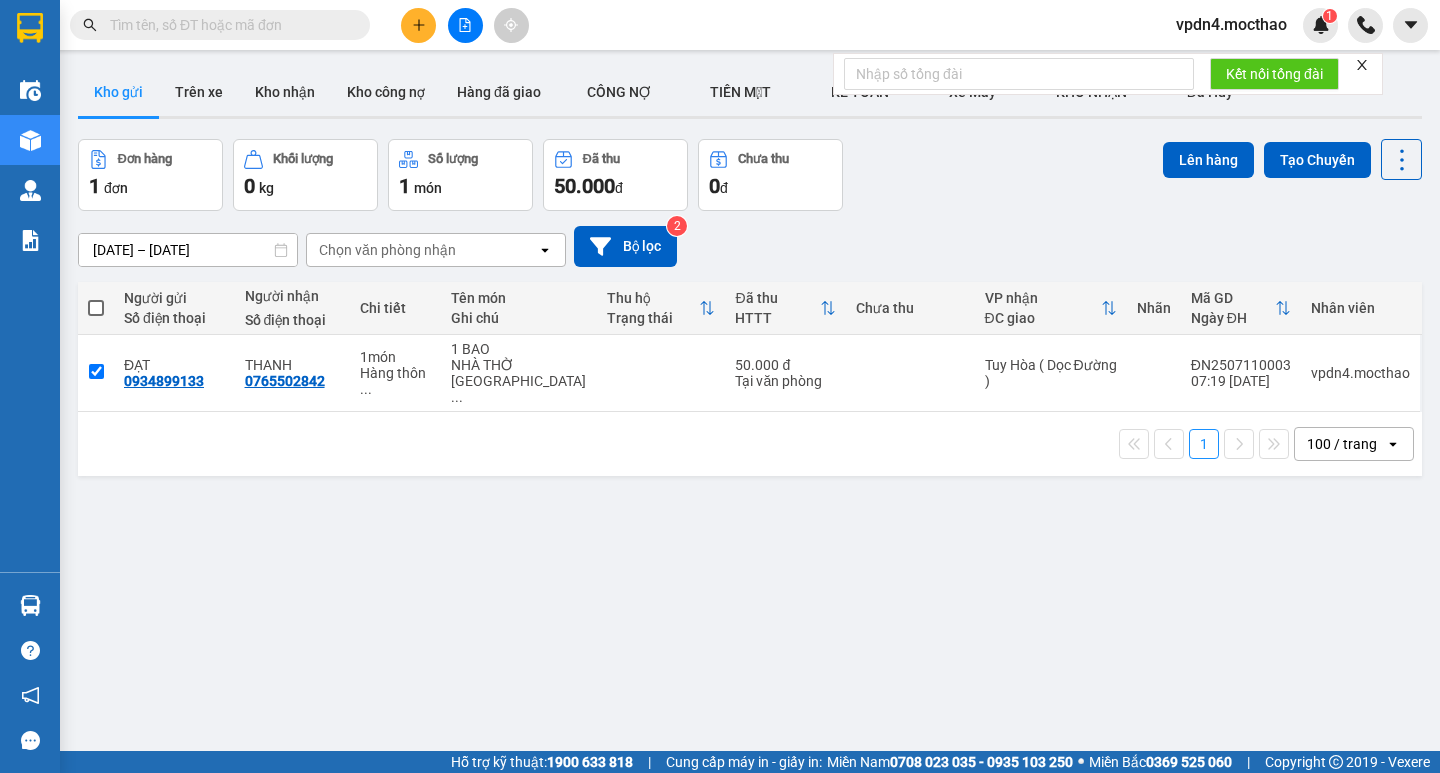 checkbox on "true" 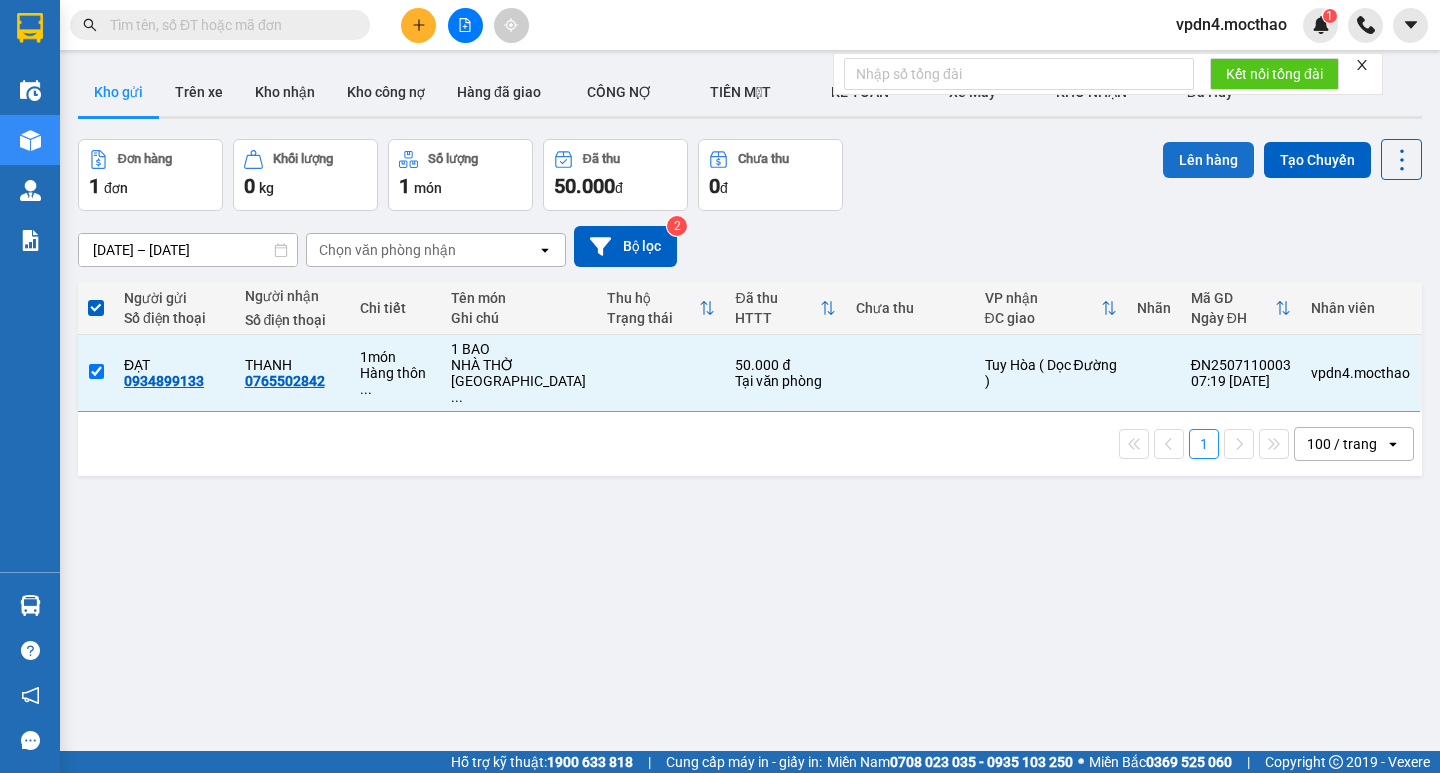 click on "Lên hàng" at bounding box center [1208, 160] 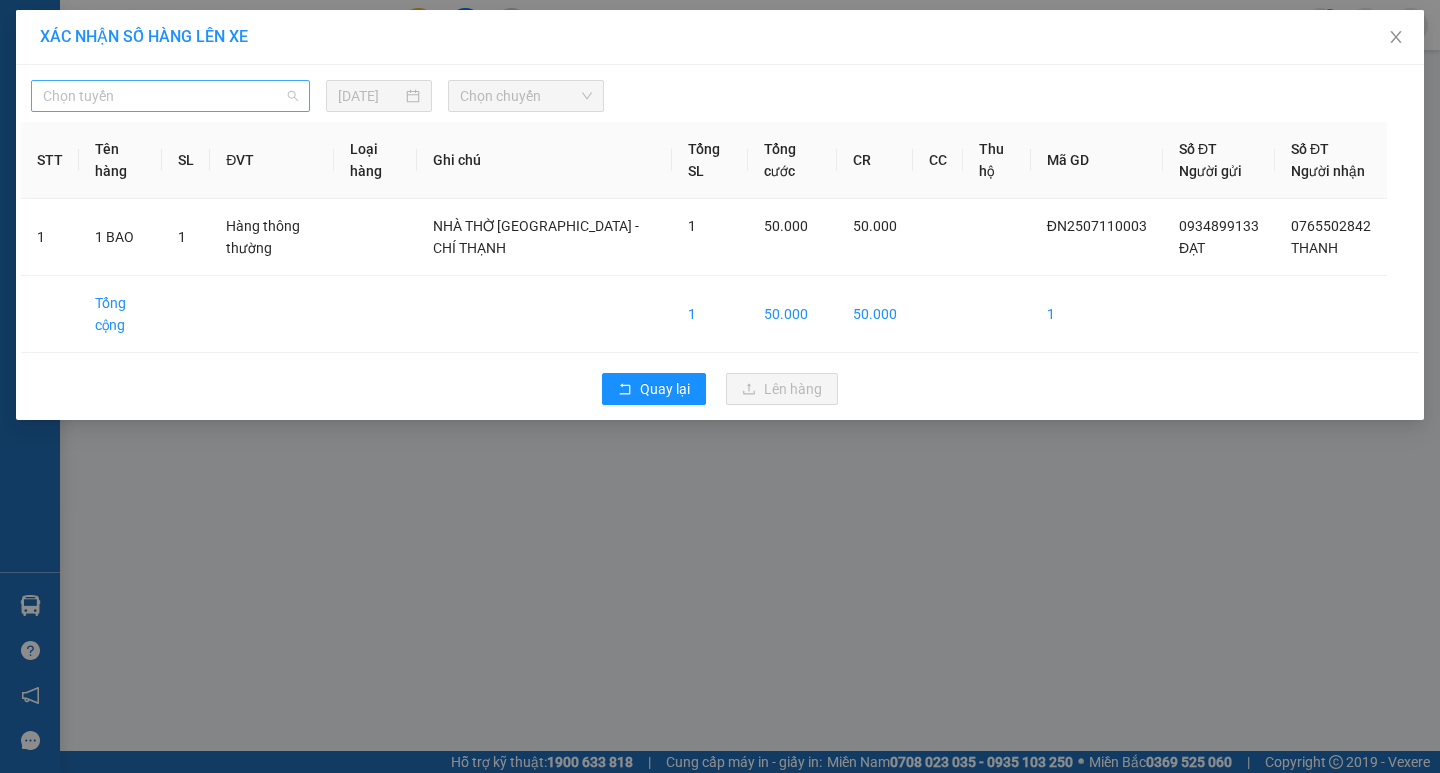 click on "Chọn tuyến" at bounding box center (170, 96) 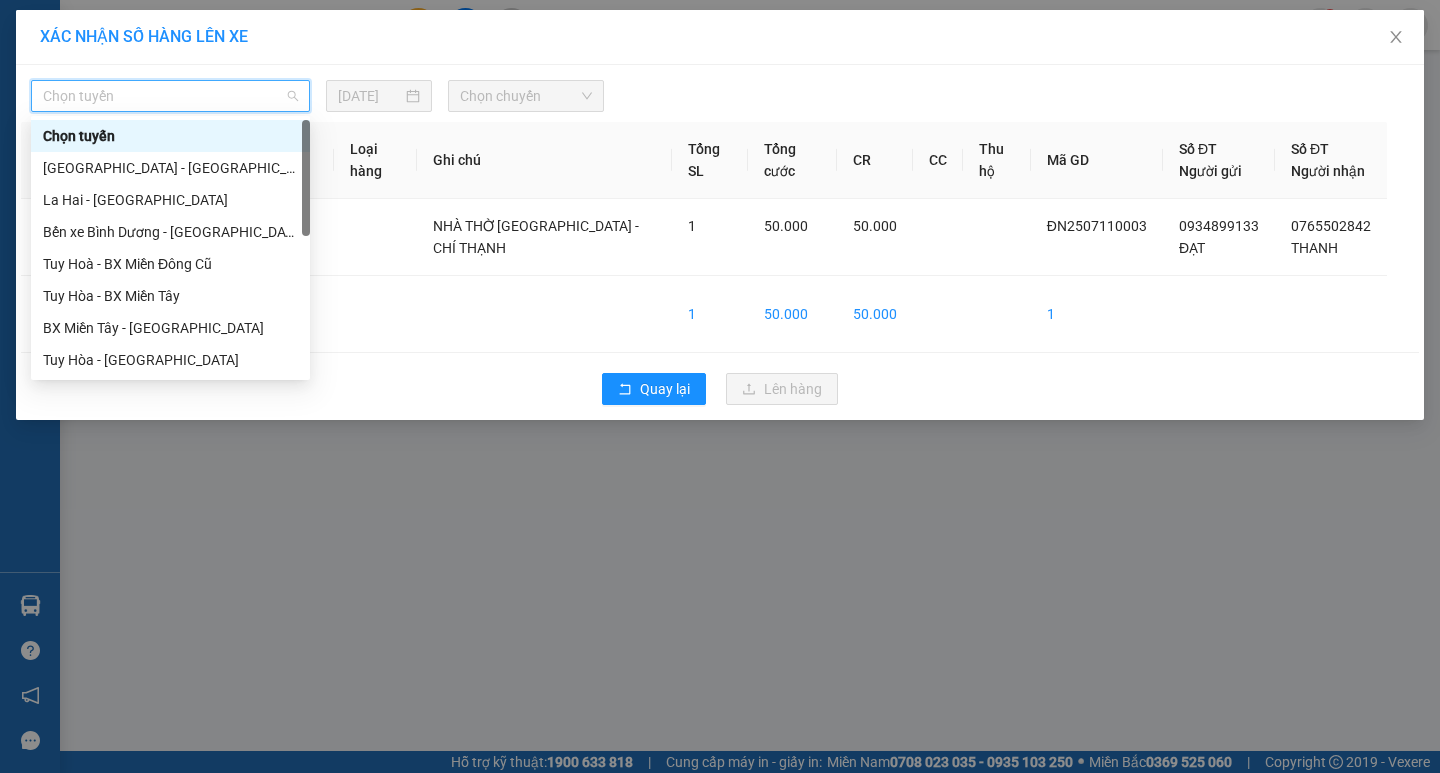 type on "d" 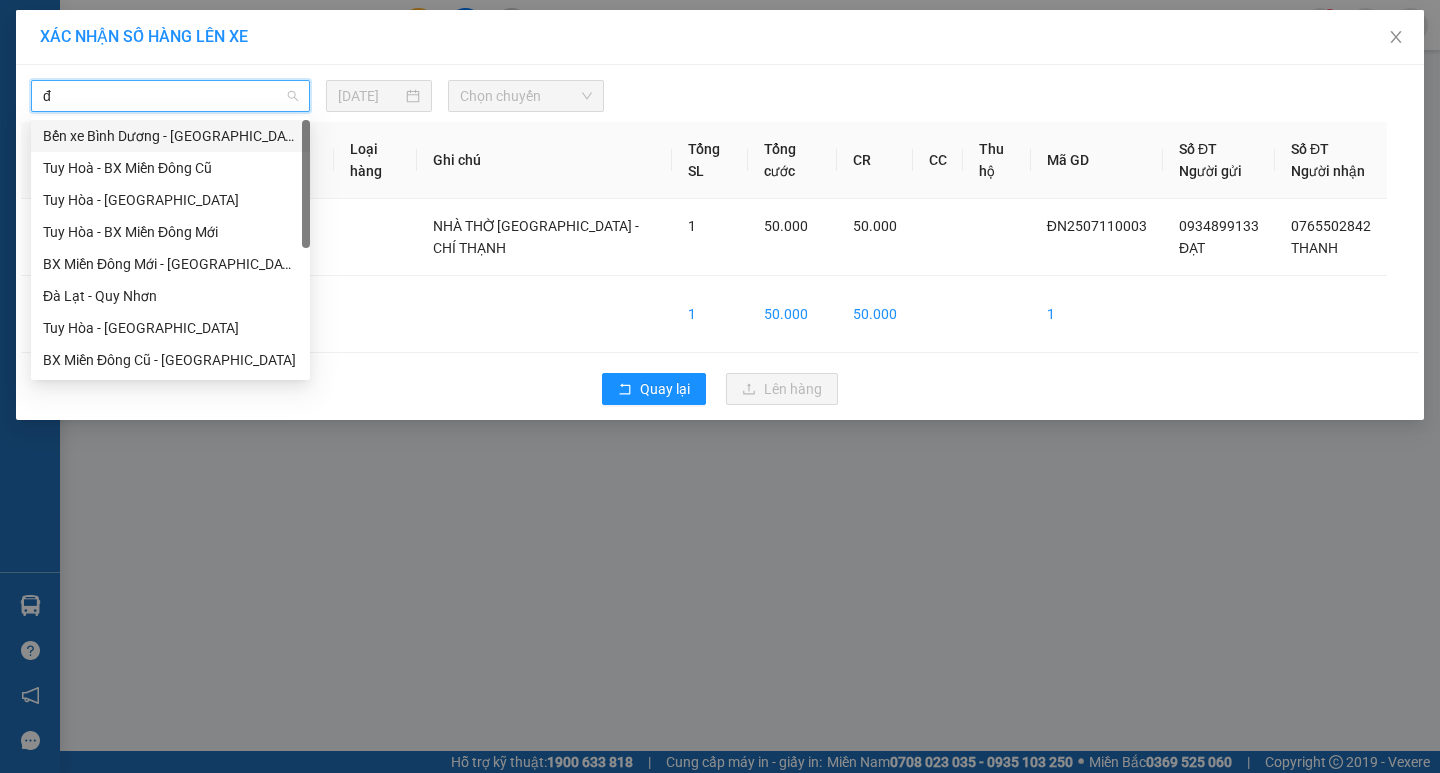 type on "đa" 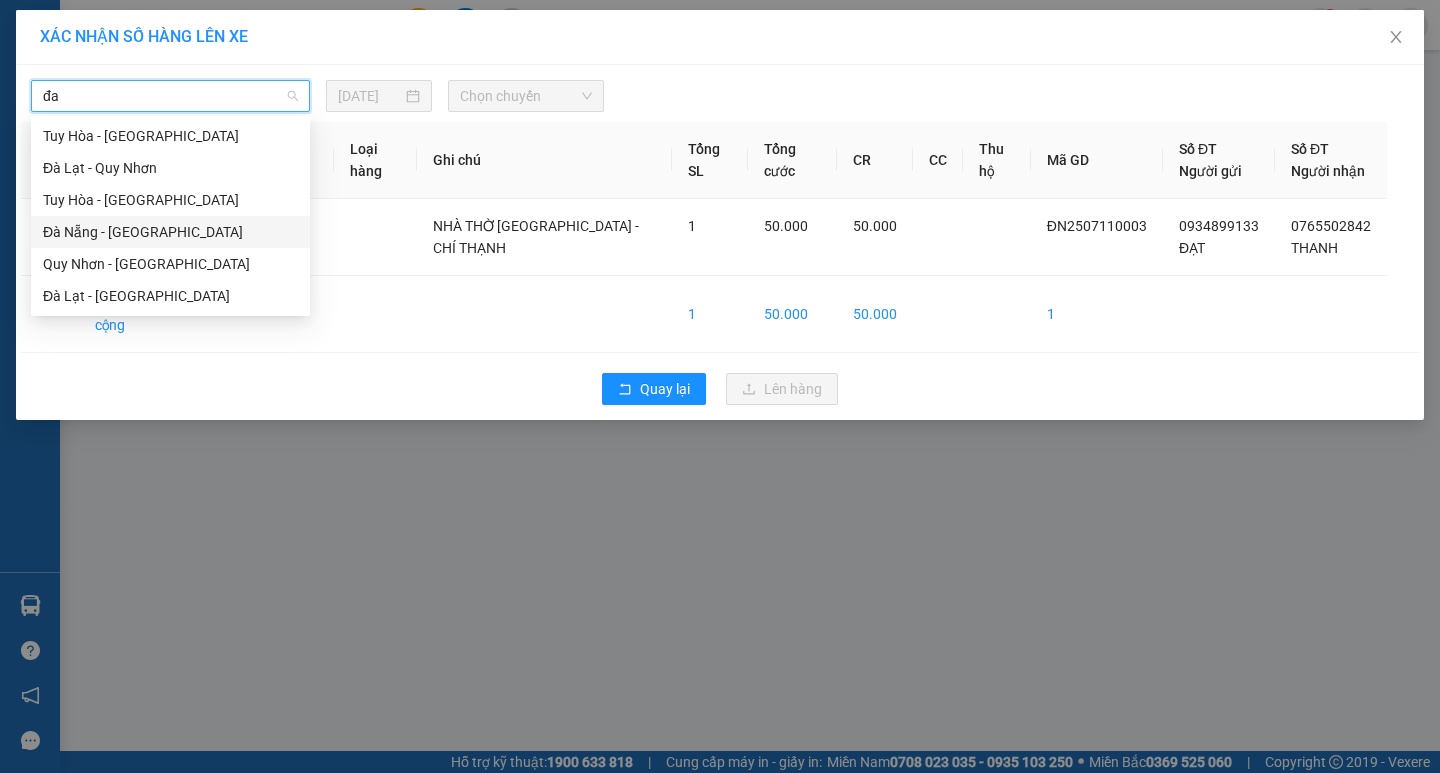 click on "Đà Nẵng - [PERSON_NAME]" at bounding box center [170, 232] 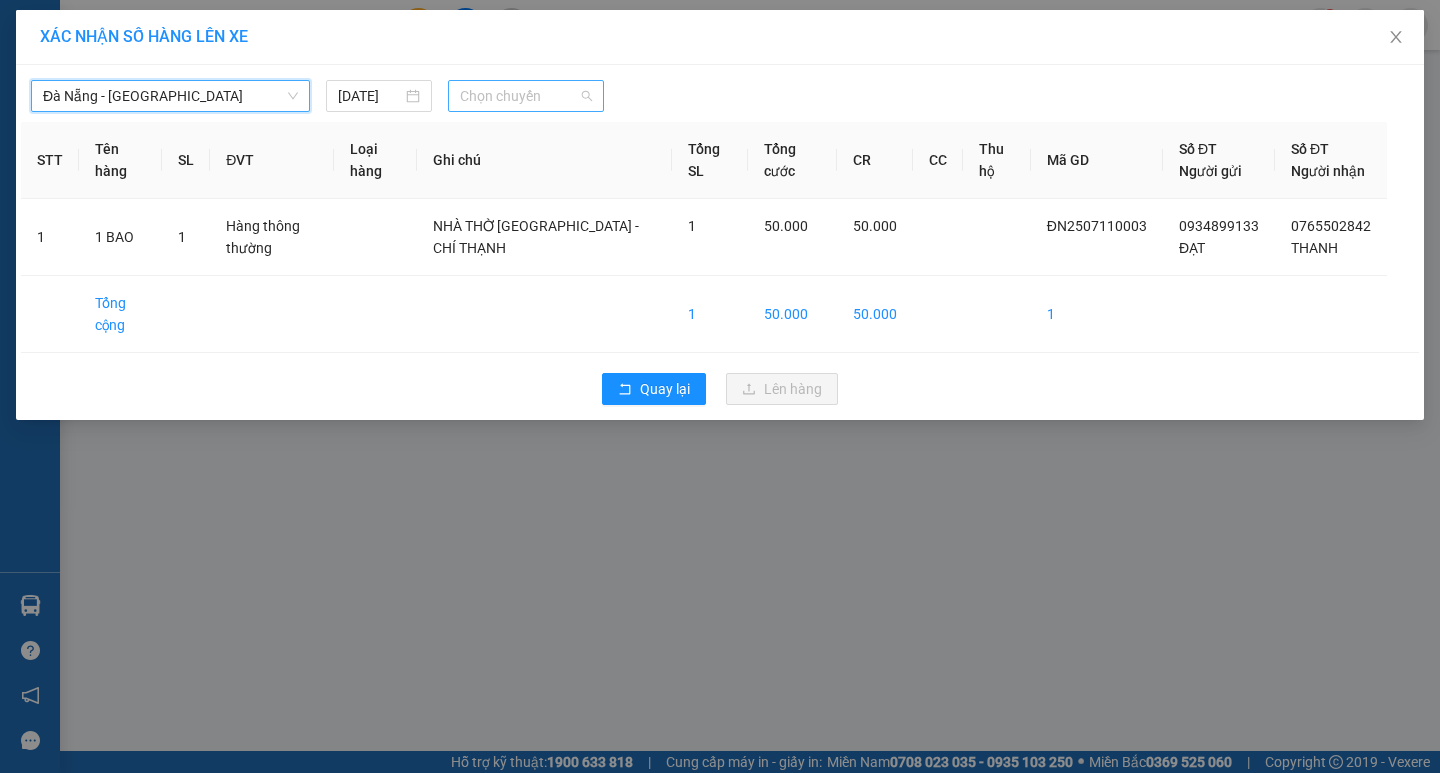 click on "Chọn chuyến" at bounding box center [526, 96] 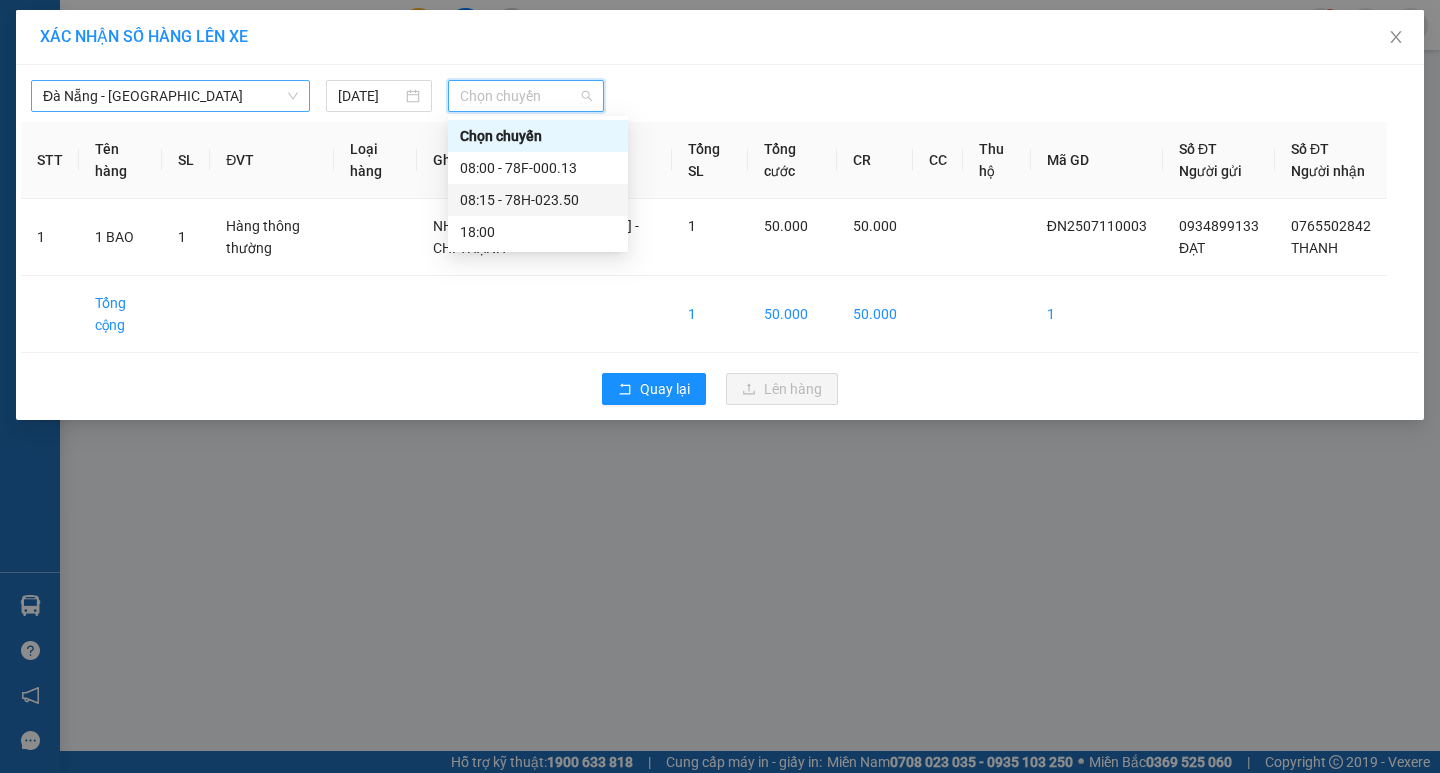 click on "08:15     - 78H-023.50" at bounding box center [538, 200] 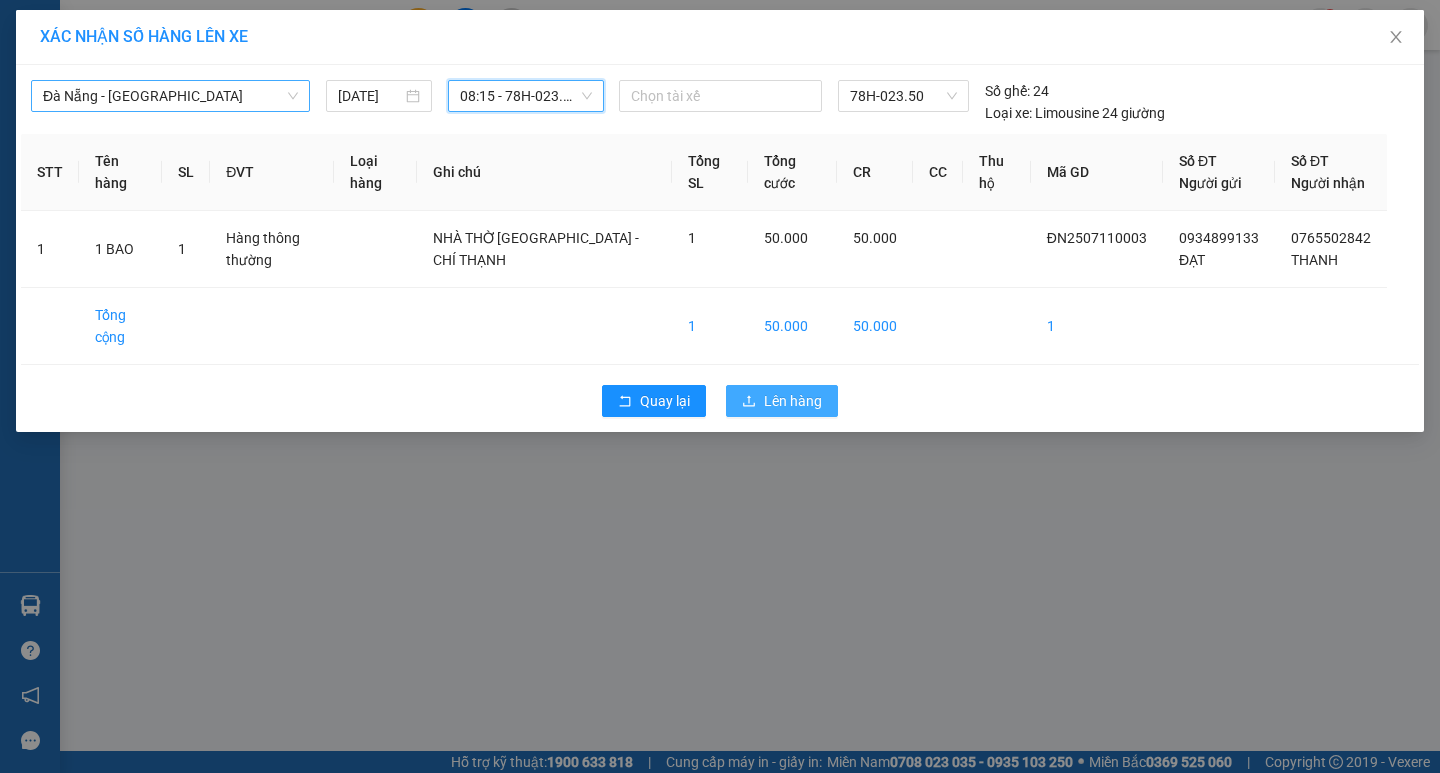 click on "Lên hàng" at bounding box center (793, 401) 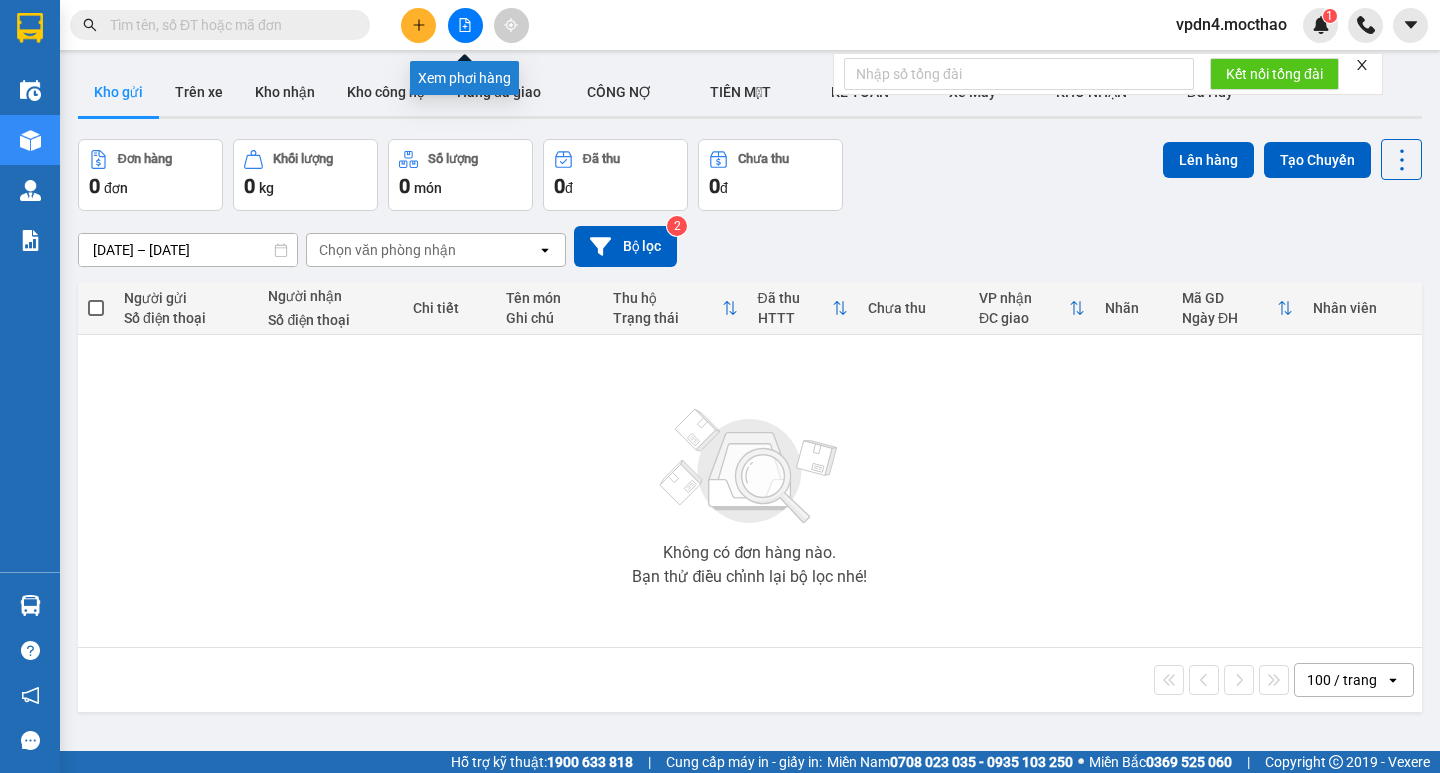 click at bounding box center (465, 25) 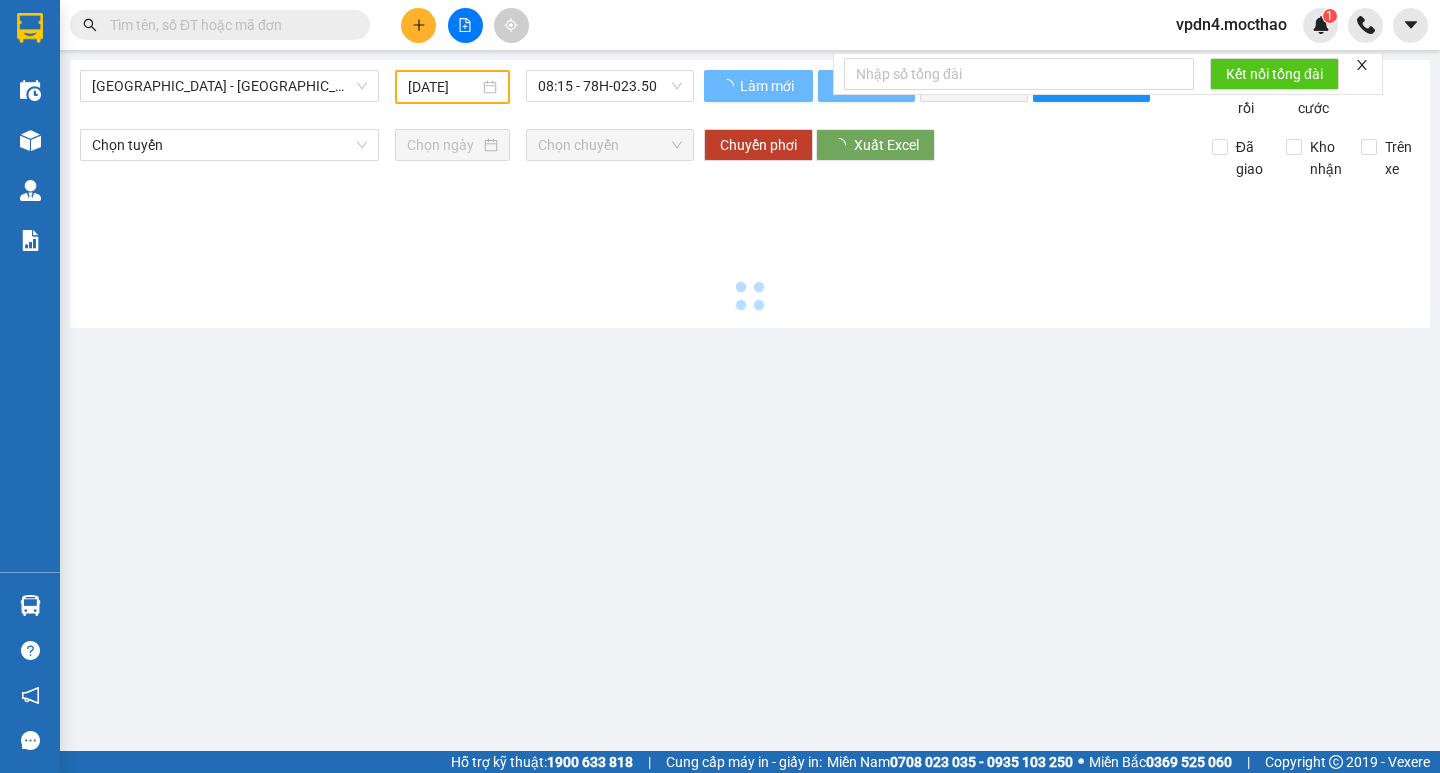 type on "[DATE]" 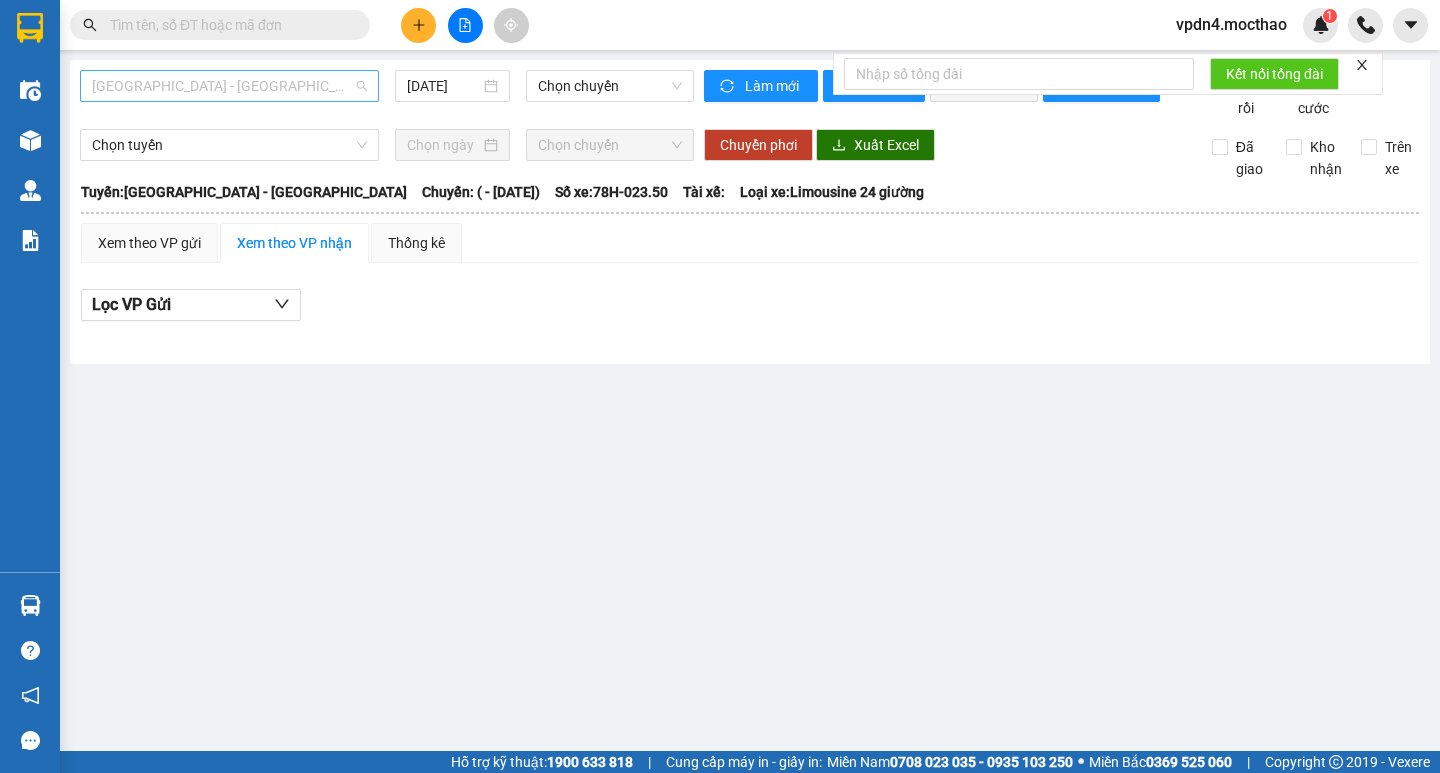 click on "[GEOGRAPHIC_DATA] - [PERSON_NAME]" at bounding box center (229, 86) 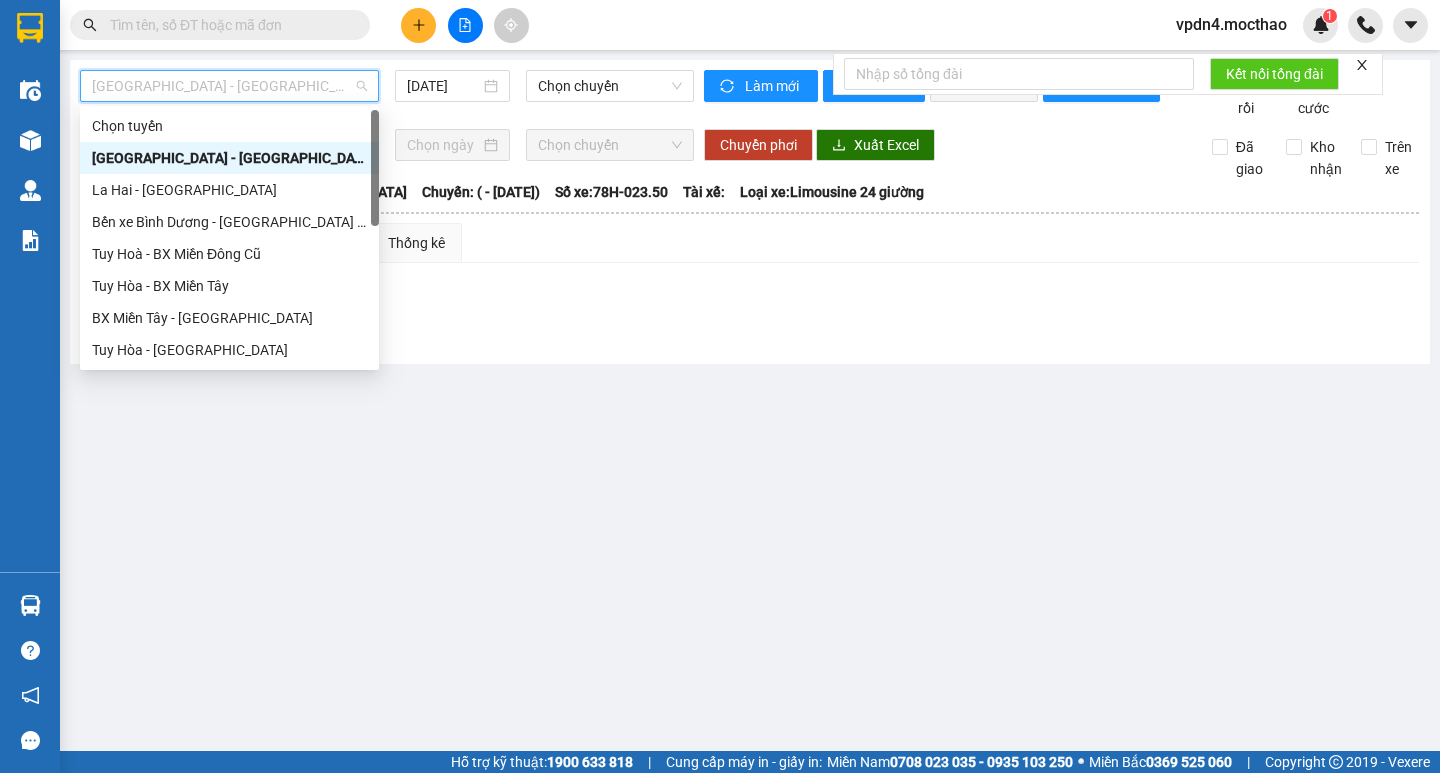type on "d" 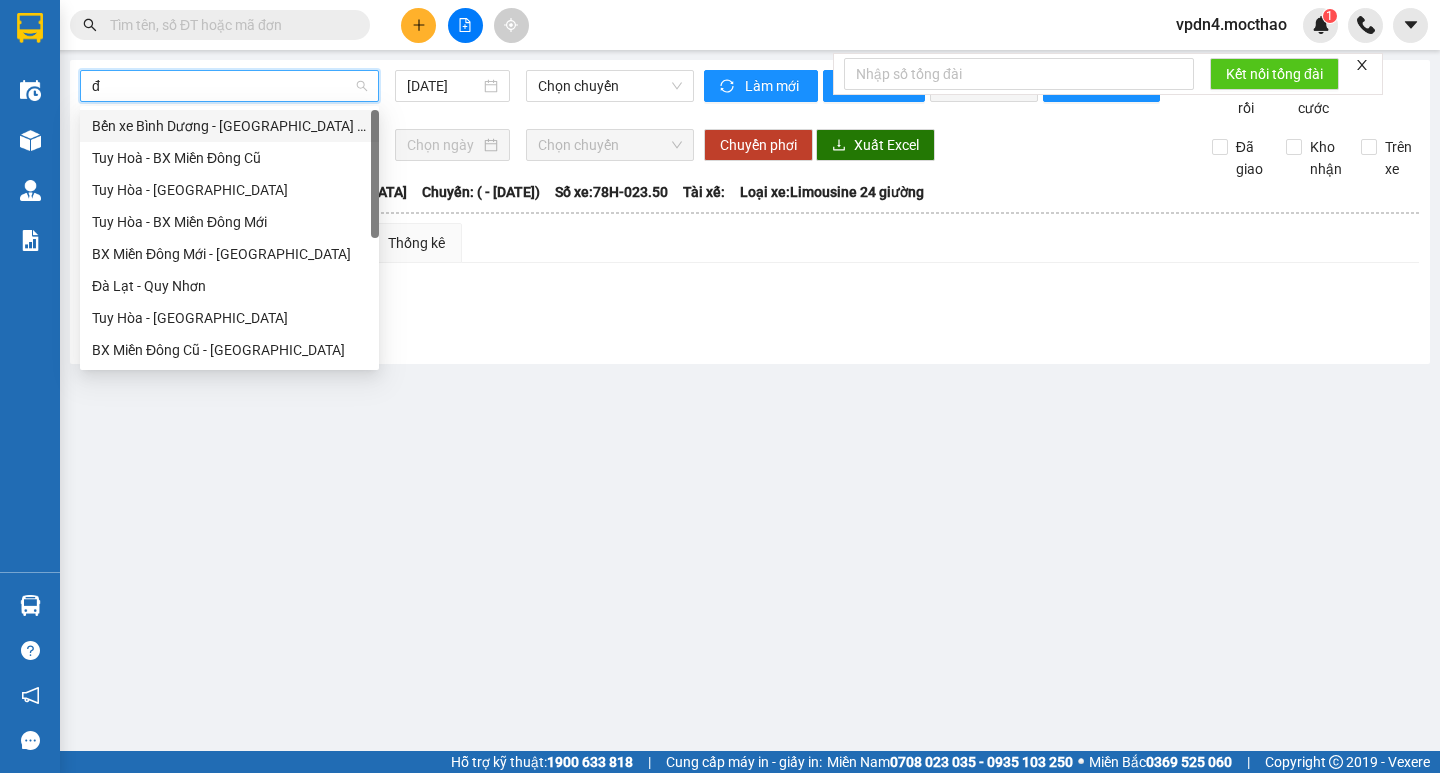 type on "đa" 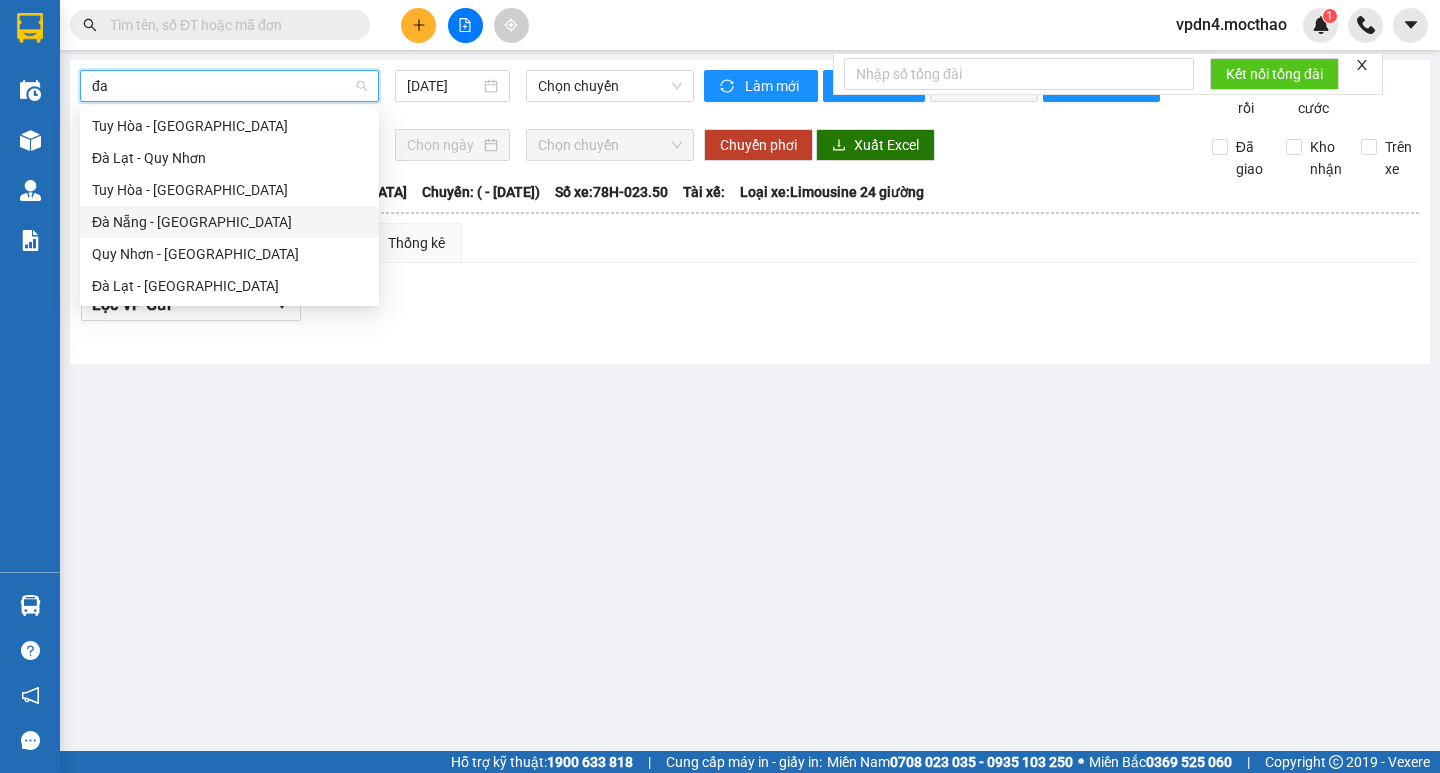 click on "Đà Nẵng - [PERSON_NAME]" at bounding box center [229, 222] 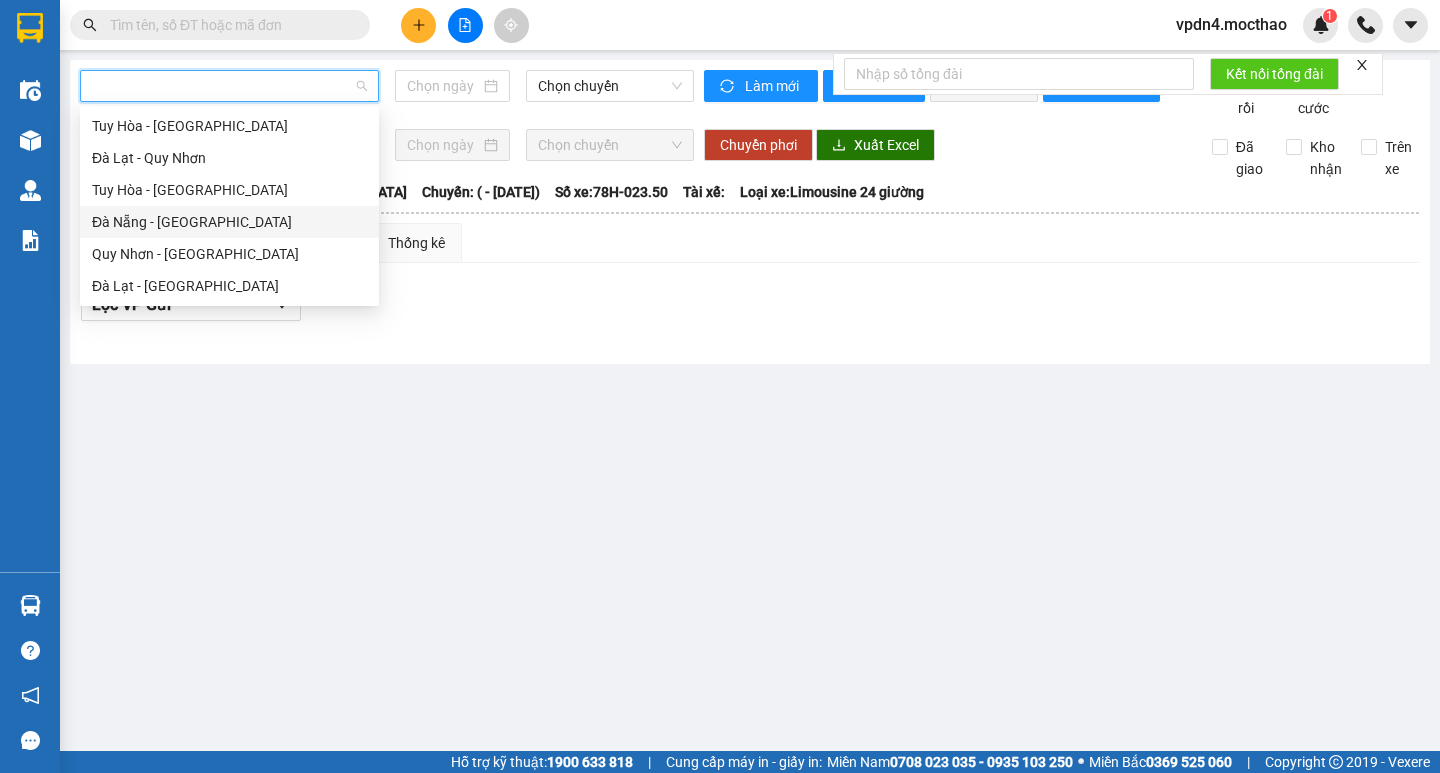 type on "[DATE]" 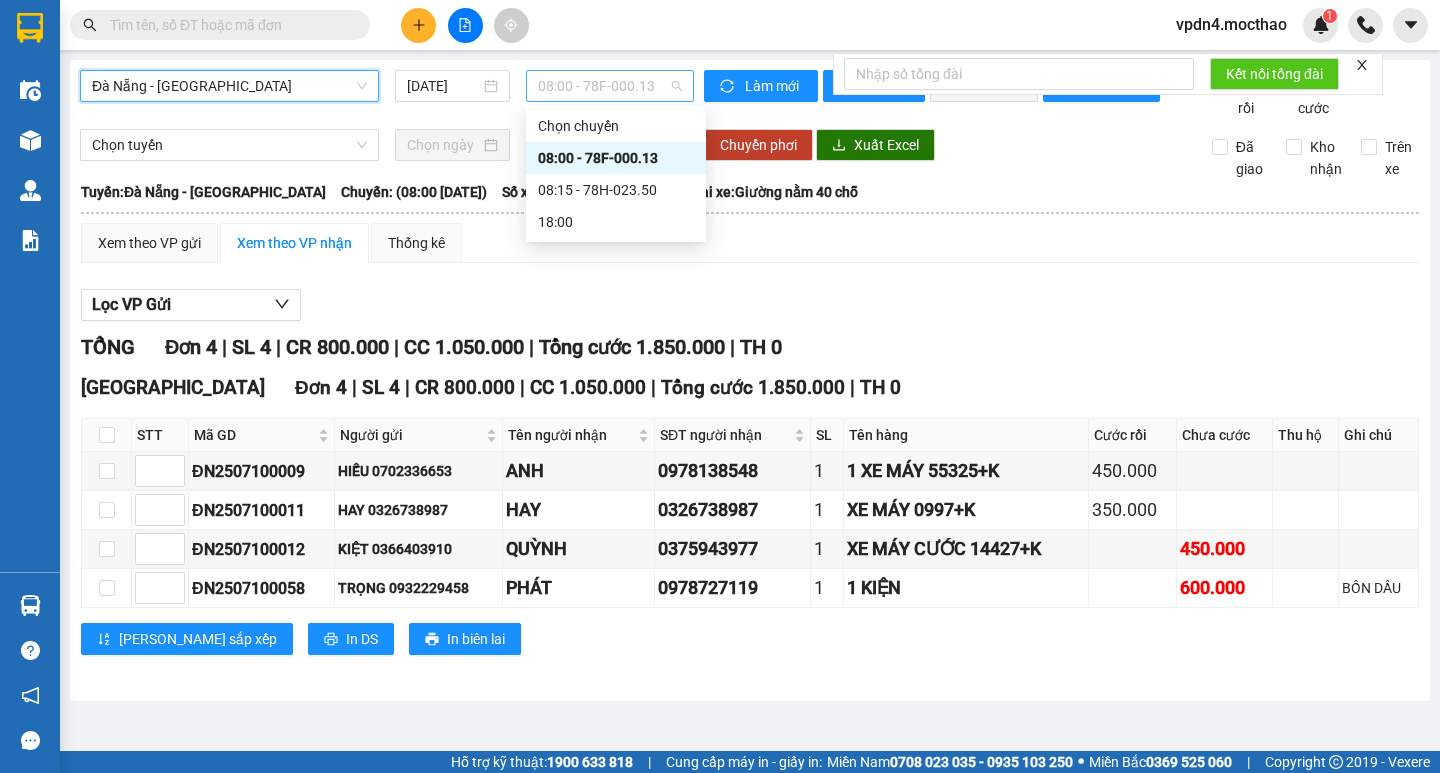 click on "08:00     - 78F-000.13" at bounding box center (610, 86) 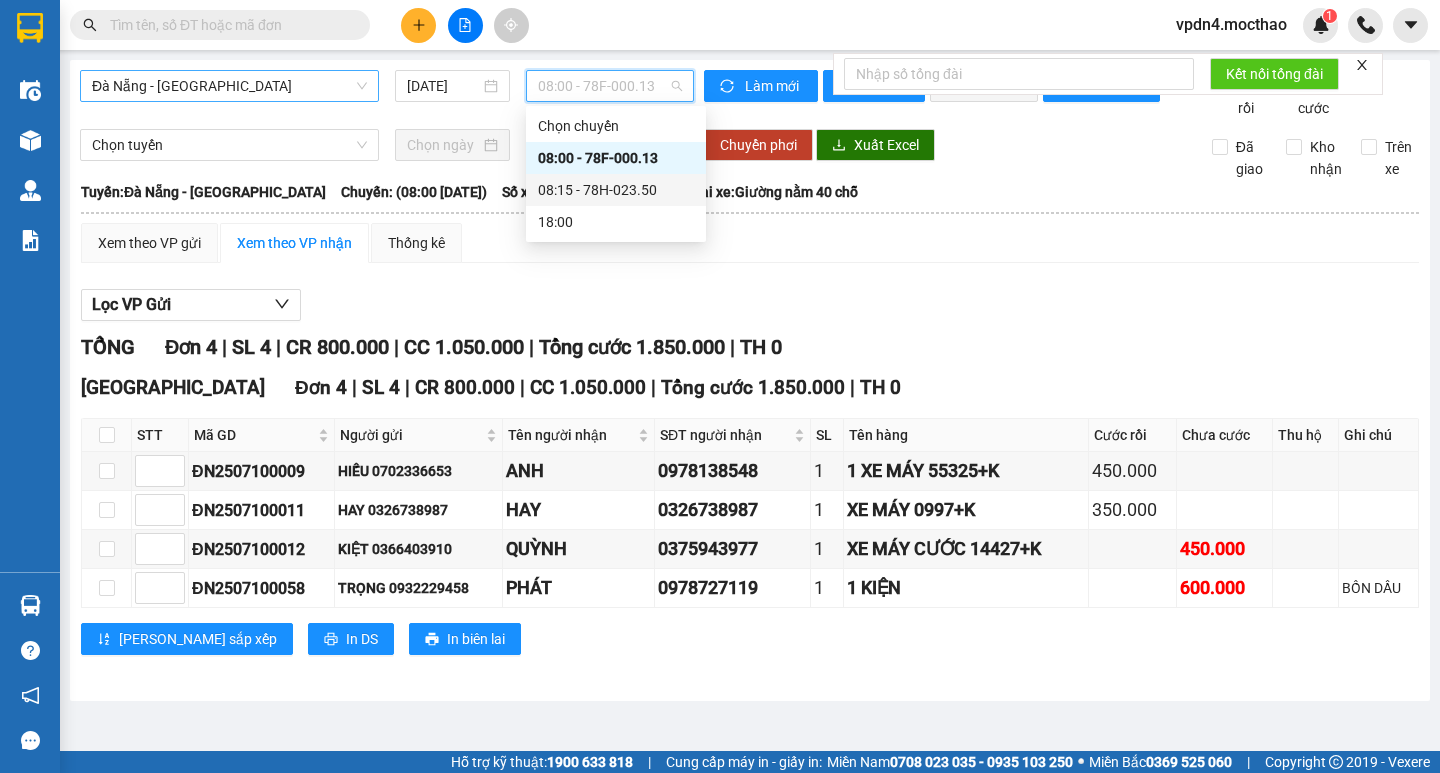 click on "08:15     - 78H-023.50" at bounding box center (616, 190) 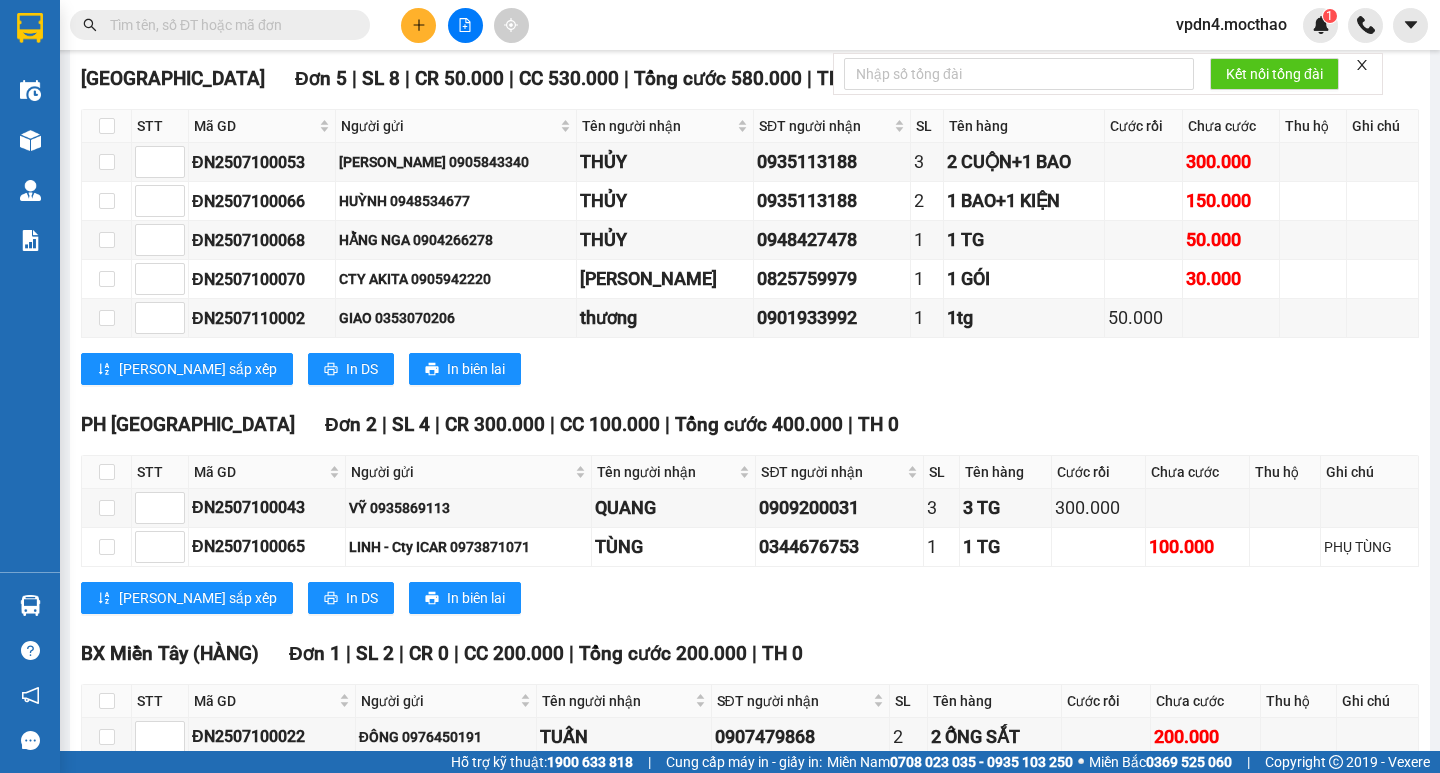 scroll, scrollTop: 708, scrollLeft: 0, axis: vertical 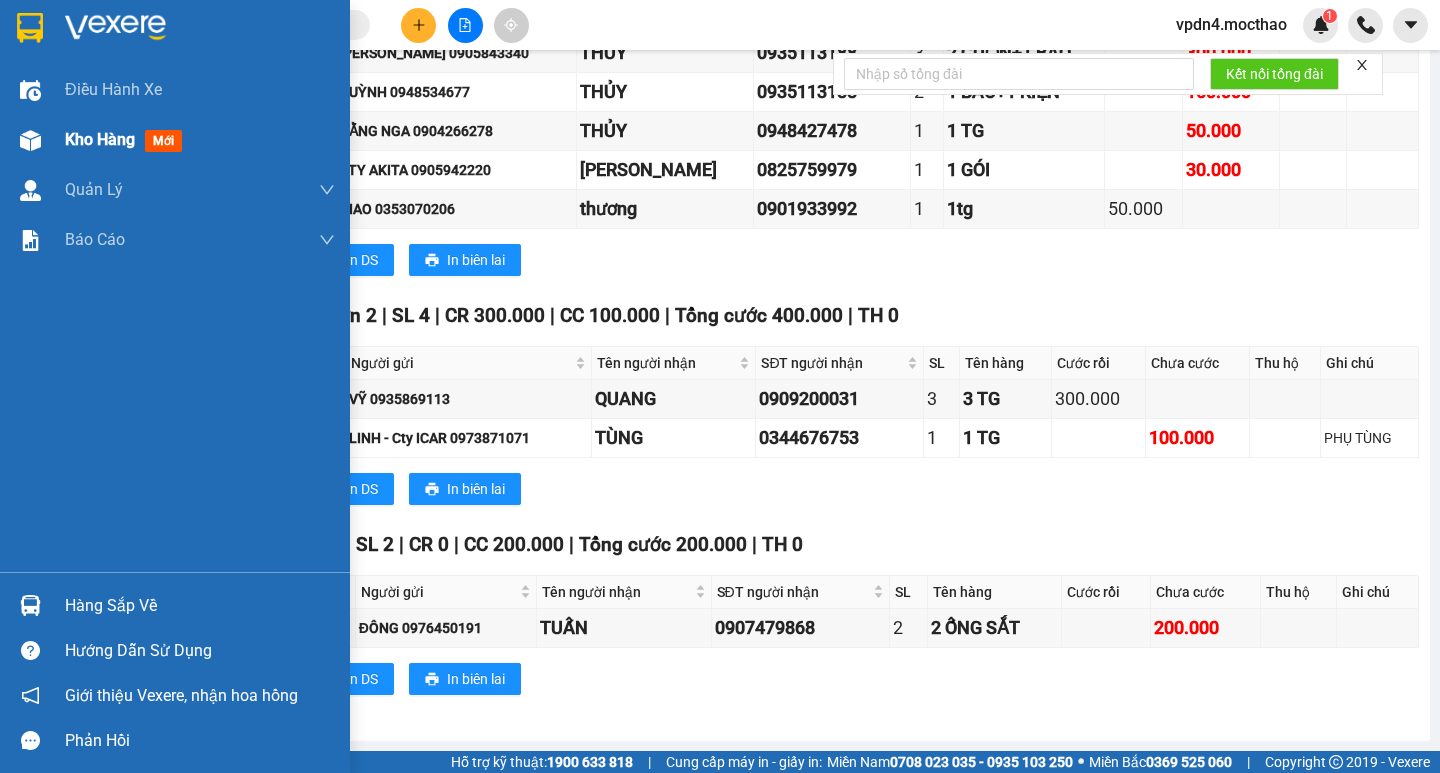 click on "Kho hàng mới" at bounding box center (200, 140) 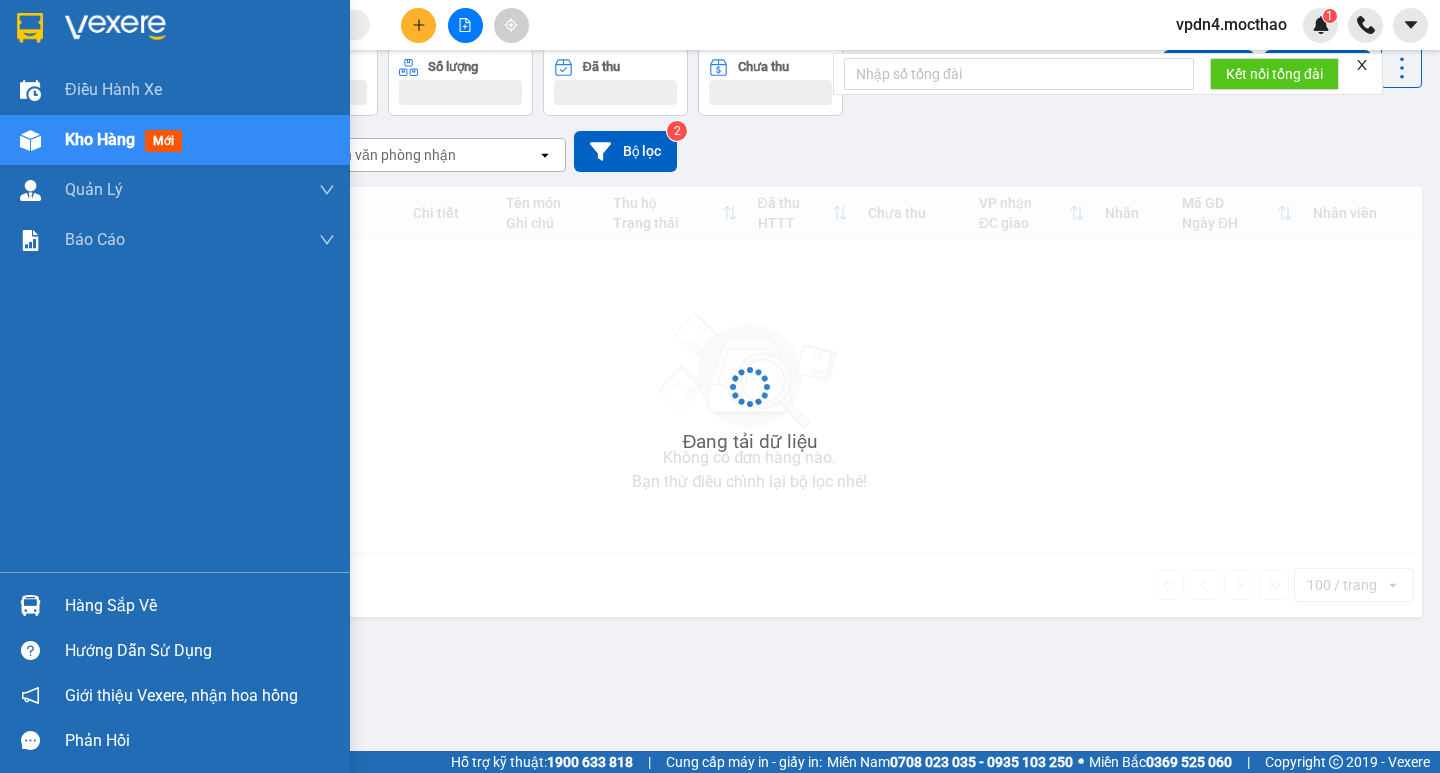 scroll, scrollTop: 0, scrollLeft: 0, axis: both 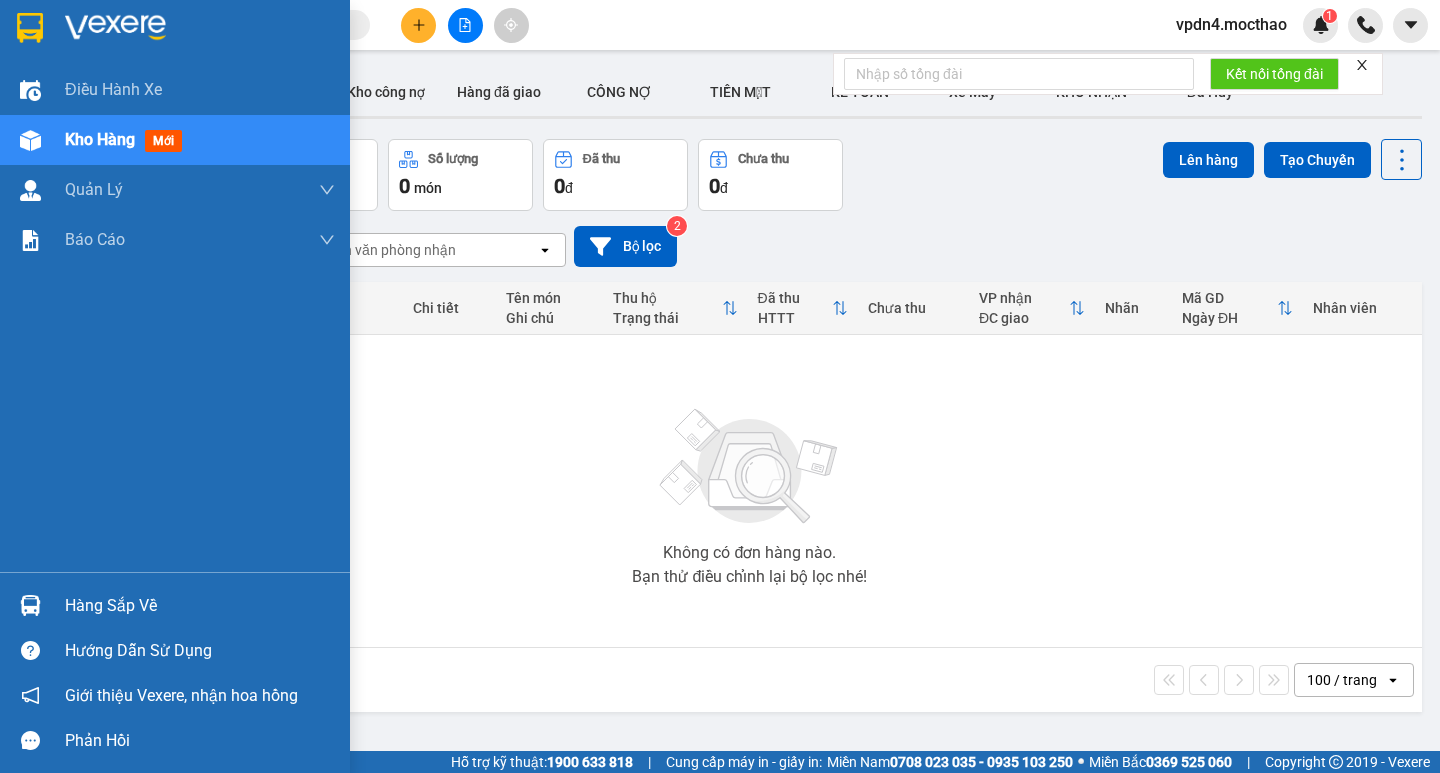 click on "Hàng sắp về" at bounding box center (200, 606) 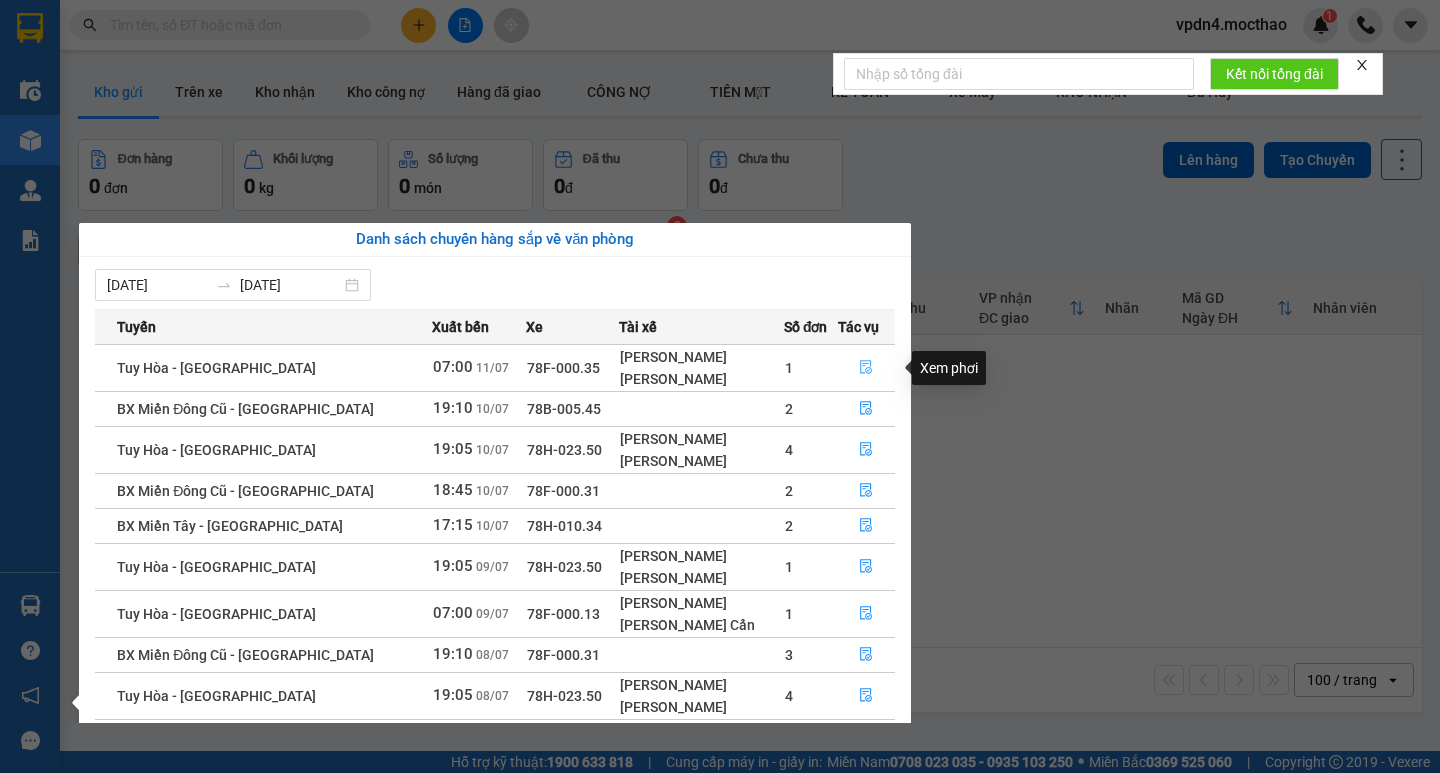 click at bounding box center [867, 368] 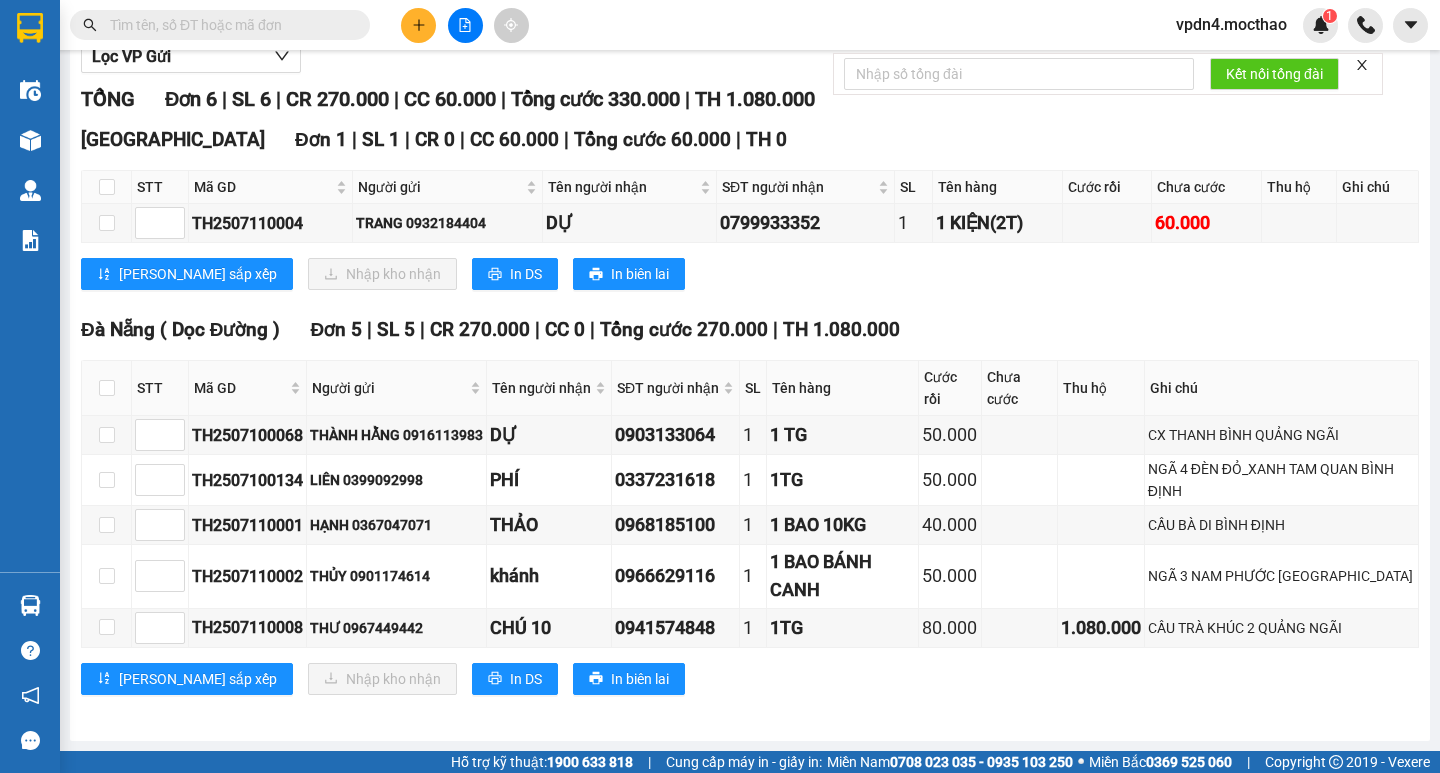 scroll, scrollTop: 0, scrollLeft: 0, axis: both 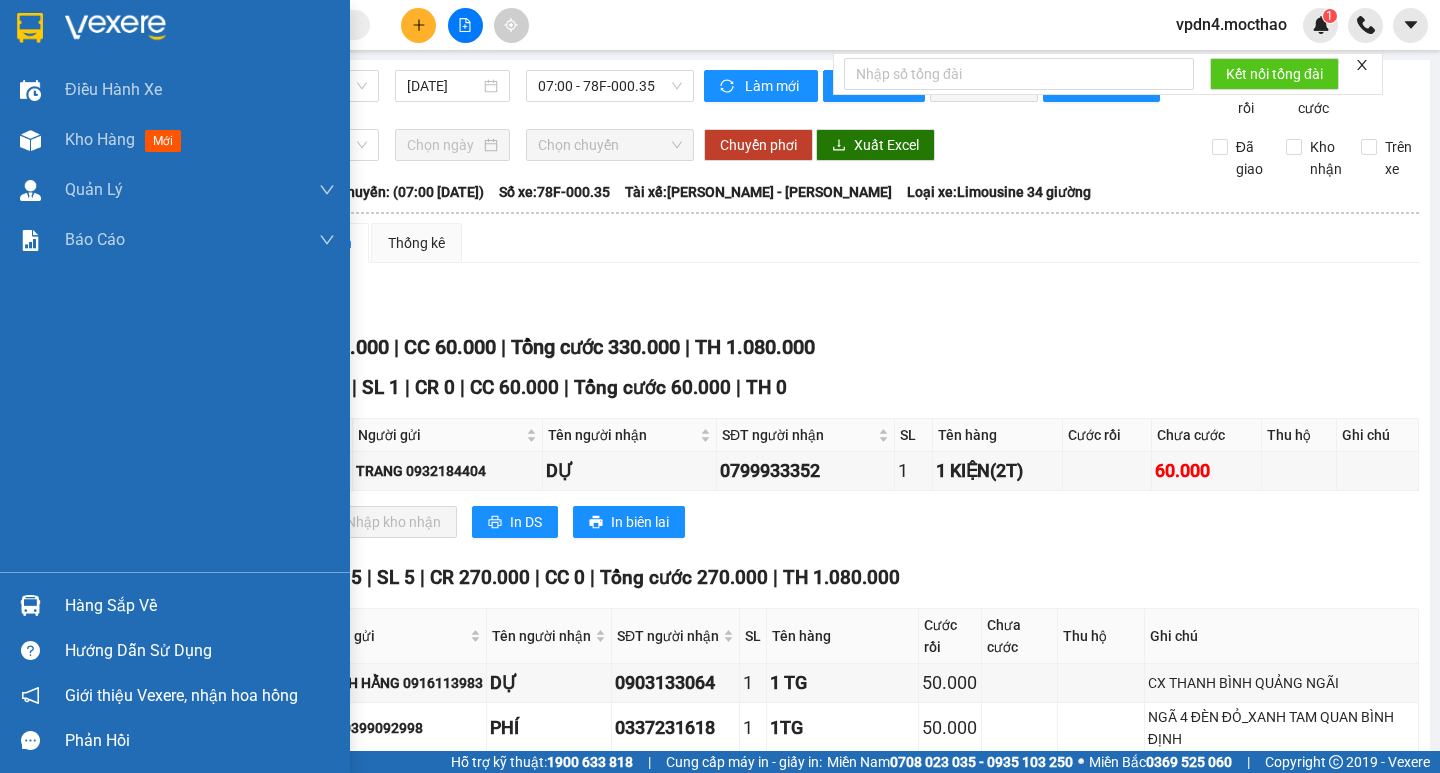 click on "Hàng sắp về" at bounding box center (200, 606) 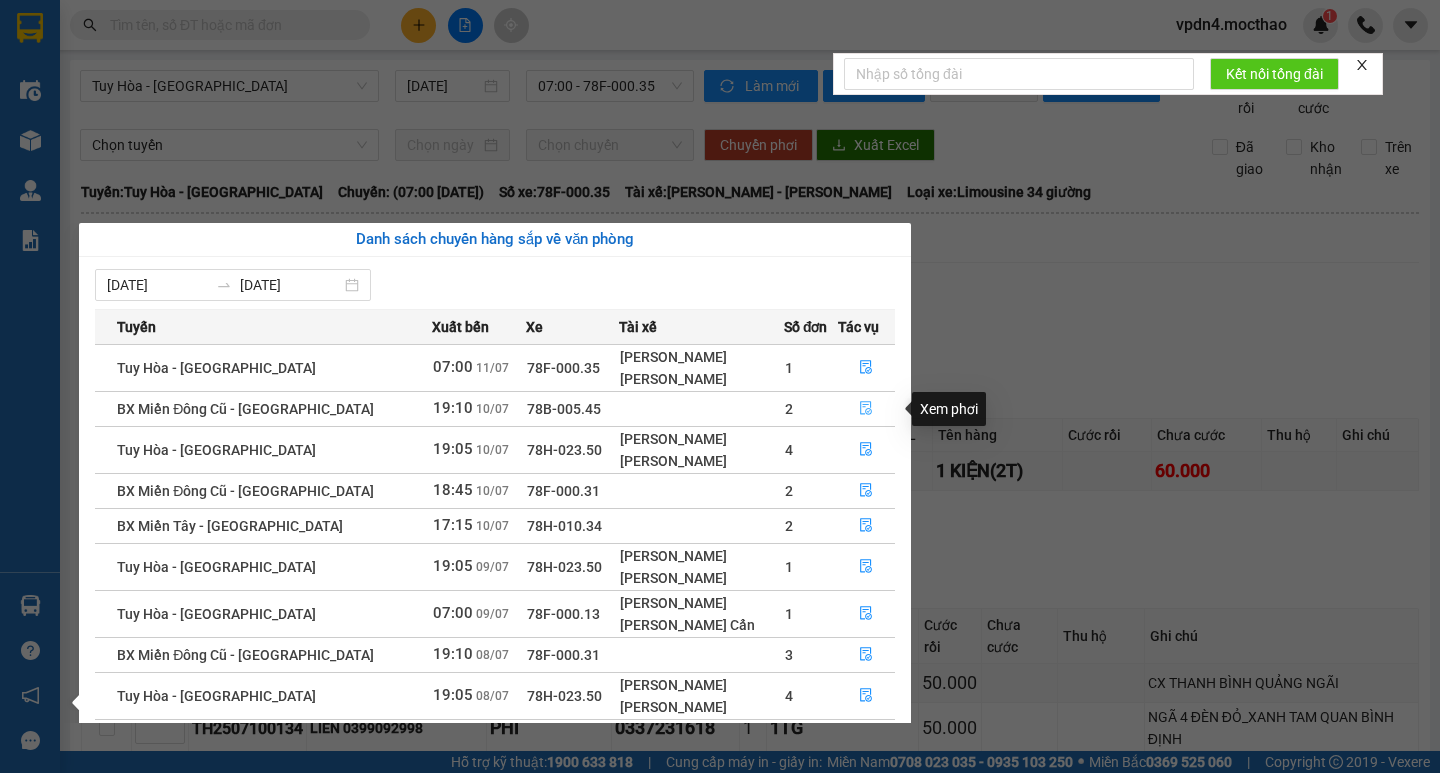 click 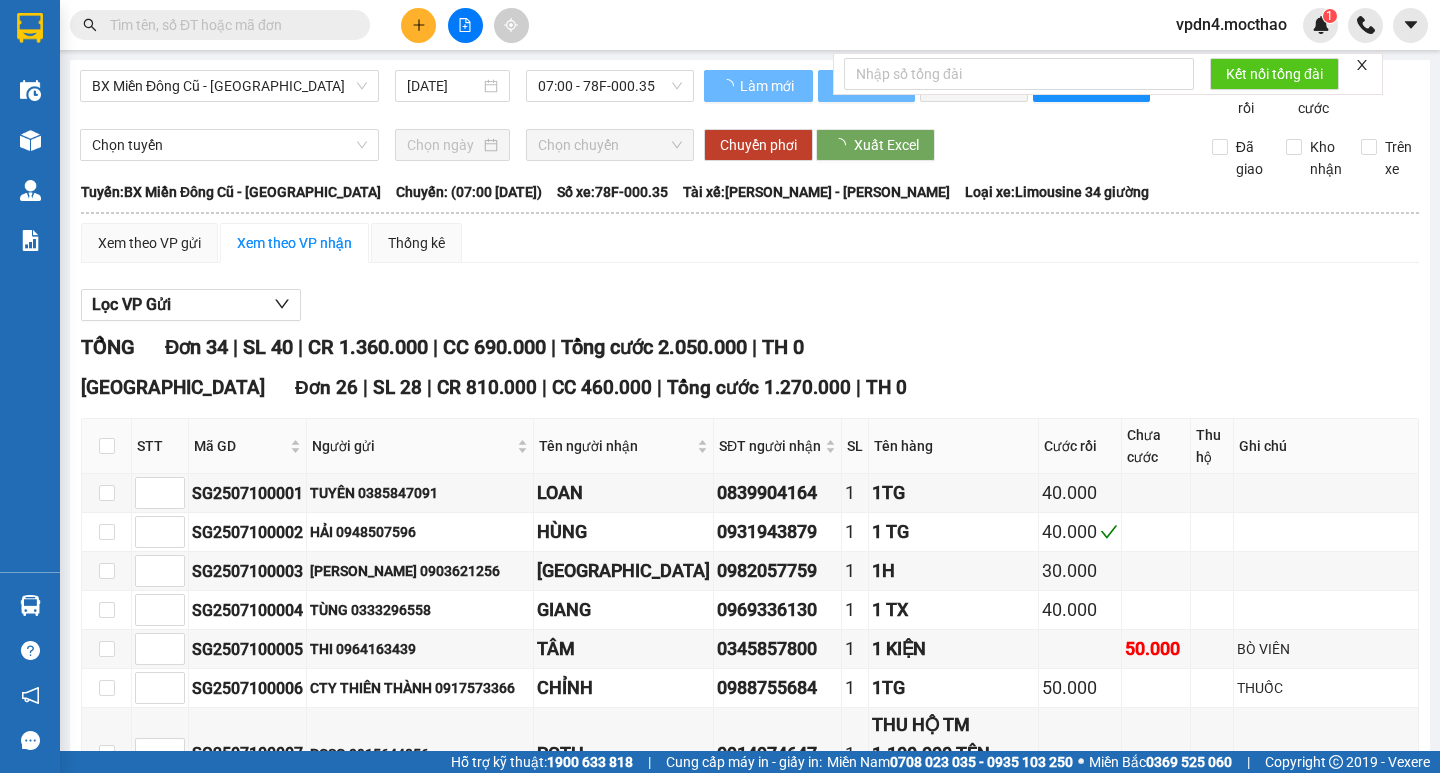 type on "[DATE]" 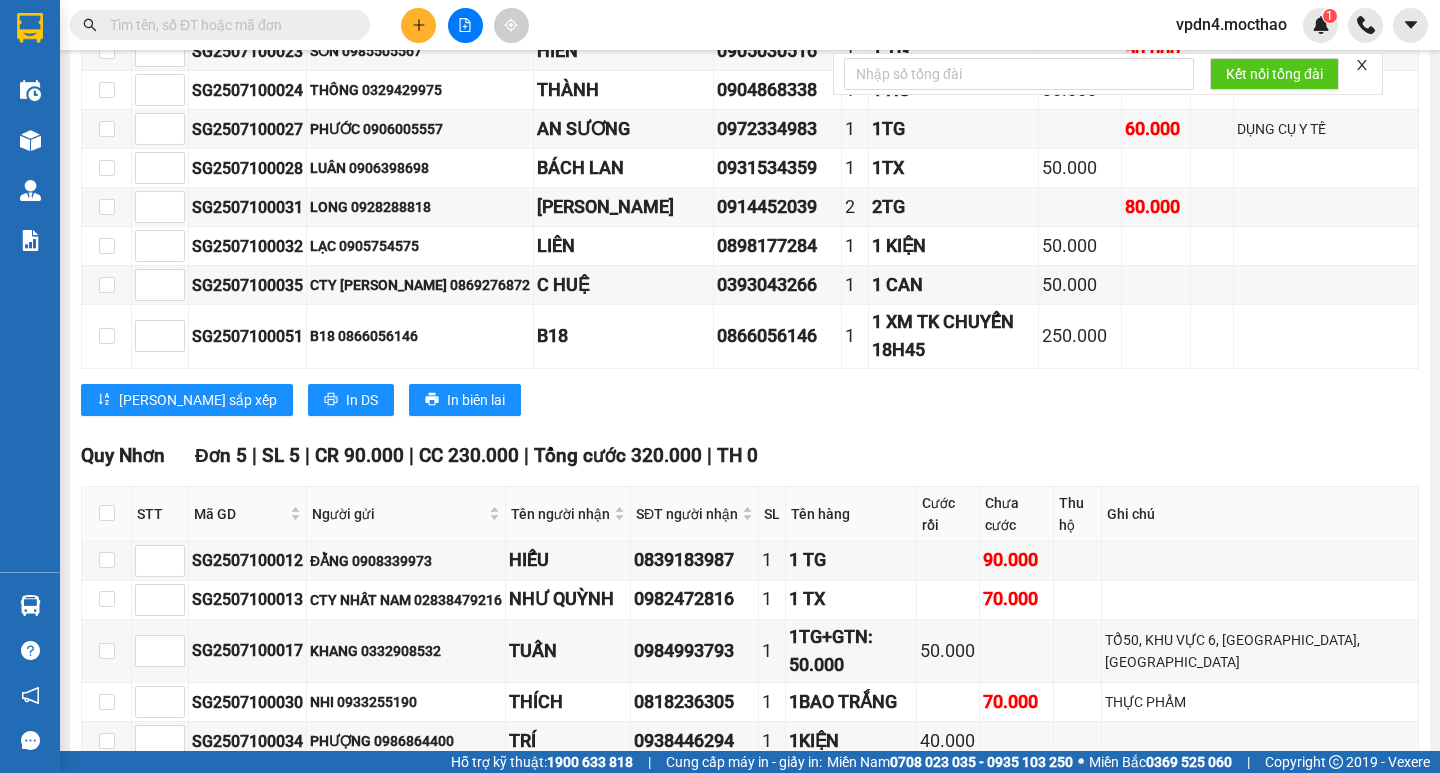scroll, scrollTop: 1631, scrollLeft: 0, axis: vertical 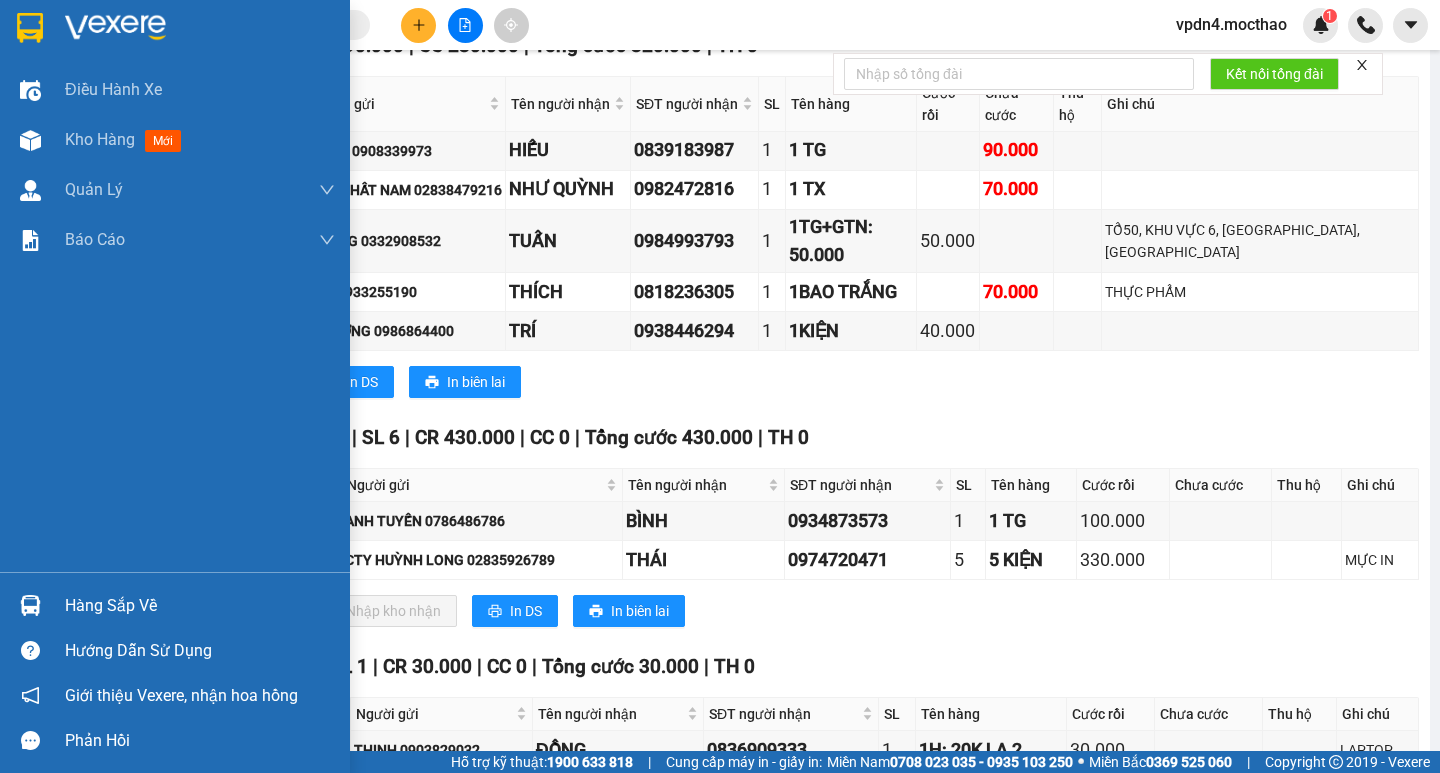 click on "Hàng sắp về" at bounding box center (200, 606) 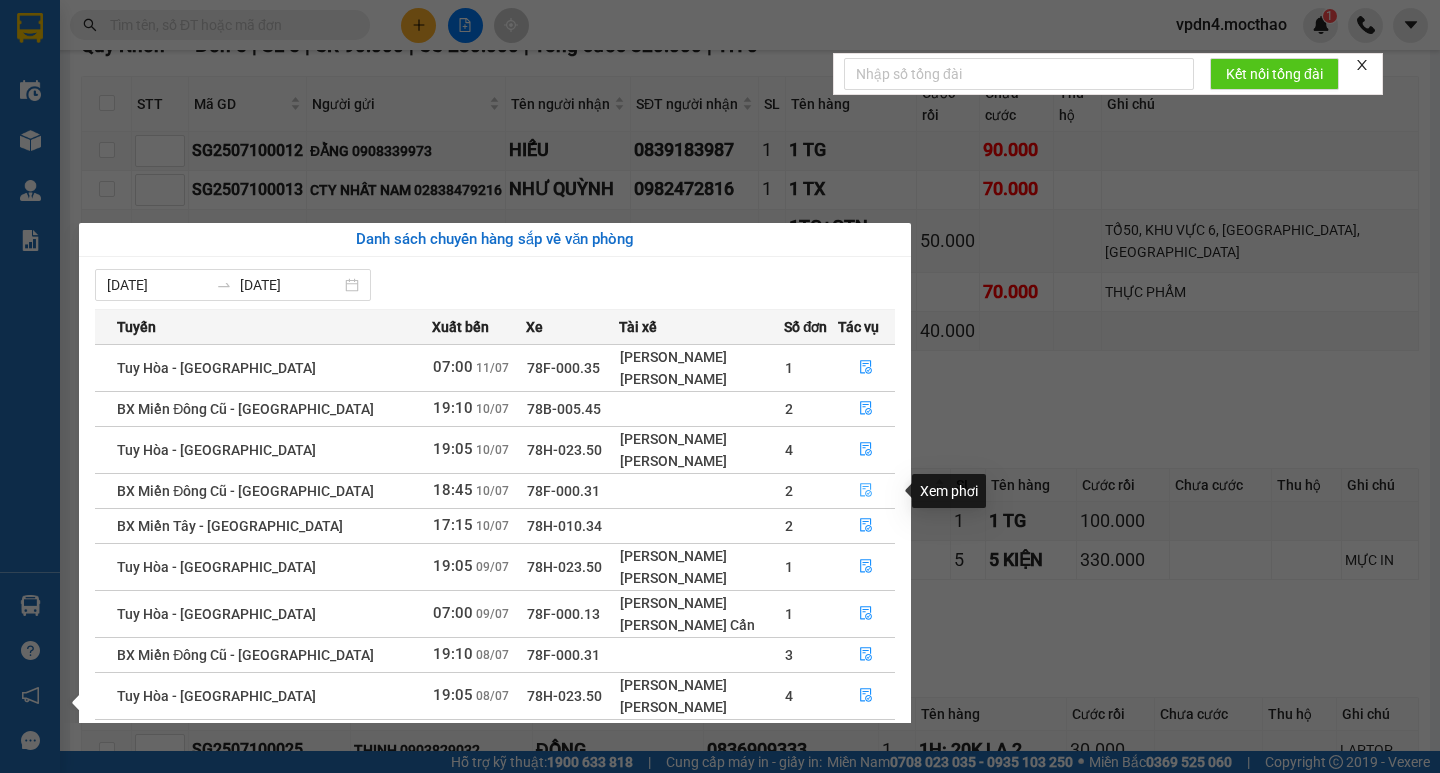 click 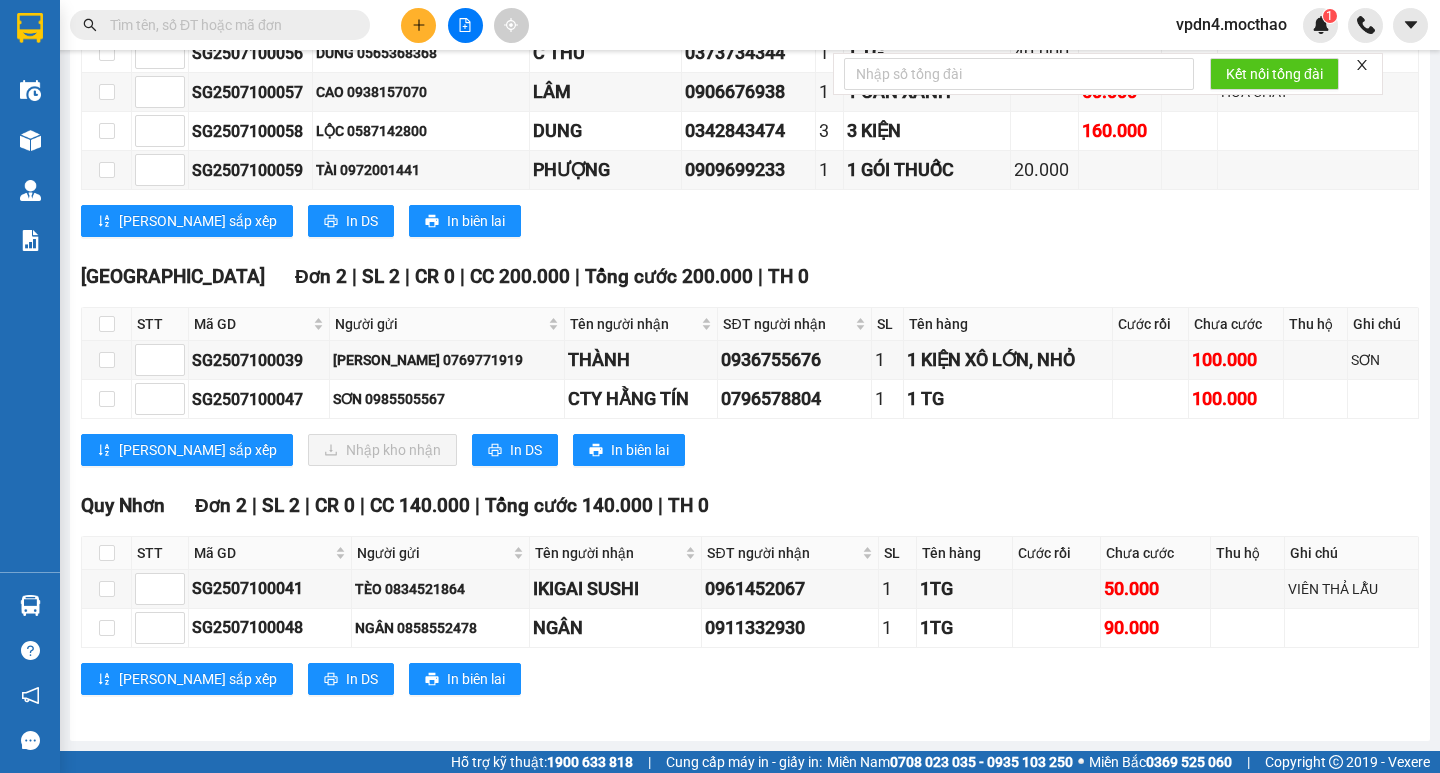 scroll, scrollTop: 1039, scrollLeft: 0, axis: vertical 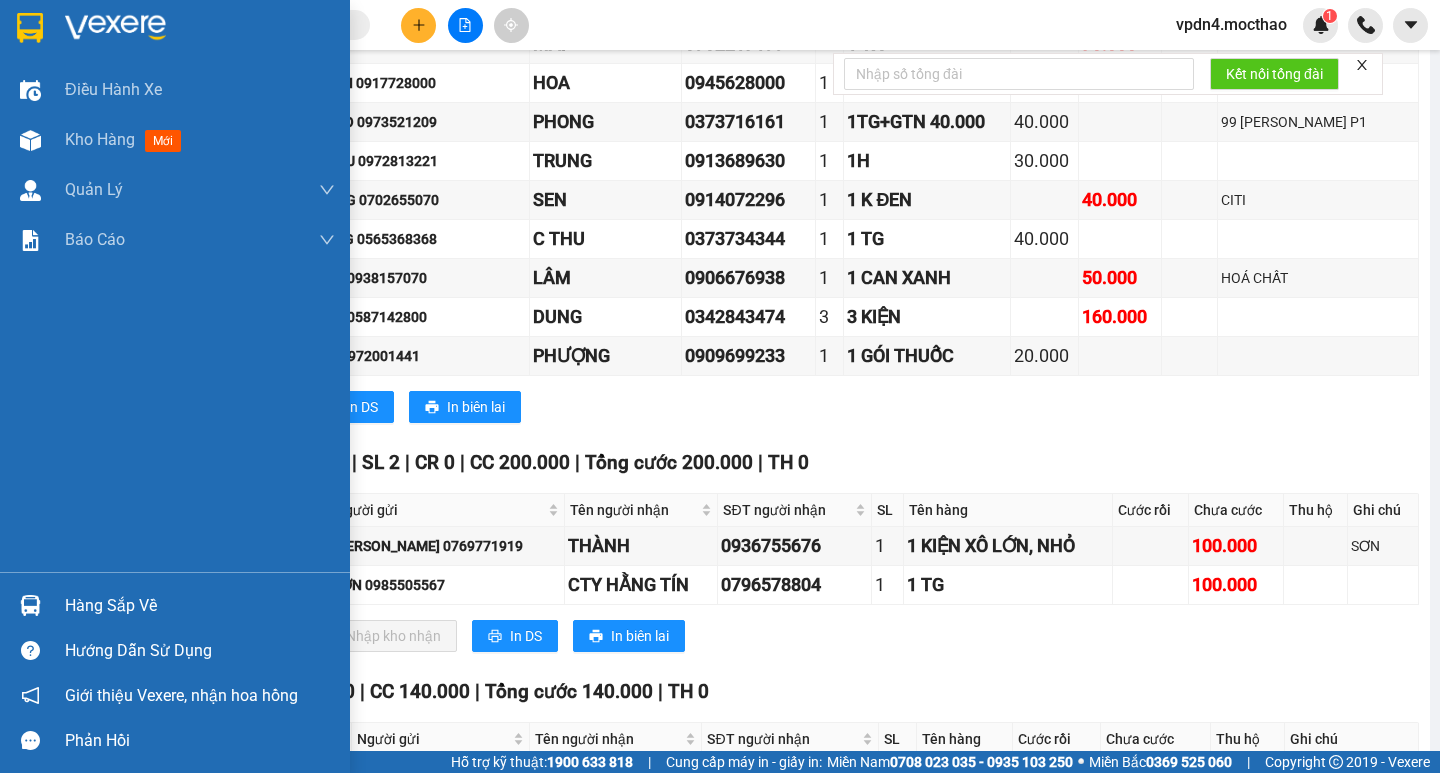 drag, startPoint x: 95, startPoint y: 605, endPoint x: 145, endPoint y: 586, distance: 53.488316 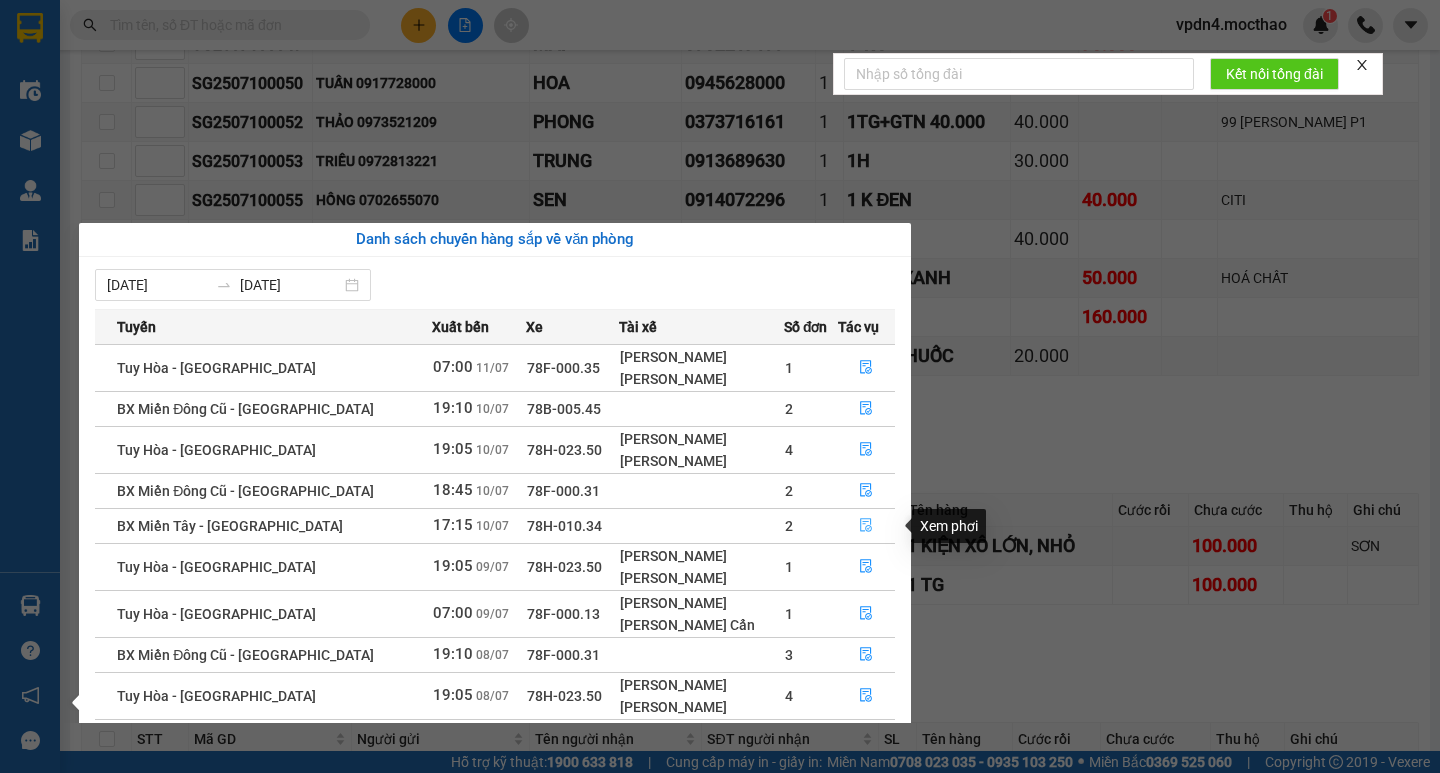 click 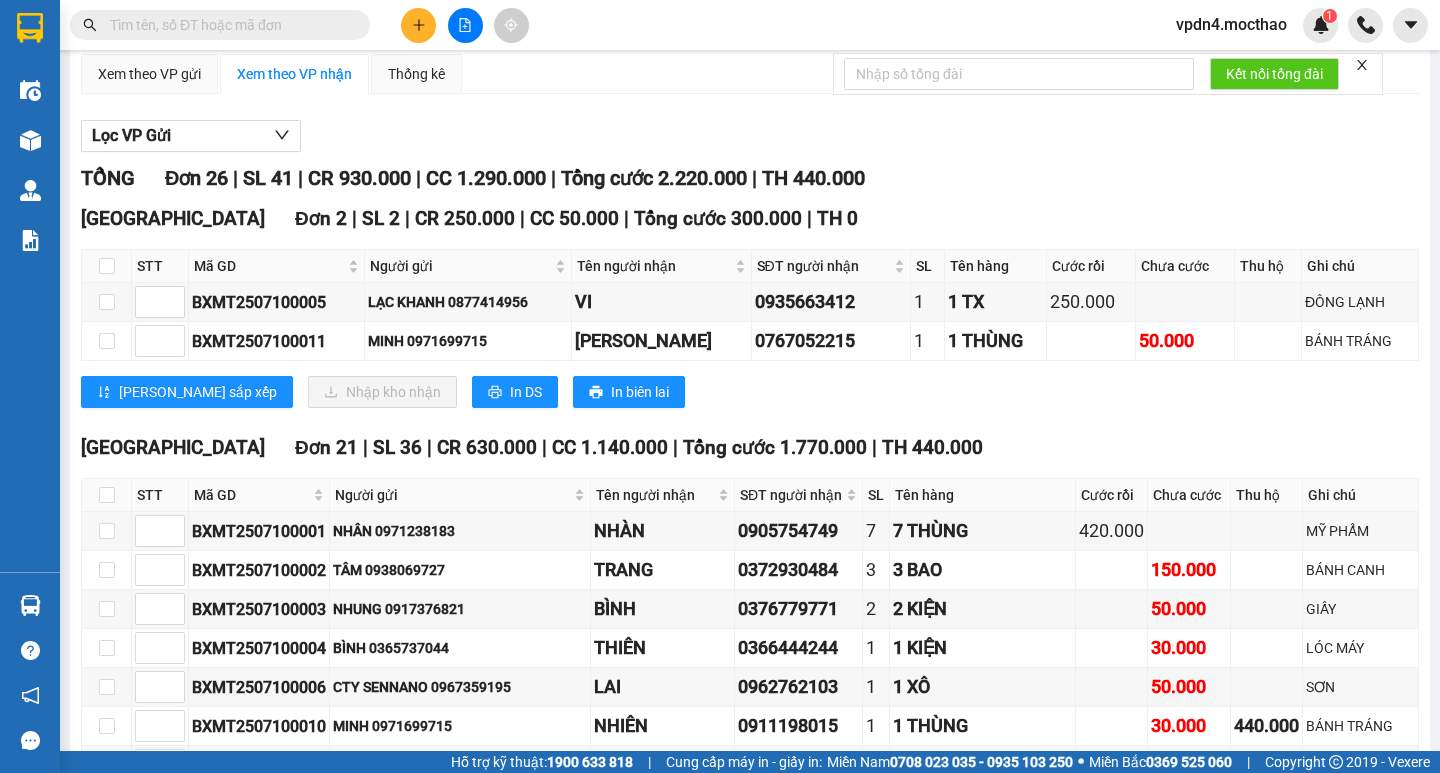 scroll, scrollTop: 155, scrollLeft: 0, axis: vertical 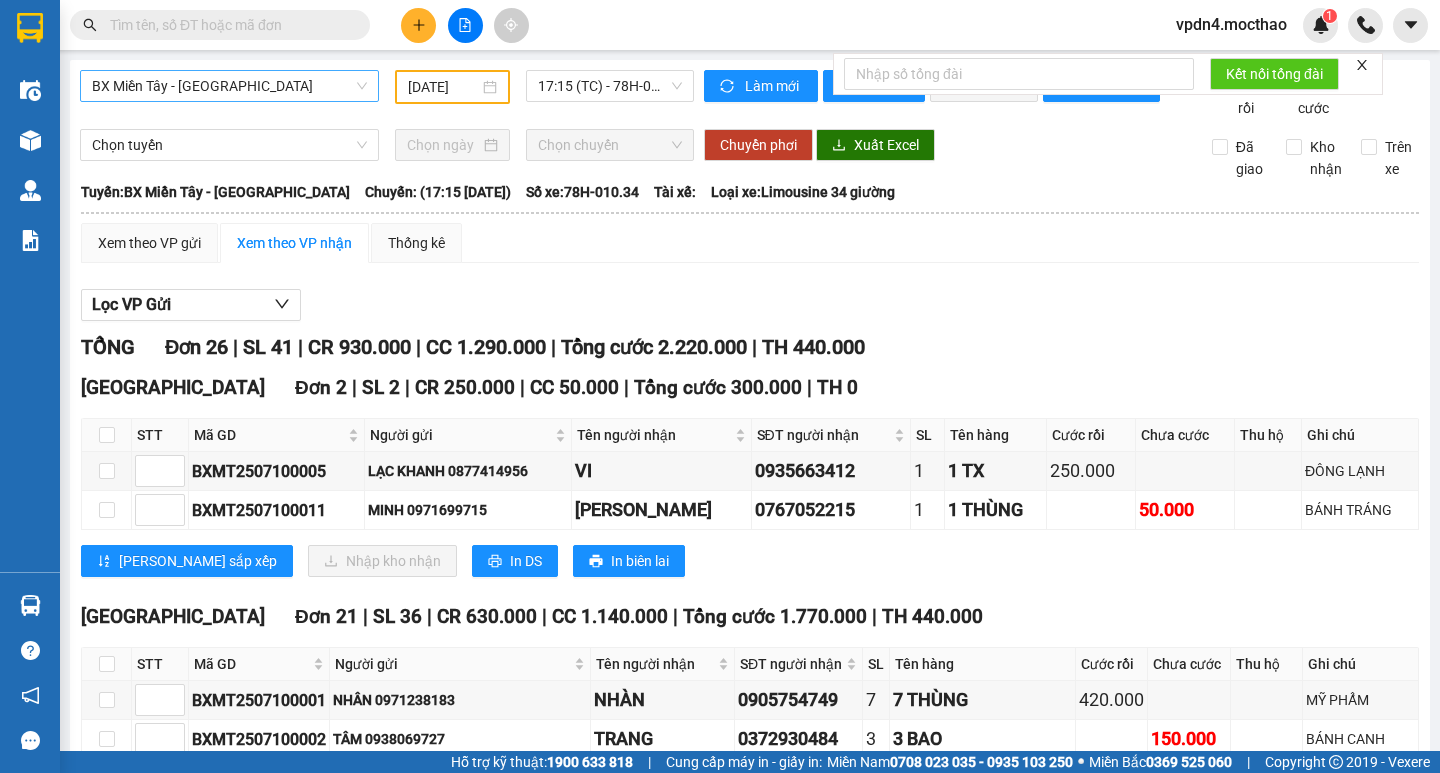 click on "BX Miền Tây - [PERSON_NAME]" at bounding box center (229, 86) 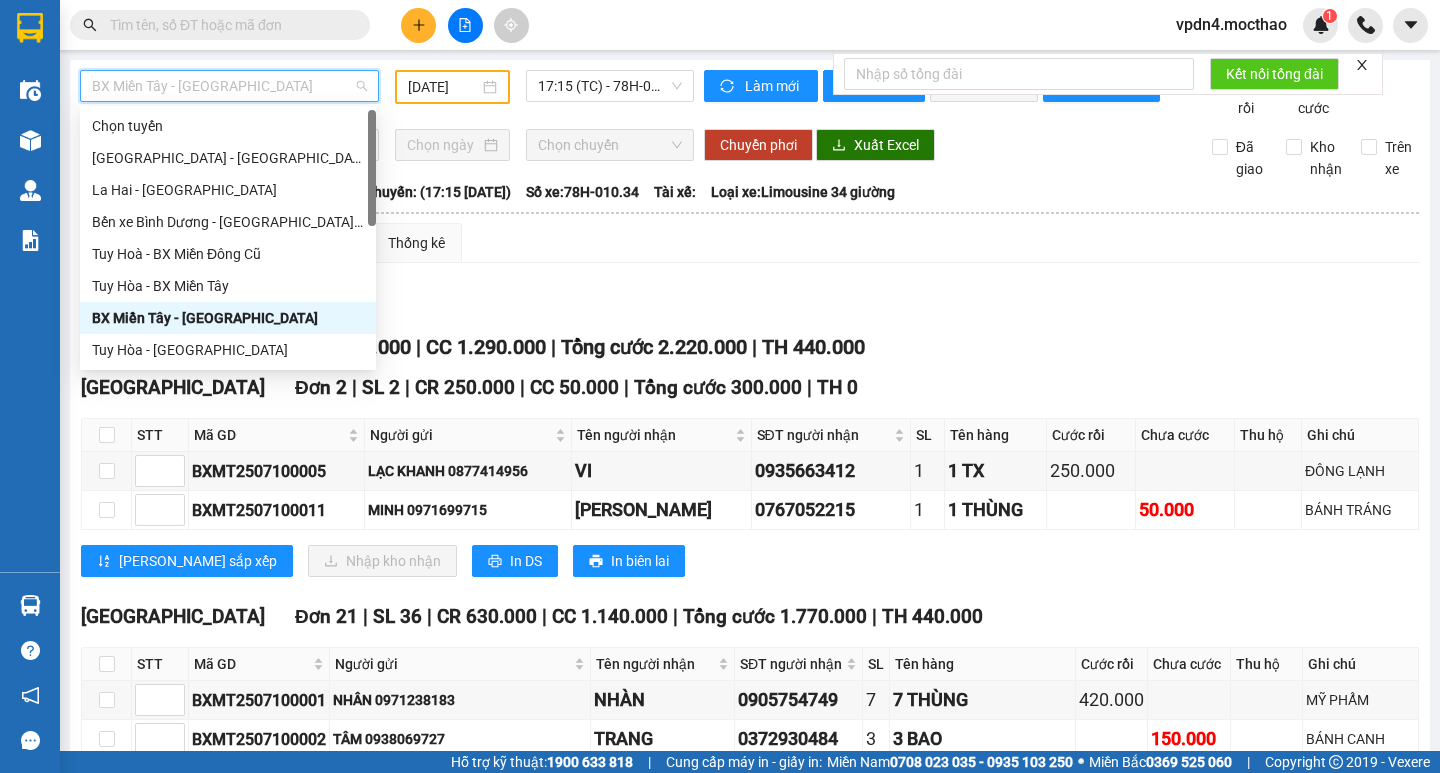 type on "d" 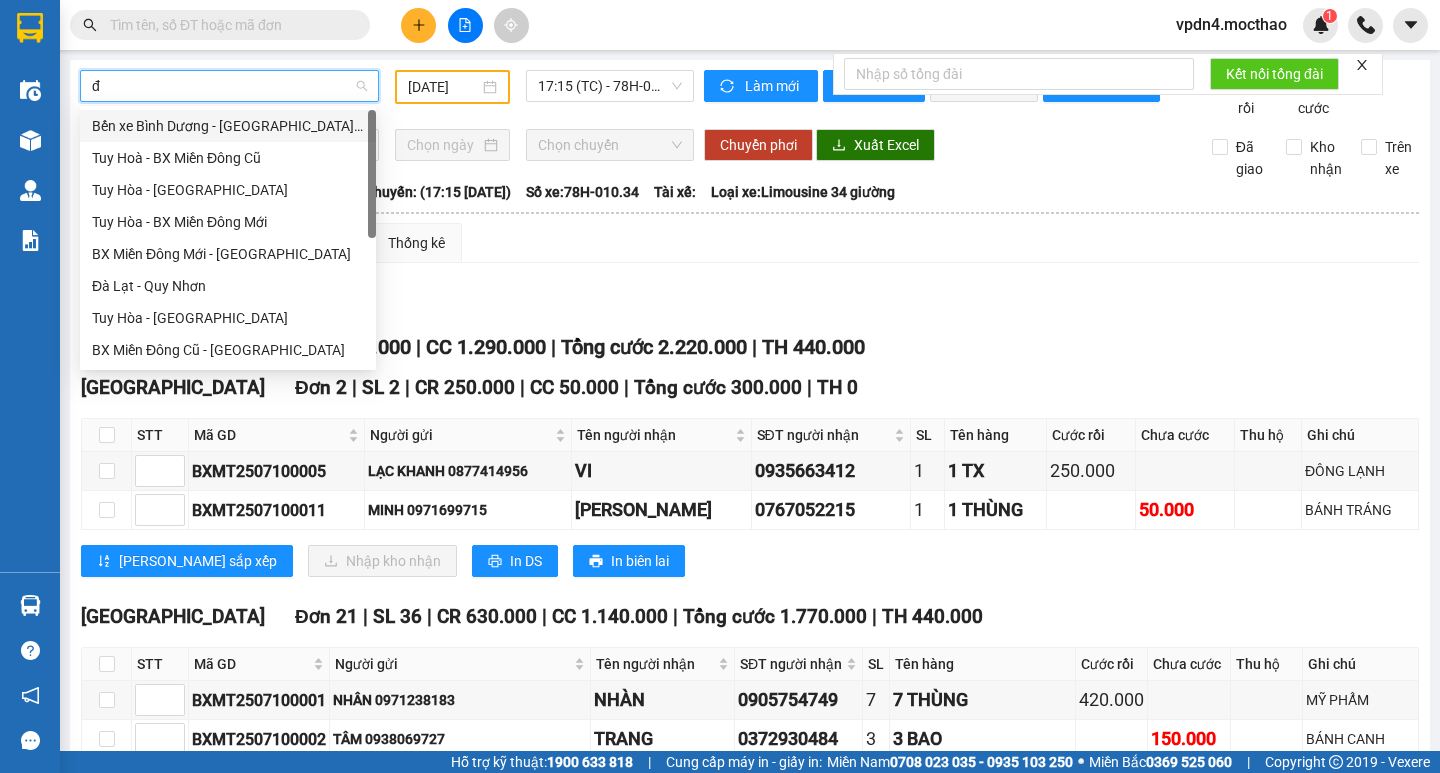 type on "đa" 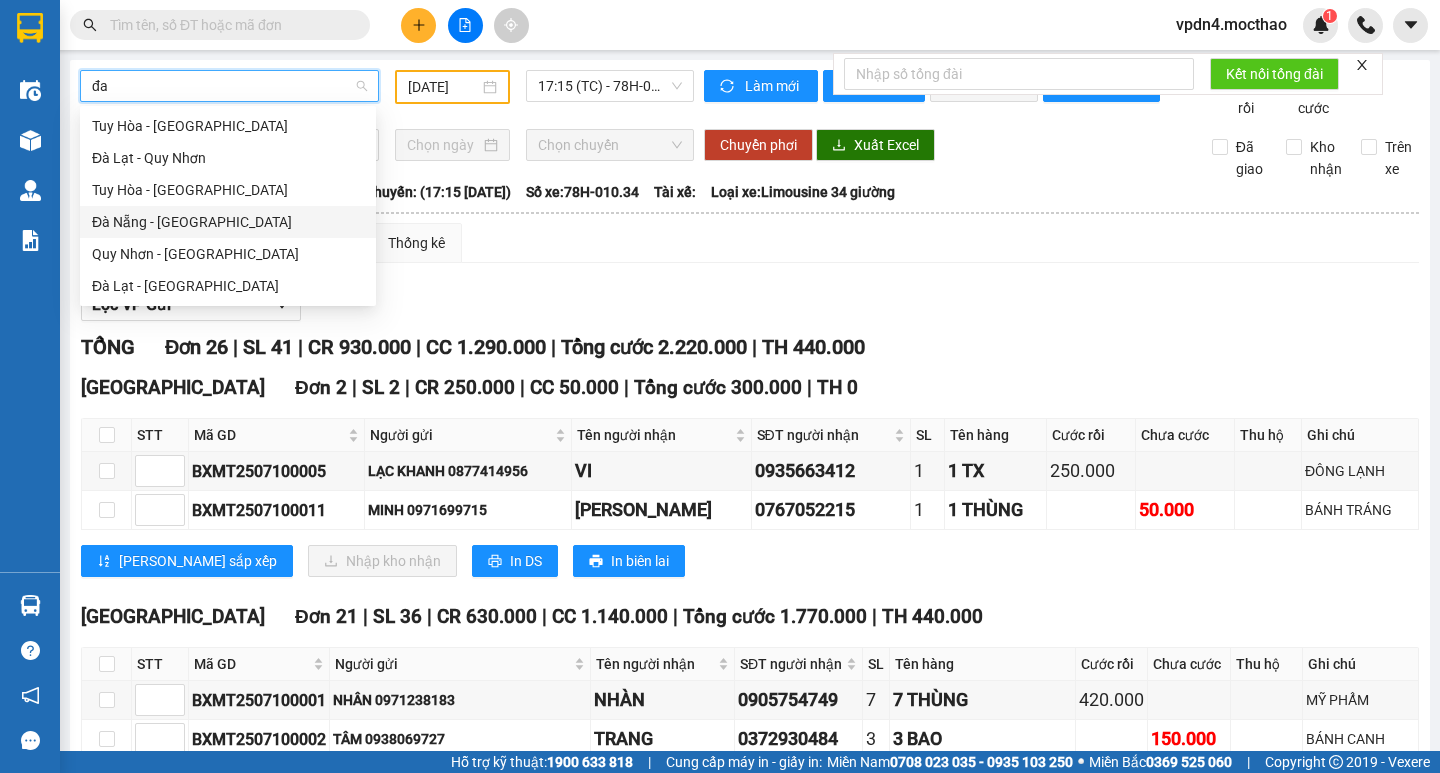 click on "Đà Nẵng - [PERSON_NAME]" at bounding box center (228, 222) 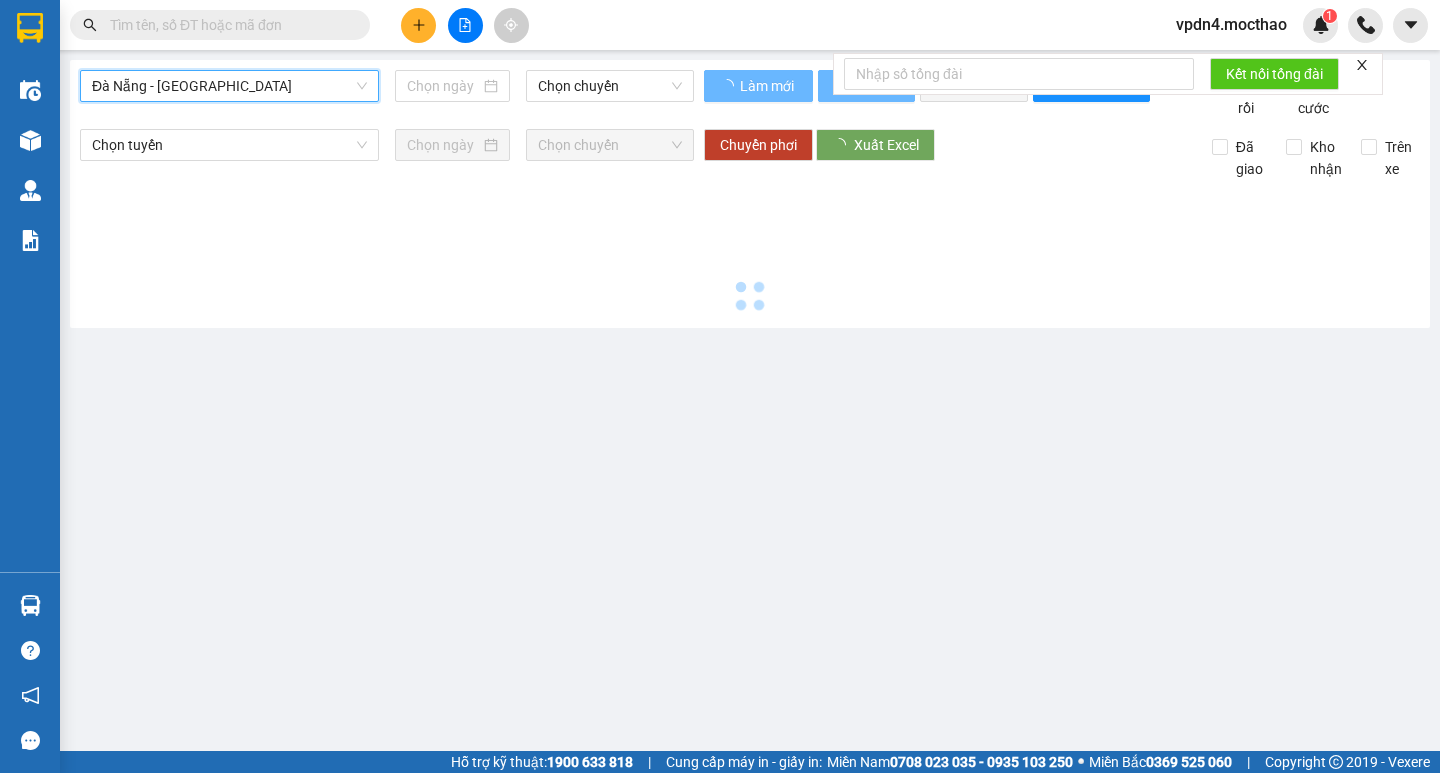 type on "[DATE]" 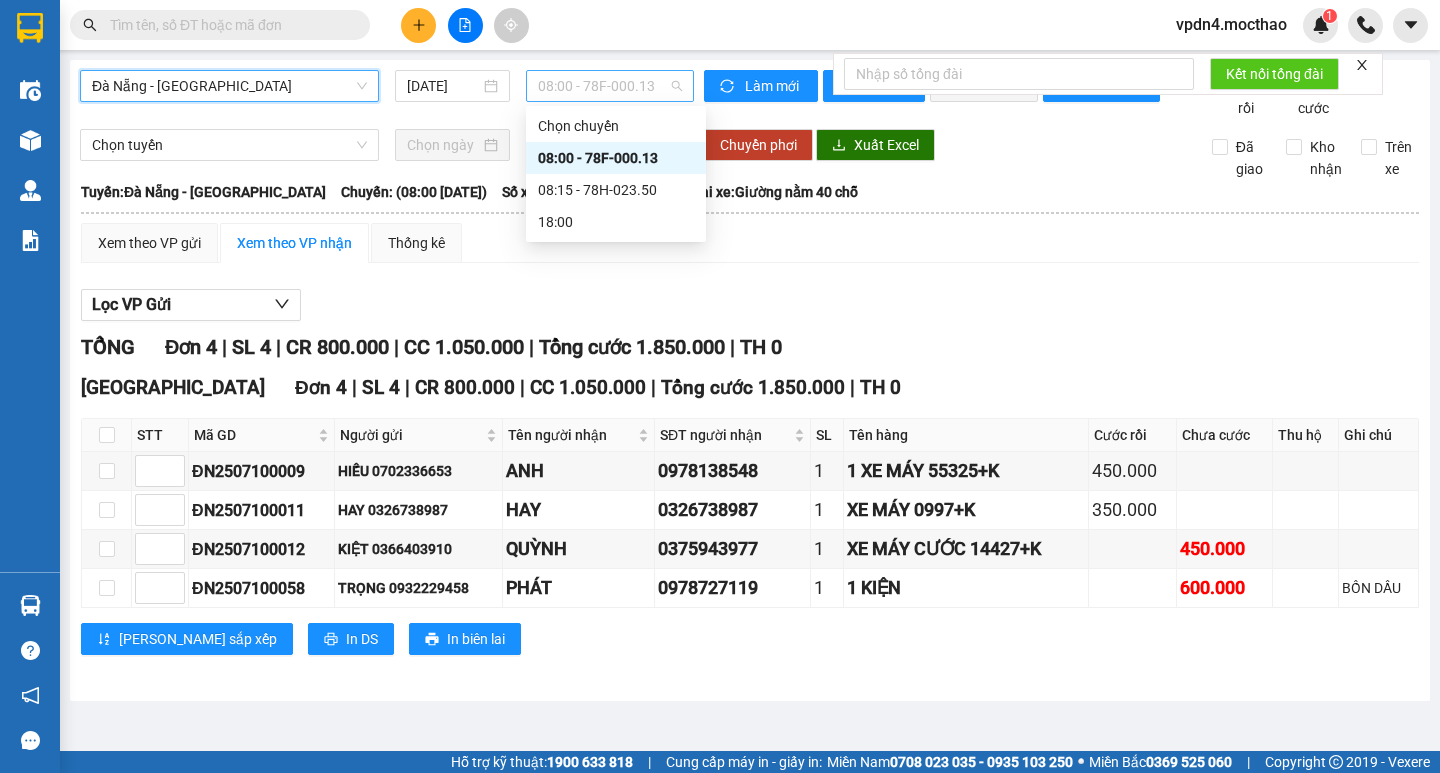 click on "08:00     - 78F-000.13" at bounding box center [610, 86] 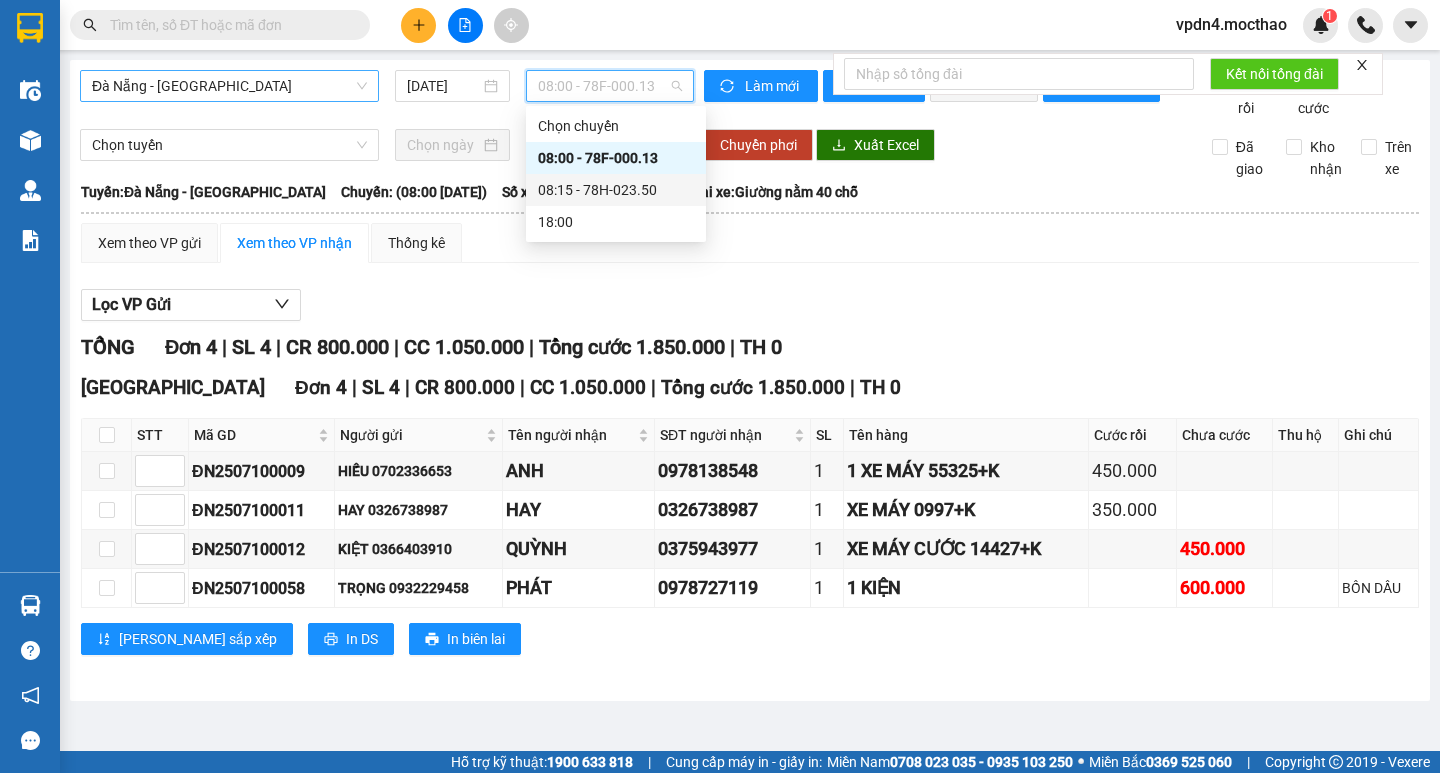 click on "08:15     - 78H-023.50" at bounding box center [616, 190] 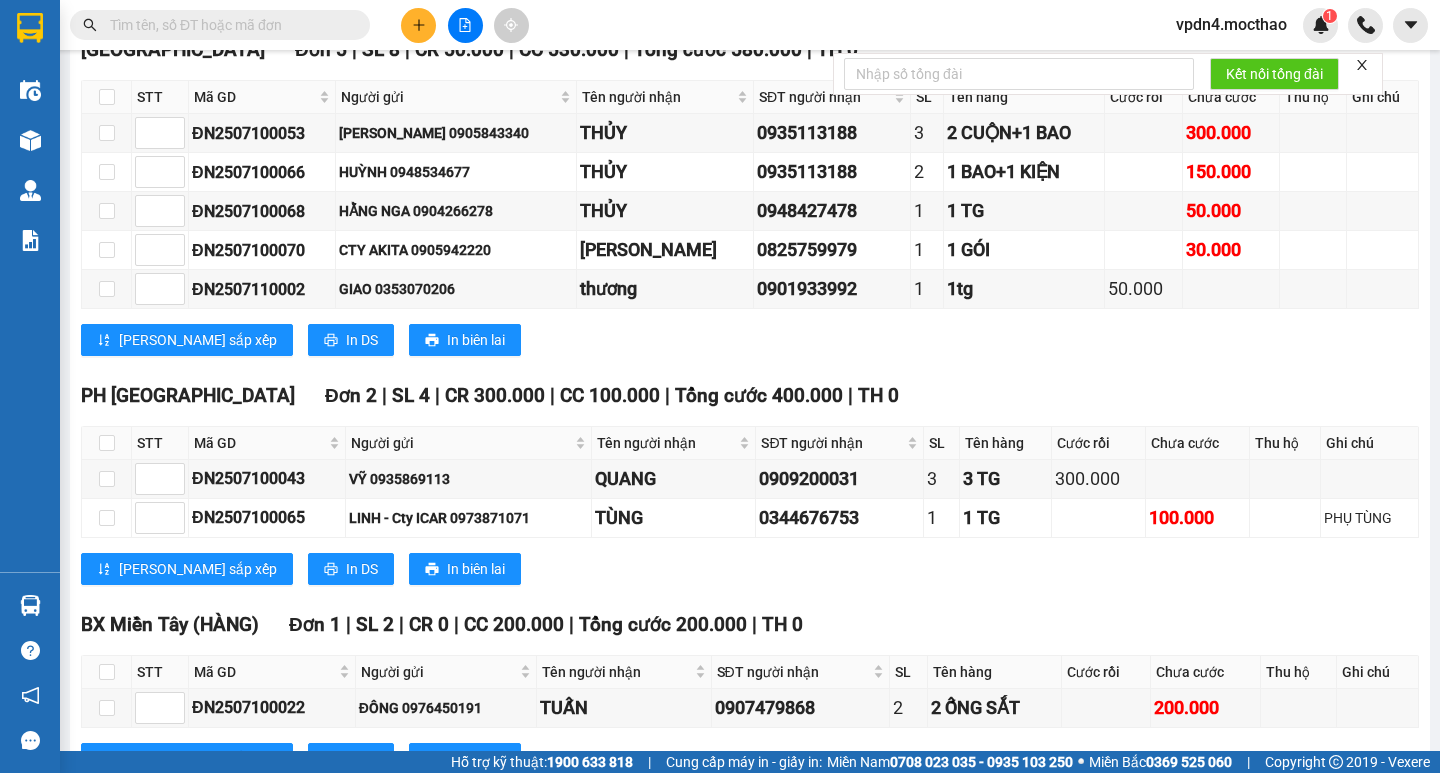 scroll, scrollTop: 708, scrollLeft: 0, axis: vertical 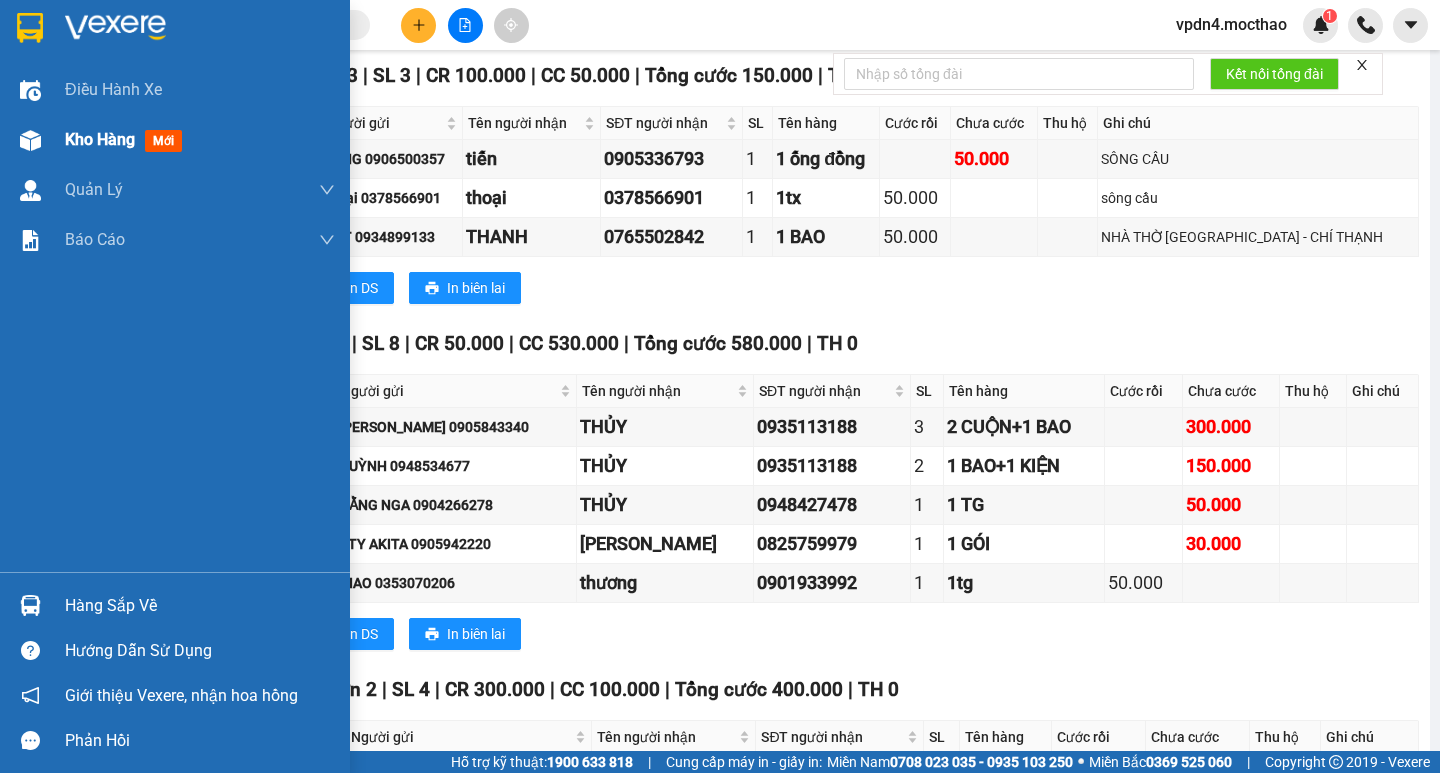 click on "Kho hàng" at bounding box center [100, 139] 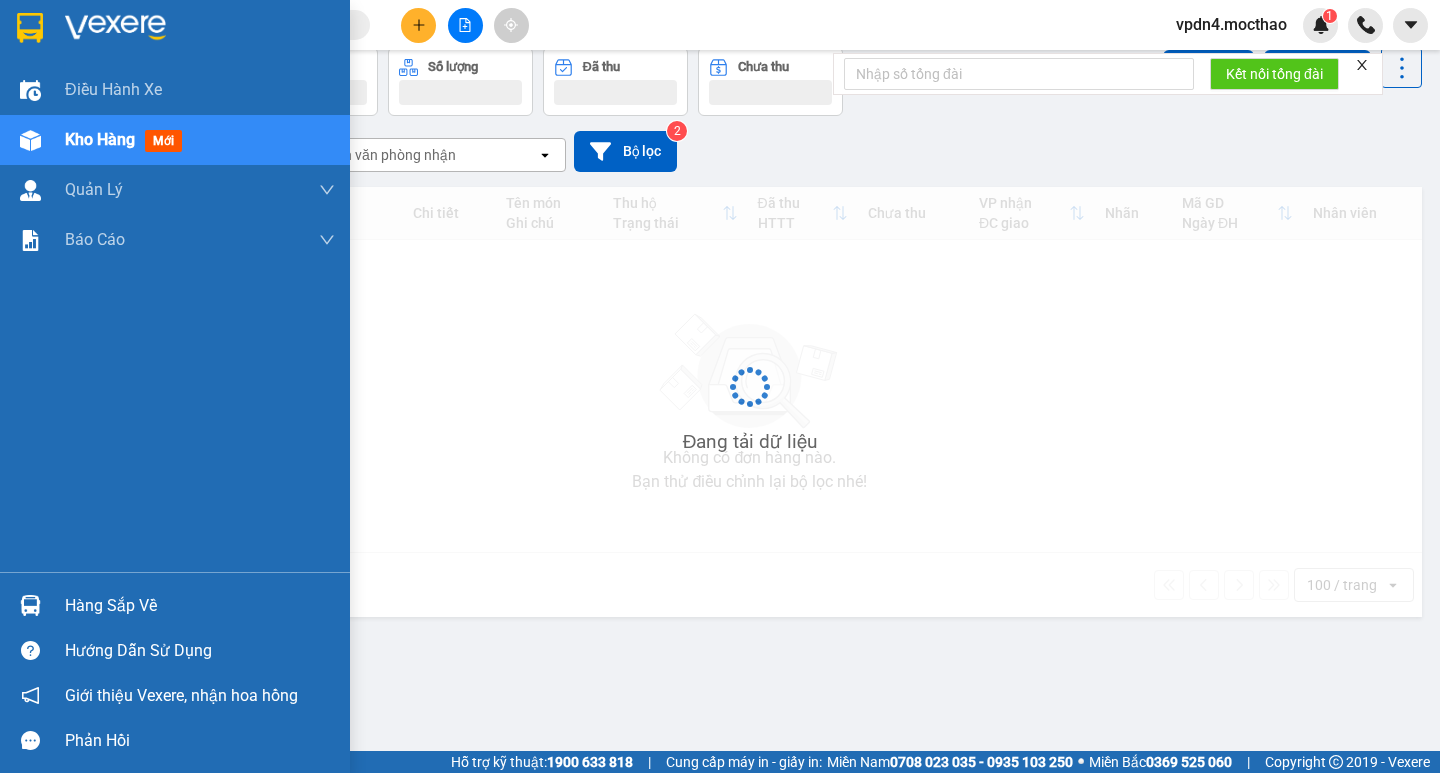 scroll, scrollTop: 0, scrollLeft: 0, axis: both 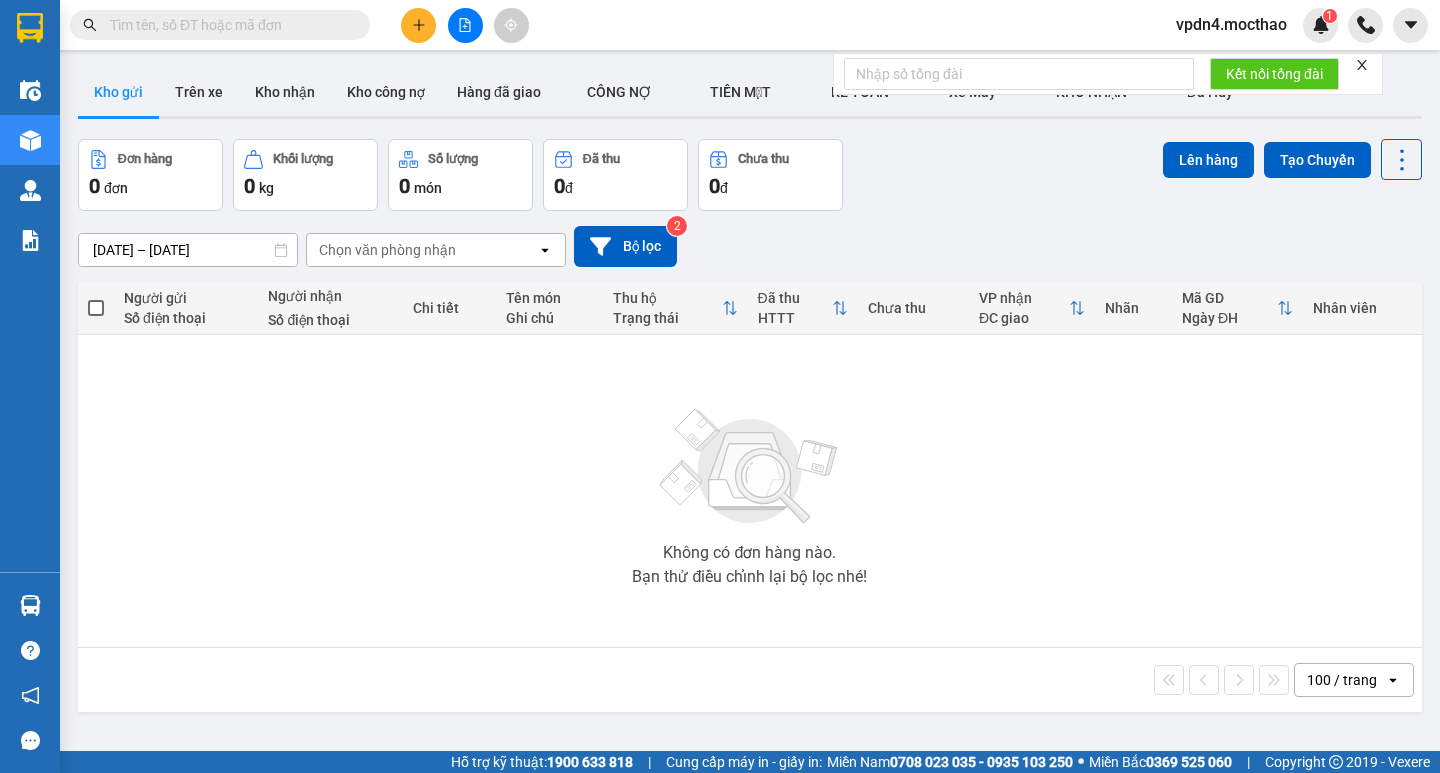 click 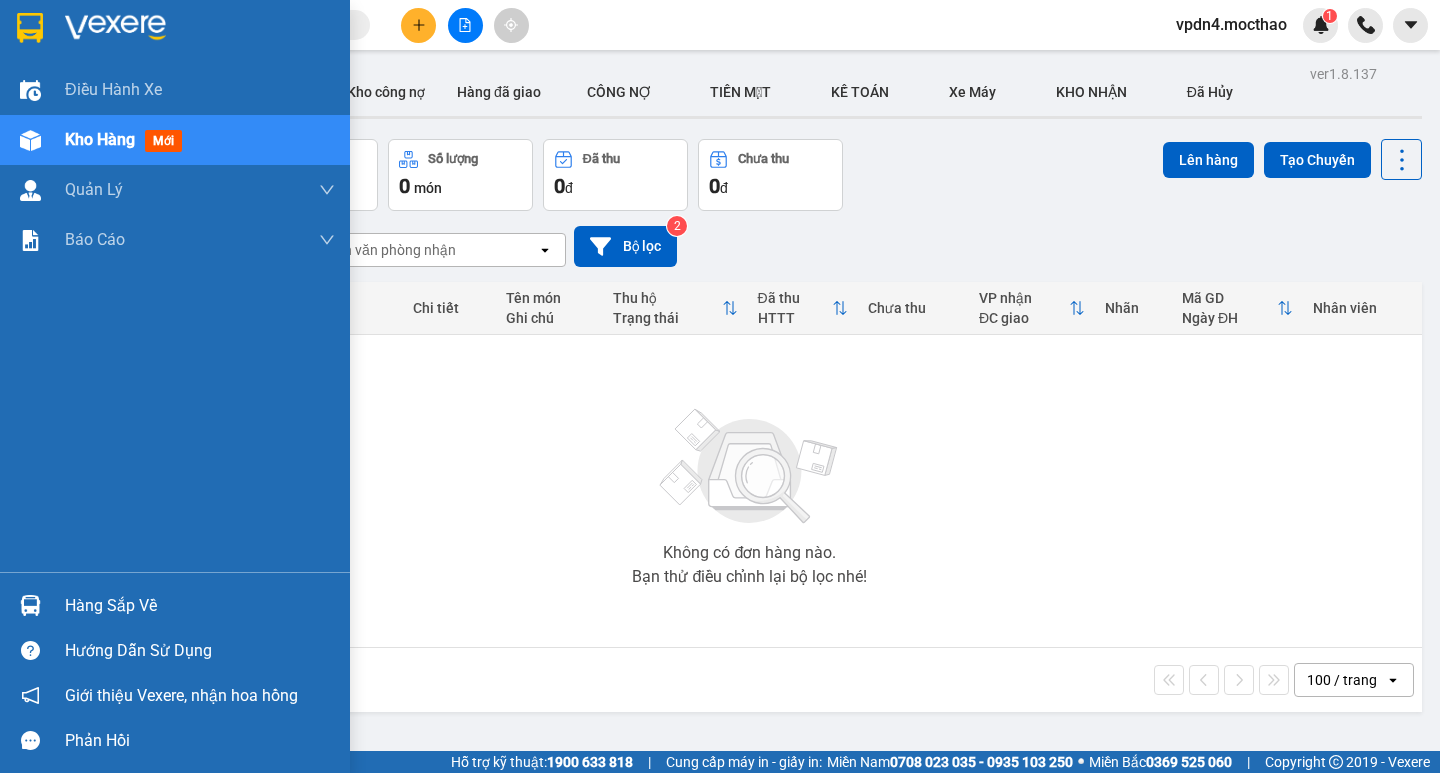 click on "Hàng sắp về" at bounding box center (200, 606) 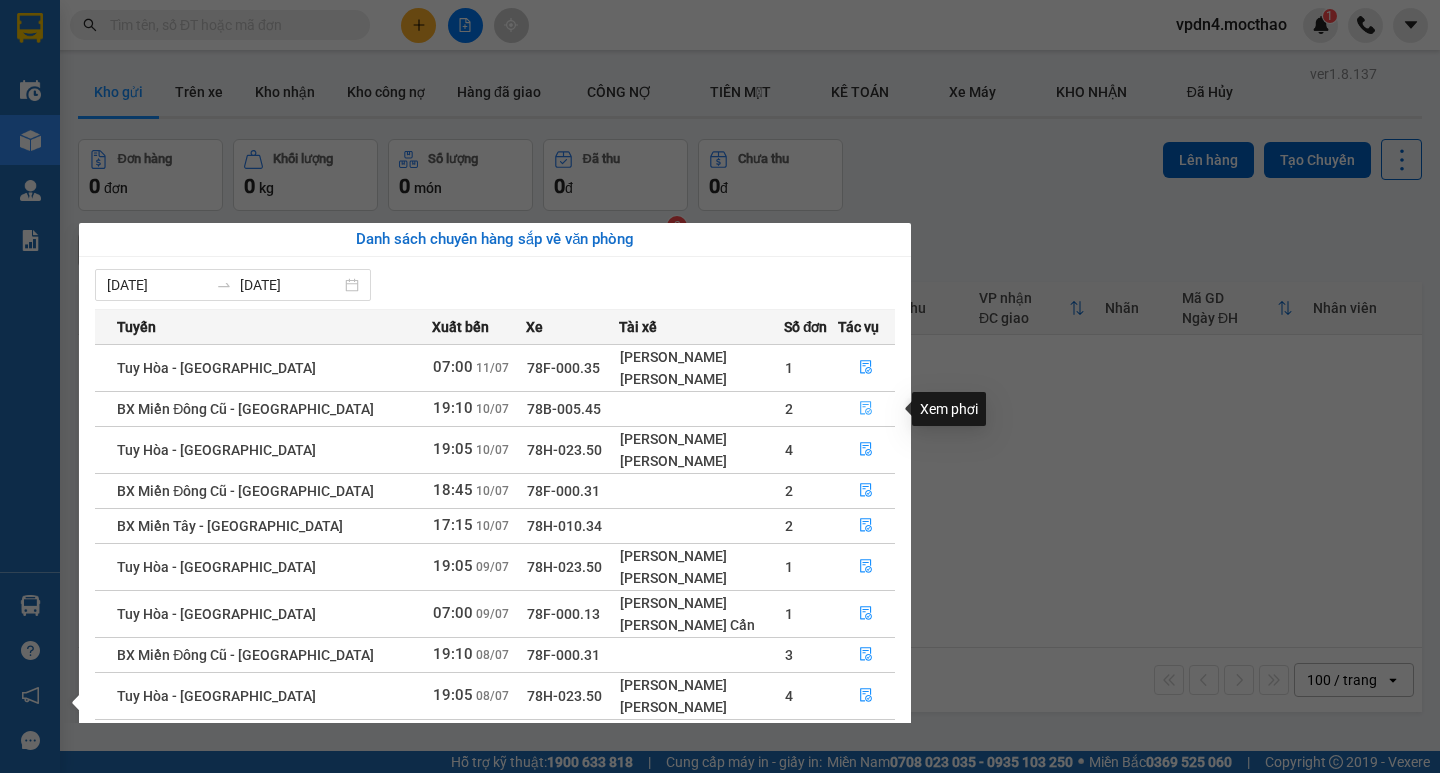 click 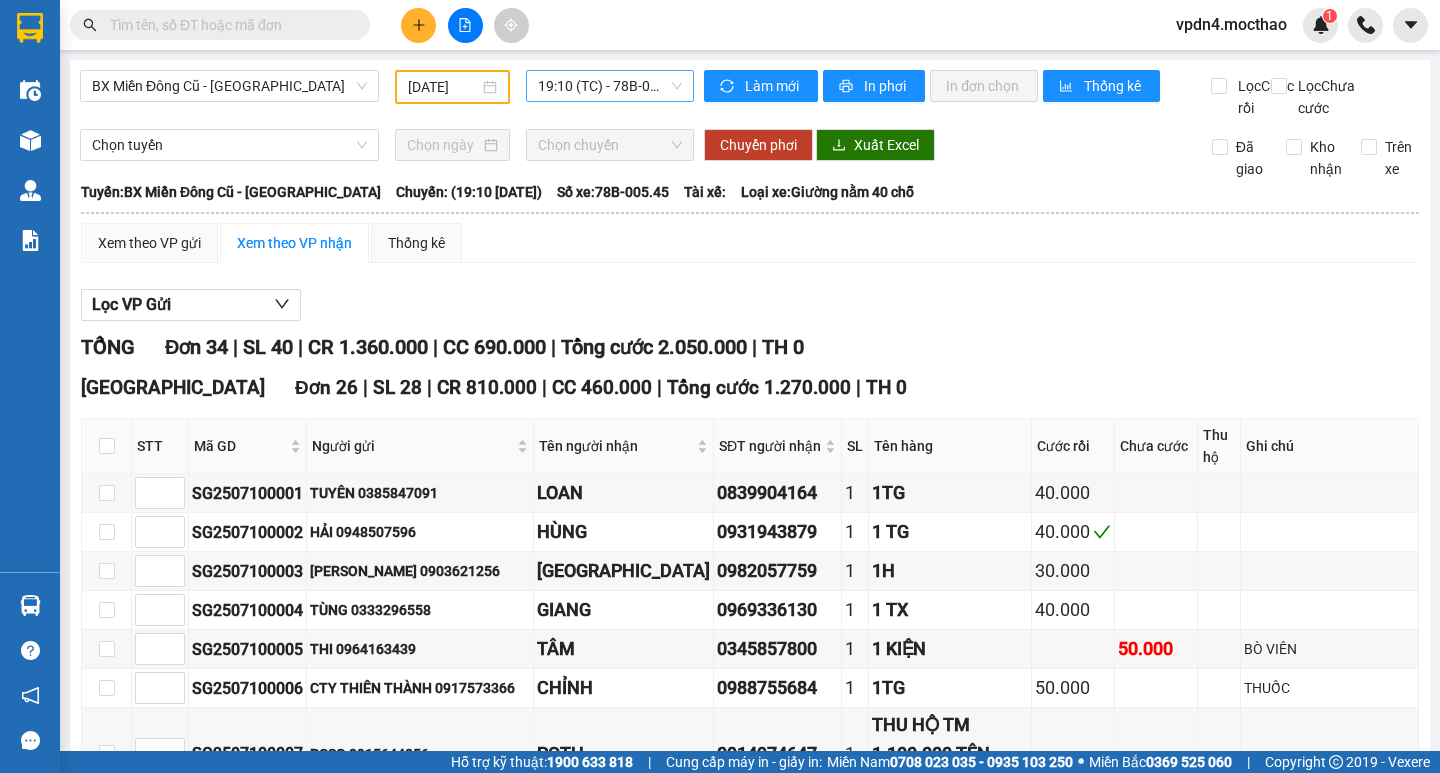 click on "19:10   (TC)   - 78B-005.45" at bounding box center [610, 86] 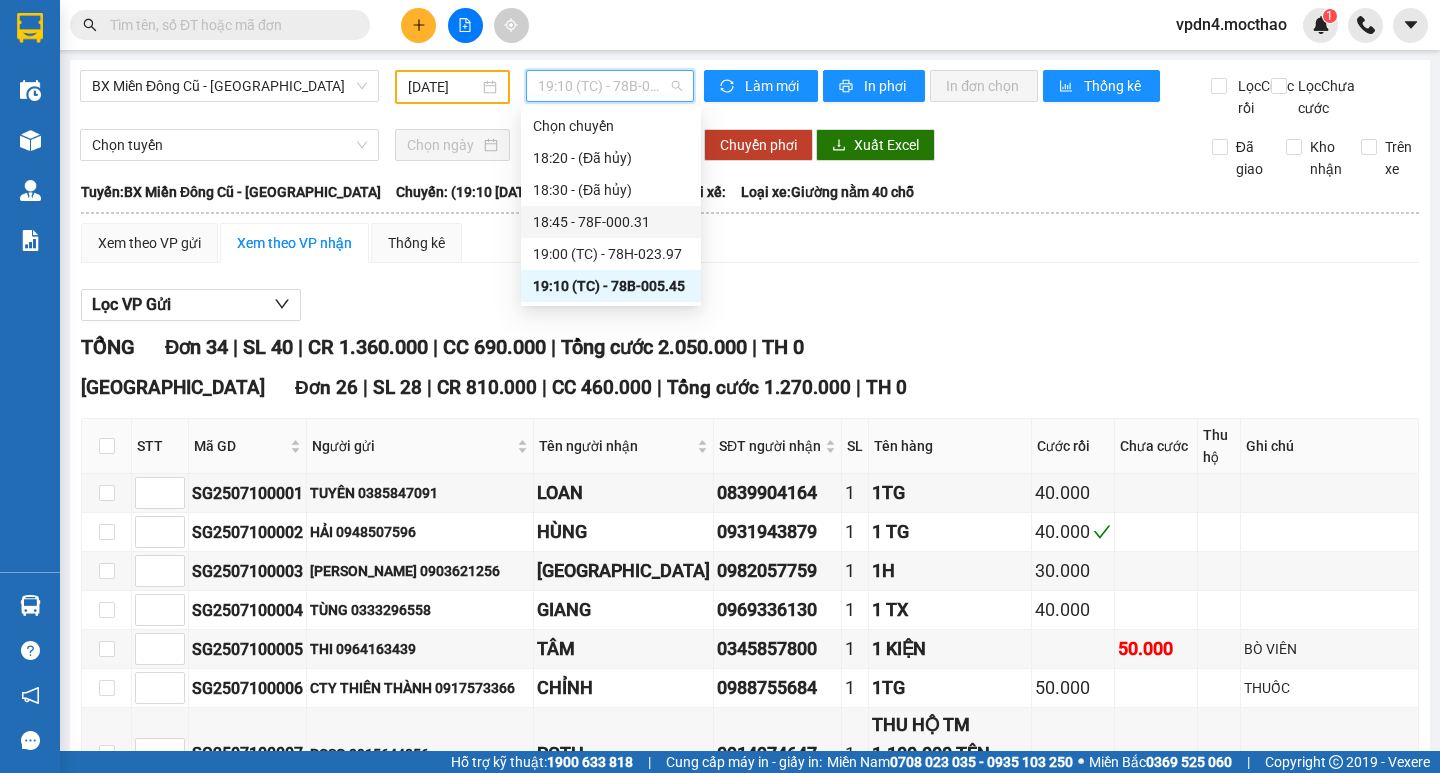 click on "18:45     - 78F-000.31" at bounding box center [611, 222] 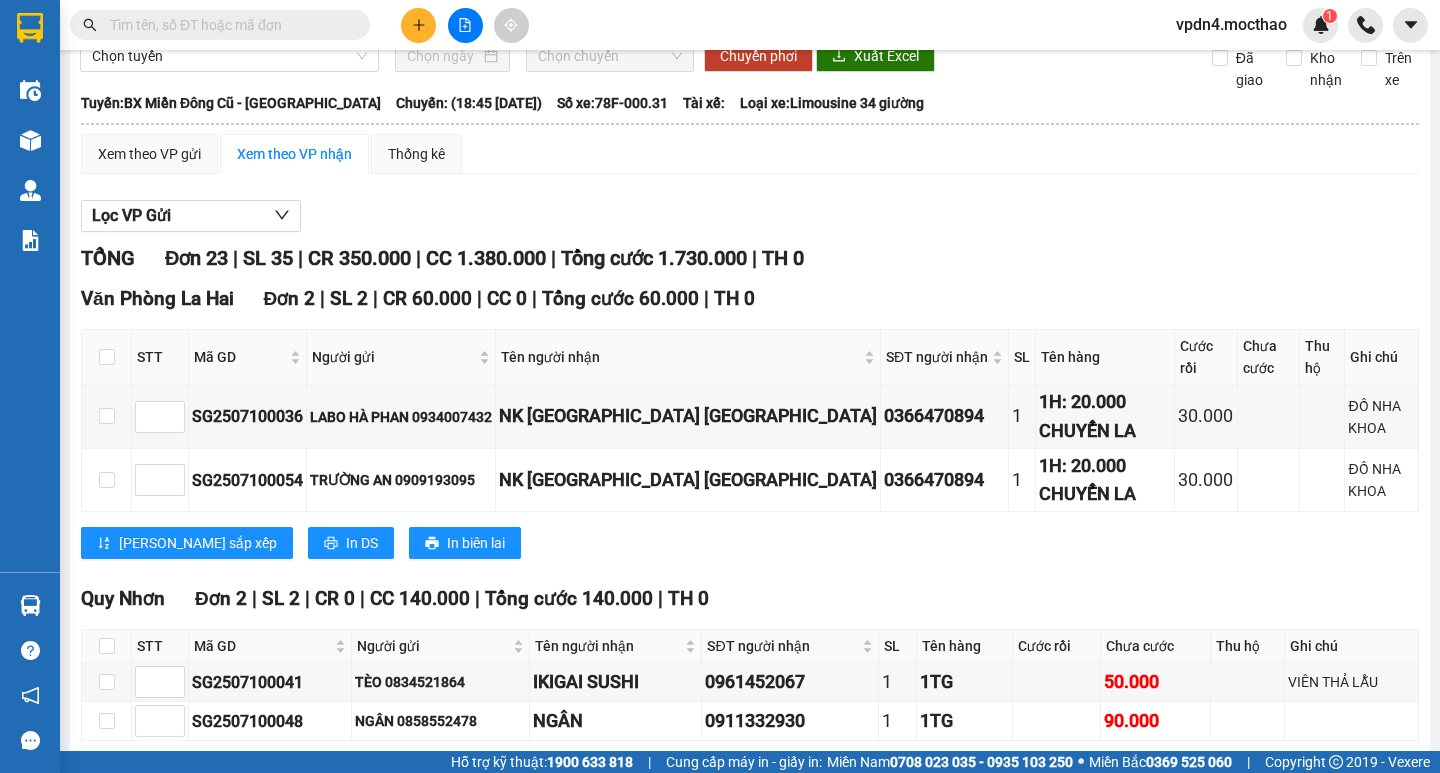 scroll, scrollTop: 132, scrollLeft: 0, axis: vertical 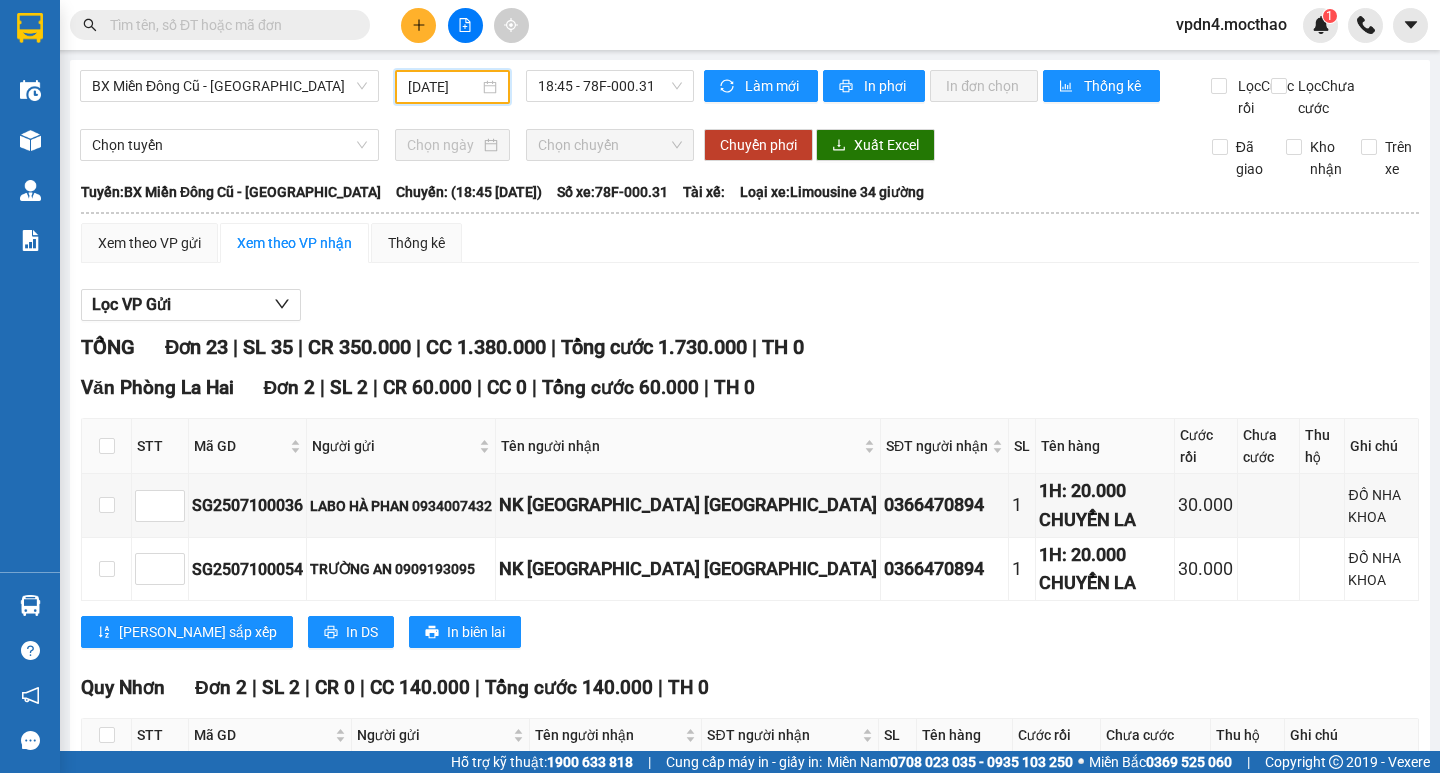 click on "[DATE]" at bounding box center (443, 87) 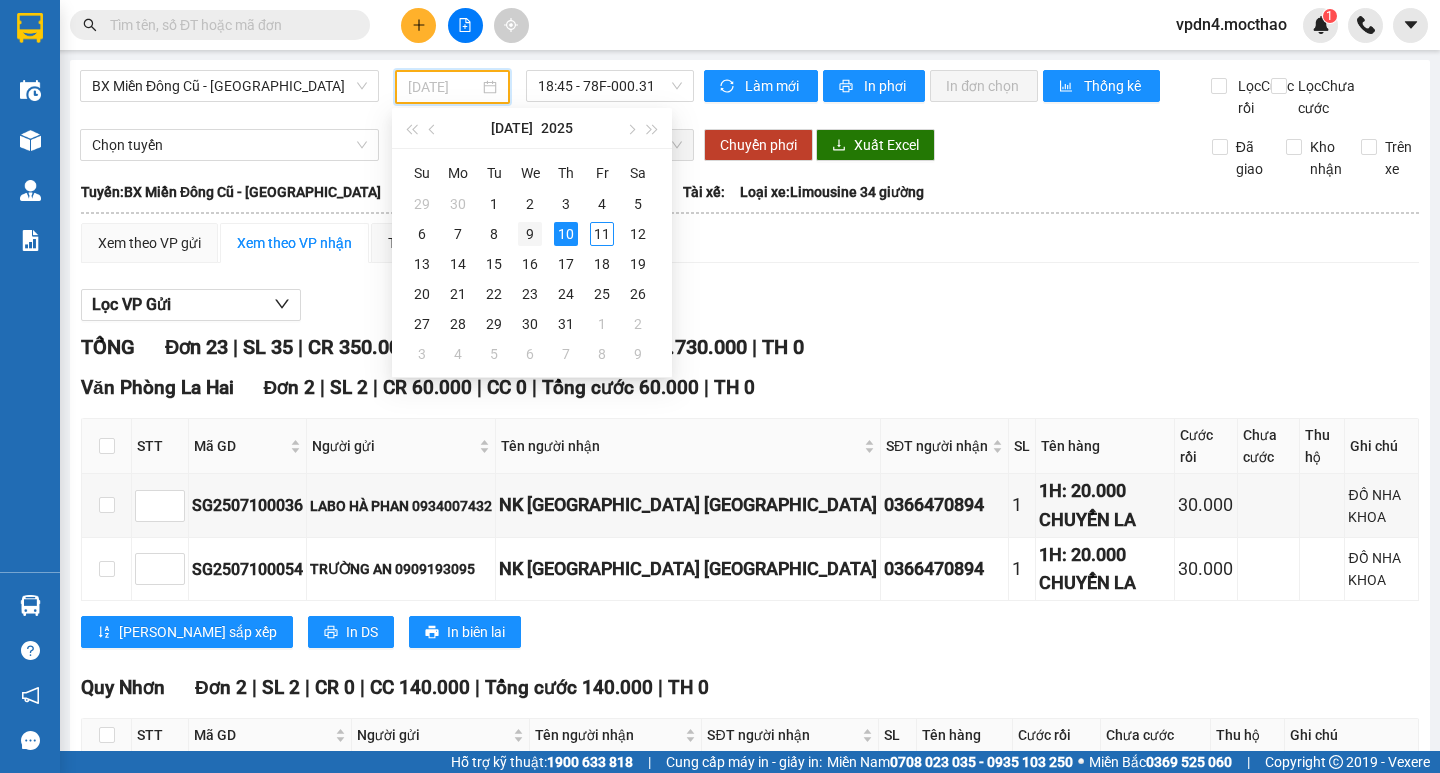 click on "9" at bounding box center [530, 234] 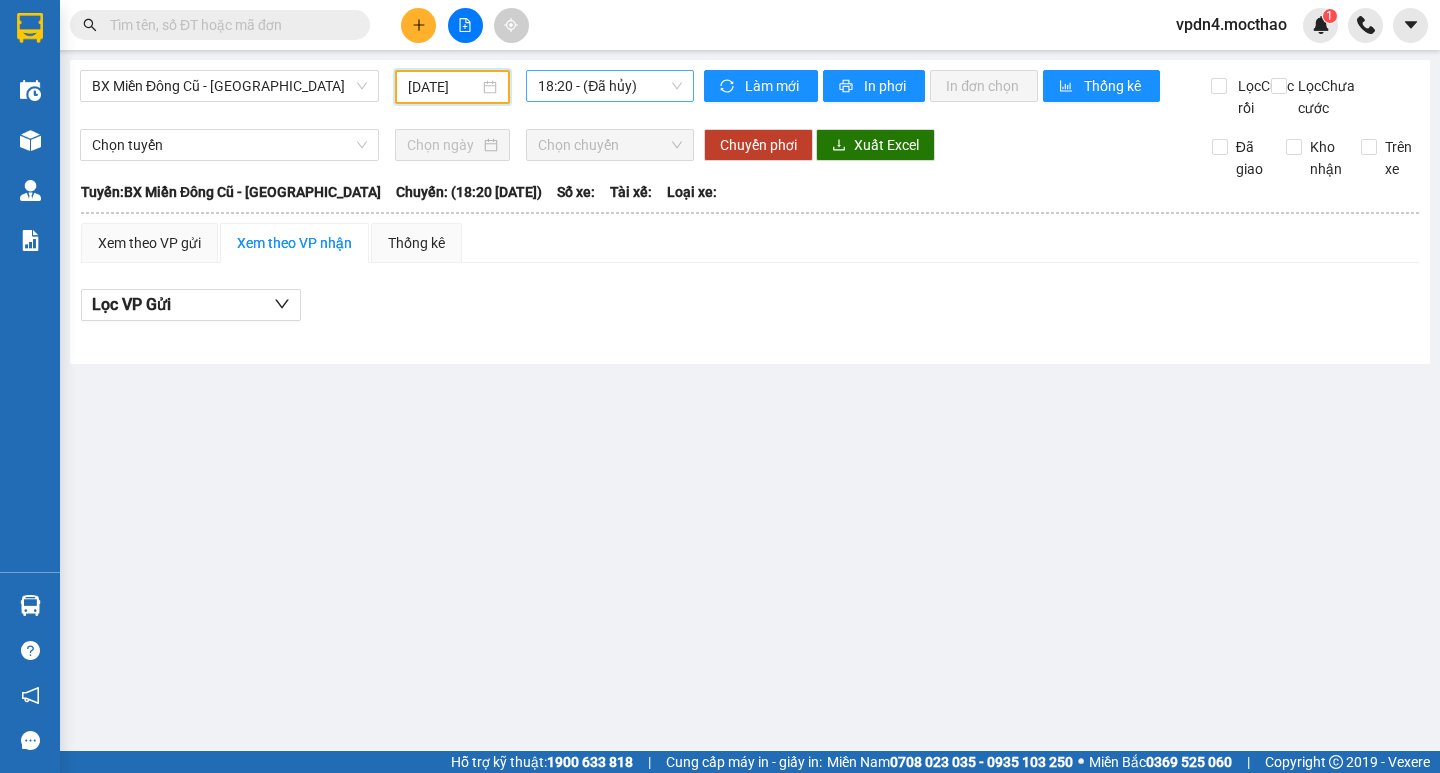 click on "18:20     - (Đã hủy)" at bounding box center [610, 86] 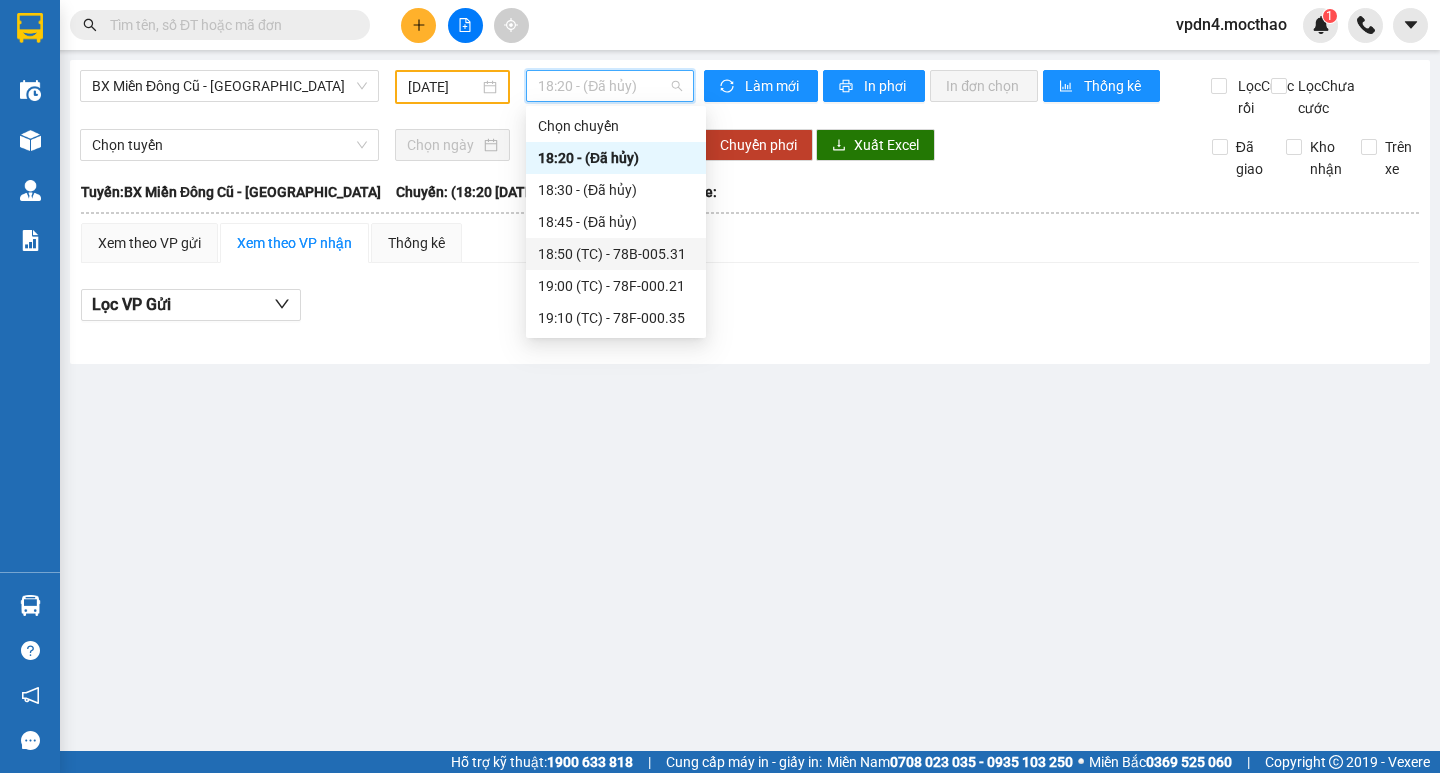 click on "18:50   (TC)   - 78B-005.31" at bounding box center [616, 254] 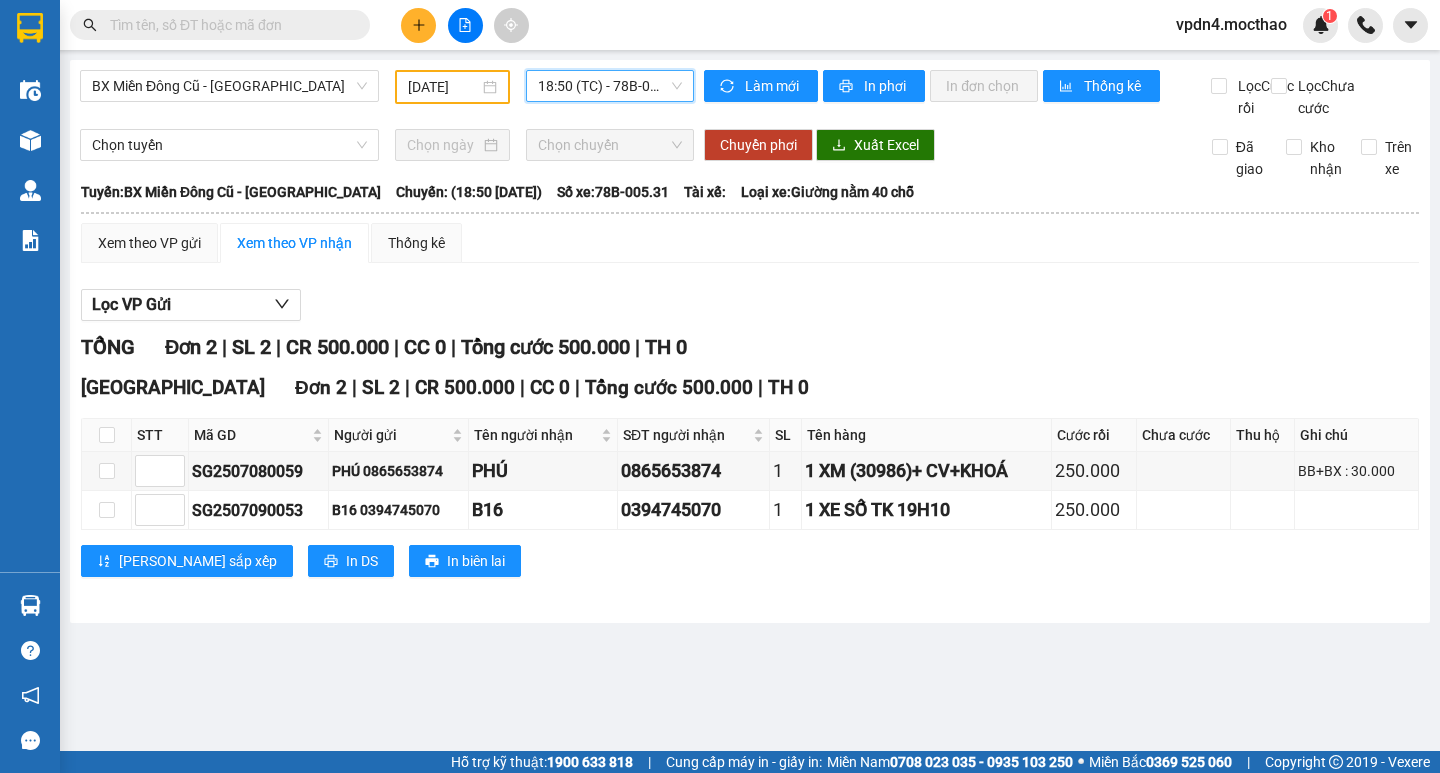 click on "18:50   (TC)   - 78B-005.31" at bounding box center [610, 86] 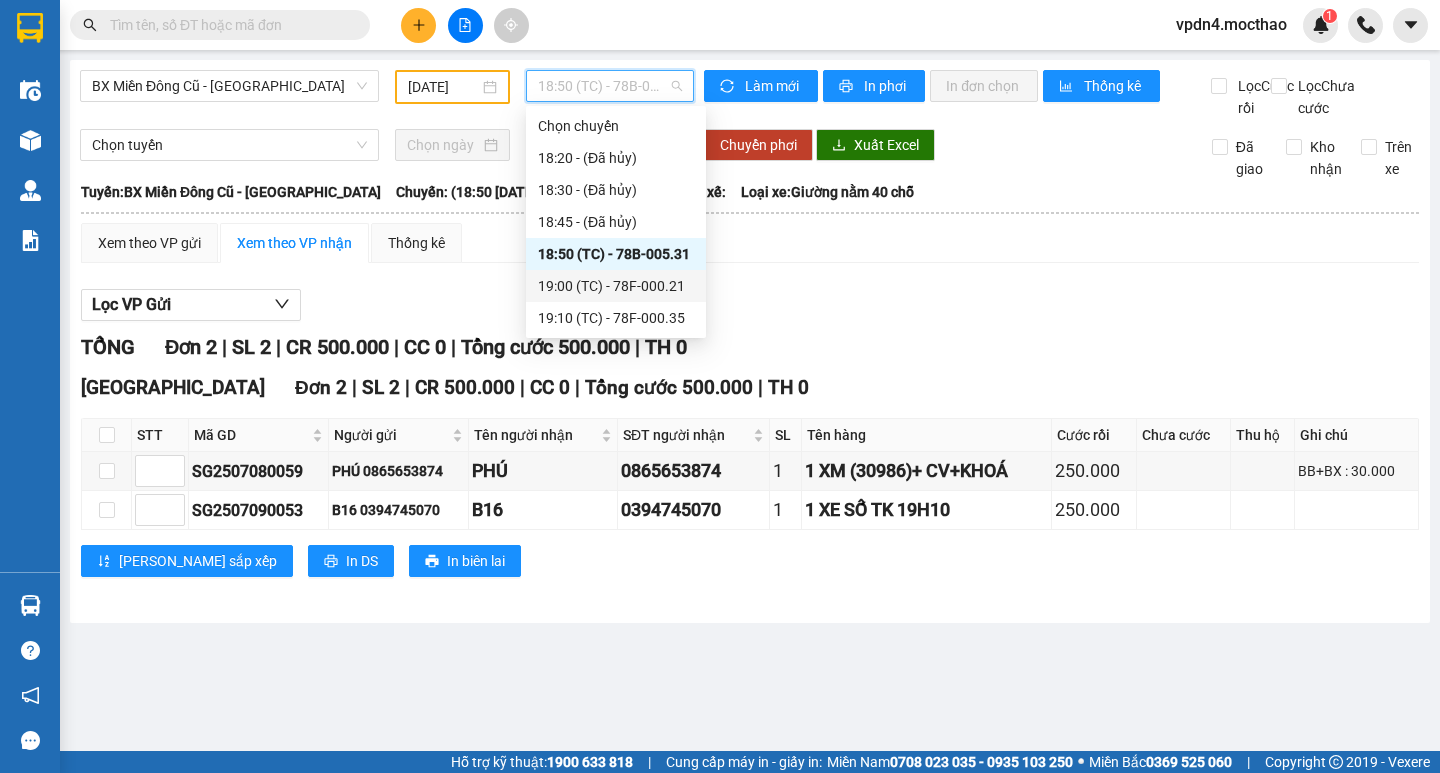 click on "19:00   (TC)   - 78F-000.21" at bounding box center [616, 286] 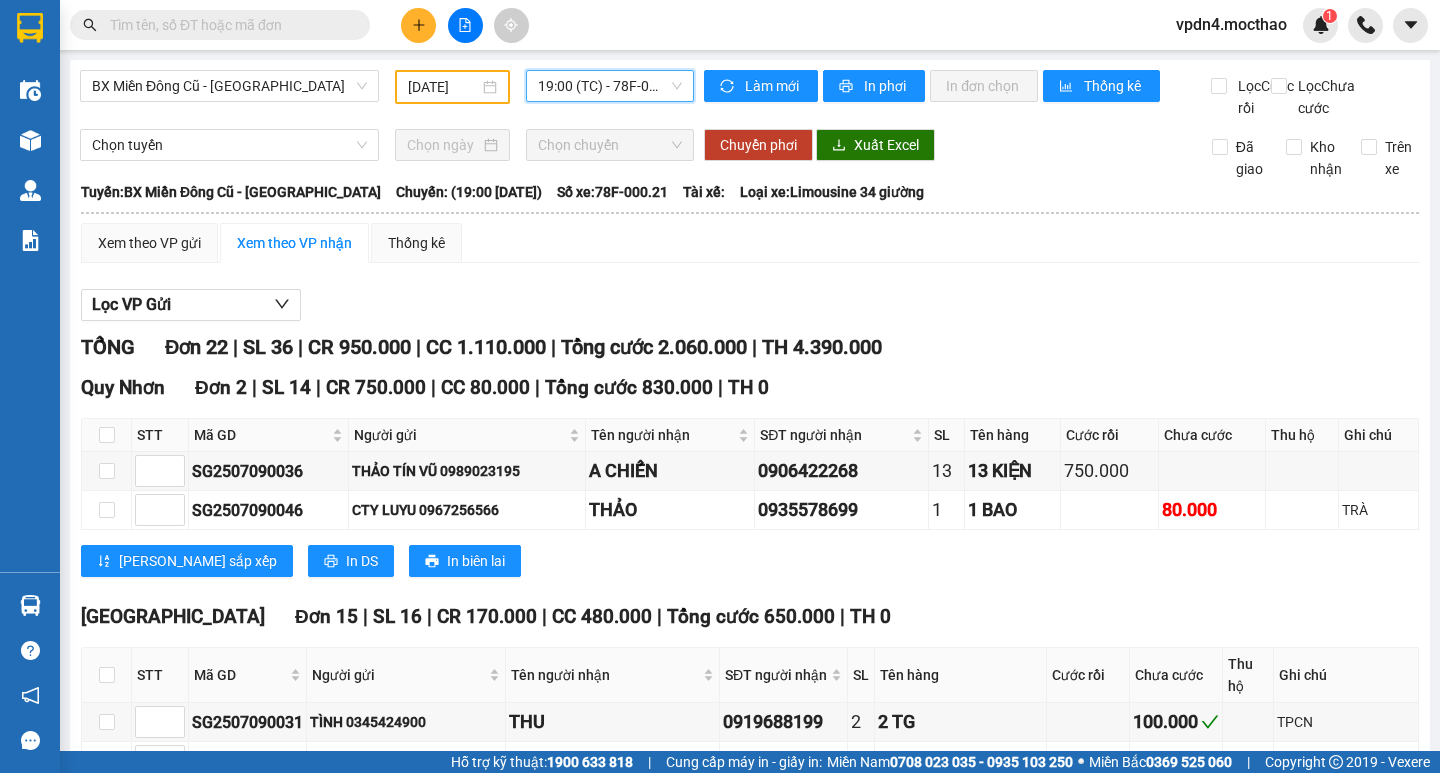 scroll, scrollTop: 657, scrollLeft: 0, axis: vertical 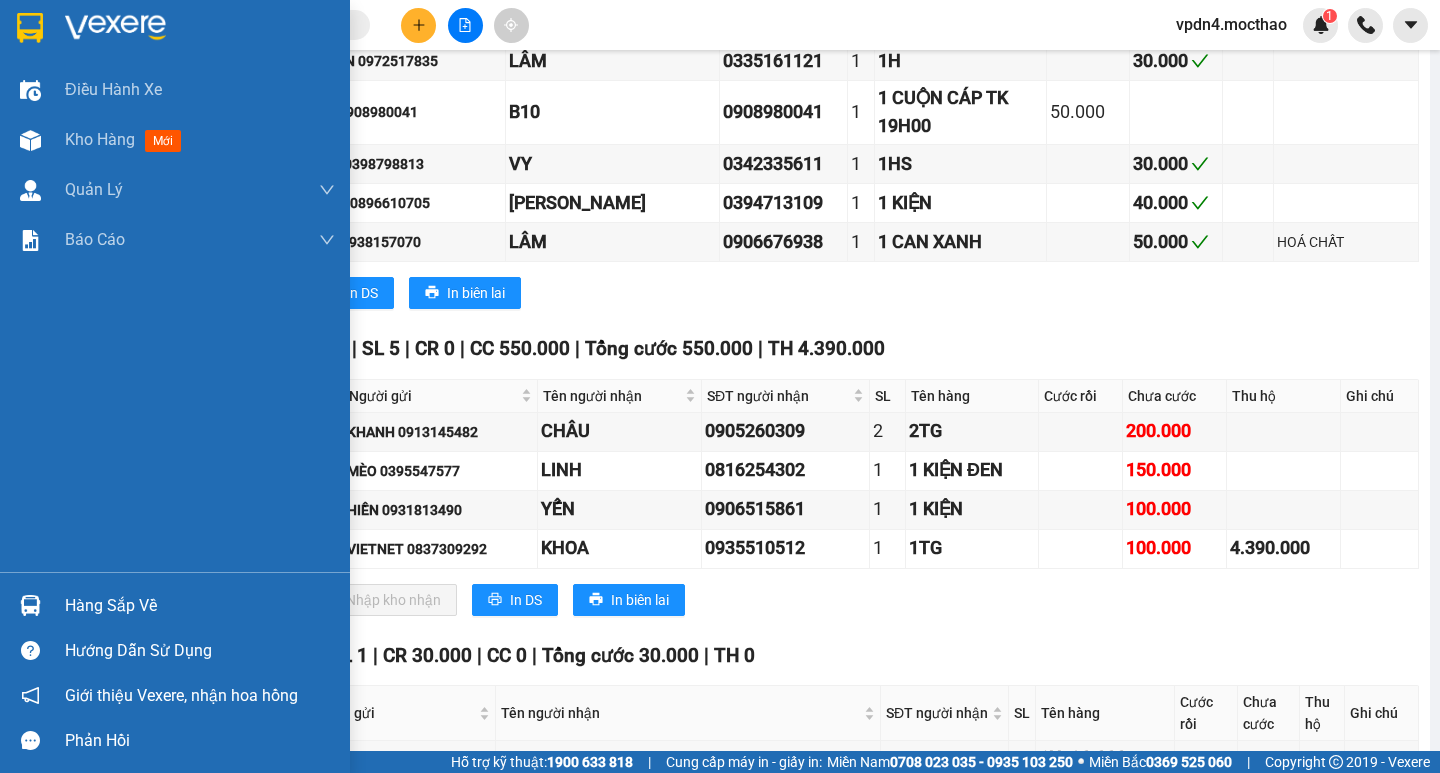 click on "Hàng sắp về" at bounding box center (200, 606) 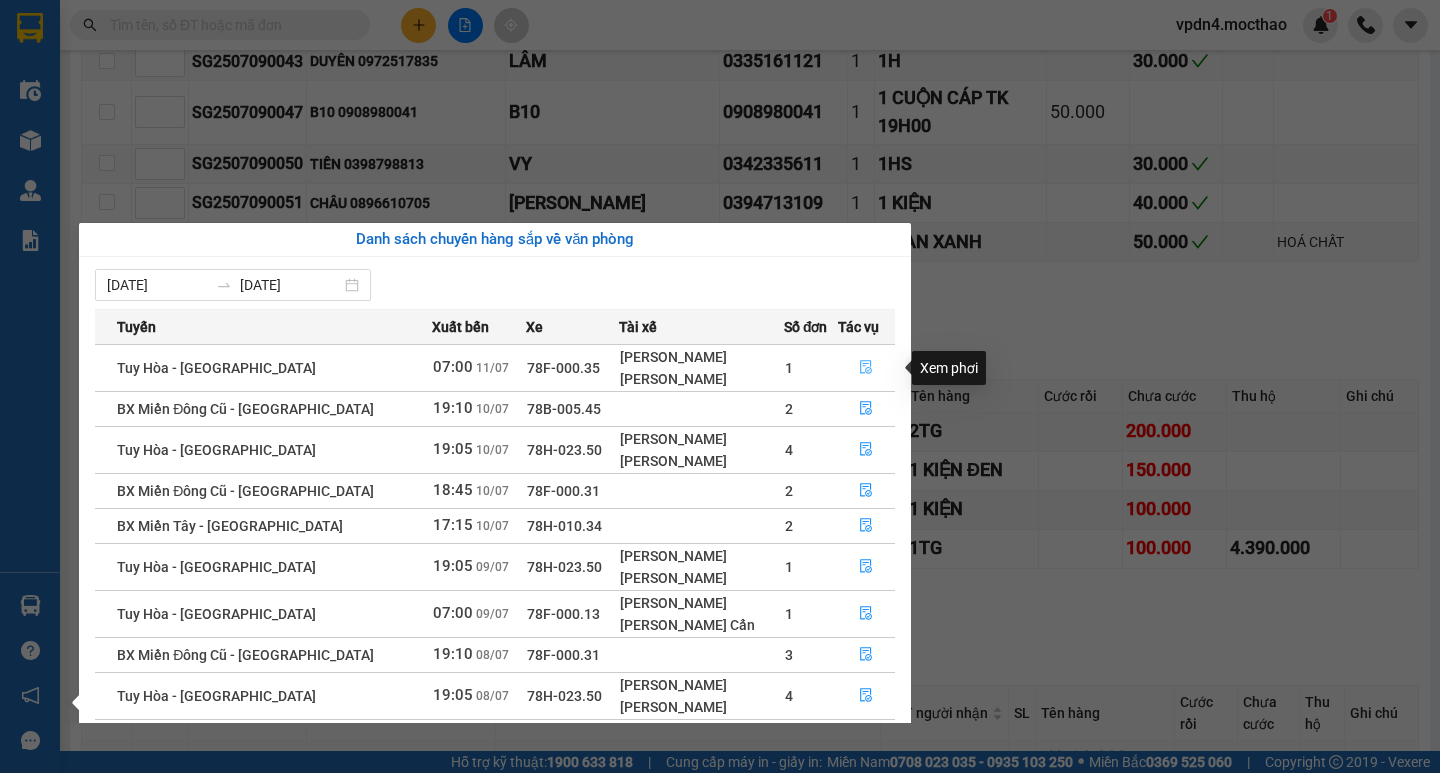 click 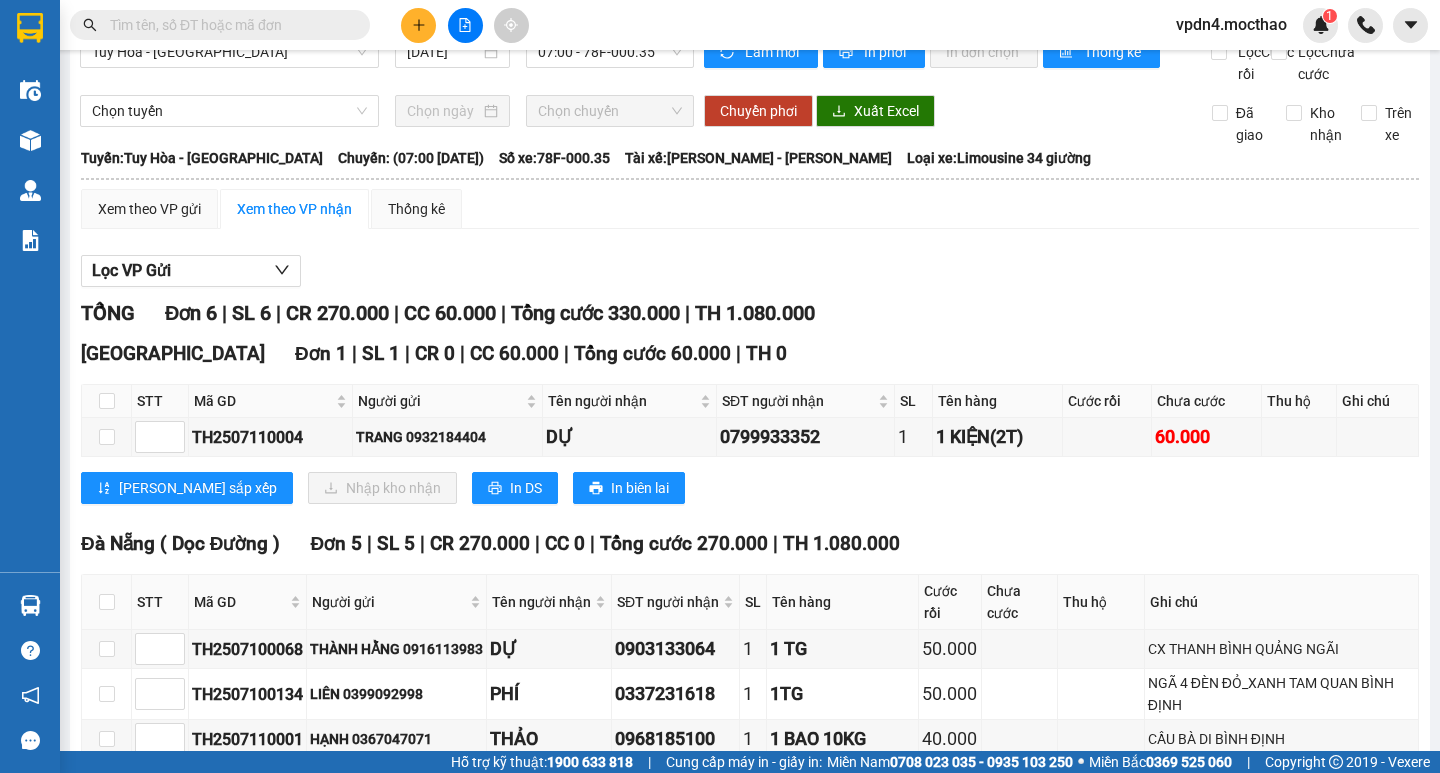 scroll, scrollTop: 0, scrollLeft: 0, axis: both 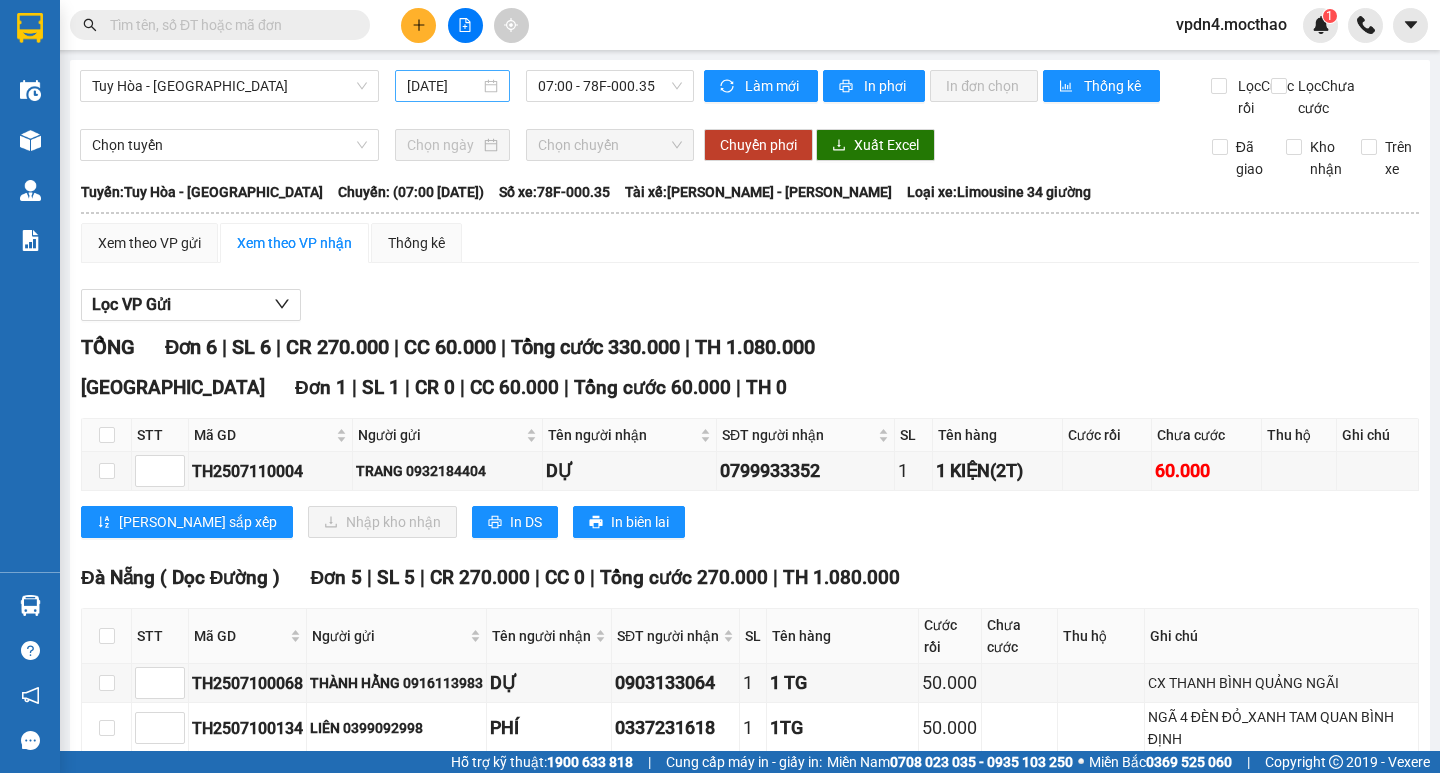 click on "[DATE]" at bounding box center [443, 86] 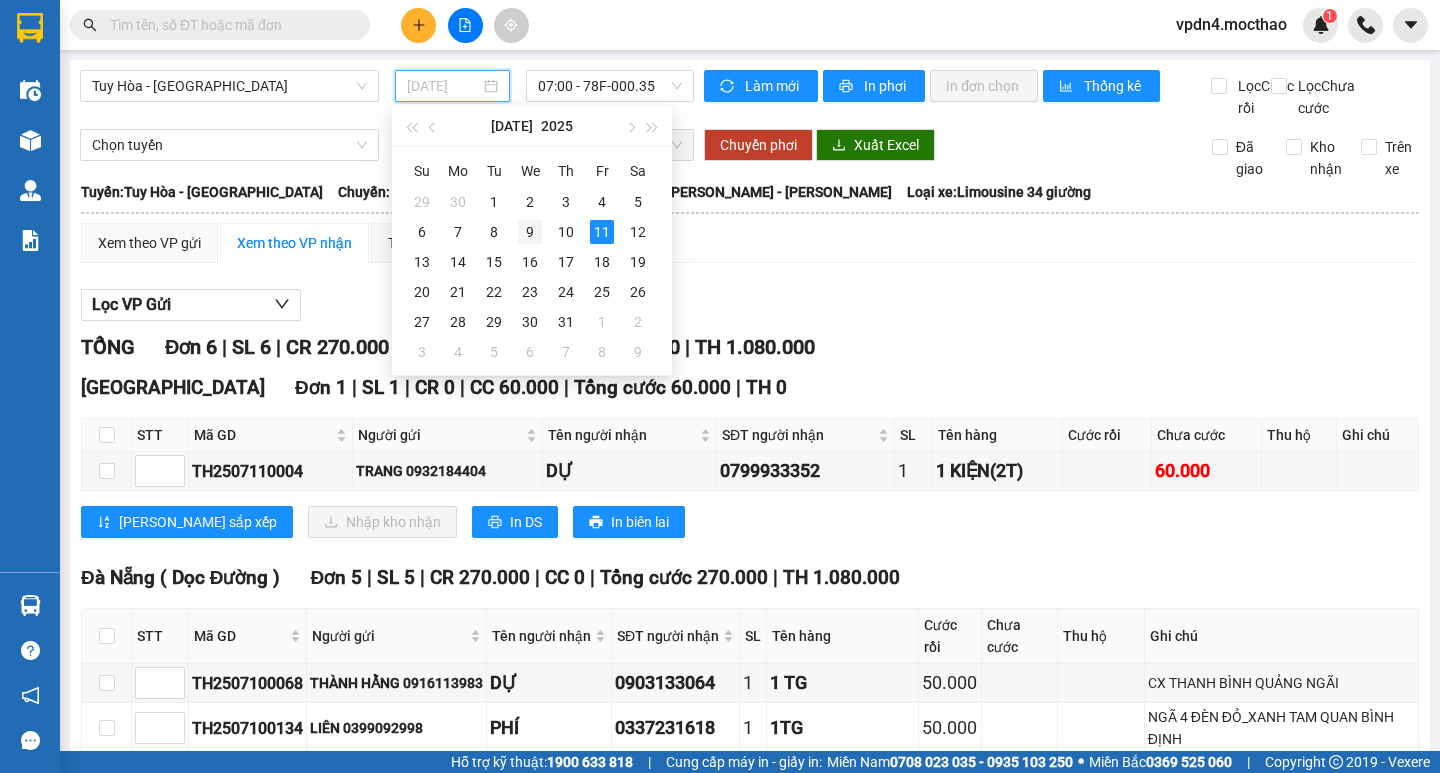 click on "9" at bounding box center [530, 232] 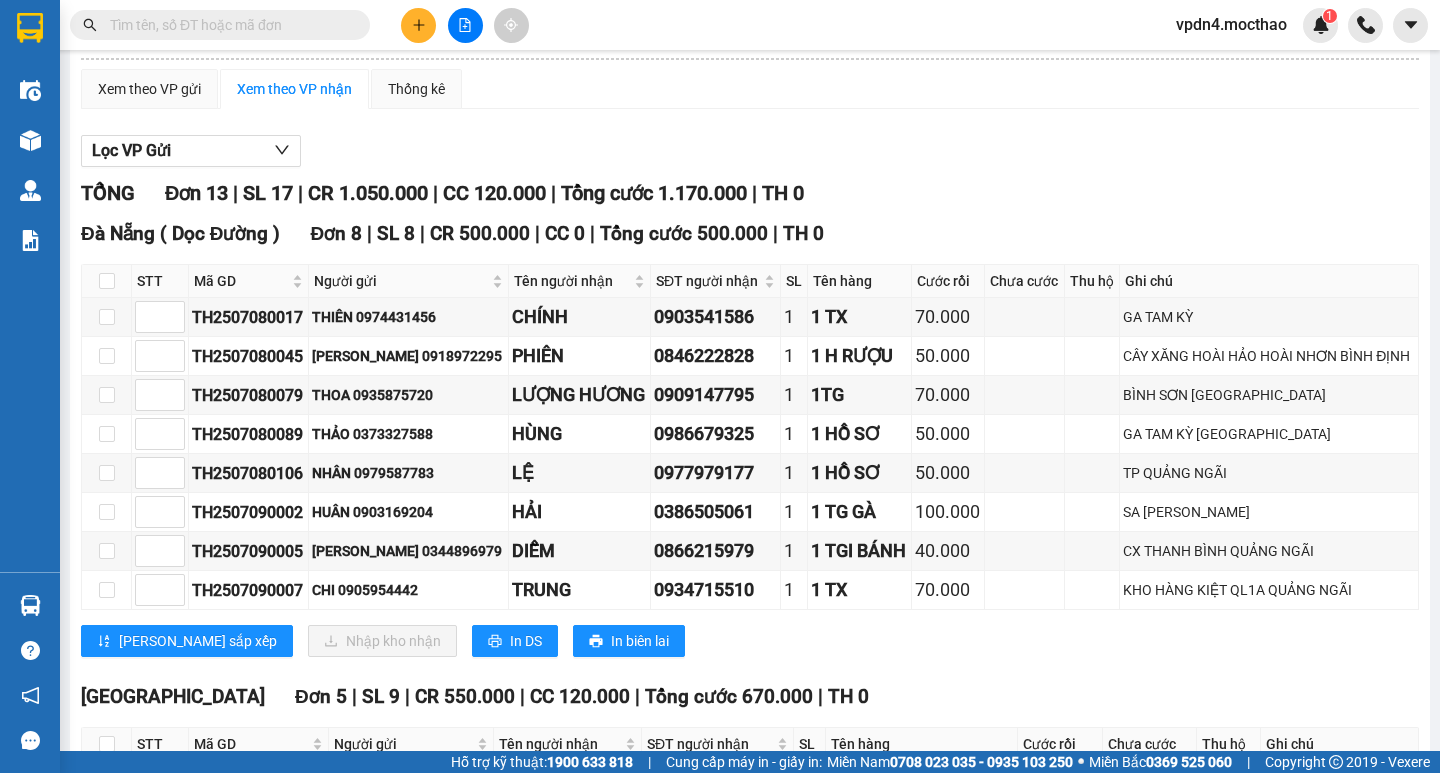 scroll, scrollTop: 0, scrollLeft: 0, axis: both 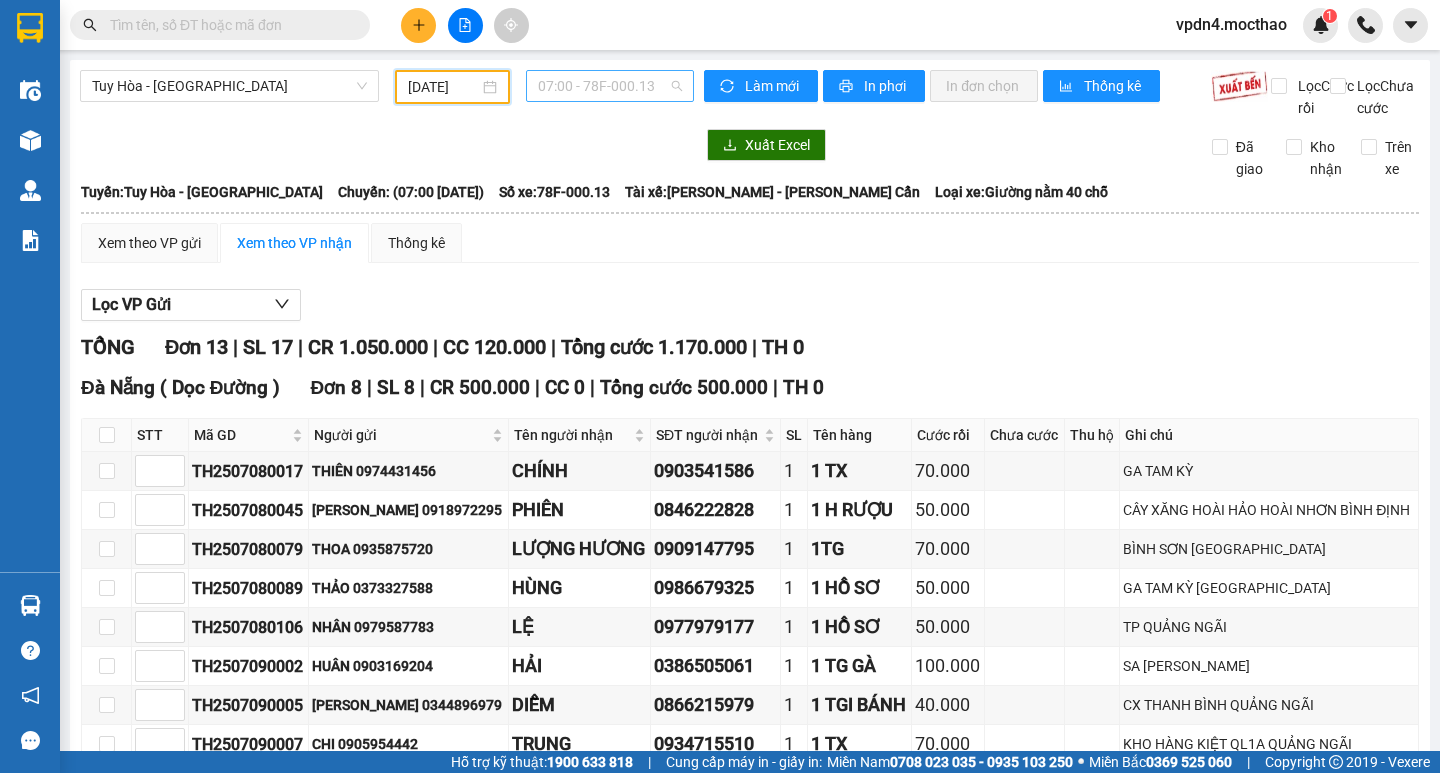 click on "07:00     - 78F-000.13" at bounding box center (610, 86) 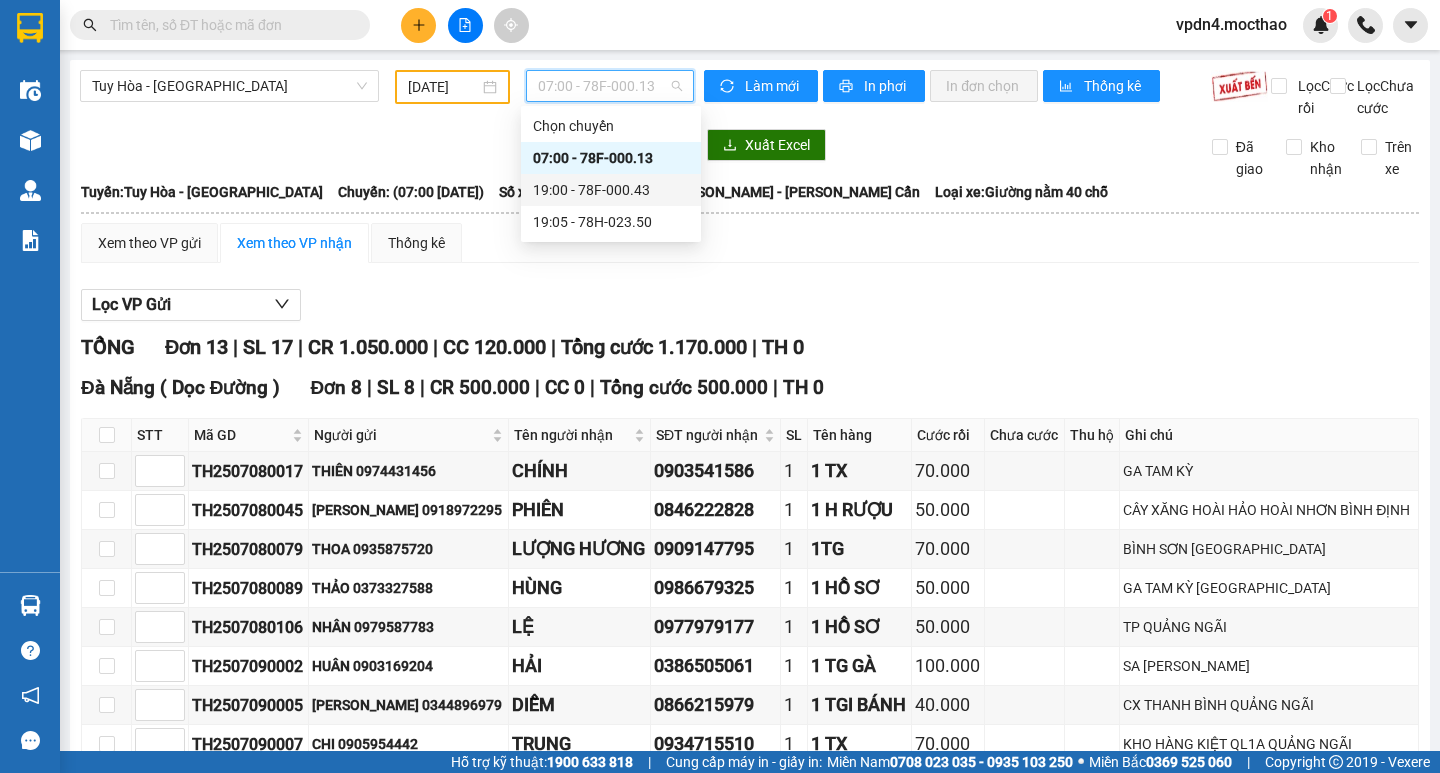 click on "19:00     - 78F-000.43" at bounding box center (611, 190) 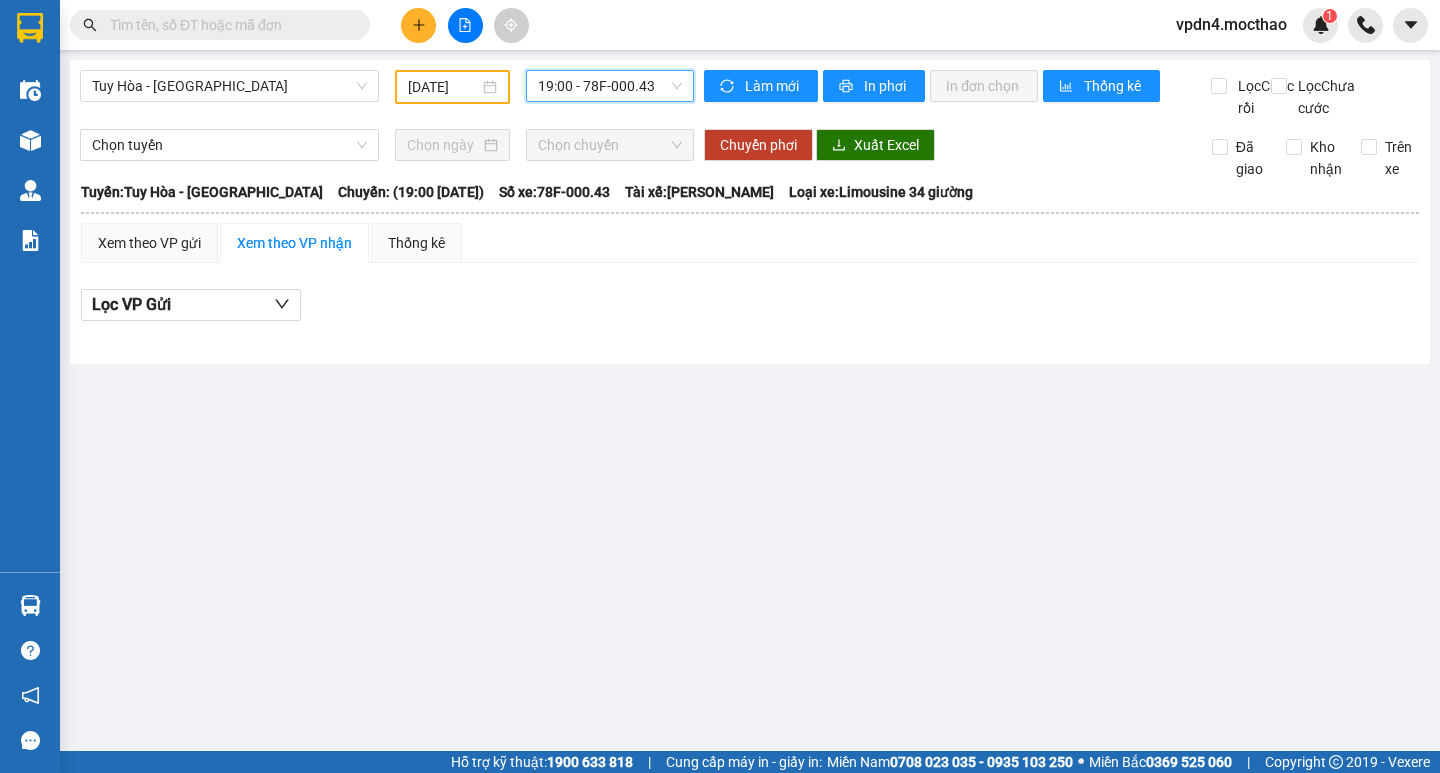 click on "19:00     - 78F-000.43" at bounding box center (610, 86) 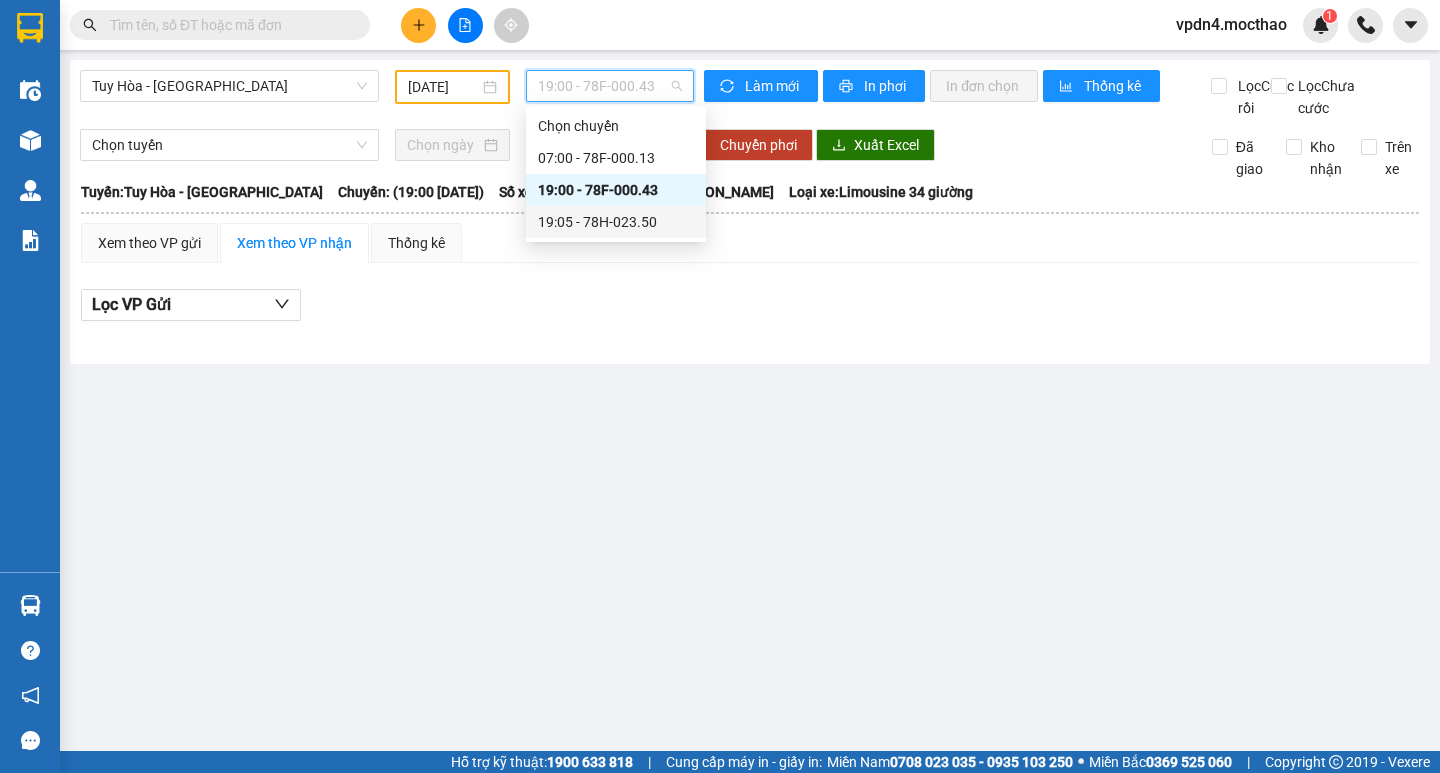click on "19:05     - 78H-023.50" at bounding box center [616, 222] 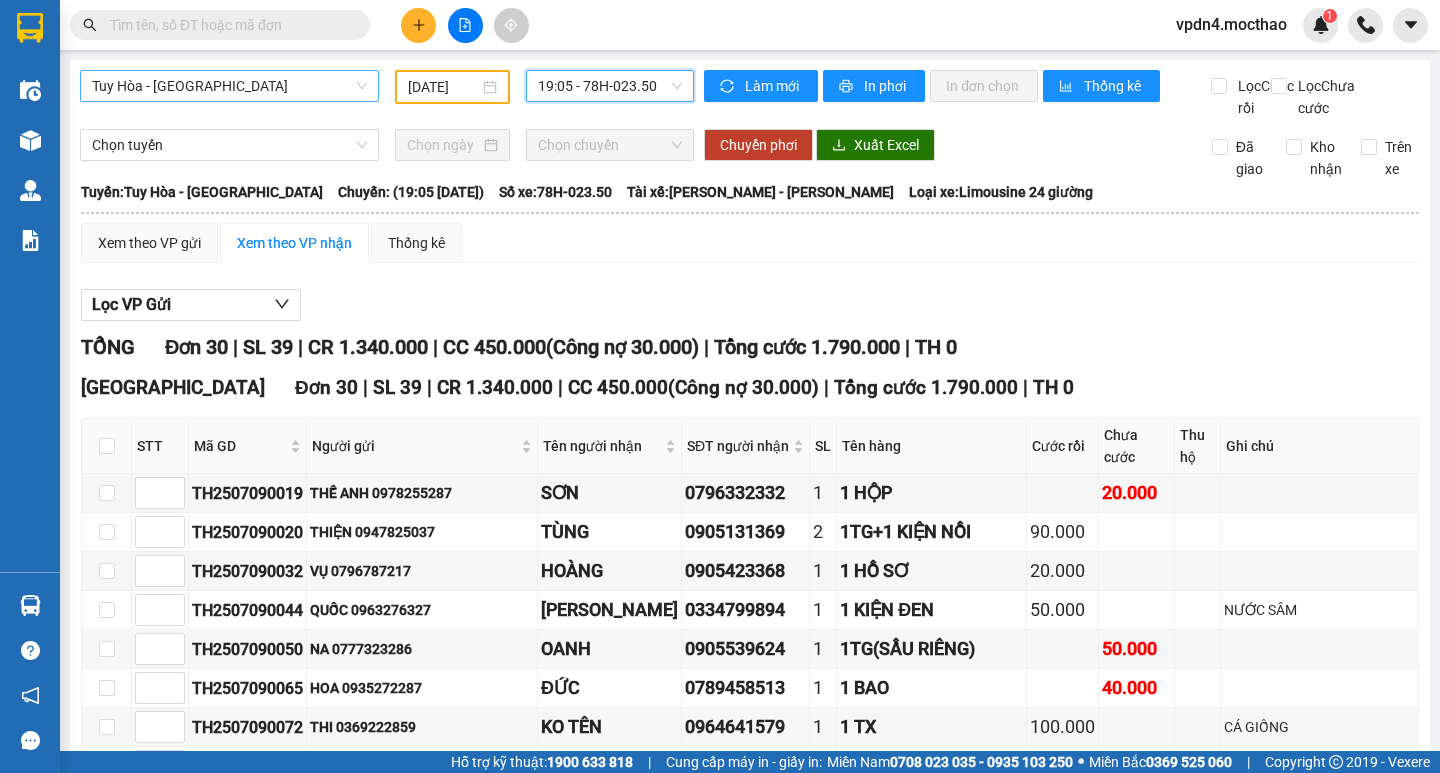 click on "[PERSON_NAME] - [GEOGRAPHIC_DATA]" at bounding box center [229, 86] 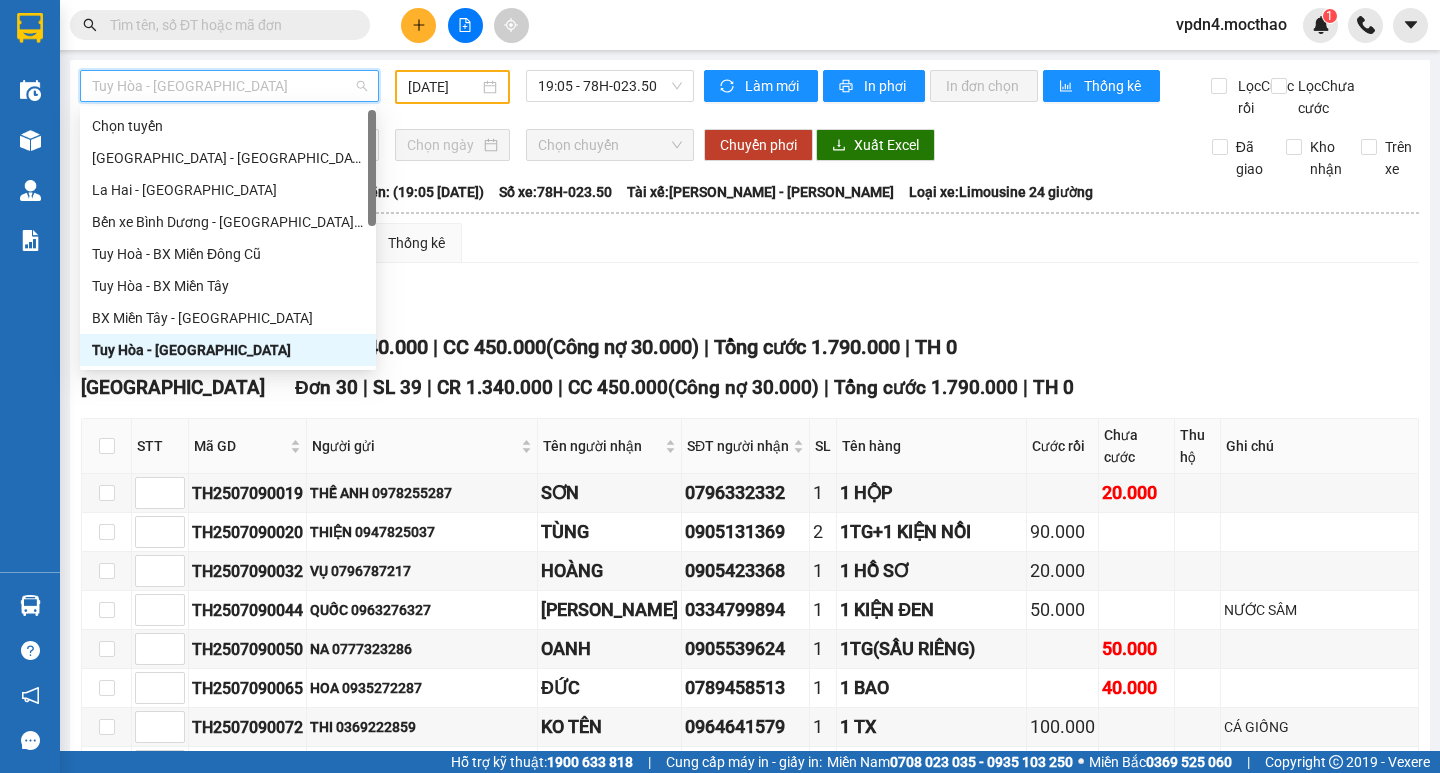 type on "d" 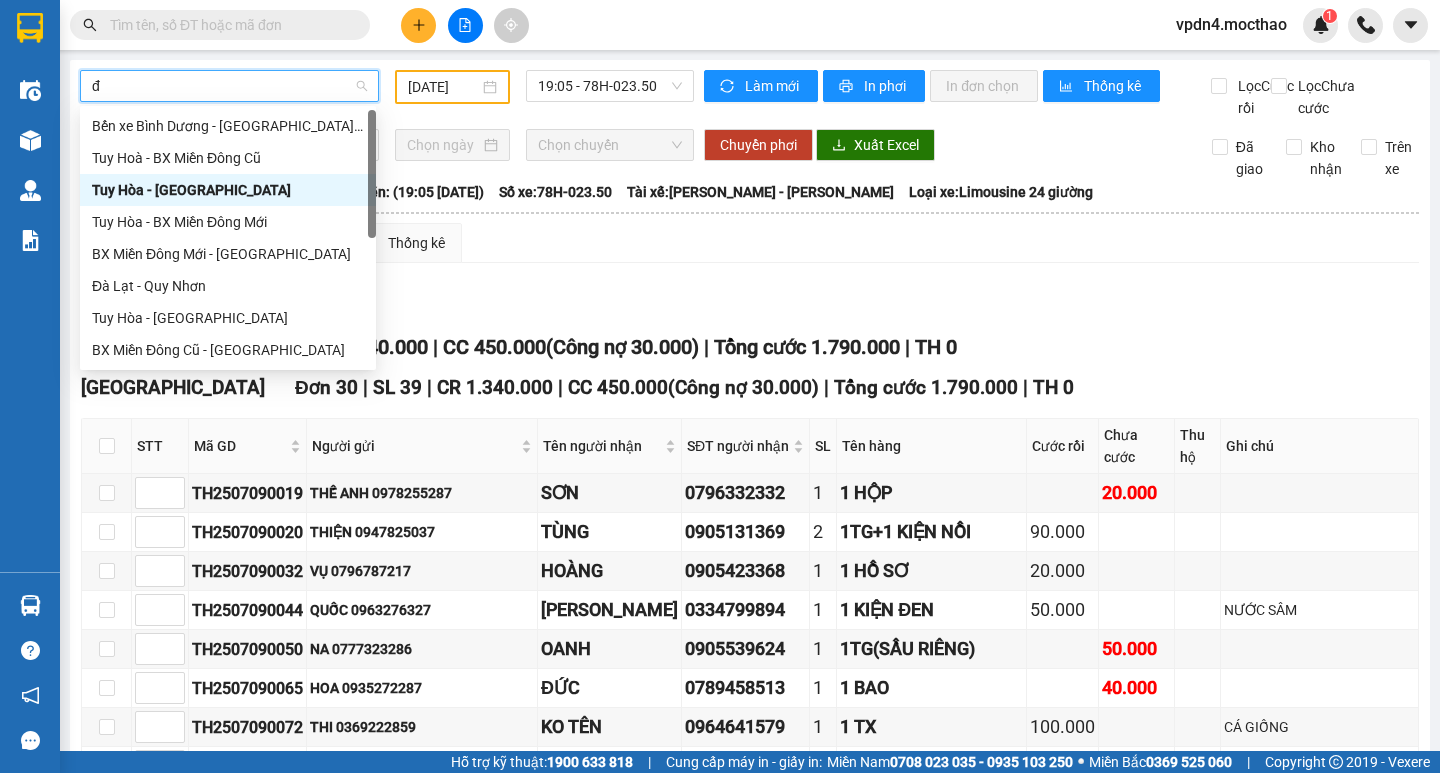 type on "đa" 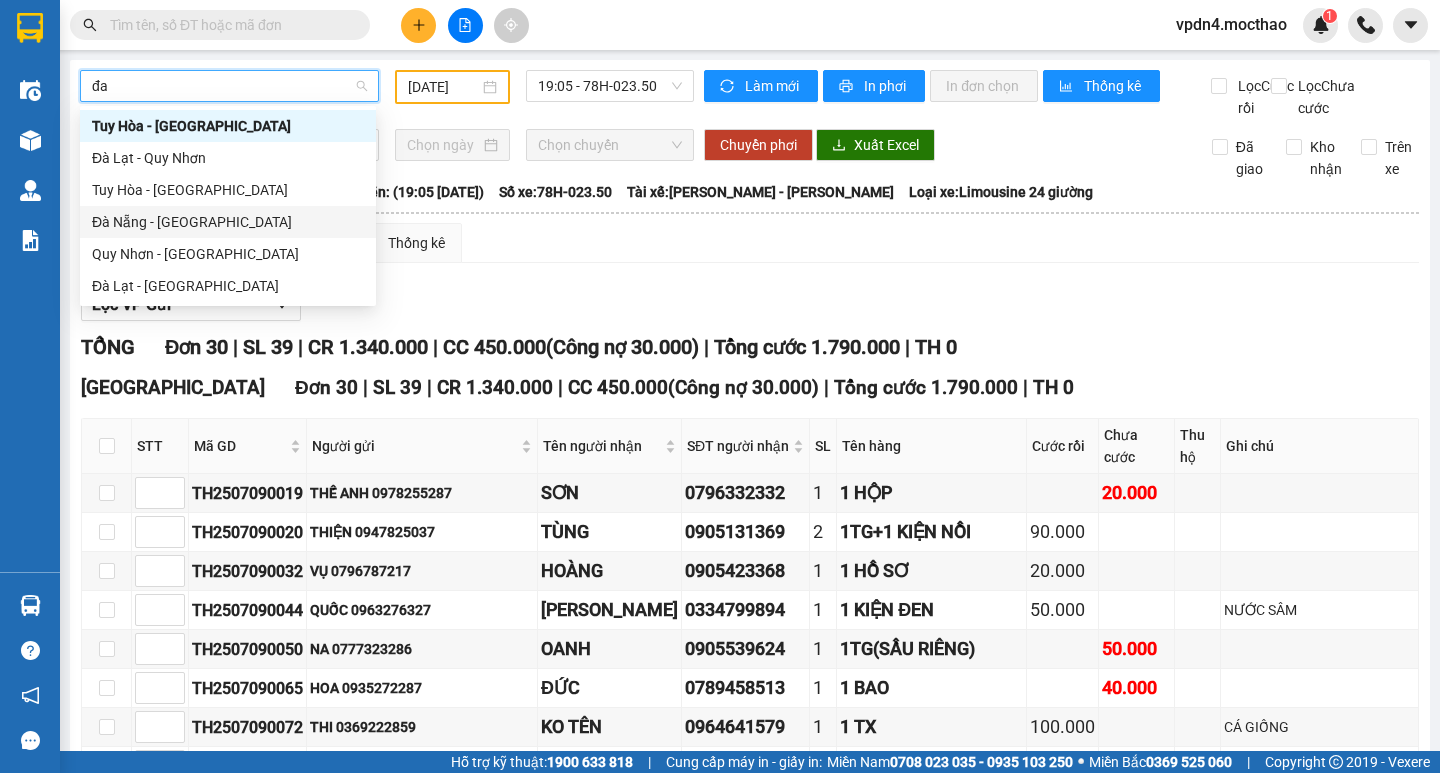 click on "Đà Nẵng - [PERSON_NAME]" at bounding box center (228, 222) 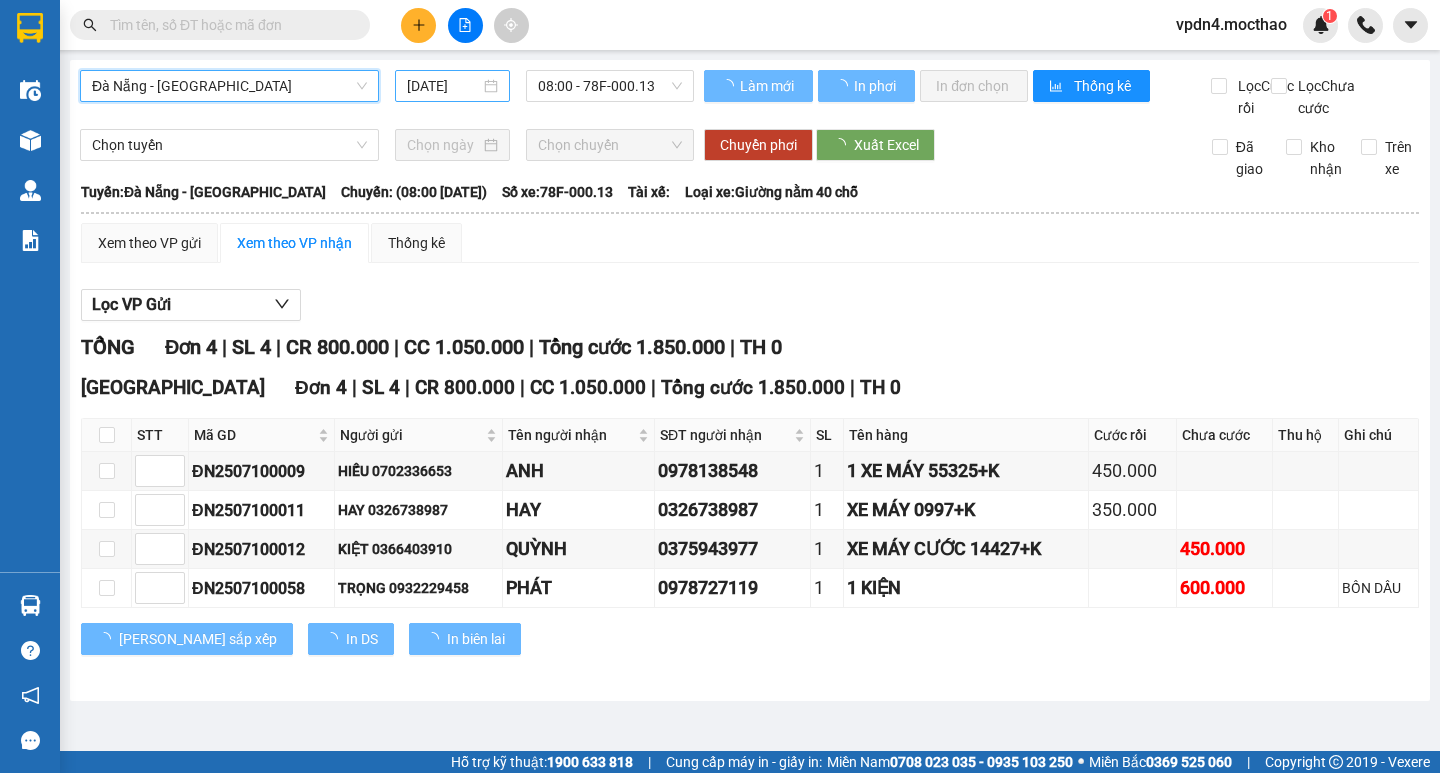 click on "[DATE]" at bounding box center (443, 86) 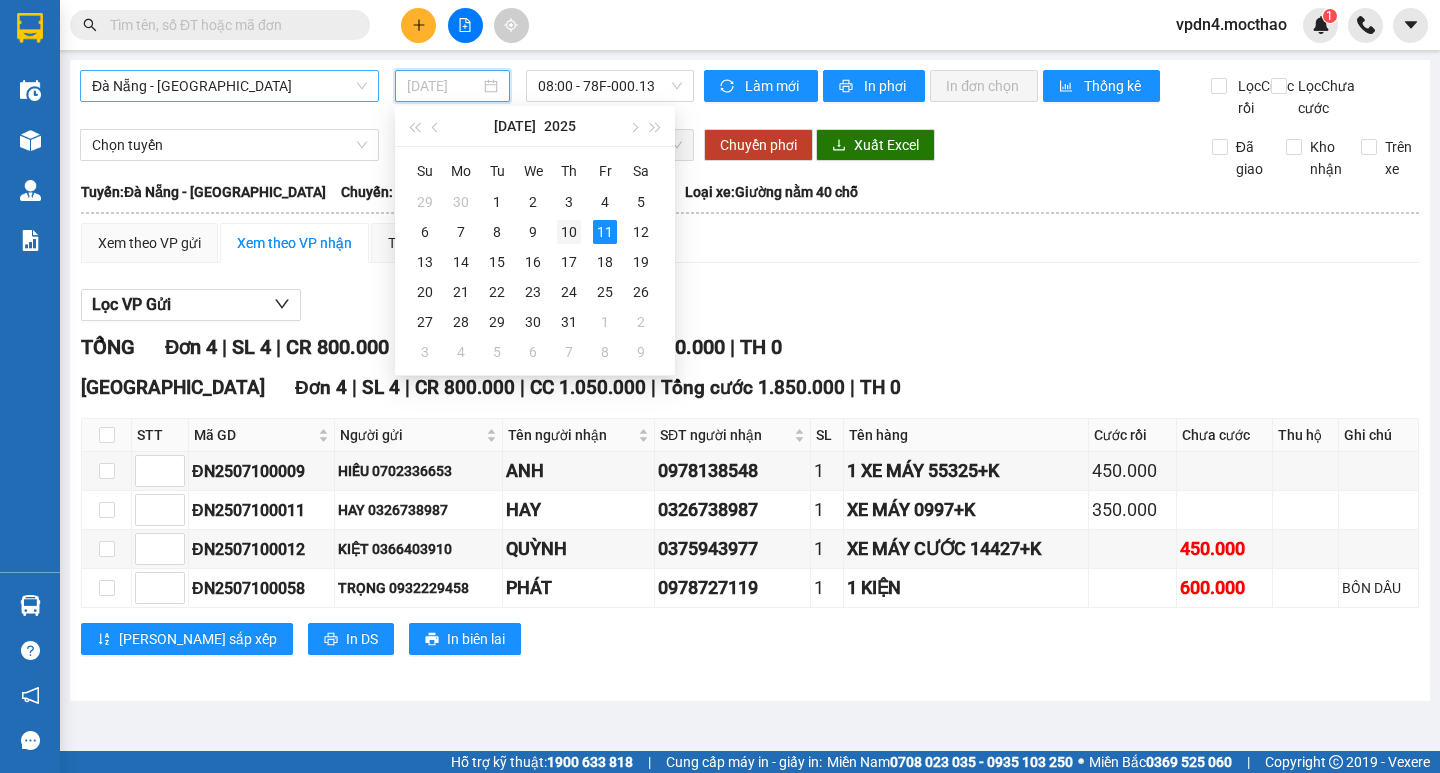 click on "10" at bounding box center (569, 232) 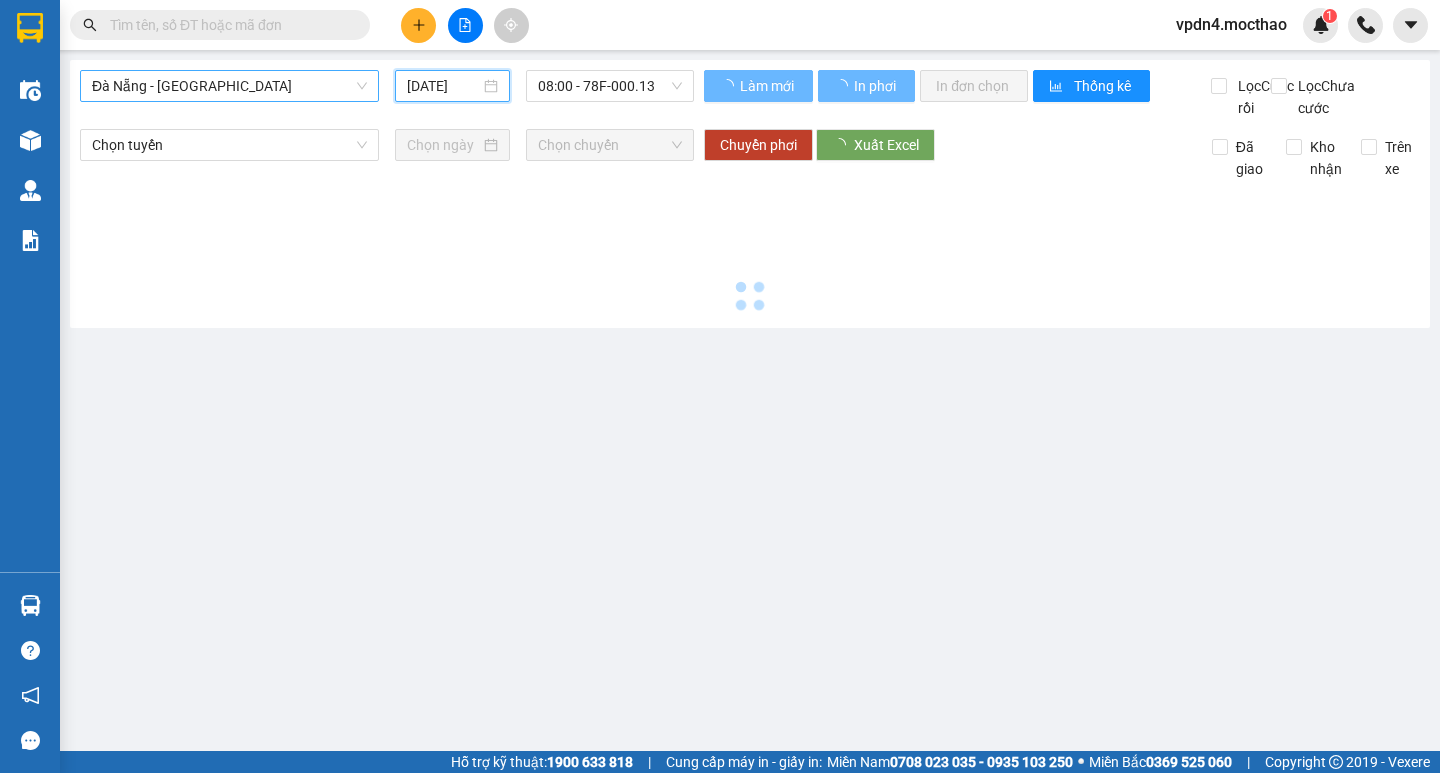 type on "[DATE]" 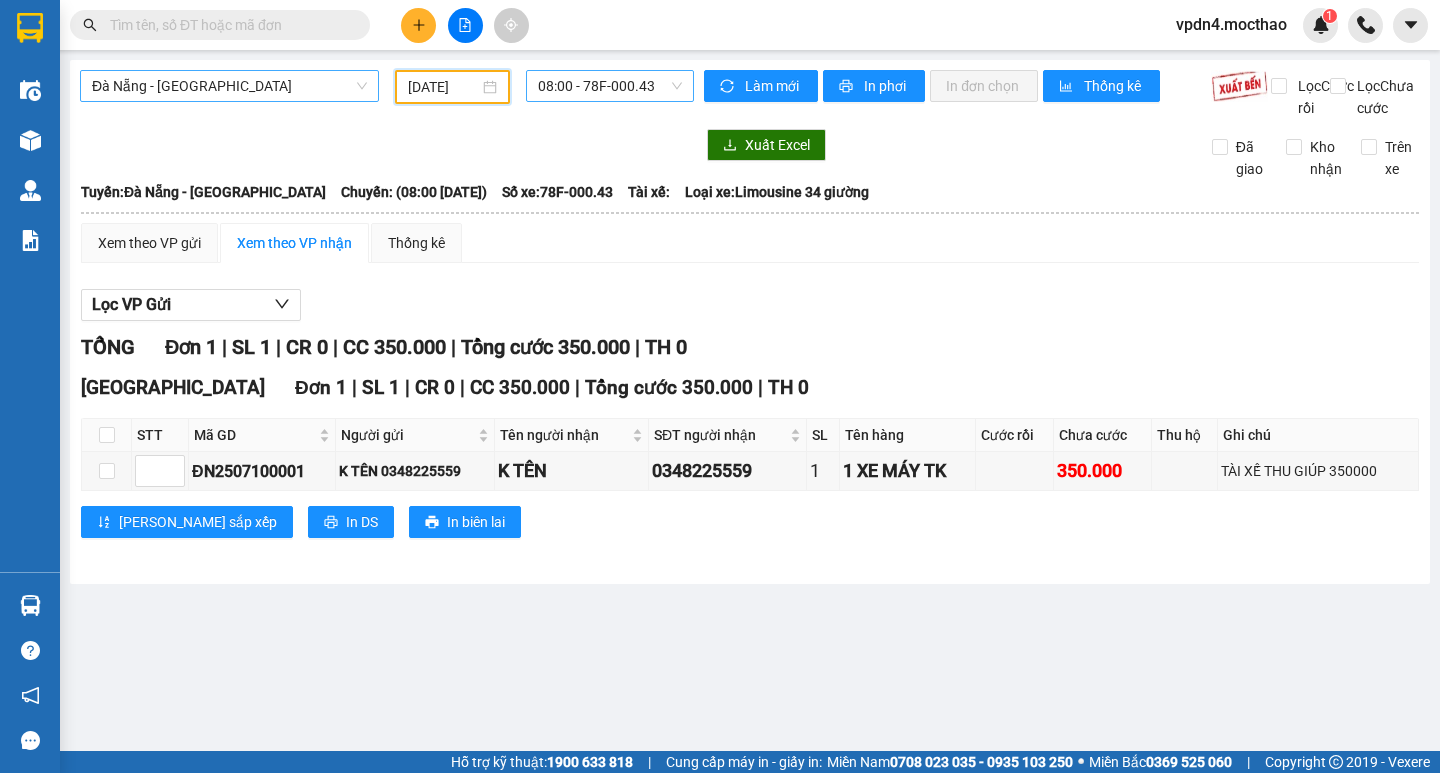 click on "08:00     - 78F-000.43" at bounding box center [610, 86] 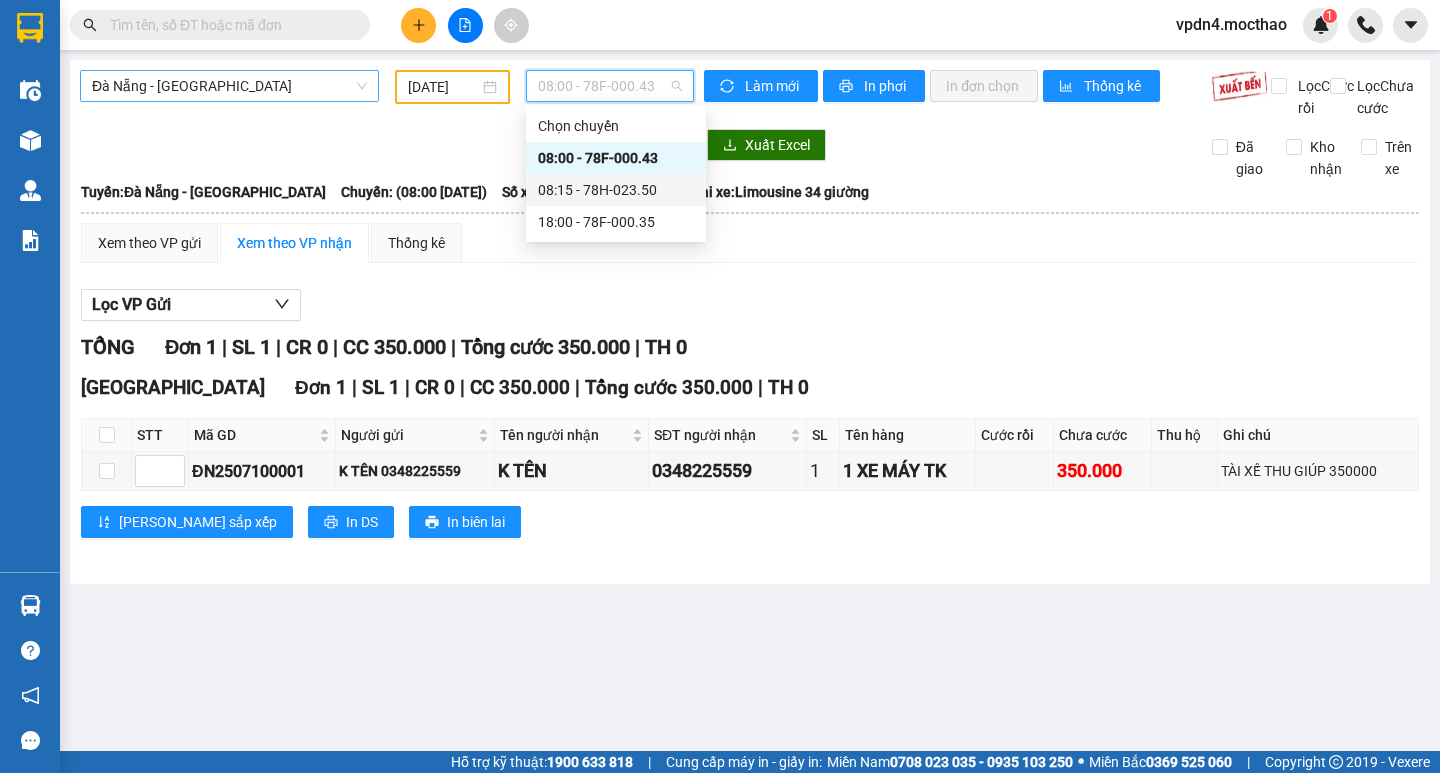 click on "08:15     - 78H-023.50" at bounding box center [616, 190] 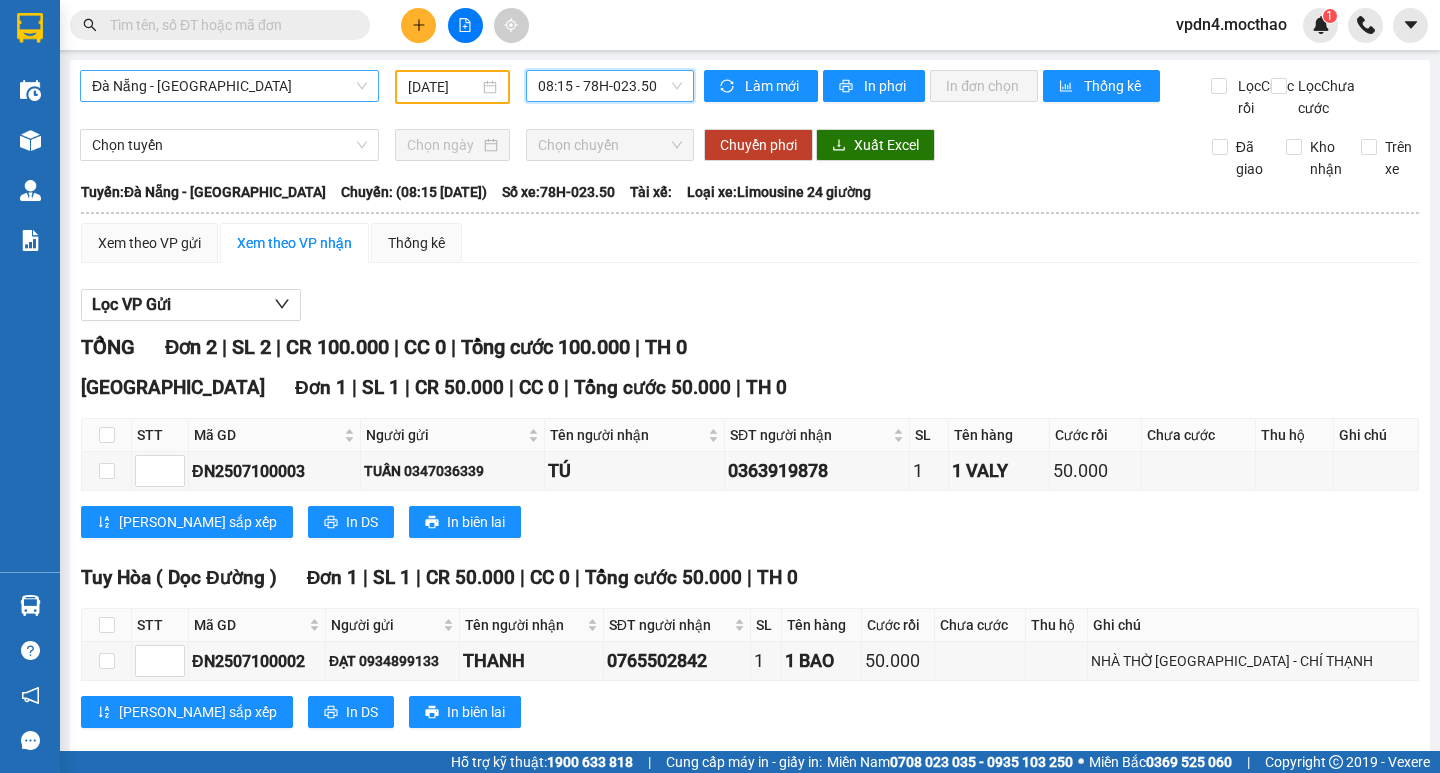 click on "08:15     - 78H-023.50" at bounding box center [610, 86] 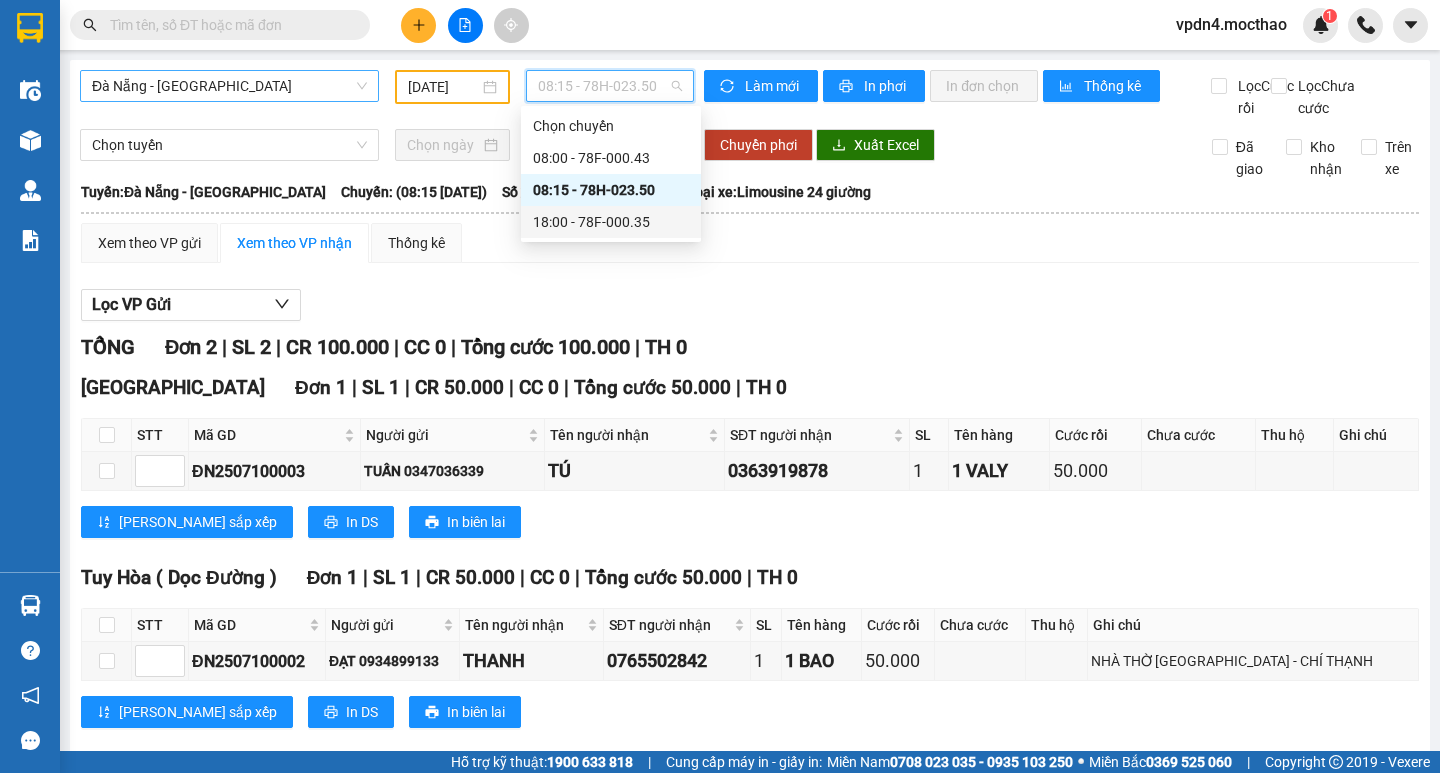 click on "18:00     - 78F-000.35" at bounding box center (611, 222) 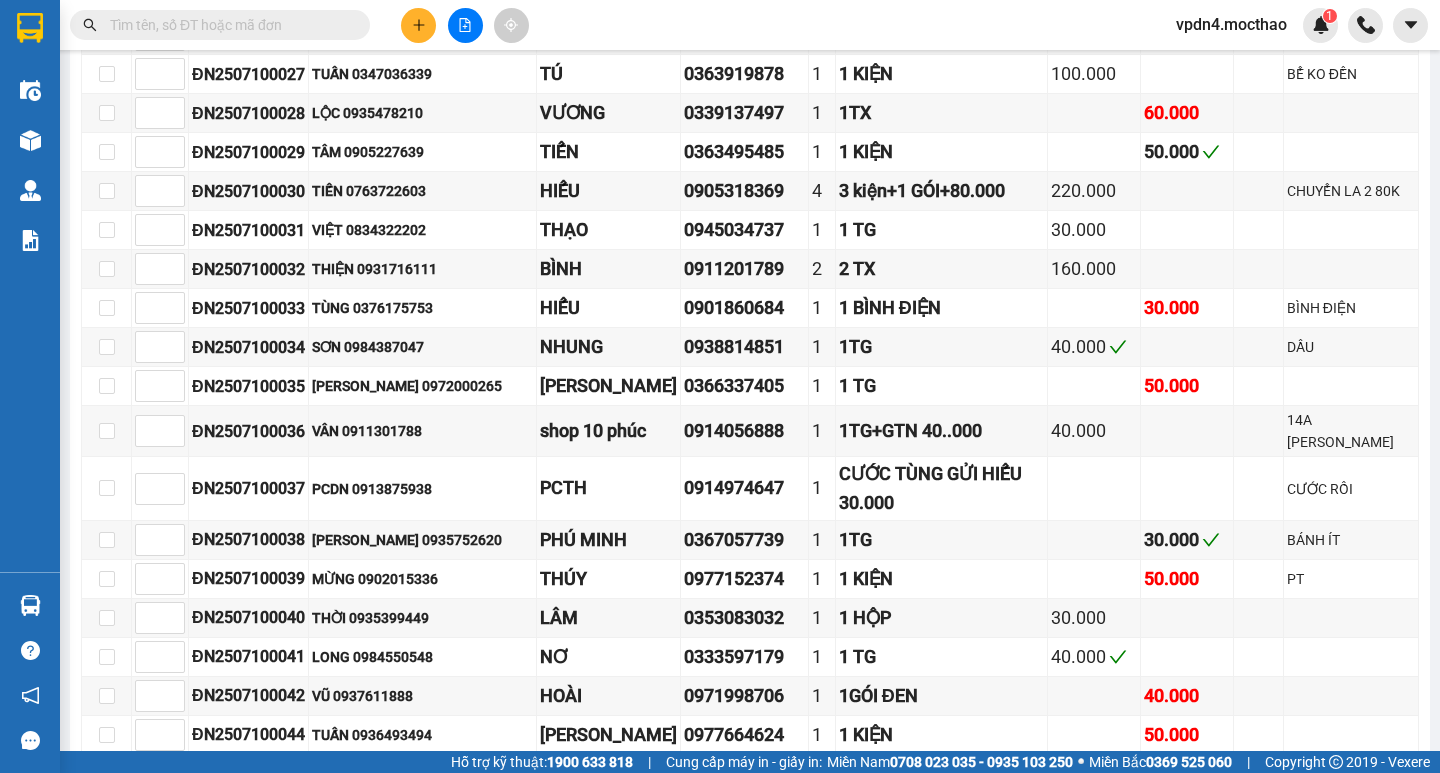 scroll, scrollTop: 2142, scrollLeft: 0, axis: vertical 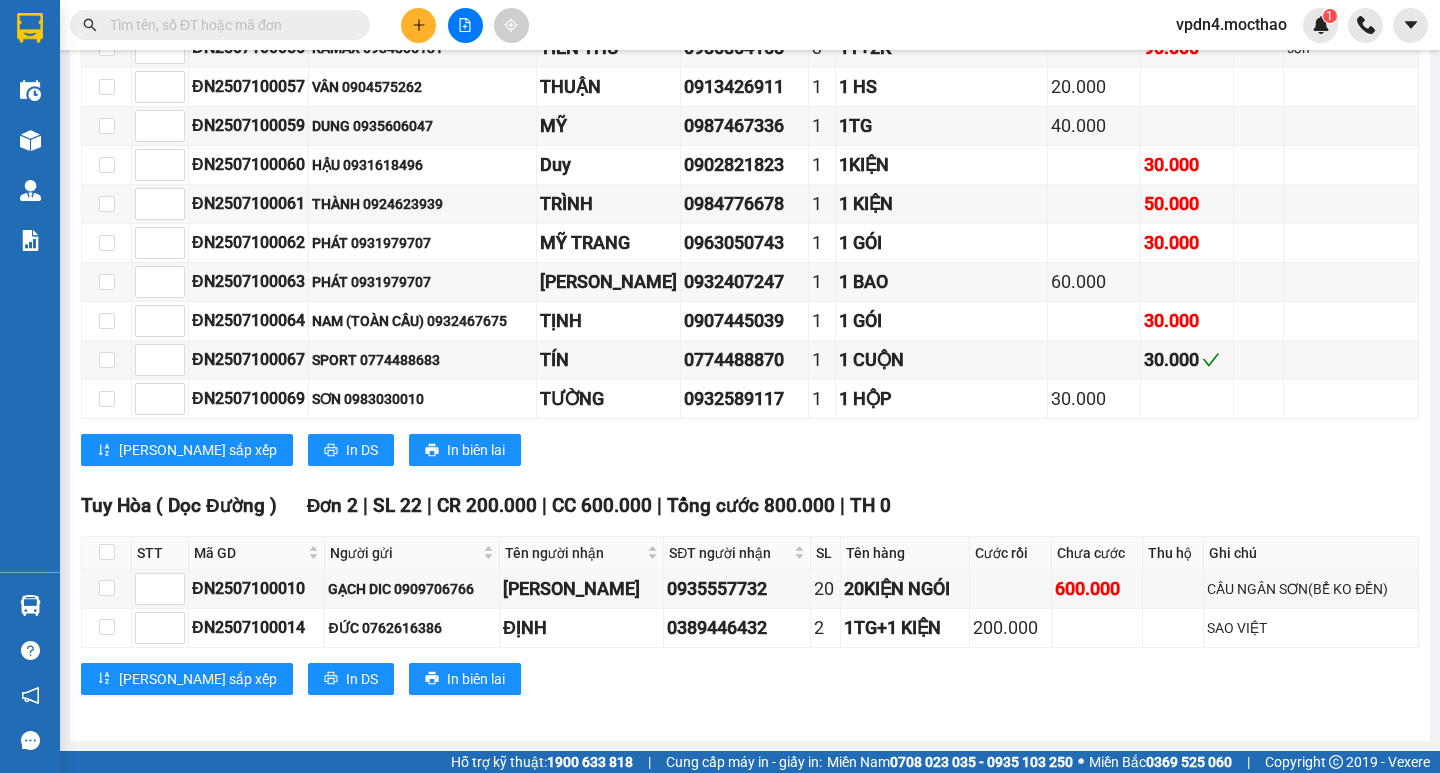 click at bounding box center [228, 25] 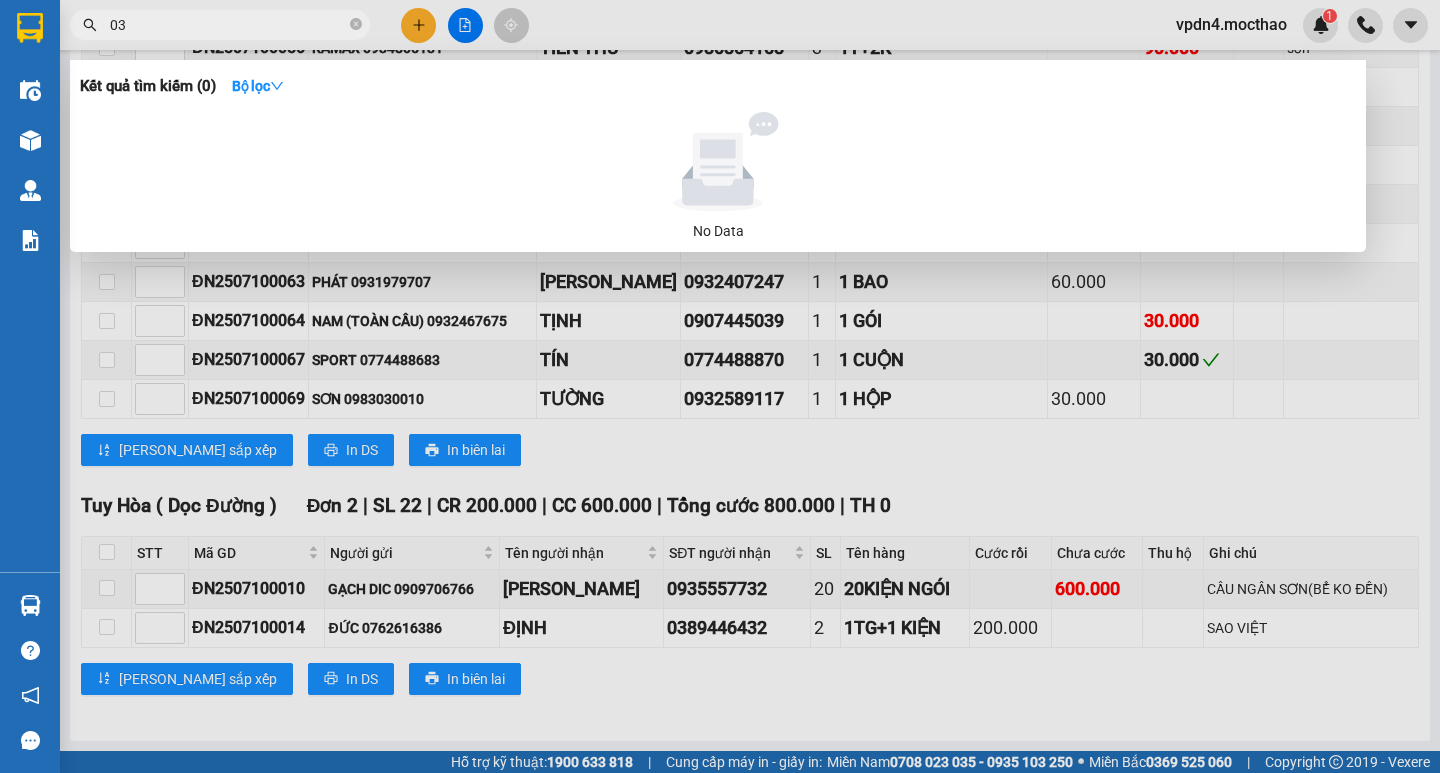 type 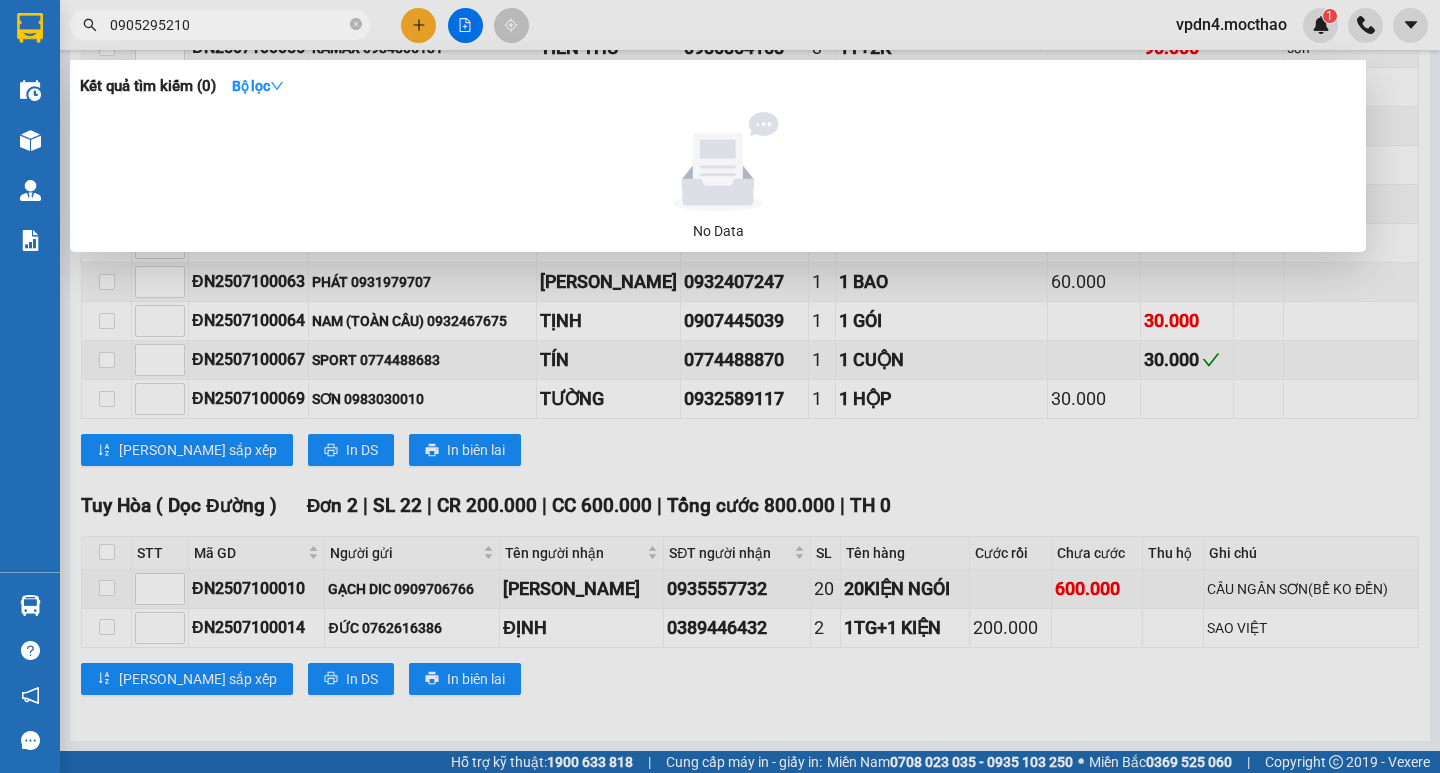click at bounding box center (720, 386) 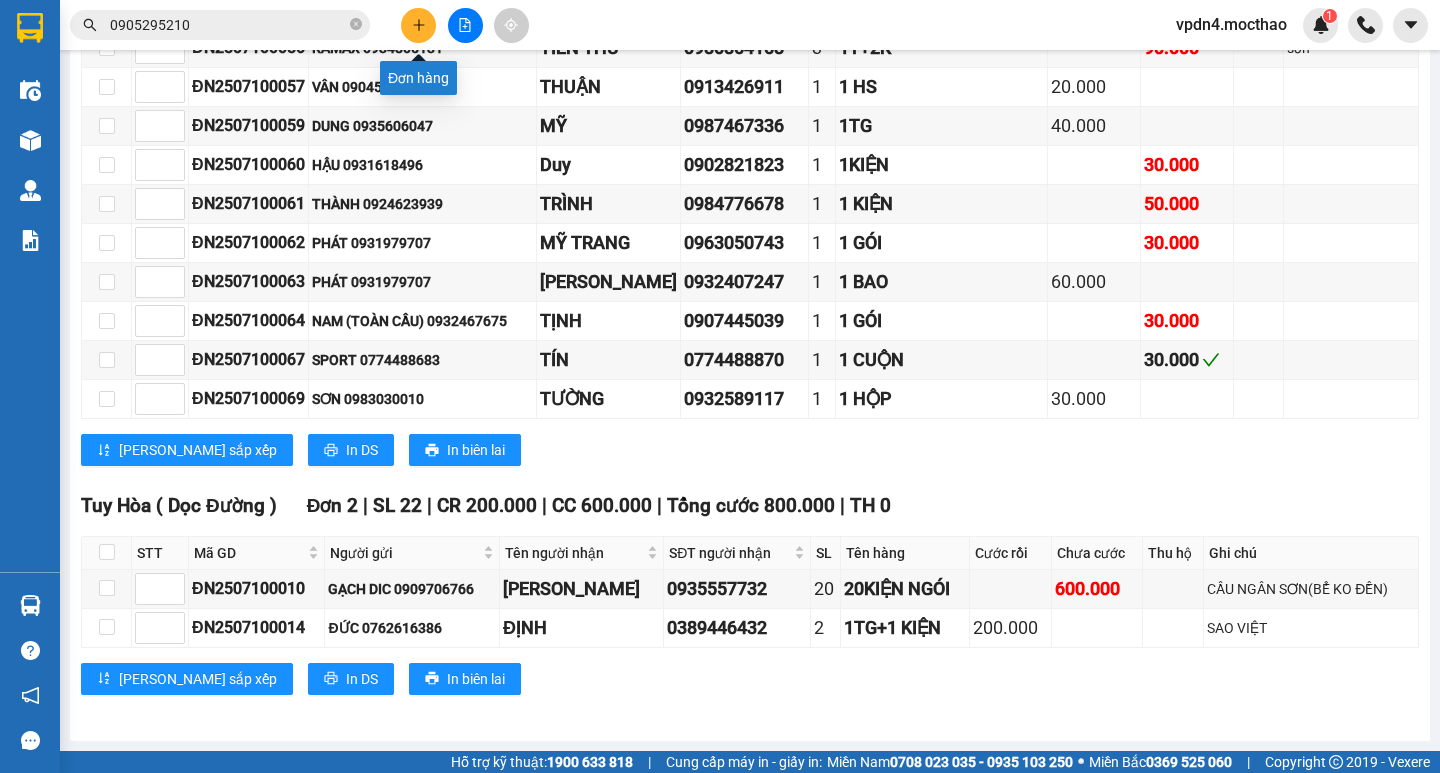 click 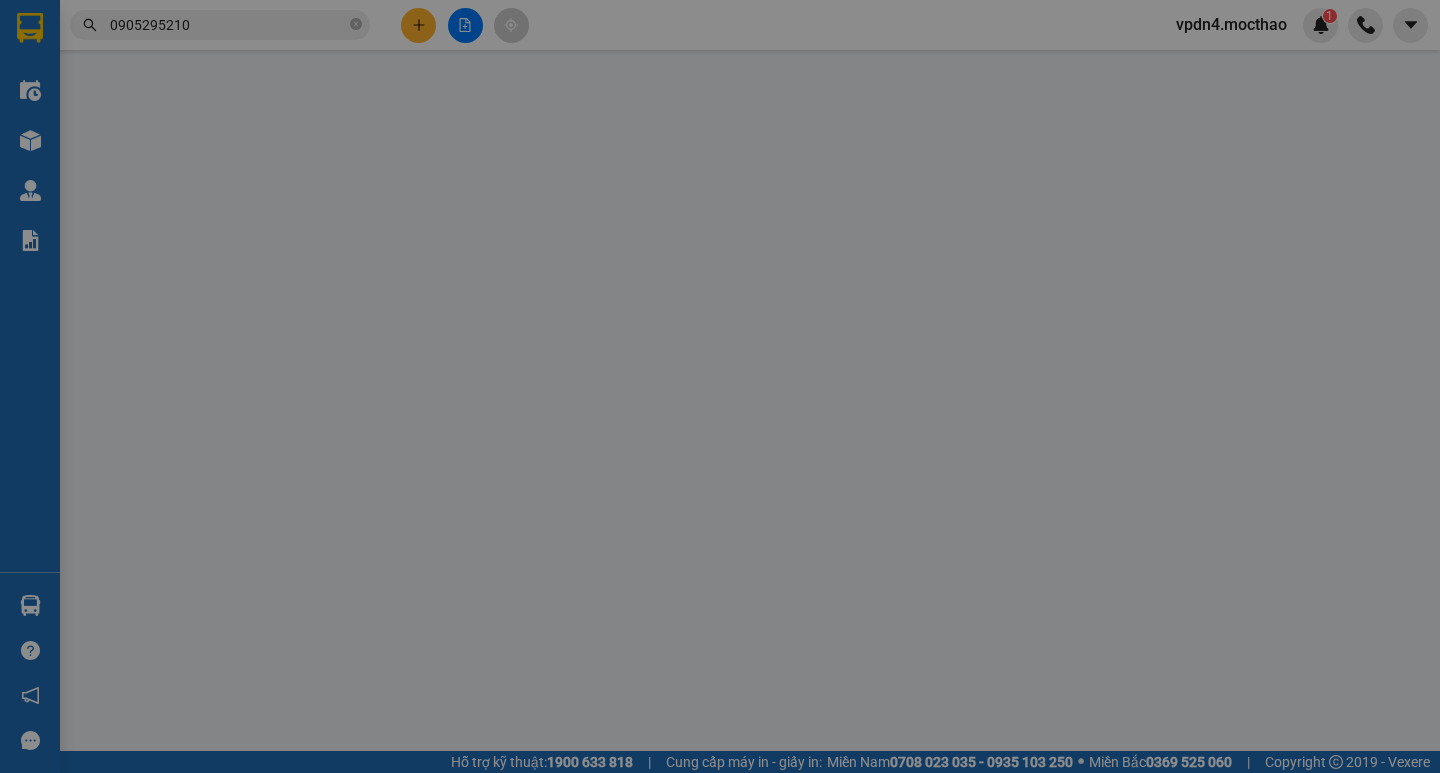 scroll, scrollTop: 0, scrollLeft: 0, axis: both 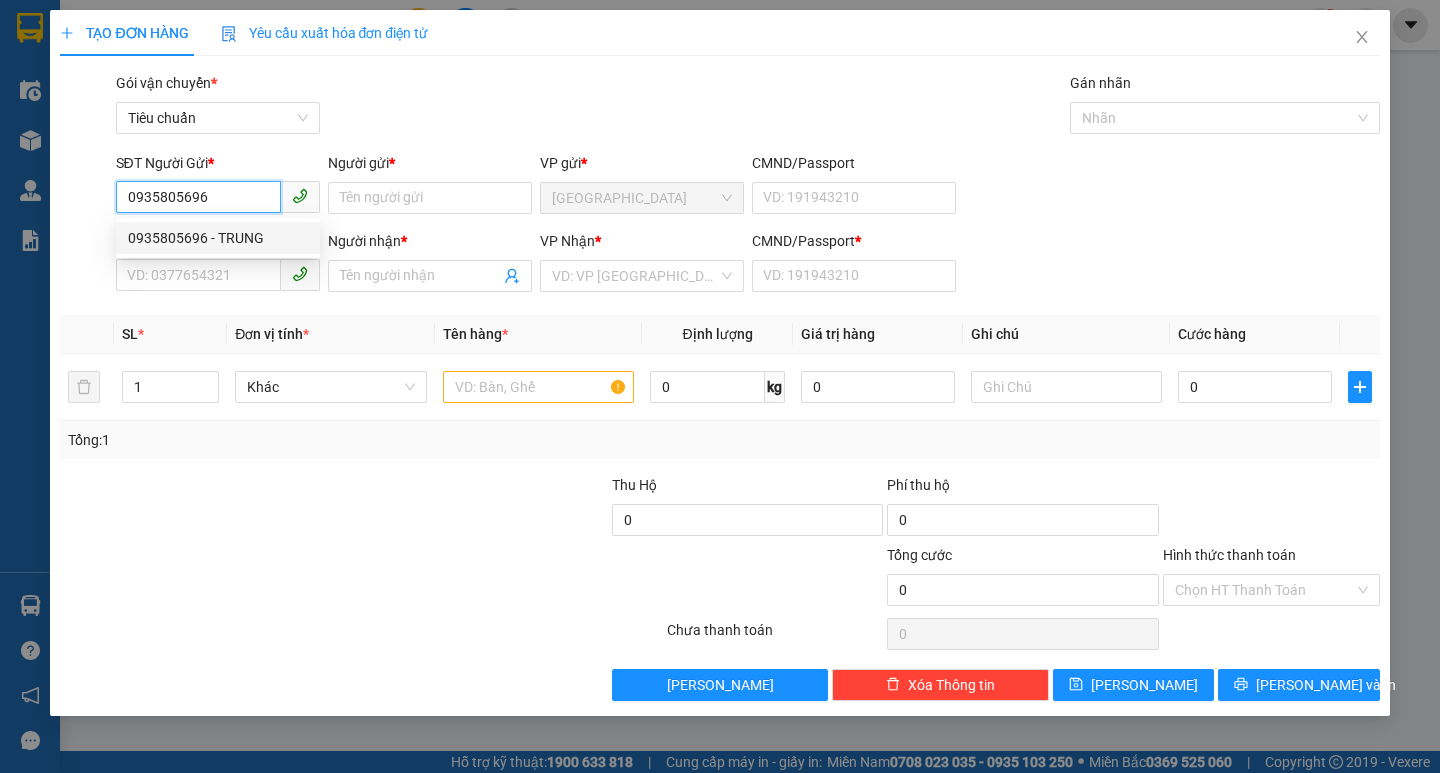 click on "0935805696 - TRUNG" at bounding box center [218, 238] 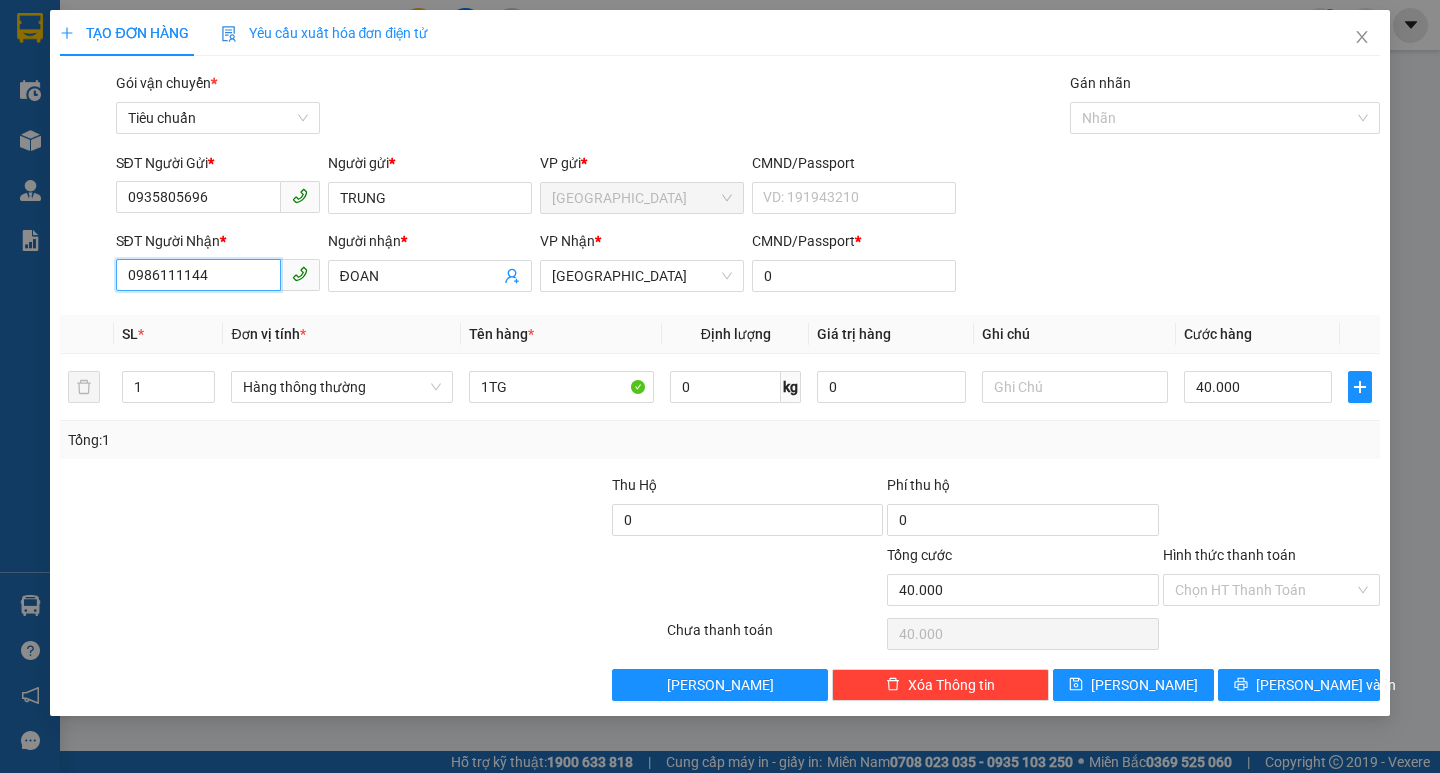 click on "0986111144" at bounding box center (198, 275) 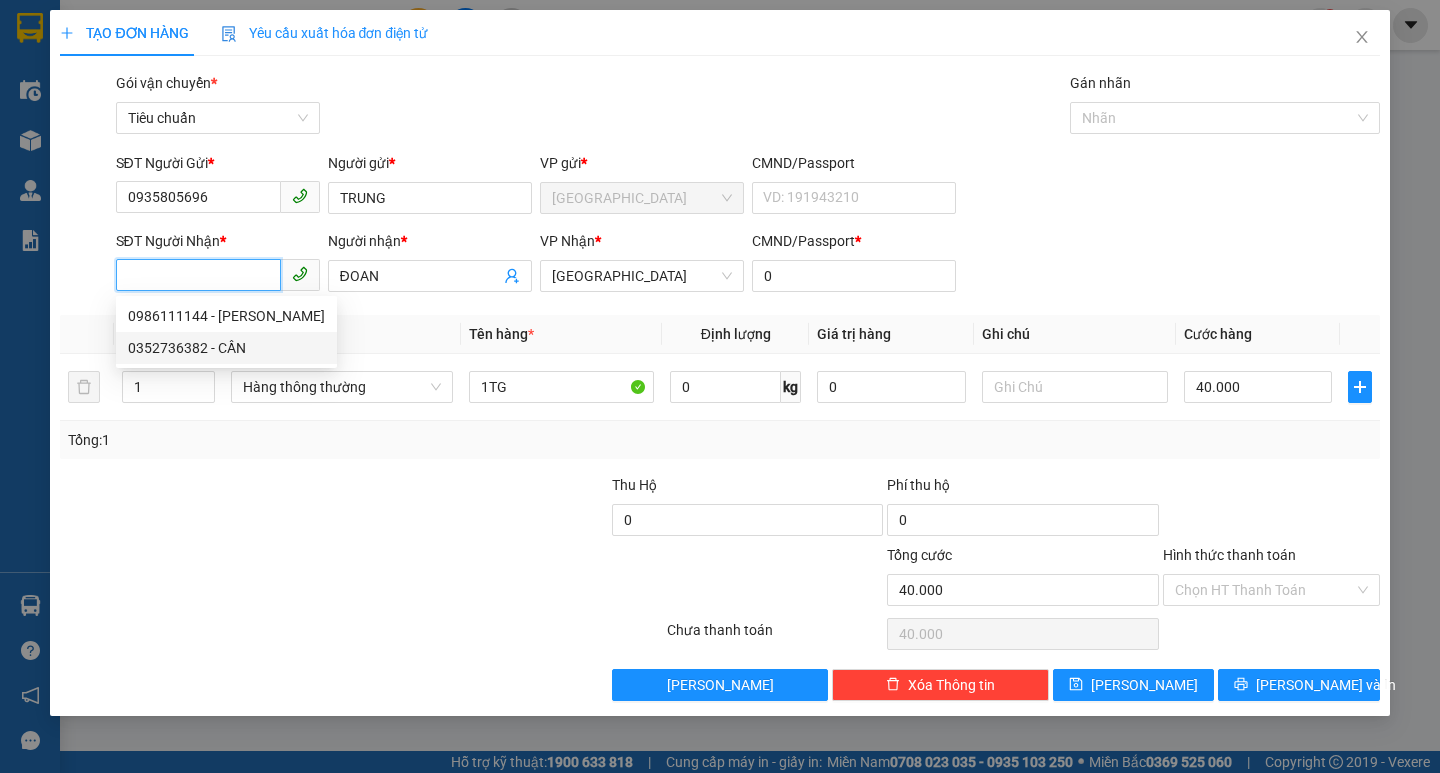 click on "0352736382 - CẦN" at bounding box center (226, 348) 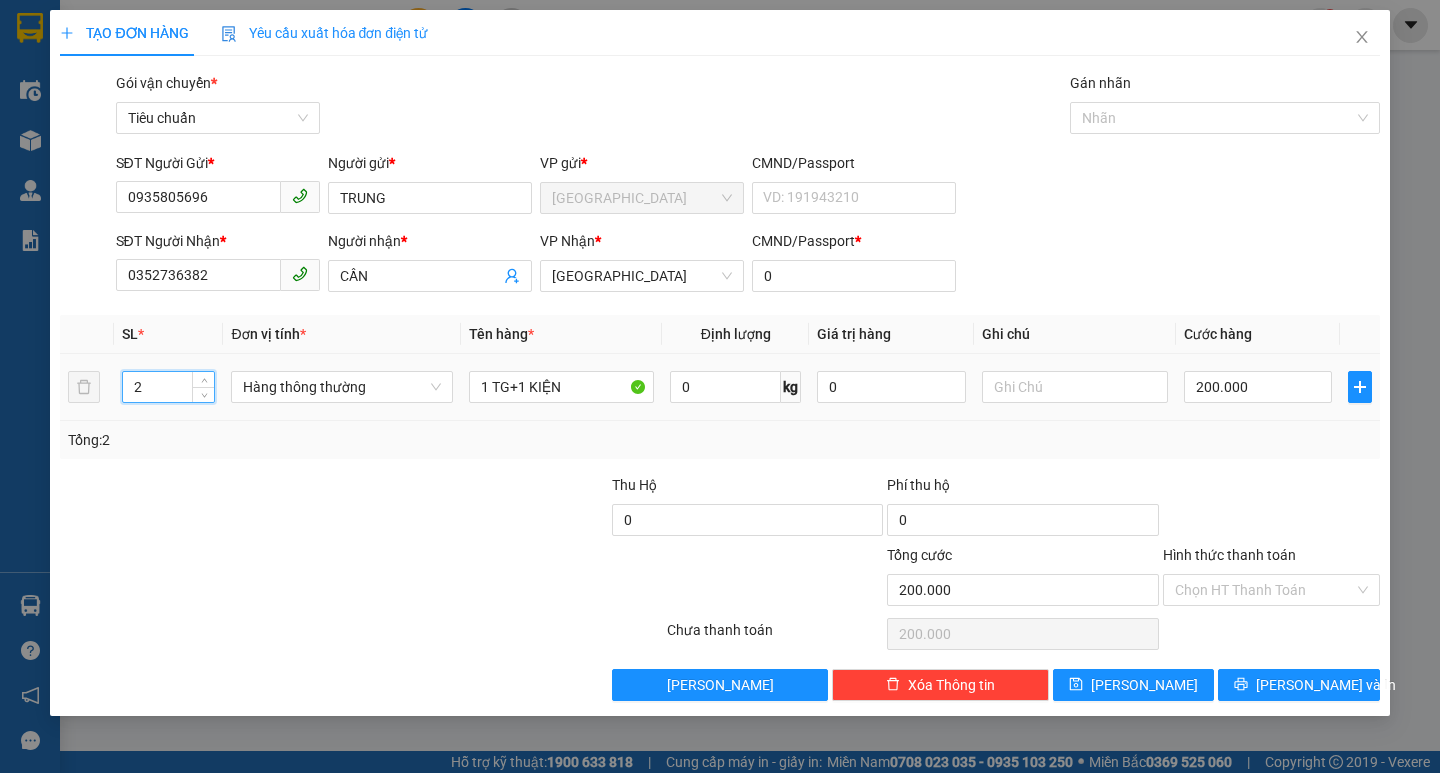 click on "2" at bounding box center [169, 387] 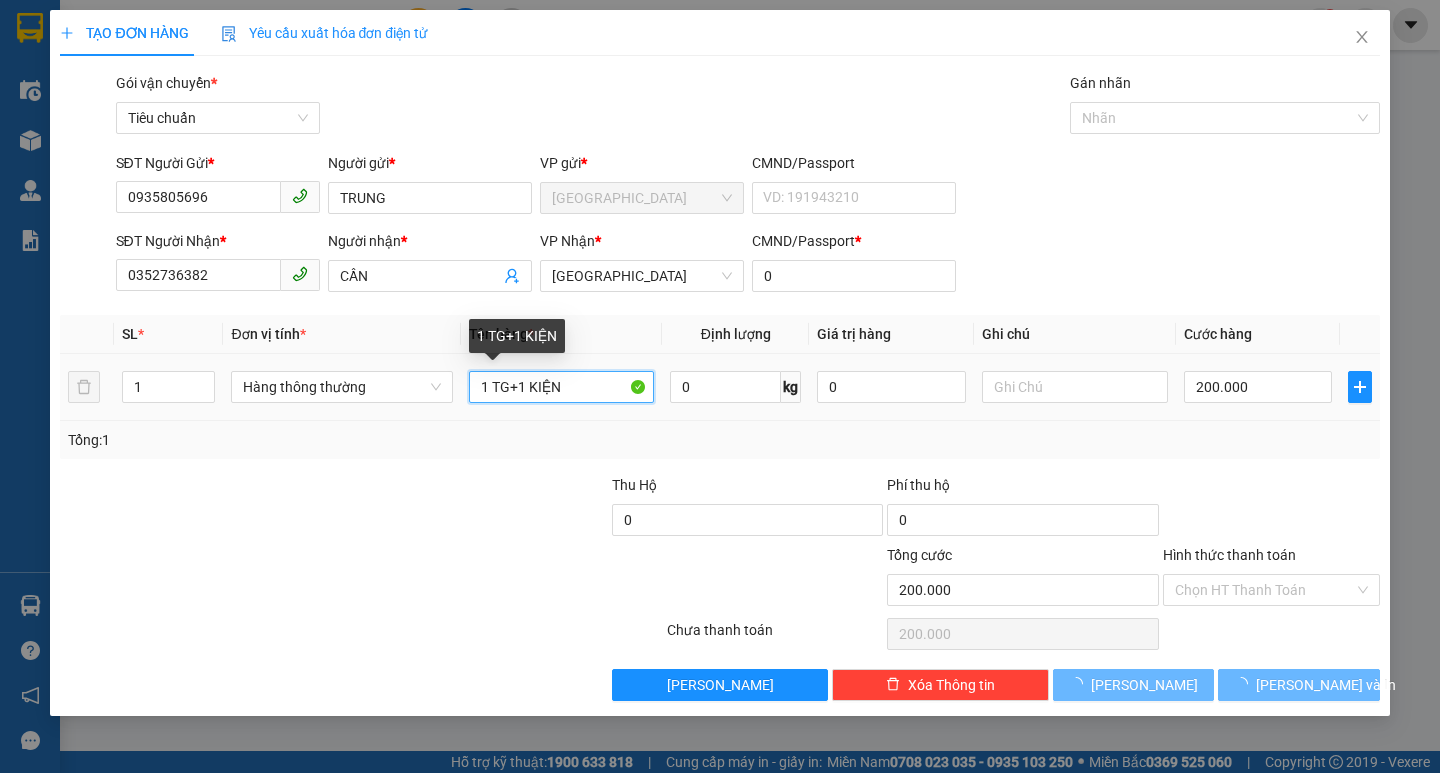 click on "1 TG+1 KIỆN" at bounding box center [562, 387] 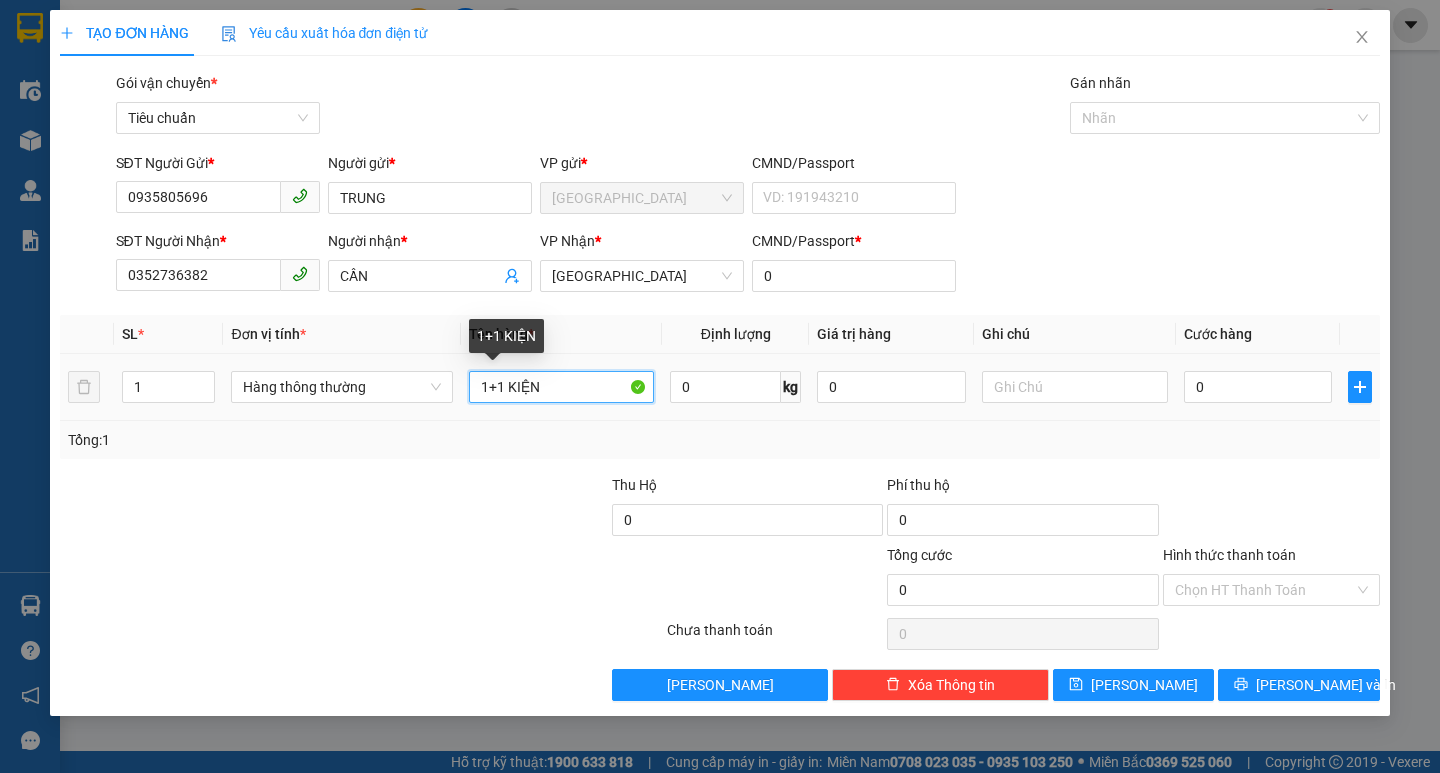 click on "1+1 KIỆN" at bounding box center [562, 387] 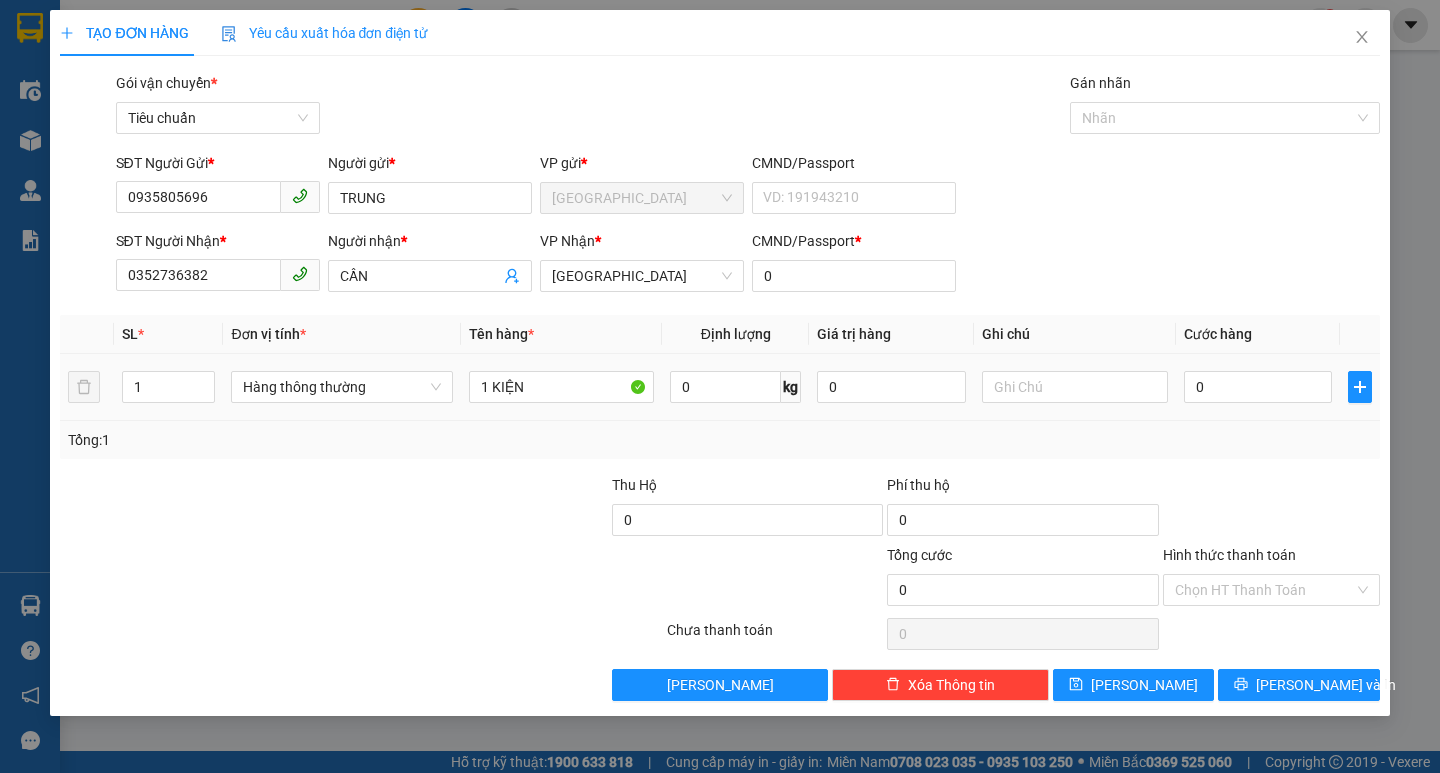 click on "0" at bounding box center [1258, 387] 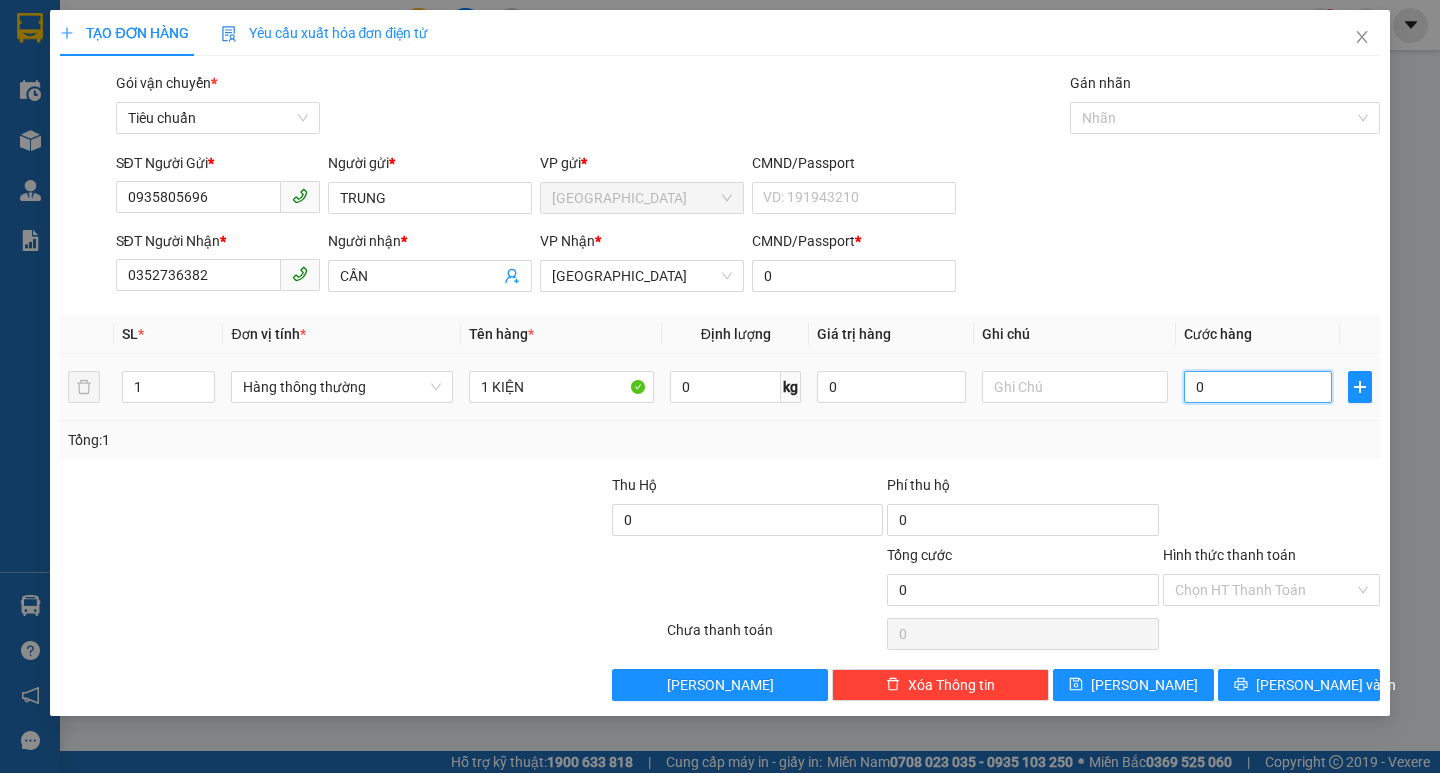 click on "0" at bounding box center (1258, 387) 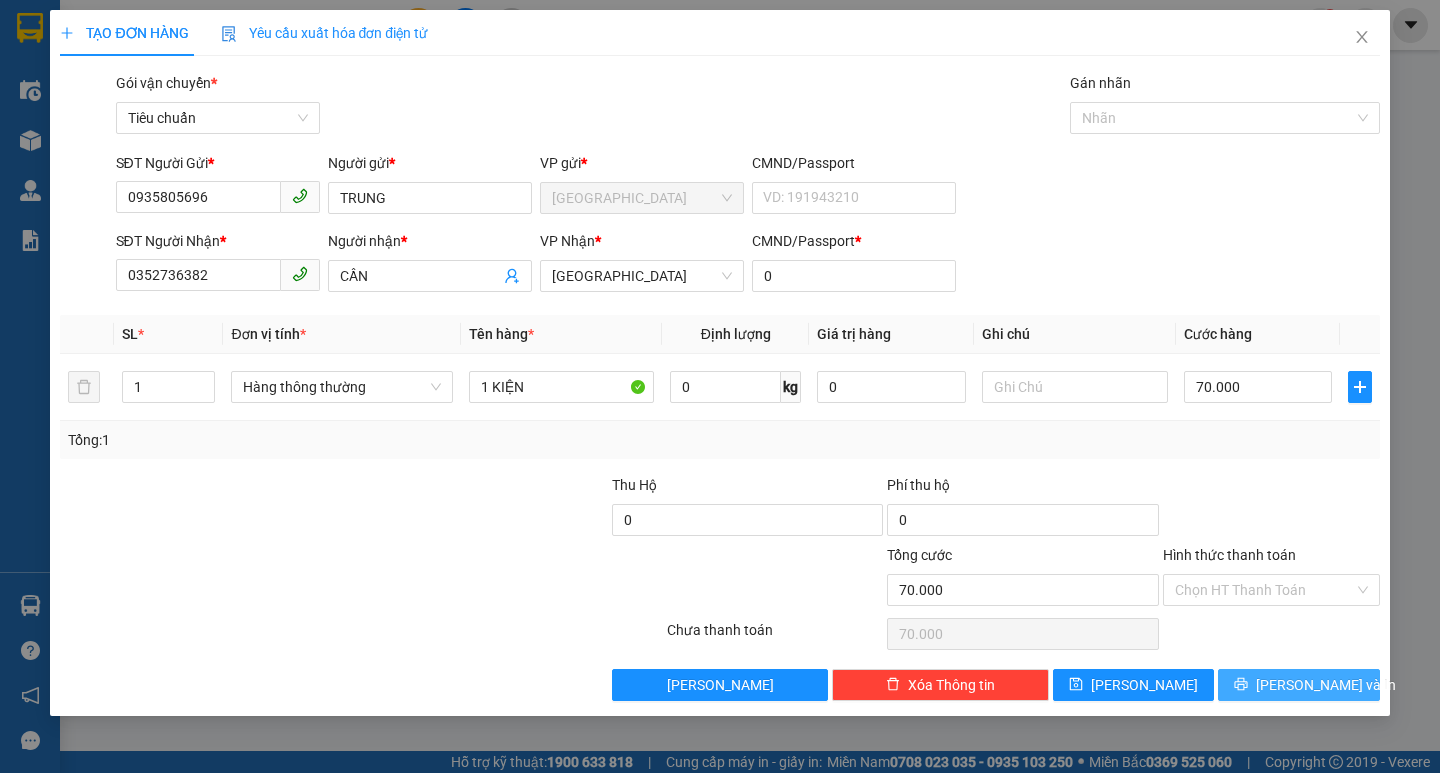 click on "[PERSON_NAME] và In" at bounding box center [1298, 685] 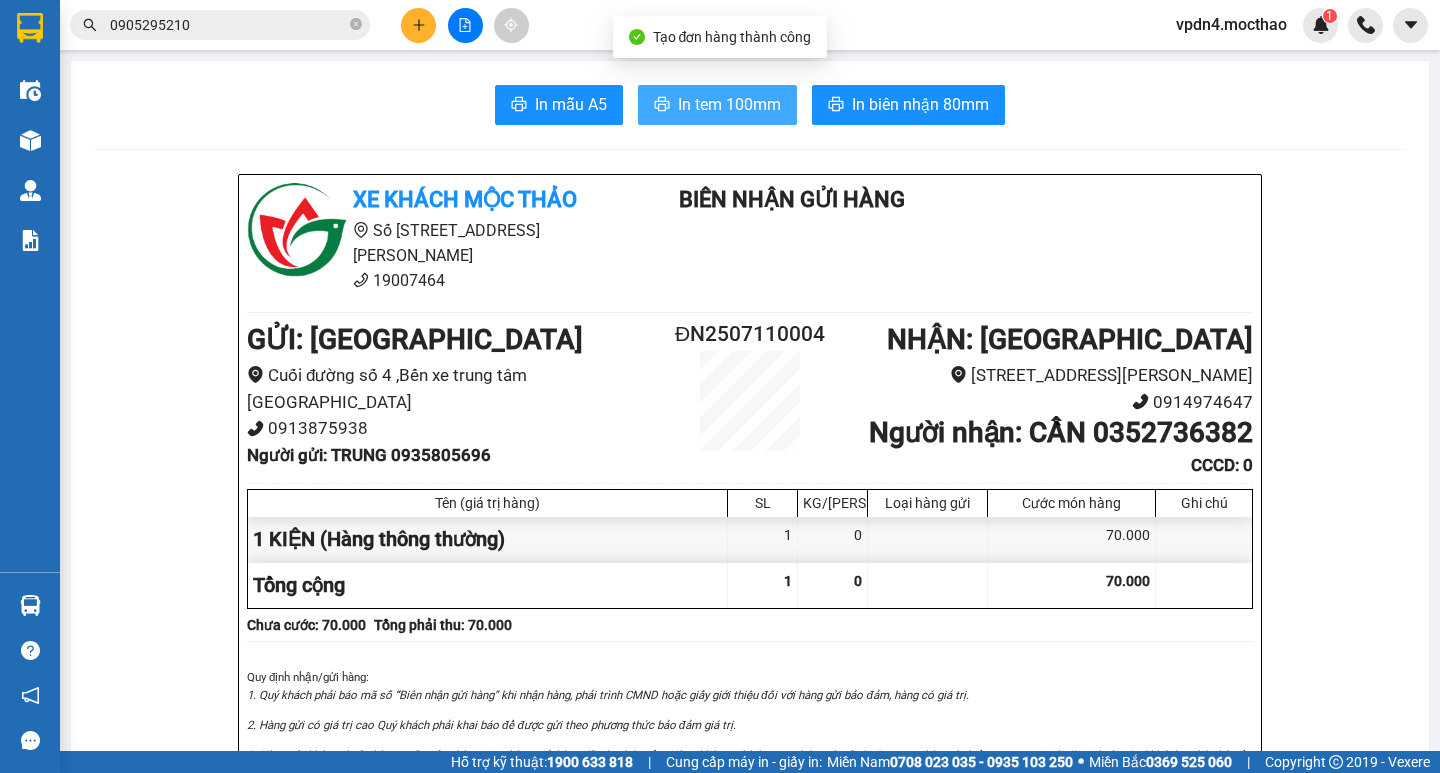 click on "In tem 100mm" at bounding box center [729, 104] 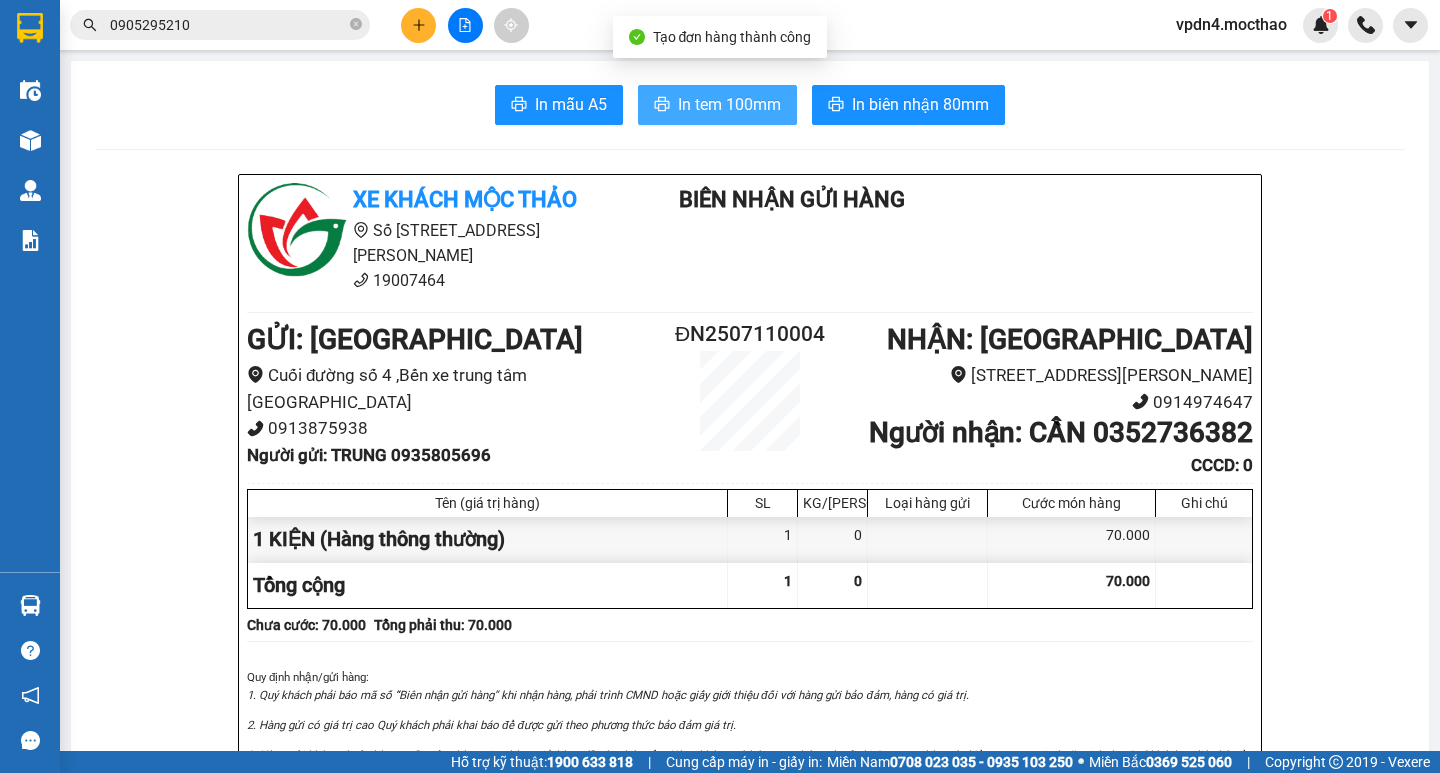 scroll, scrollTop: 0, scrollLeft: 0, axis: both 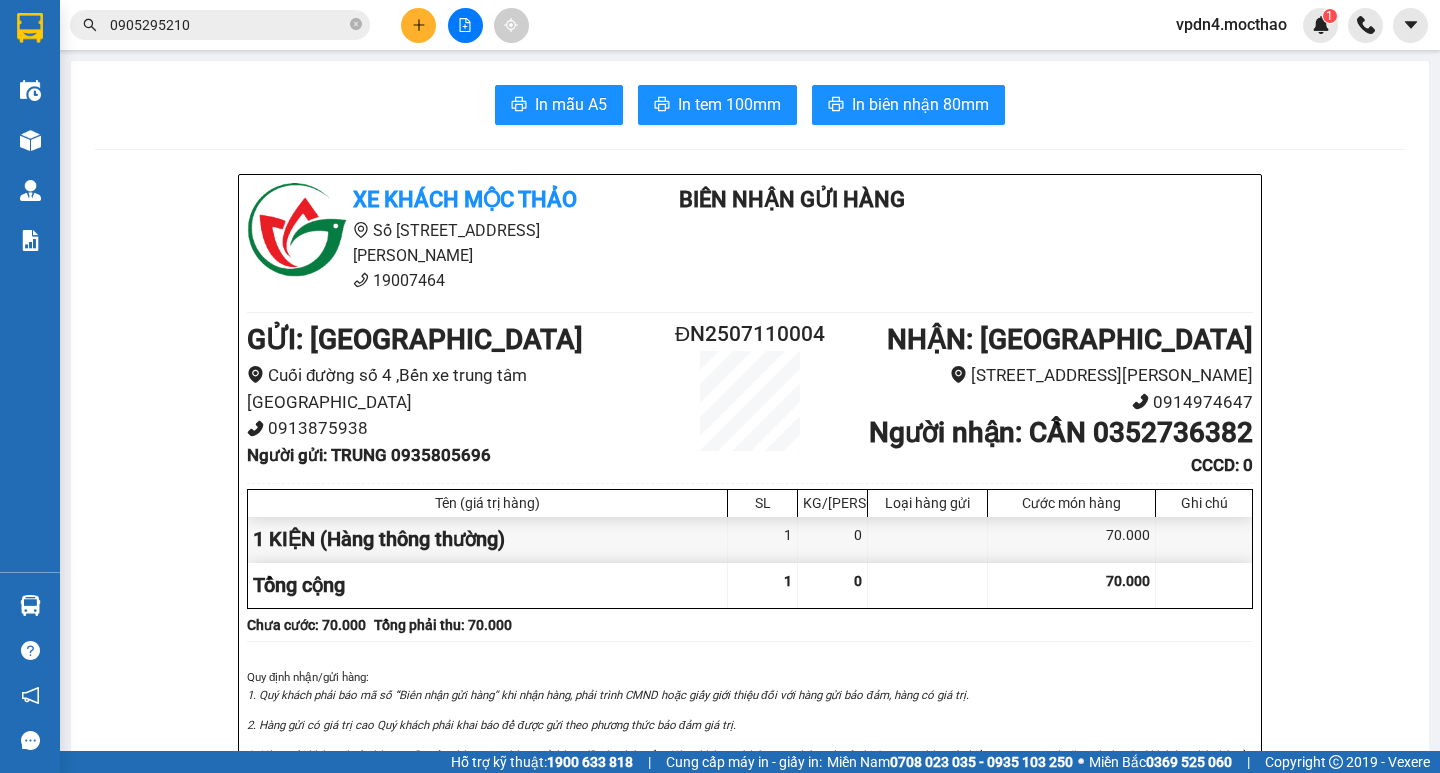 click at bounding box center [465, 25] 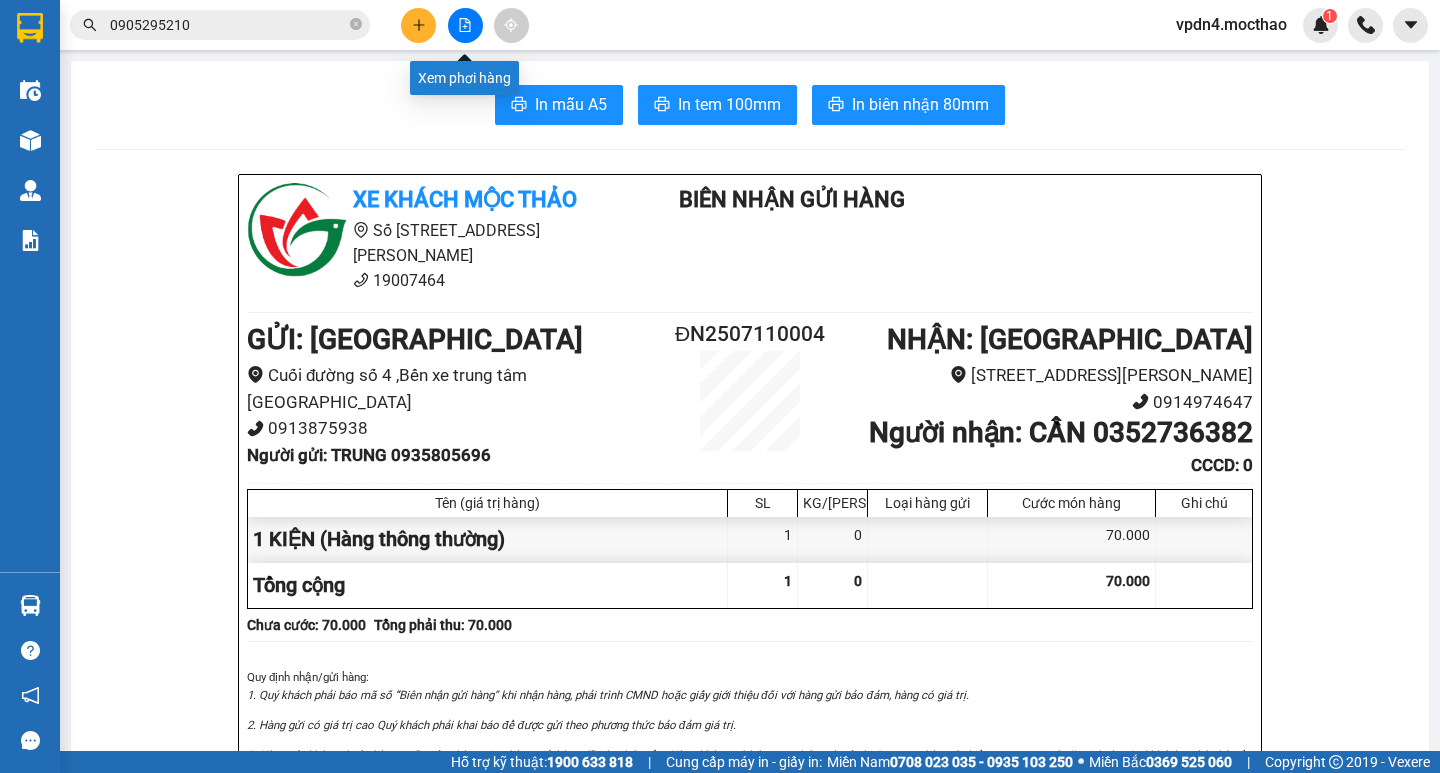 click 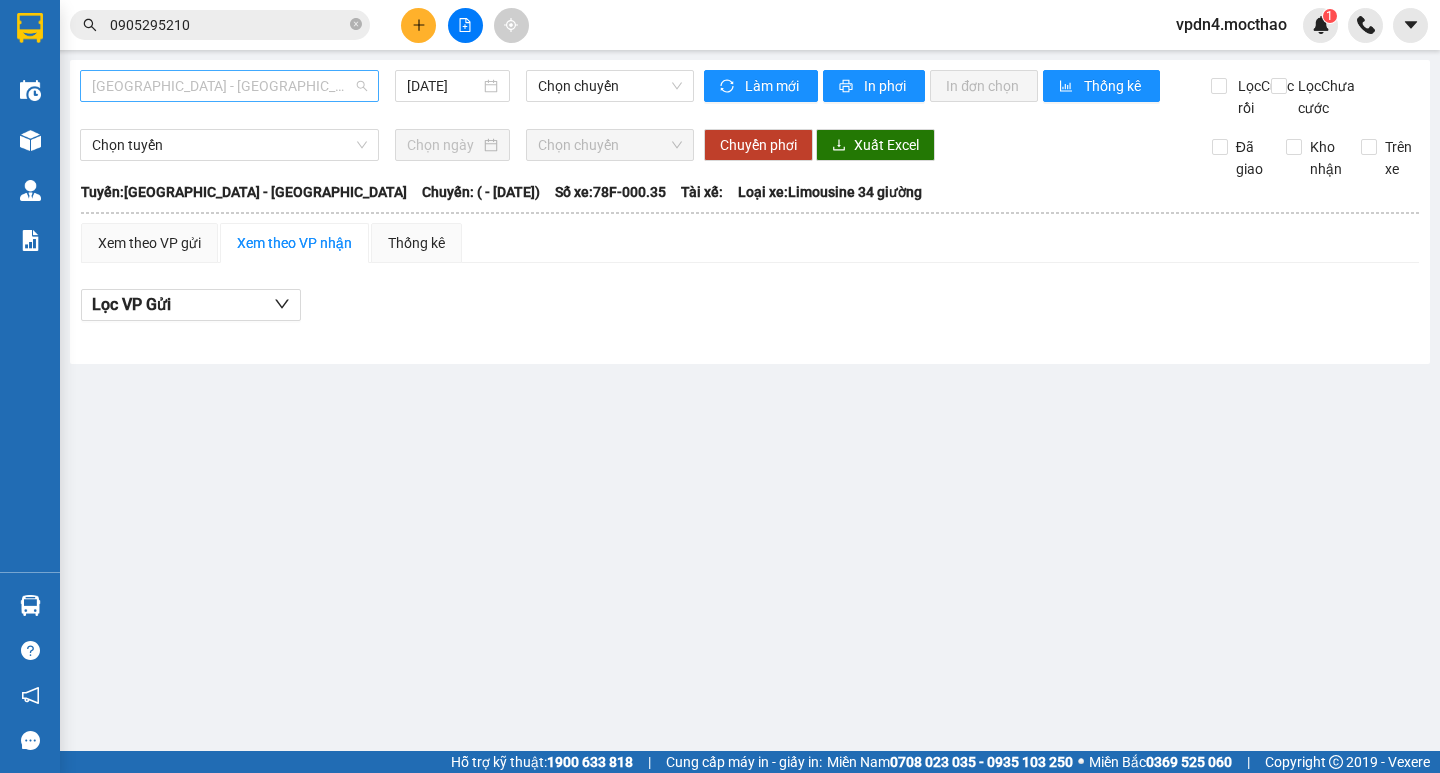 click on "[GEOGRAPHIC_DATA] - [PERSON_NAME]" at bounding box center [229, 86] 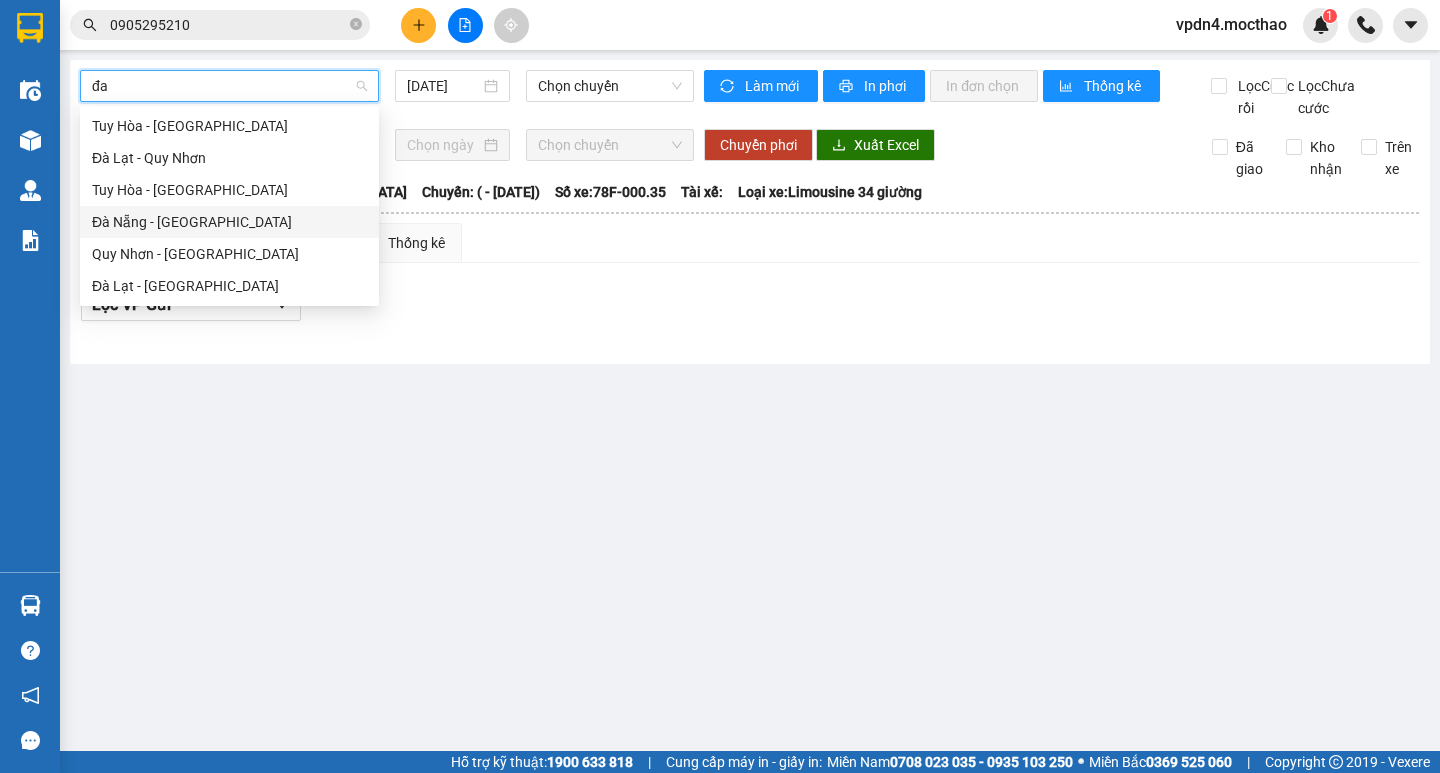 click on "Đà Nẵng - [PERSON_NAME]" at bounding box center [229, 222] 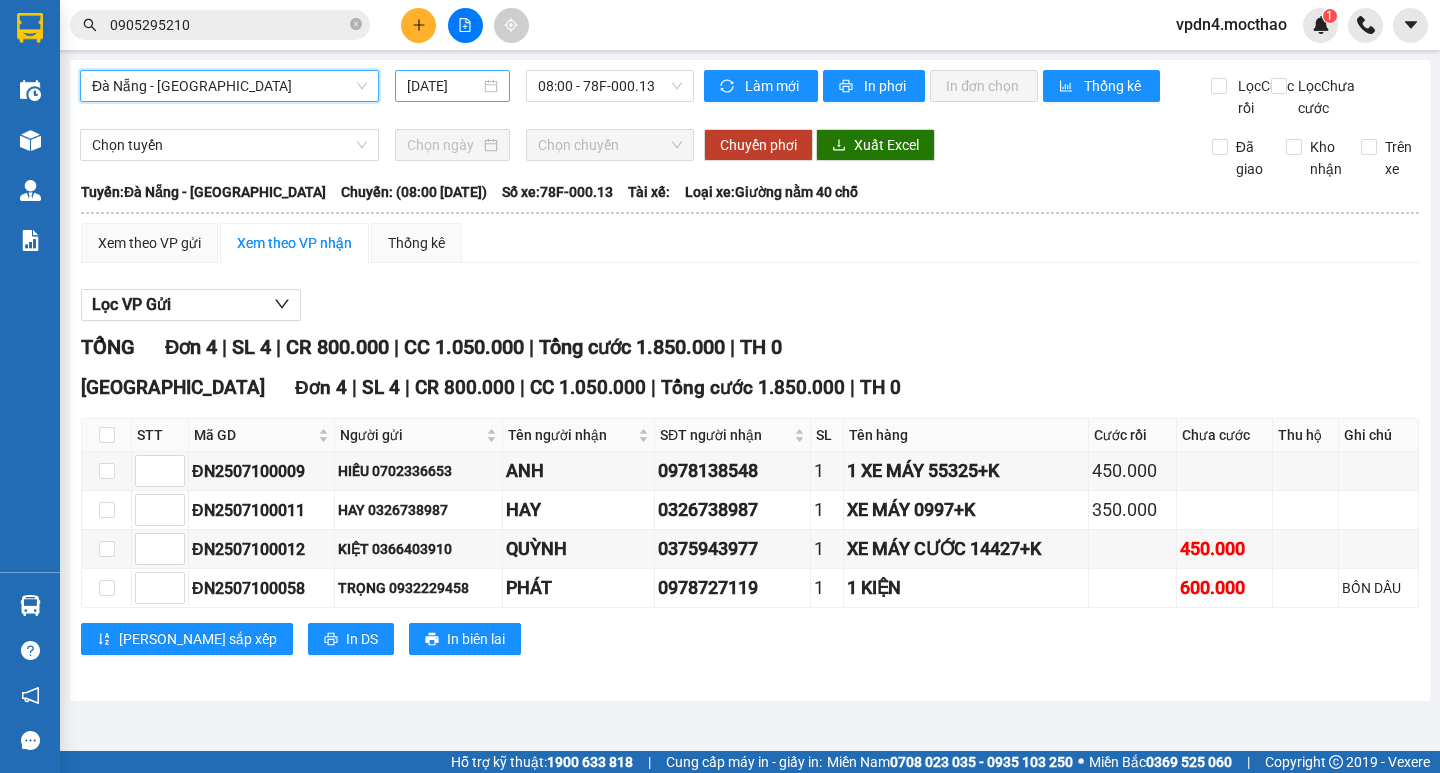 click on "[DATE]" at bounding box center [443, 86] 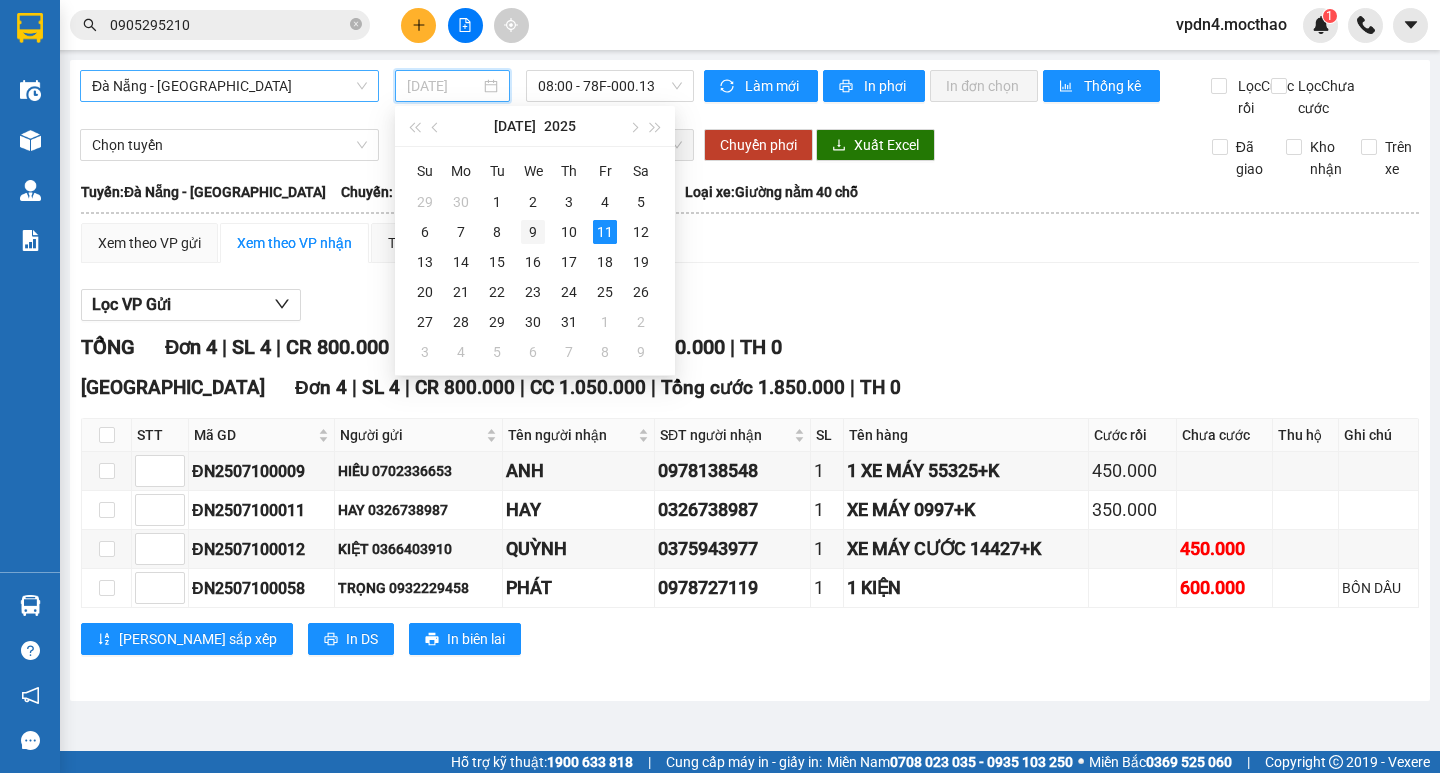click on "9" at bounding box center [533, 232] 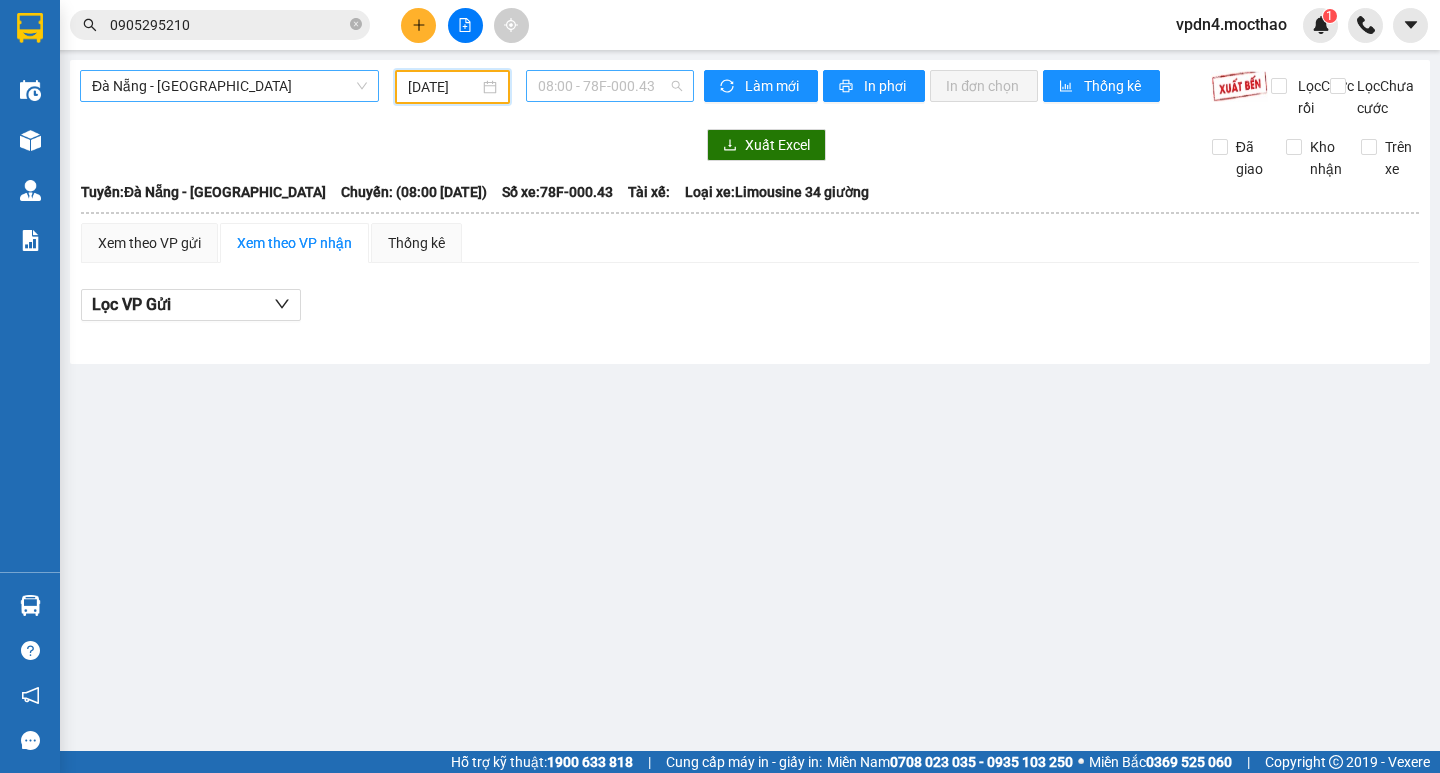 click on "08:00     - 78F-000.43" at bounding box center (610, 86) 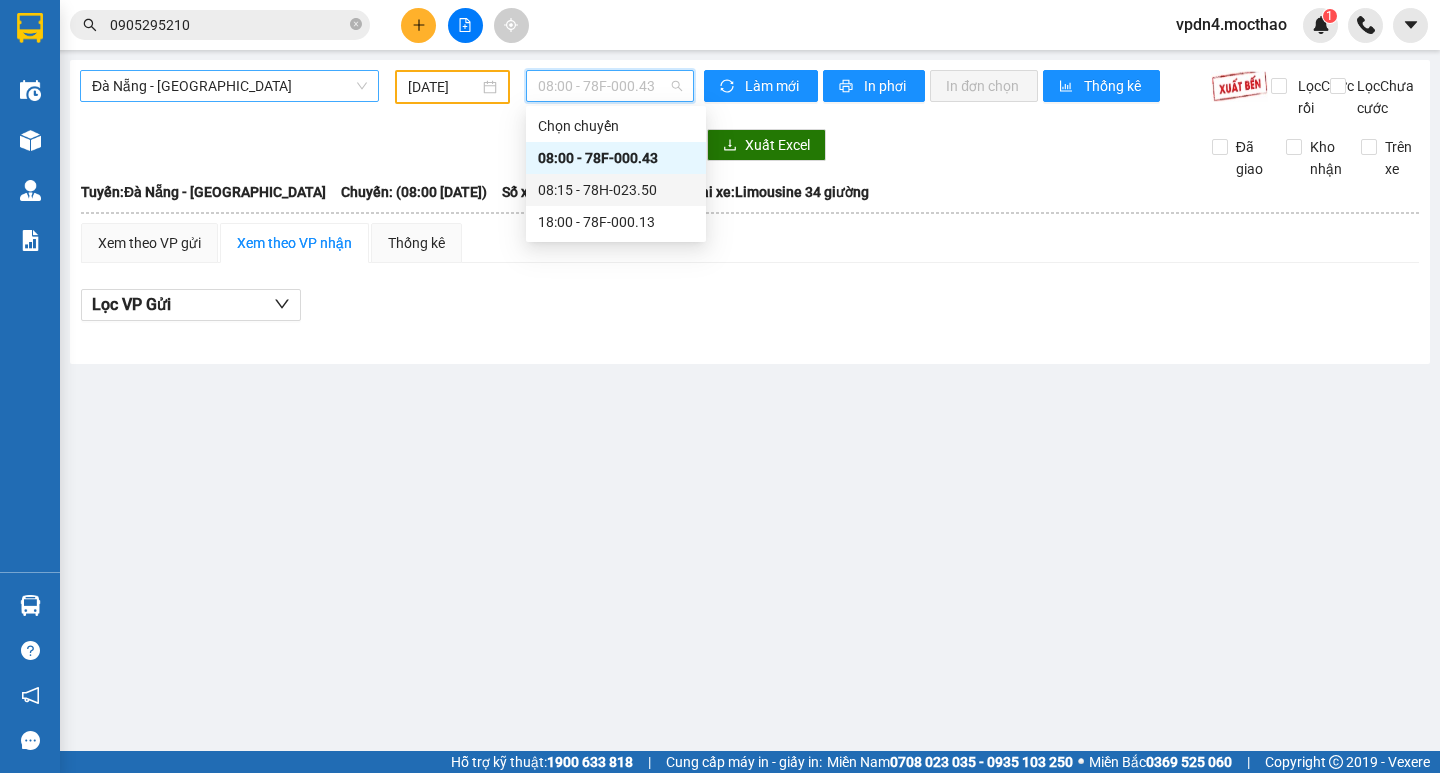 click on "08:15     - 78H-023.50" at bounding box center (616, 190) 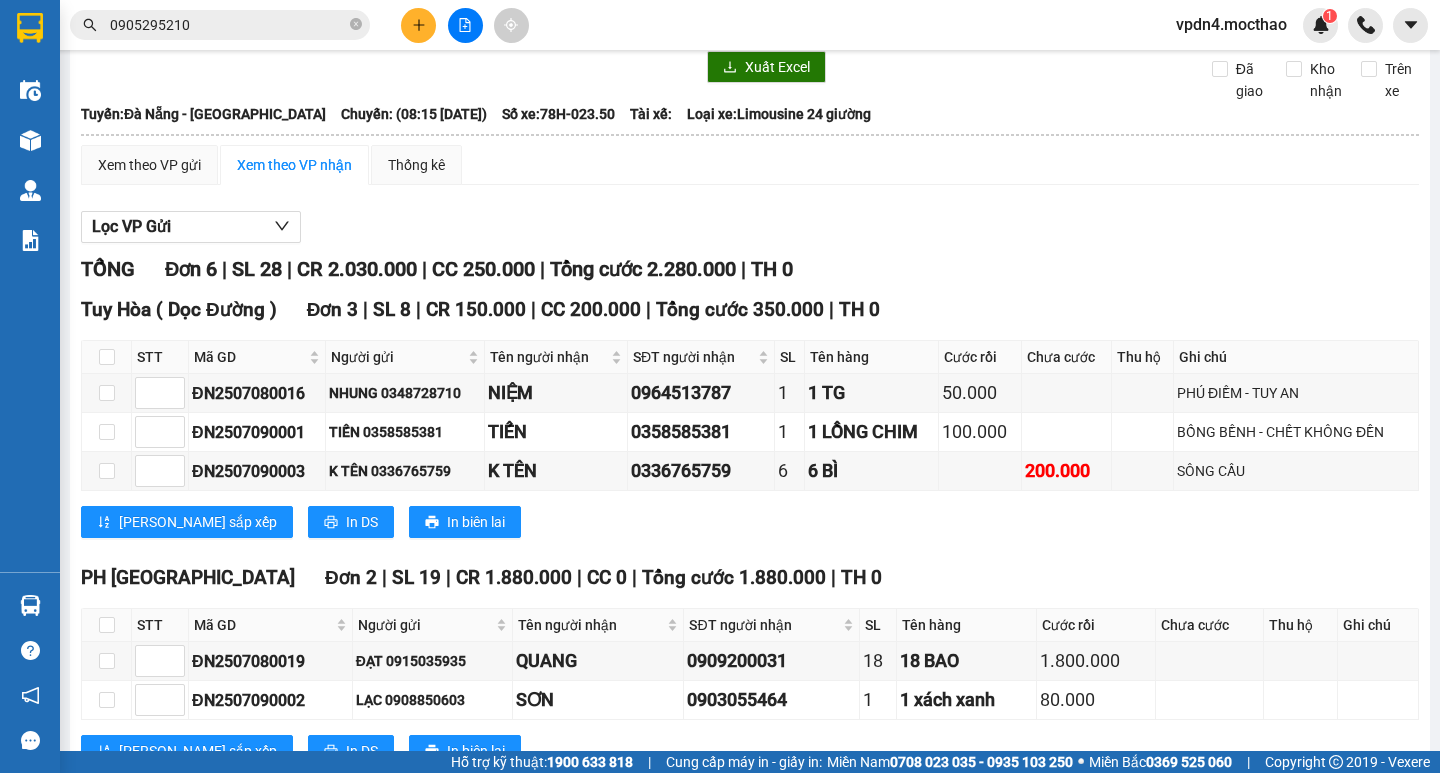 scroll, scrollTop: 0, scrollLeft: 0, axis: both 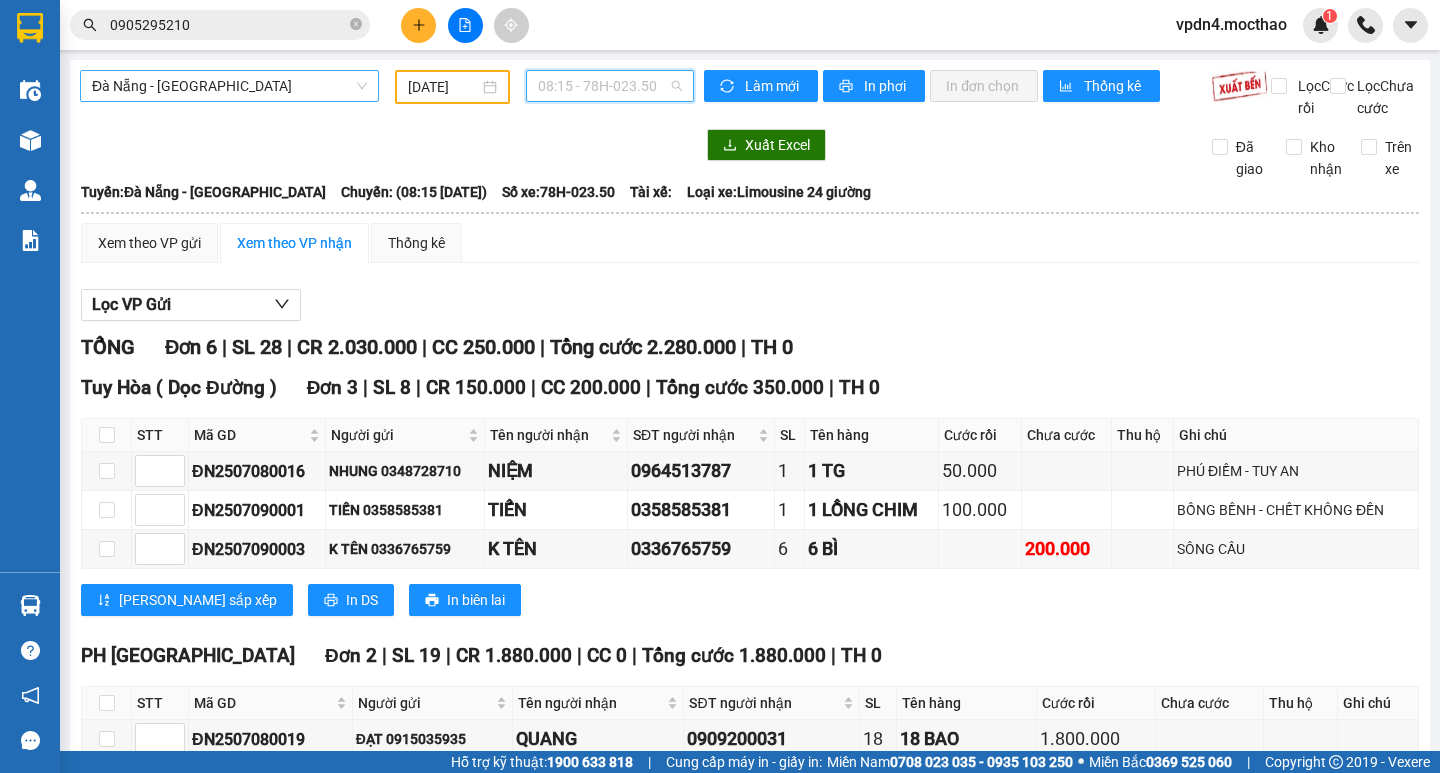 click on "08:15     - 78H-023.50" at bounding box center (610, 86) 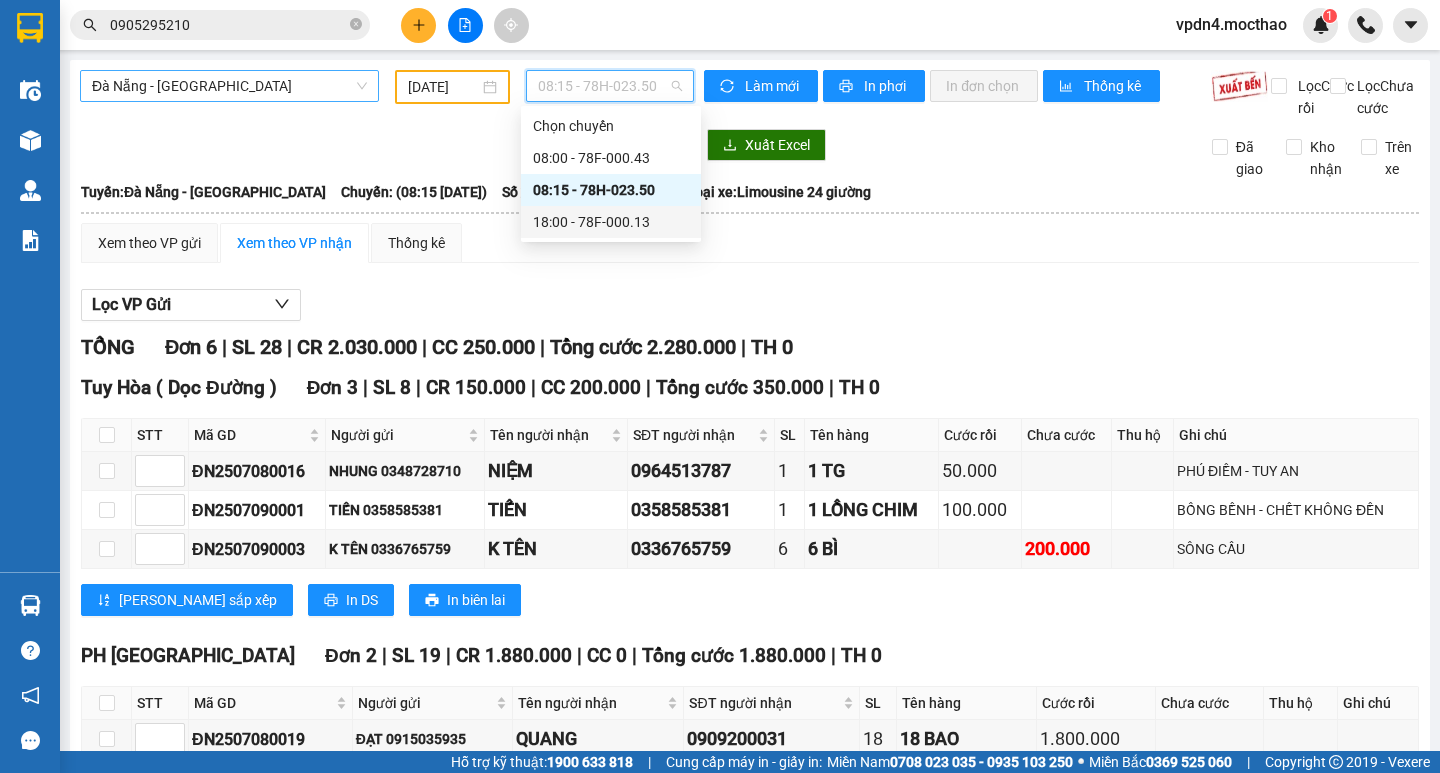 click on "18:00     - 78F-000.13" at bounding box center (611, 222) 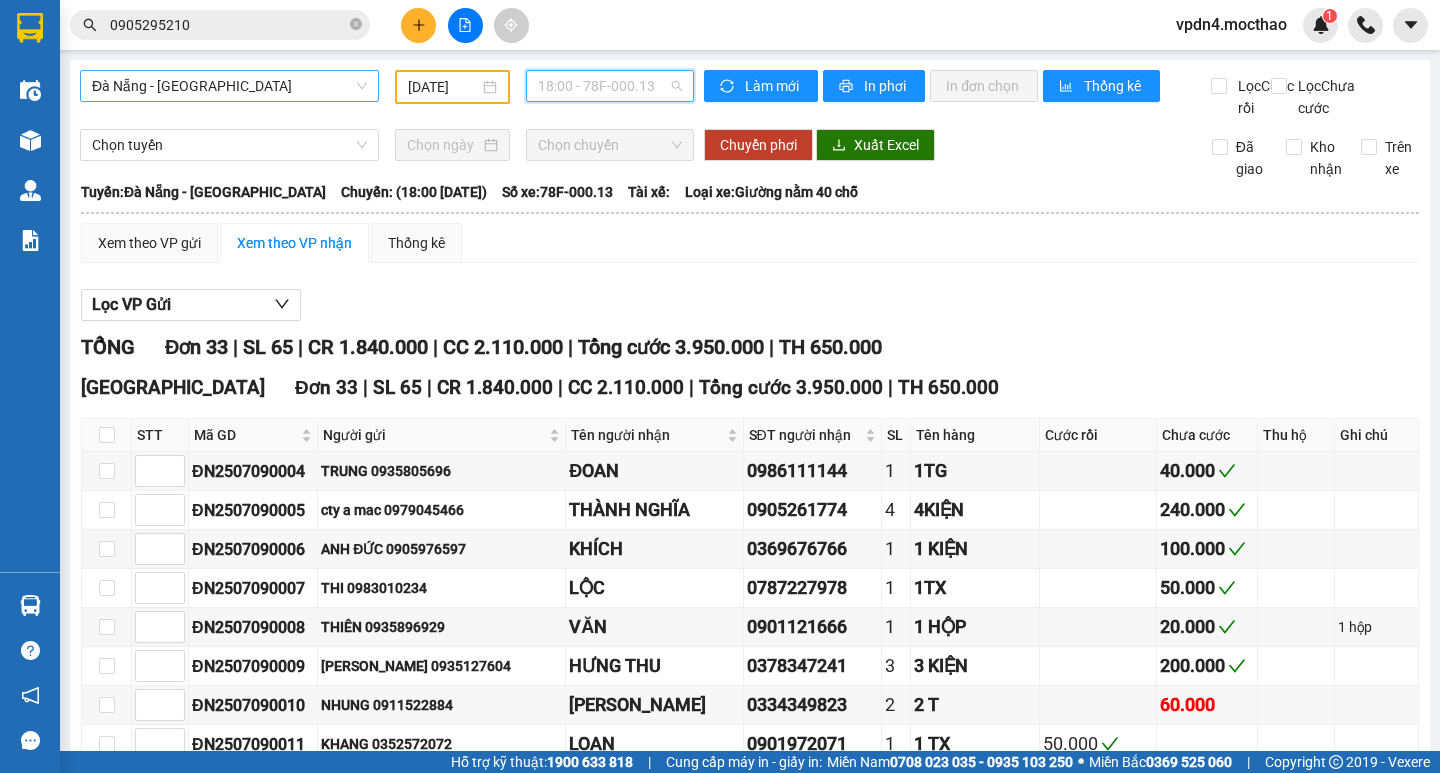 click on "18:00     - 78F-000.13" at bounding box center [610, 86] 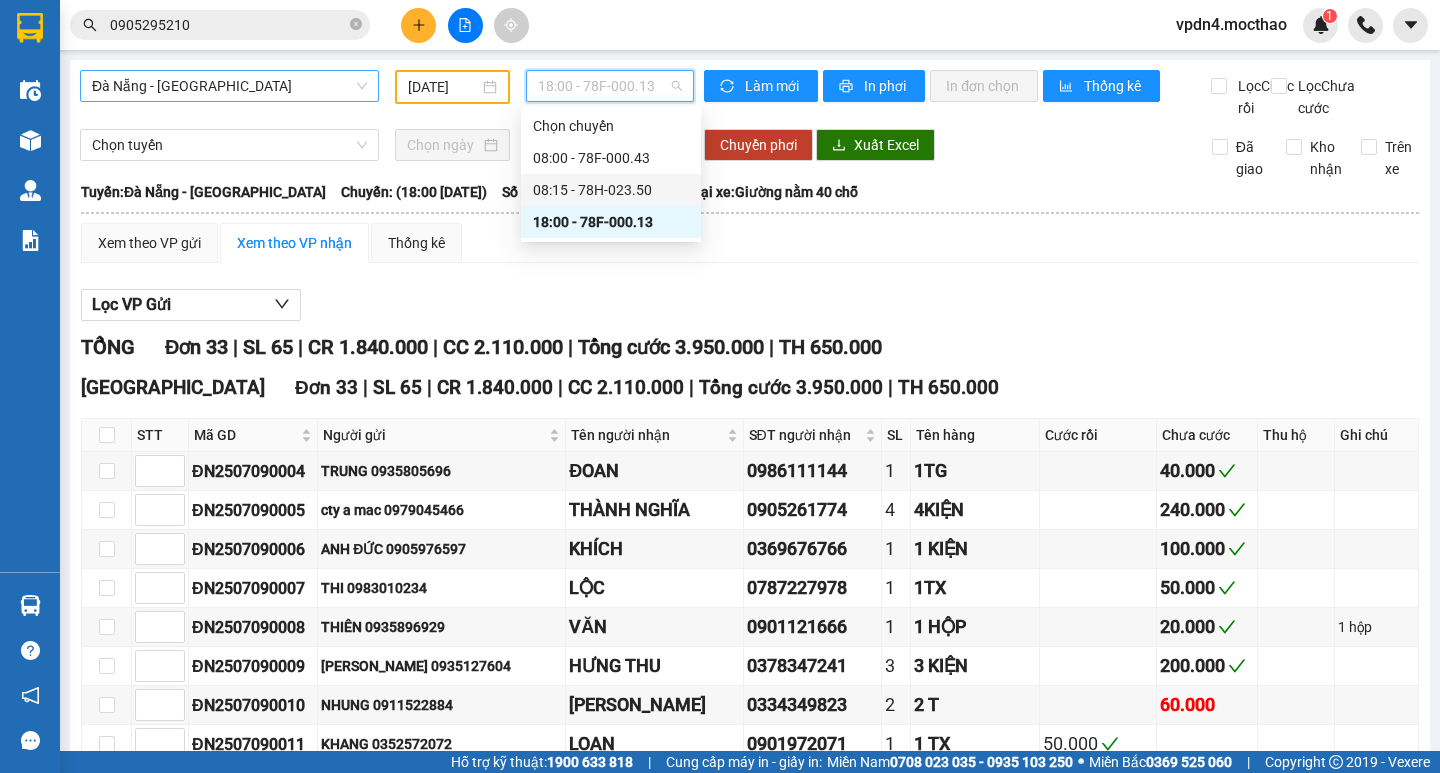 click on "08:15     - 78H-023.50" at bounding box center [611, 190] 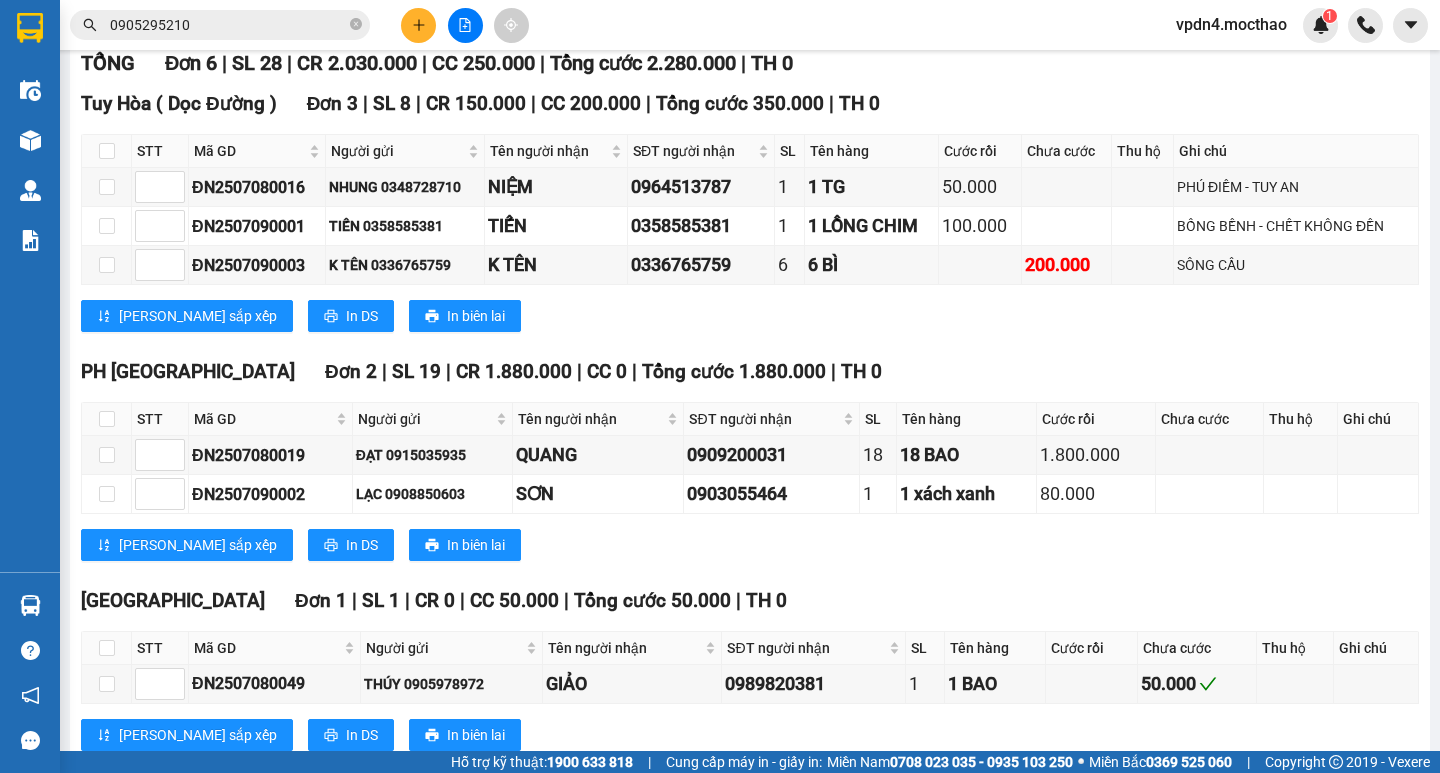 scroll, scrollTop: 362, scrollLeft: 0, axis: vertical 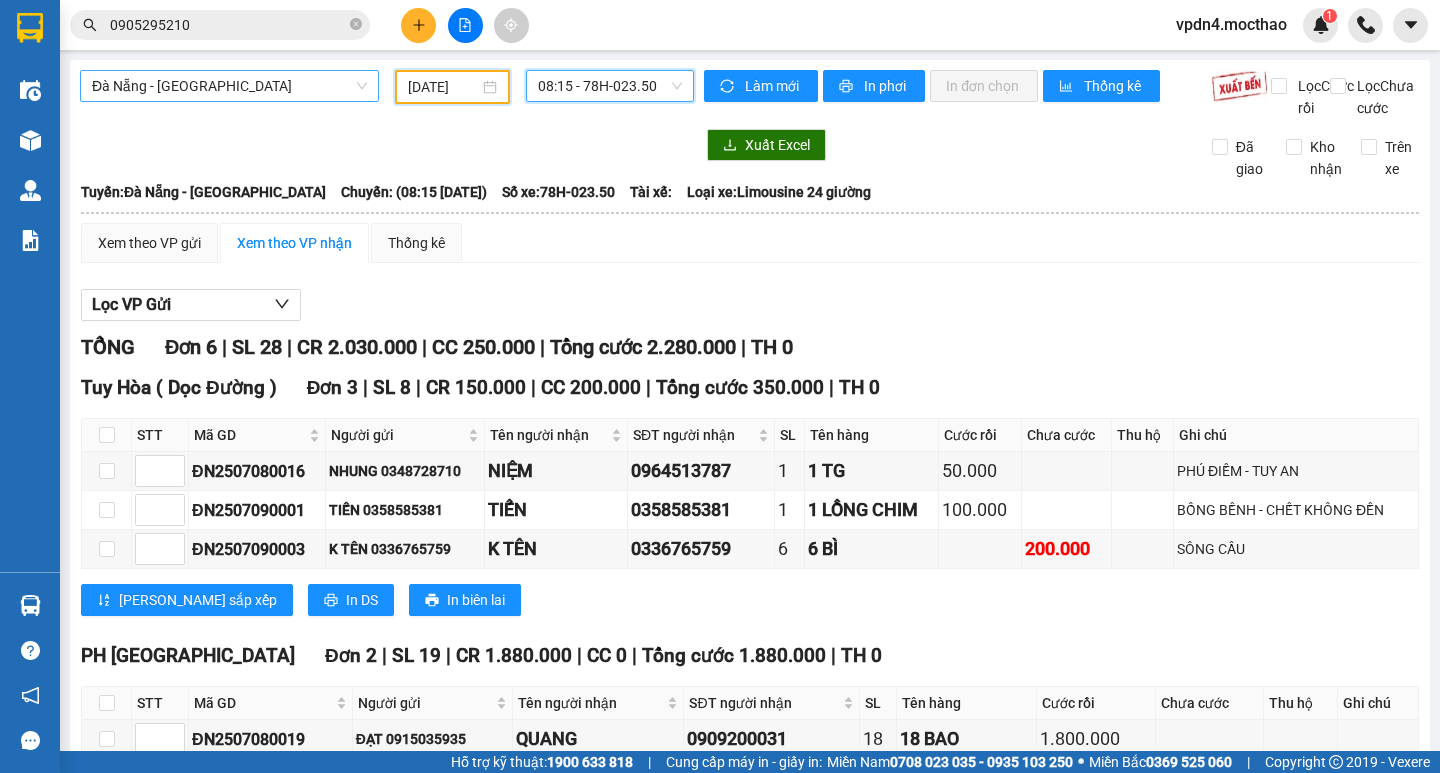 click on "[DATE]" at bounding box center [443, 87] 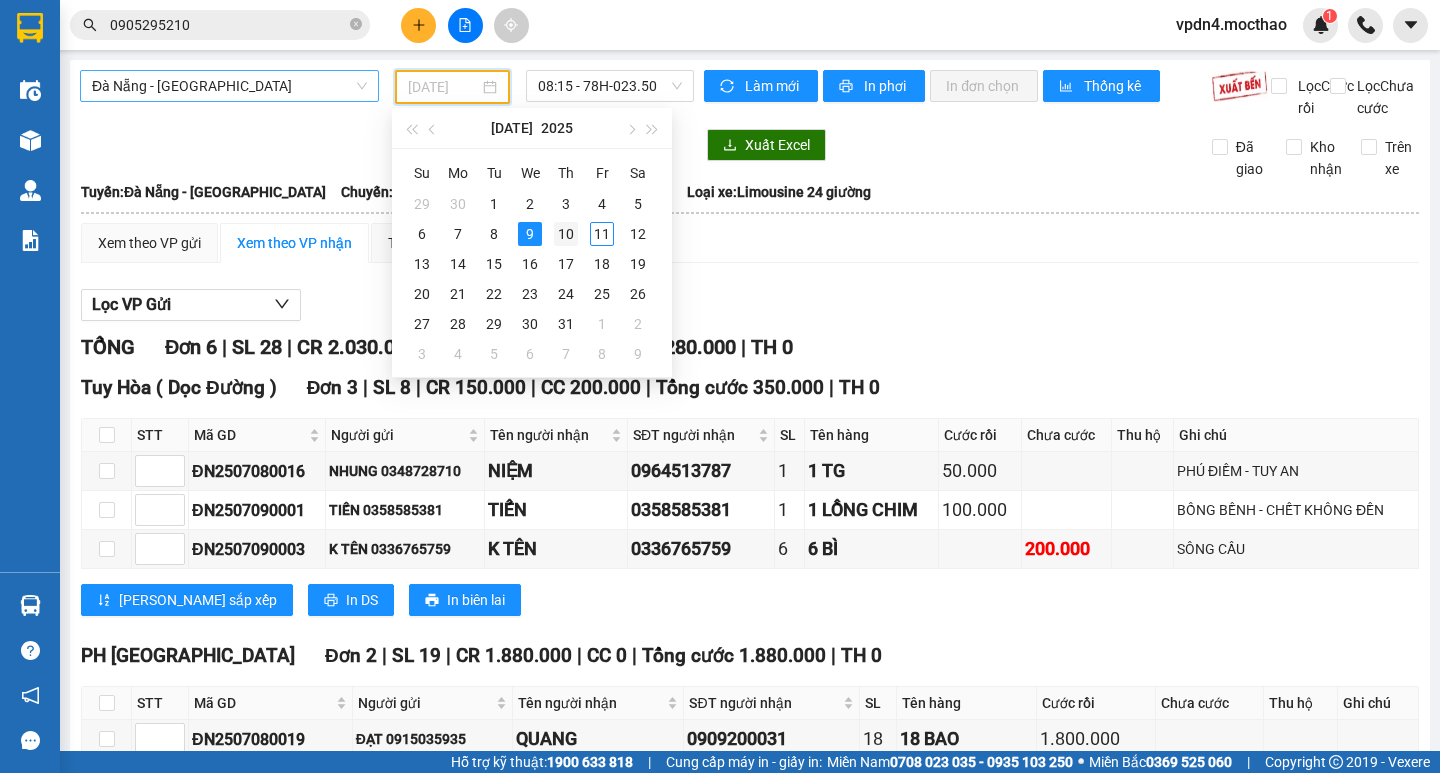 click on "10" at bounding box center [566, 234] 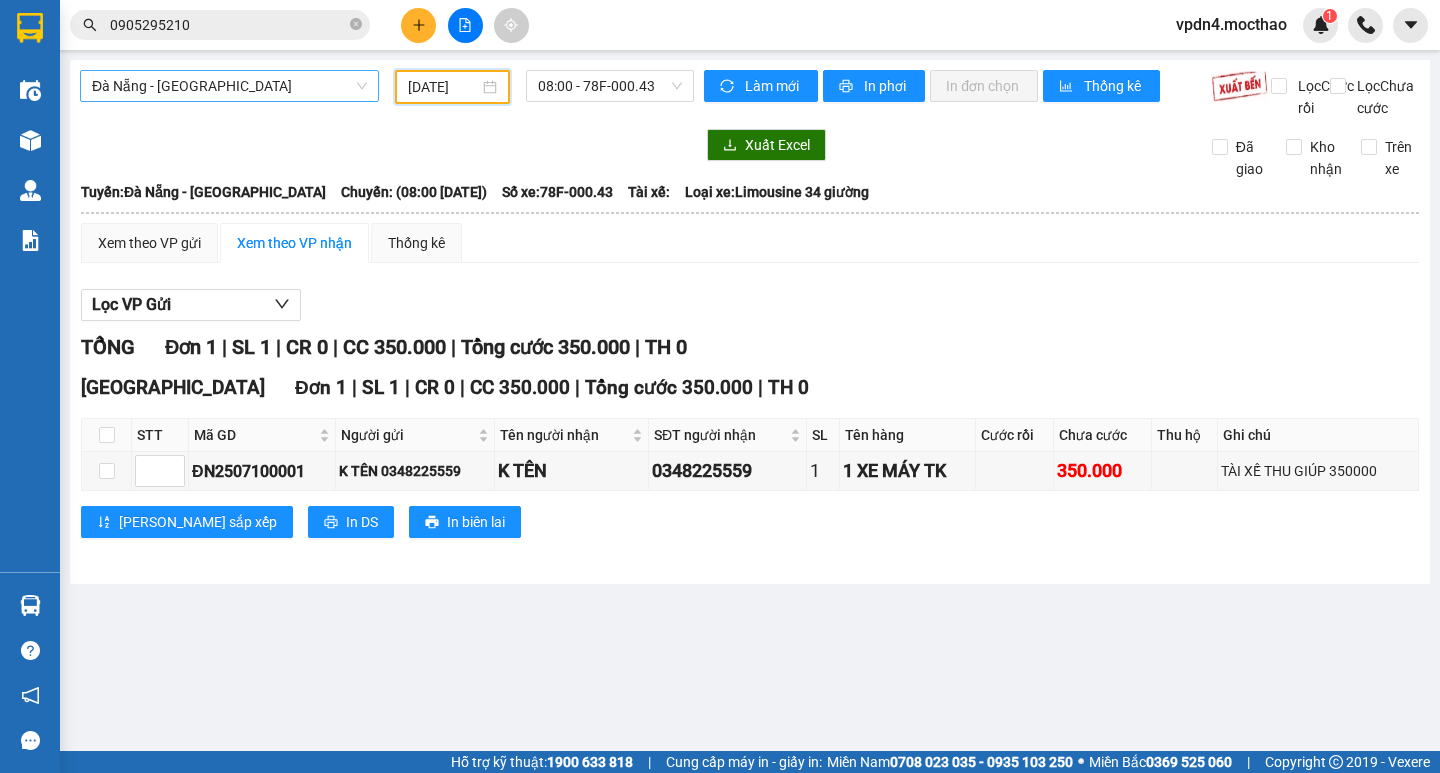 click on "[DATE]" at bounding box center [443, 87] 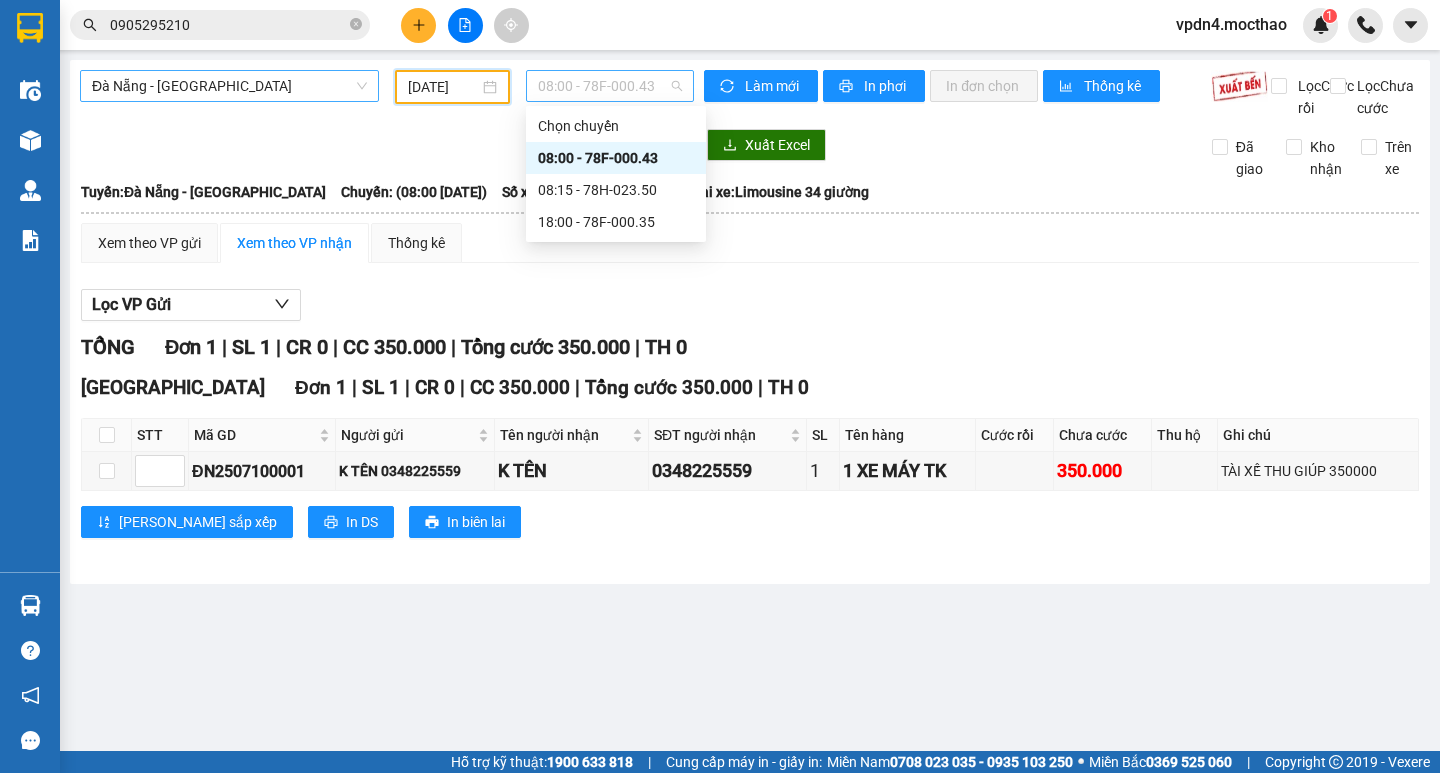 click on "08:00     - 78F-000.43" at bounding box center (610, 86) 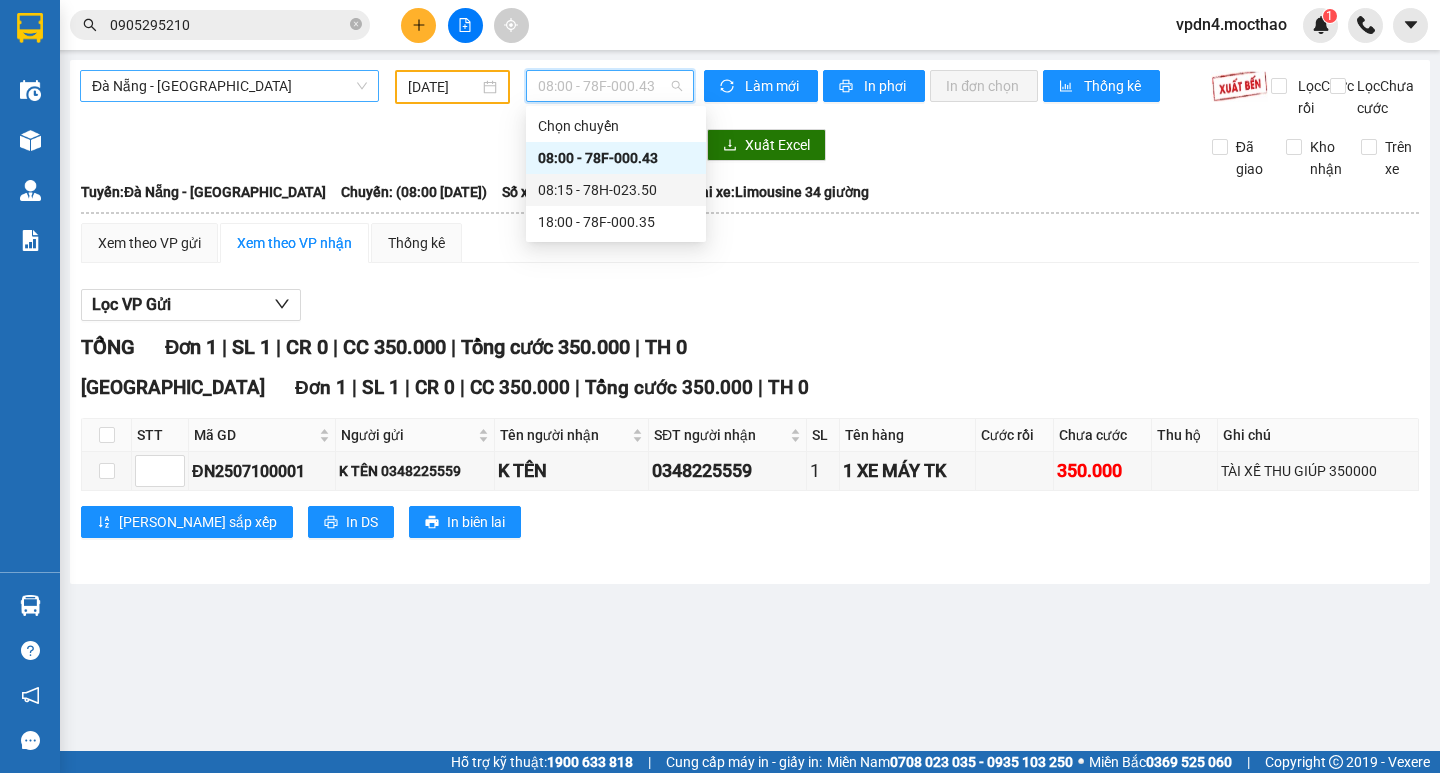 click on "08:15     - 78H-023.50" at bounding box center (616, 190) 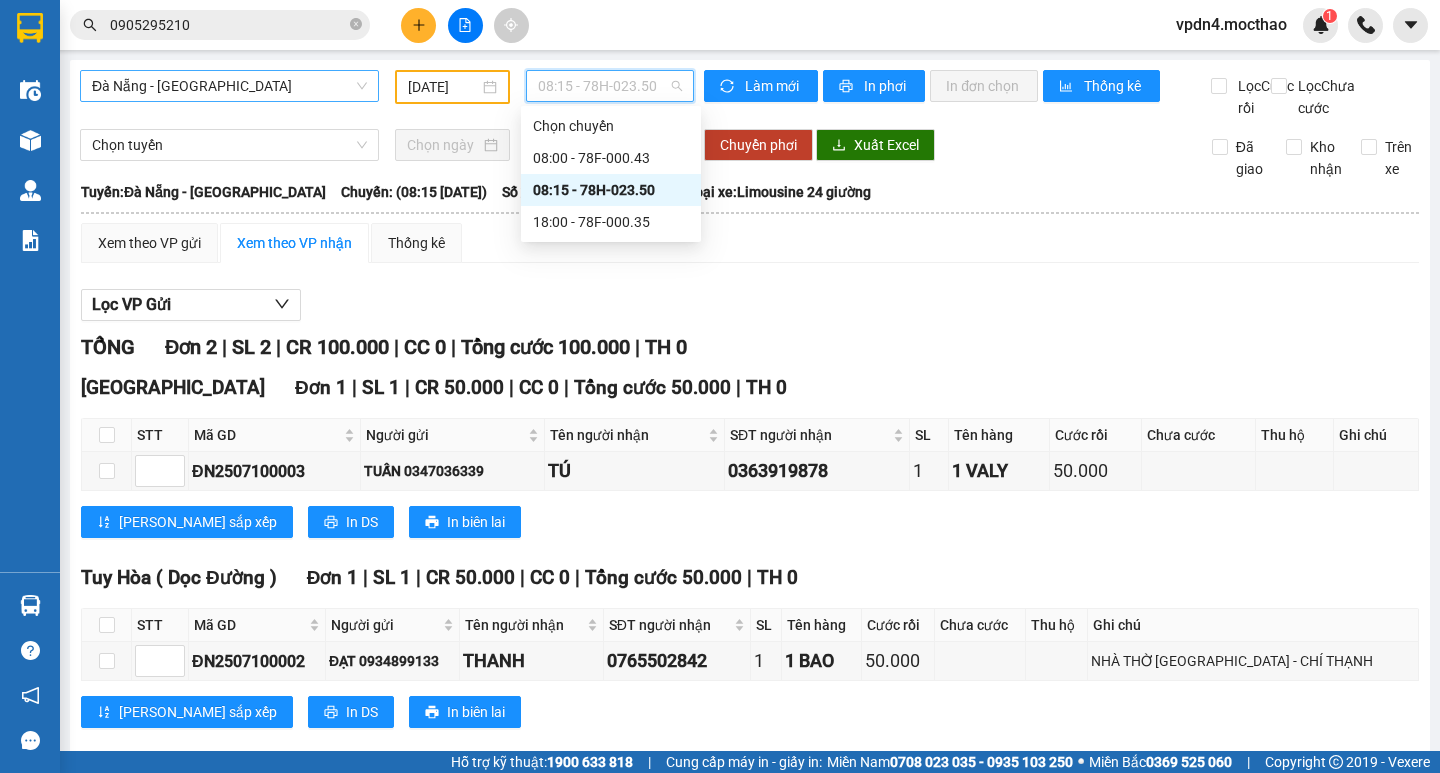 click on "08:15     - 78H-023.50" at bounding box center [610, 86] 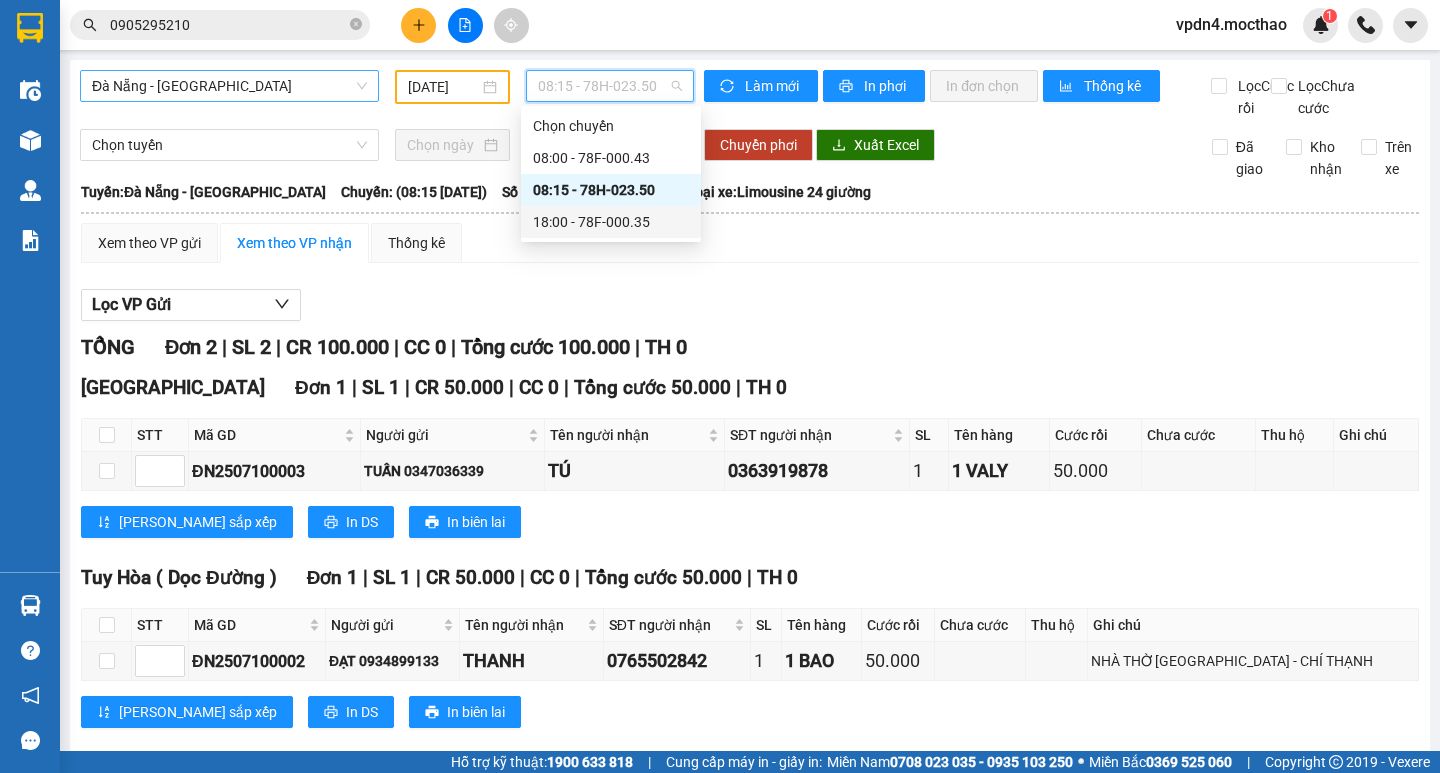 click on "18:00     - 78F-000.35" at bounding box center (611, 222) 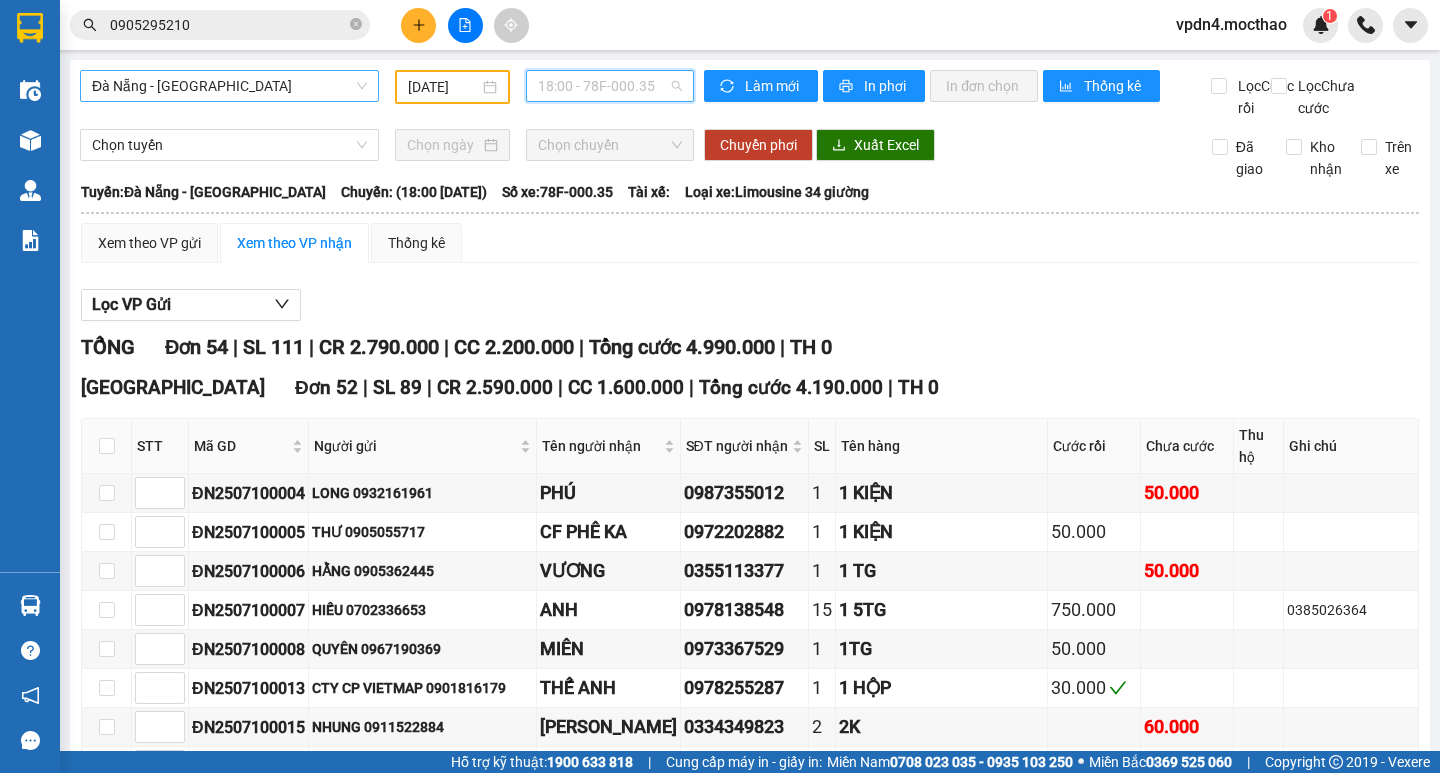 click on "18:00     - 78F-000.35" at bounding box center (610, 86) 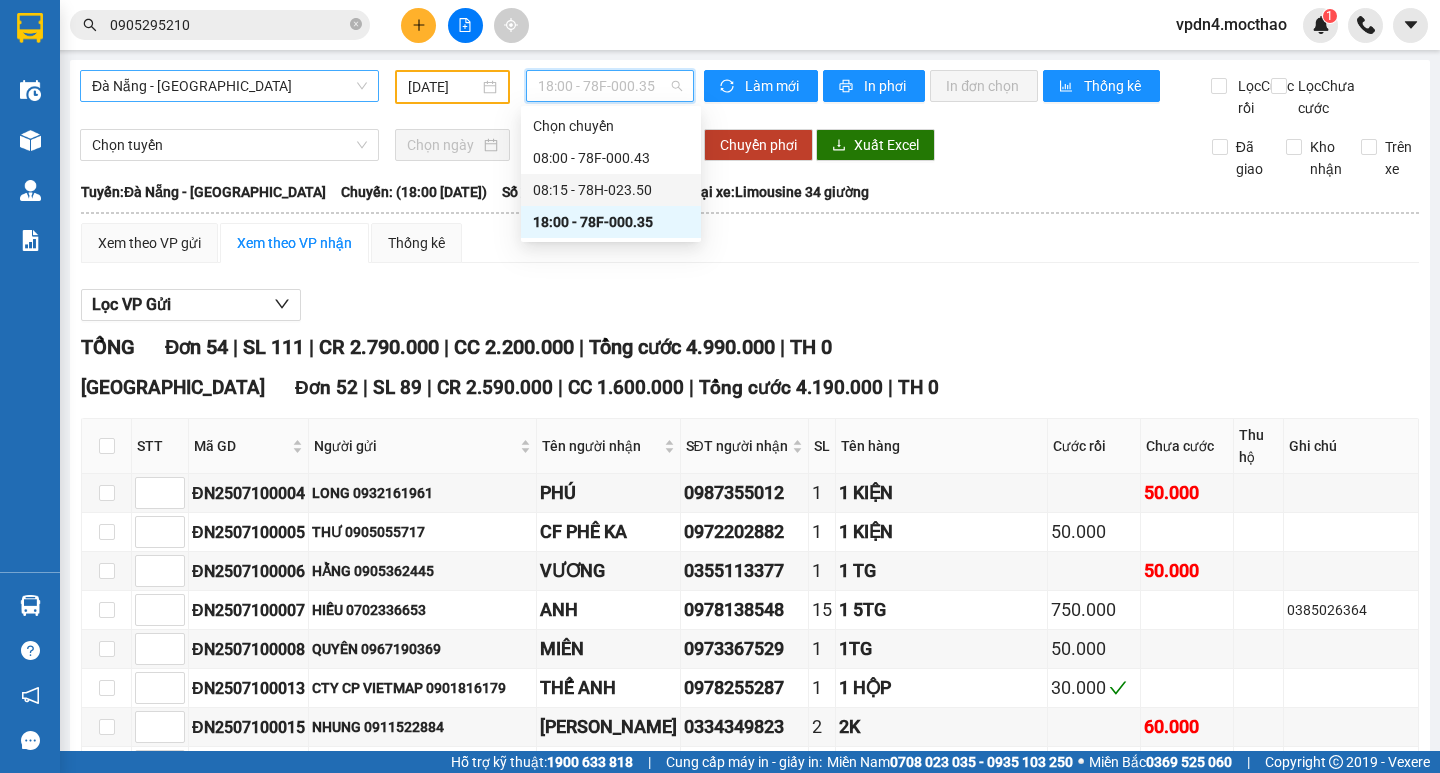 click on "08:15     - 78H-023.50" at bounding box center [611, 190] 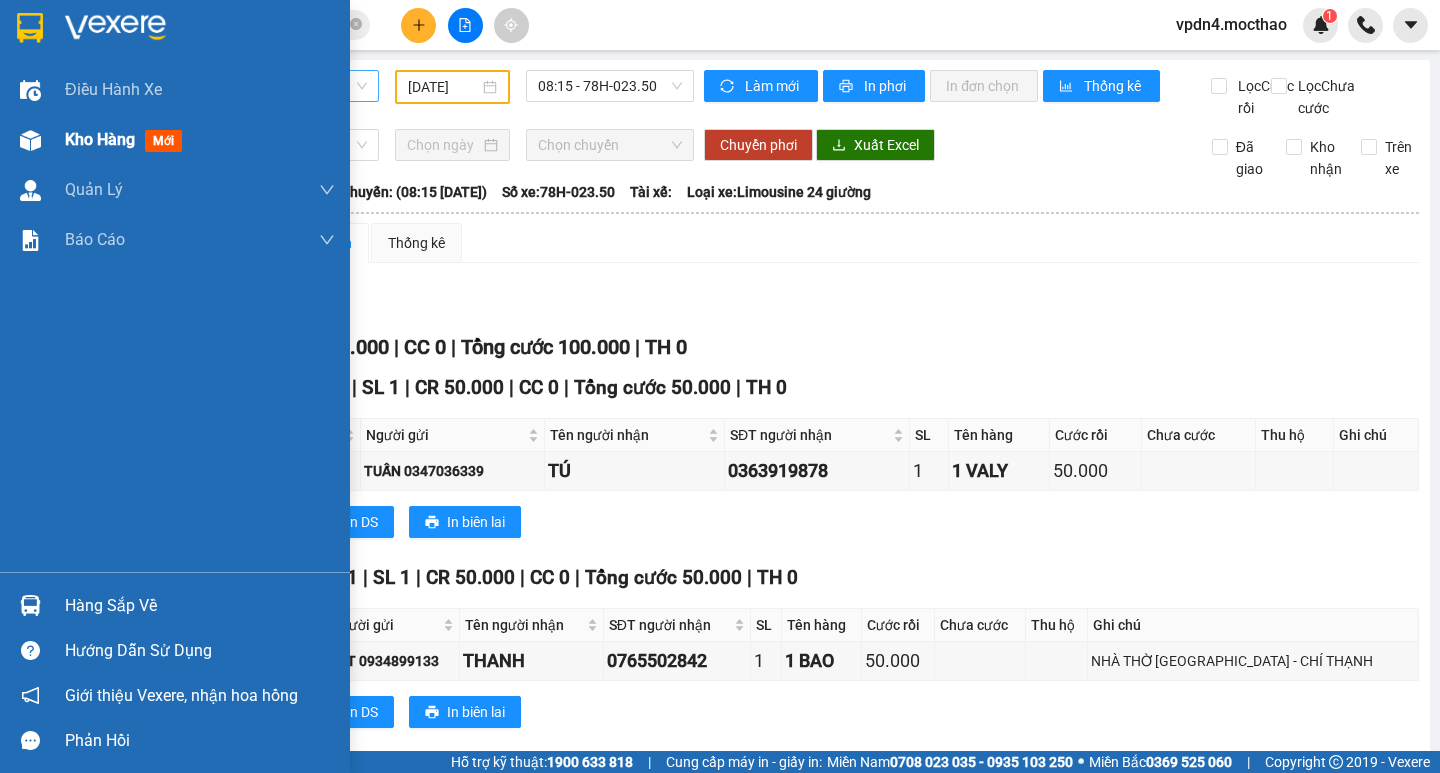 click on "Kho hàng" at bounding box center (100, 139) 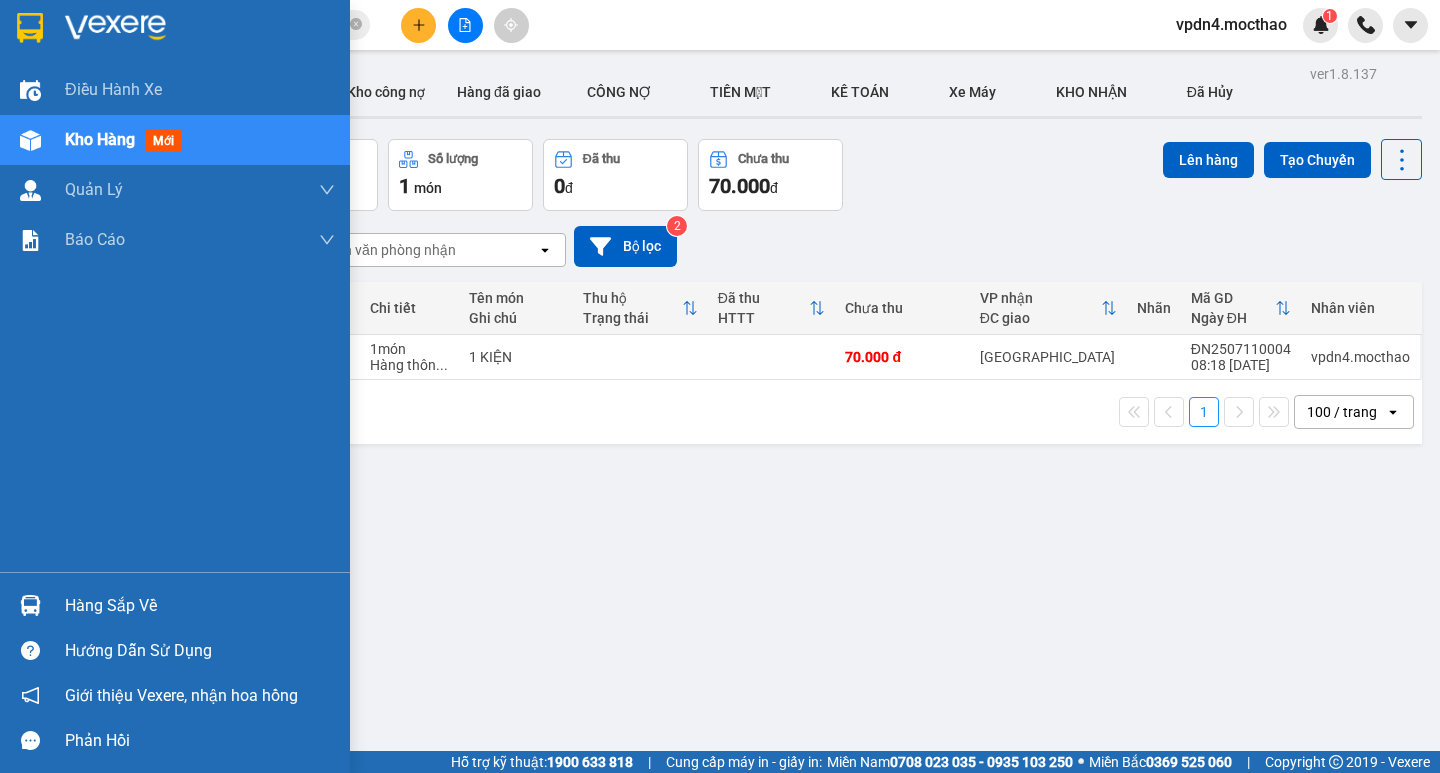 click on "Hàng sắp về" at bounding box center [200, 606] 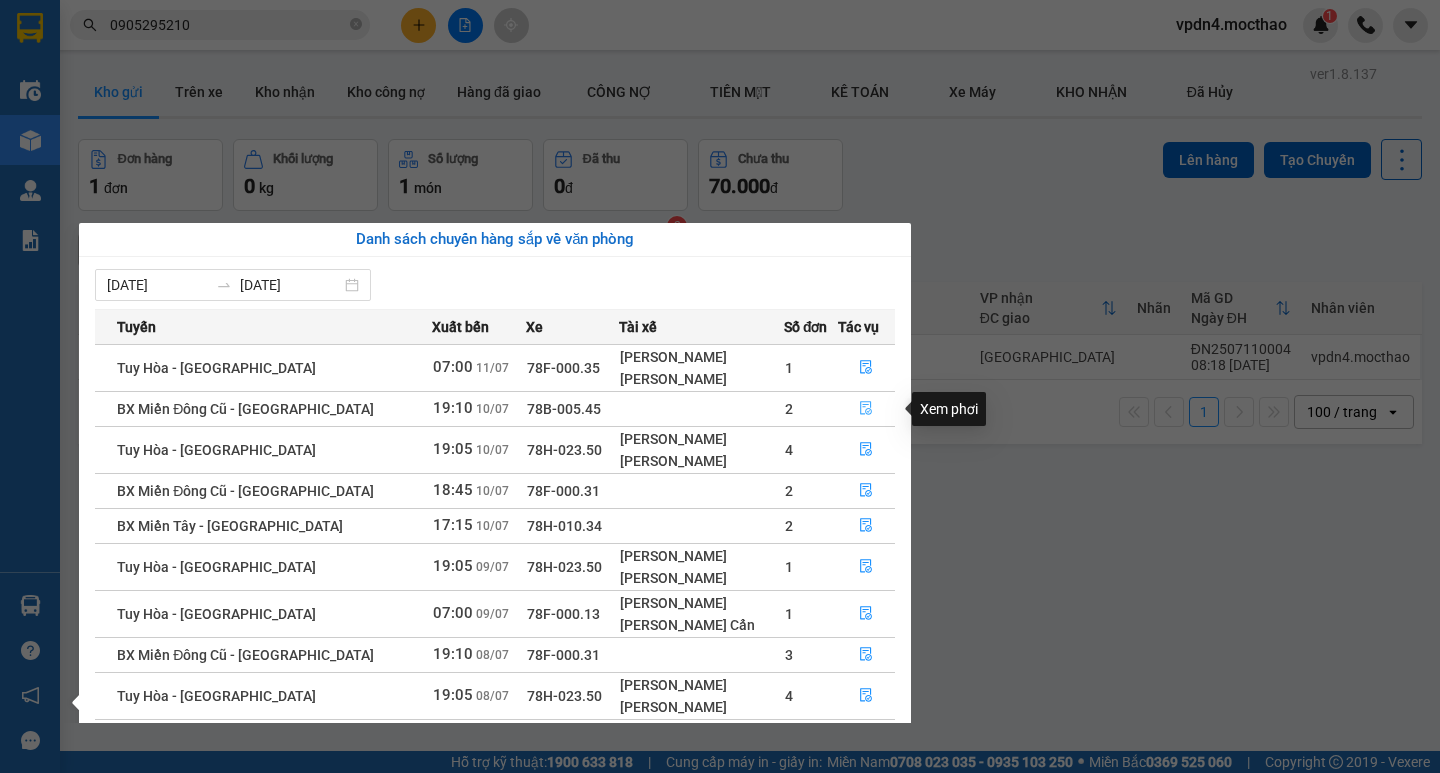 click 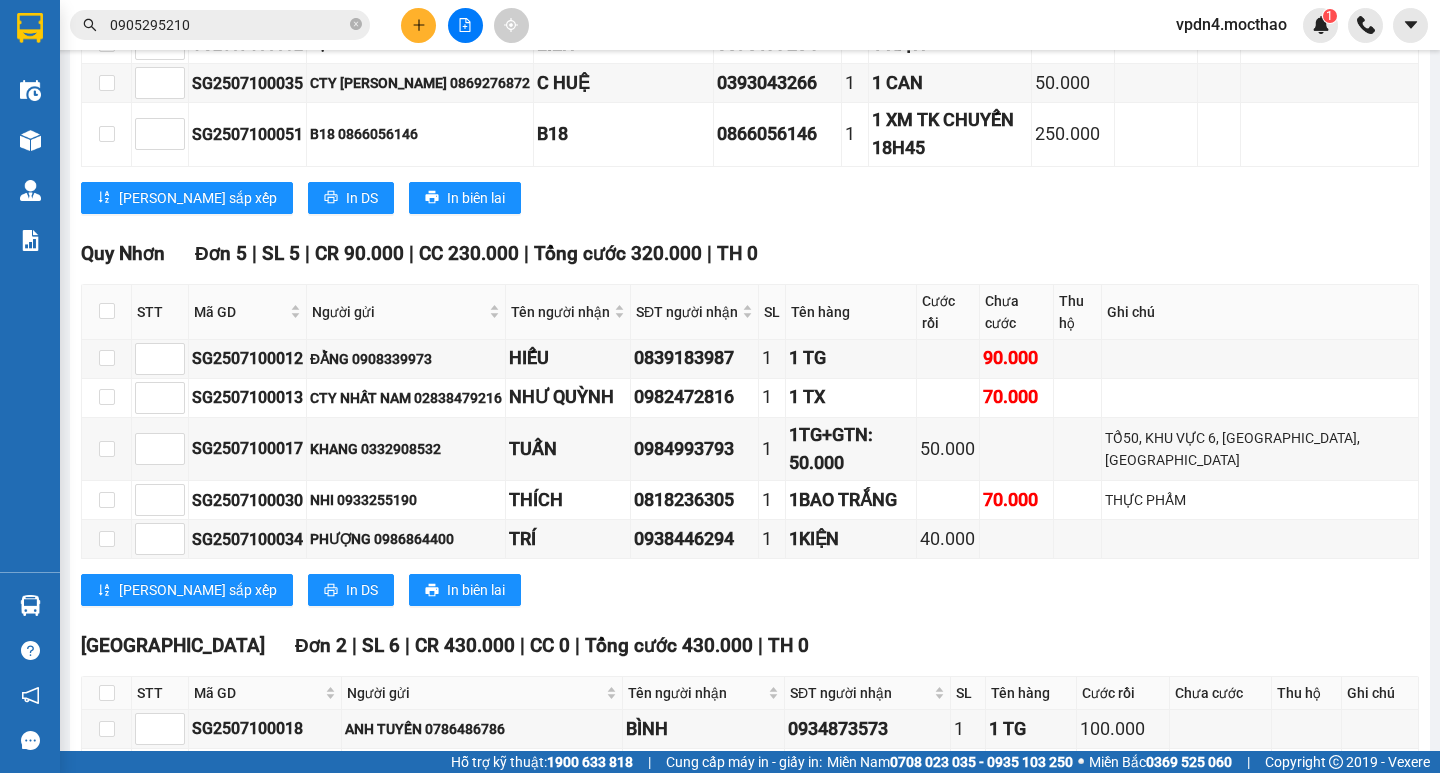 scroll, scrollTop: 1454, scrollLeft: 0, axis: vertical 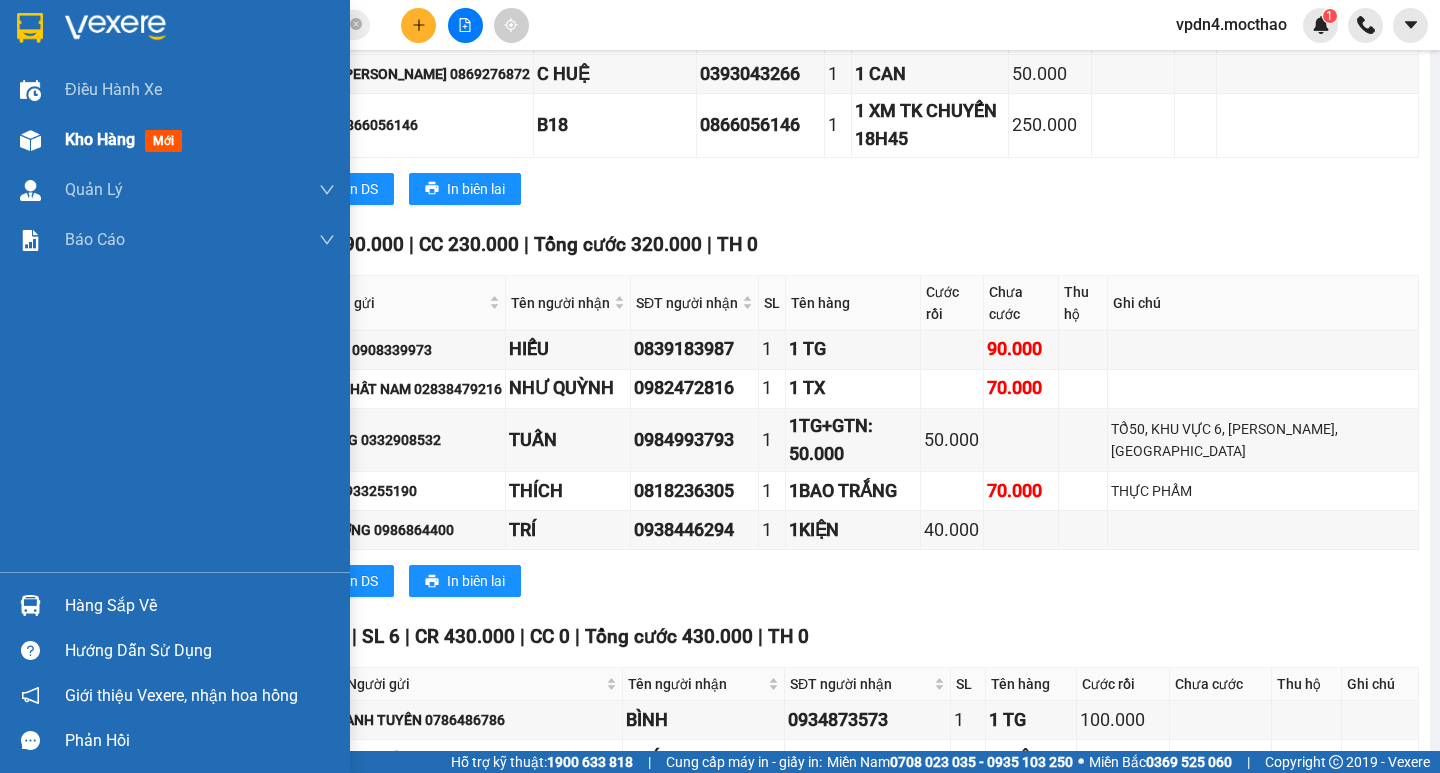 click on "Kho hàng" at bounding box center (100, 139) 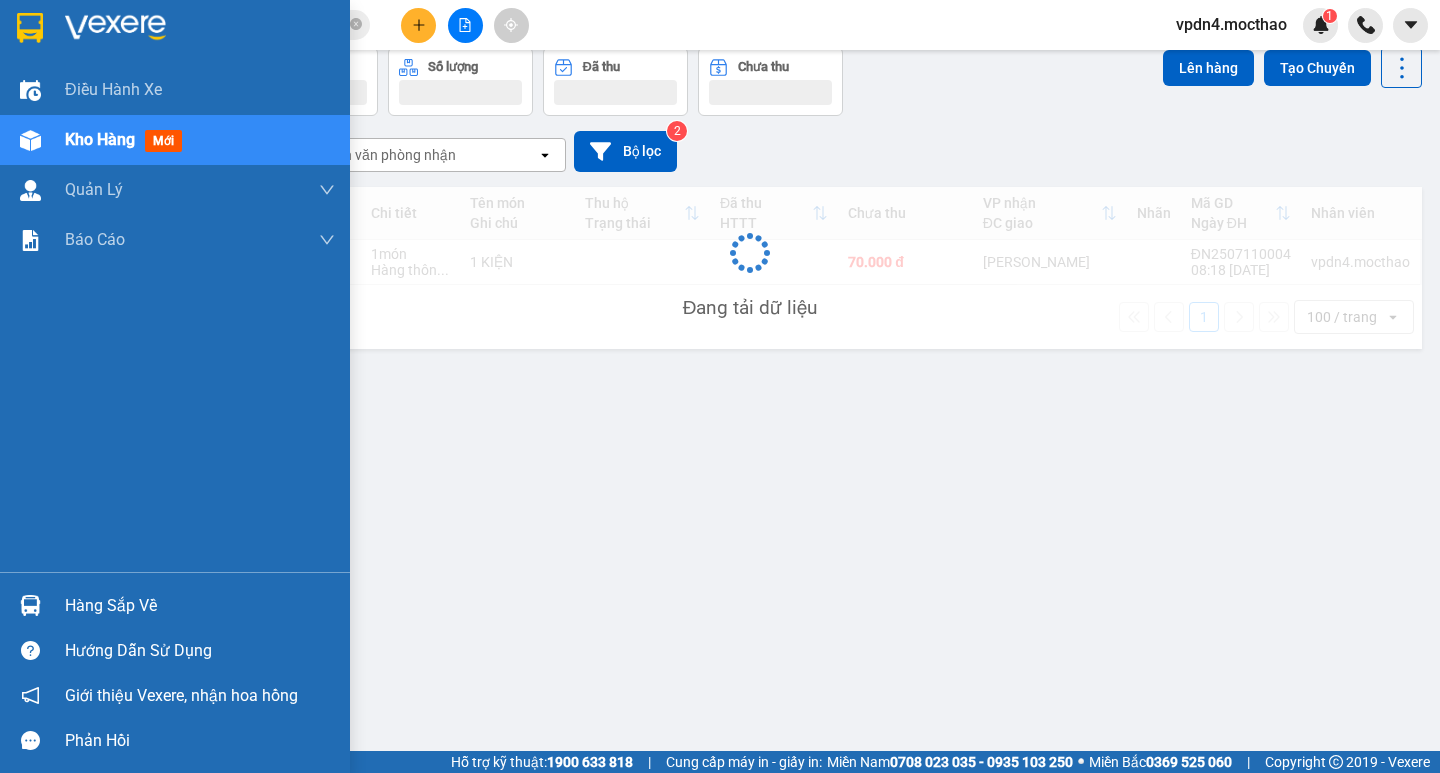 scroll, scrollTop: 92, scrollLeft: 0, axis: vertical 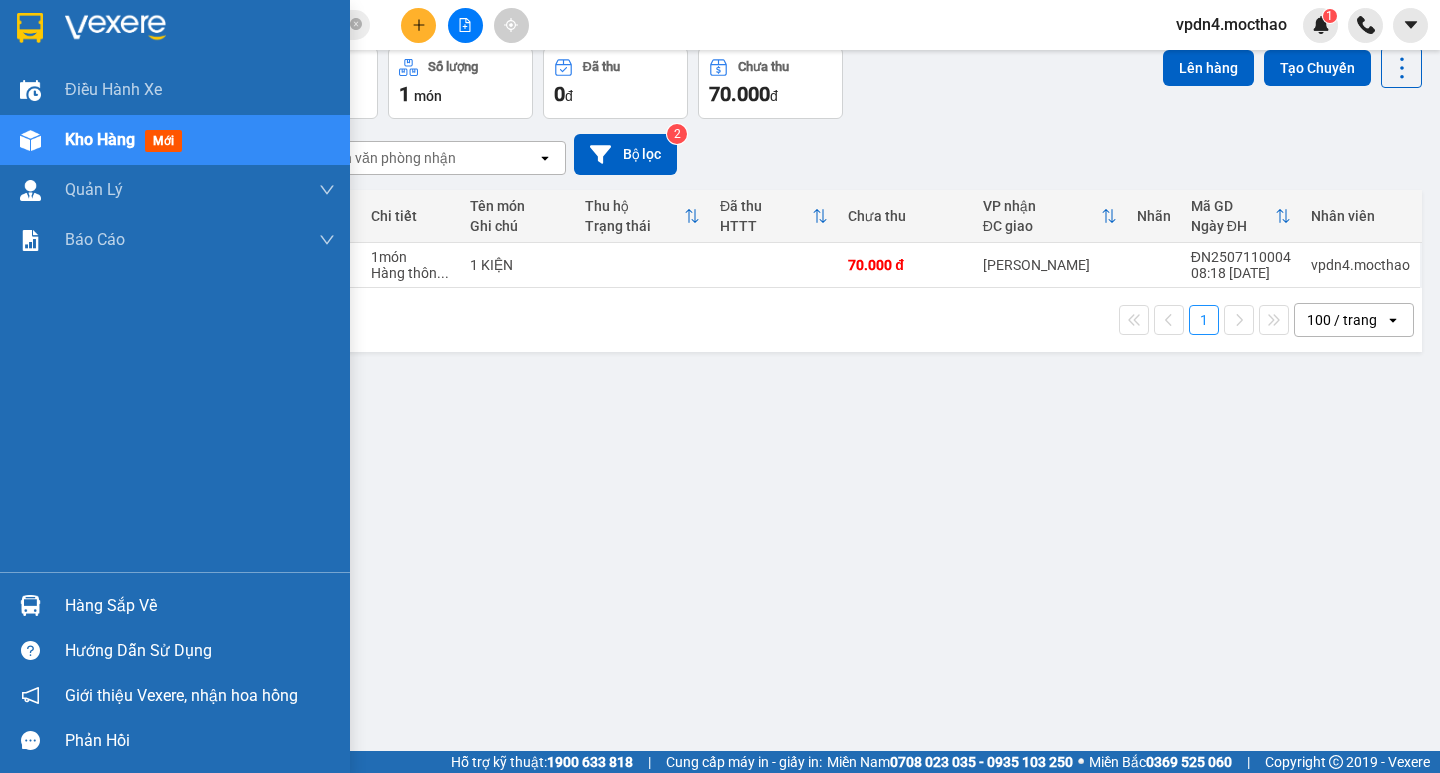 click on "Hàng sắp về" at bounding box center [200, 606] 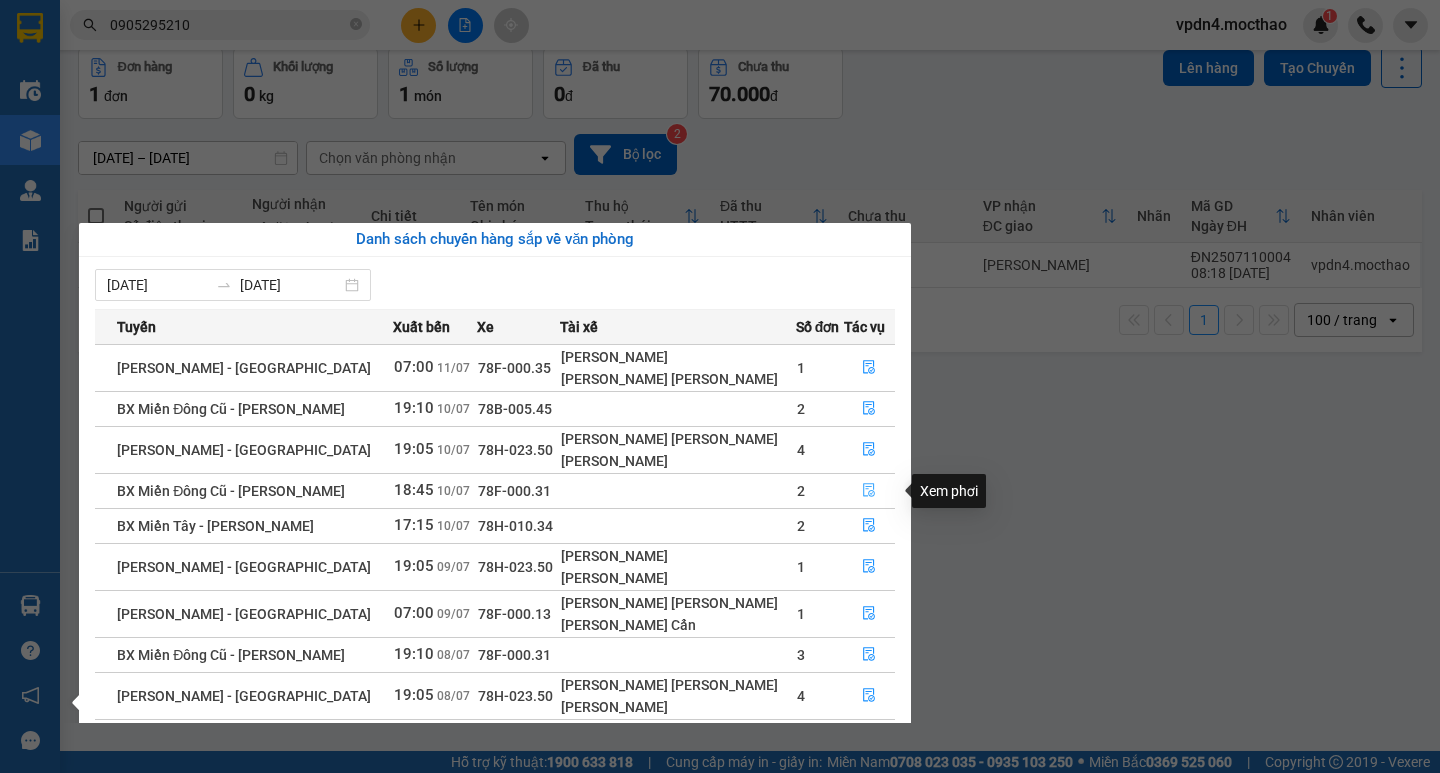 click at bounding box center [869, 491] 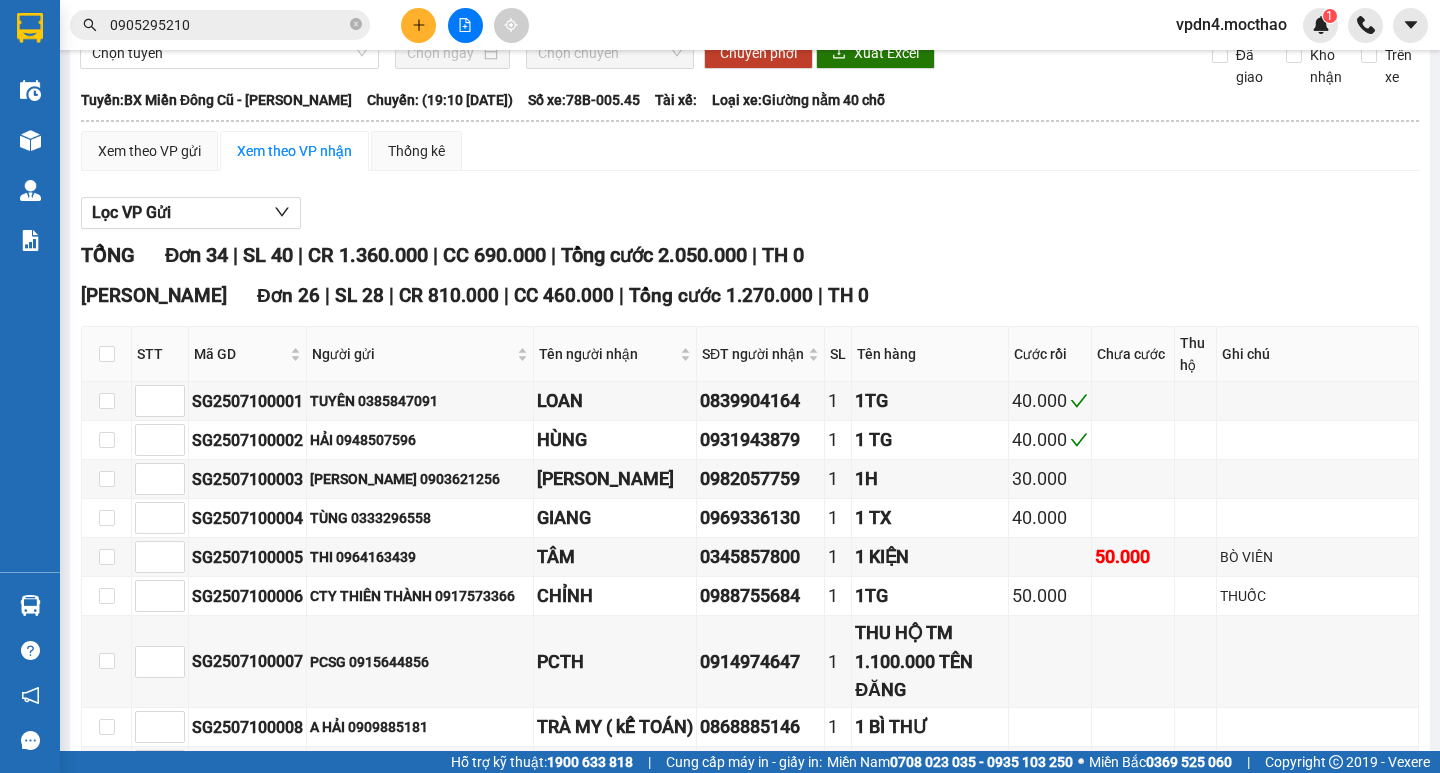 scroll, scrollTop: 0, scrollLeft: 0, axis: both 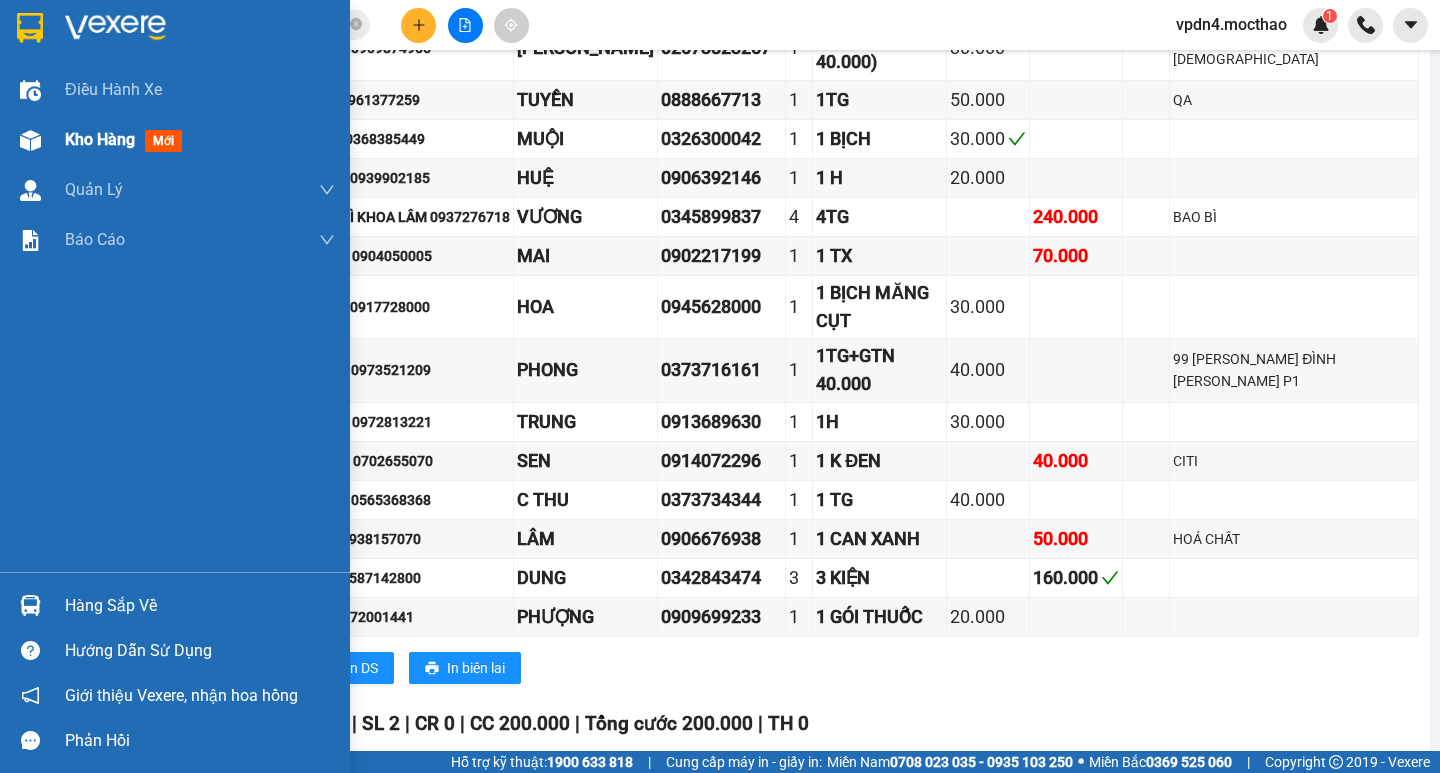 click on "Kho hàng" at bounding box center [100, 139] 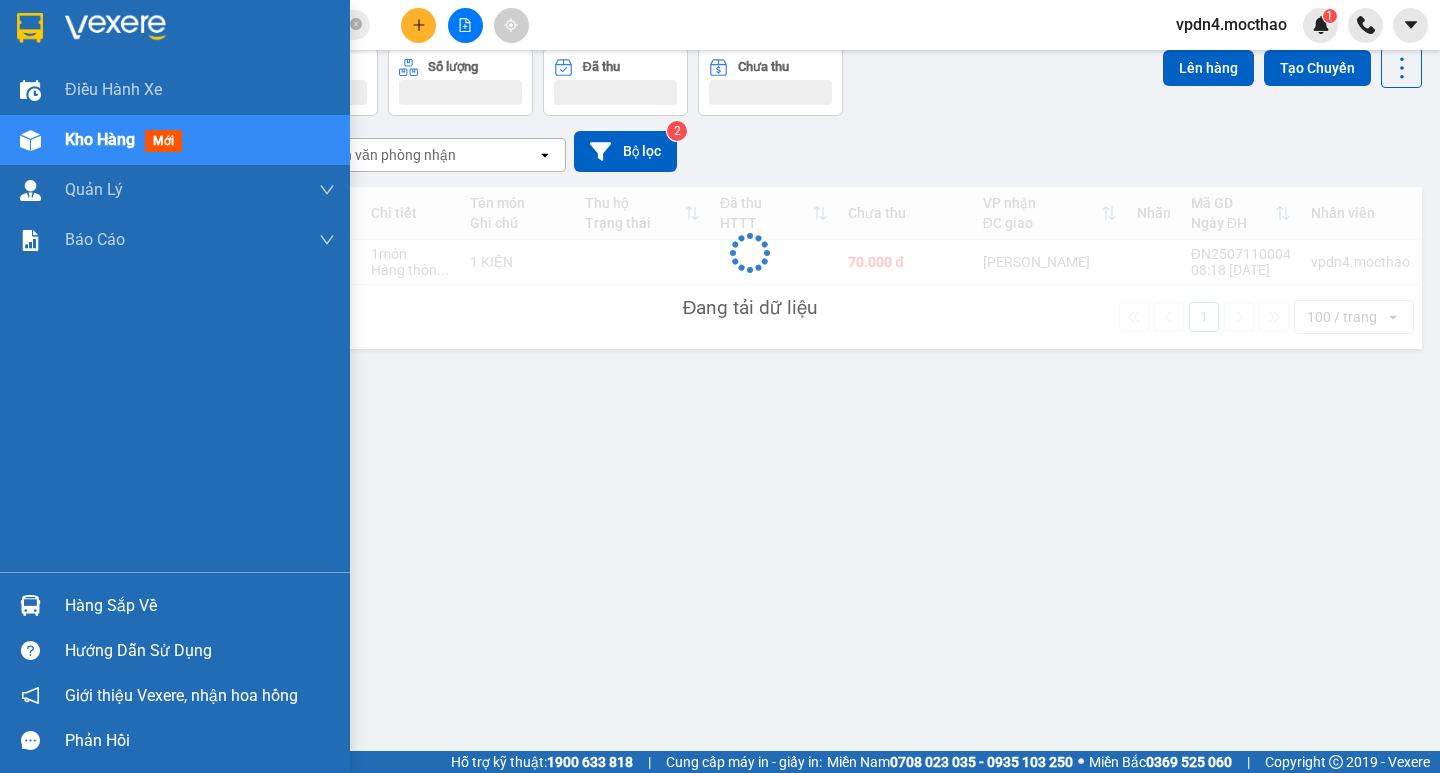 scroll, scrollTop: 92, scrollLeft: 0, axis: vertical 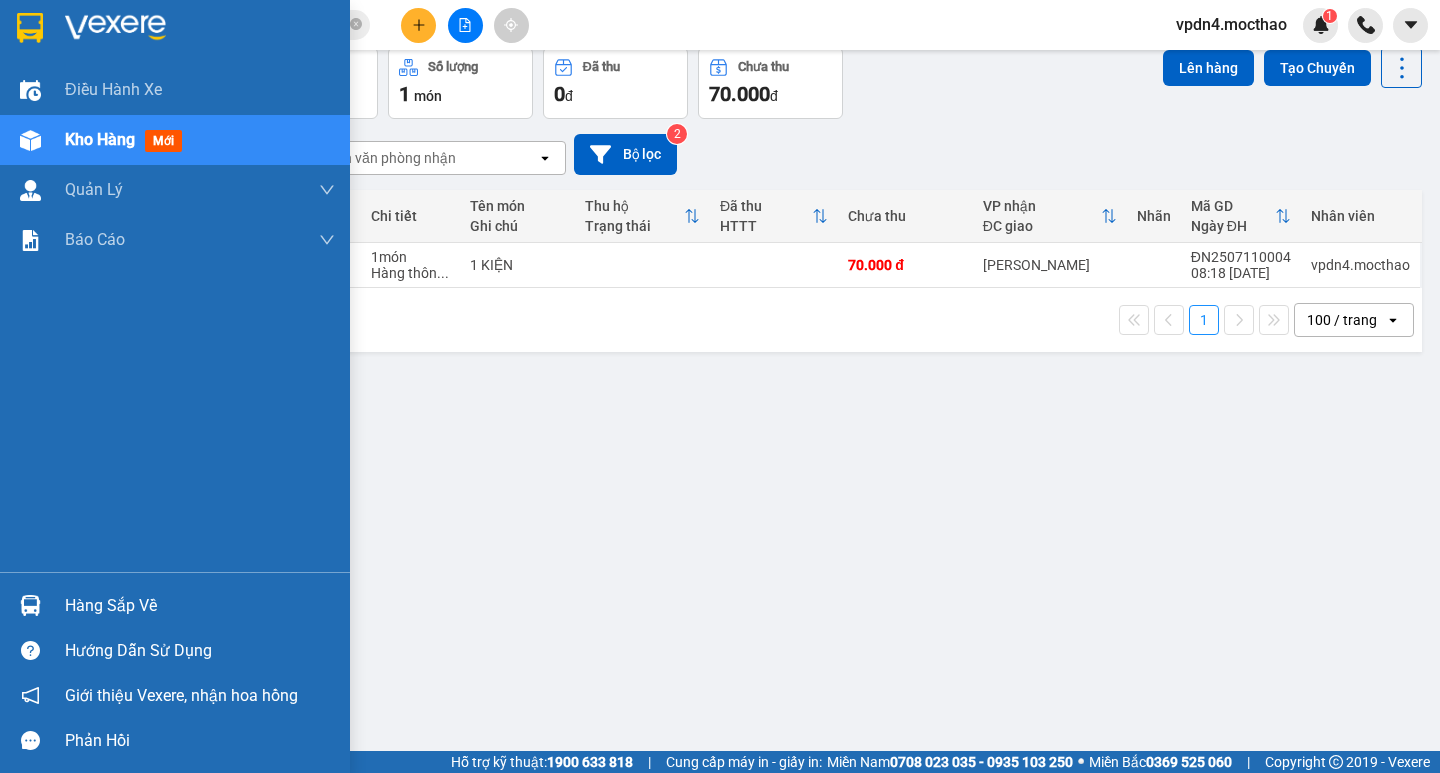 click on "Kho hàng mới" at bounding box center (127, 139) 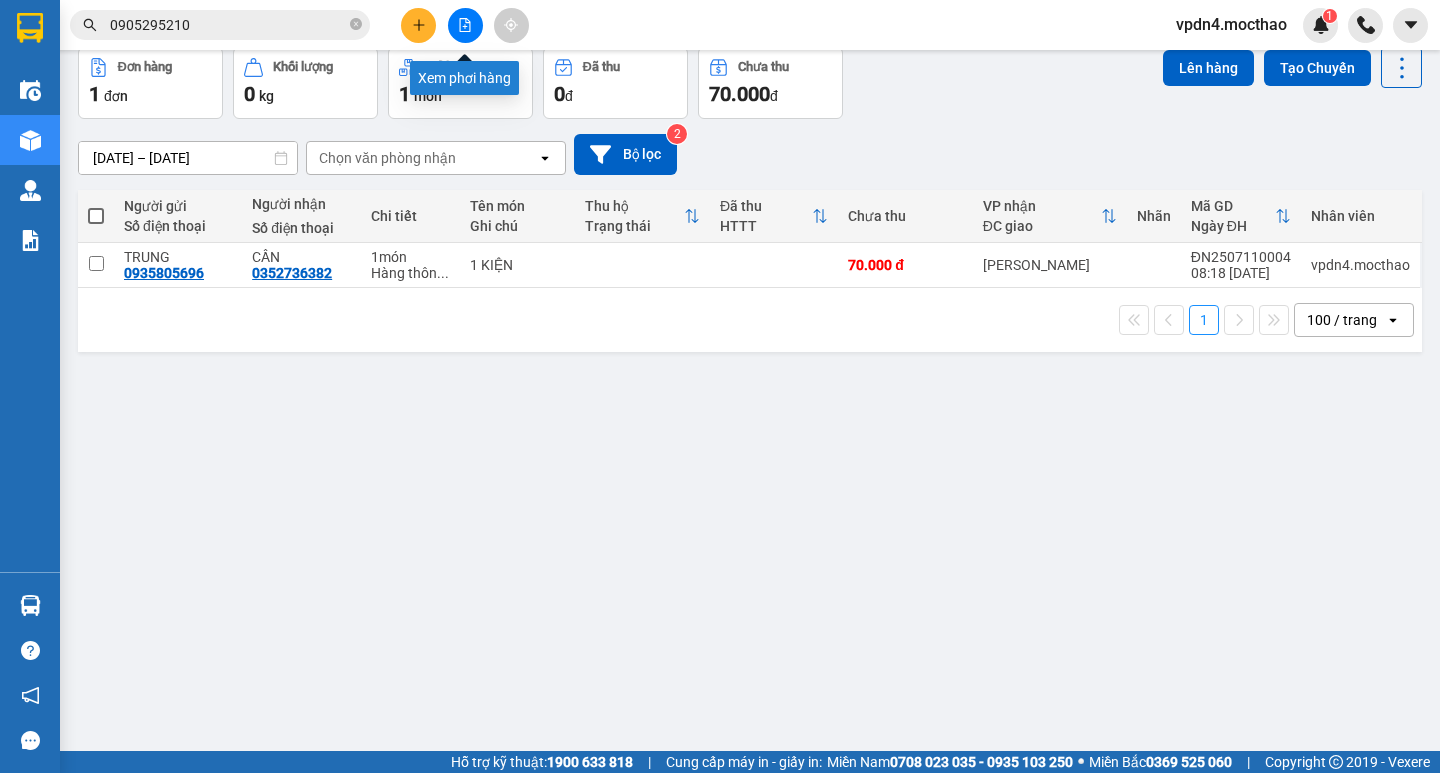 click at bounding box center (465, 25) 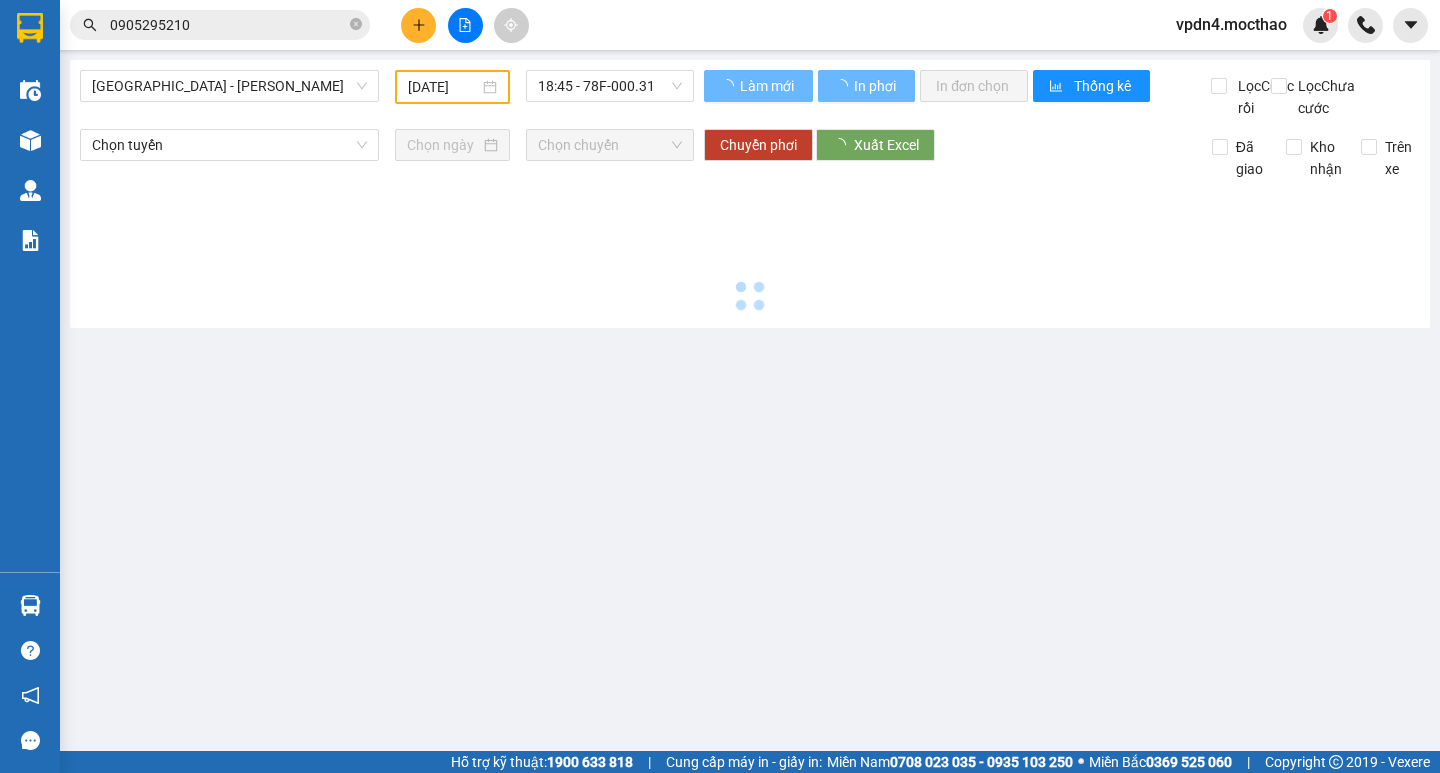 scroll, scrollTop: 0, scrollLeft: 0, axis: both 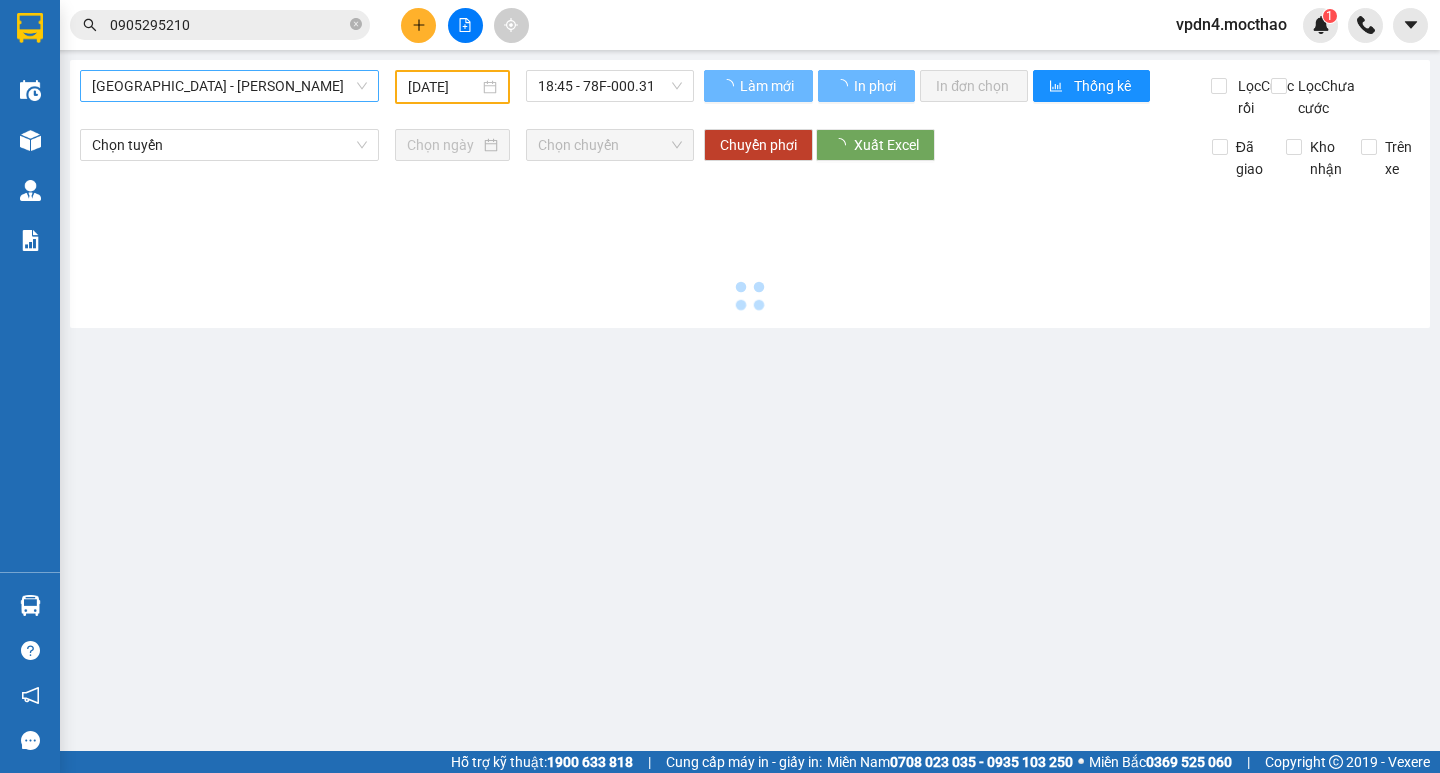 type on "[DATE]" 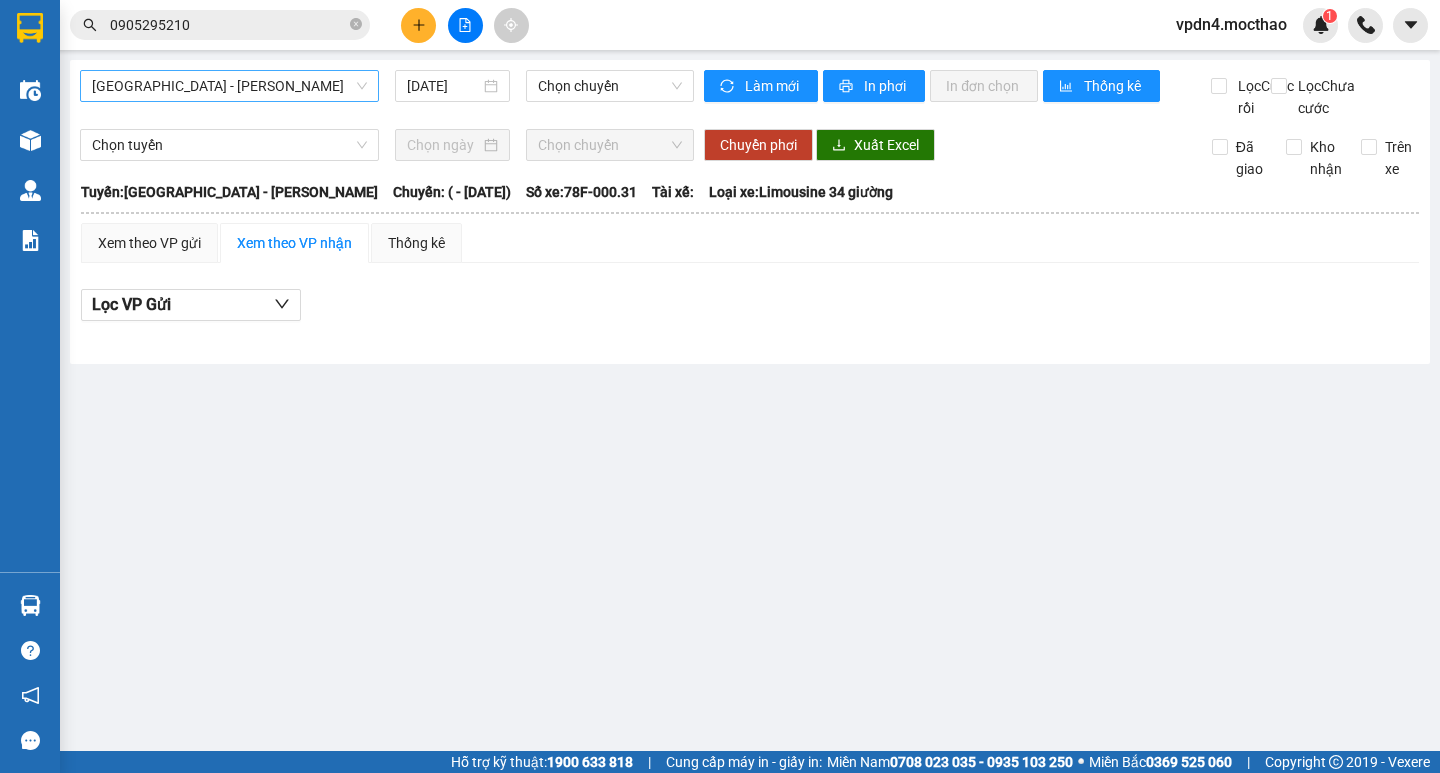 click on "[GEOGRAPHIC_DATA] - [PERSON_NAME]" at bounding box center (229, 86) 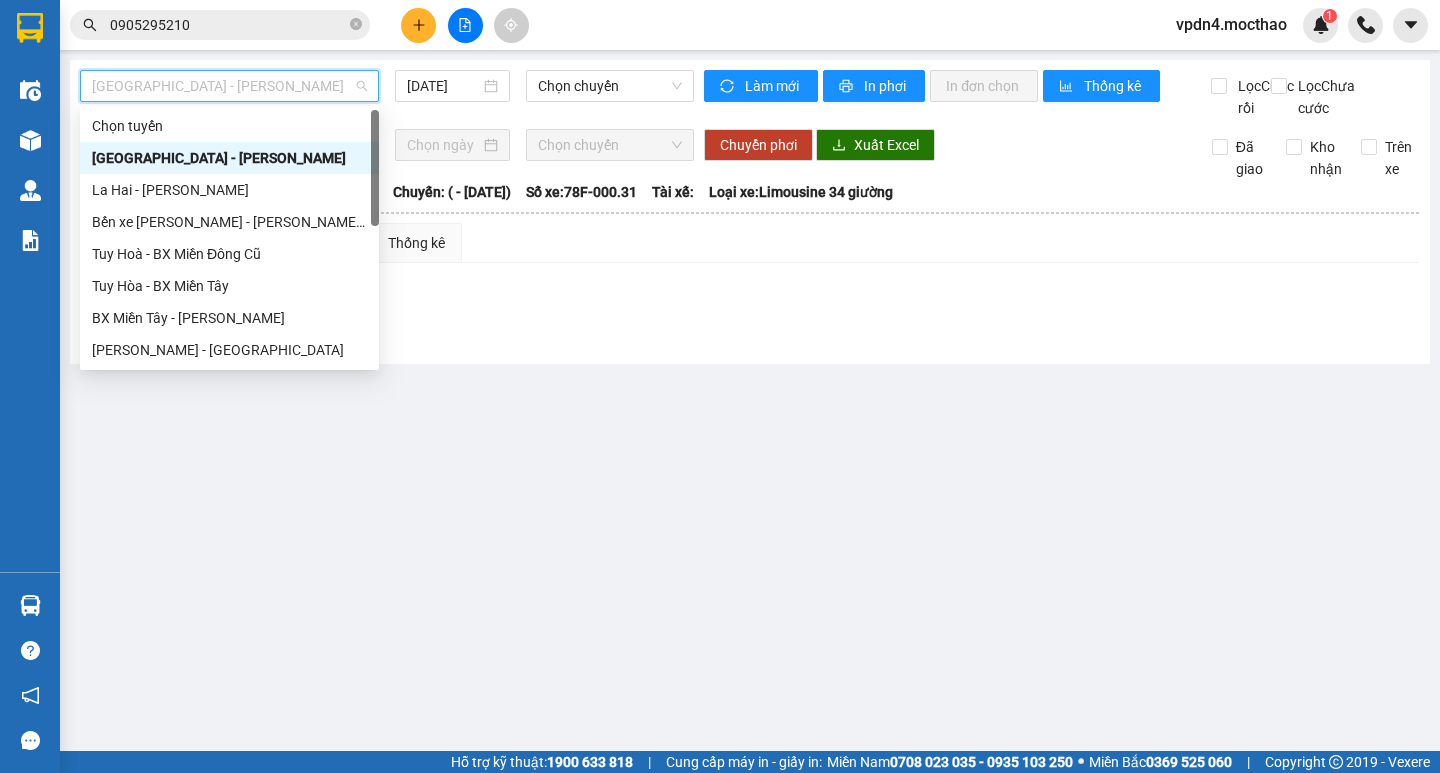 type on "D" 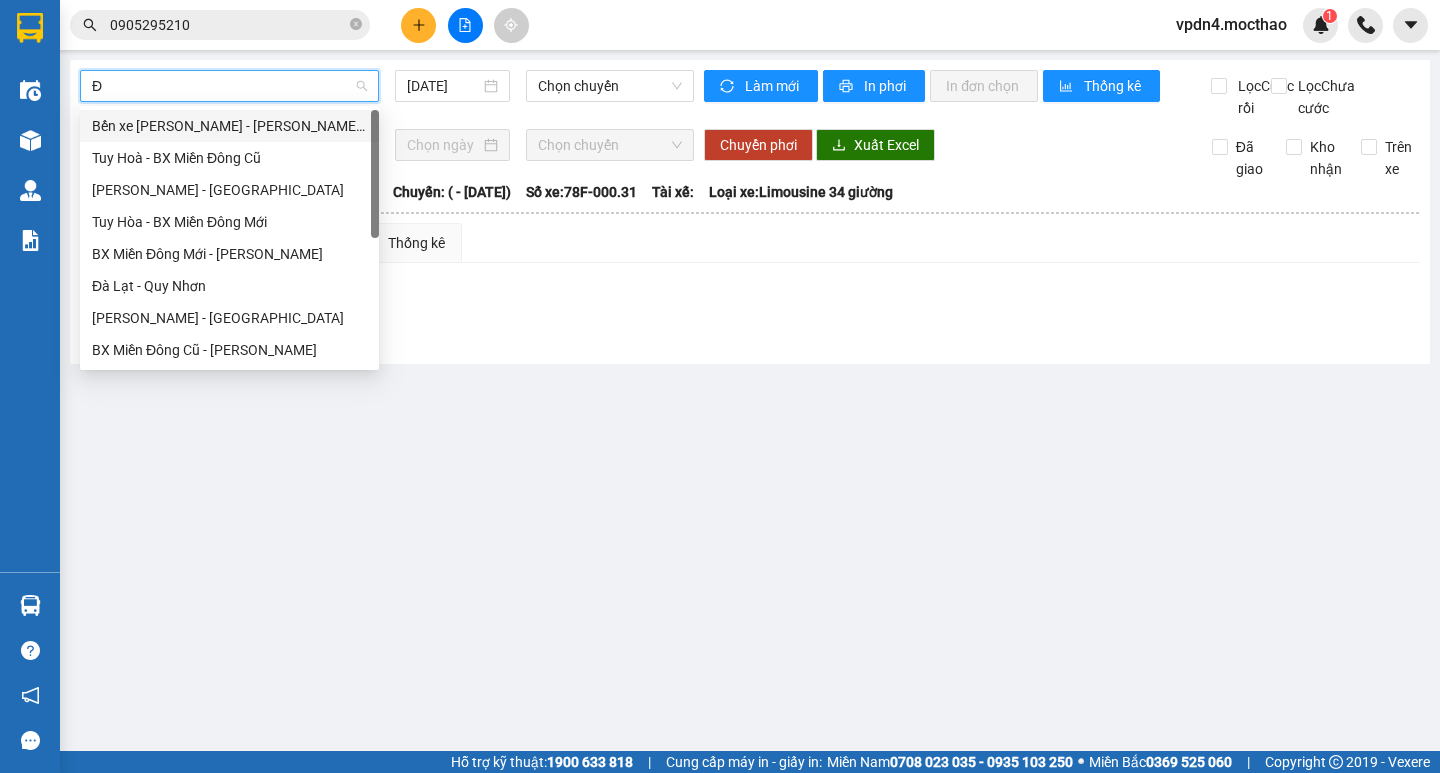 type on "ĐA" 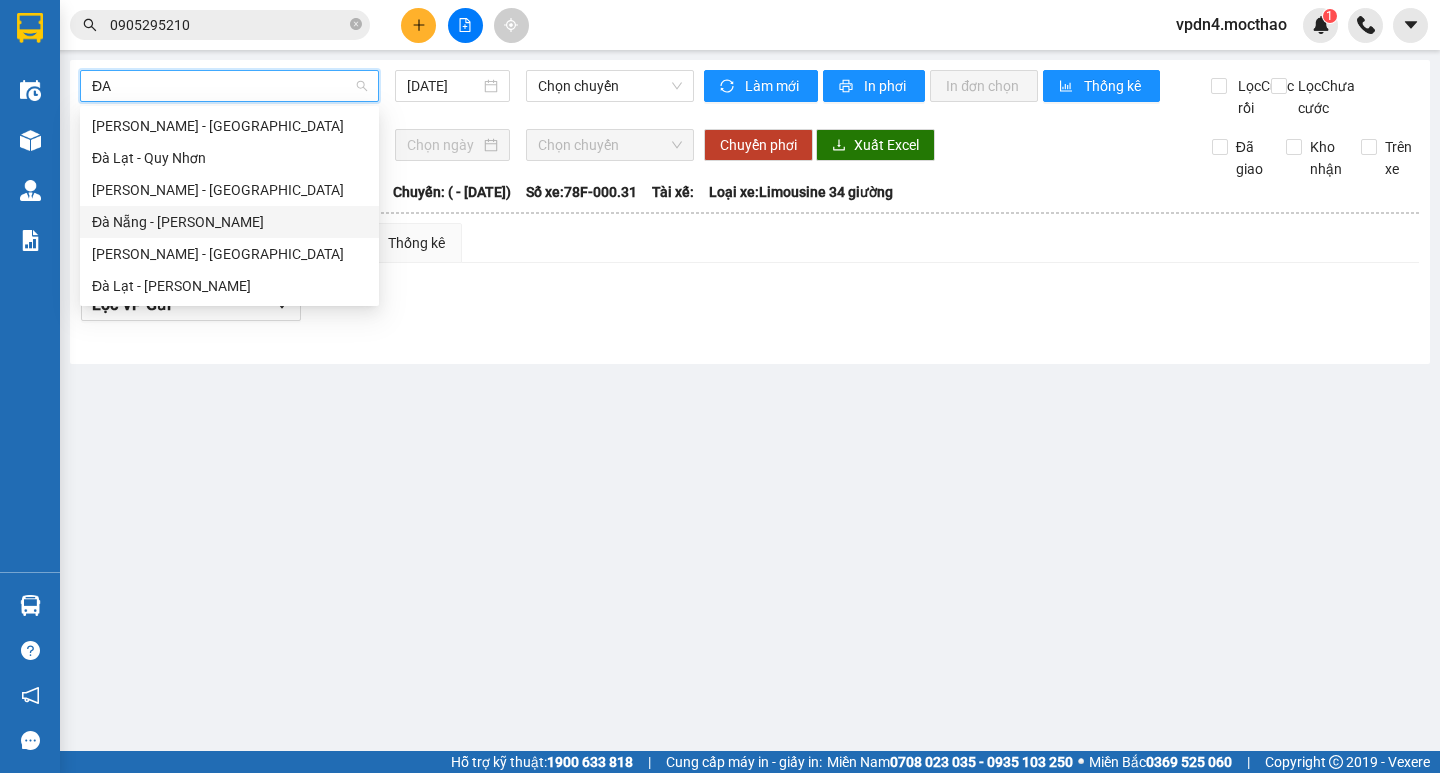 click on "Đà Nẵng - [PERSON_NAME]" at bounding box center [229, 222] 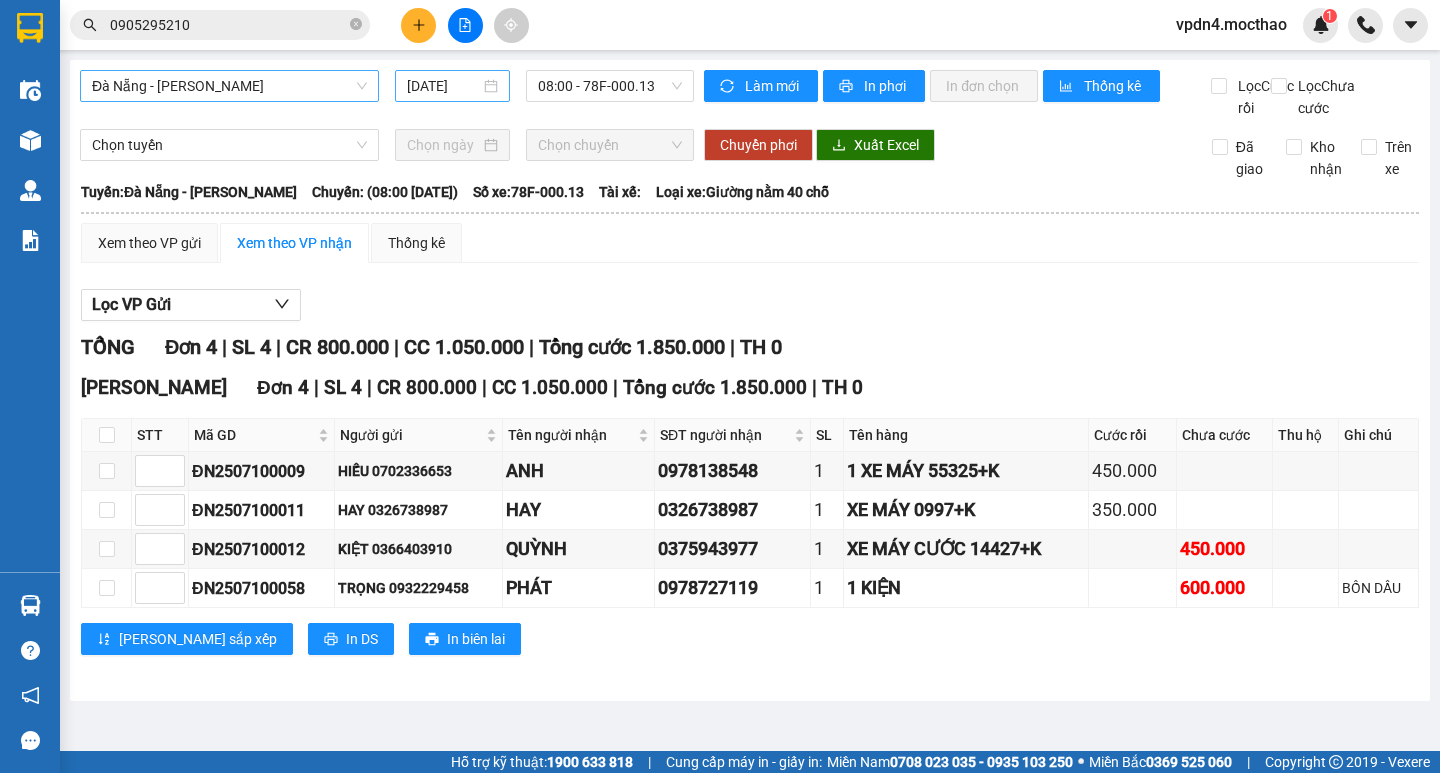 click on "[DATE]" at bounding box center [452, 86] 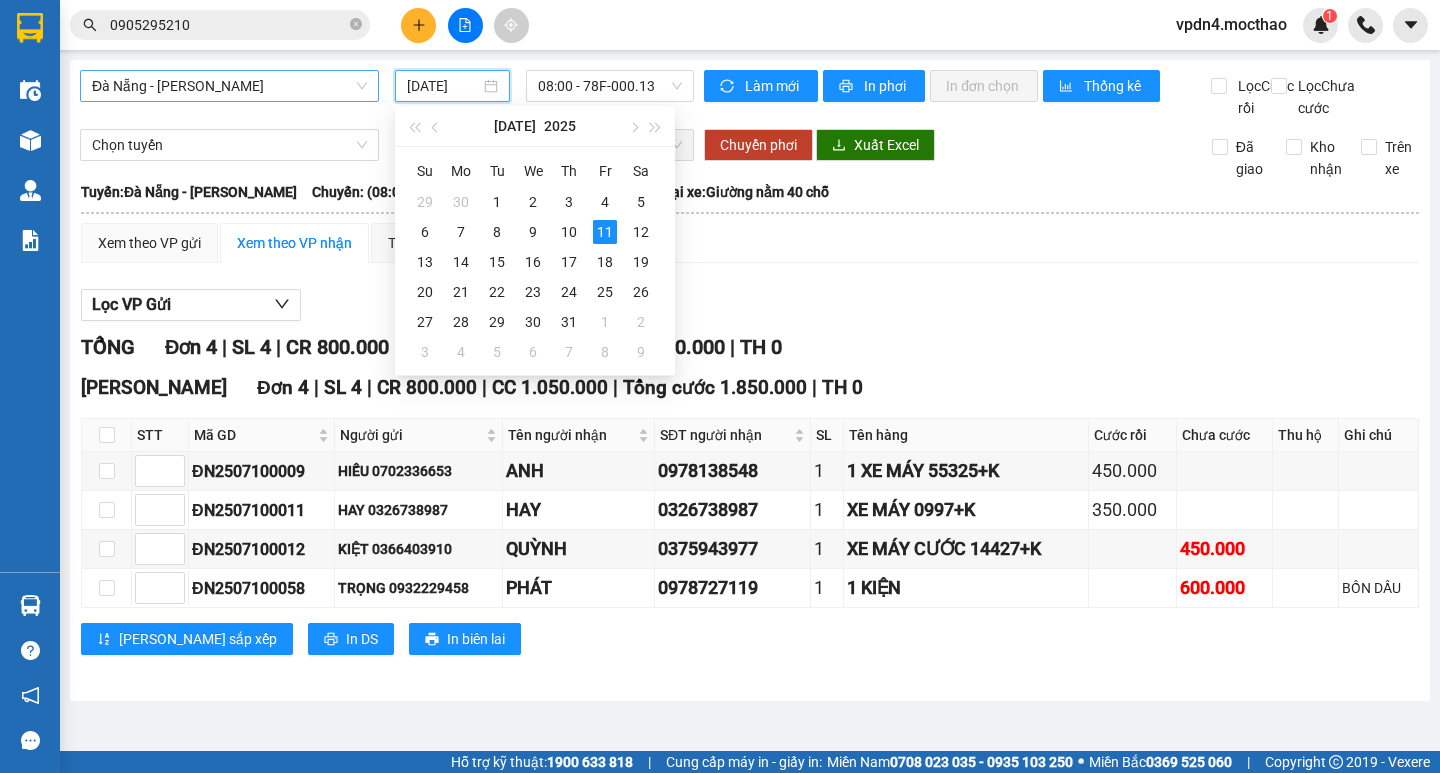 click on "[DATE]" at bounding box center (443, 86) 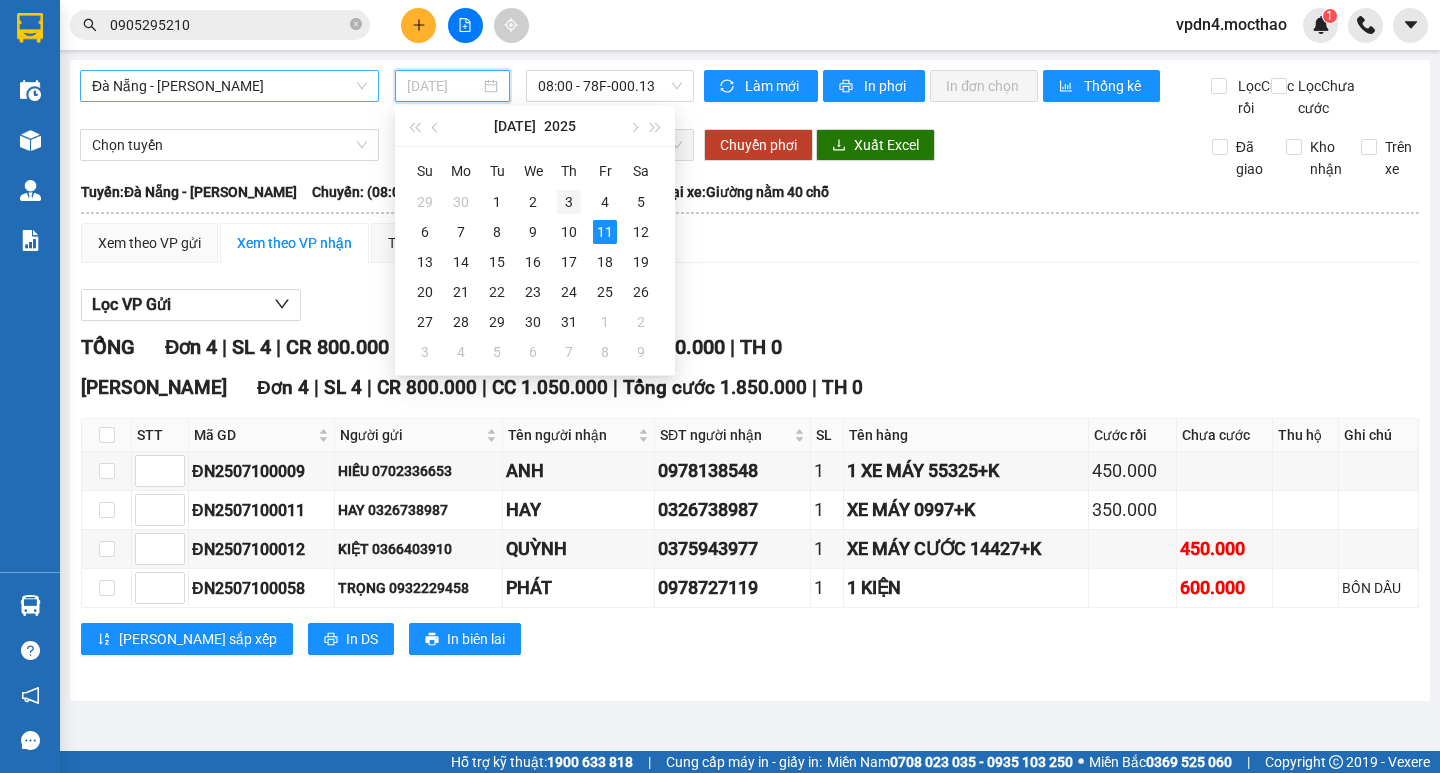 click on "3" at bounding box center (569, 202) 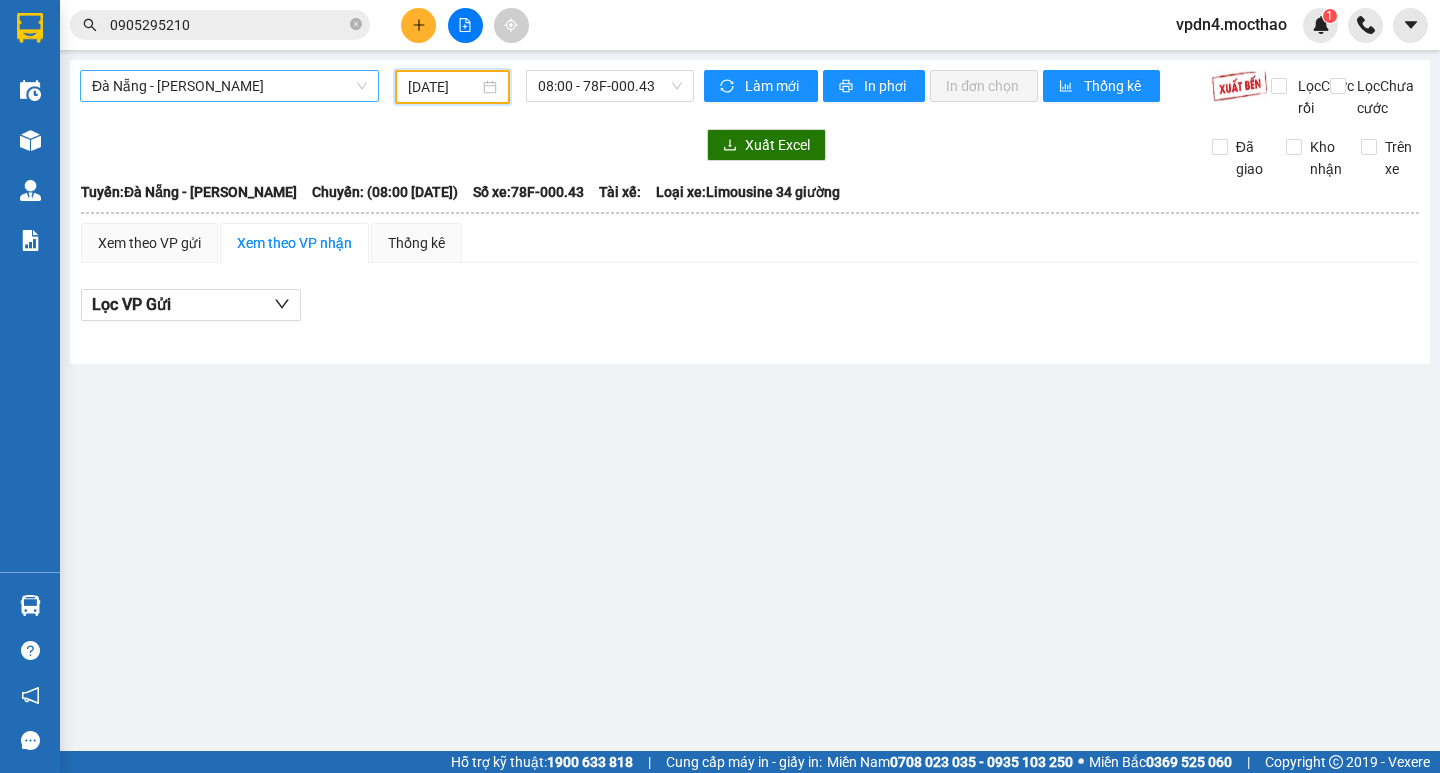 click on "[GEOGRAPHIC_DATA] - [PERSON_NAME] [DATE] 08:00     - 78F-000.43  [PERSON_NAME] mới In phơi In [PERSON_NAME] Thống kê Lọc  Cước rồi Lọc  [PERSON_NAME] Xuất Excel Đã giao [PERSON_NAME] Trên xe Mộc [PERSON_NAME]   19007464   Số 227 đường [PERSON_NAME] Tất [PERSON_NAME] HÀNG 08:58 [DATE] [PERSON_NAME]:  [GEOGRAPHIC_DATA] - [PERSON_NAME][GEOGRAPHIC_DATA]:   (08:00 [DATE]) Số xe:  78F-000.43 [PERSON_NAME] xe:  [GEOGRAPHIC_DATA] 34 [PERSON_NAME]:  [GEOGRAPHIC_DATA] - [PERSON_NAME][GEOGRAPHIC_DATA]:   (08:00 [DATE]) Số xe:  78F-000.43 Tài xế:  [PERSON_NAME] xe:  Limousine 34 giường Xem theo VP gửi Xem theo [PERSON_NAME] Thống kê Lọc VP Gửi Cước rồi :   0  VNĐ [PERSON_NAME] :   0  VNĐ Thu hộ:  0  VNĐ Xe khách Mộc [PERSON_NAME]   19007464   Số 227 đường [PERSON_NAME] Tất [PERSON_NAME] HÀNG [GEOGRAPHIC_DATA]  -  08:58 [DATE] [GEOGRAPHIC_DATA]:  [GEOGRAPHIC_DATA] - [PERSON_NAME][GEOGRAPHIC_DATA]:   (08:00 [DATE]) Số xe:  78F-000.43   [PERSON_NAME] xe:  Limousine 34 giường STT Mã GD Người gửi Tên người [PERSON_NAME] SĐT người [PERSON_NAME] Tên hàng Thu hộ :" at bounding box center (750, 212) 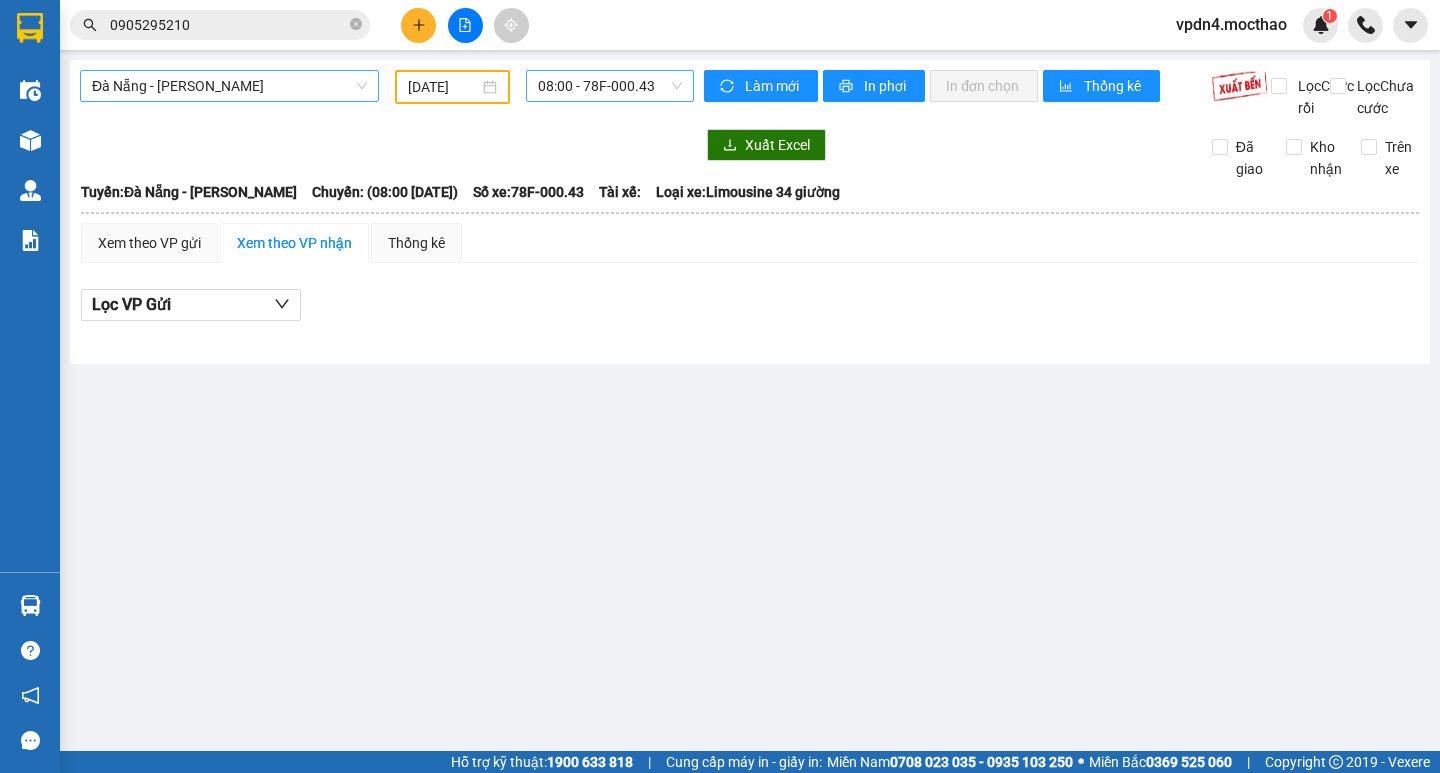 click on "08:00     - 78F-000.43" at bounding box center [610, 86] 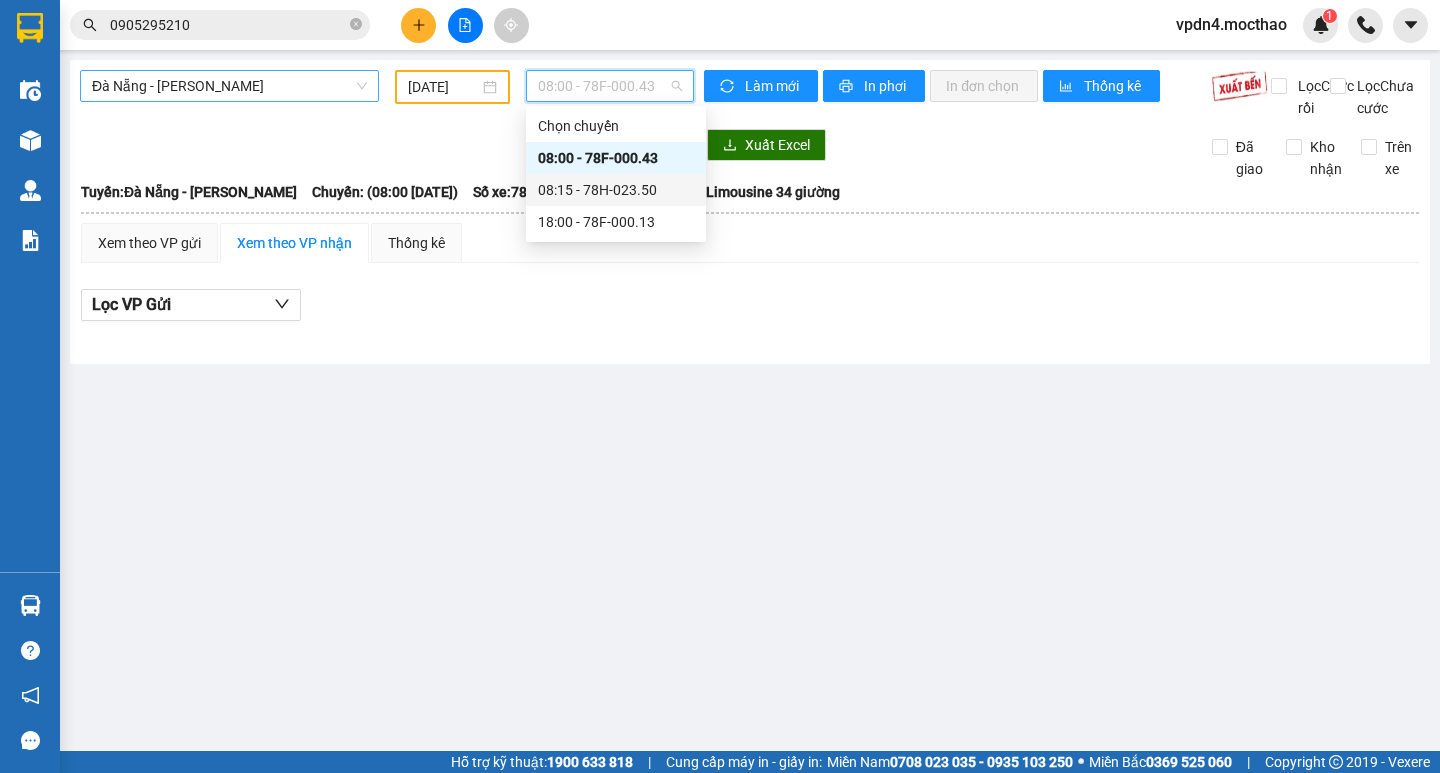 click on "08:15     - 78H-023.50" at bounding box center (616, 190) 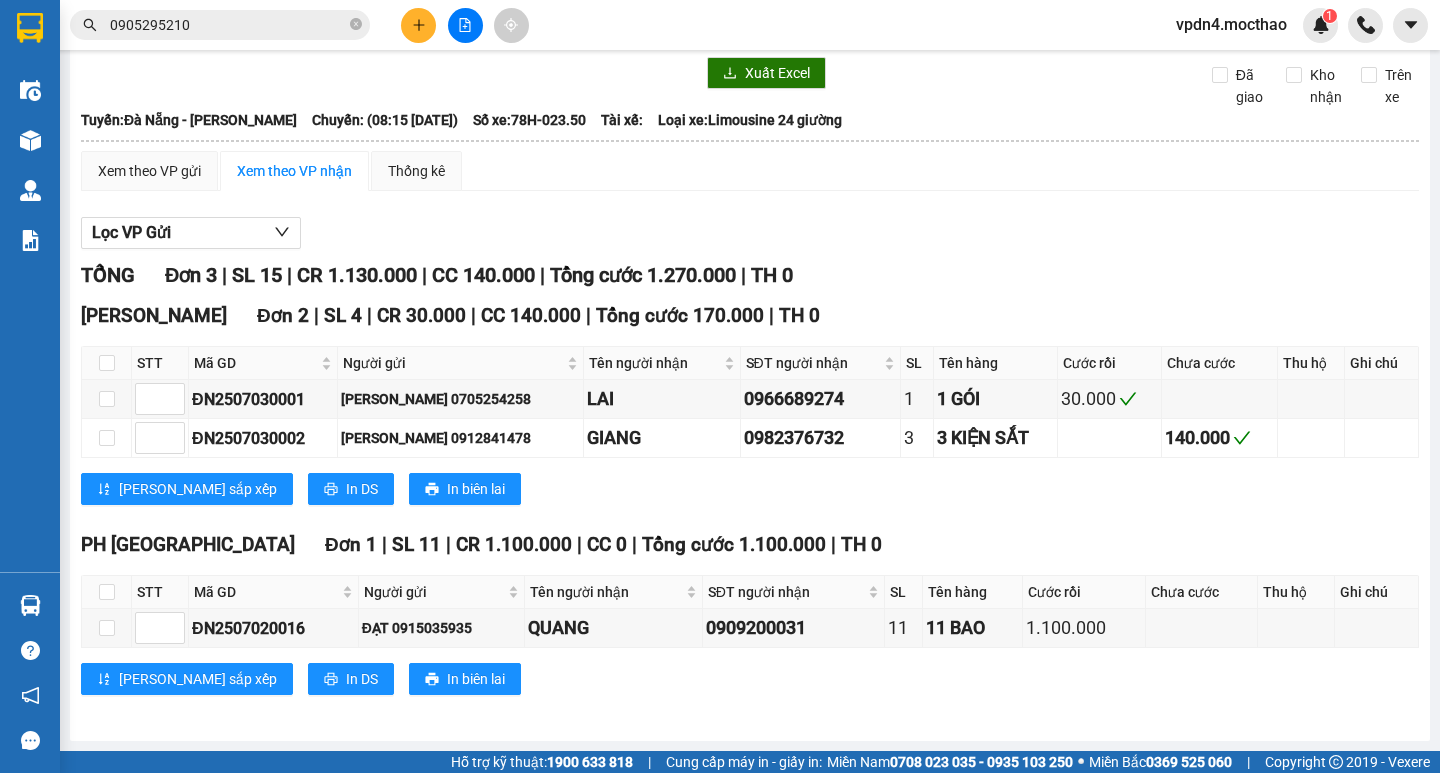 scroll, scrollTop: 16, scrollLeft: 0, axis: vertical 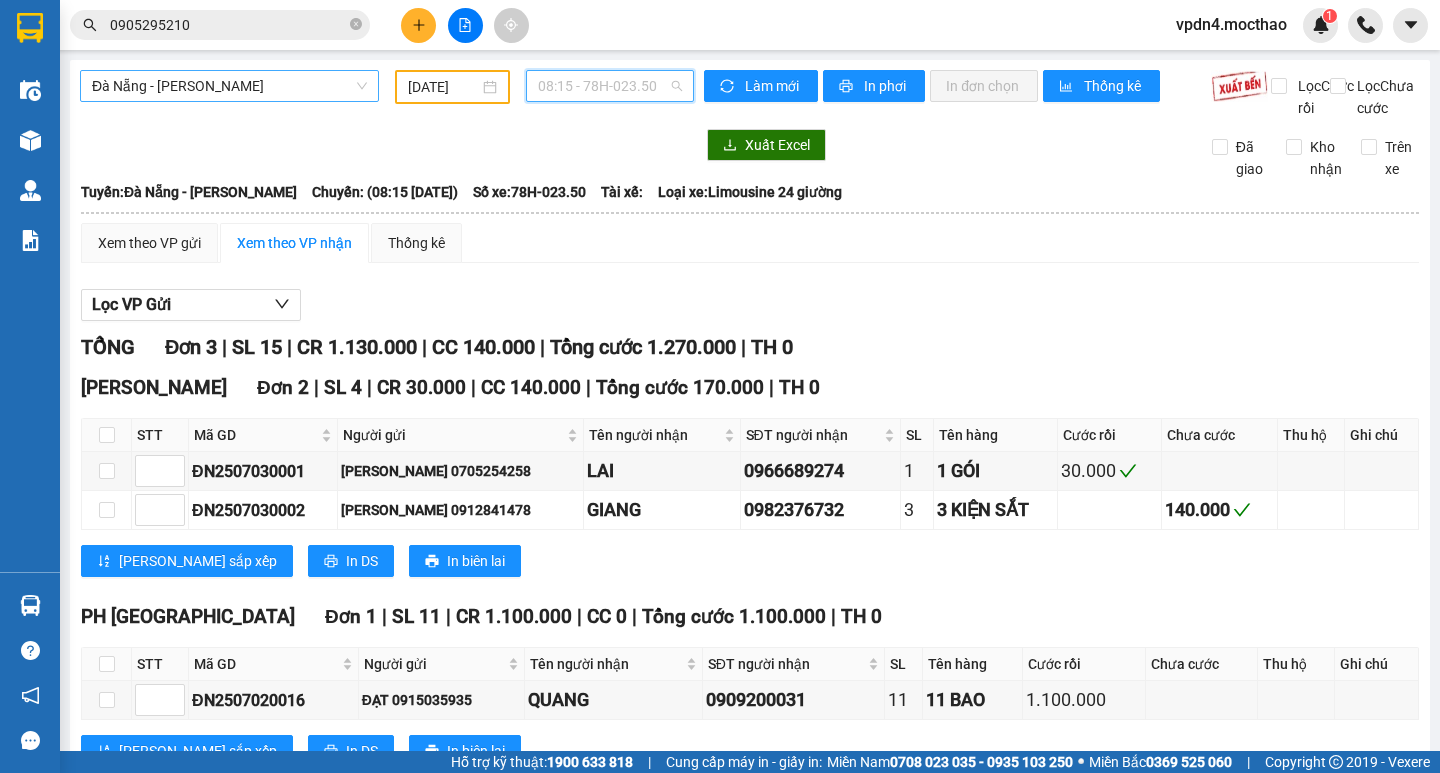 click on "08:15     - 78H-023.50" at bounding box center (610, 86) 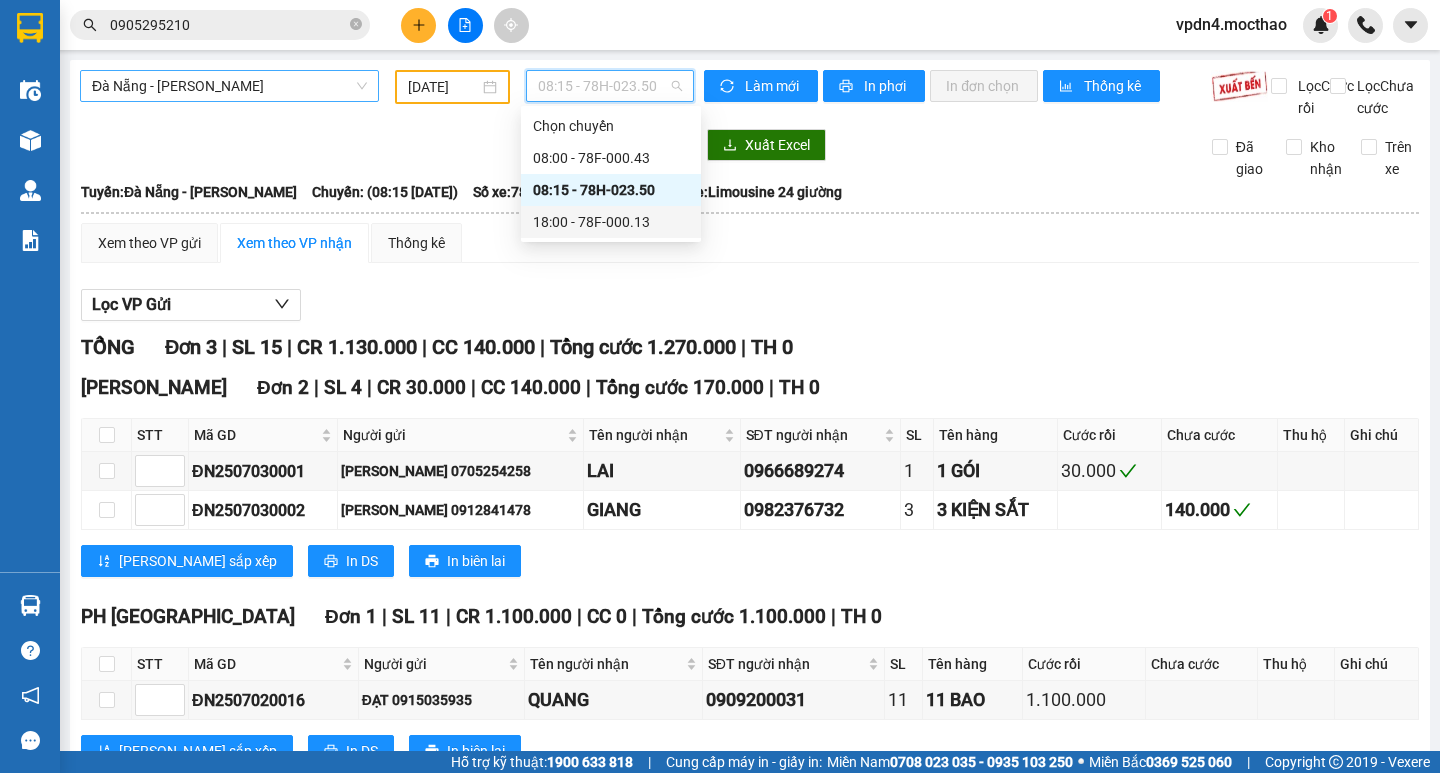 click on "18:00     - 78F-000.13" at bounding box center (611, 222) 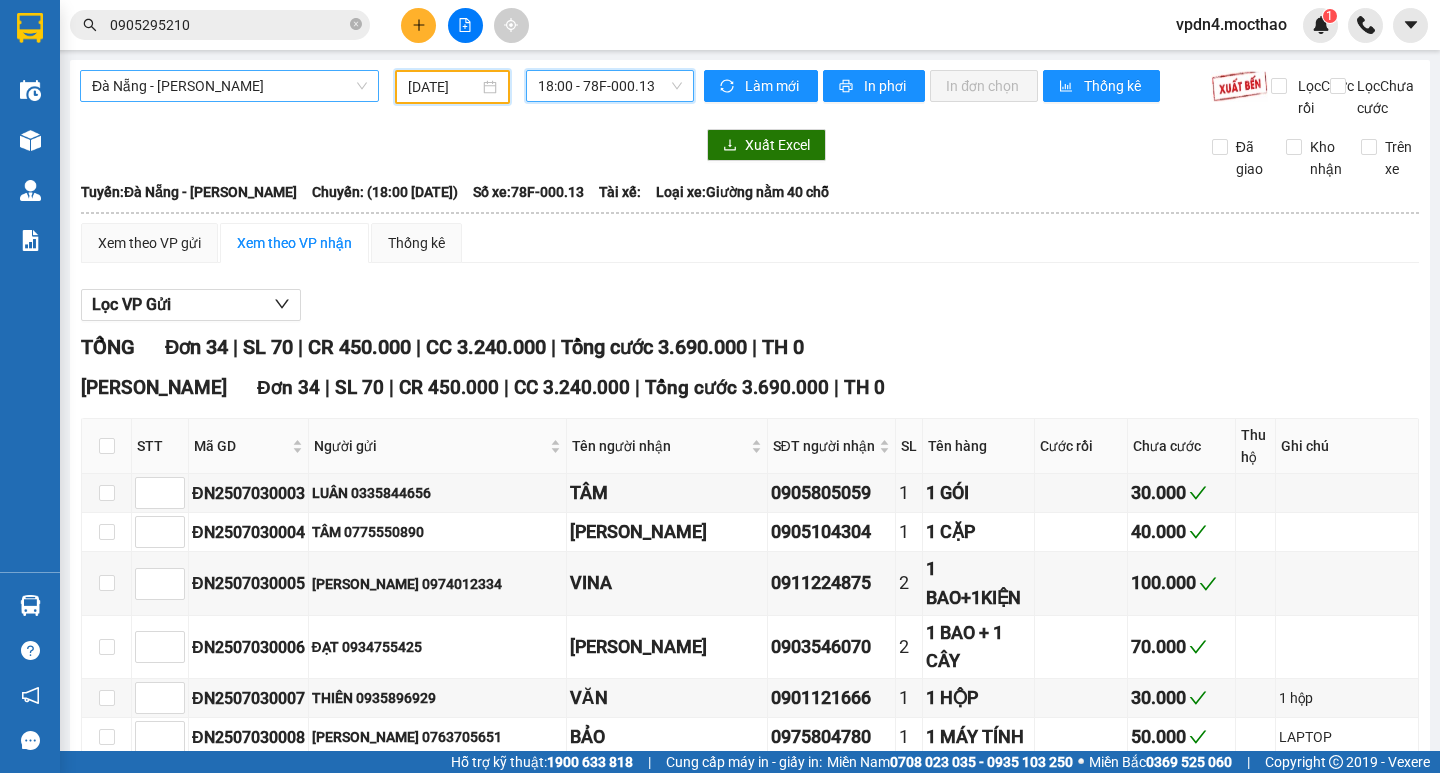click on "[DATE]" at bounding box center (443, 87) 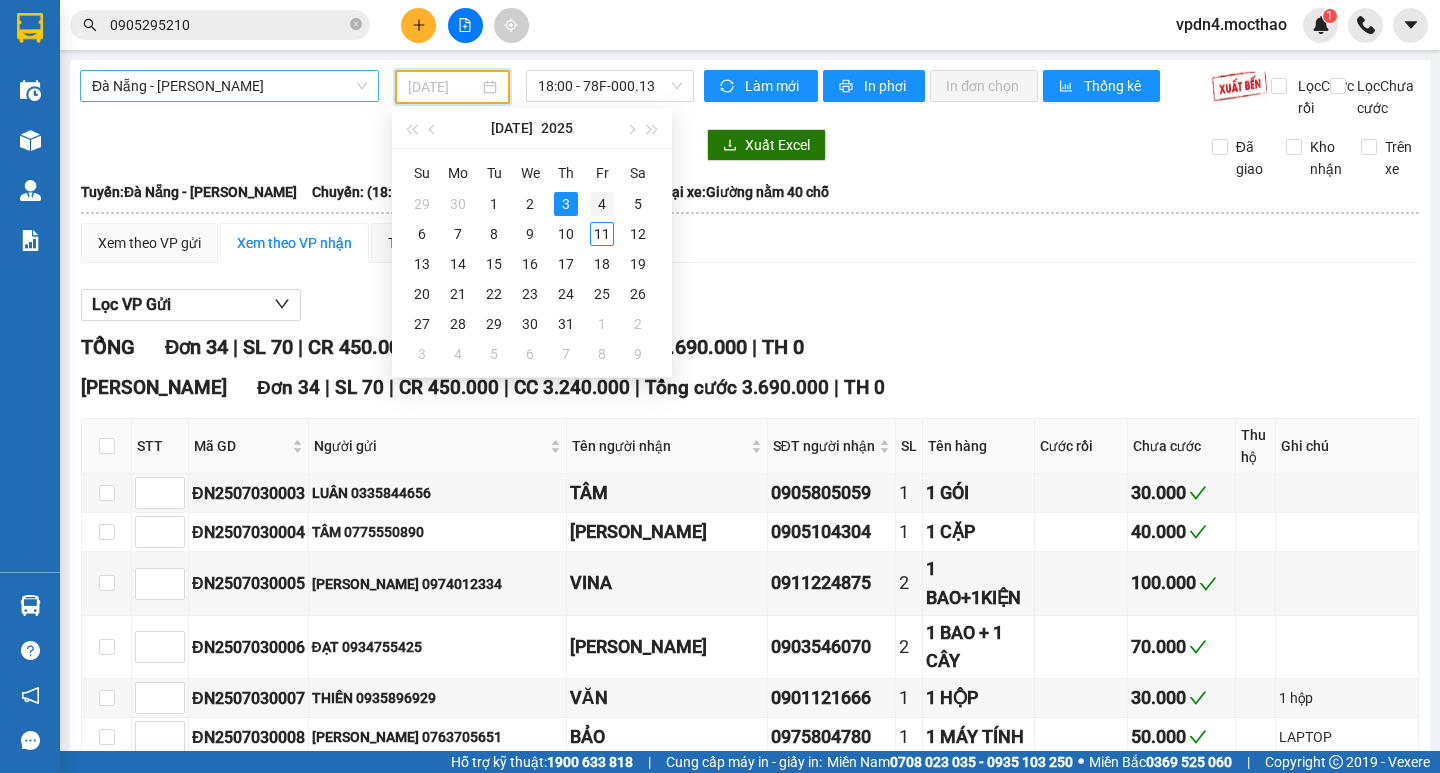 click on "4" at bounding box center (602, 204) 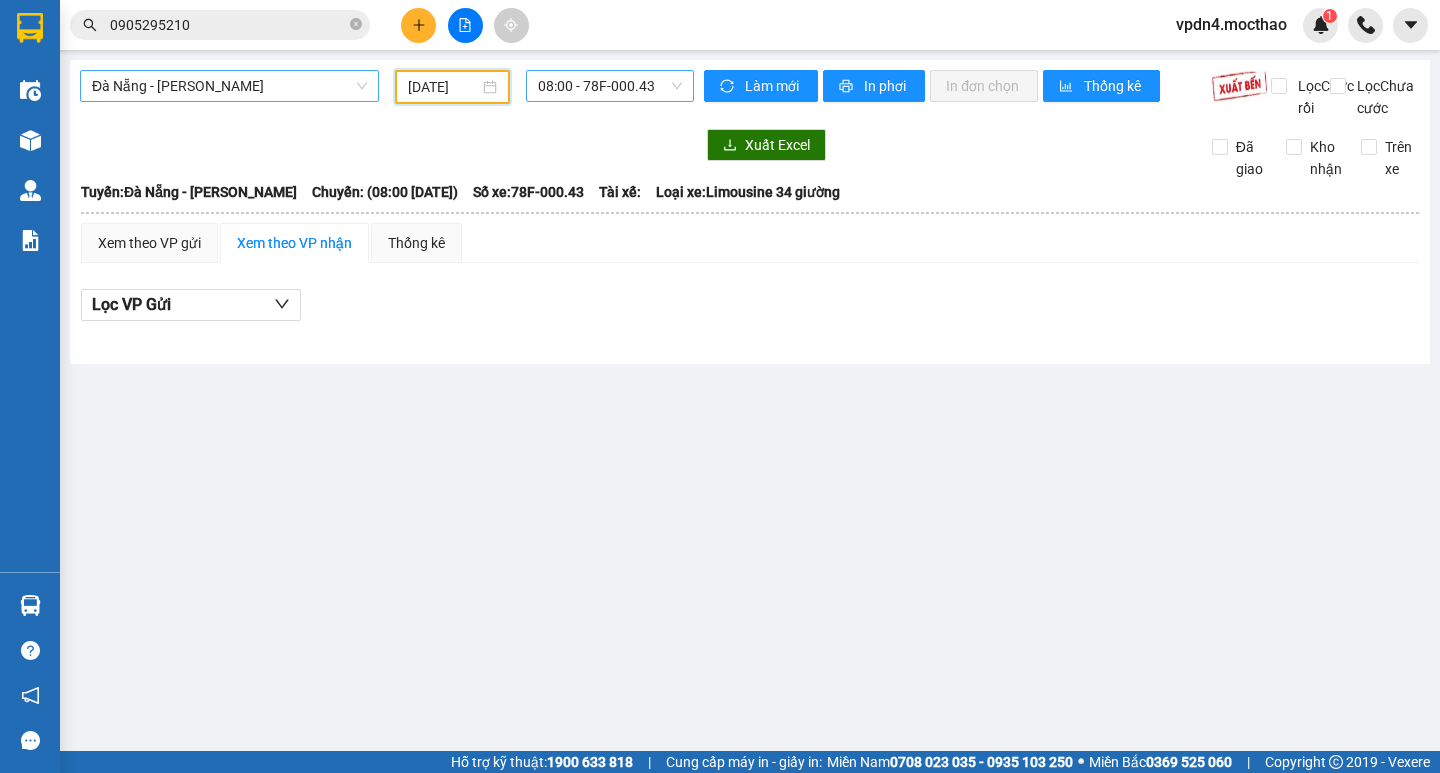 click on "08:00     - 78F-000.43" at bounding box center [610, 86] 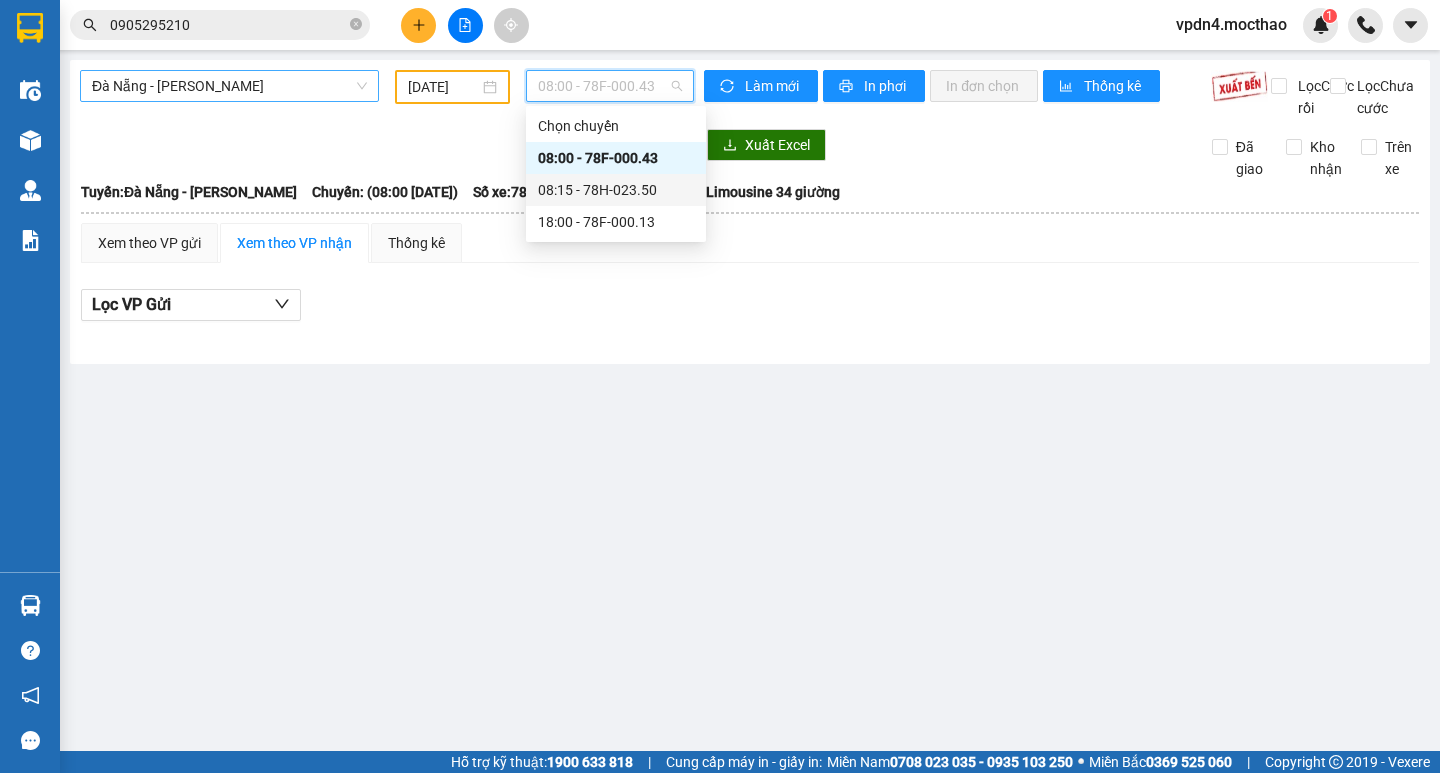 click on "08:15     - 78H-023.50" at bounding box center [616, 190] 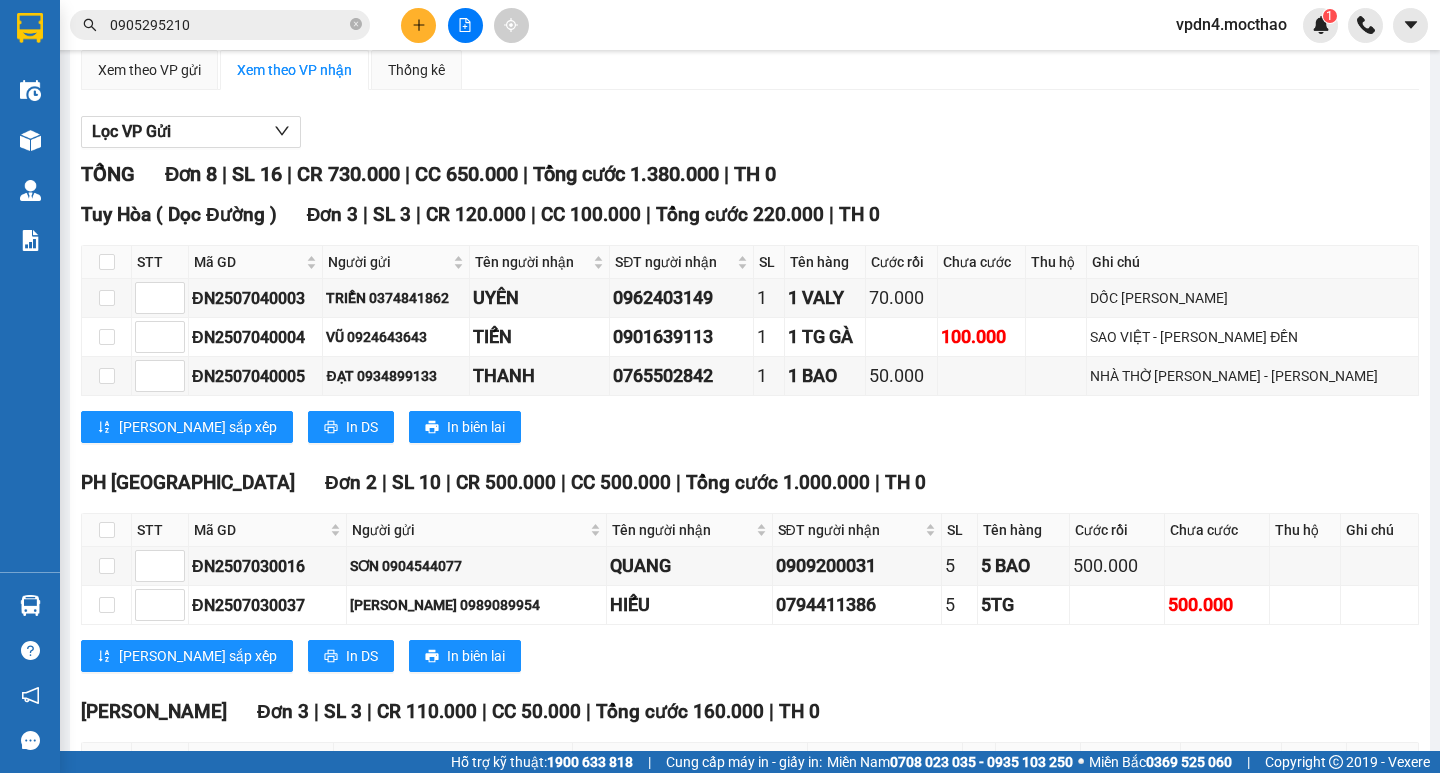 scroll, scrollTop: 223, scrollLeft: 0, axis: vertical 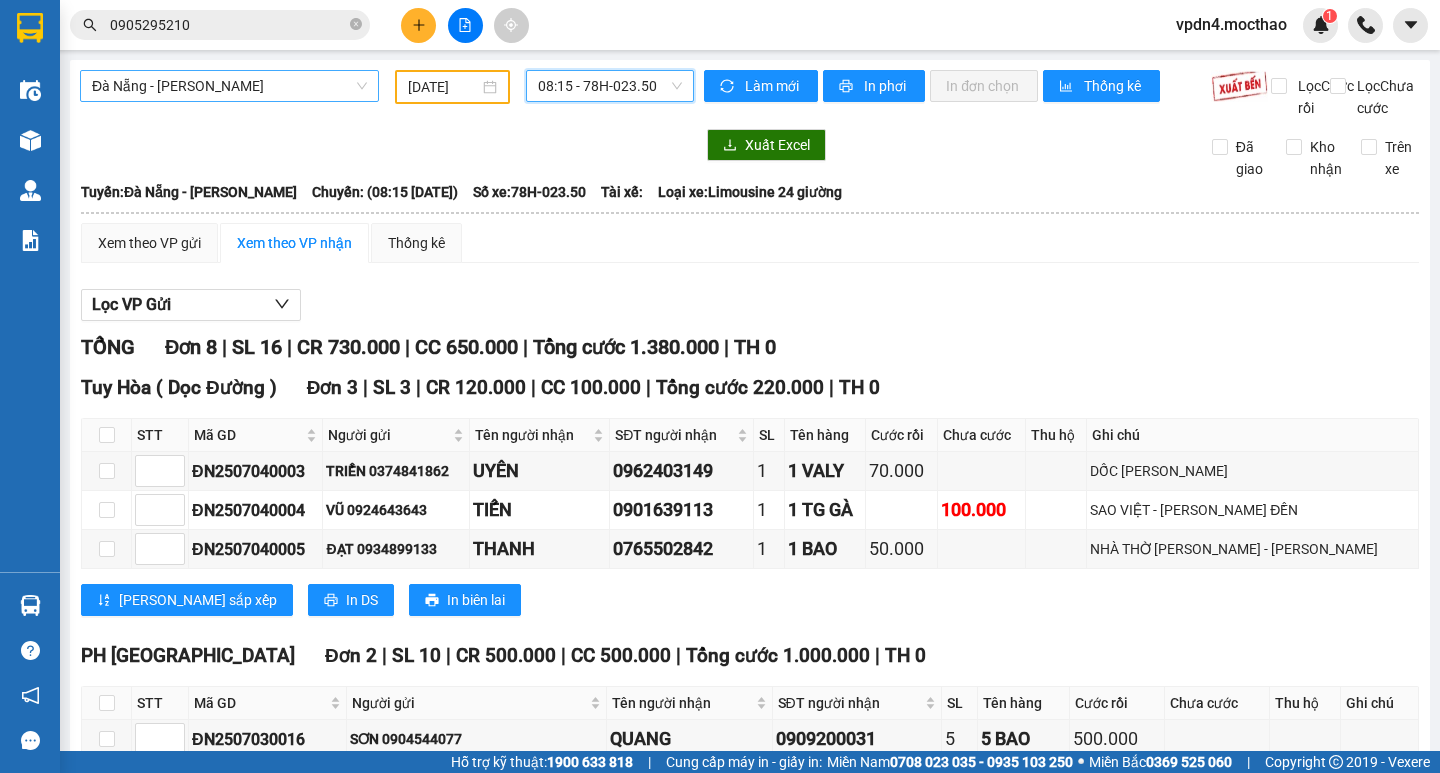 click on "08:15     - 78H-023.50" at bounding box center (610, 86) 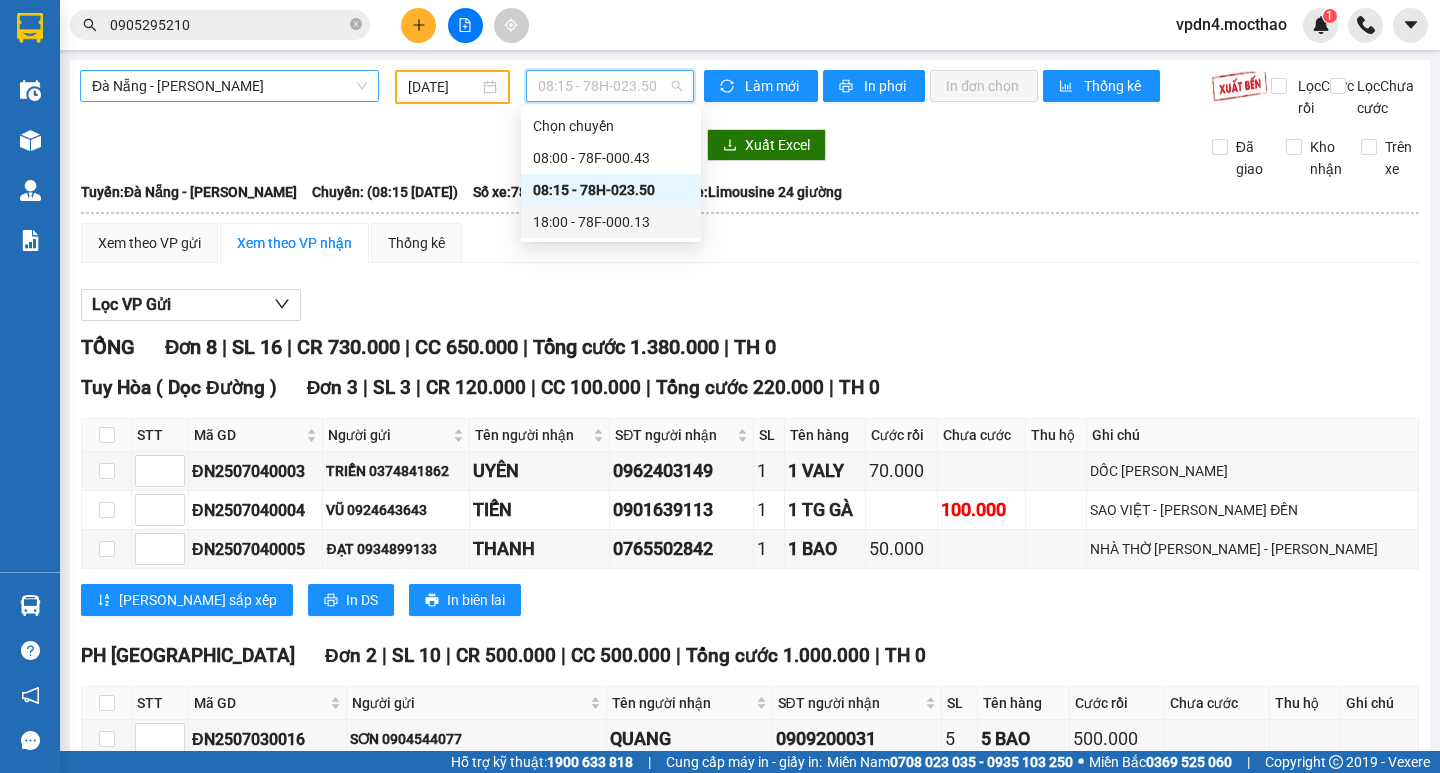 click on "18:00     - 78F-000.13" at bounding box center [611, 222] 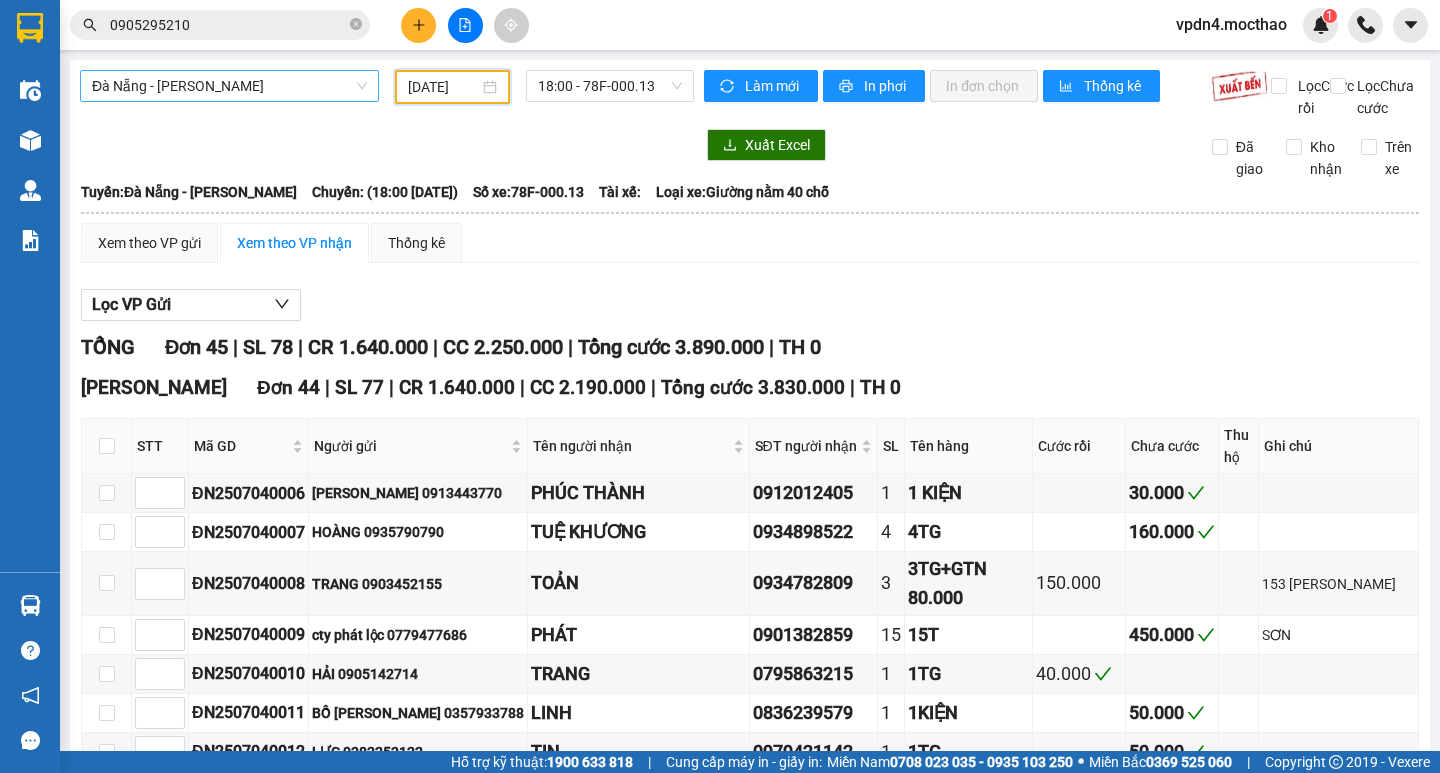 click on "[DATE]" at bounding box center [443, 87] 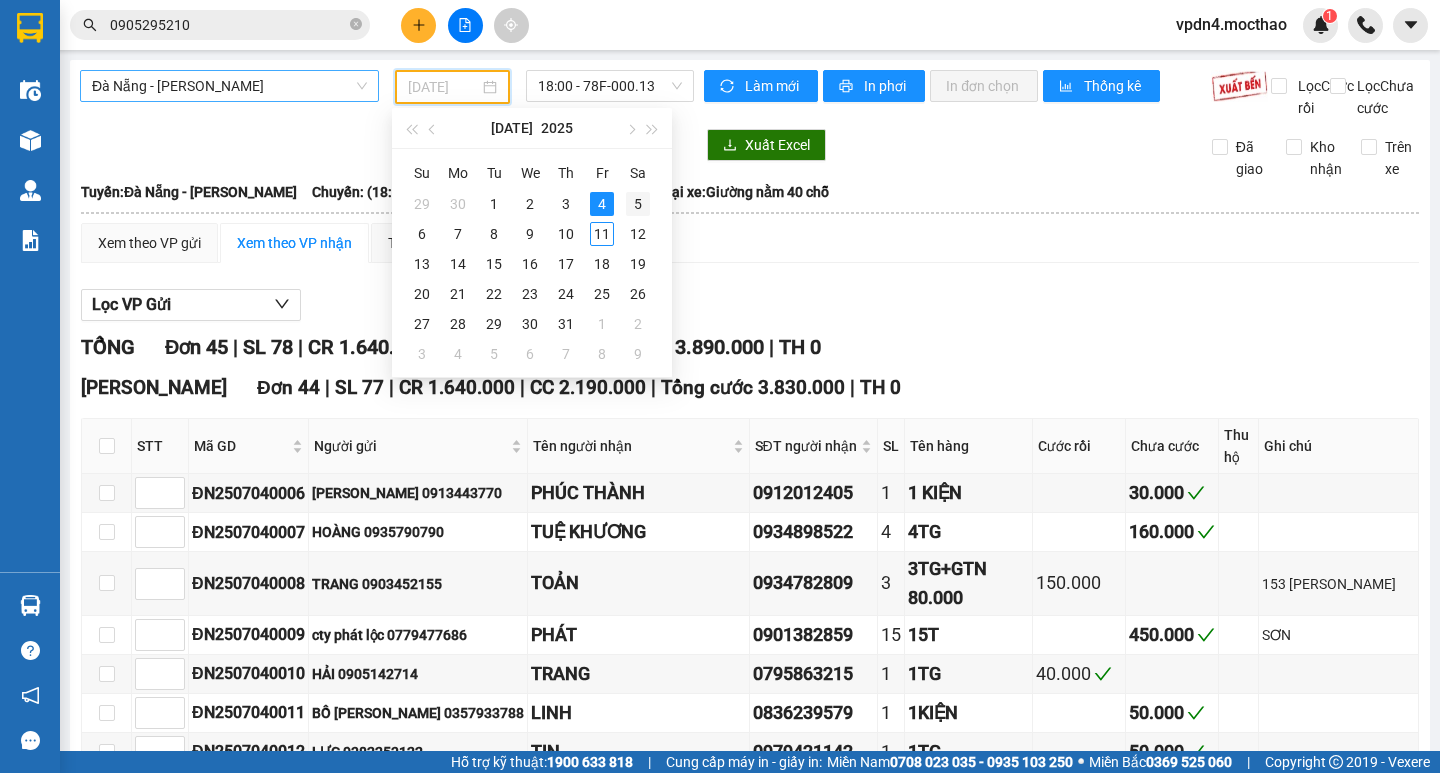 click on "5" at bounding box center (638, 204) 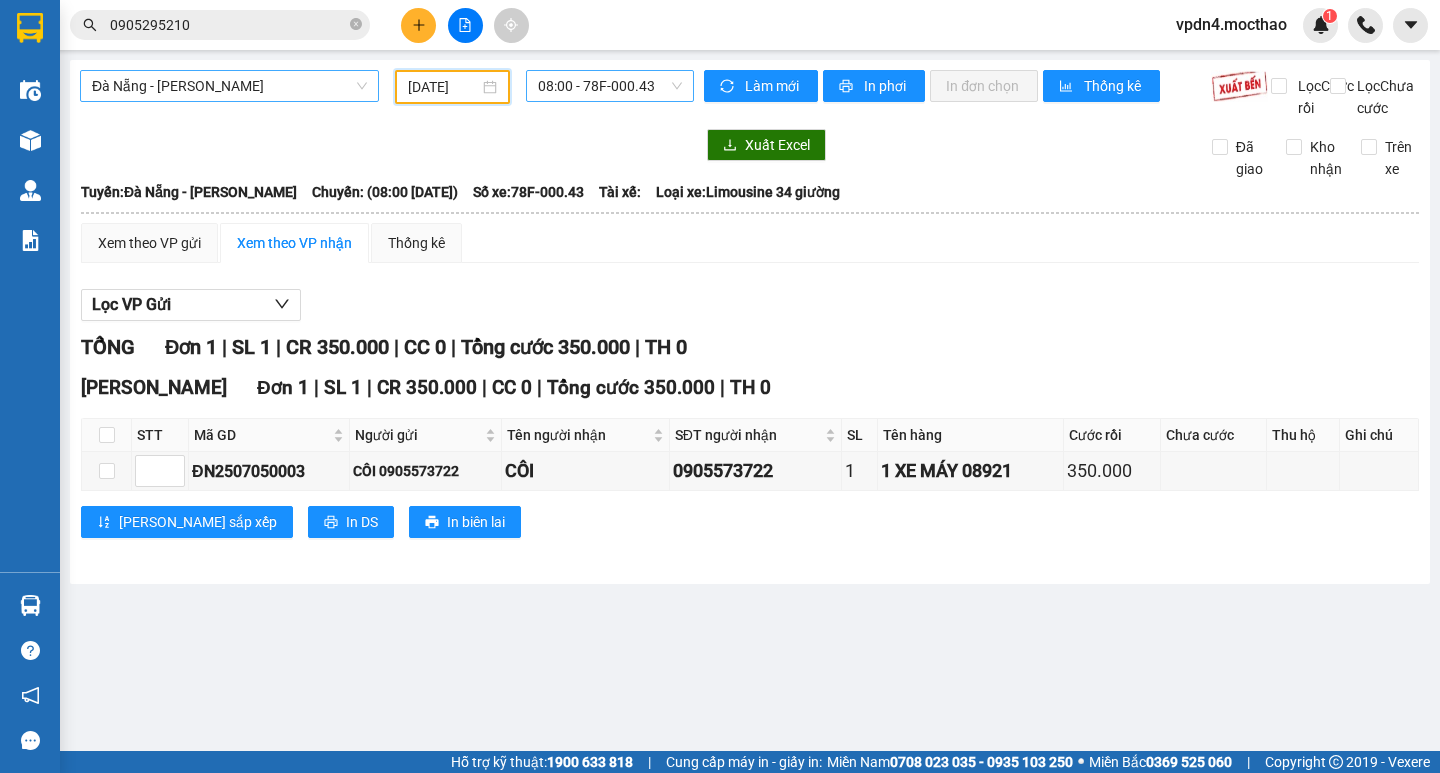 click on "08:00     - 78F-000.43" at bounding box center [610, 86] 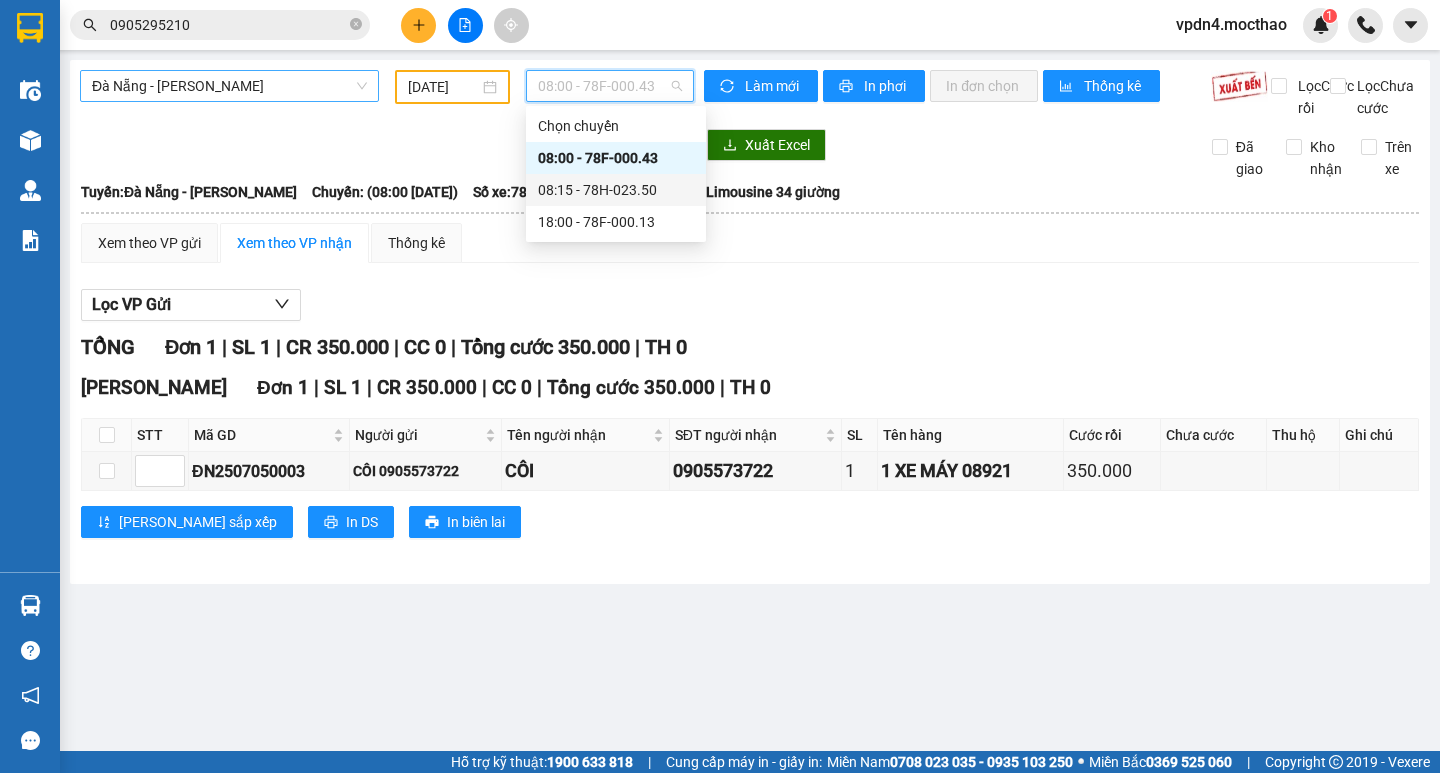 click on "08:15     - 78H-023.50" at bounding box center [616, 190] 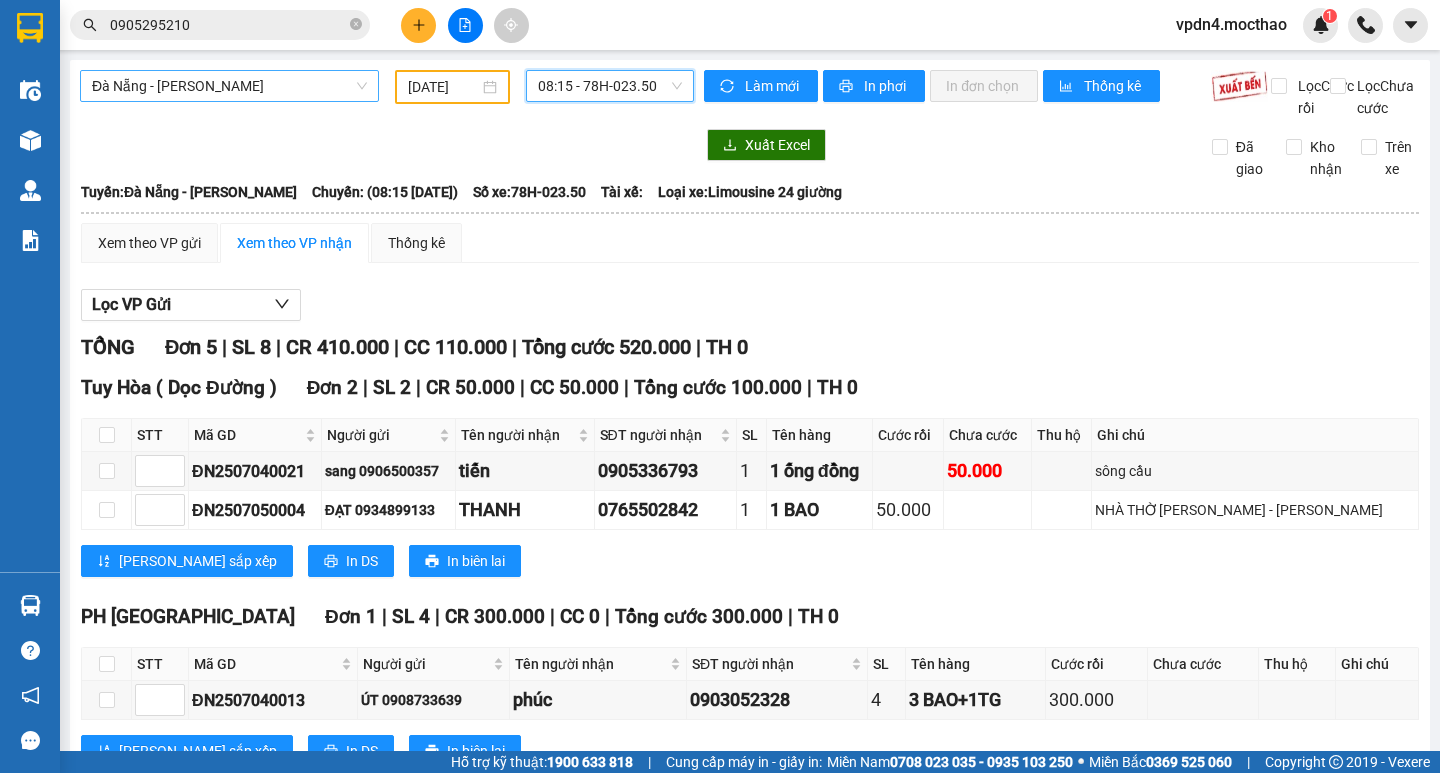 scroll, scrollTop: 201, scrollLeft: 0, axis: vertical 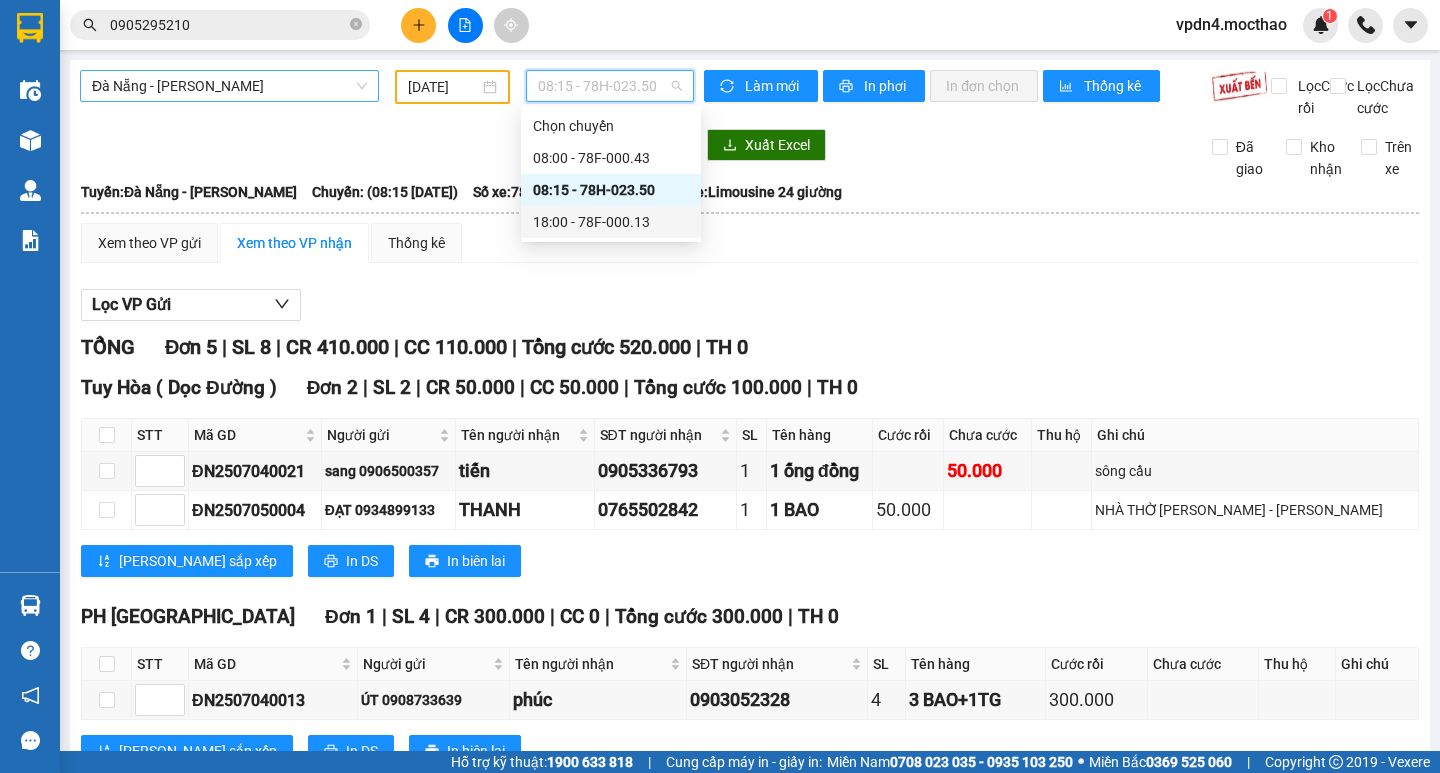 click on "18:00     - 78F-000.13" at bounding box center (611, 222) 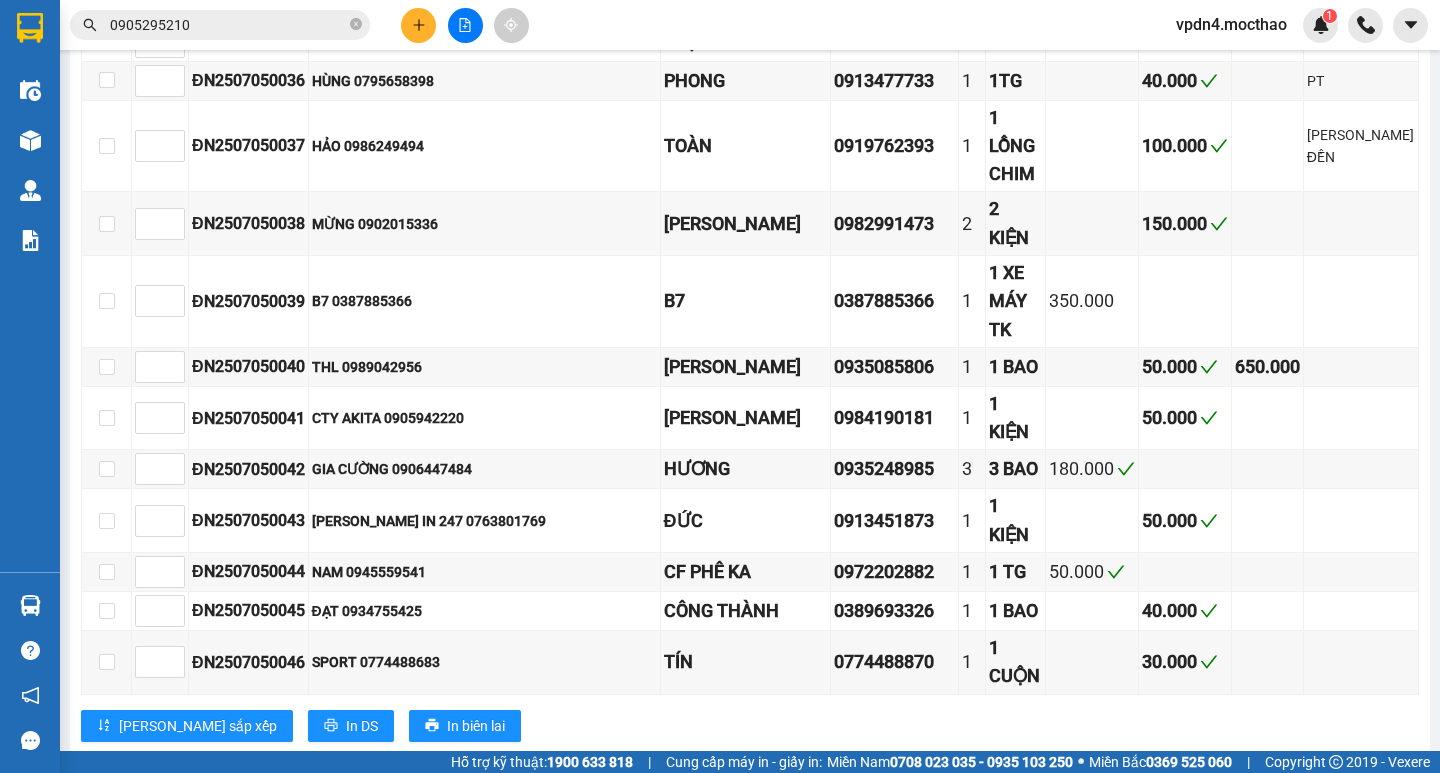 scroll, scrollTop: 1729, scrollLeft: 0, axis: vertical 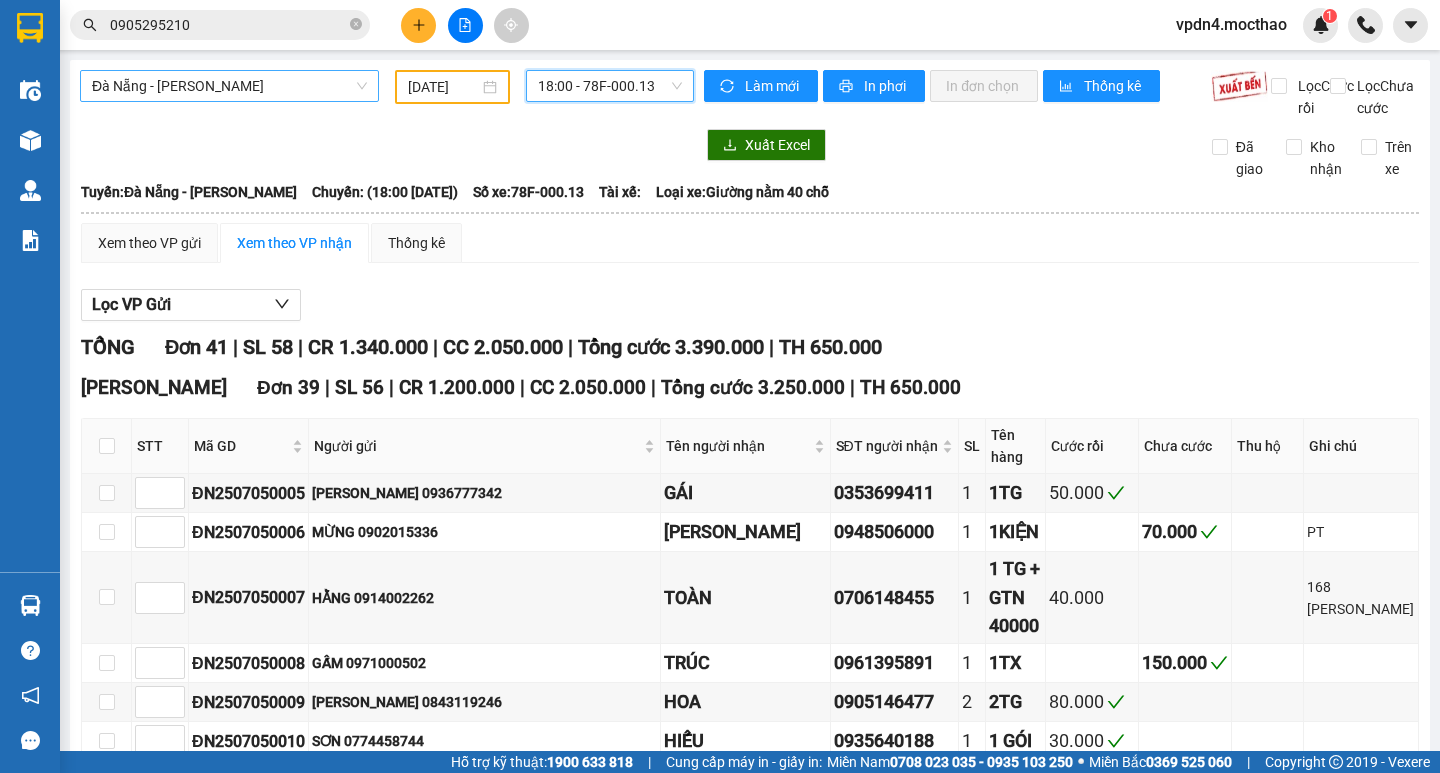 click on "[DATE]" at bounding box center [443, 87] 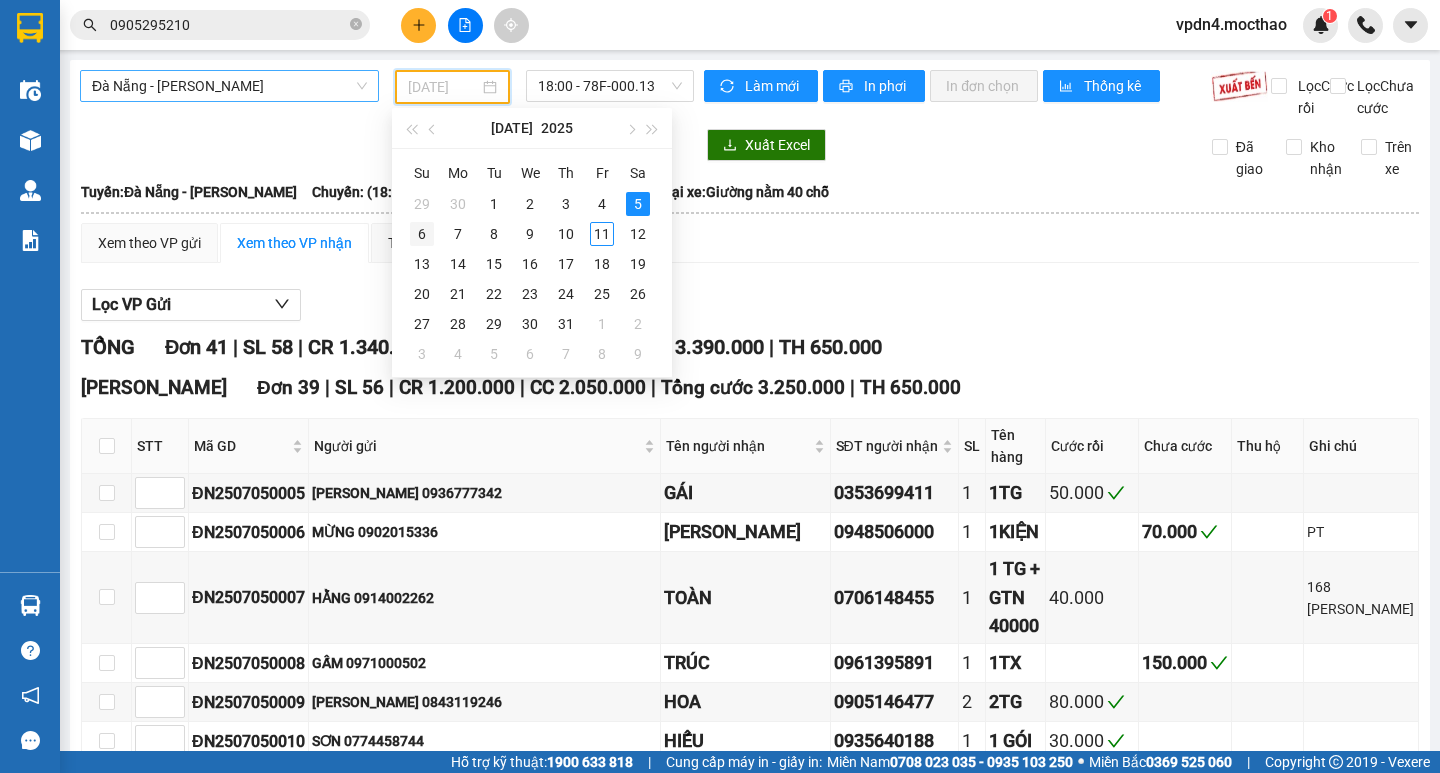 click on "6" at bounding box center (422, 234) 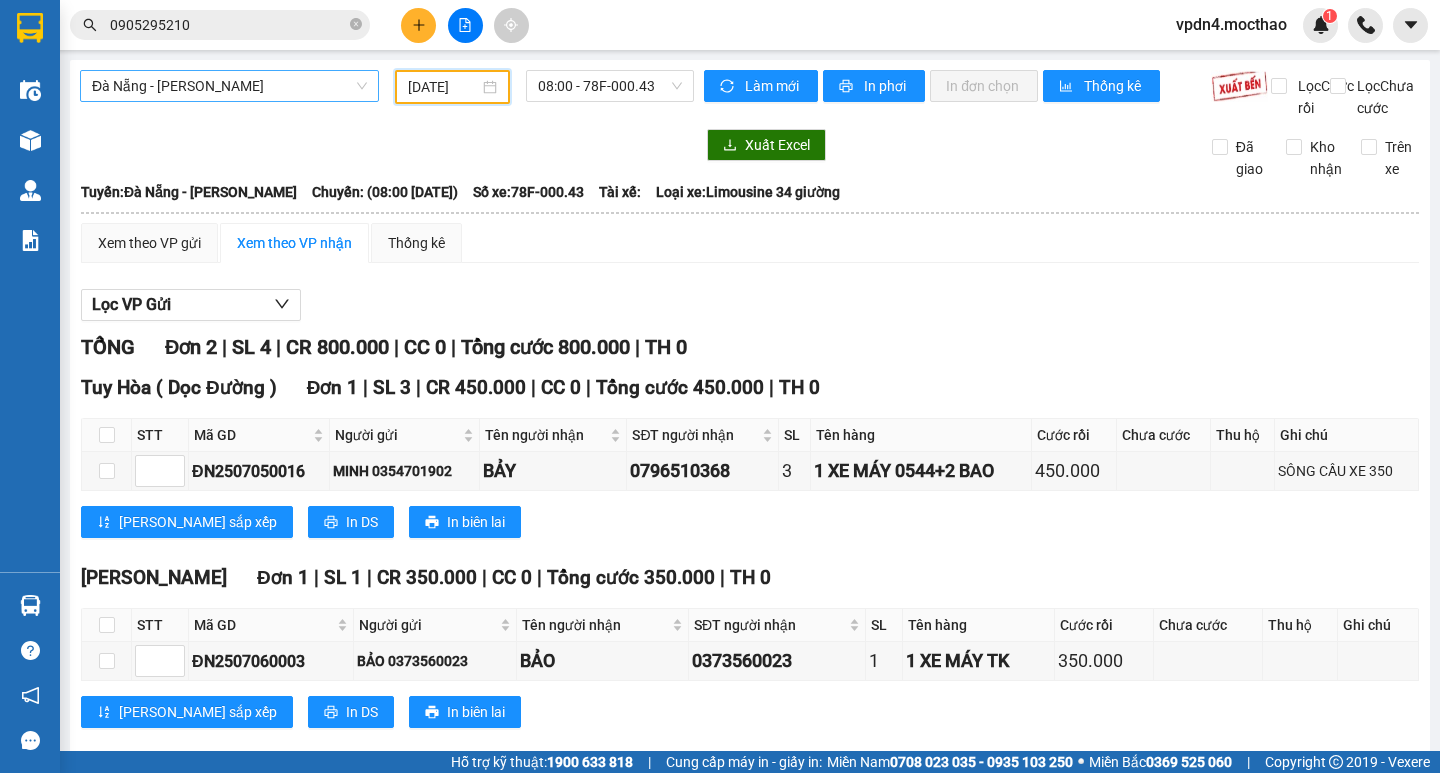 scroll, scrollTop: 55, scrollLeft: 0, axis: vertical 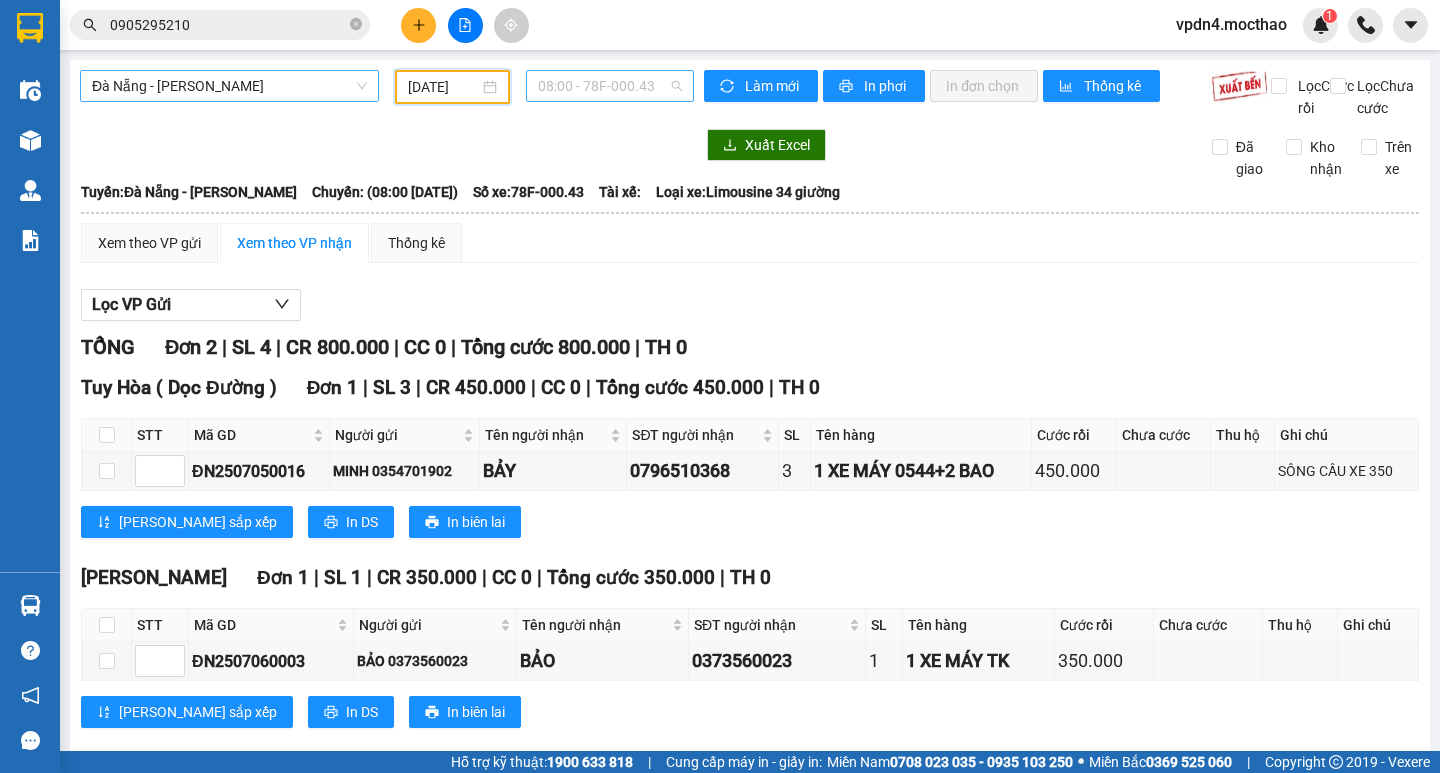 click on "08:00     - 78F-000.43" at bounding box center [610, 86] 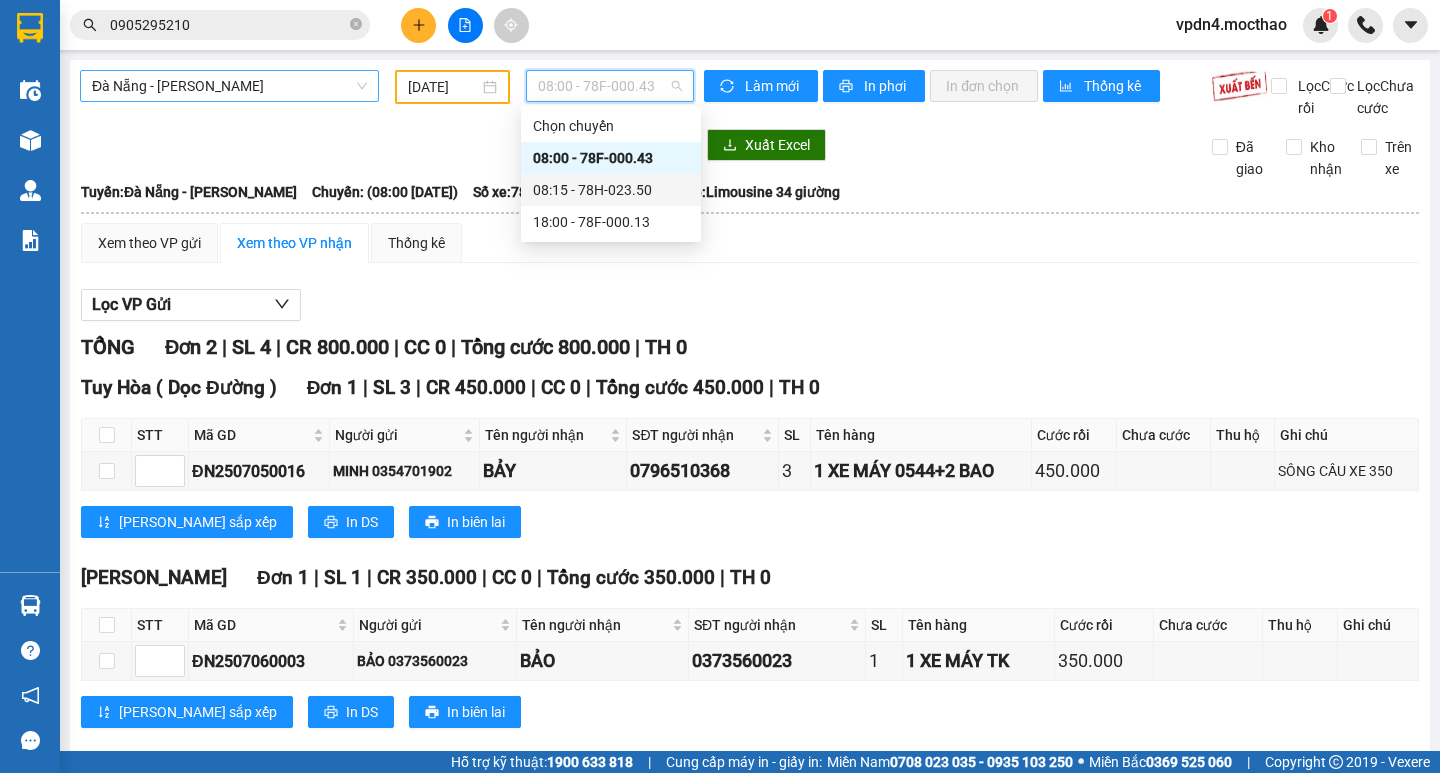click on "08:15     - 78H-023.50" at bounding box center (611, 190) 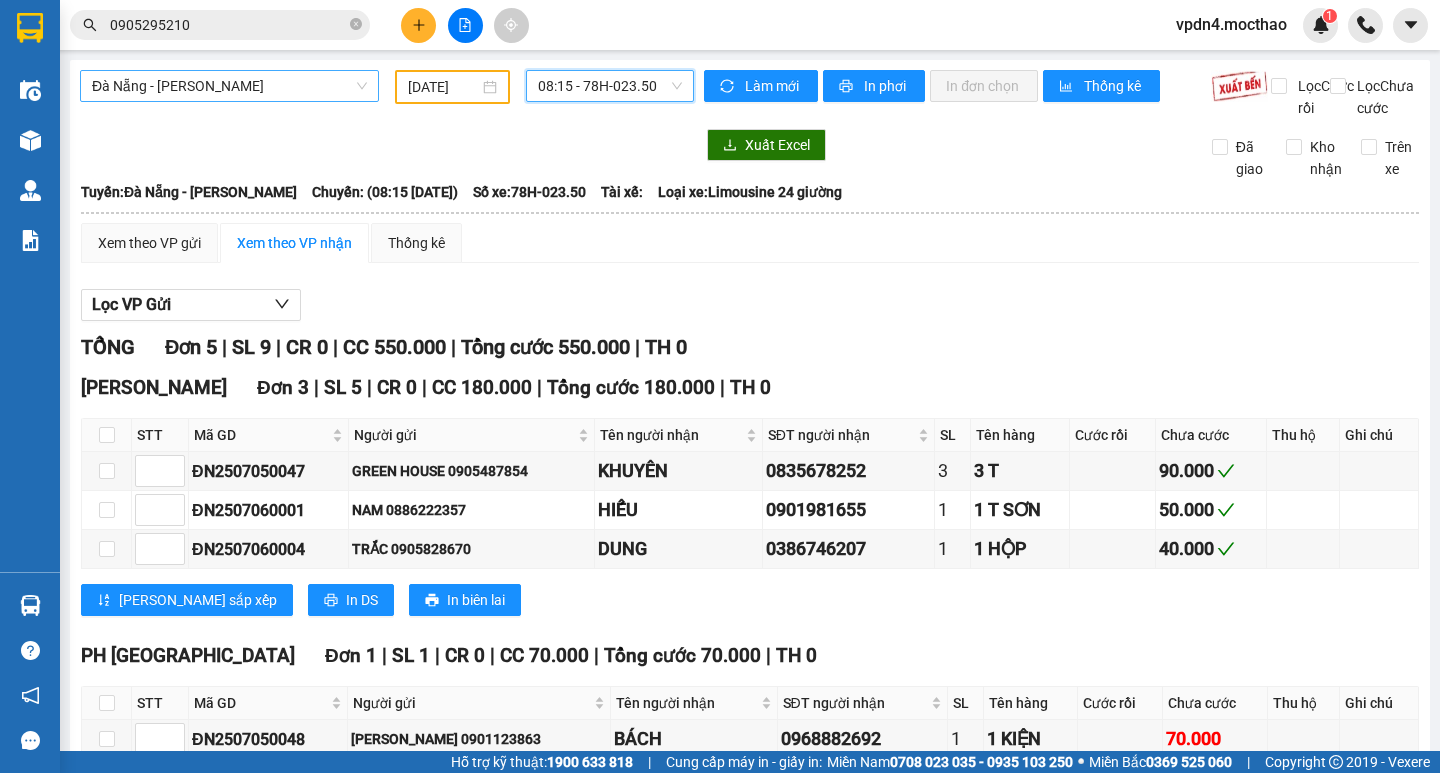 scroll, scrollTop: 323, scrollLeft: 0, axis: vertical 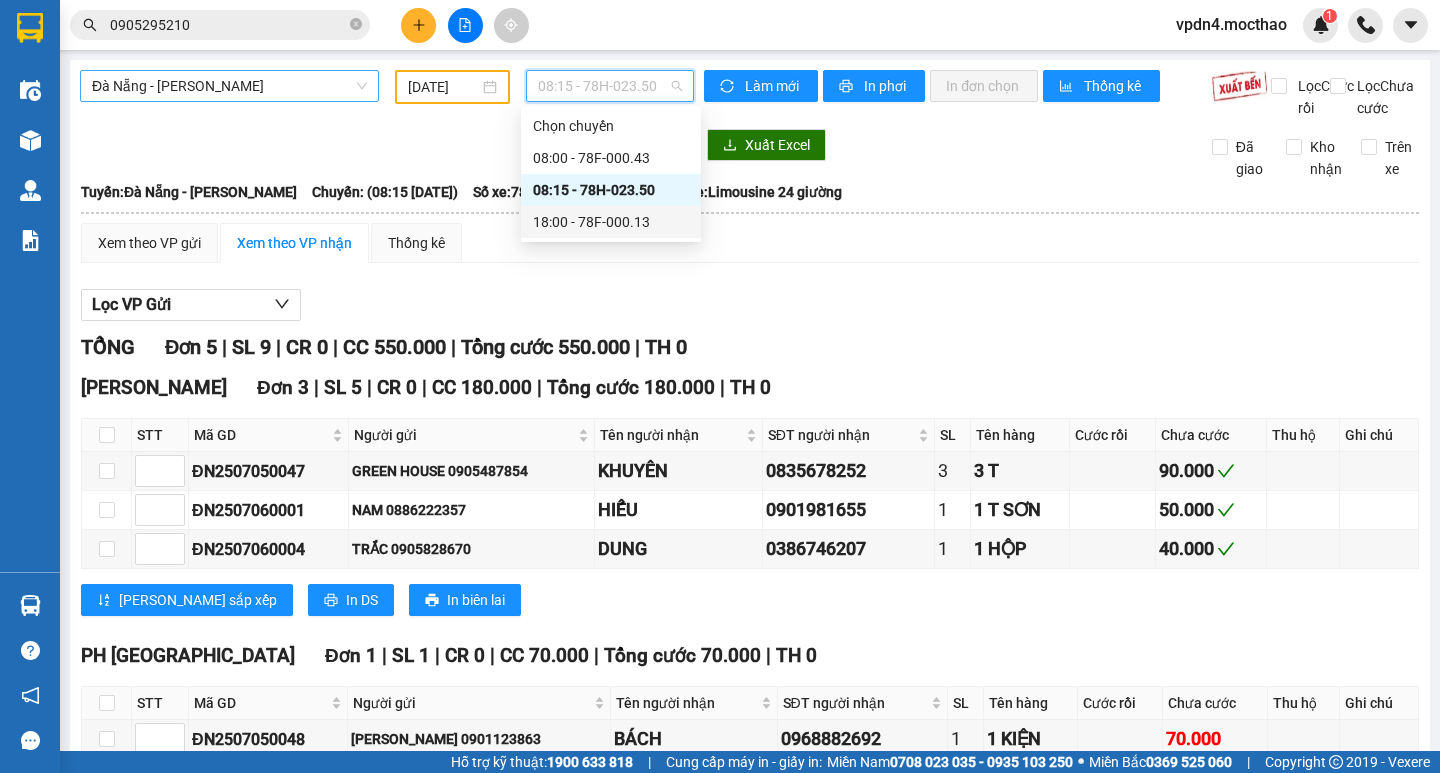 click on "18:00     - 78F-000.13" at bounding box center [611, 222] 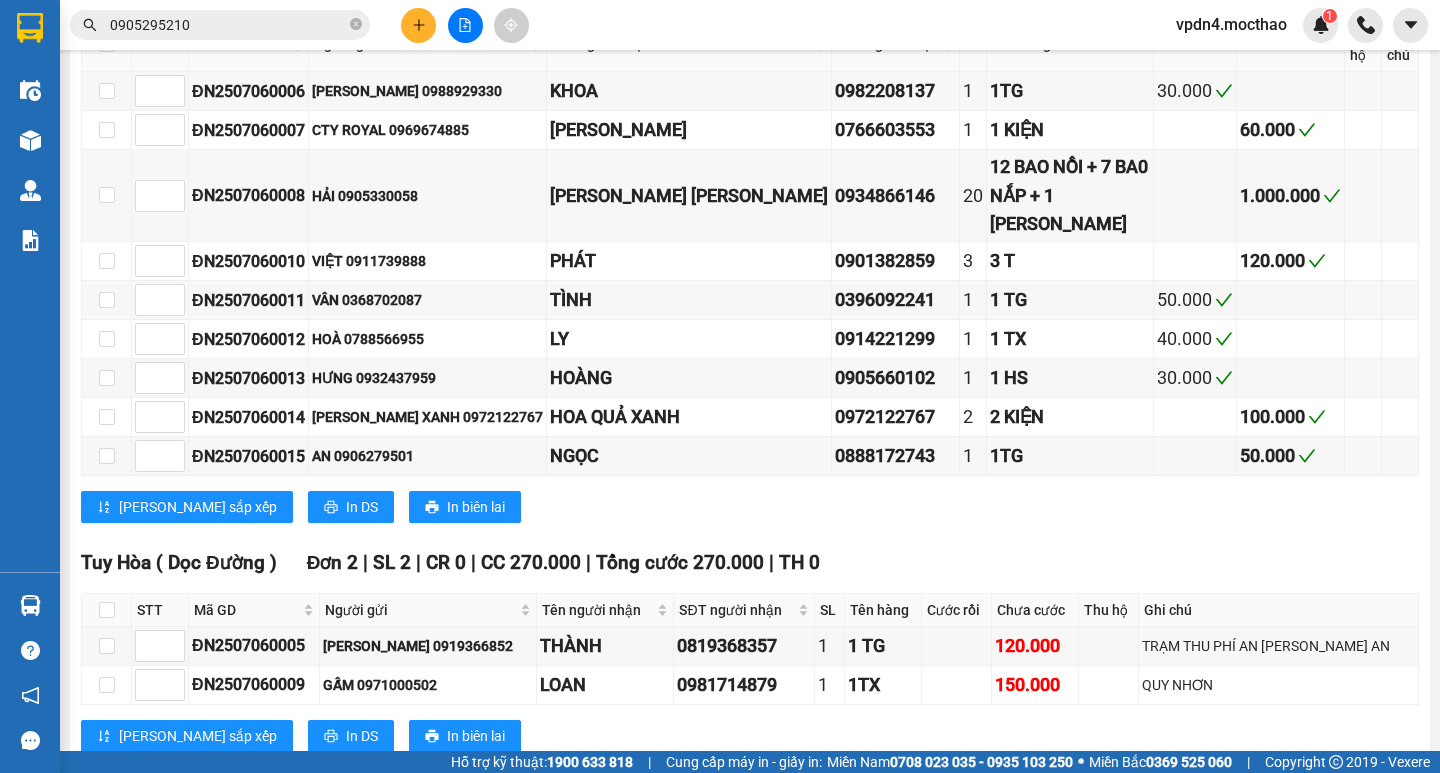 scroll, scrollTop: 453, scrollLeft: 0, axis: vertical 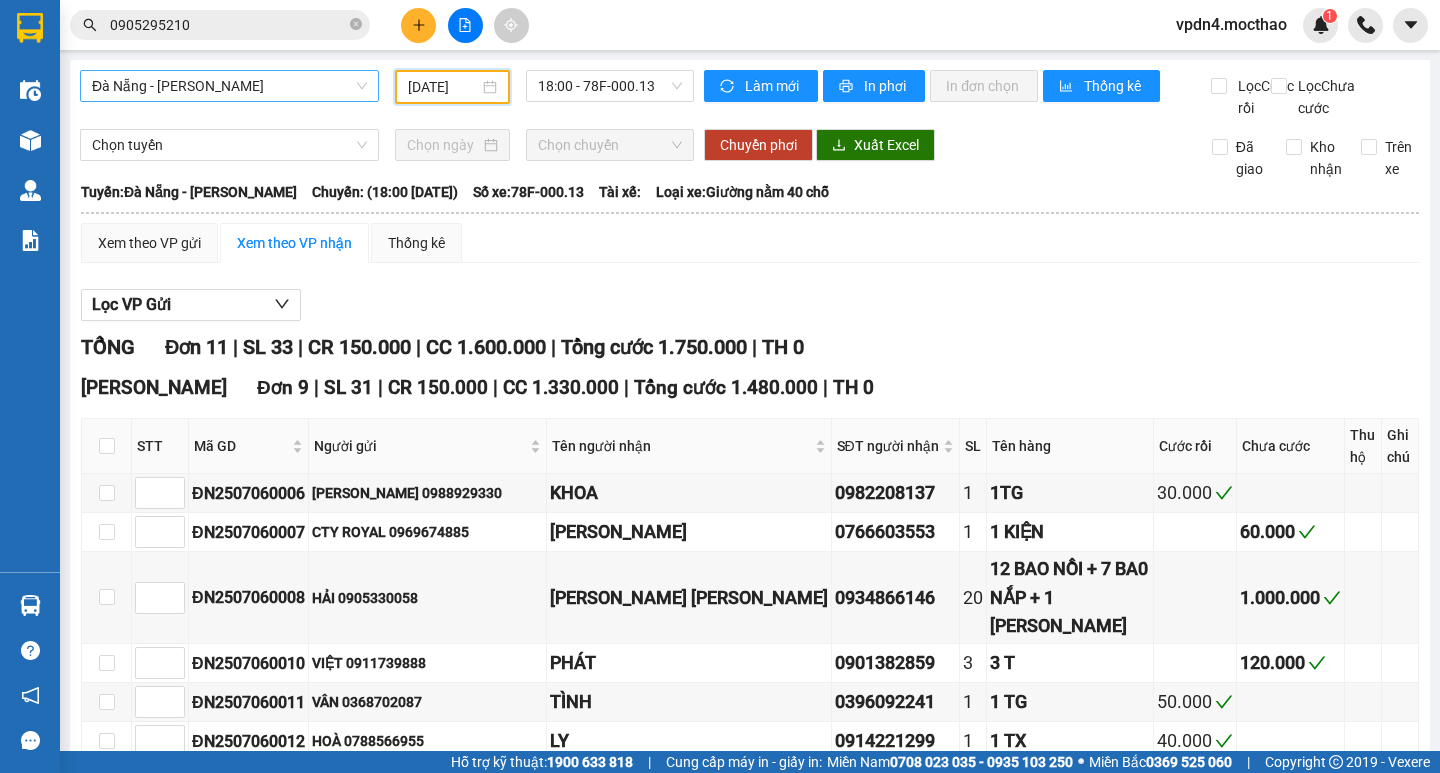click on "[DATE]" at bounding box center (443, 87) 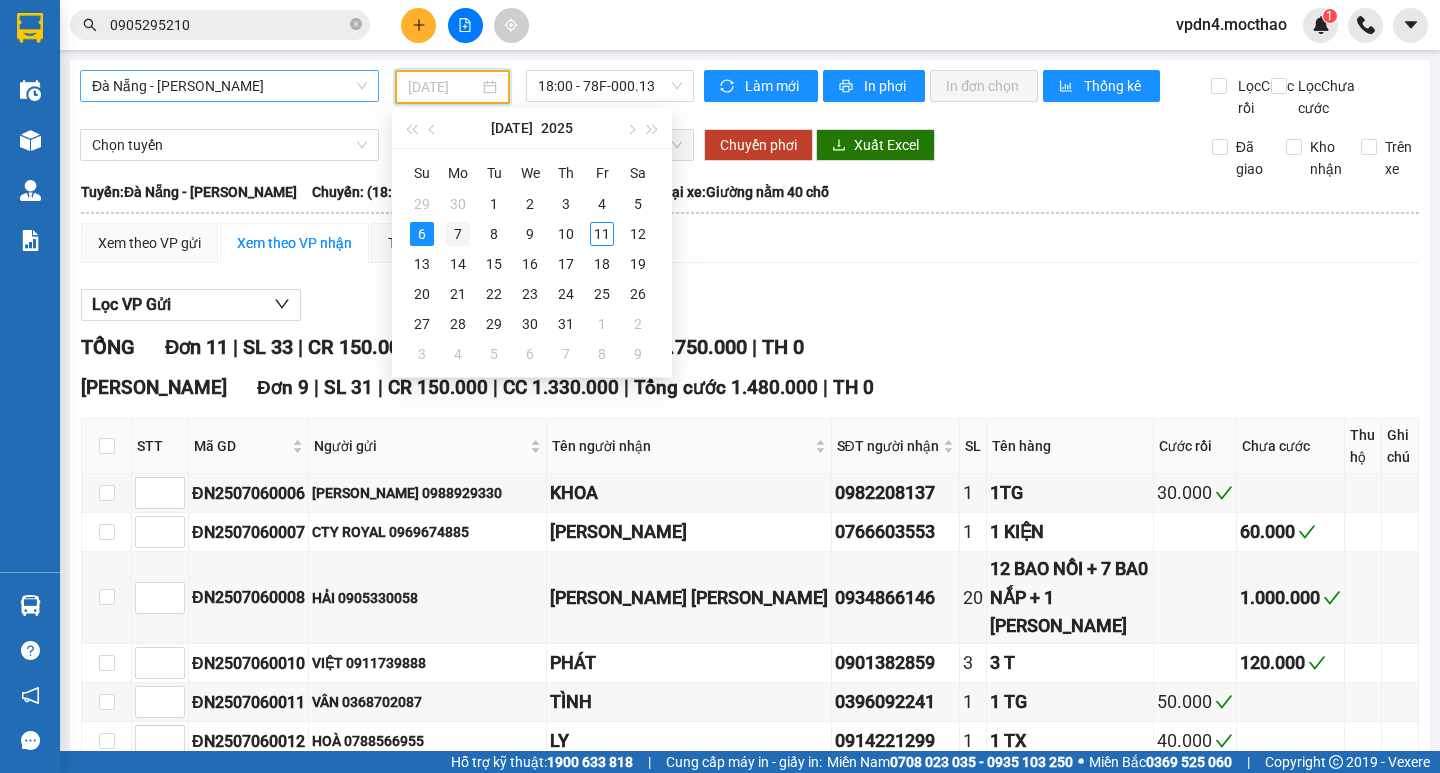 click on "7" at bounding box center (458, 234) 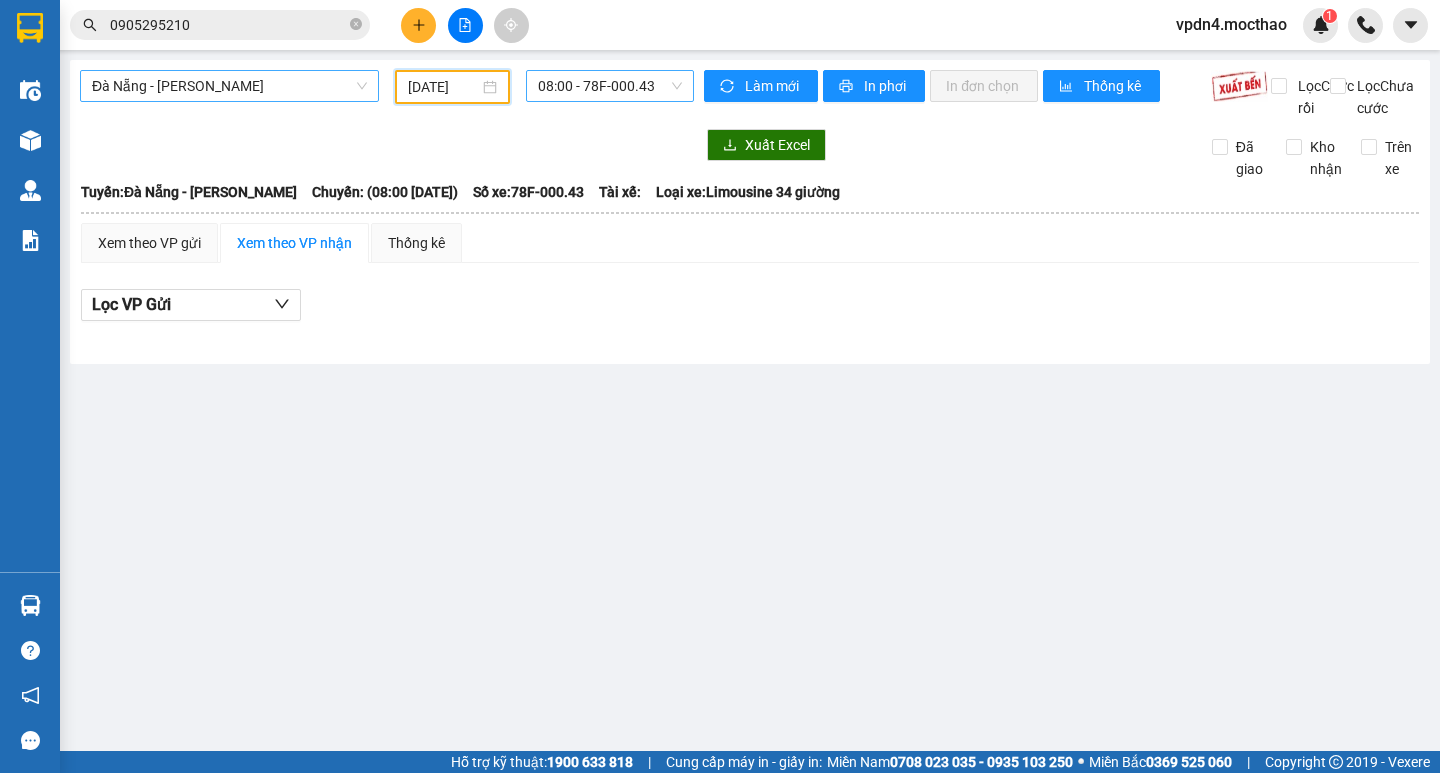 click on "08:00     - 78F-000.43" at bounding box center (610, 86) 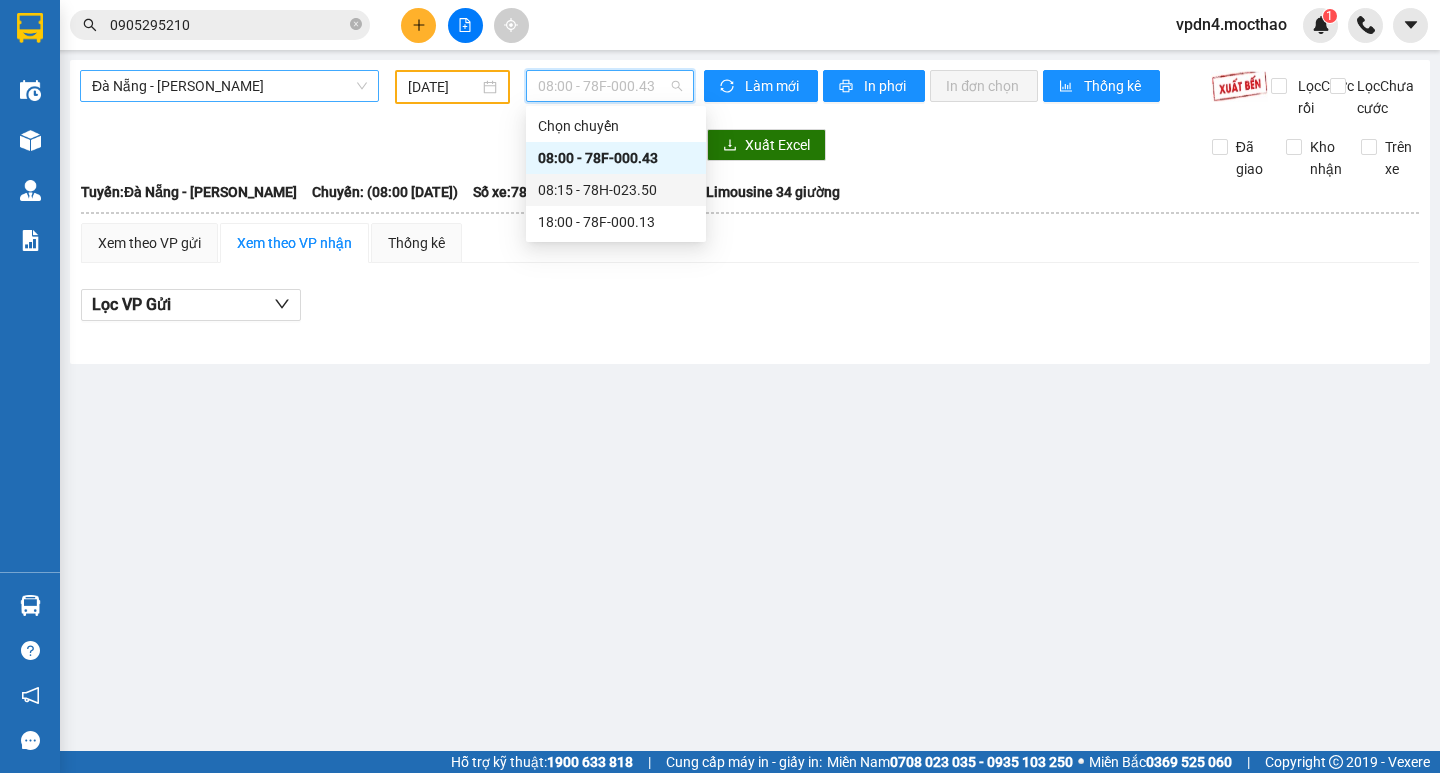 click on "08:15     - 78H-023.50" at bounding box center (616, 190) 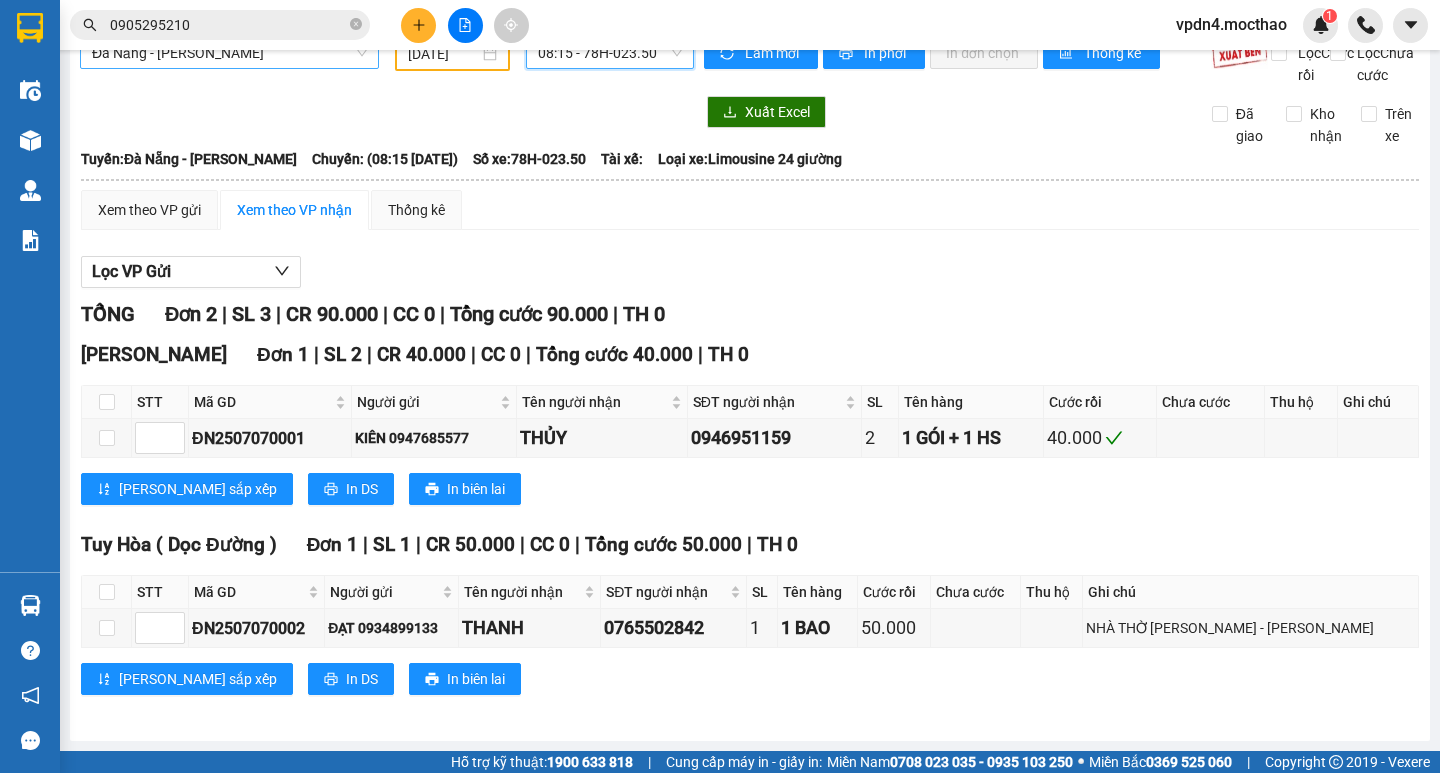 scroll, scrollTop: 0, scrollLeft: 0, axis: both 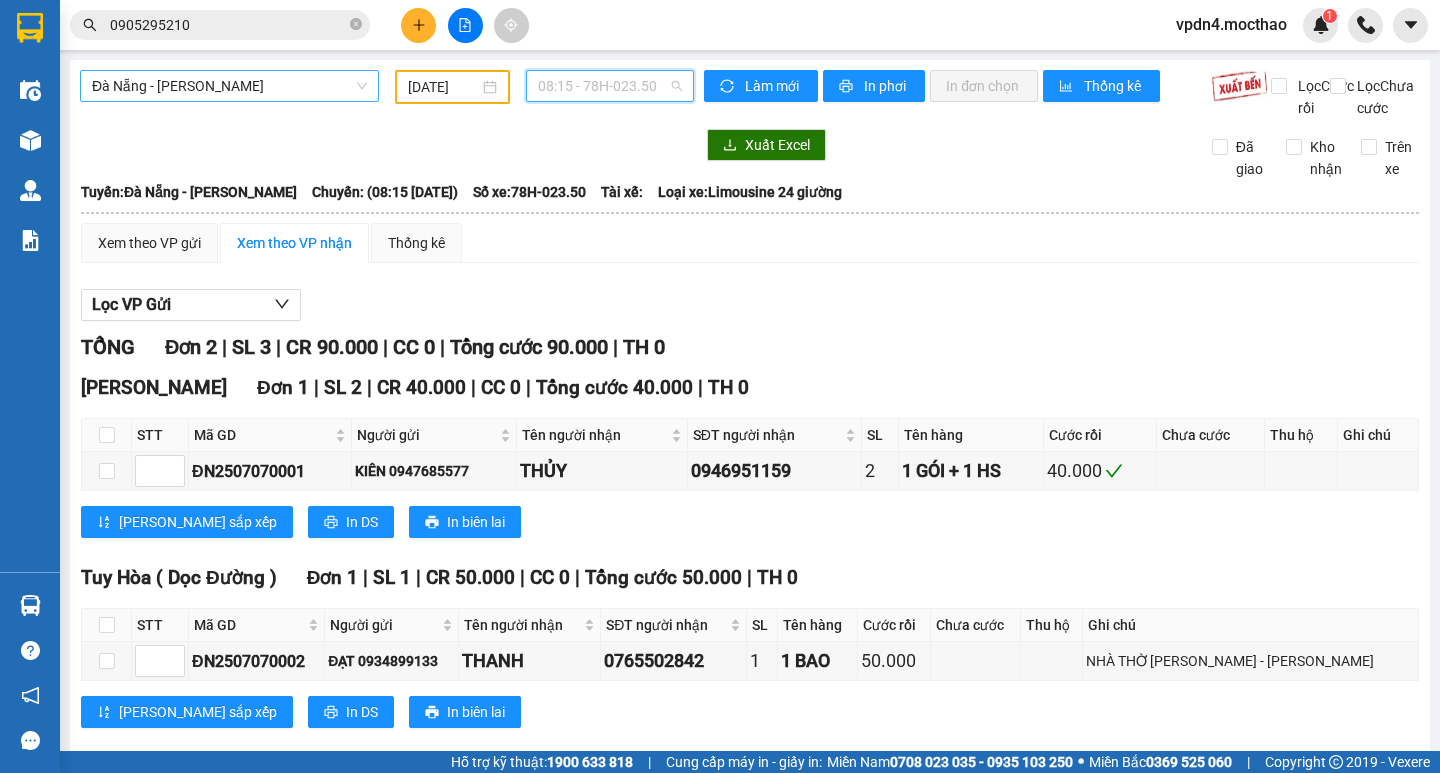 click on "08:15     - 78H-023.50" at bounding box center [610, 86] 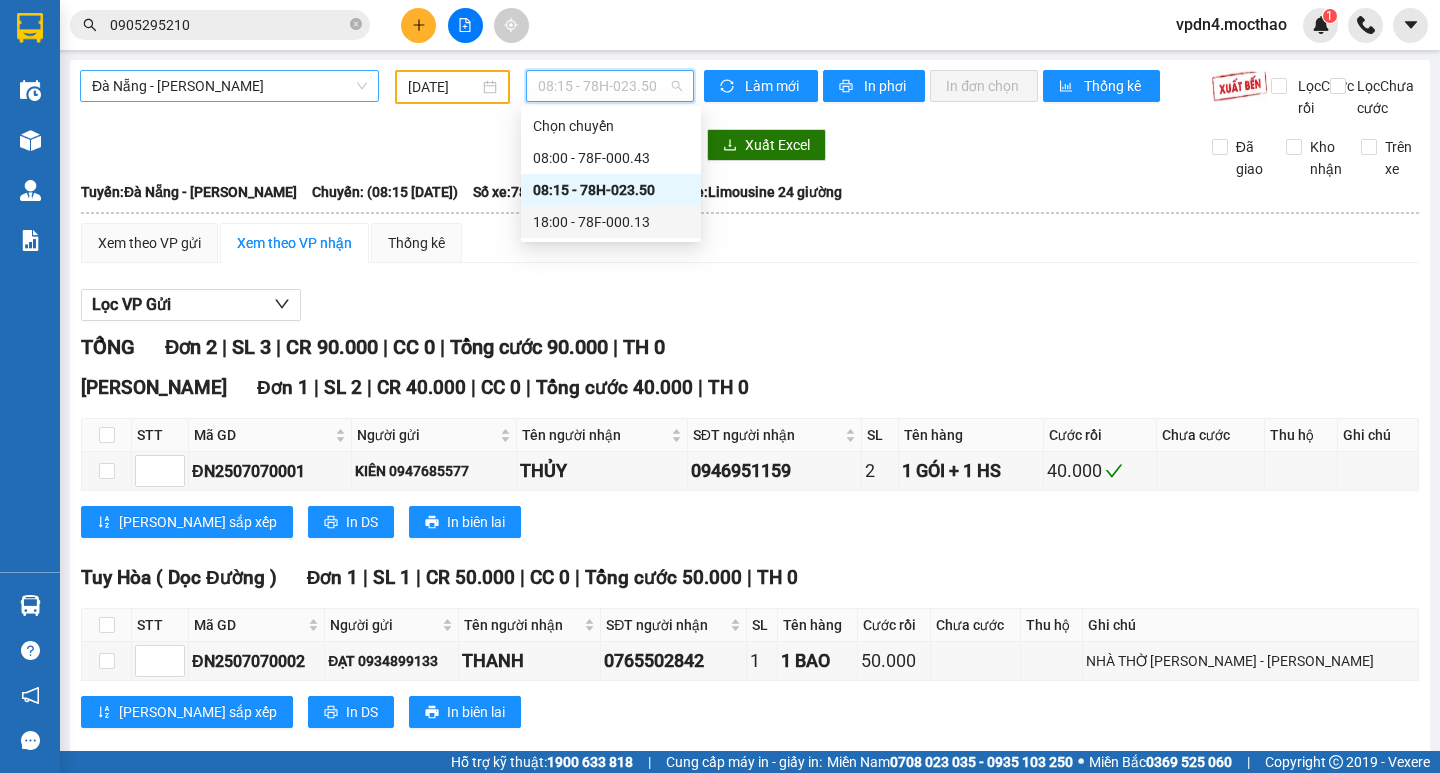 click on "18:00     - 78F-000.13" at bounding box center (611, 222) 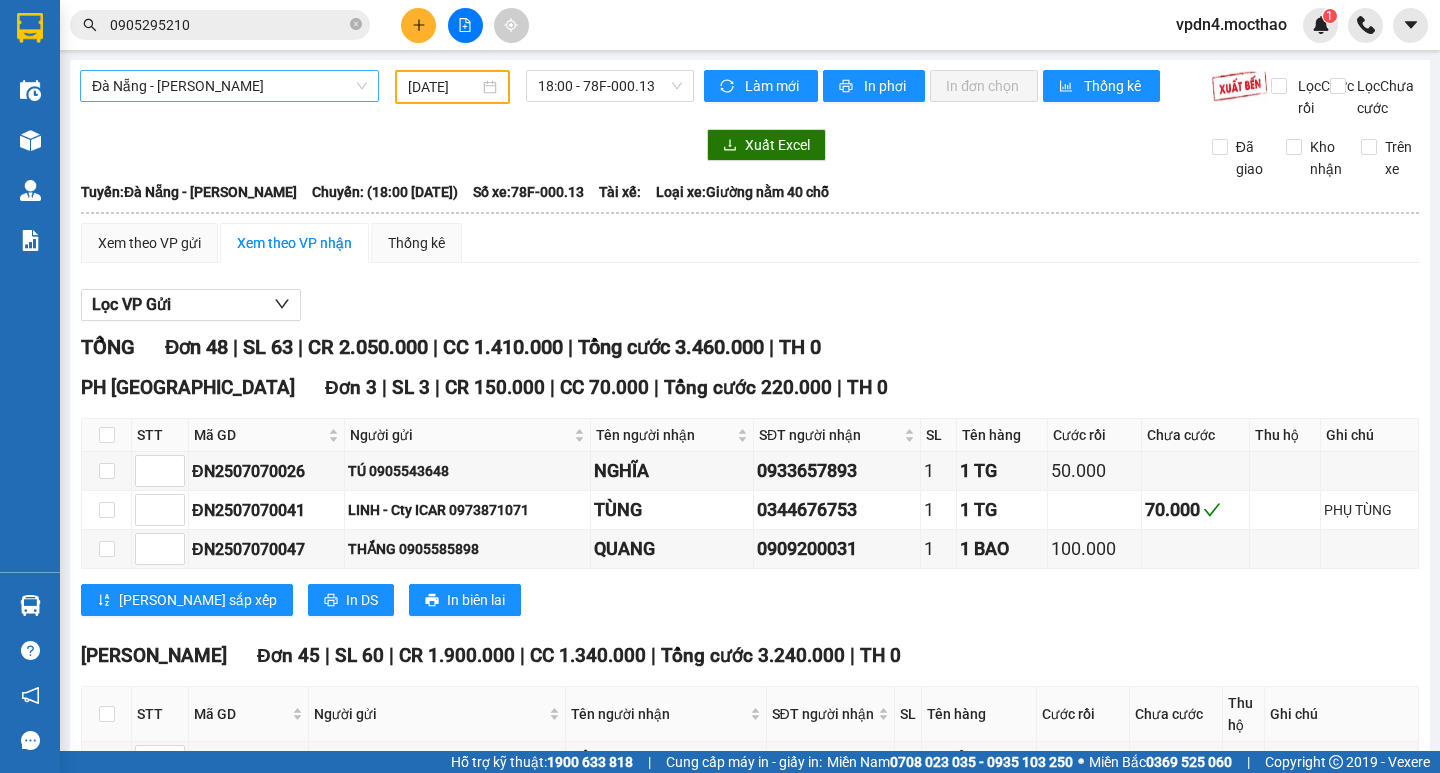 click on "[DATE]" at bounding box center [452, 87] 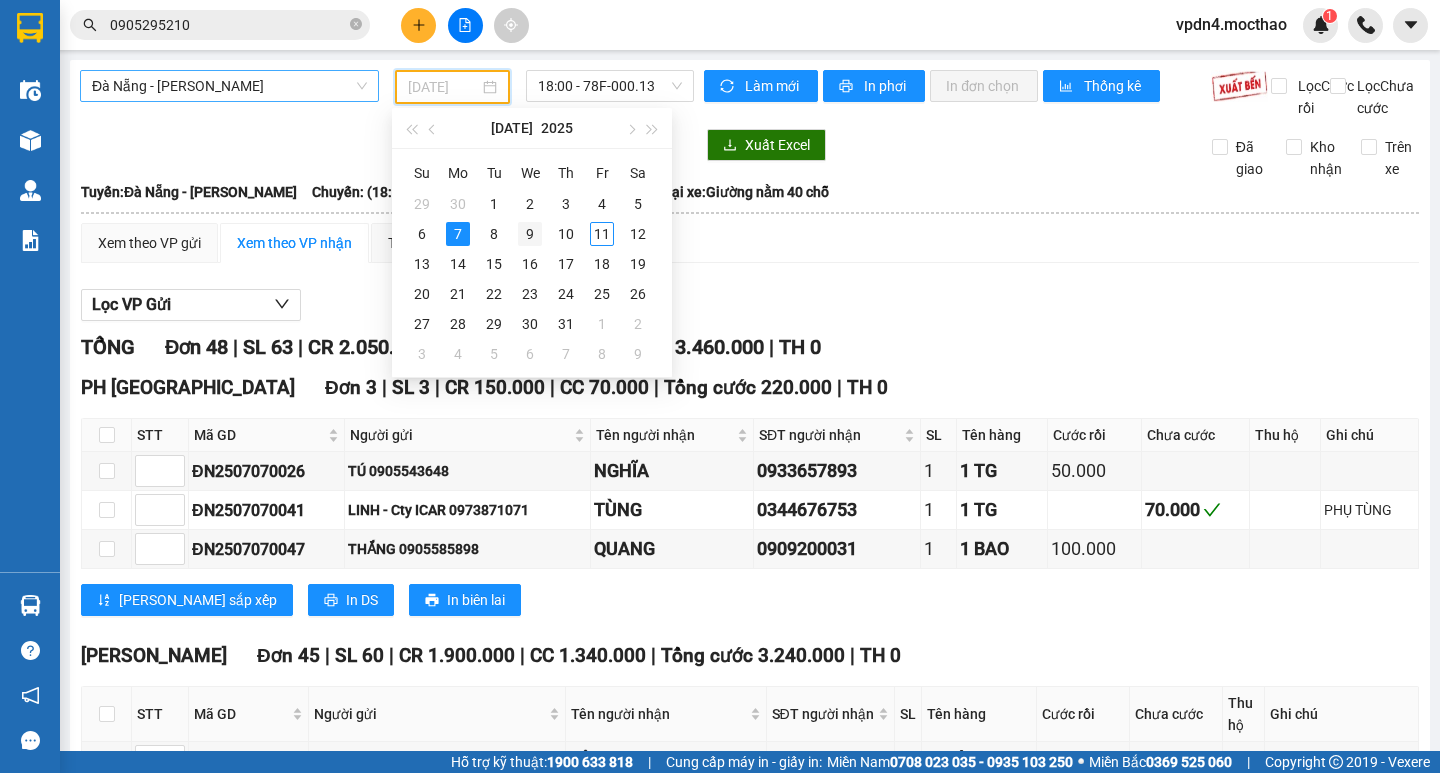 click on "9" at bounding box center (530, 234) 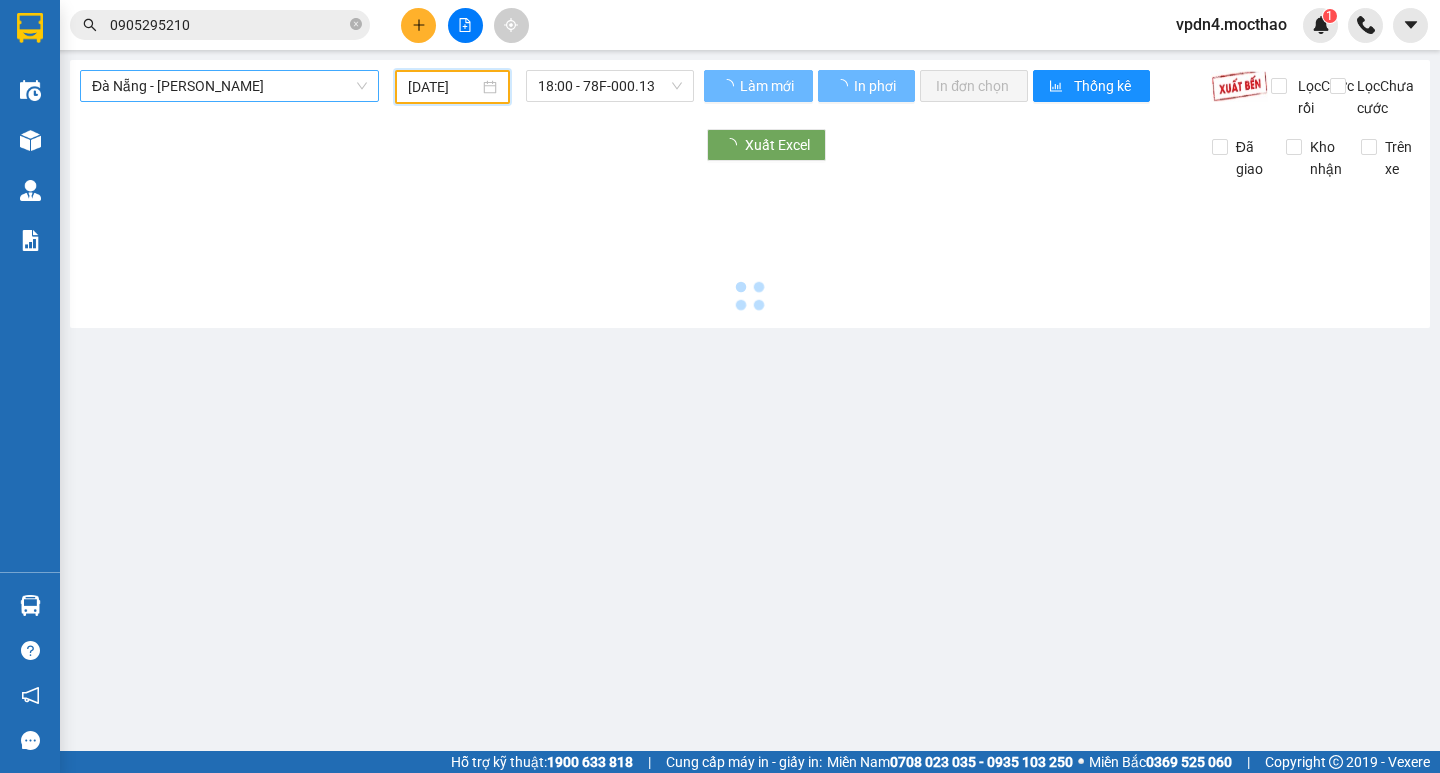 scroll, scrollTop: 0, scrollLeft: 0, axis: both 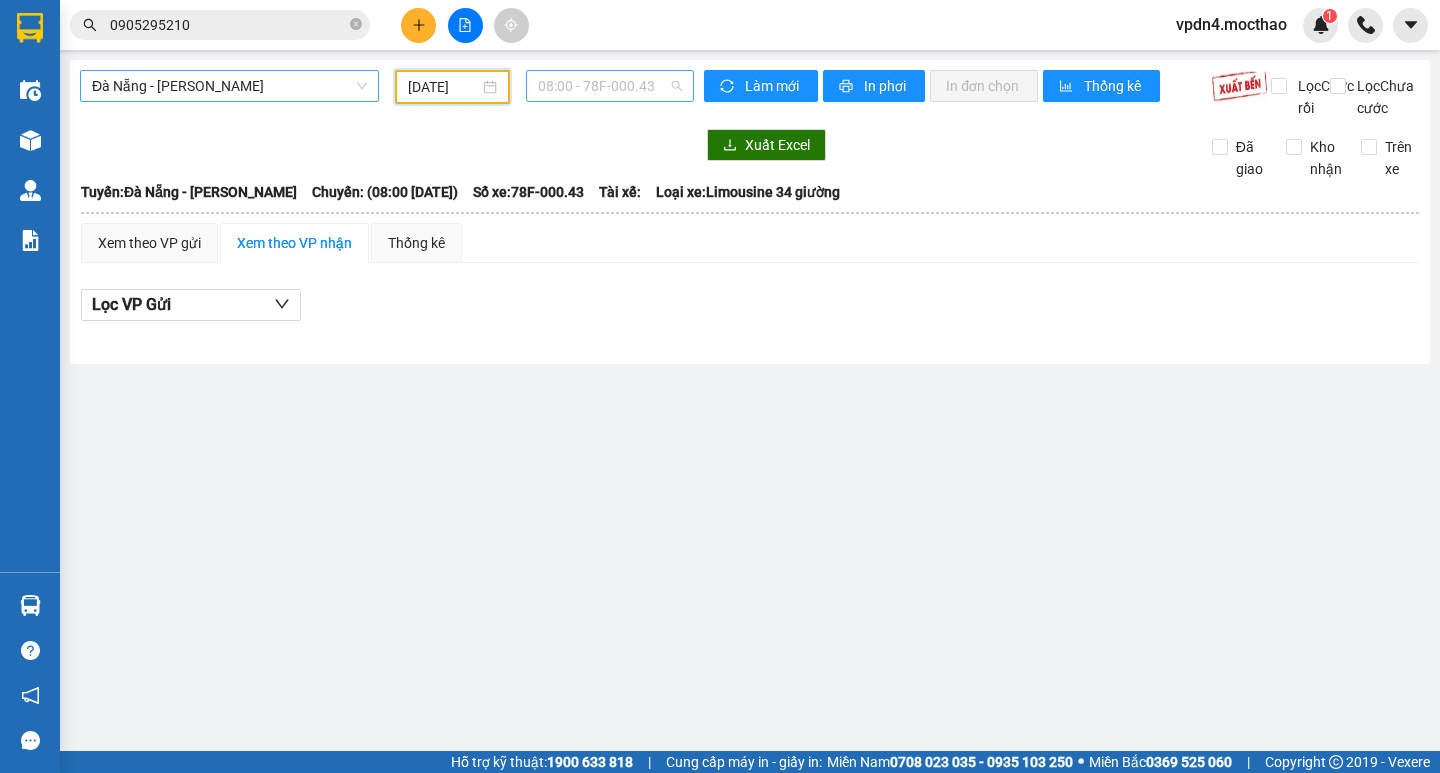 click on "08:00     - 78F-000.43" at bounding box center [610, 86] 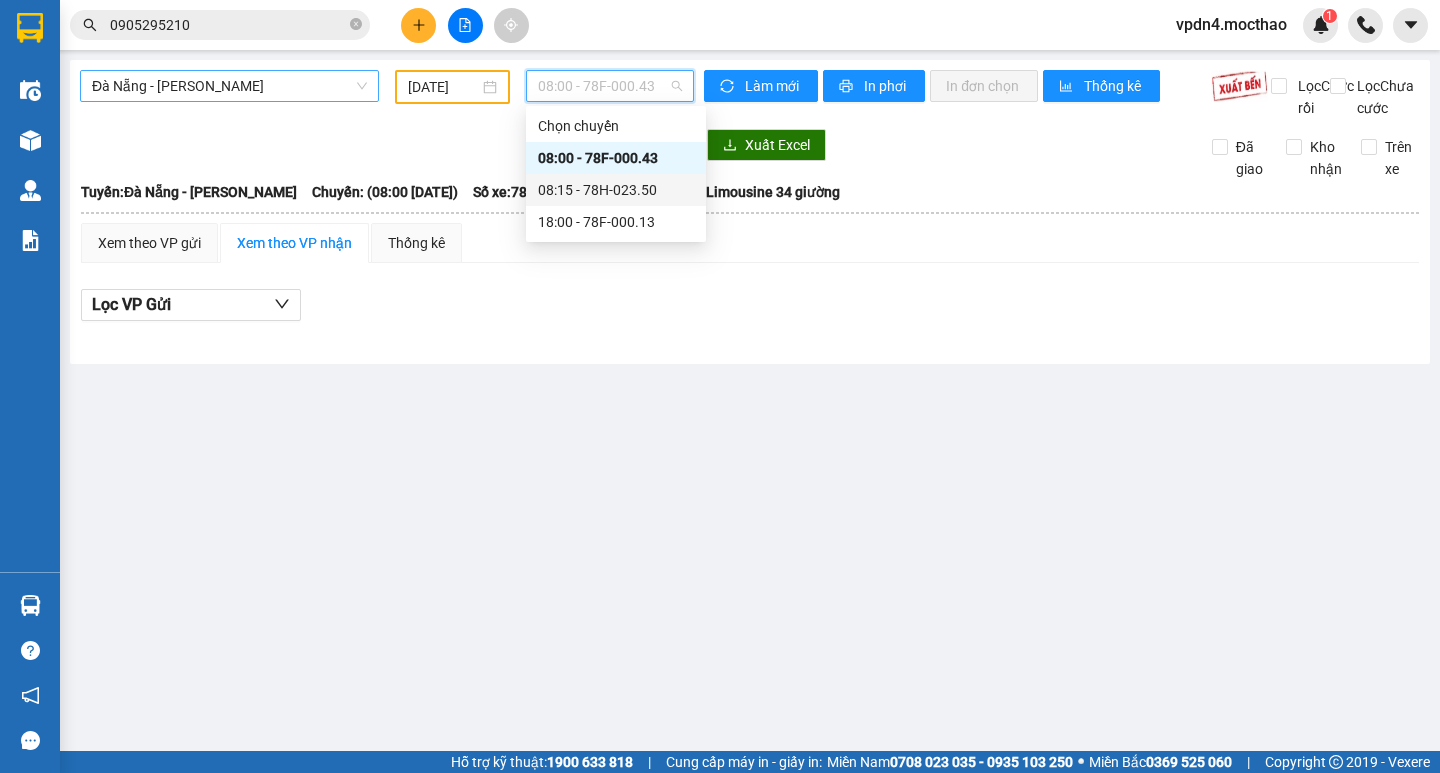 click on "08:15     - 78H-023.50" at bounding box center (616, 190) 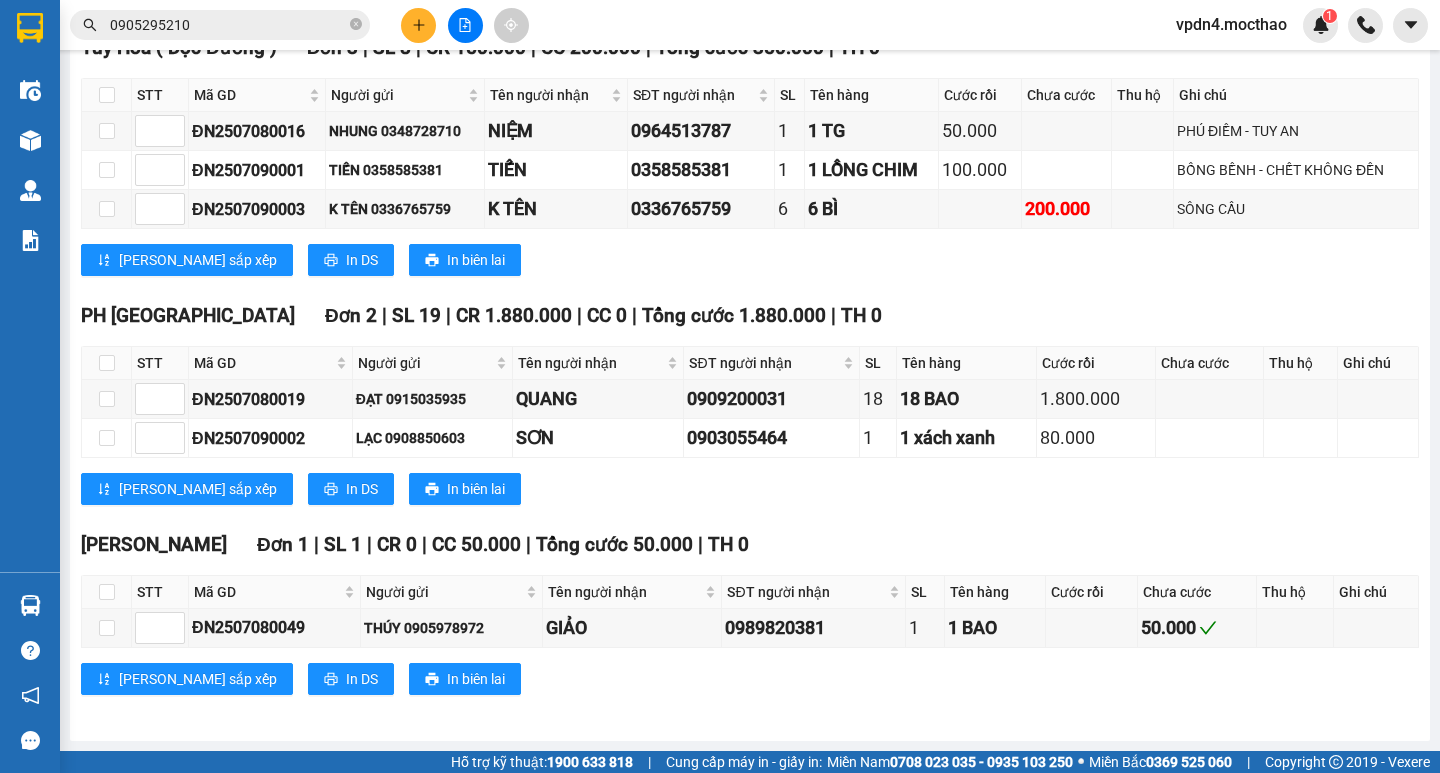 scroll, scrollTop: 0, scrollLeft: 0, axis: both 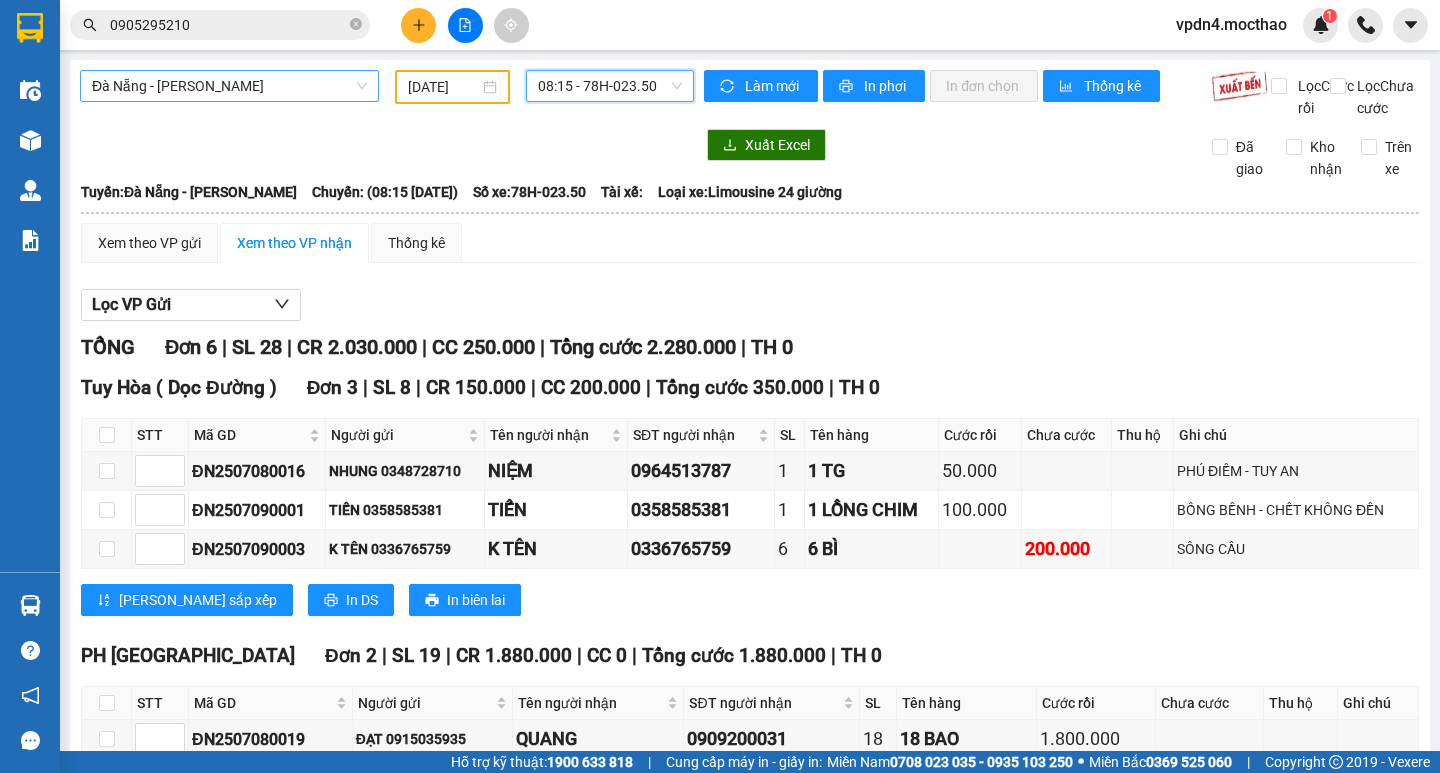 click on "08:15     - 78H-023.50" at bounding box center [610, 86] 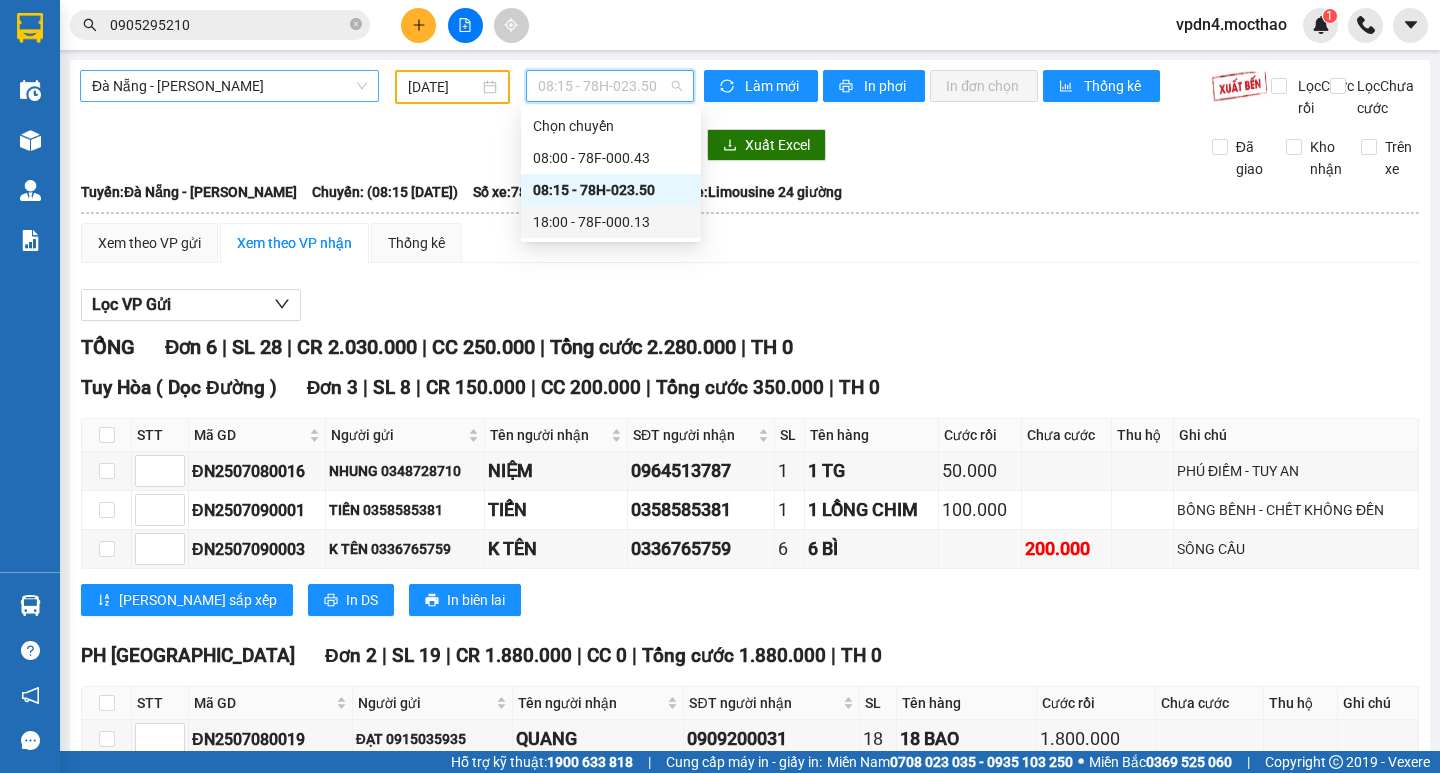 click on "18:00     - 78F-000.13" at bounding box center (611, 222) 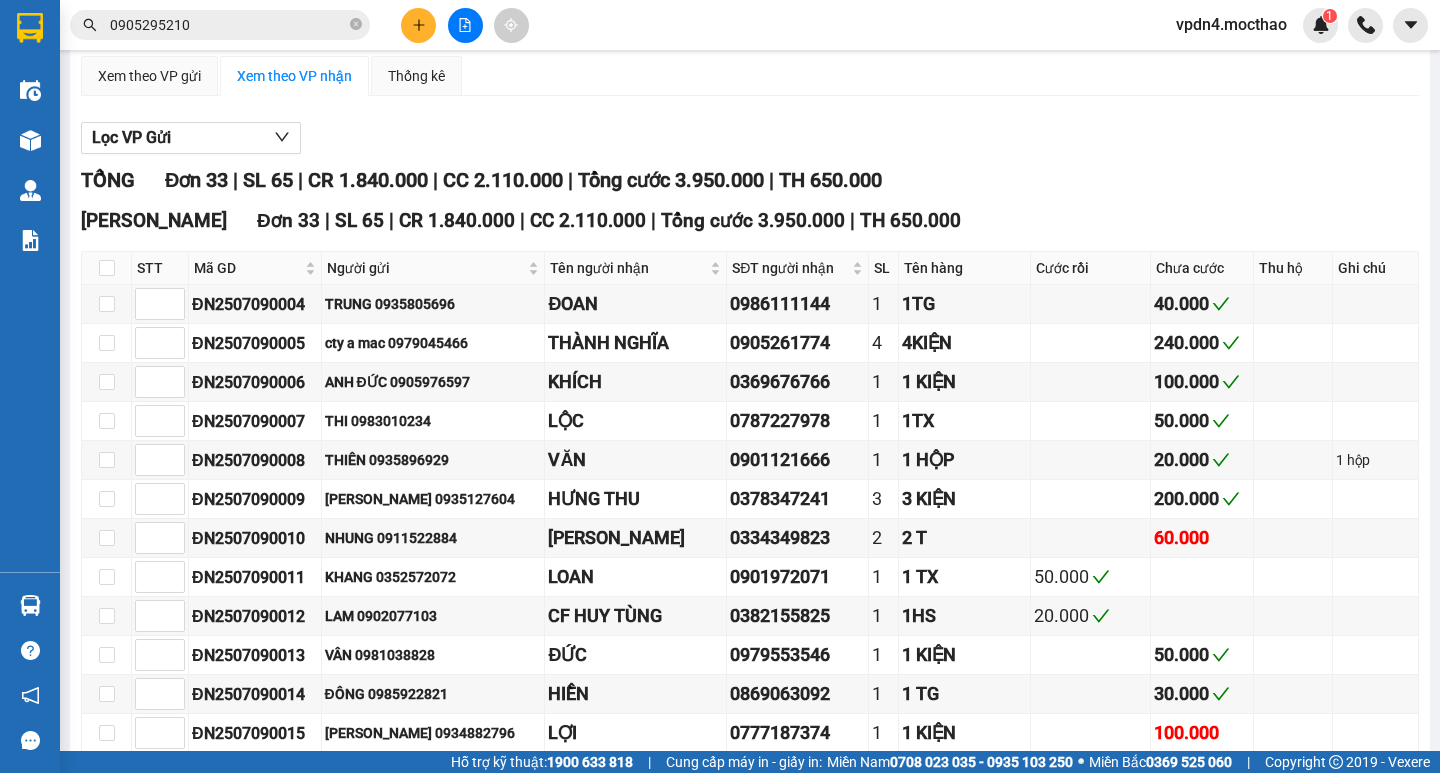 scroll, scrollTop: 169, scrollLeft: 0, axis: vertical 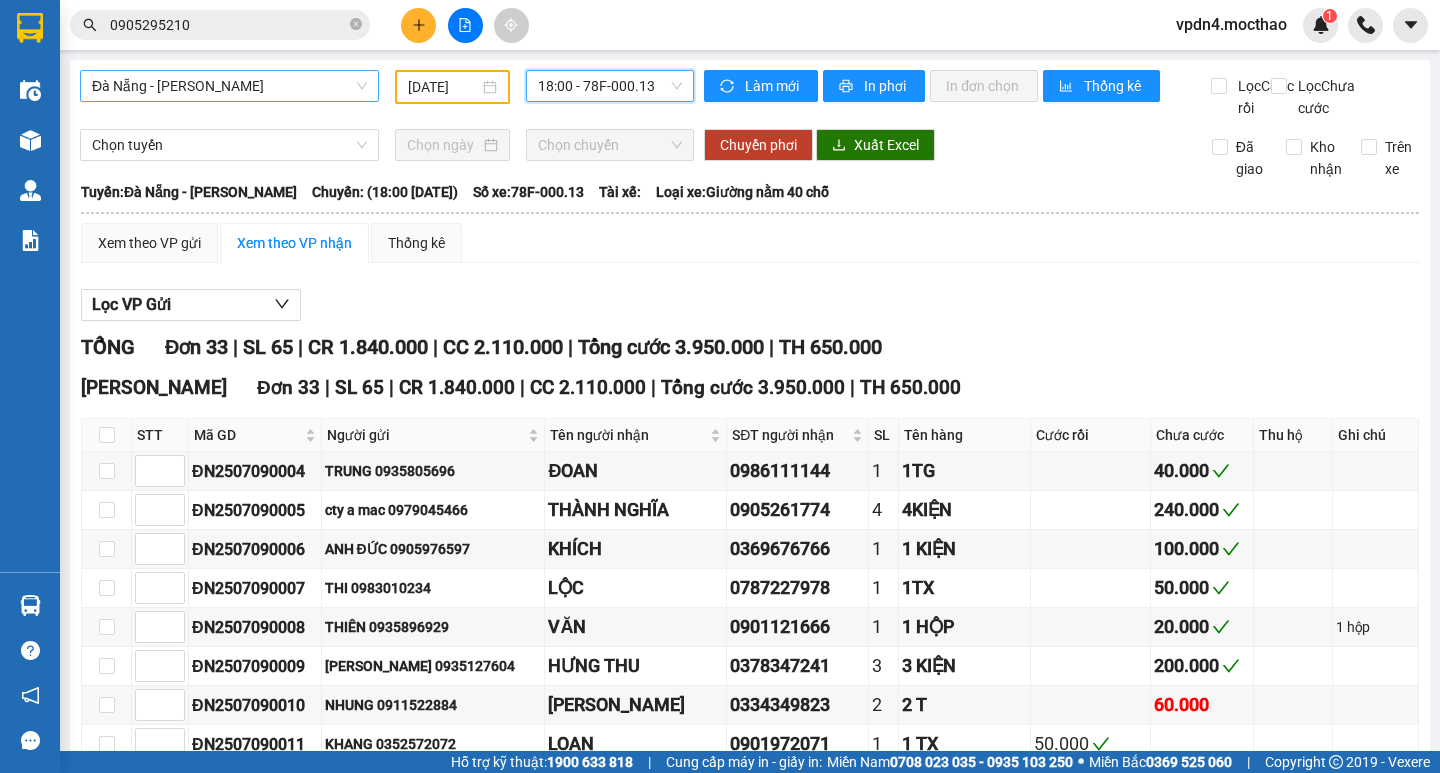 click on "[DATE]" at bounding box center [443, 87] 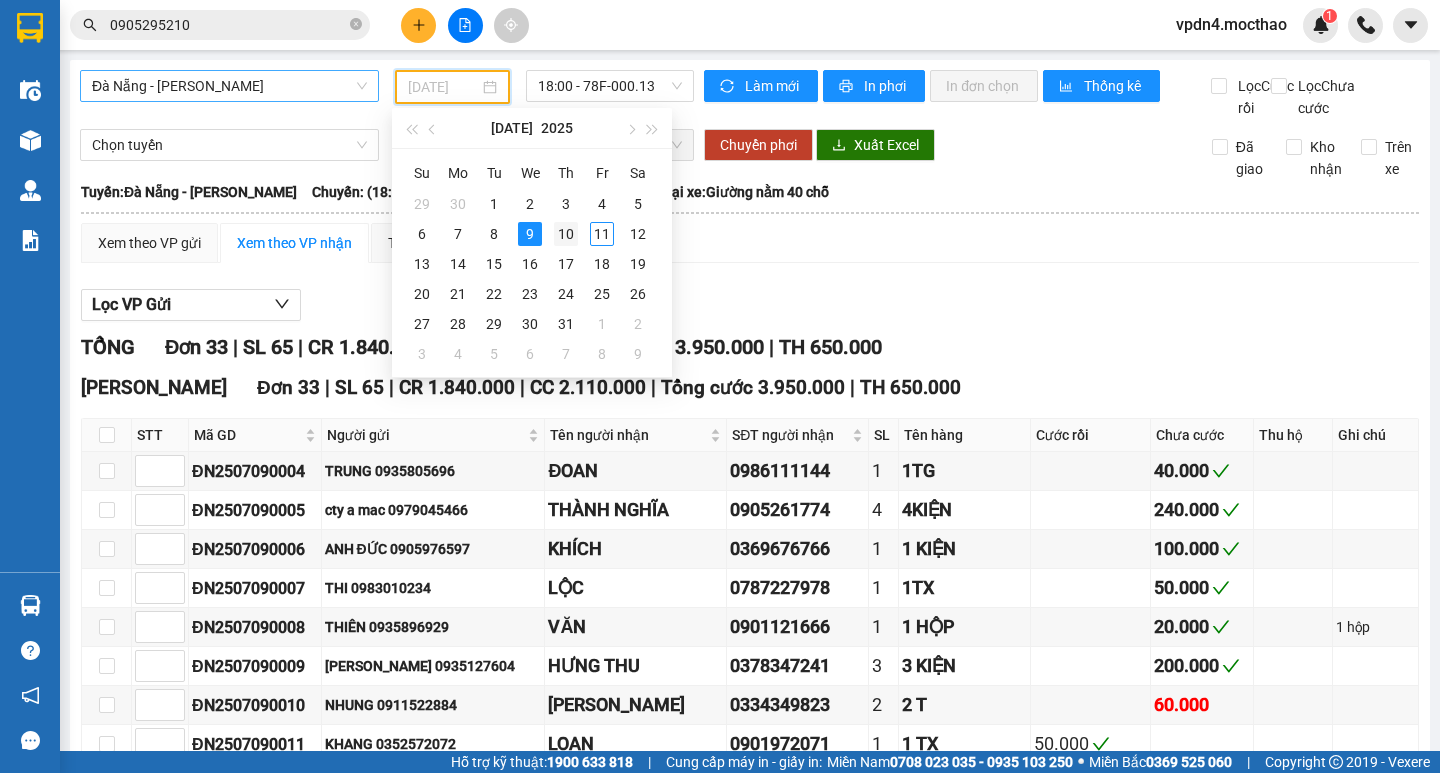 click on "10" at bounding box center [566, 234] 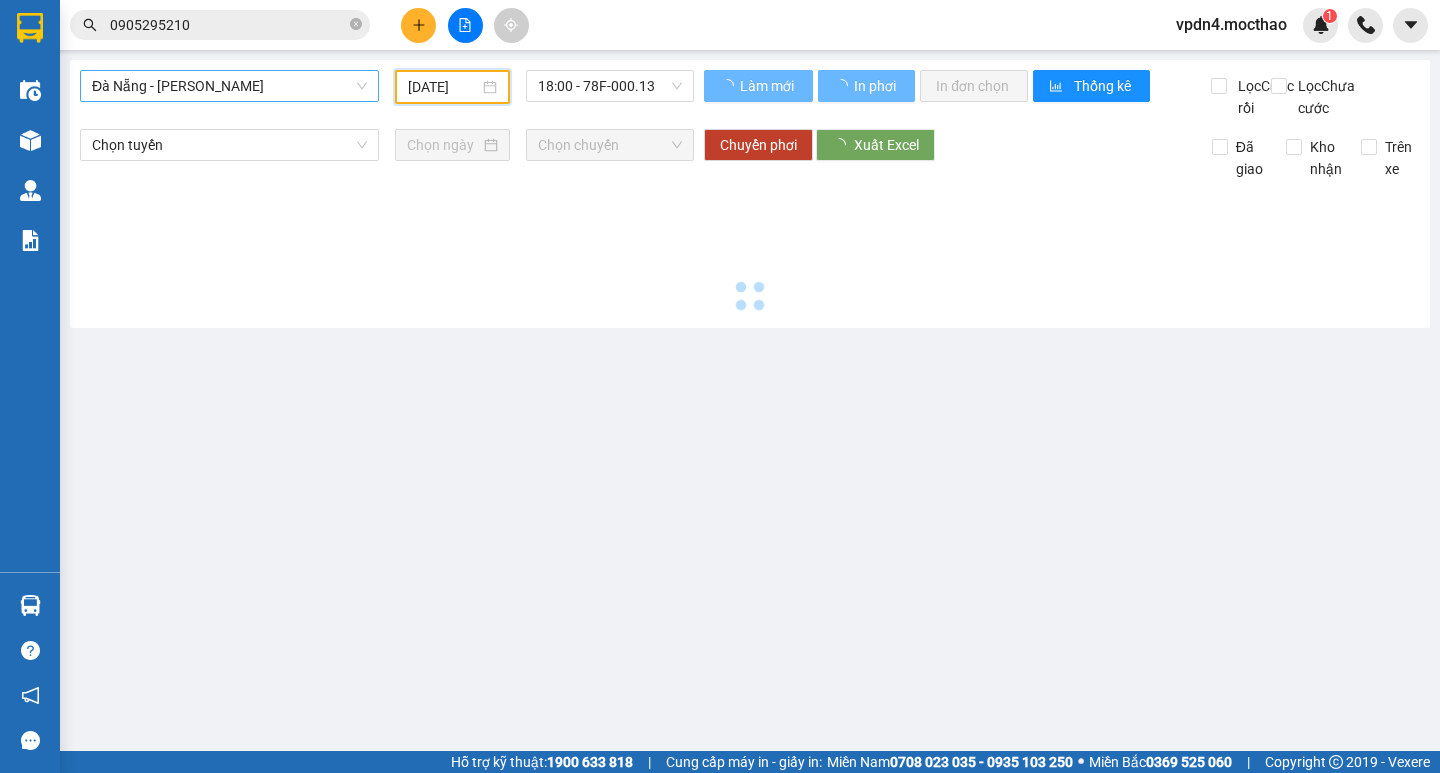 type on "[DATE]" 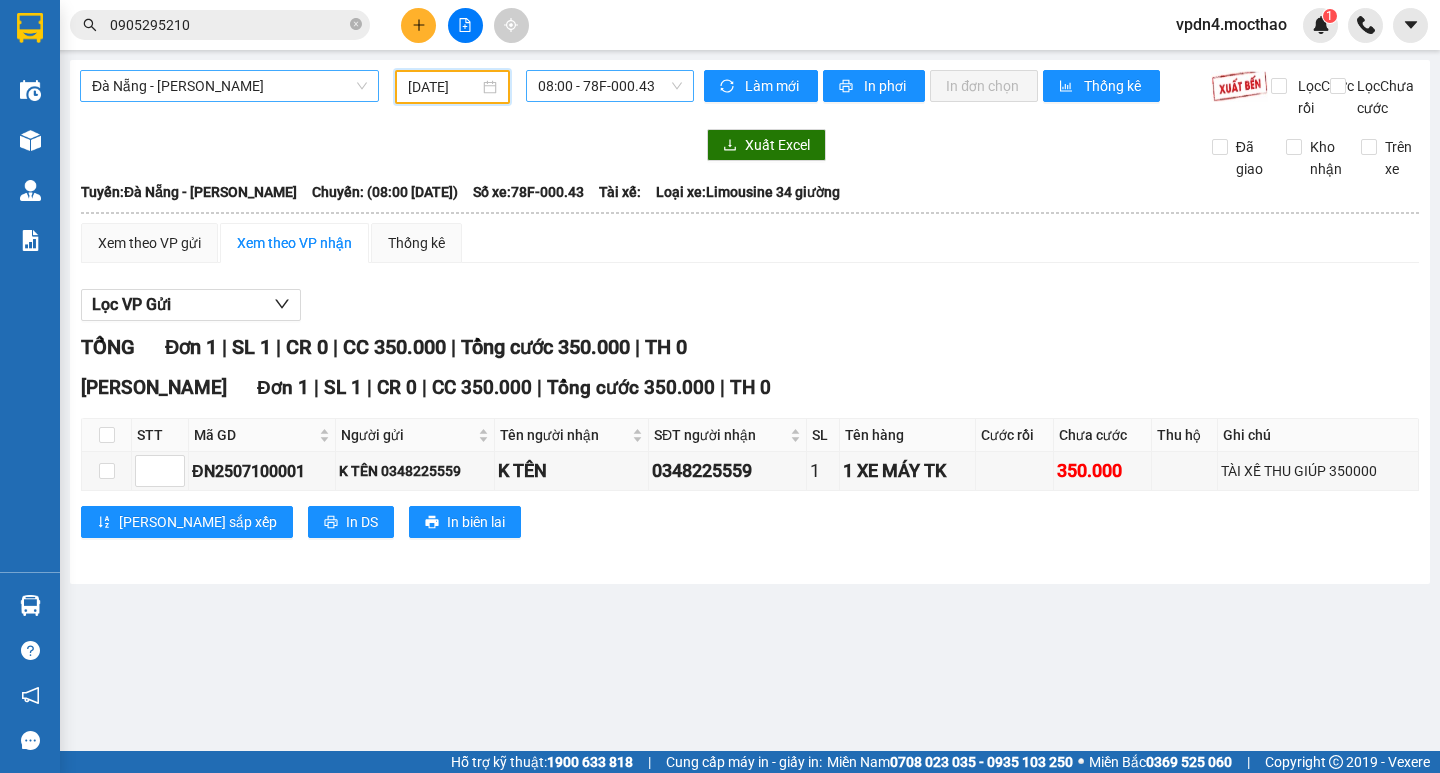 click on "08:00     - 78F-000.43" at bounding box center (610, 86) 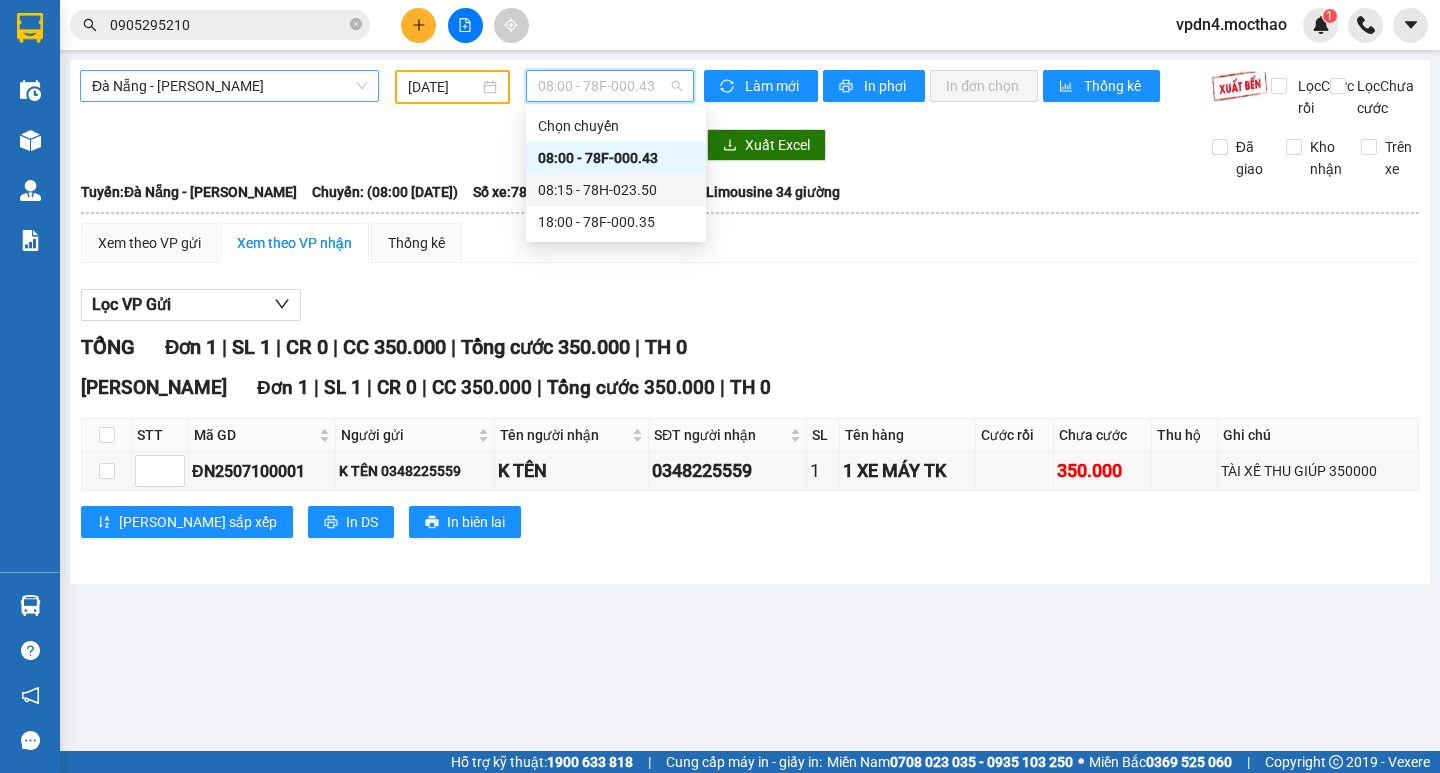 click on "08:15     - 78H-023.50" at bounding box center [616, 190] 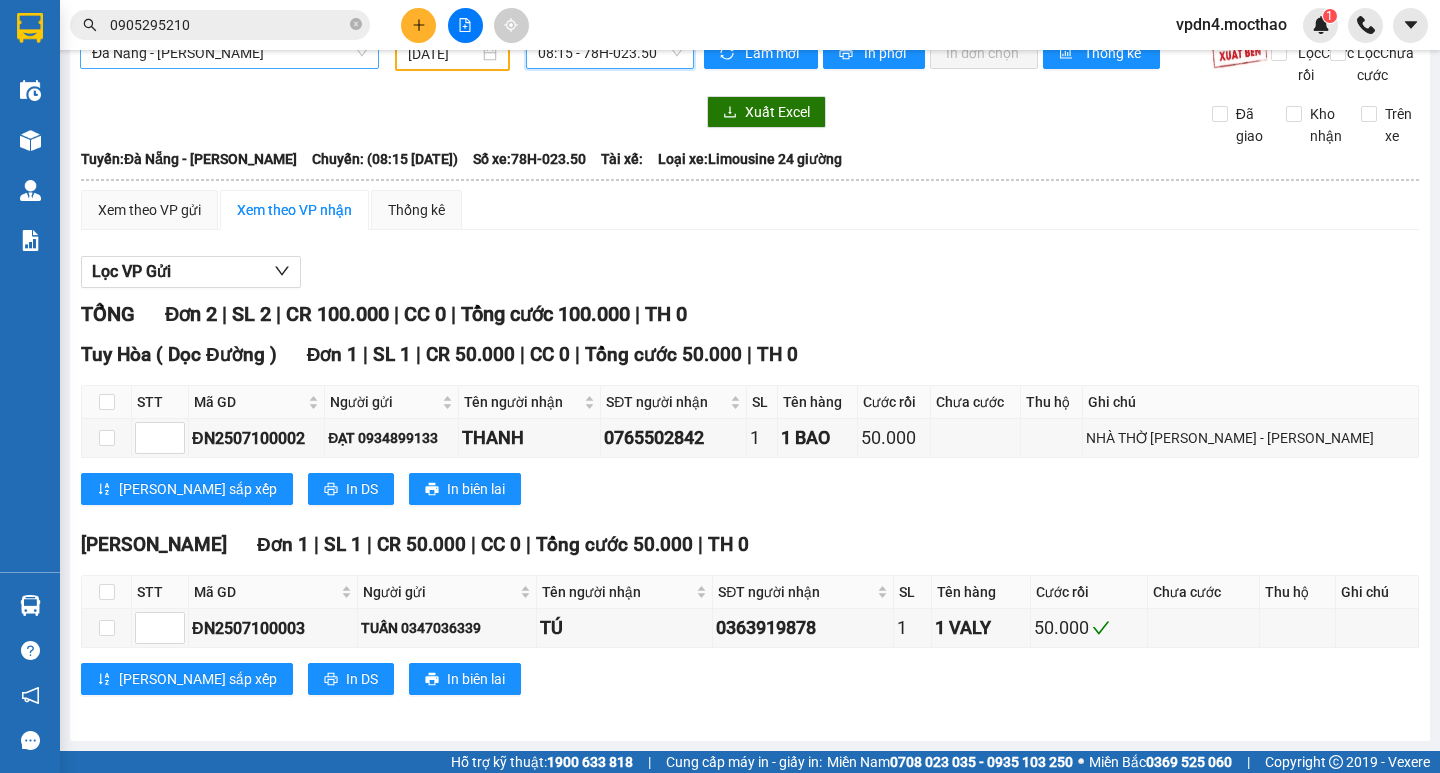 scroll, scrollTop: 0, scrollLeft: 0, axis: both 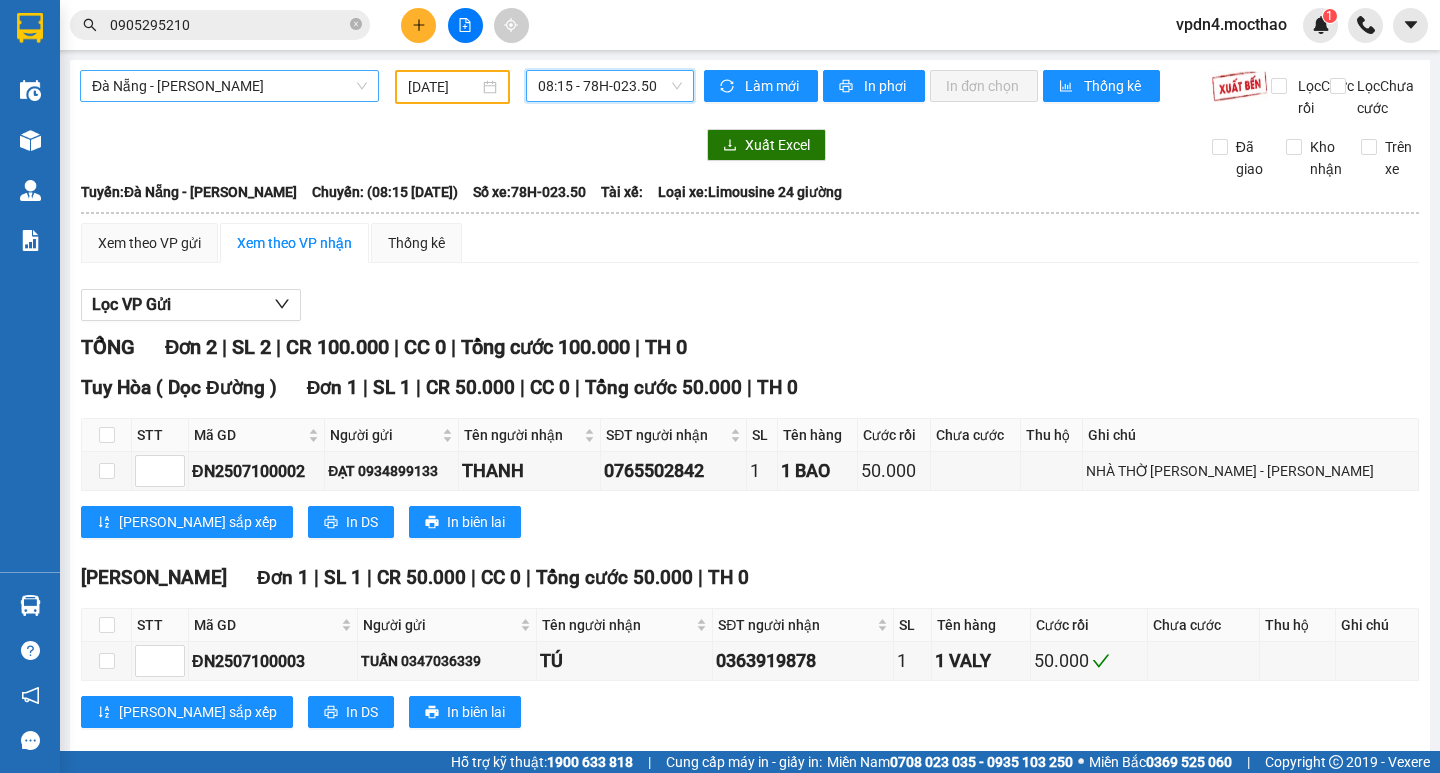 click on "08:15     - 78H-023.50" at bounding box center (610, 86) 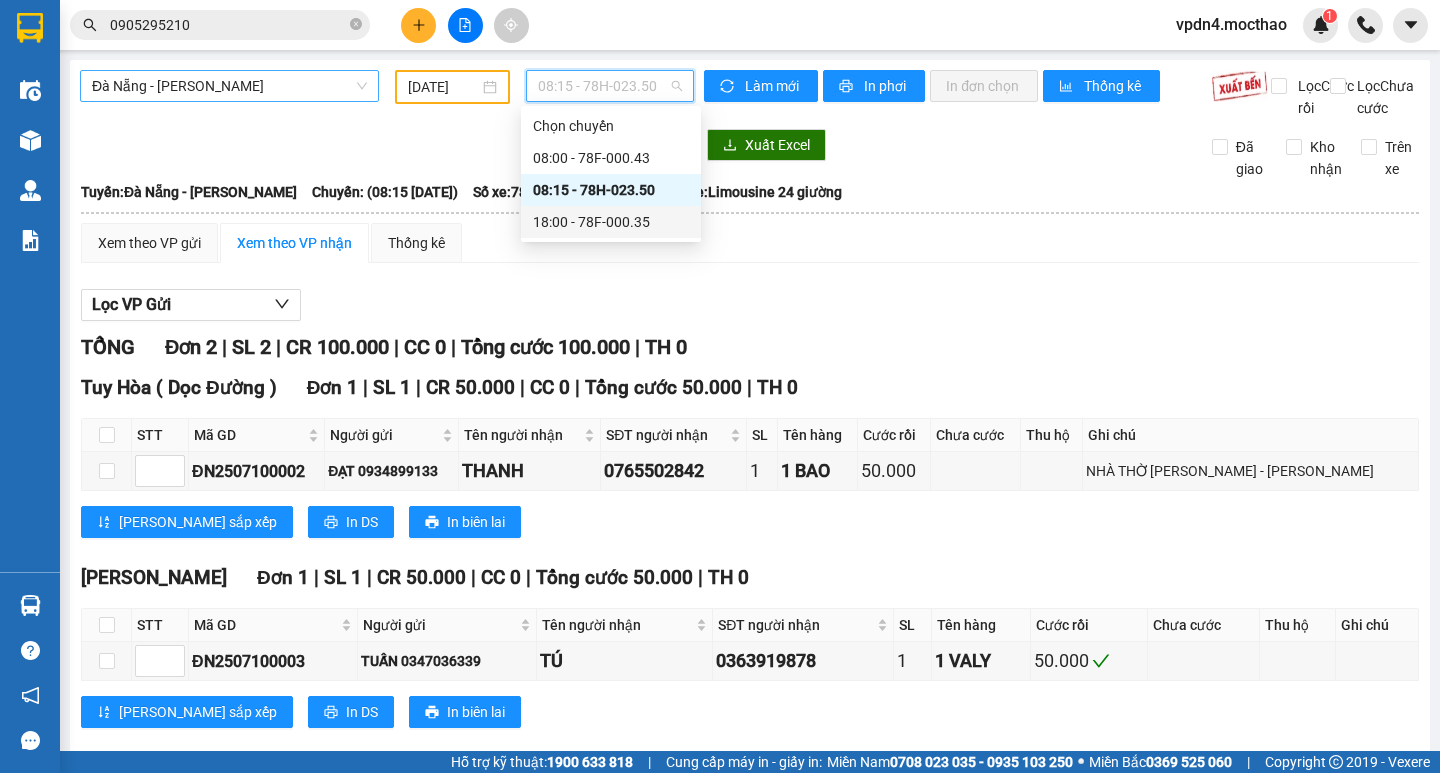 click on "18:00     - 78F-000.35" at bounding box center [611, 222] 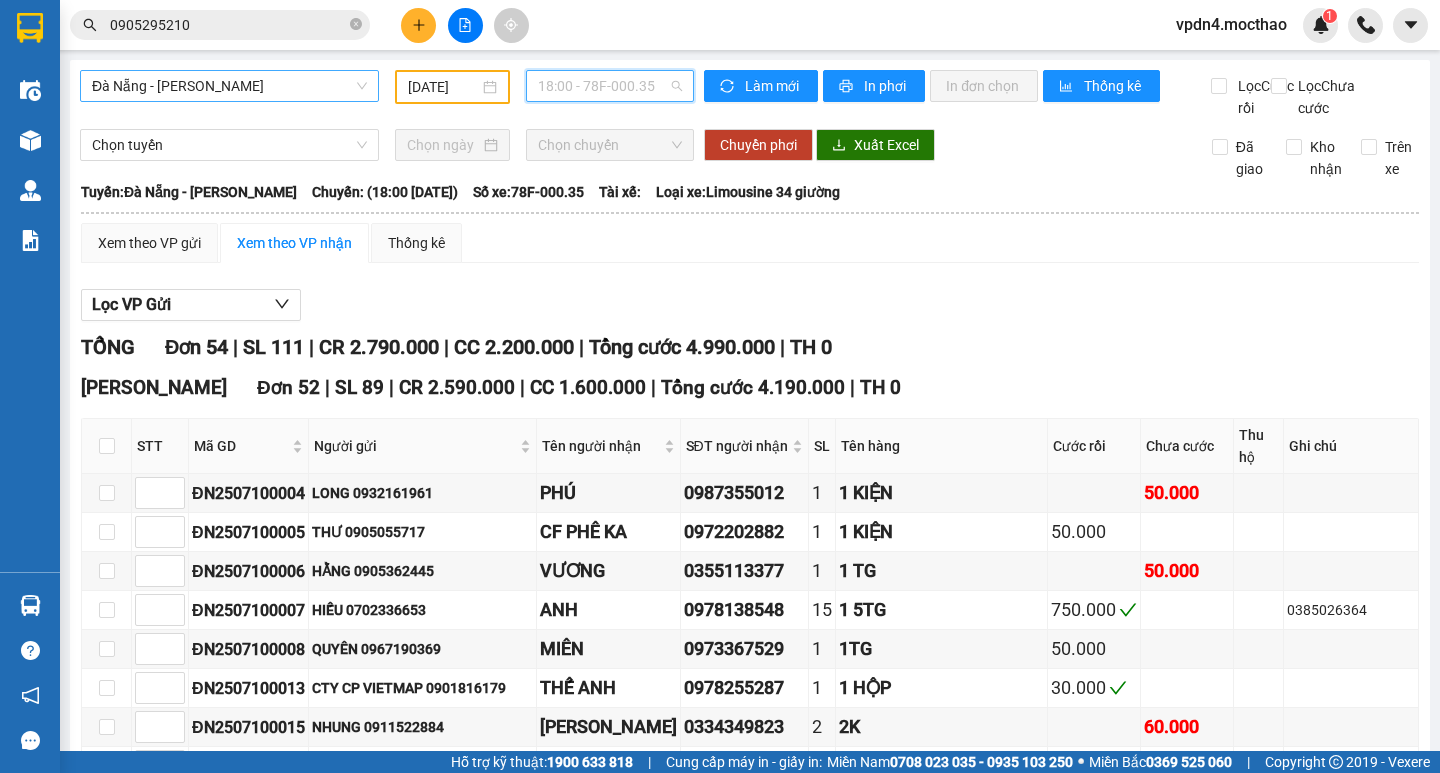 click on "18:00     - 78F-000.35" at bounding box center [610, 86] 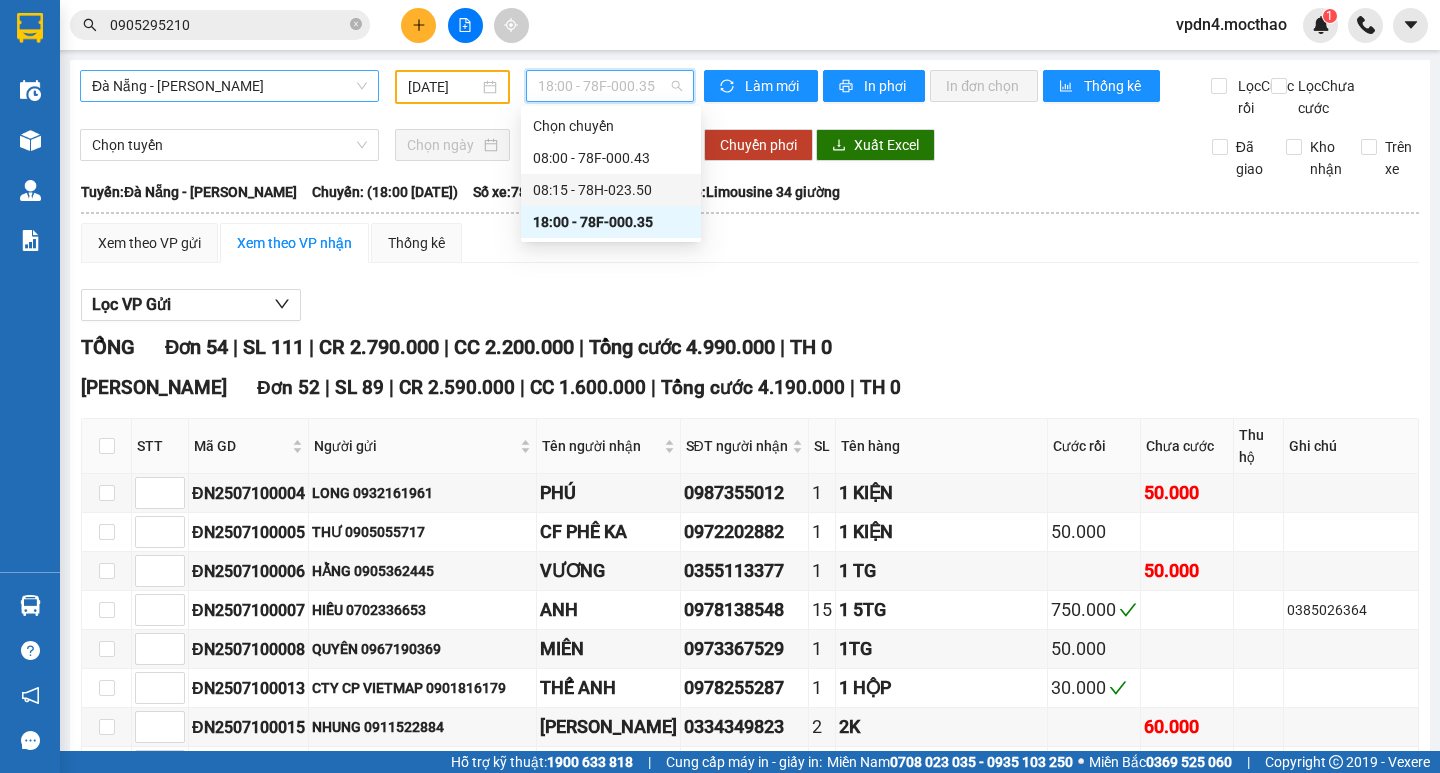 click on "08:15     - 78H-023.50" at bounding box center (611, 190) 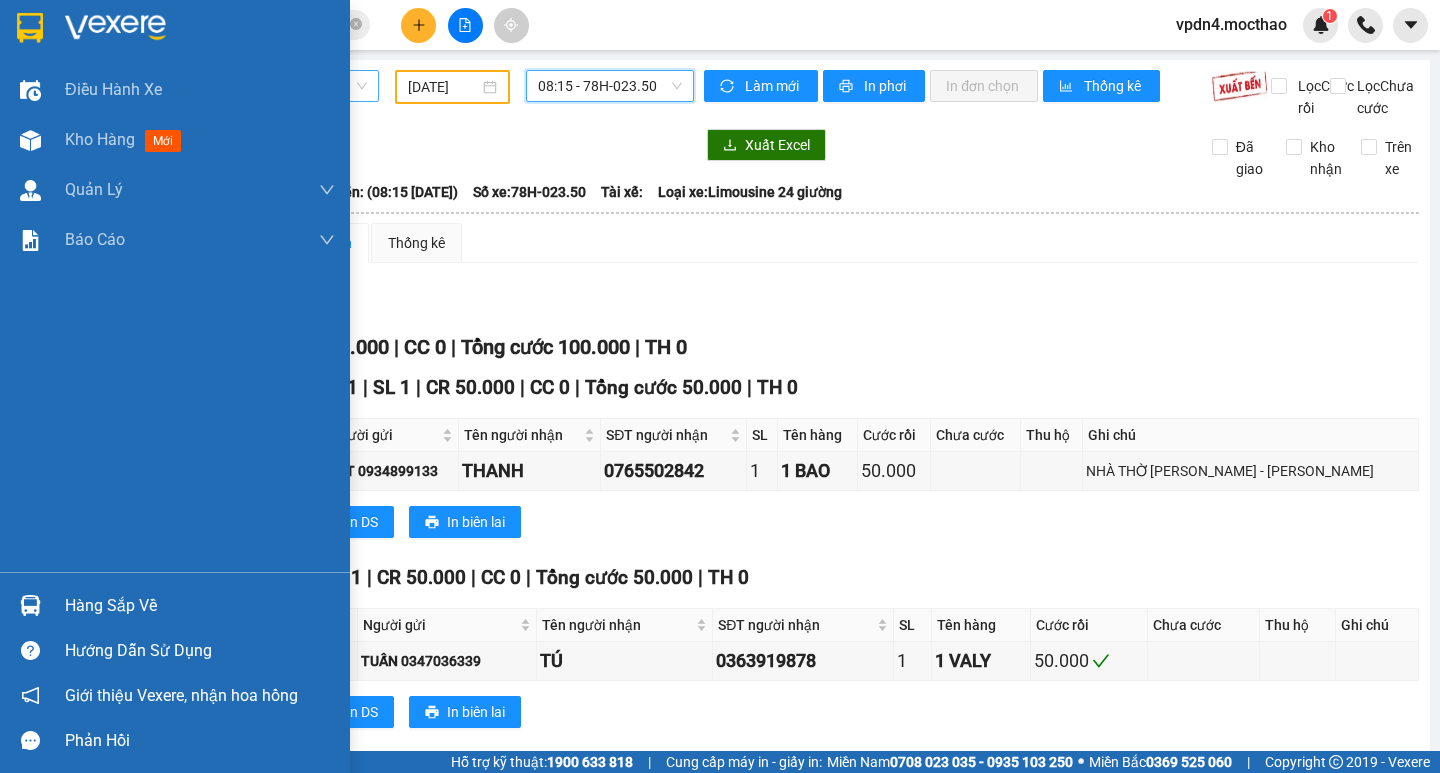 click on "Hàng sắp về" at bounding box center [200, 606] 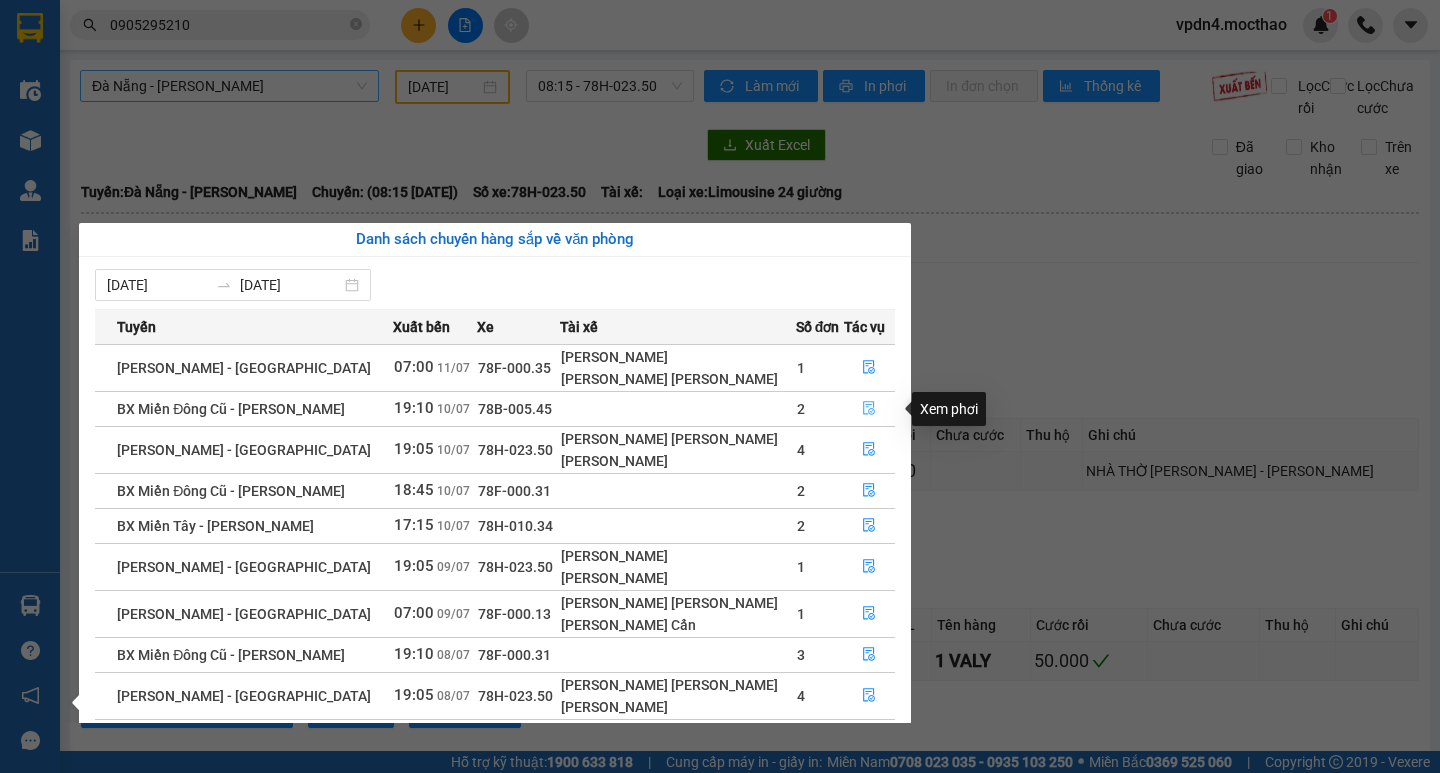 click at bounding box center [870, 409] 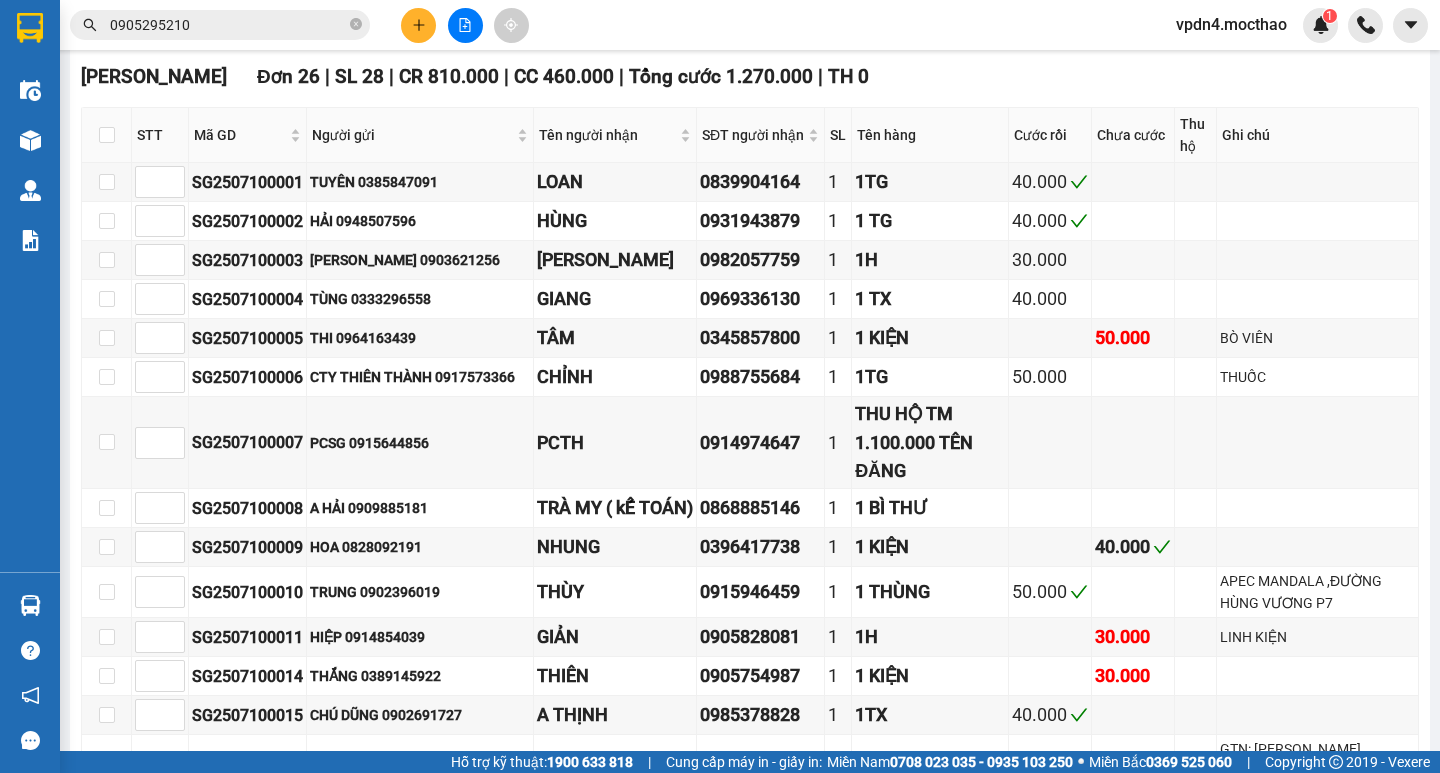 scroll, scrollTop: 438, scrollLeft: 0, axis: vertical 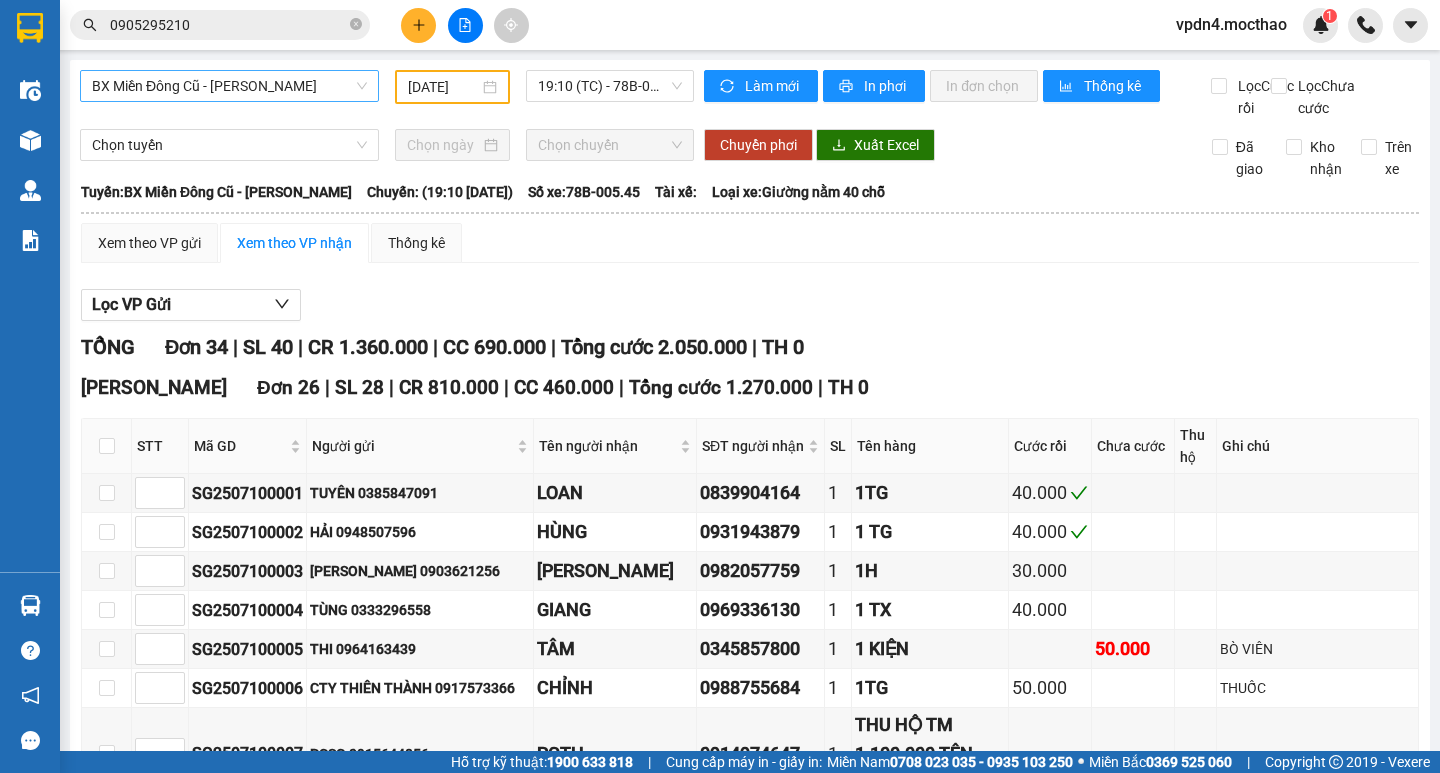 click on "BX Miền Đông Cũ - [PERSON_NAME]" at bounding box center [229, 86] 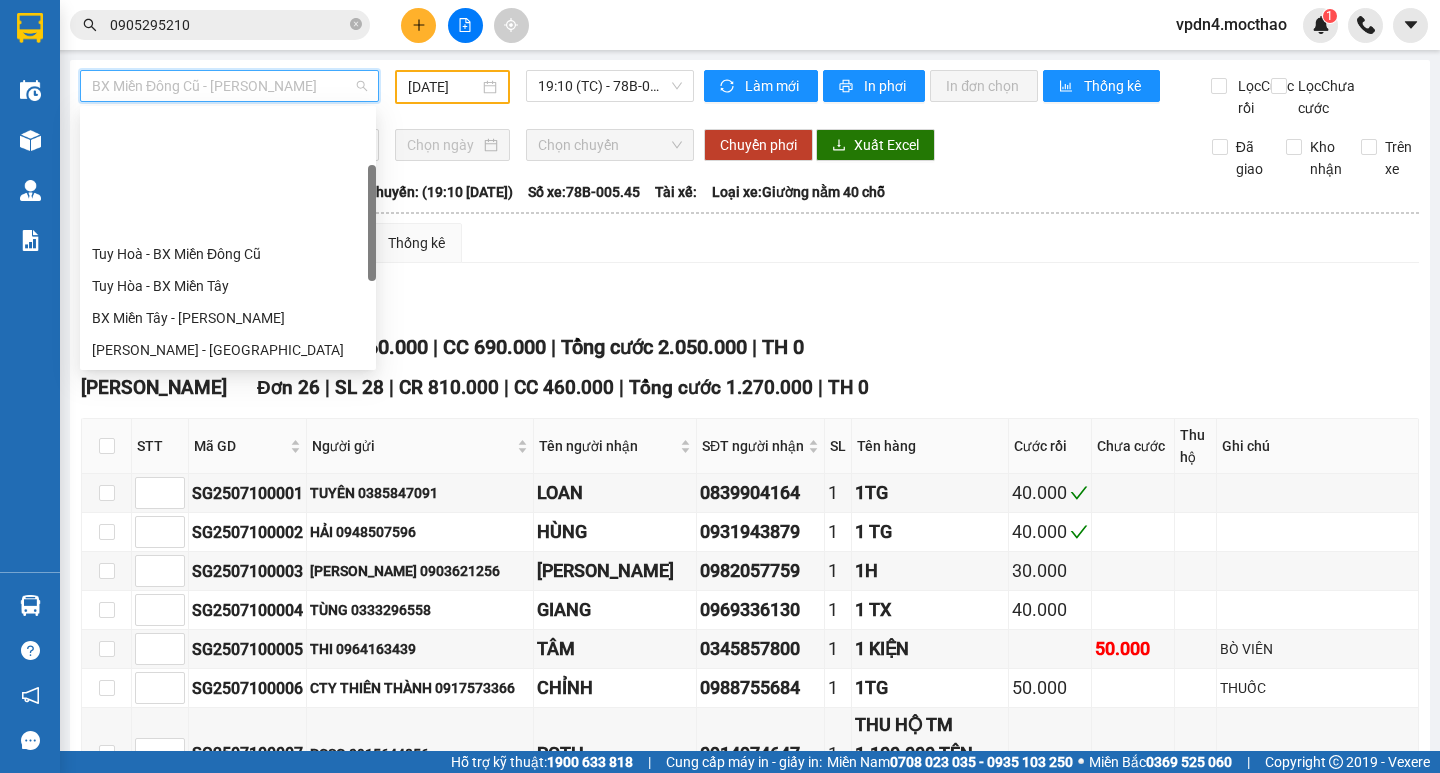 scroll, scrollTop: 160, scrollLeft: 0, axis: vertical 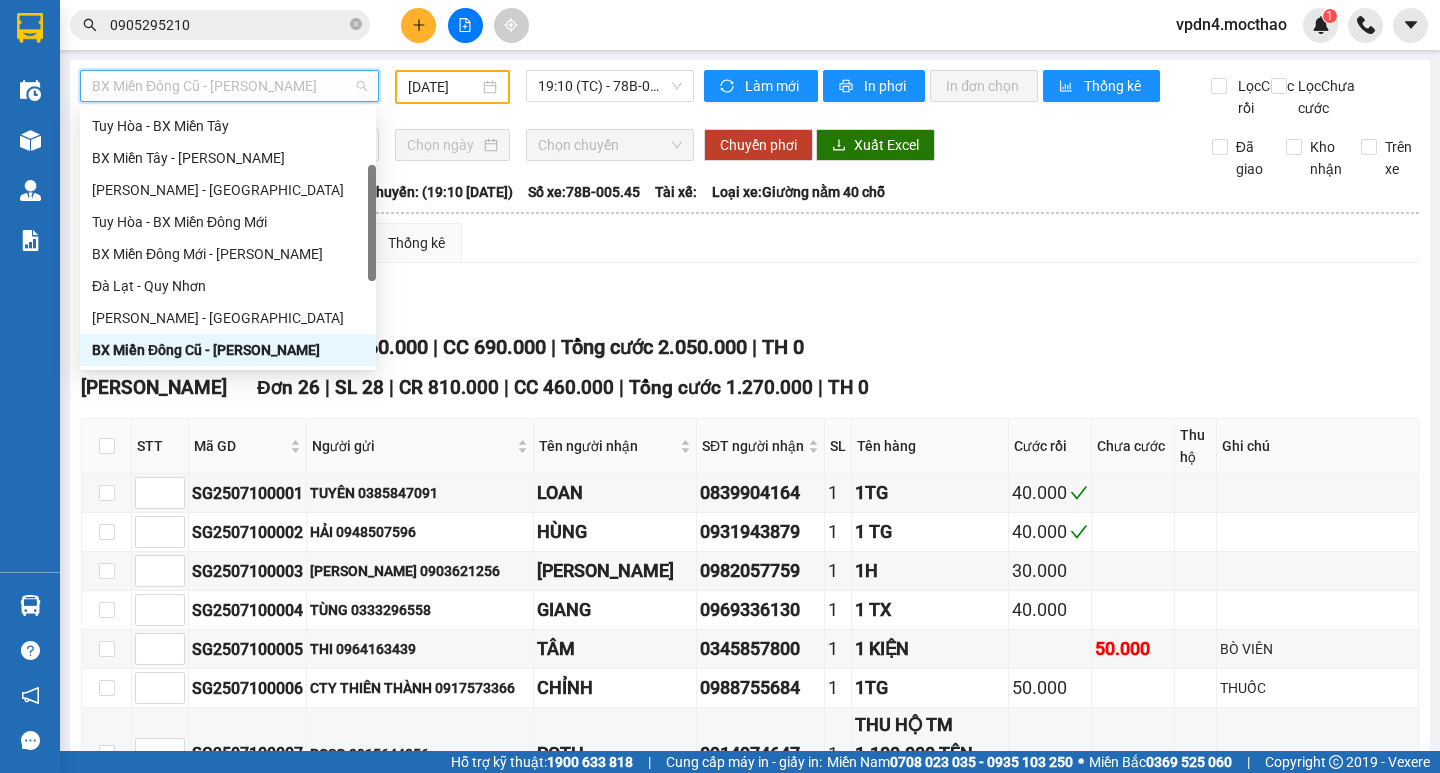type on "D" 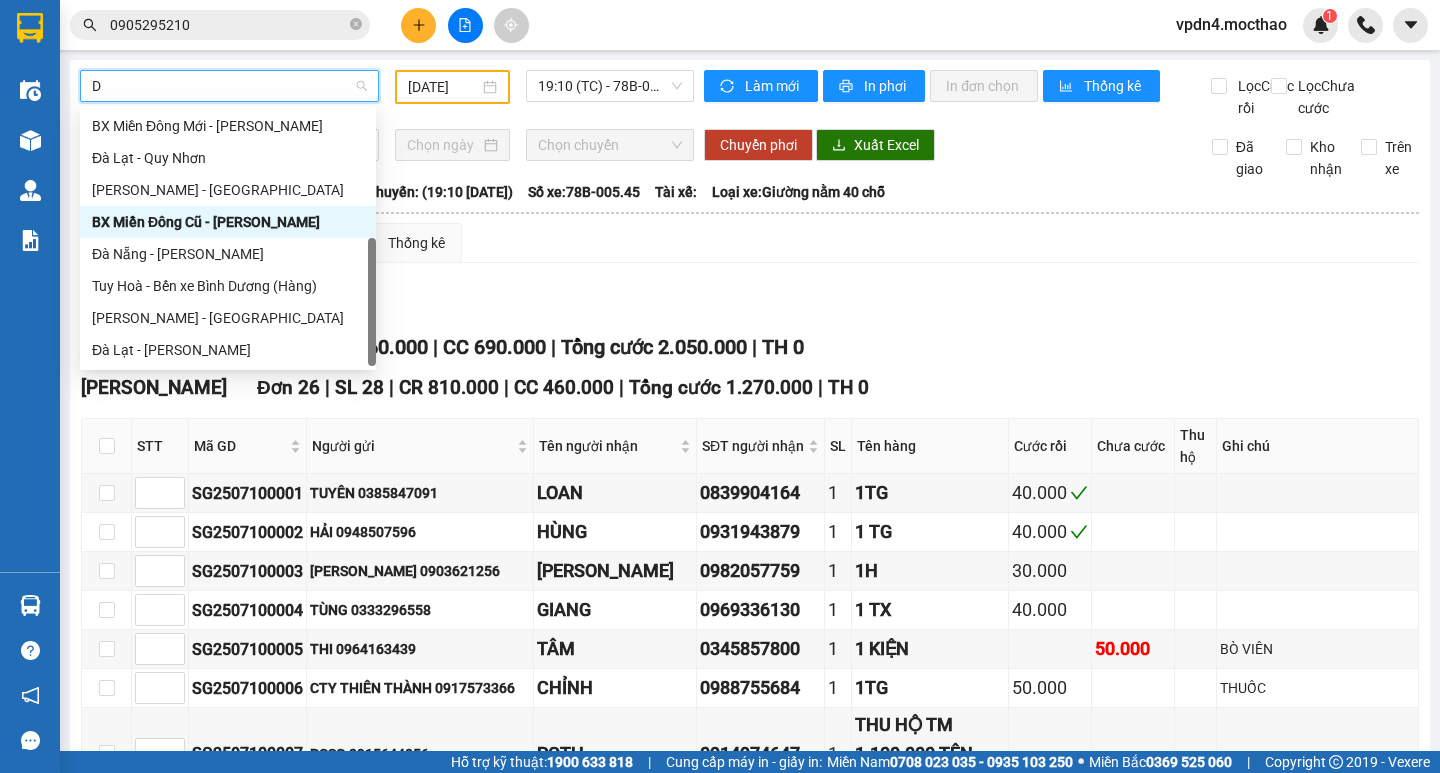 scroll, scrollTop: 128, scrollLeft: 0, axis: vertical 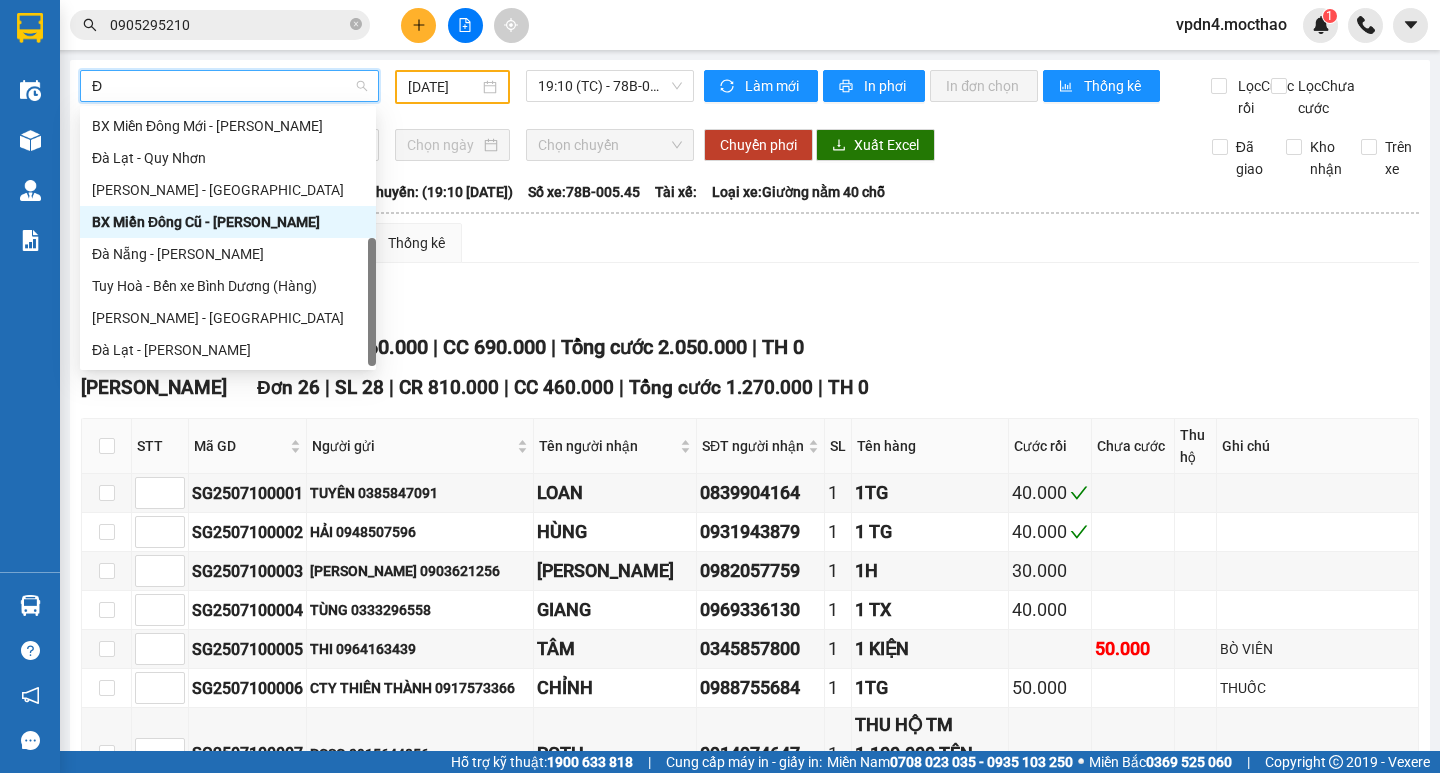 type on "ĐA" 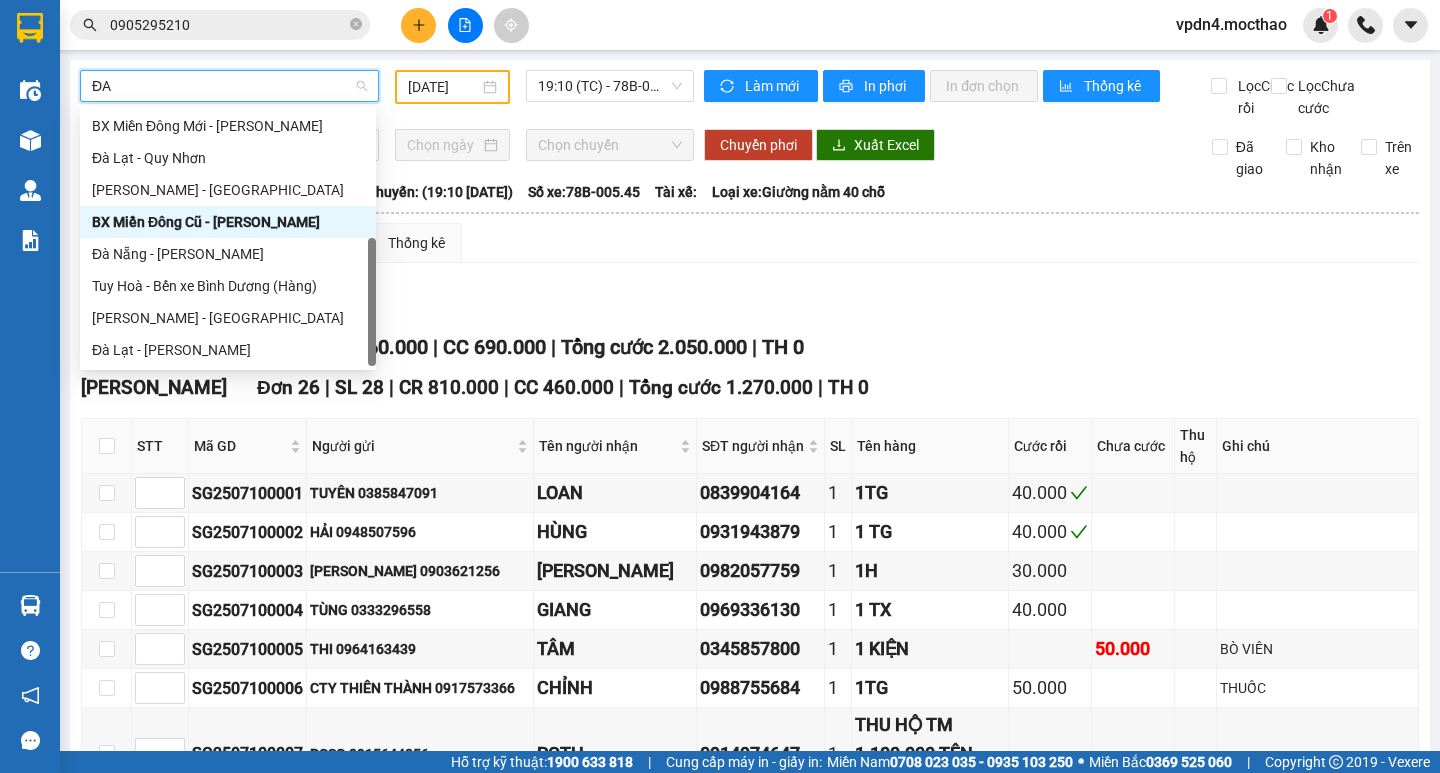 scroll, scrollTop: 0, scrollLeft: 0, axis: both 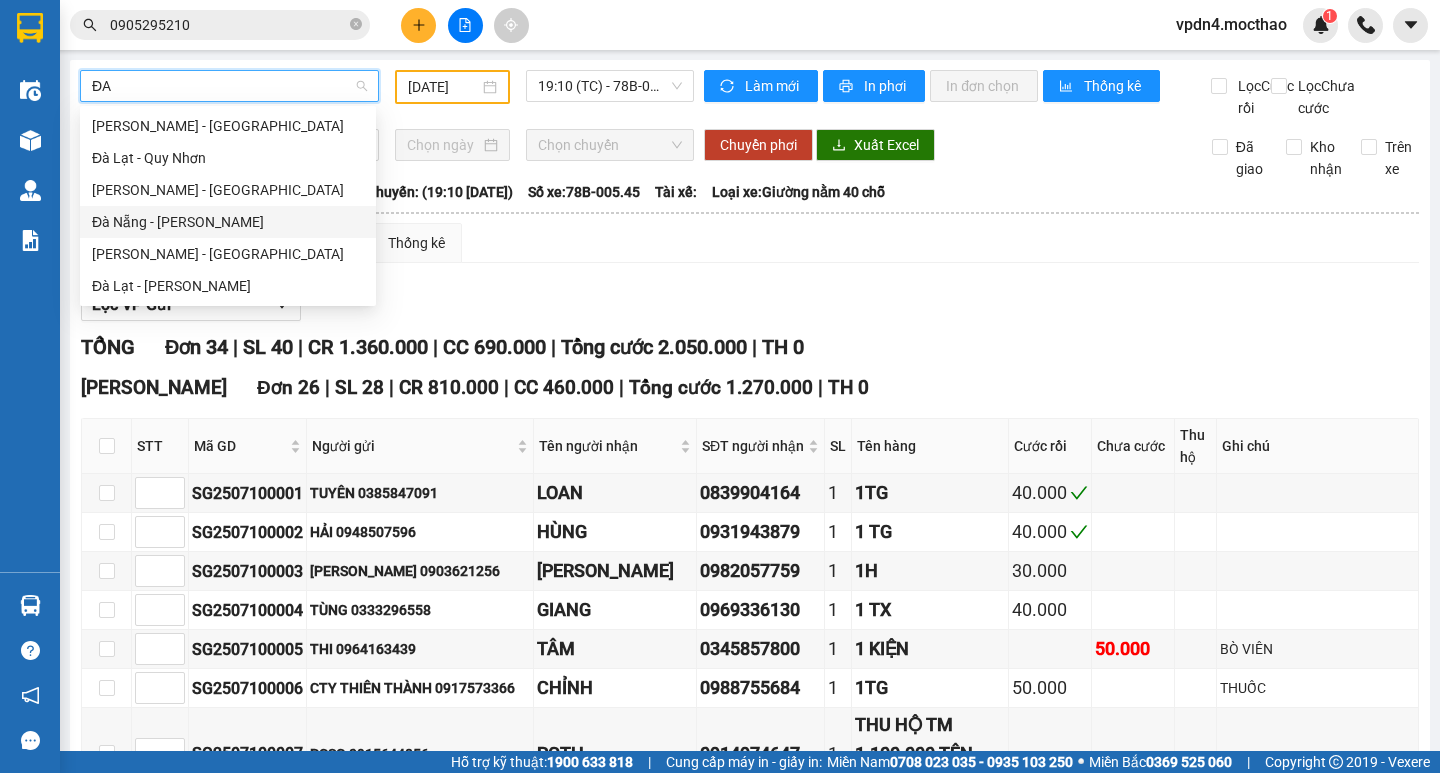 click on "Đà Nẵng - [PERSON_NAME]" at bounding box center [228, 222] 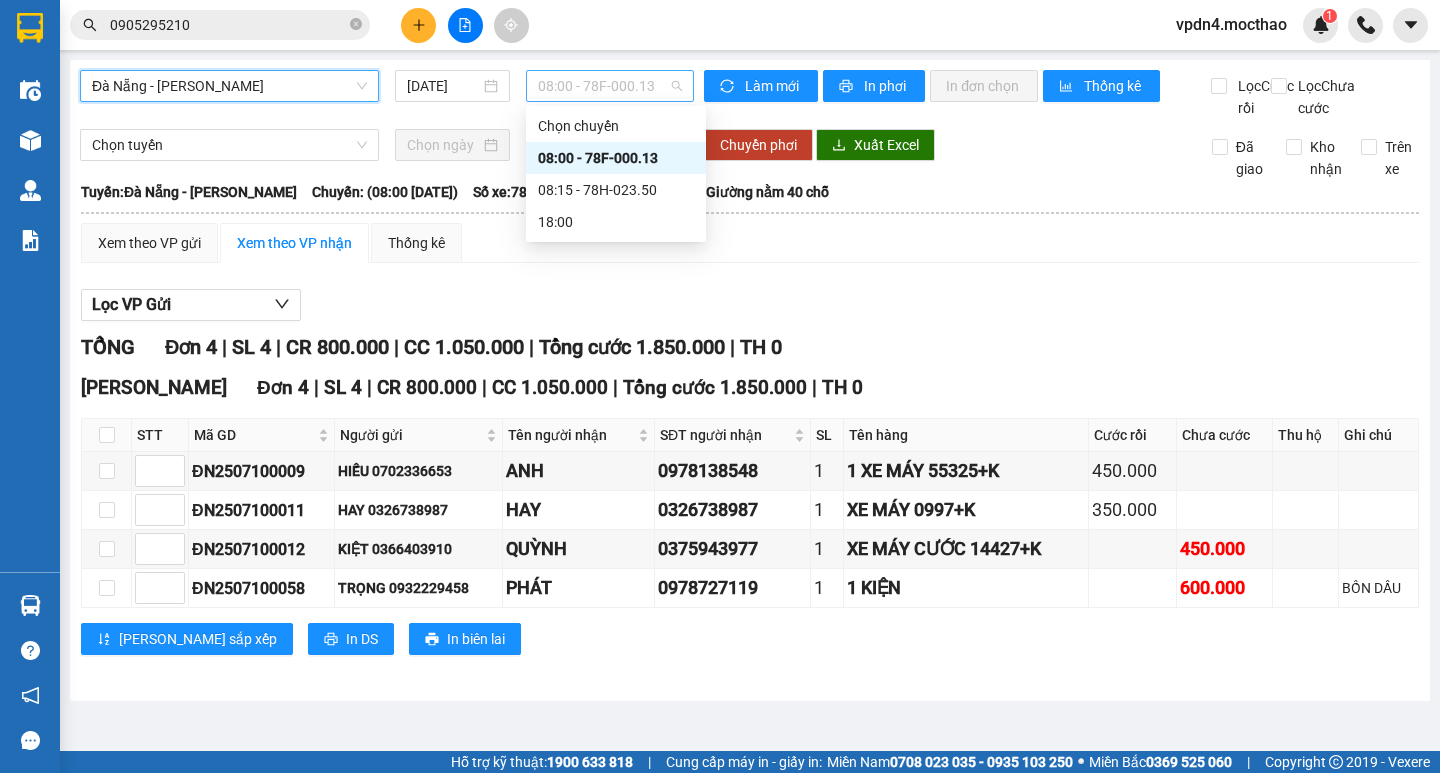 click on "08:00     - 78F-000.13" at bounding box center [610, 86] 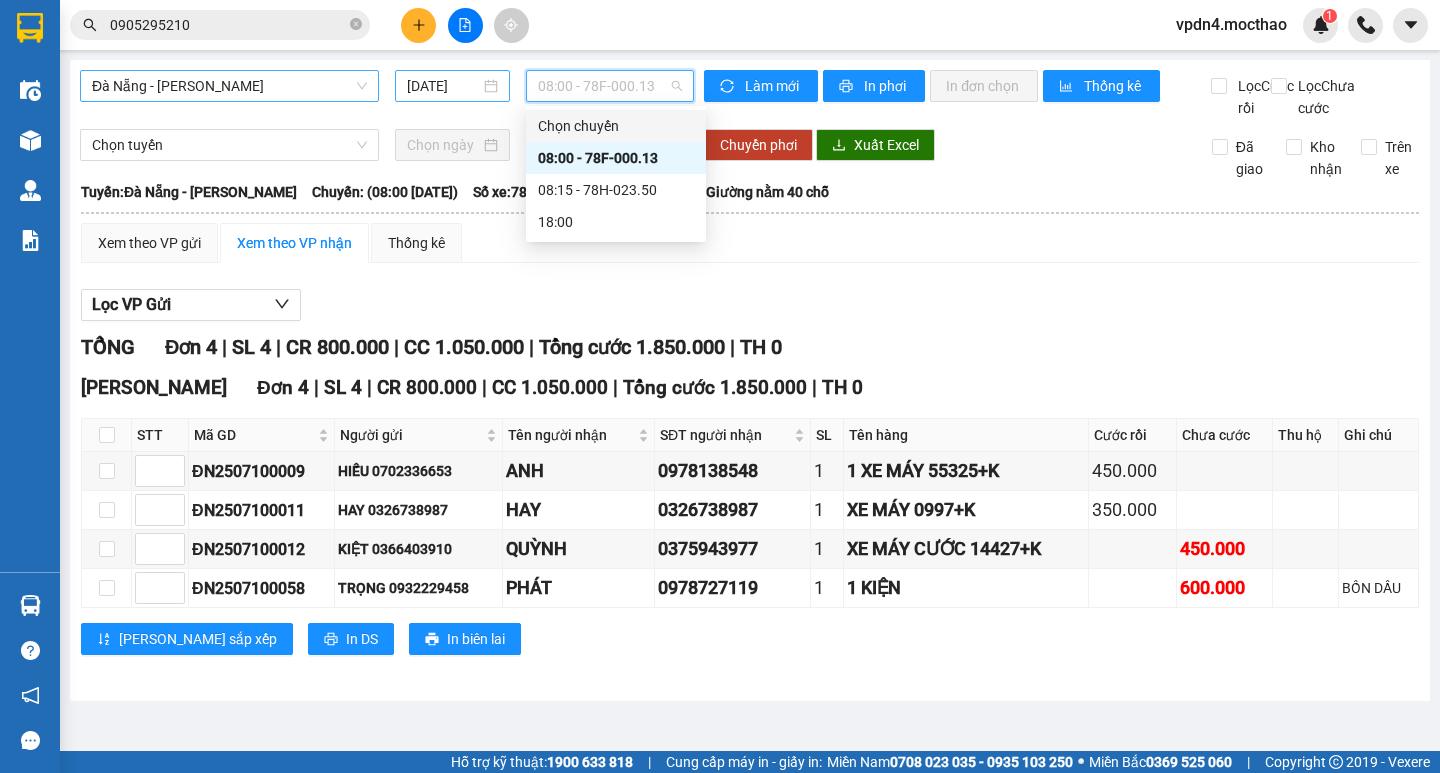 drag, startPoint x: 461, startPoint y: 88, endPoint x: 482, endPoint y: 90, distance: 21.095022 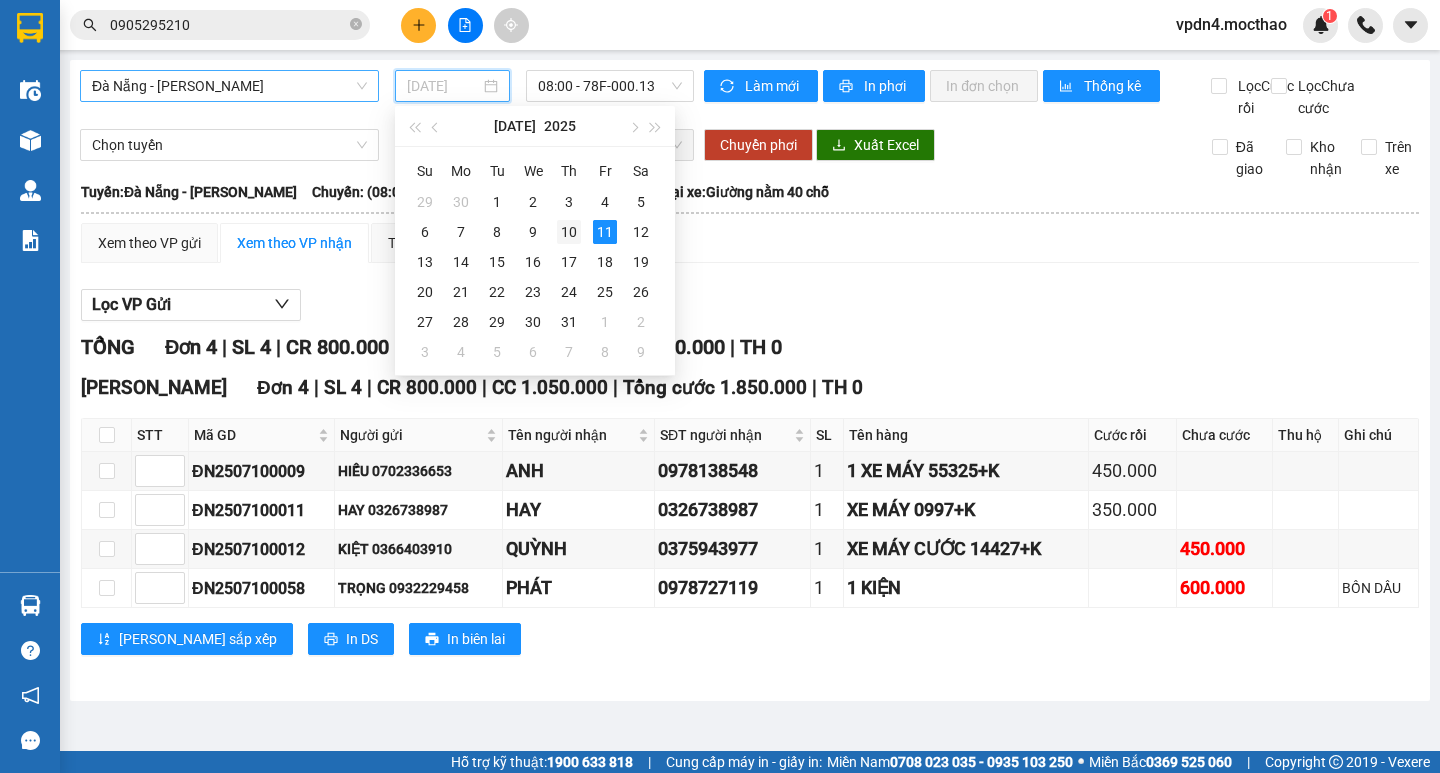 click on "10" at bounding box center [569, 232] 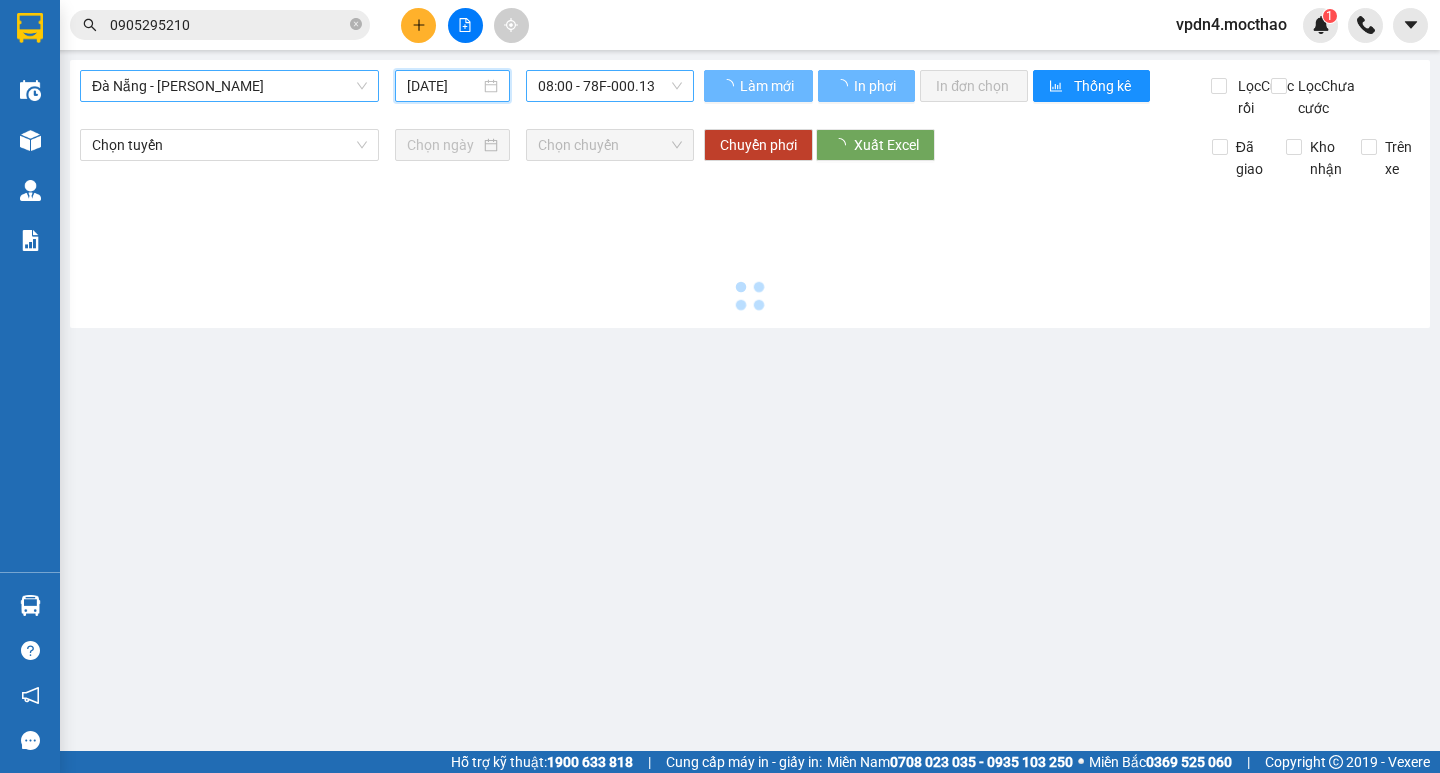 type on "[DATE]" 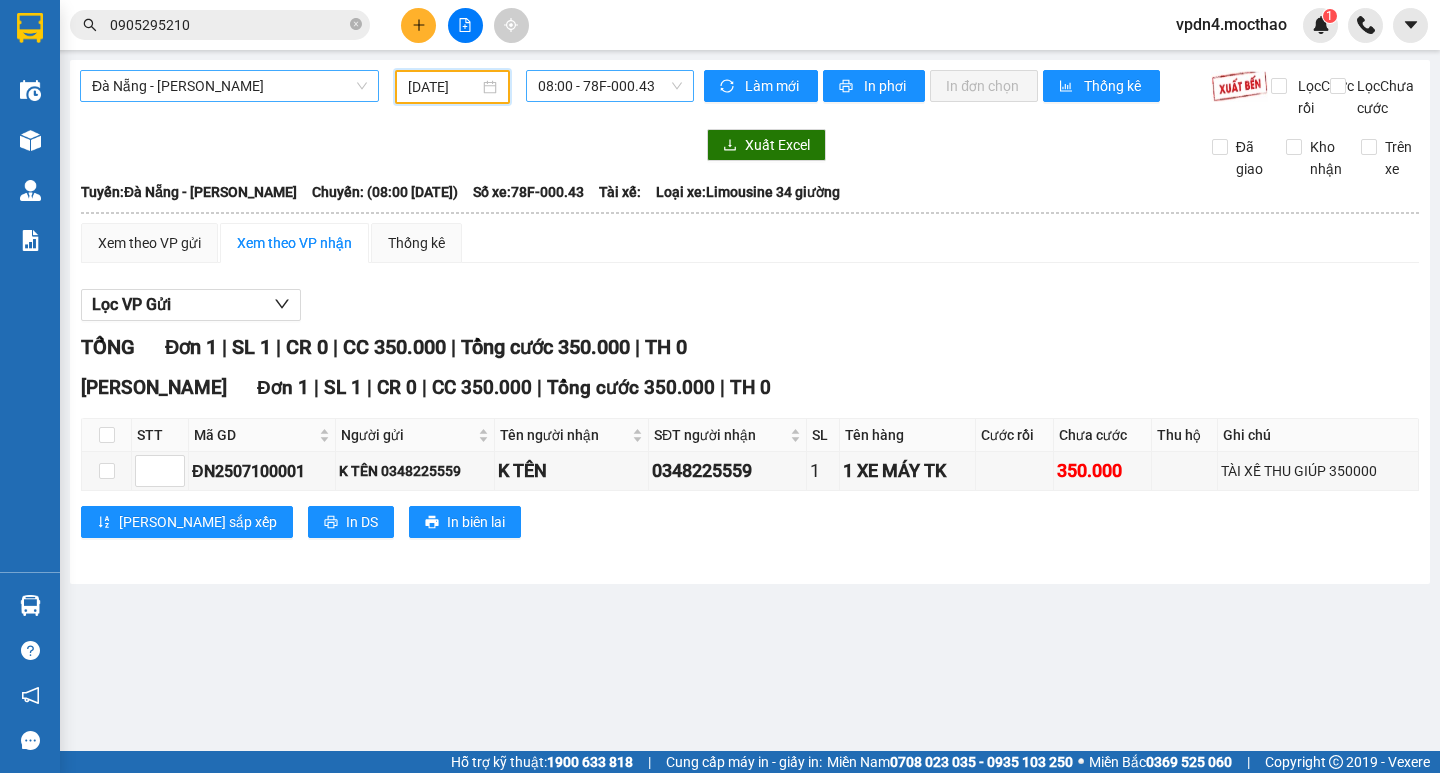 click on "08:00     - 78F-000.43" at bounding box center (610, 86) 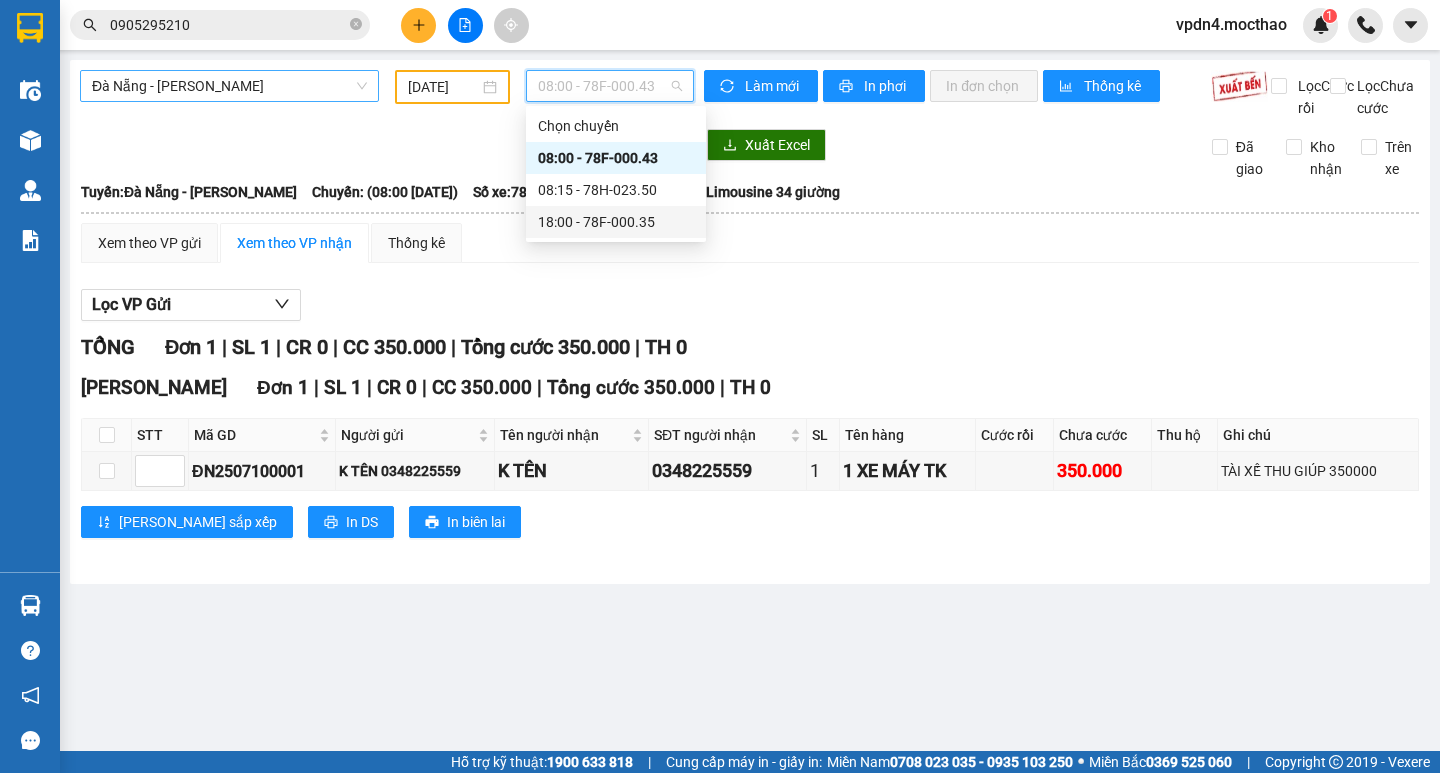 click on "18:00     - 78F-000.35" at bounding box center (616, 222) 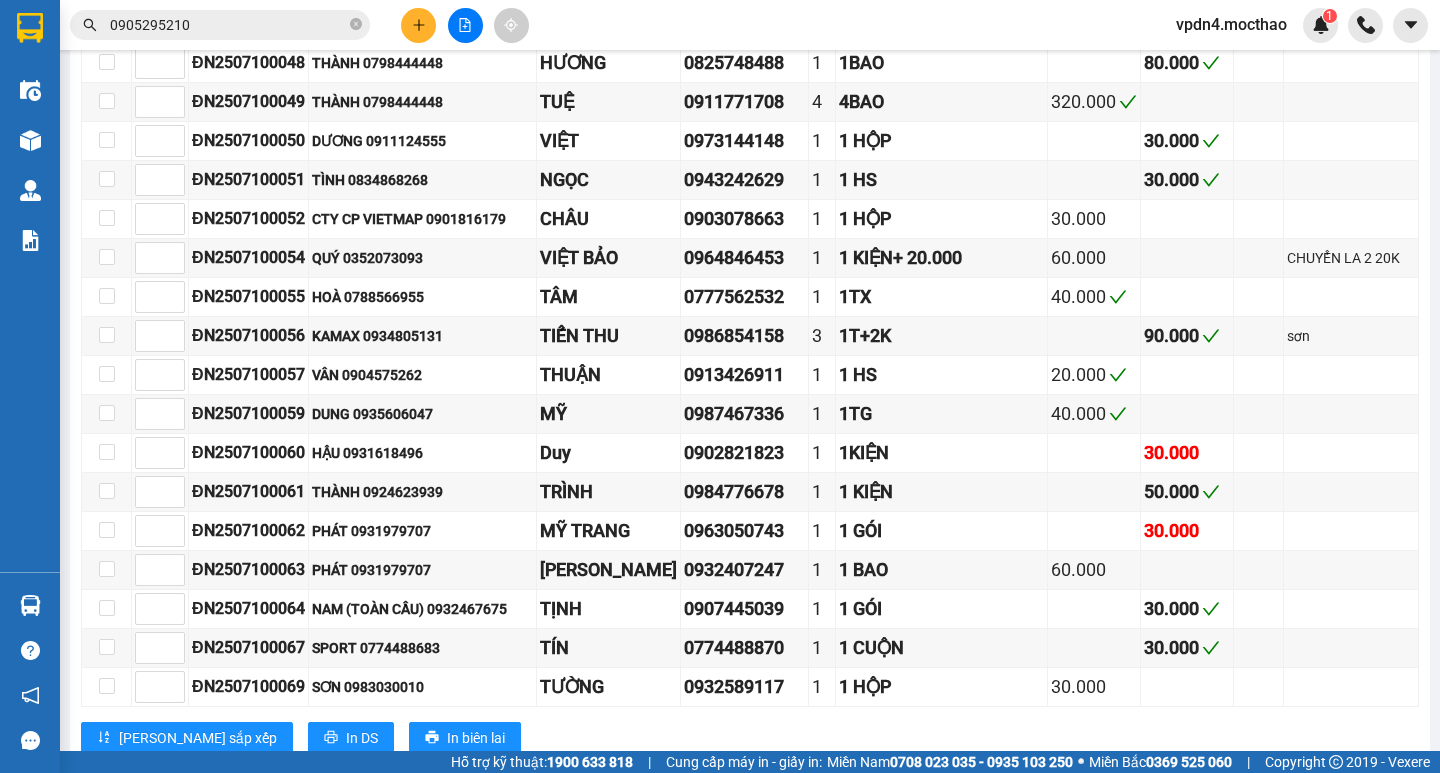 scroll, scrollTop: 2065, scrollLeft: 0, axis: vertical 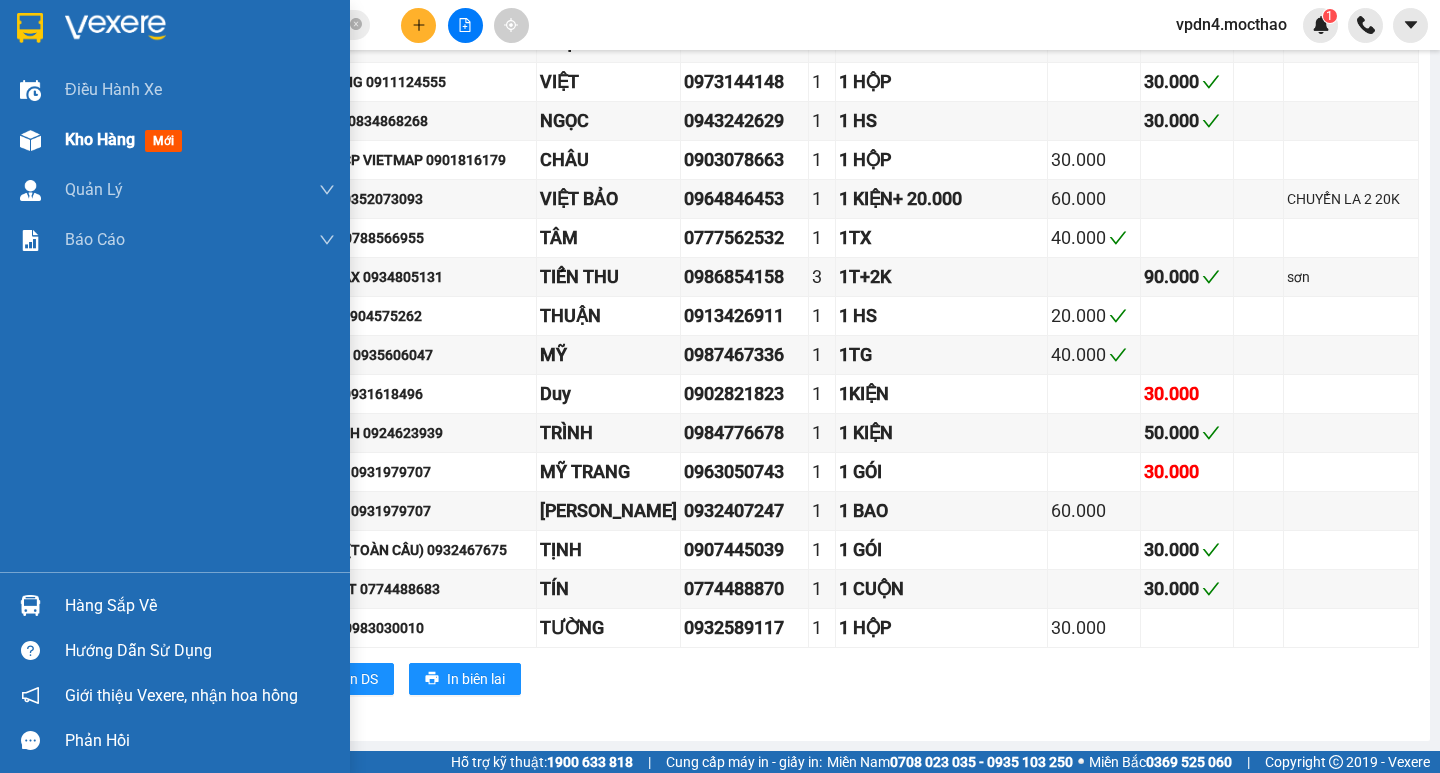click on "Kho hàng mới" at bounding box center (127, 139) 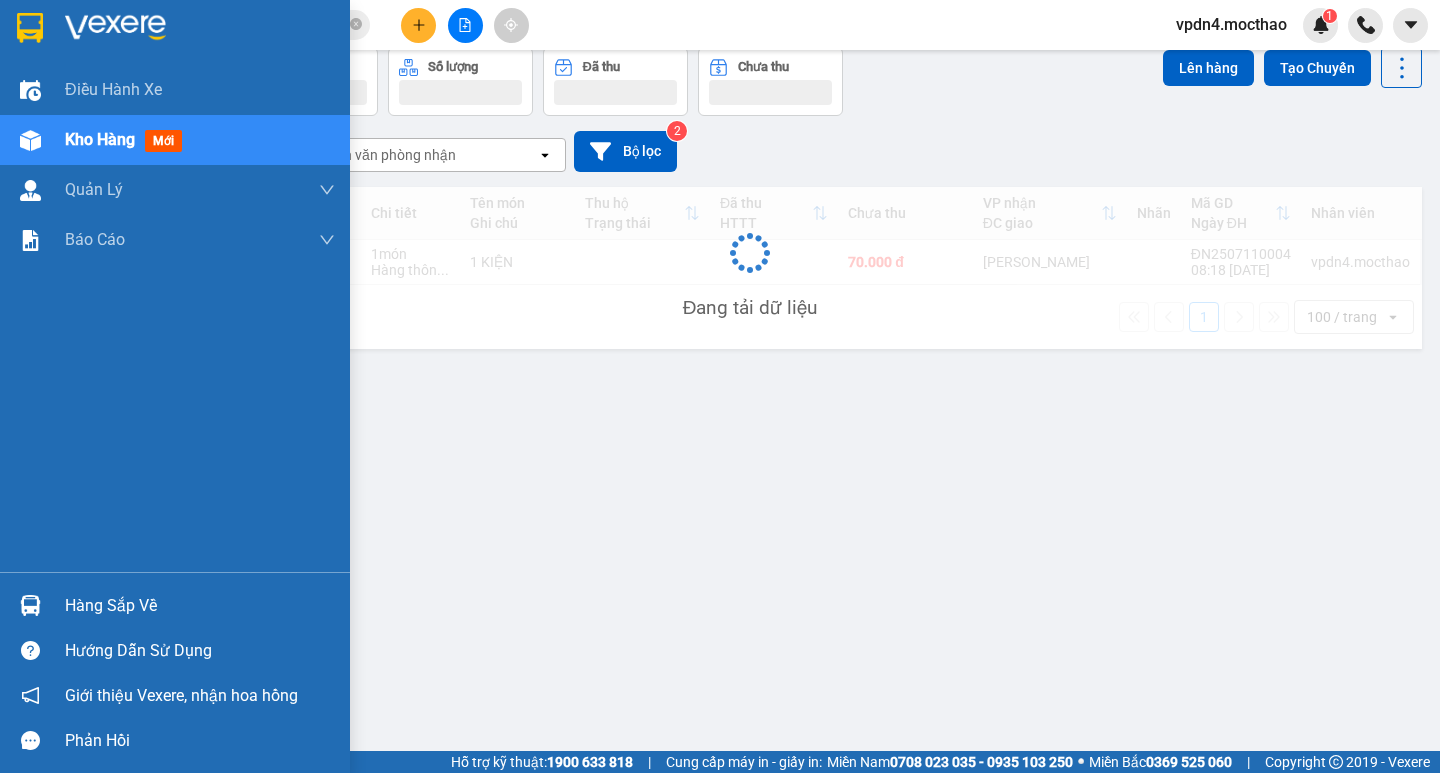 scroll, scrollTop: 0, scrollLeft: 0, axis: both 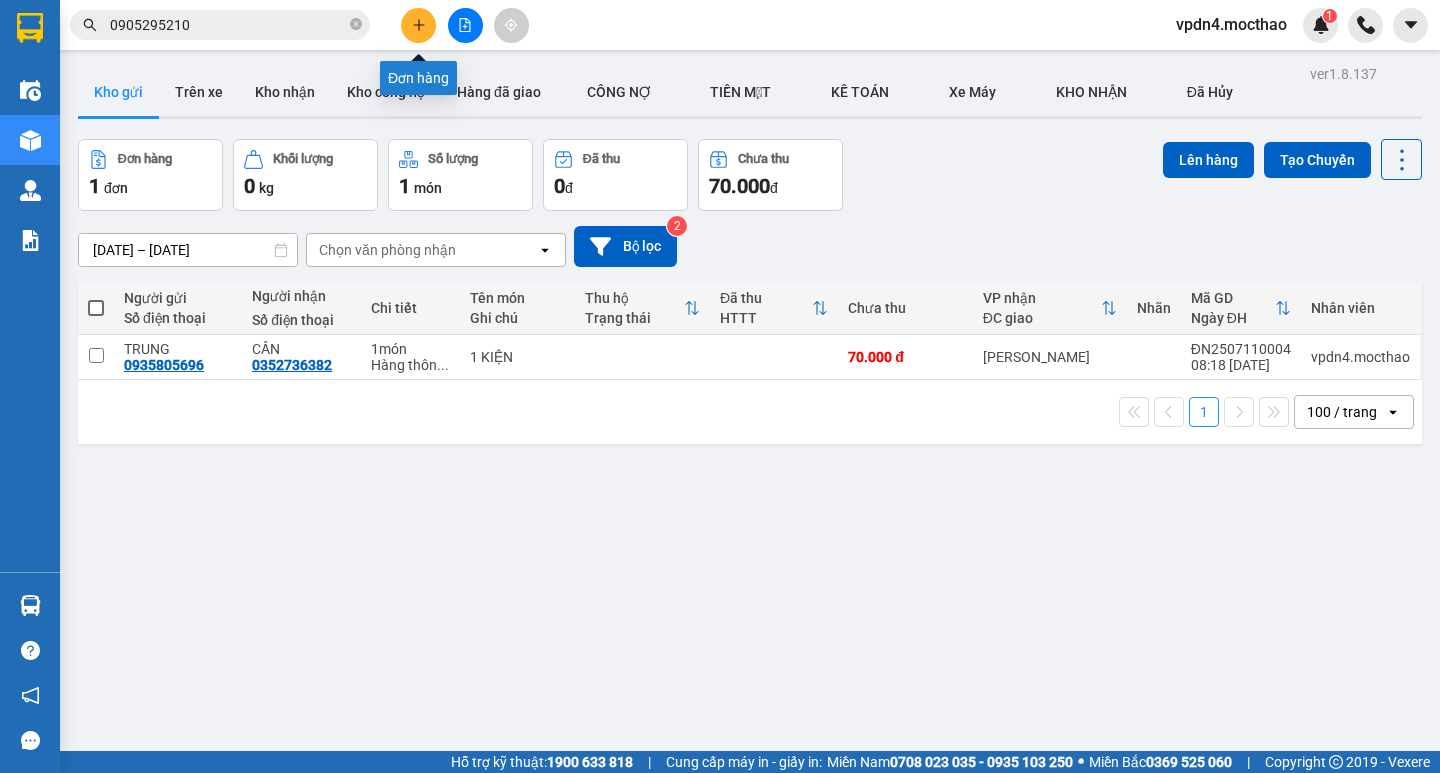 click 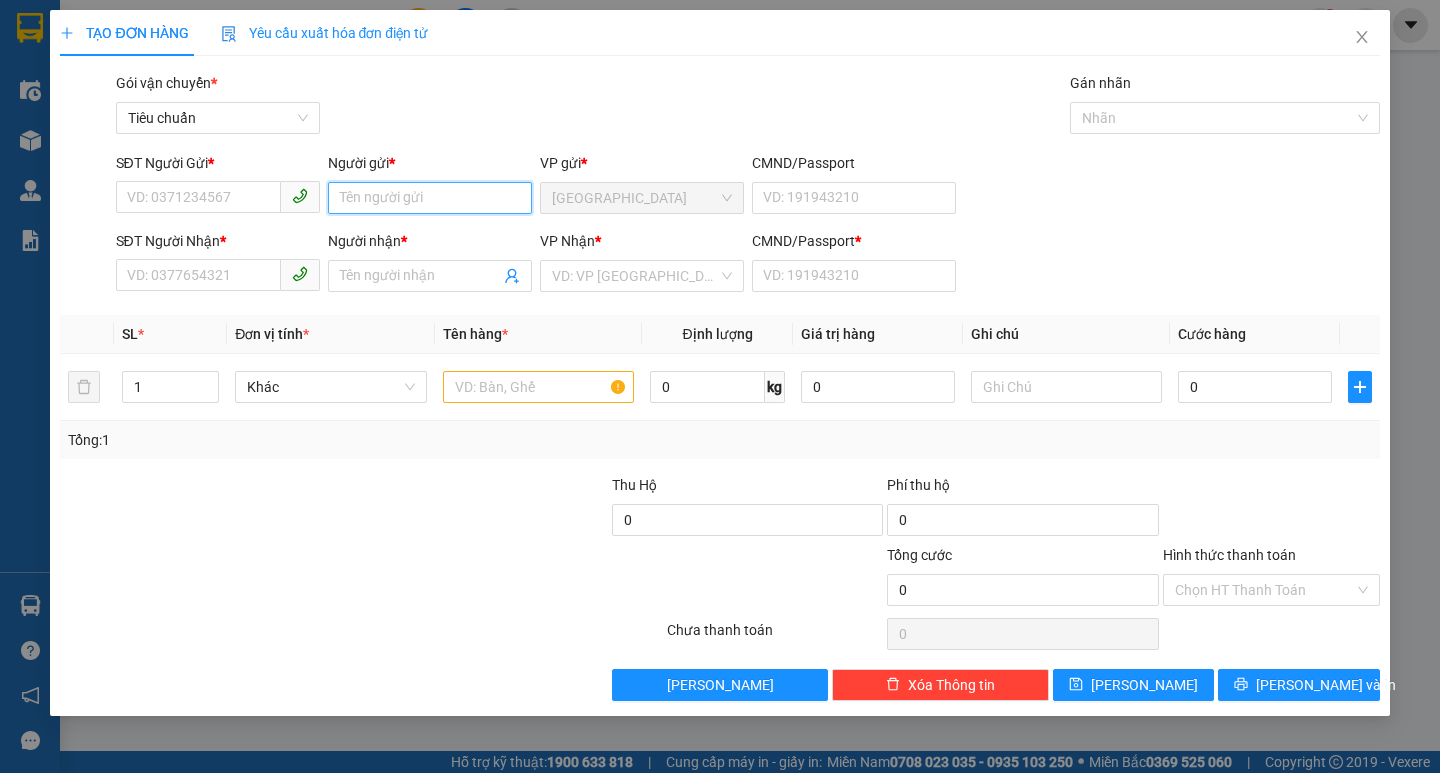 click on "Người gửi  *" at bounding box center [430, 198] 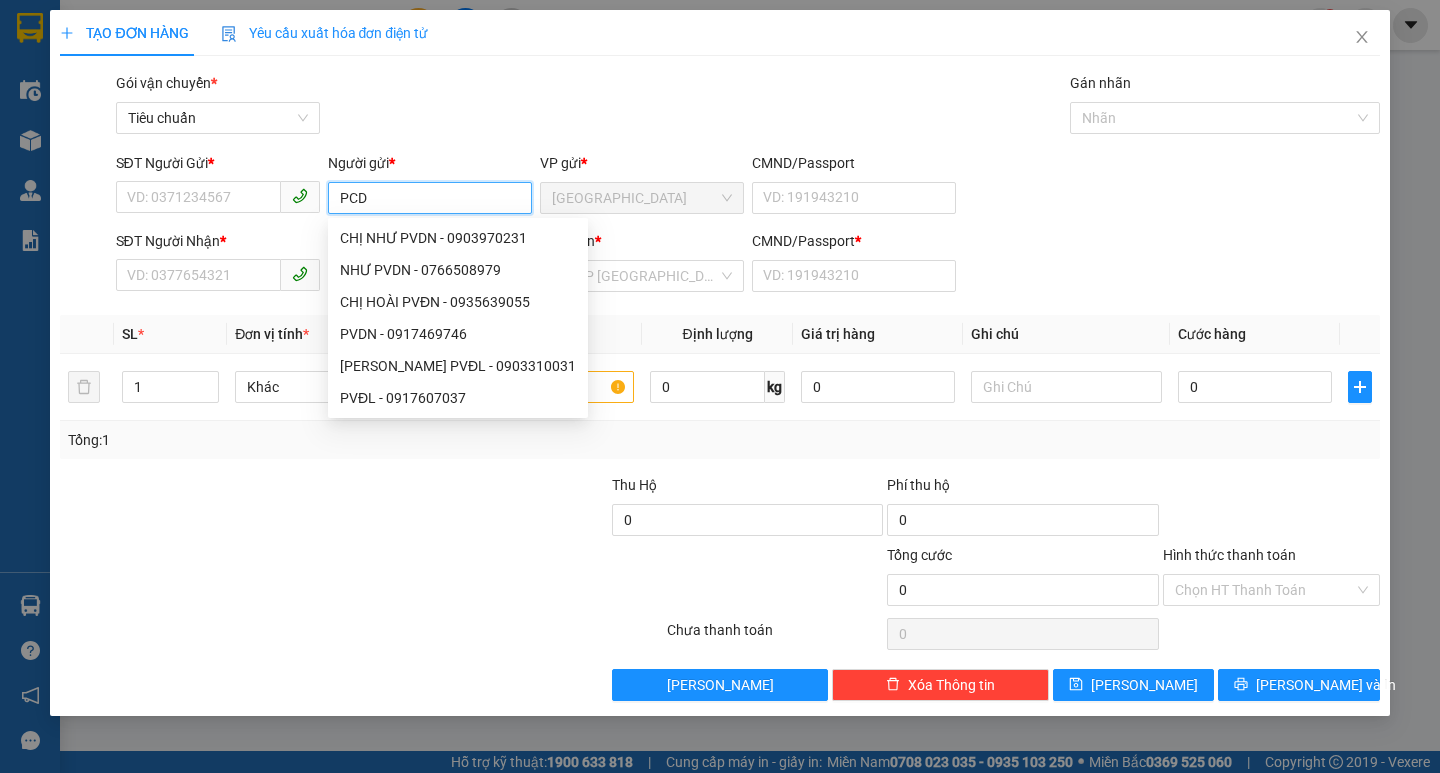 type on "PCDN" 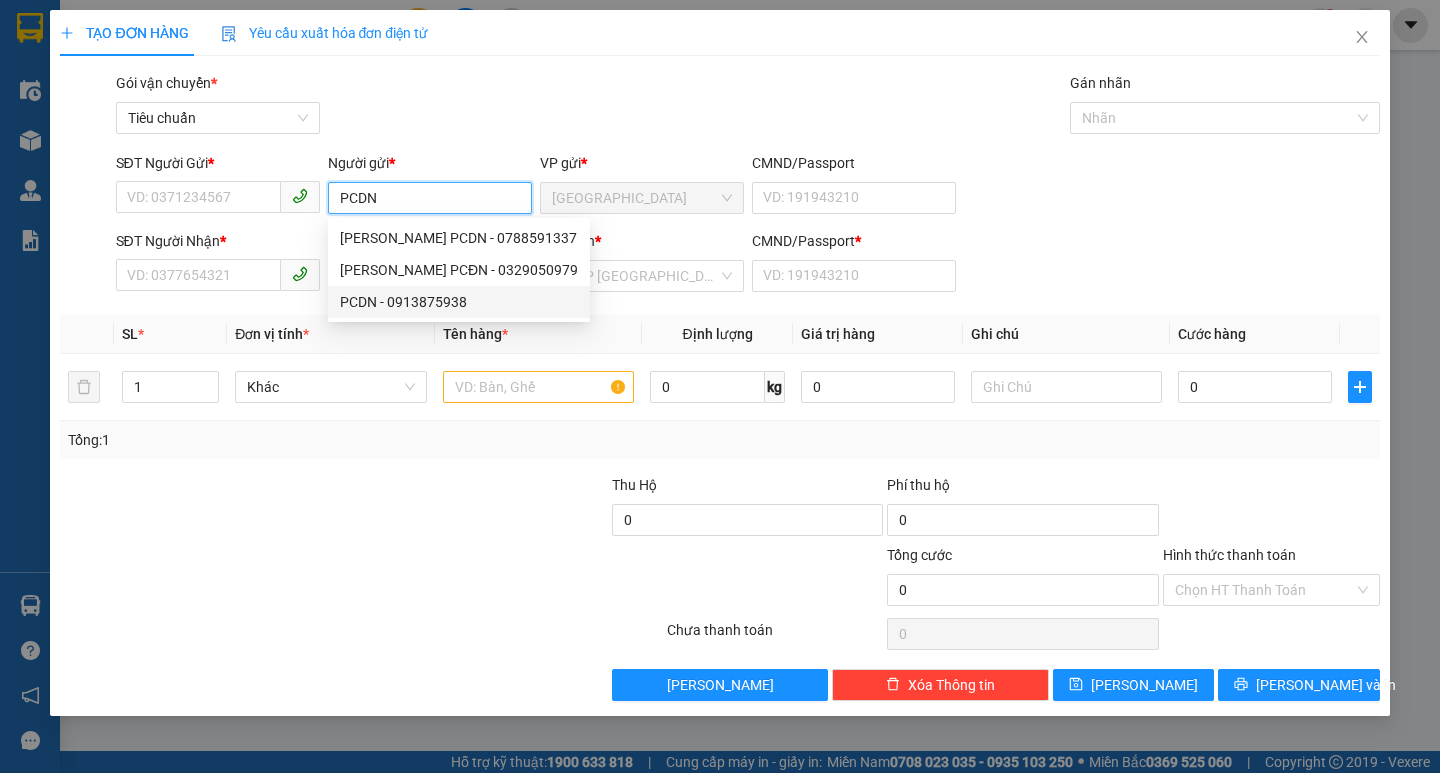 click on "PCDN - 0913875938" at bounding box center [459, 302] 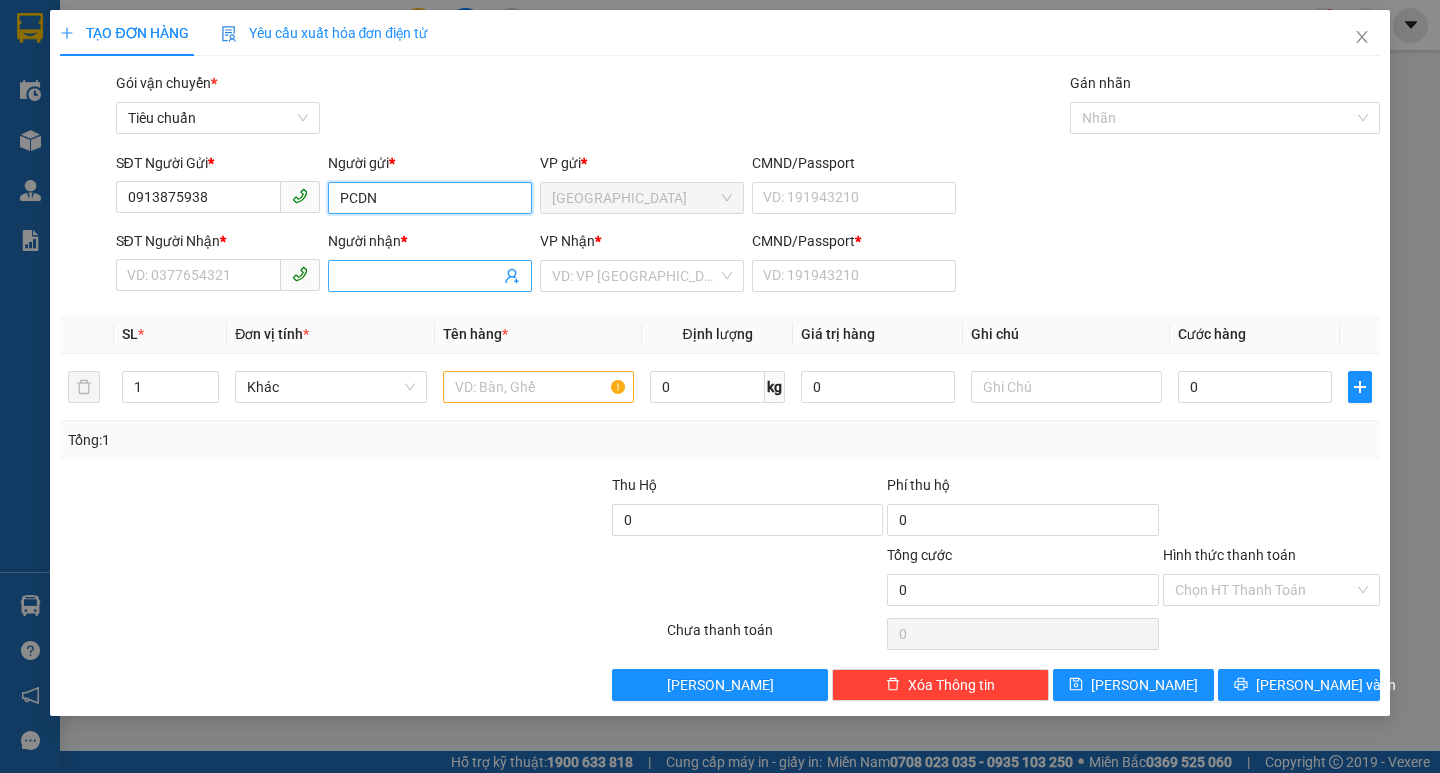 type on "PCDN" 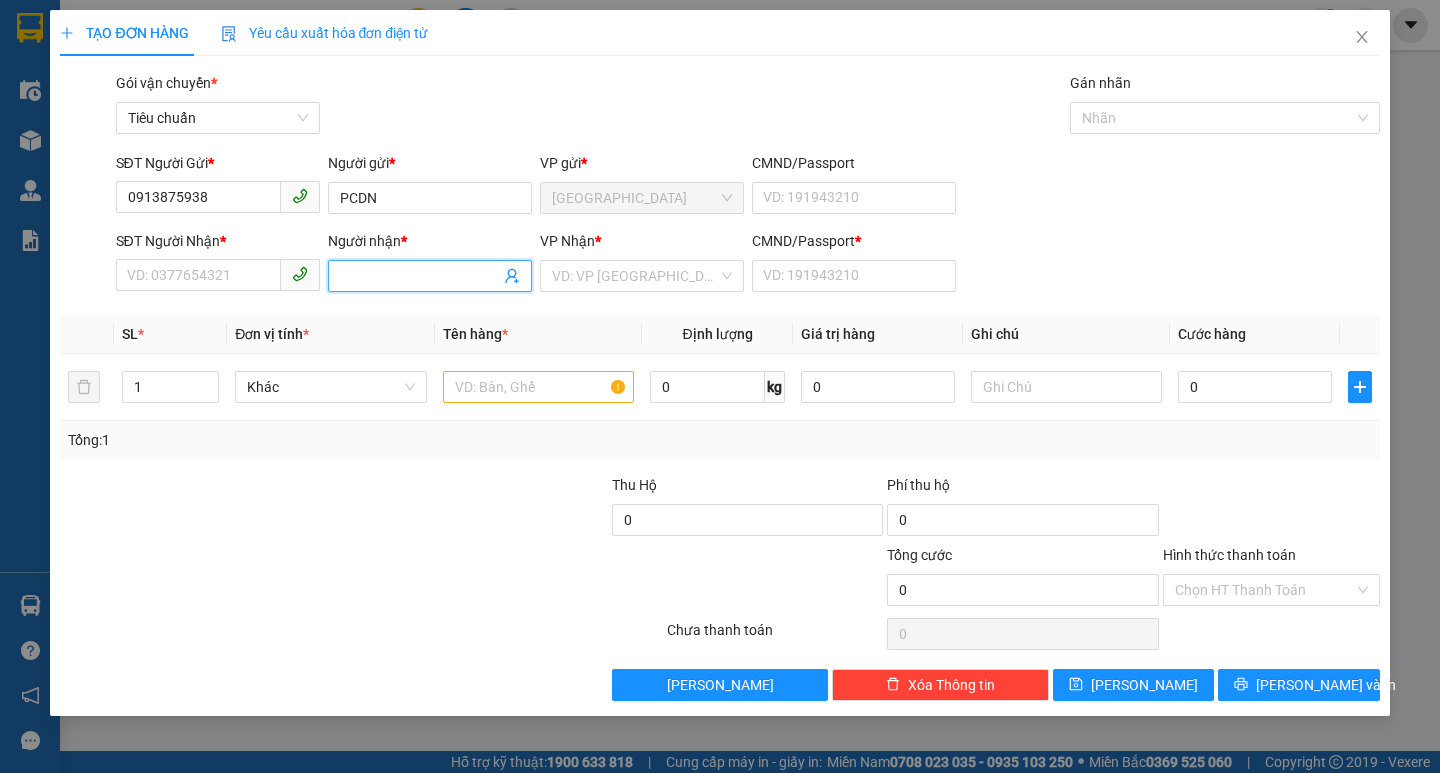 click on "Người nhận  *" at bounding box center [420, 276] 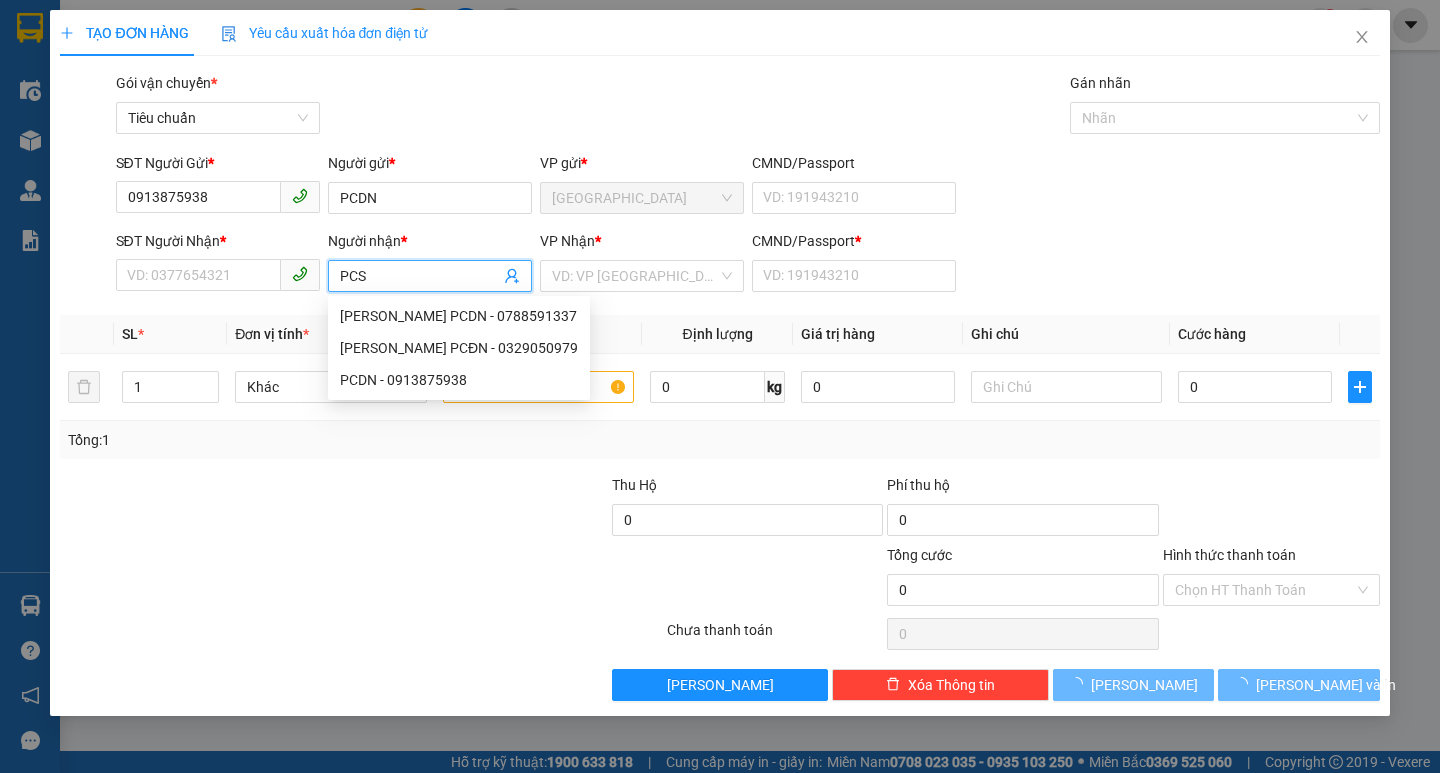 type on "PCSG" 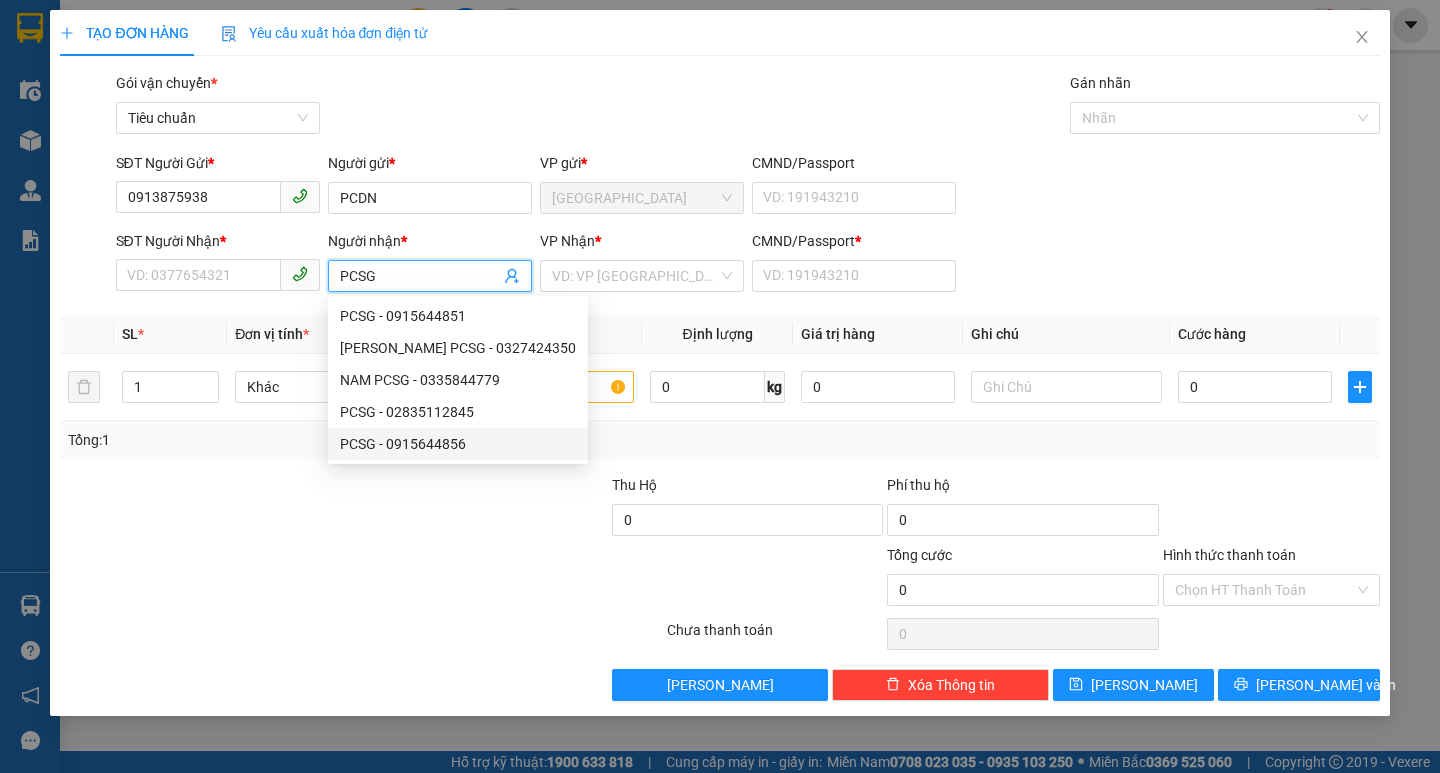 click on "PCSG - 0915644856" at bounding box center (458, 444) 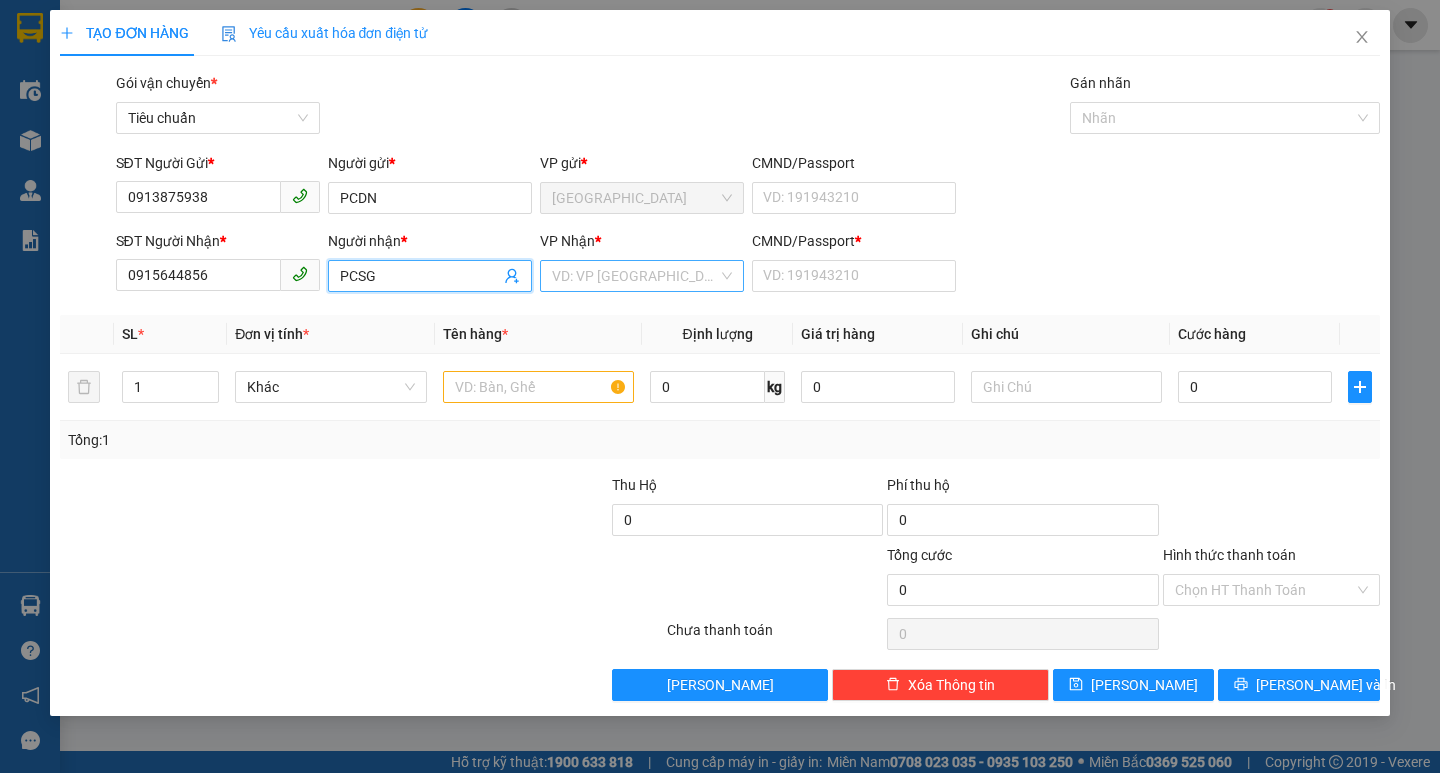 type on "PCSG" 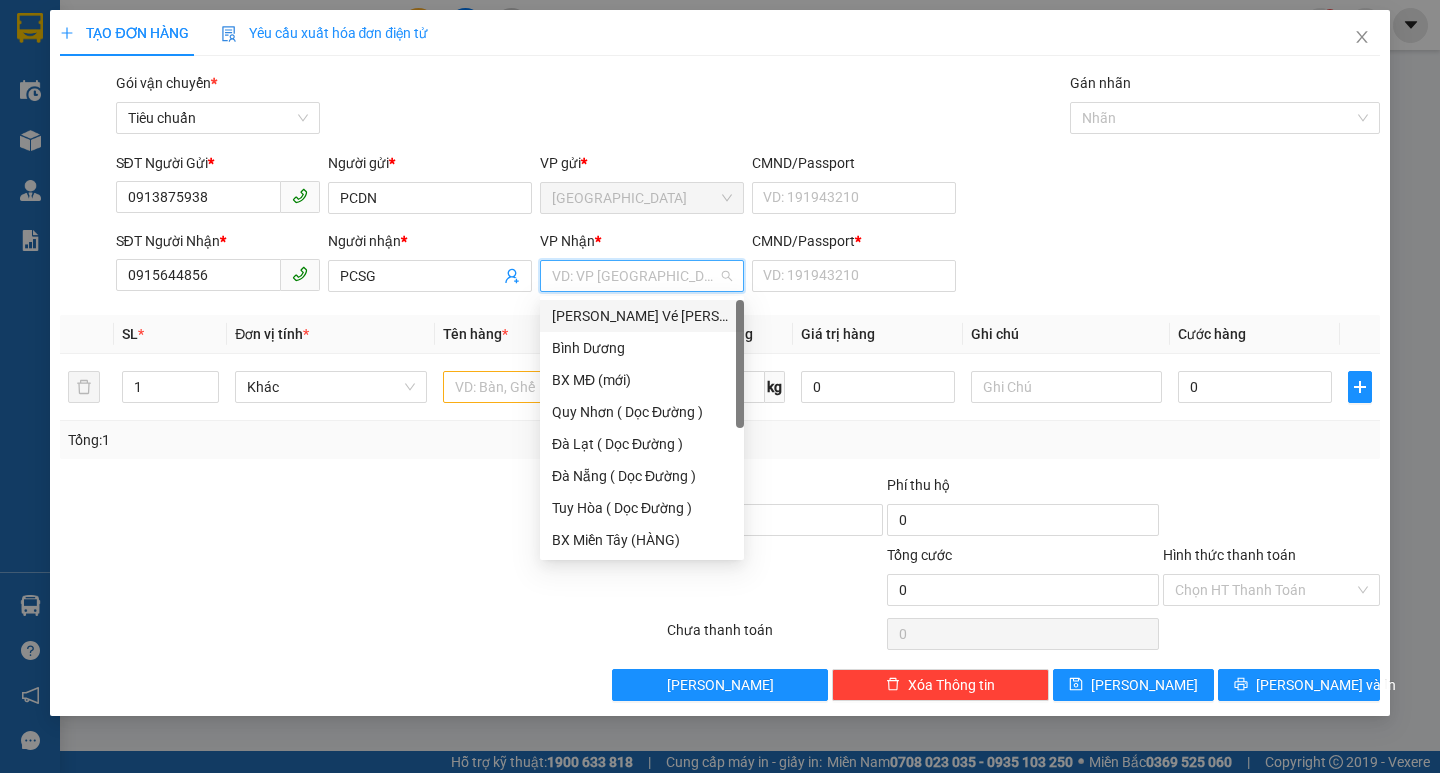click at bounding box center (635, 276) 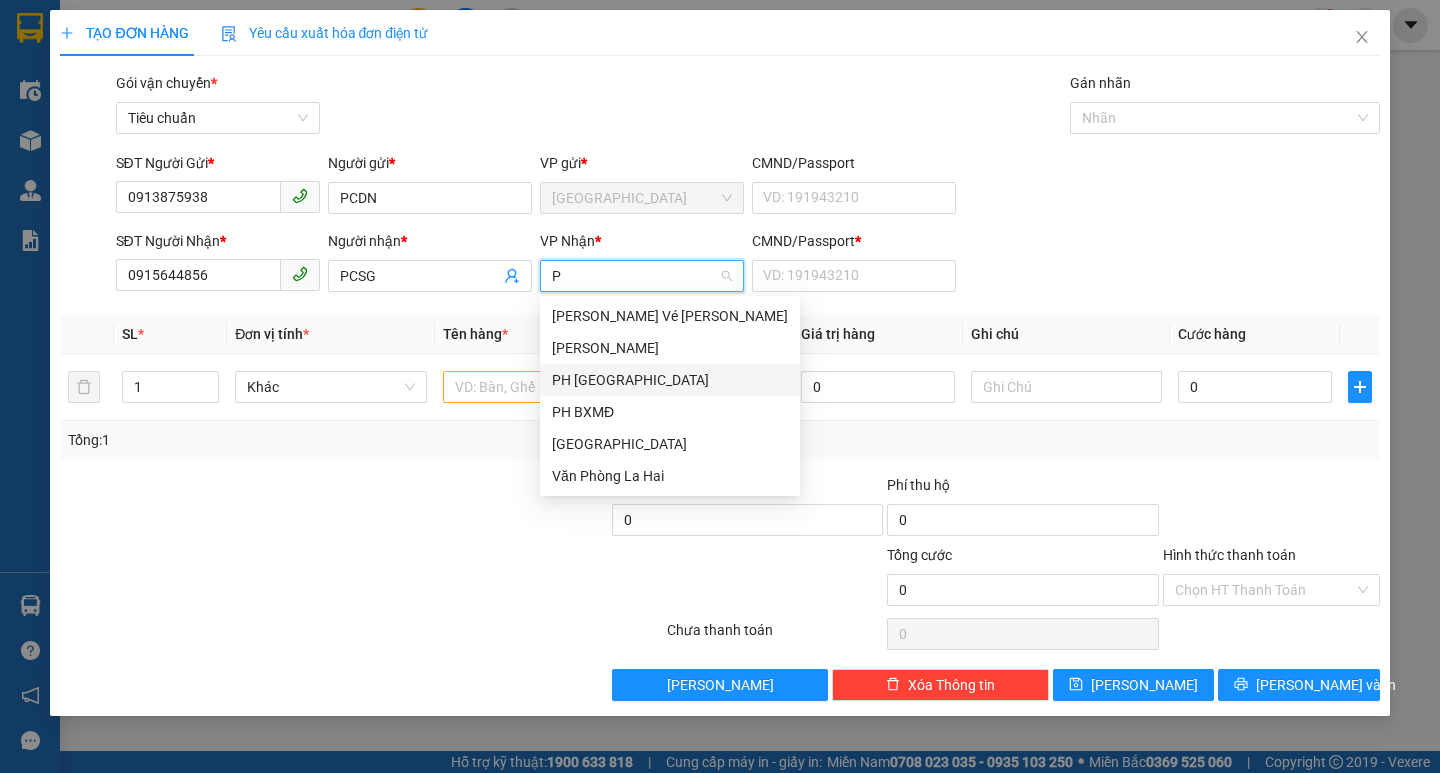 click on "PH [GEOGRAPHIC_DATA]" at bounding box center (670, 380) 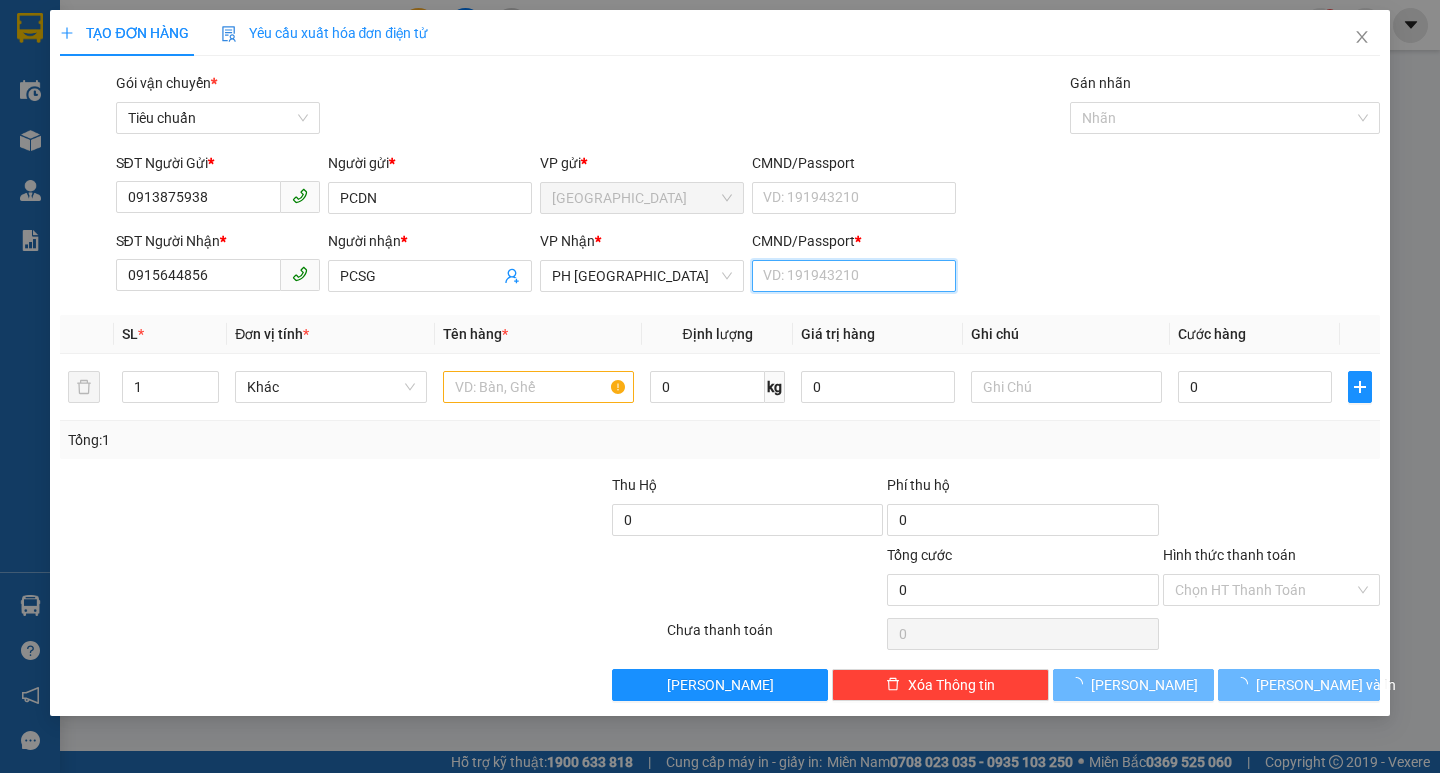 click on "CMND/Passport  *" at bounding box center (854, 276) 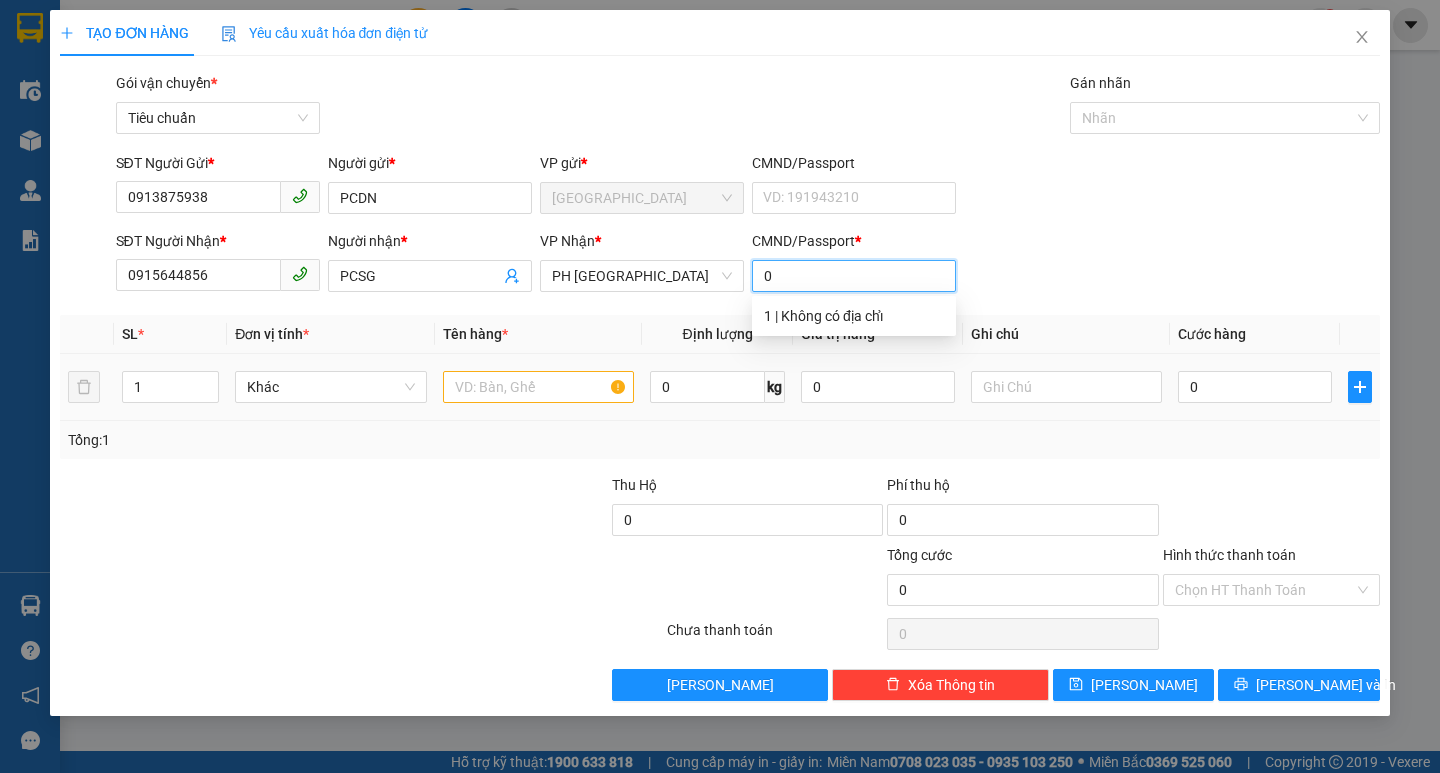 type on "0" 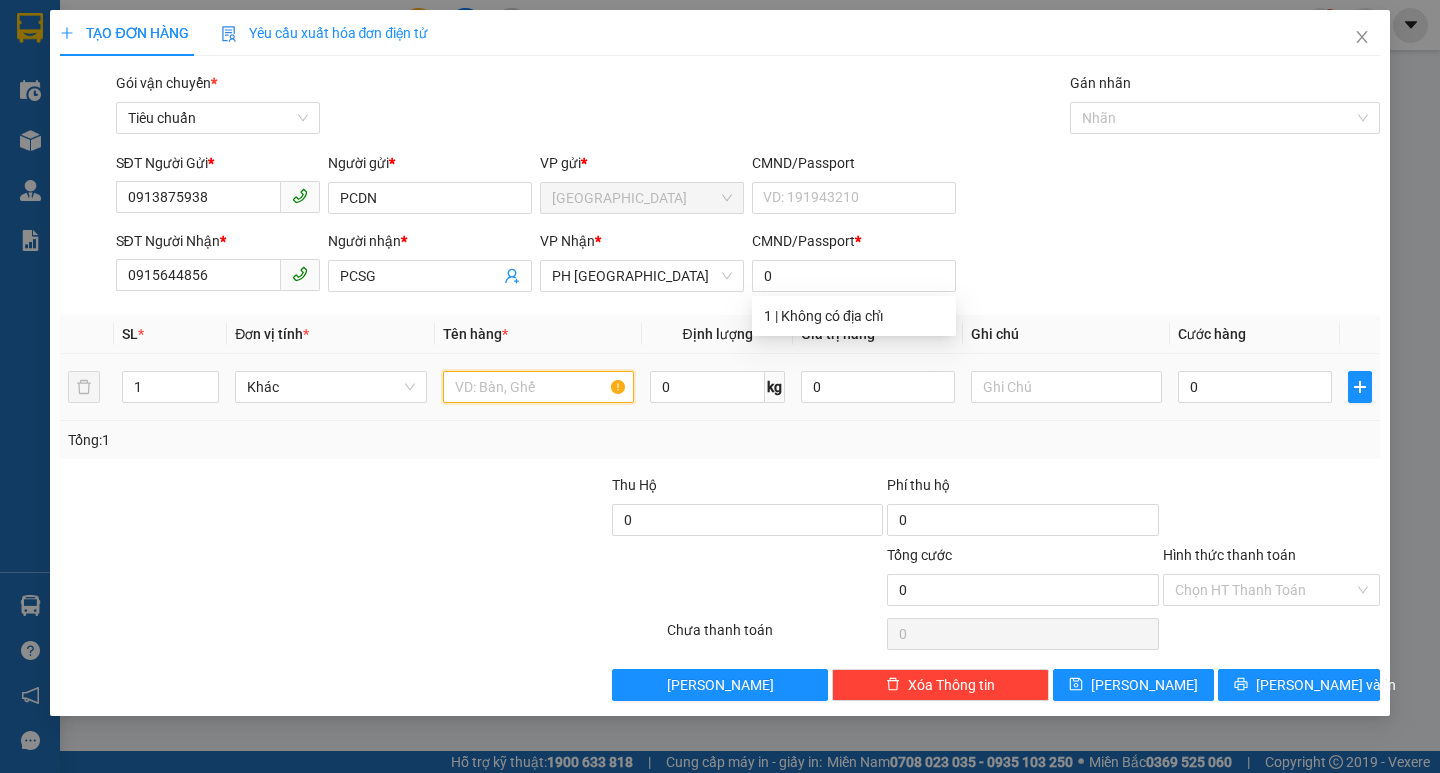 click at bounding box center (538, 387) 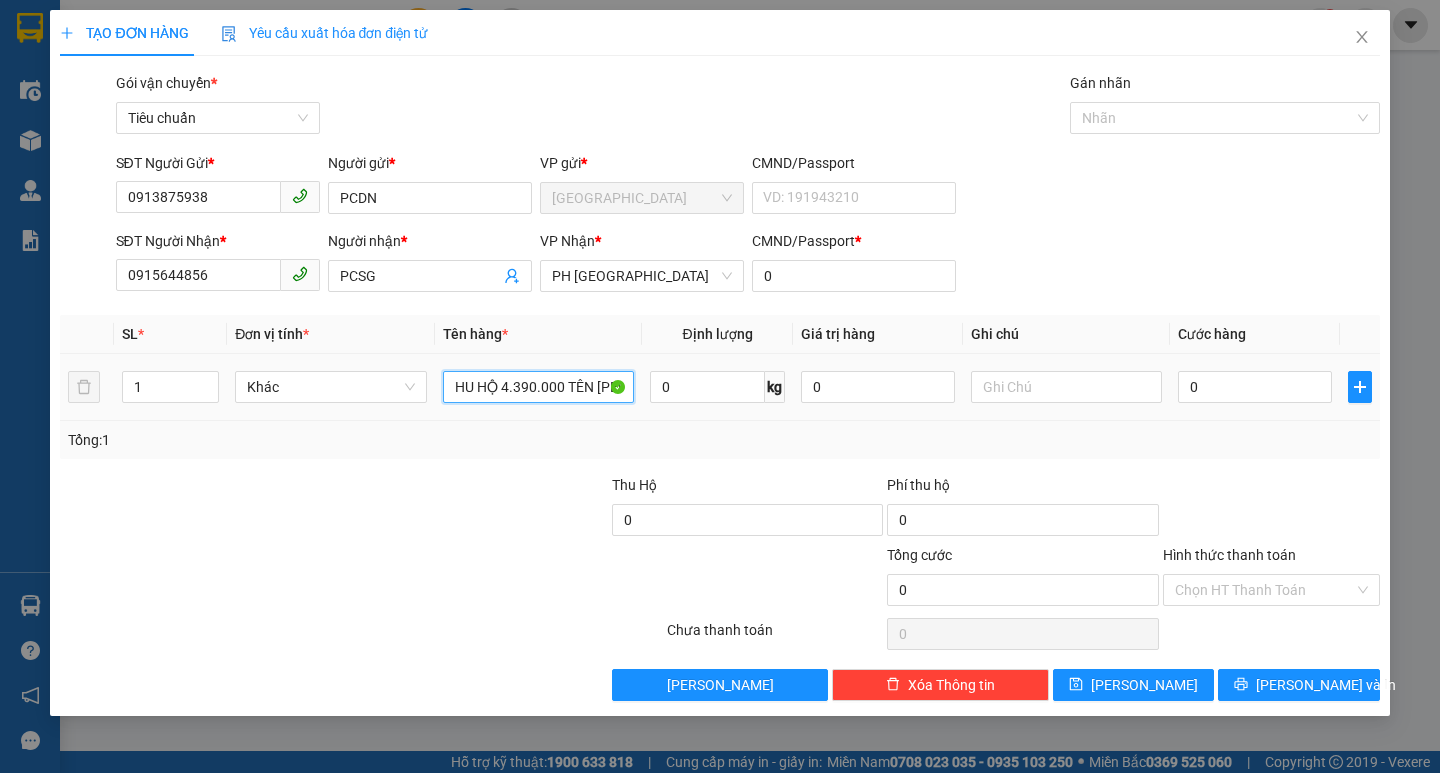 scroll, scrollTop: 0, scrollLeft: 16, axis: horizontal 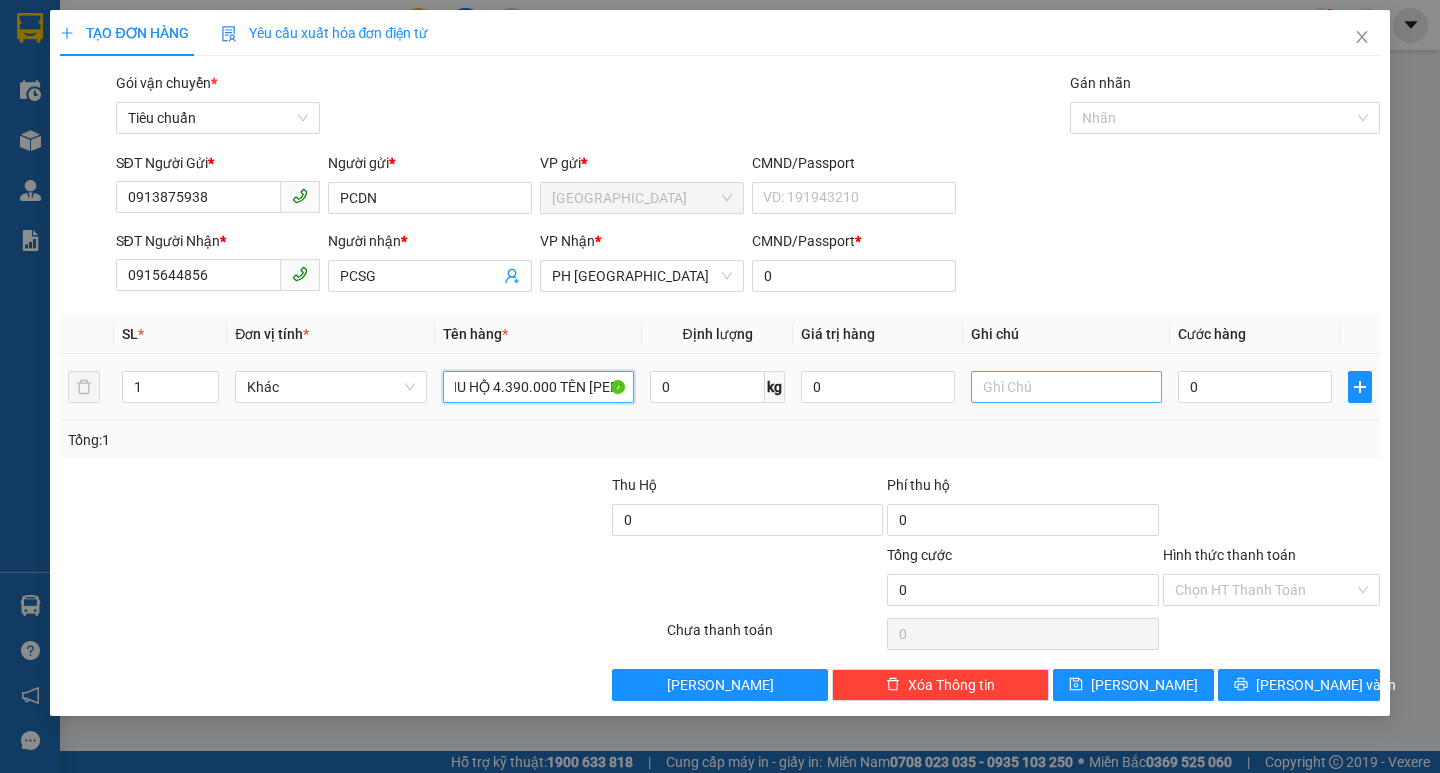 type on "THU HỘ 4.390.000 TÊN [PERSON_NAME]" 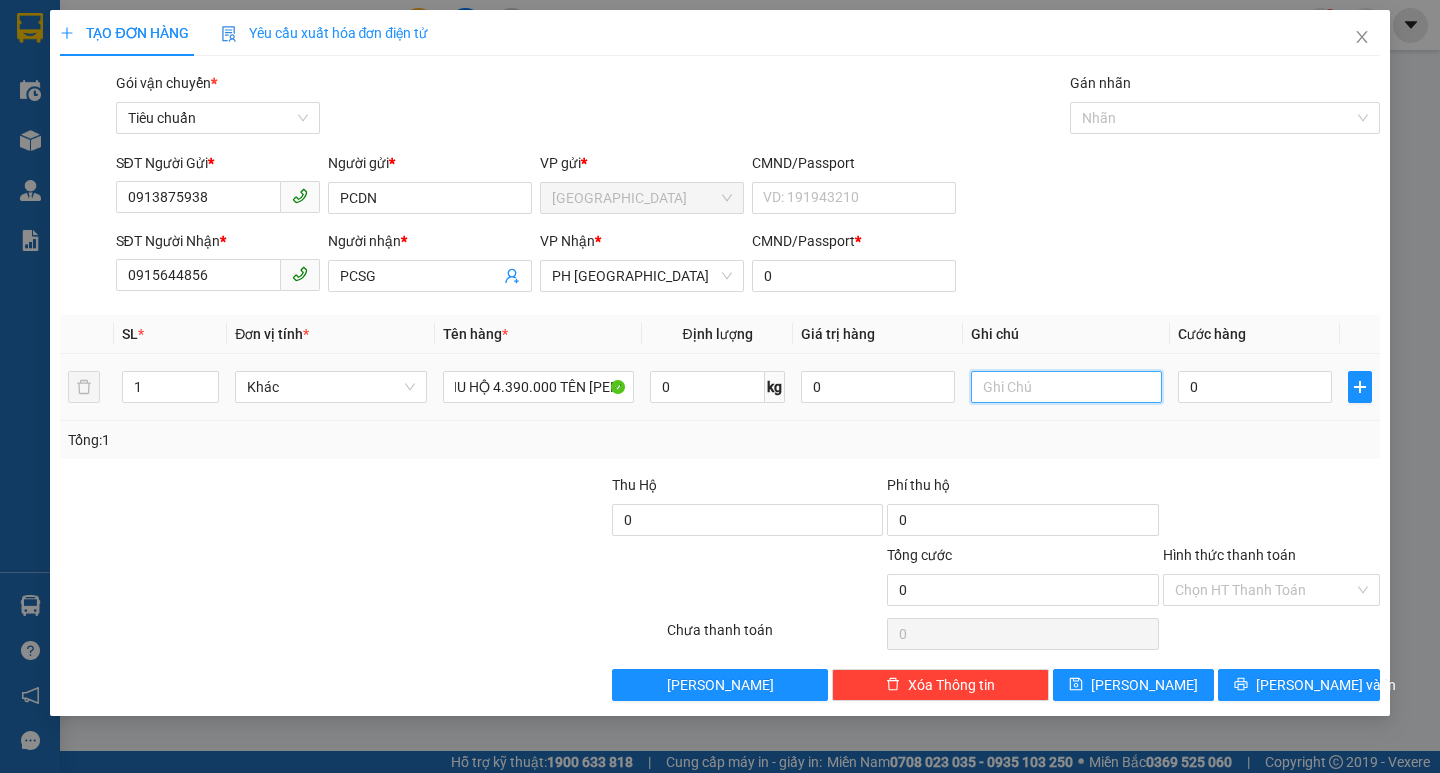 click at bounding box center [1066, 387] 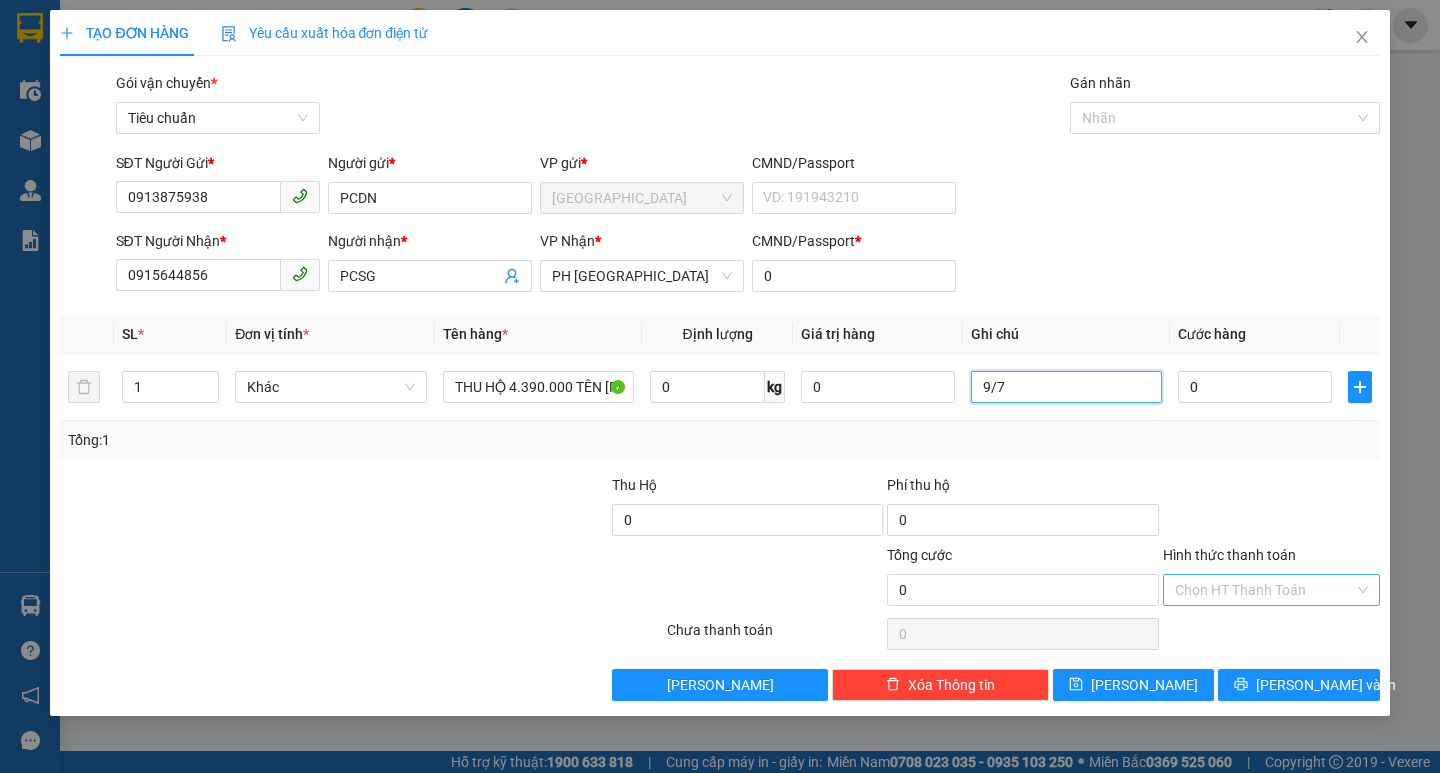 type on "9/7" 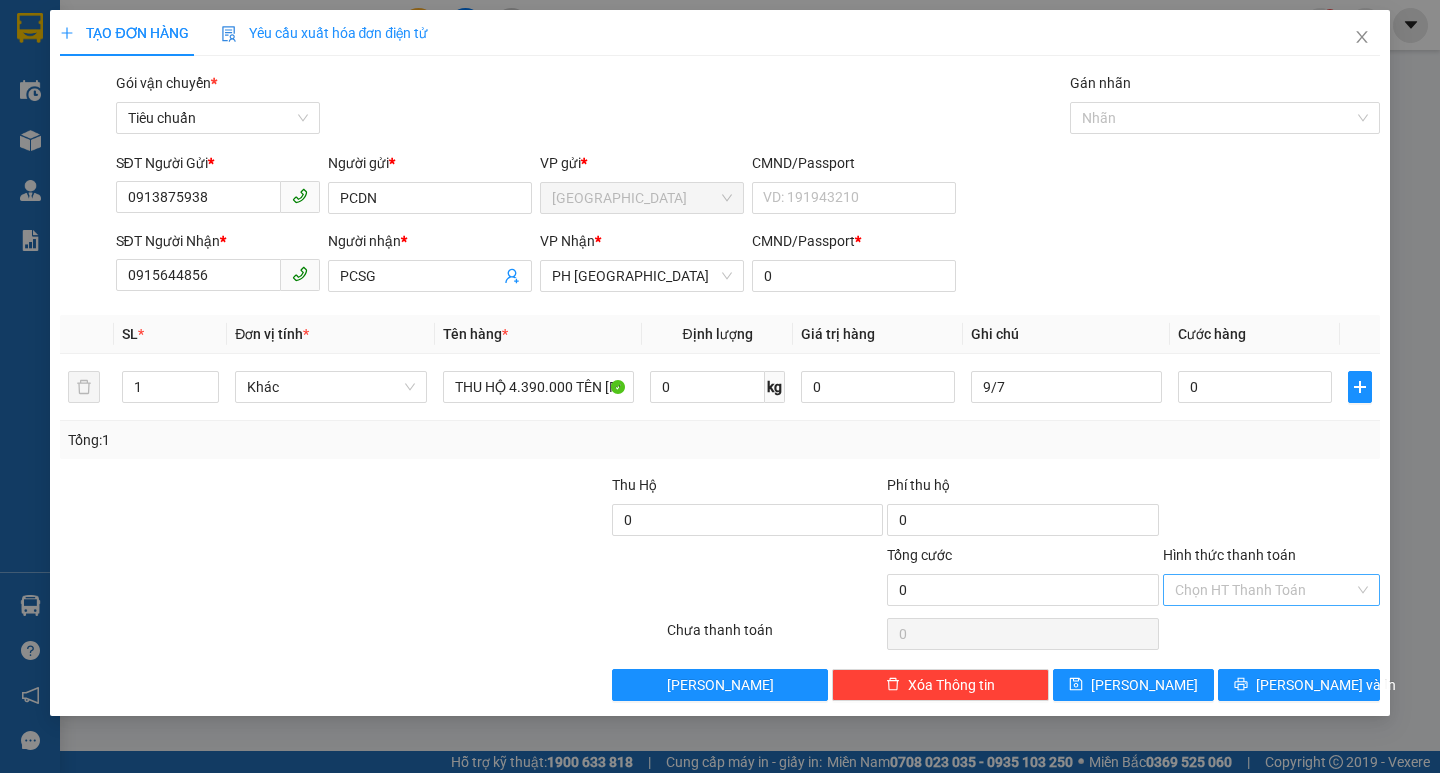 click on "Hình thức thanh toán" at bounding box center (1264, 590) 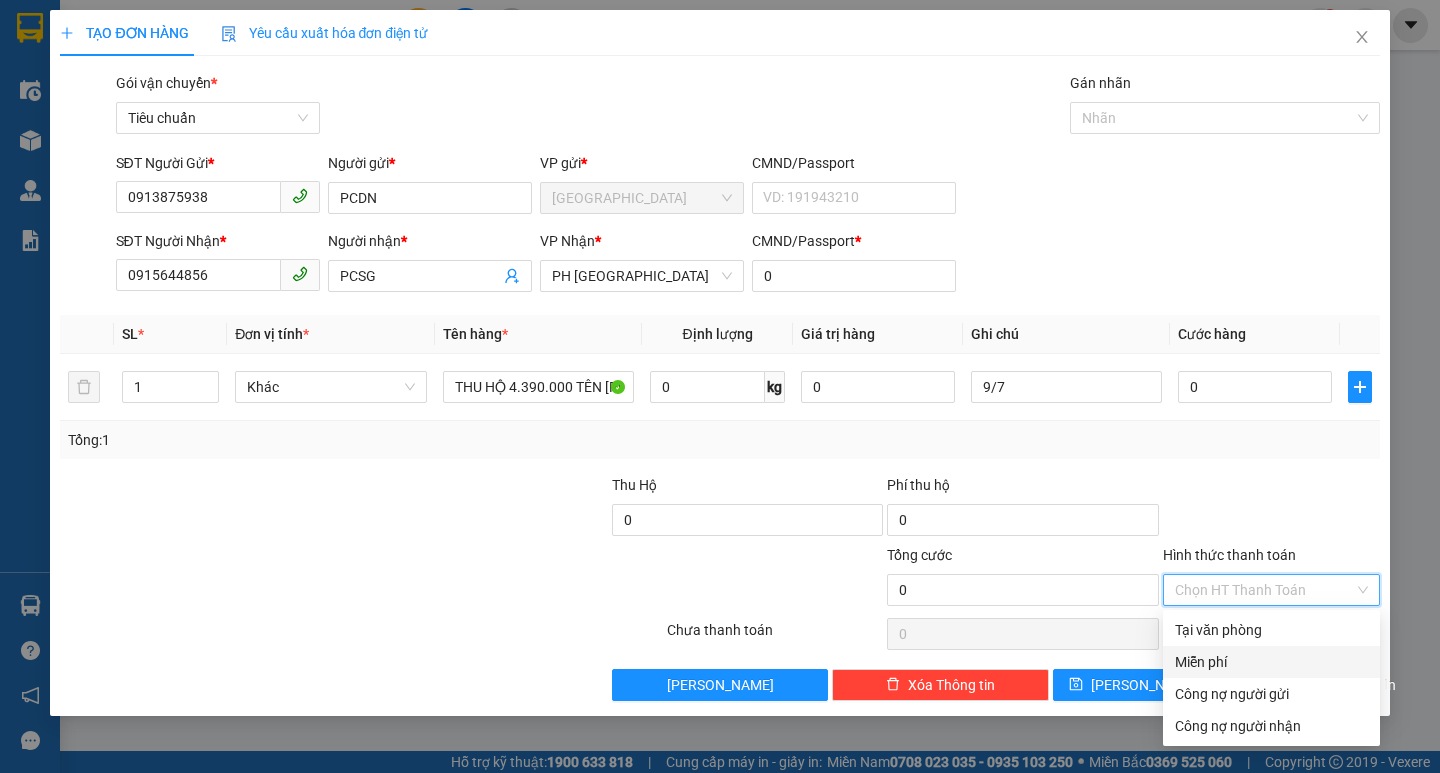 click on "Miễn phí" at bounding box center [1271, 662] 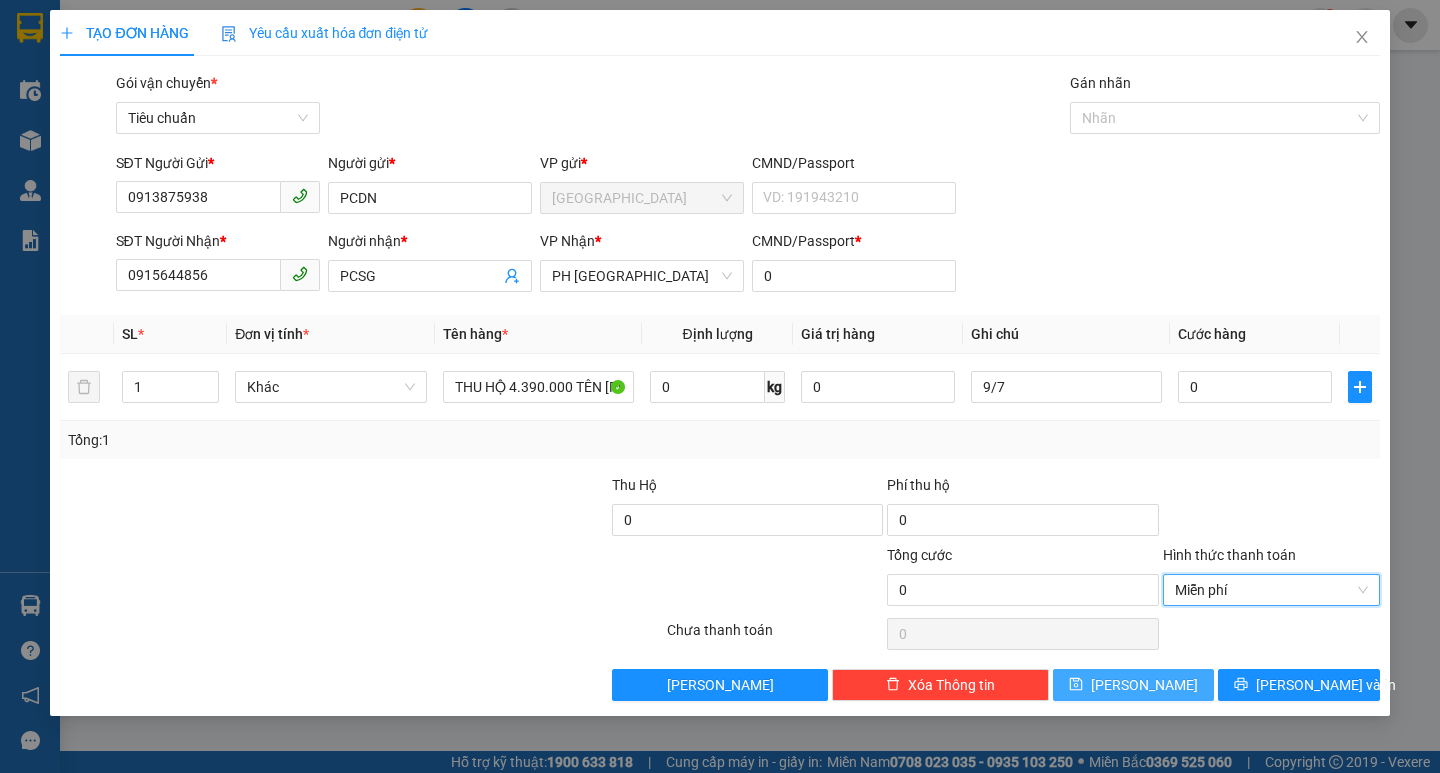 click on "[PERSON_NAME]" at bounding box center [1133, 685] 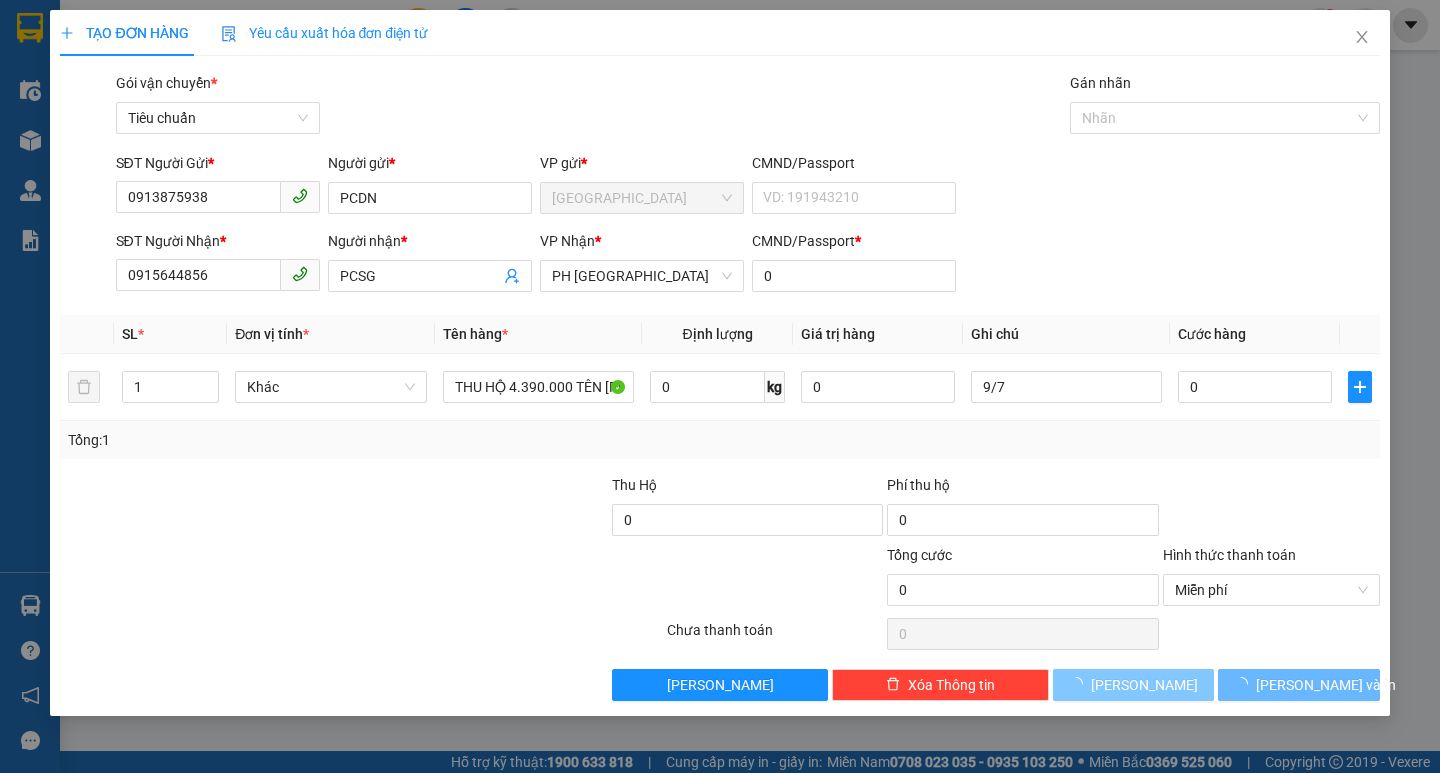 type 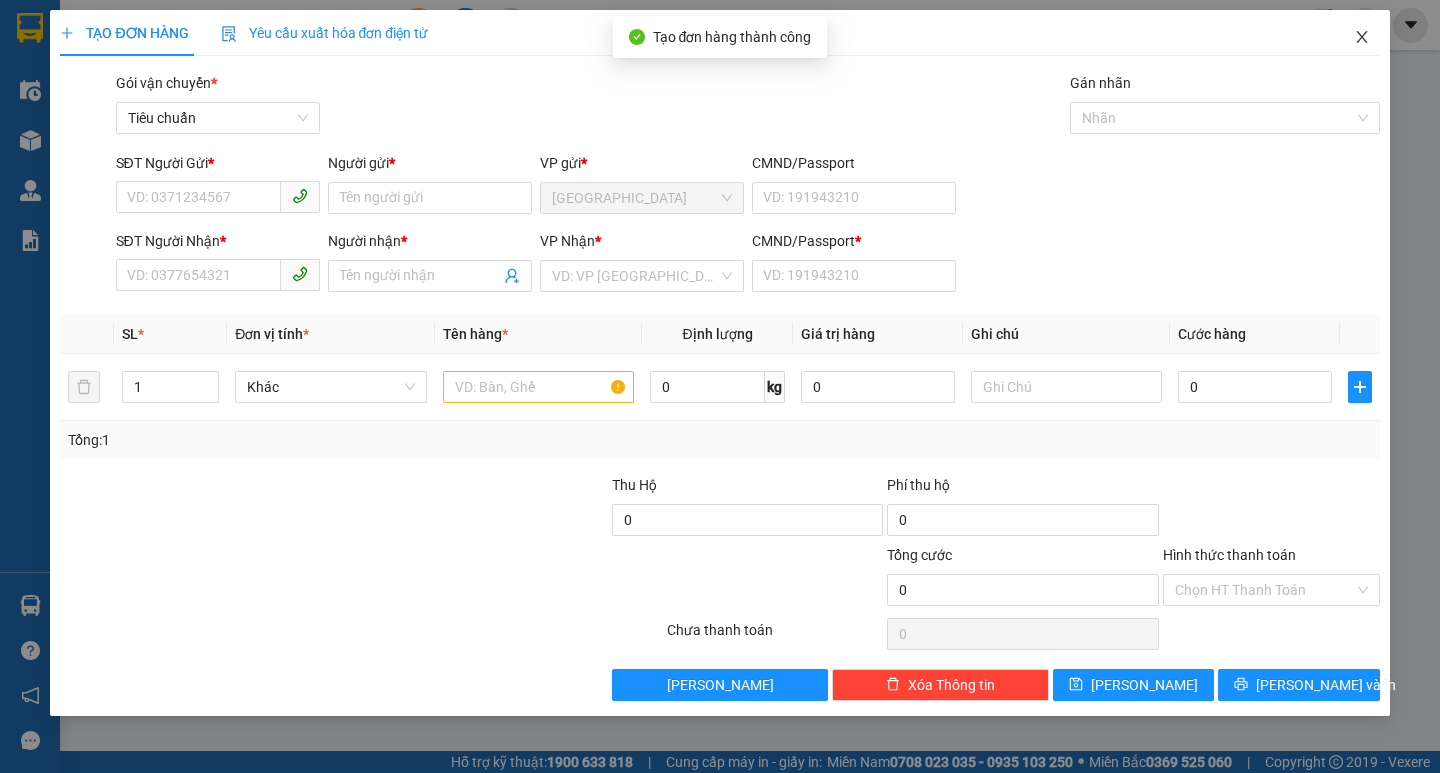 click at bounding box center [1362, 38] 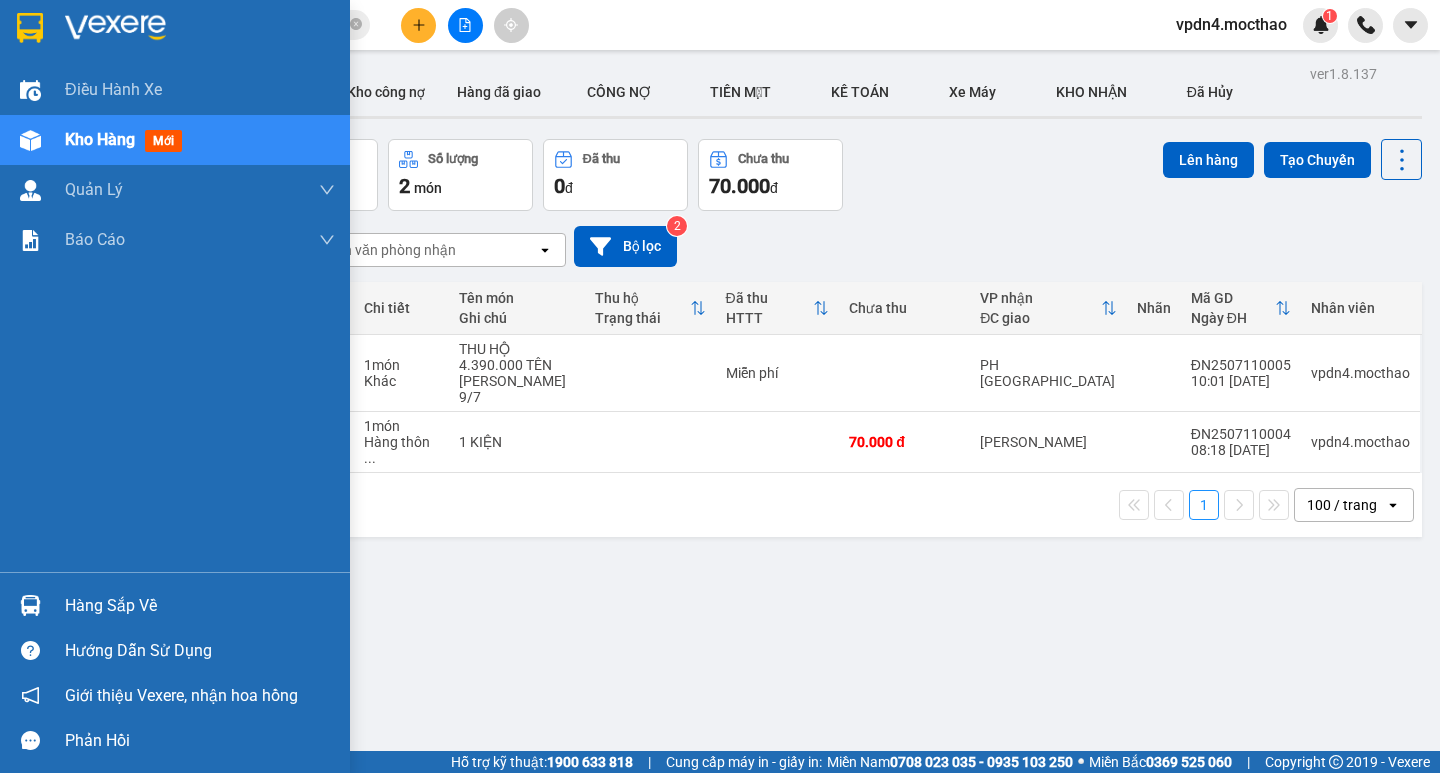click on "Hàng sắp về" at bounding box center [200, 606] 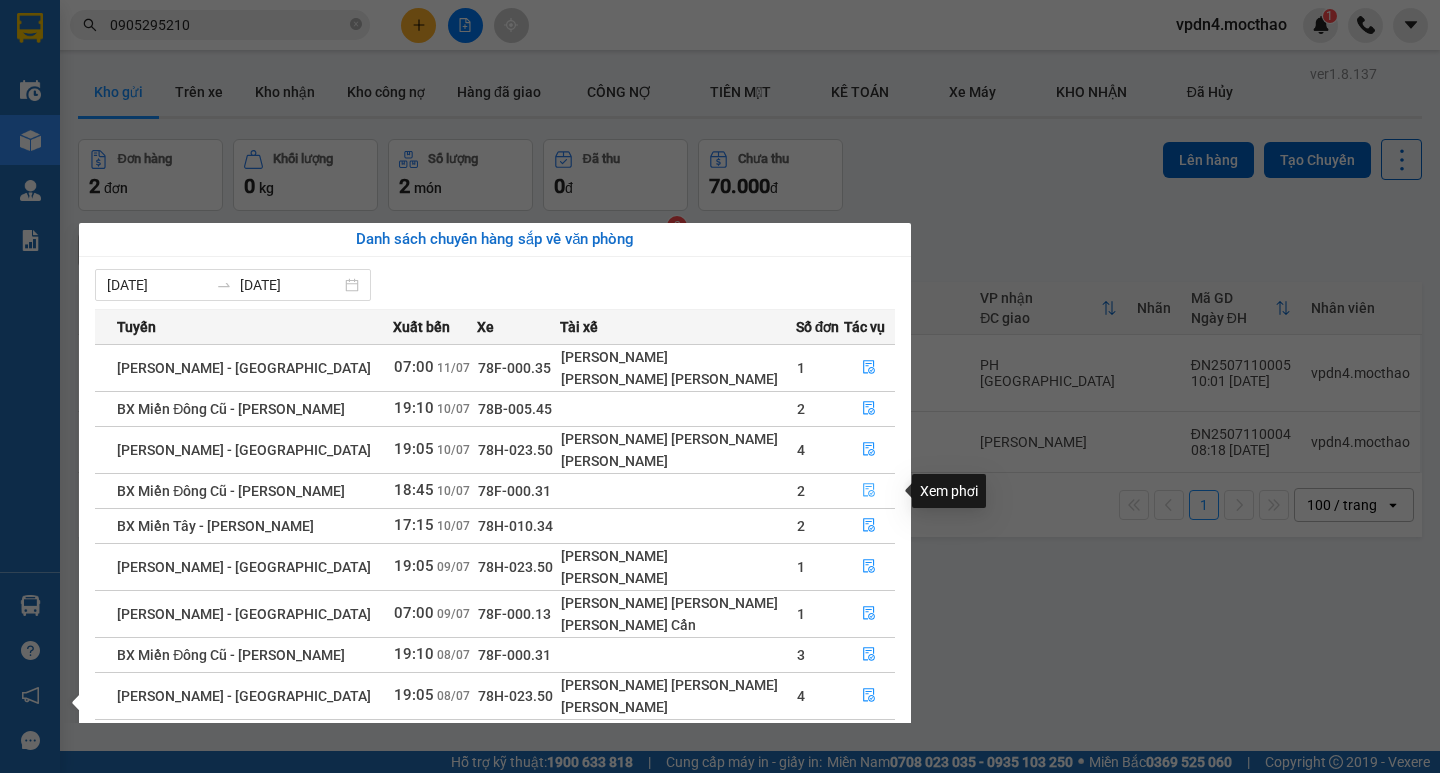 click 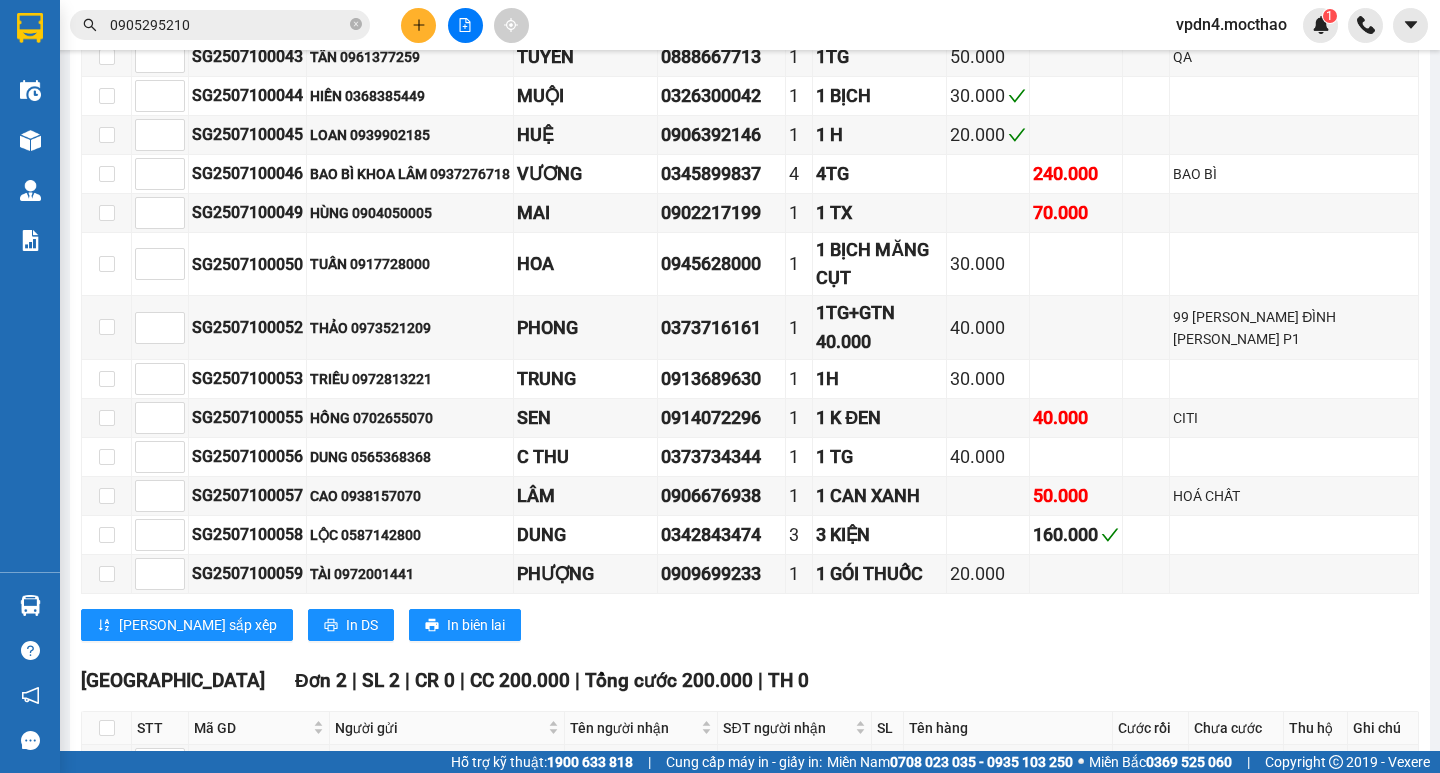 scroll, scrollTop: 1176, scrollLeft: 0, axis: vertical 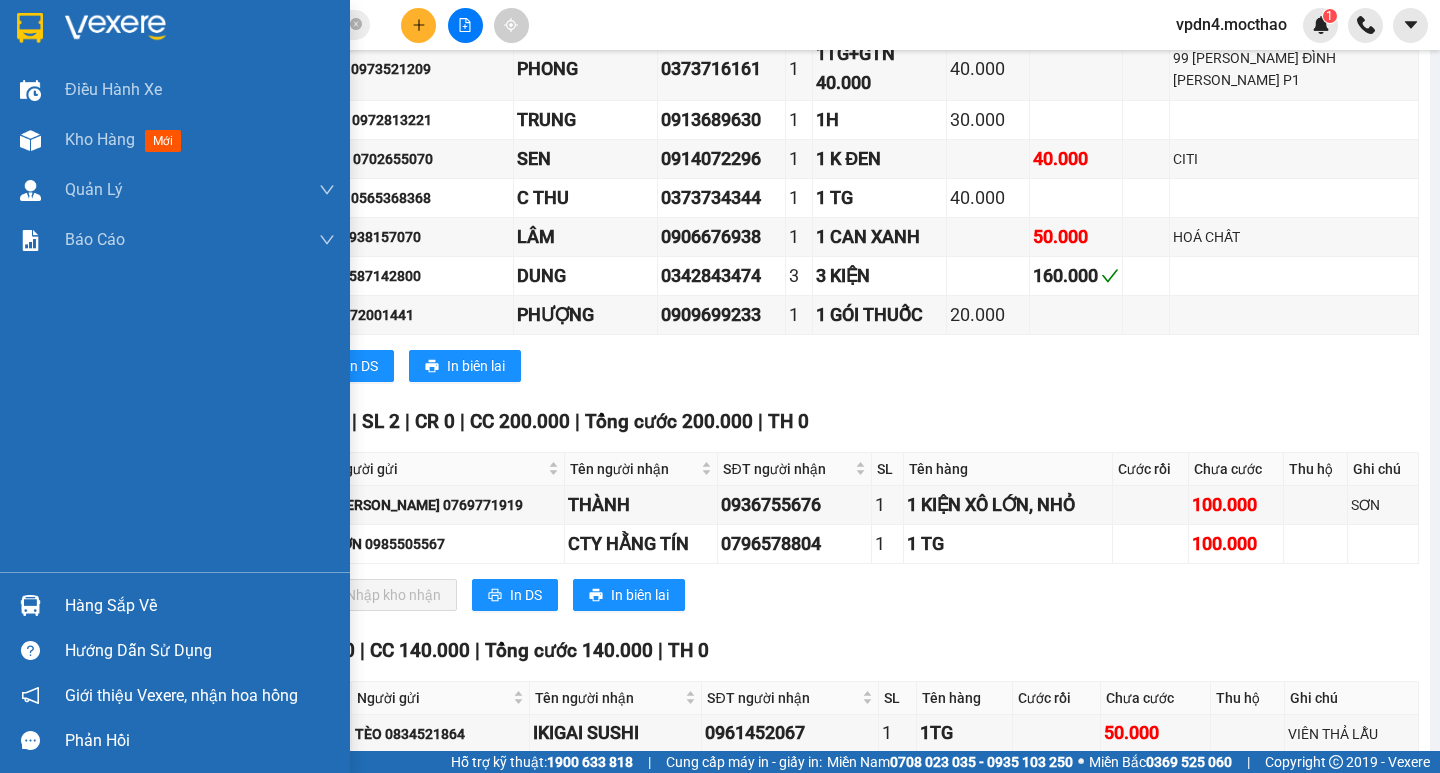 click on "Hàng sắp về" at bounding box center (200, 606) 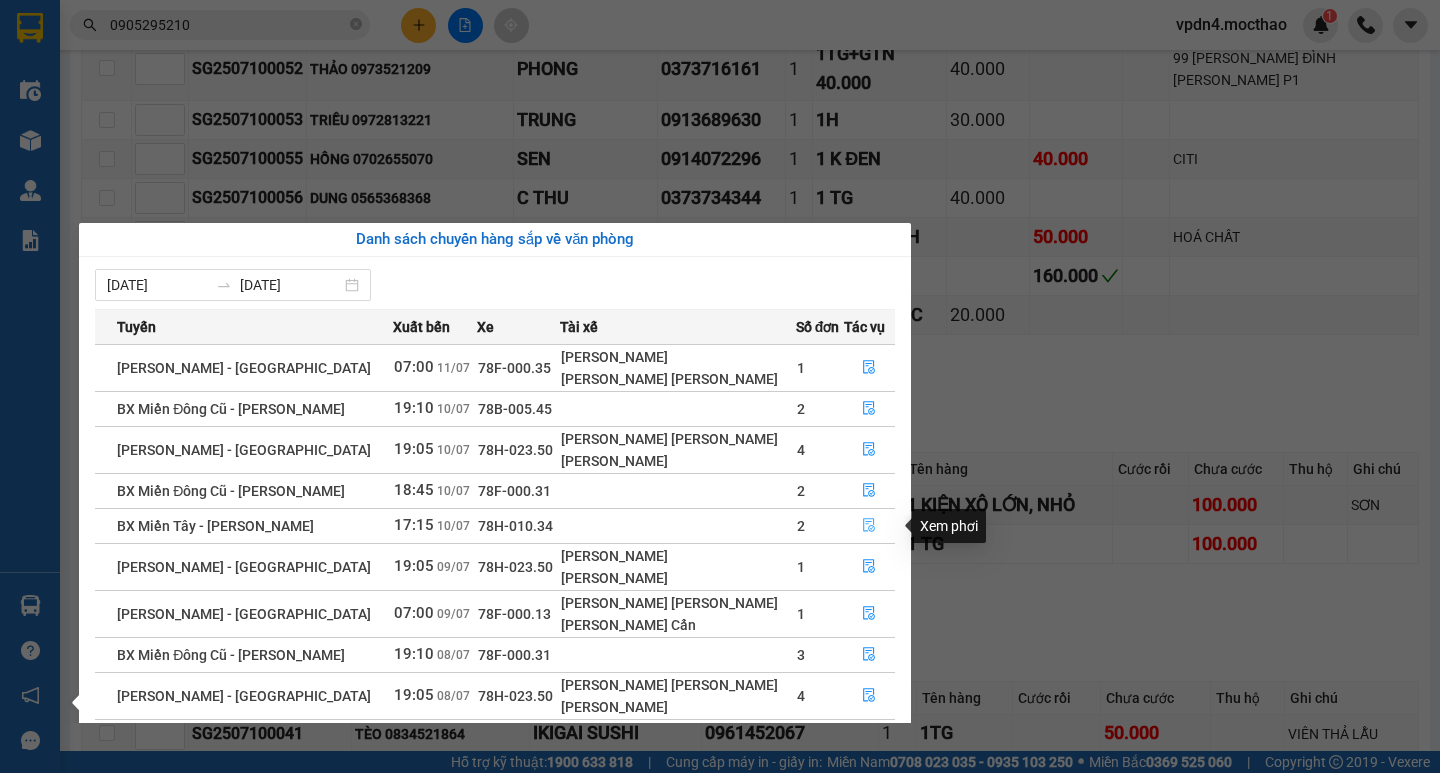 click 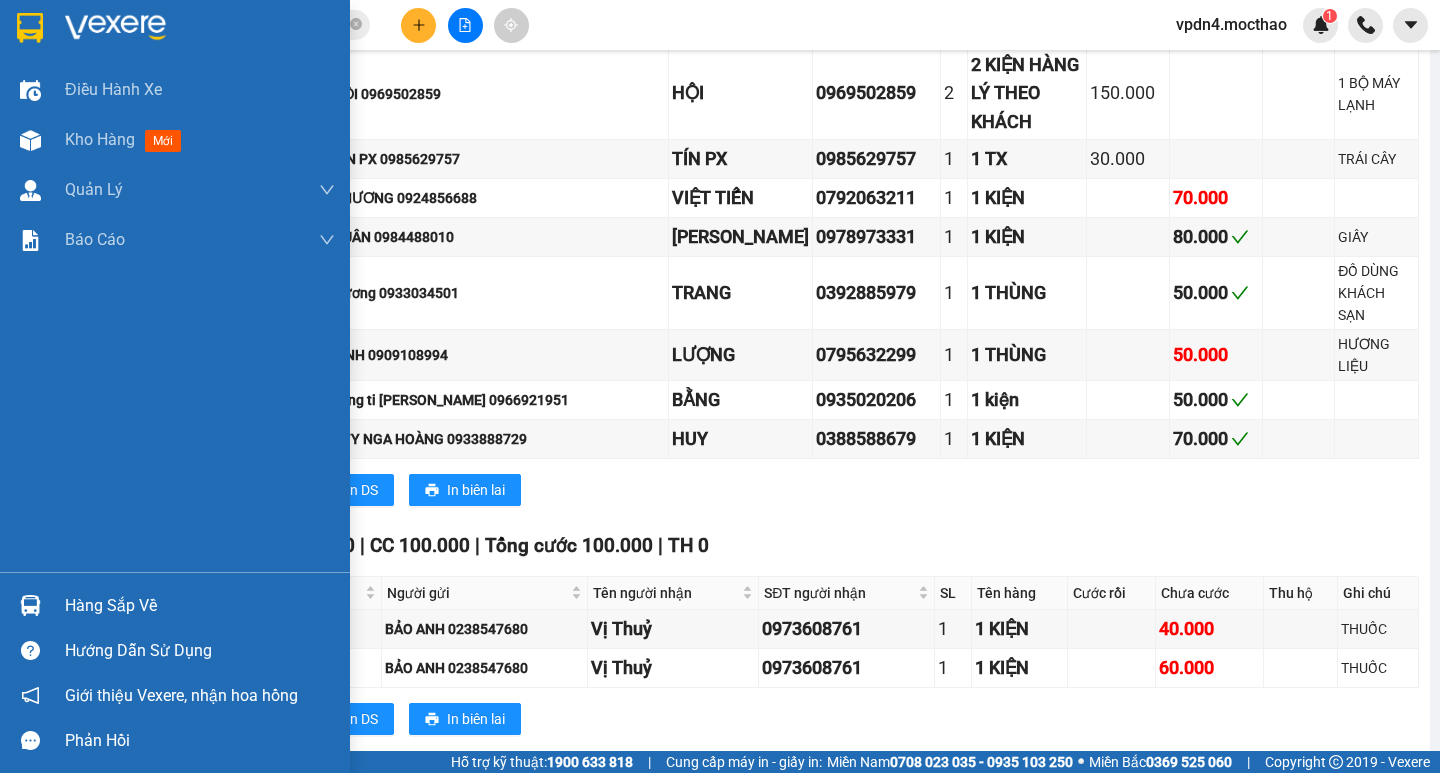 click on "Hàng sắp về" at bounding box center (200, 606) 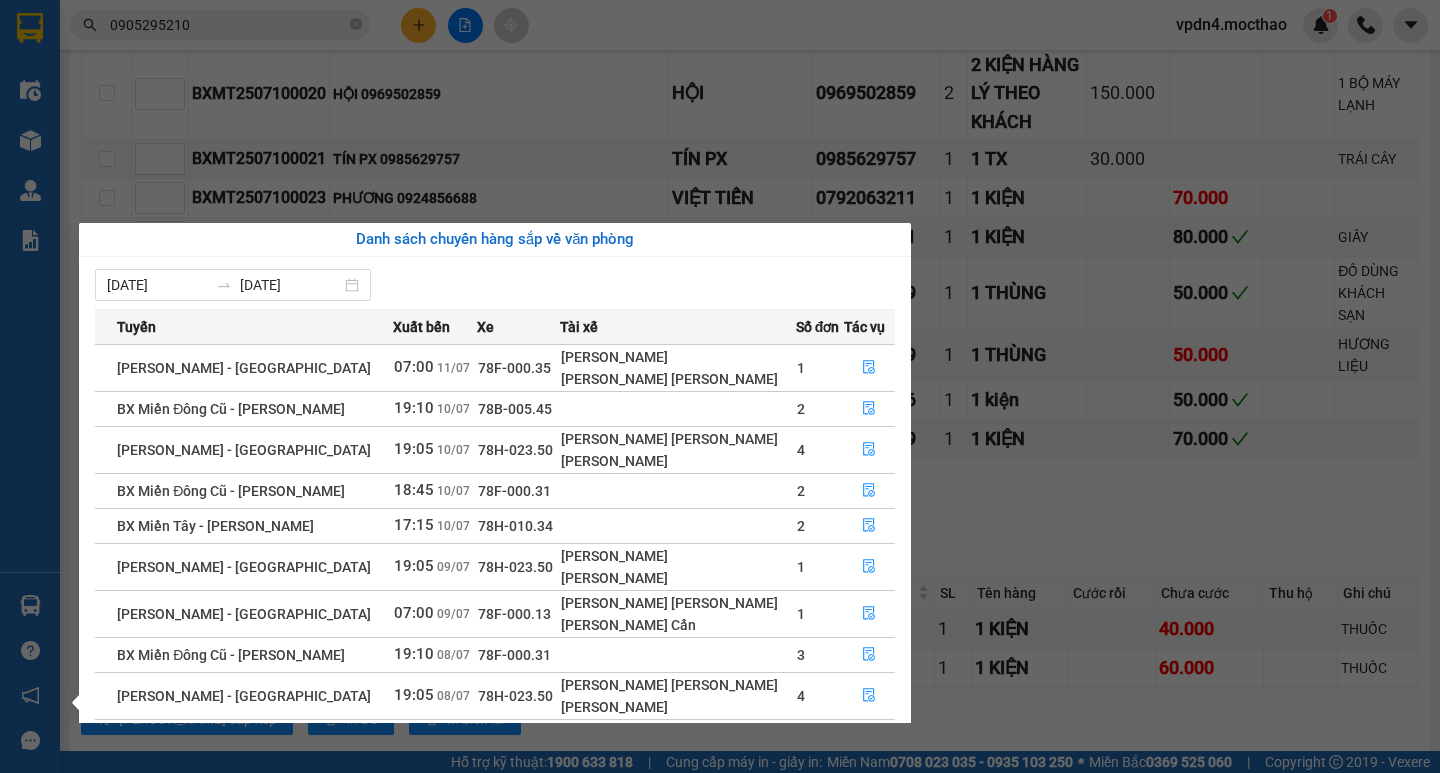 click on "Kết quả [PERSON_NAME] ( 0 )  Bộ lọc  No Data 0905295210 vpdn4.mocthao 1     Điều [PERSON_NAME] xe     Kho hàng mới     [PERSON_NAME] [PERSON_NAME] [PERSON_NAME] lý khách hàng mới     [PERSON_NAME] [PERSON_NAME] [PERSON_NAME] ([PERSON_NAME]) [PERSON_NAME] [PERSON_NAME] [PERSON_NAME] [PERSON_NAME] chuyến (new version) Doanh số tạo đơn theo VP gửi (nhà xe) Hàng sắp về [PERSON_NAME] [PERSON_NAME] [PERSON_NAME] Vexere, [PERSON_NAME] hồng [PERSON_NAME] [PERSON_NAME] mềm hỗ trợ bạn tốt chứ? BX Miền Tây - [PERSON_NAME] [DATE] 17:15   (TC)   - 78H-010.34  [PERSON_NAME] mới In phơi In [PERSON_NAME] Thống kê Lọc  Cước rồi Lọc  Chưa [PERSON_NAME] [PERSON_NAME] chuyến Chuyển phơi Xuất Excel Đã giao [PERSON_NAME] Trên xe Mộc [PERSON_NAME]   19007464   Số 227 đường [PERSON_NAME] Tất [PERSON_NAME] HÀNG 10:11 [DATE] [PERSON_NAME]:  BX [PERSON_NAME] - [PERSON_NAME][GEOGRAPHIC_DATA]:   (17:15 [DATE]) Số xe:  78H-010.34 [PERSON_NAME] xe:  Limousine 34 [PERSON_NAME]:  [GEOGRAPHIC_DATA][PERSON_NAME] - [PERSON_NAME][GEOGRAPHIC_DATA]:   (17:15 [DATE])" at bounding box center [720, 386] 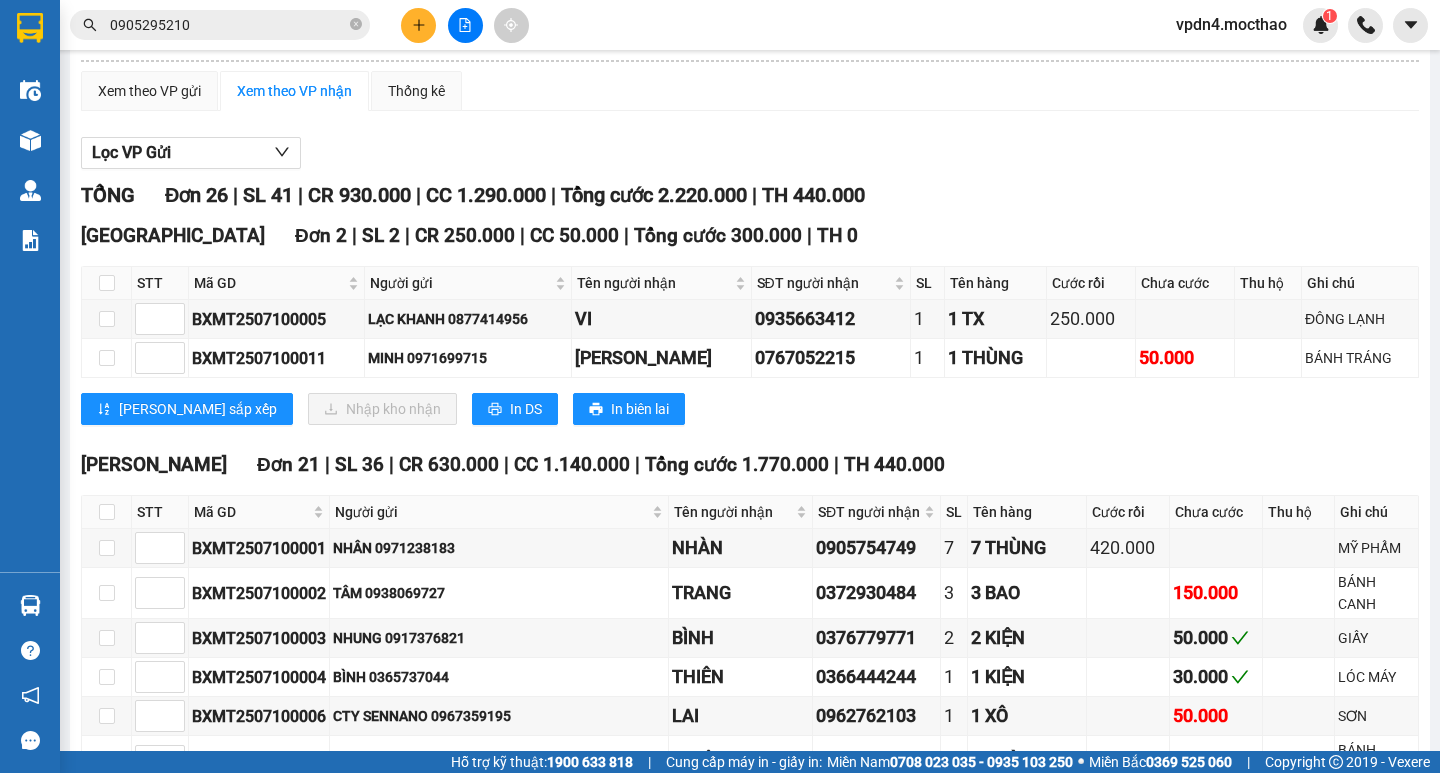 scroll, scrollTop: 0, scrollLeft: 0, axis: both 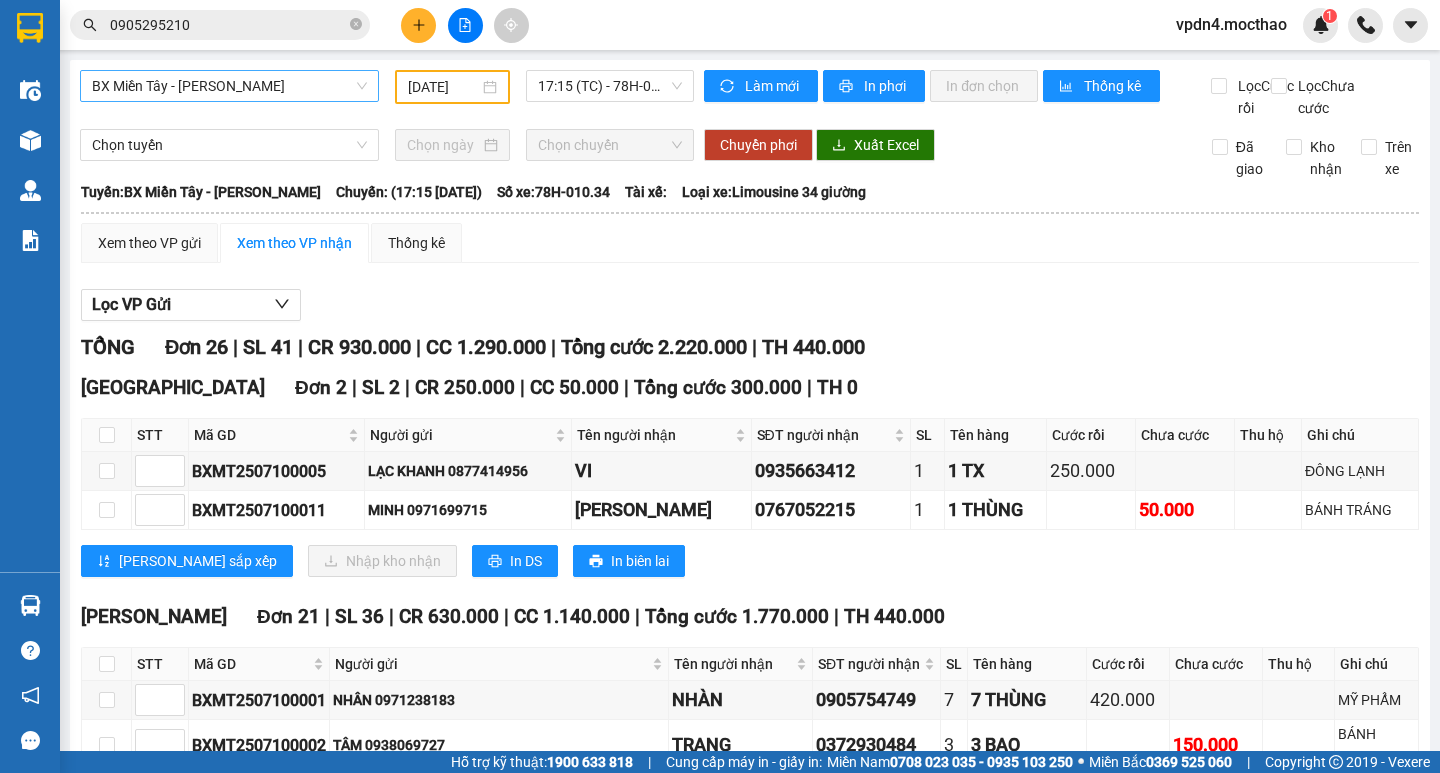 click on "BX Miền Tây - [PERSON_NAME]" at bounding box center [229, 86] 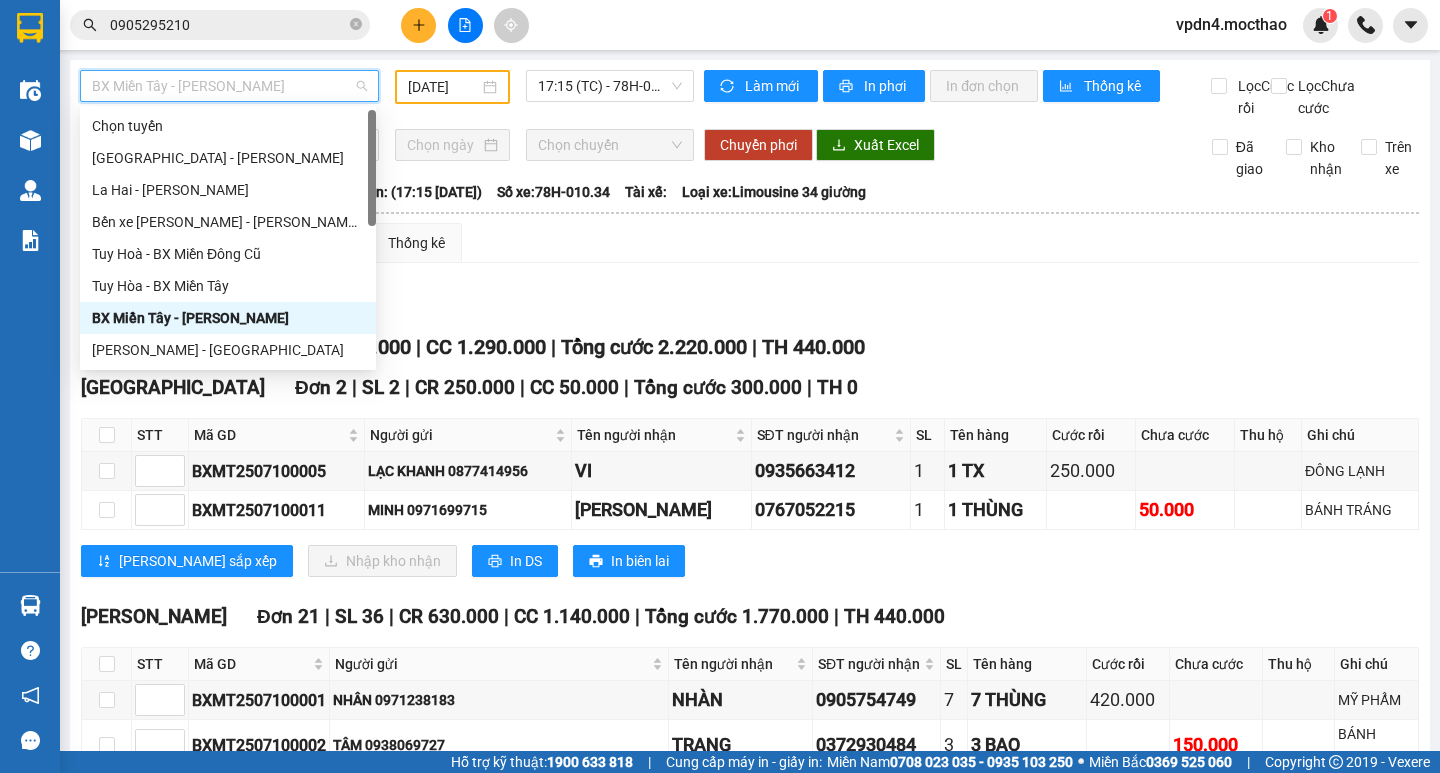 type on "D" 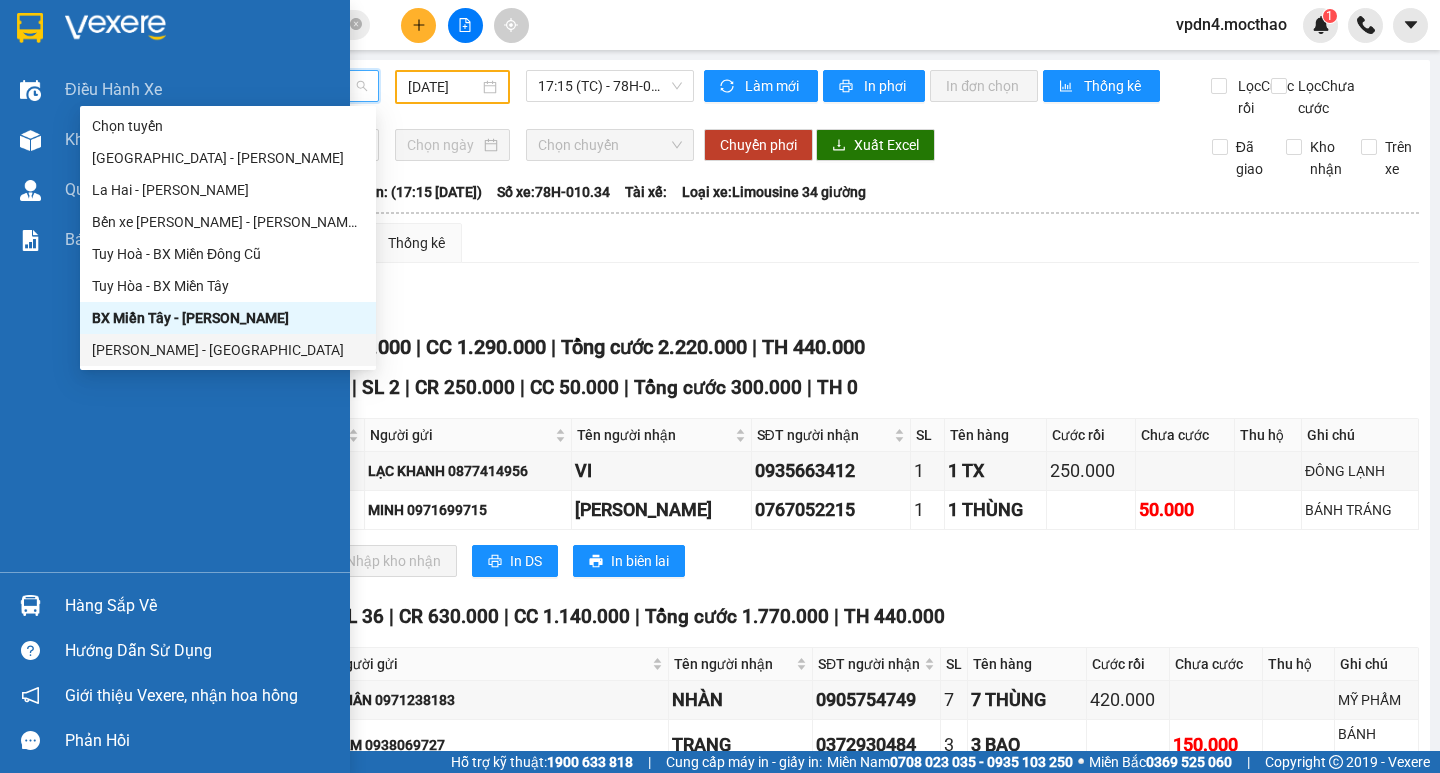 type on "TUY" 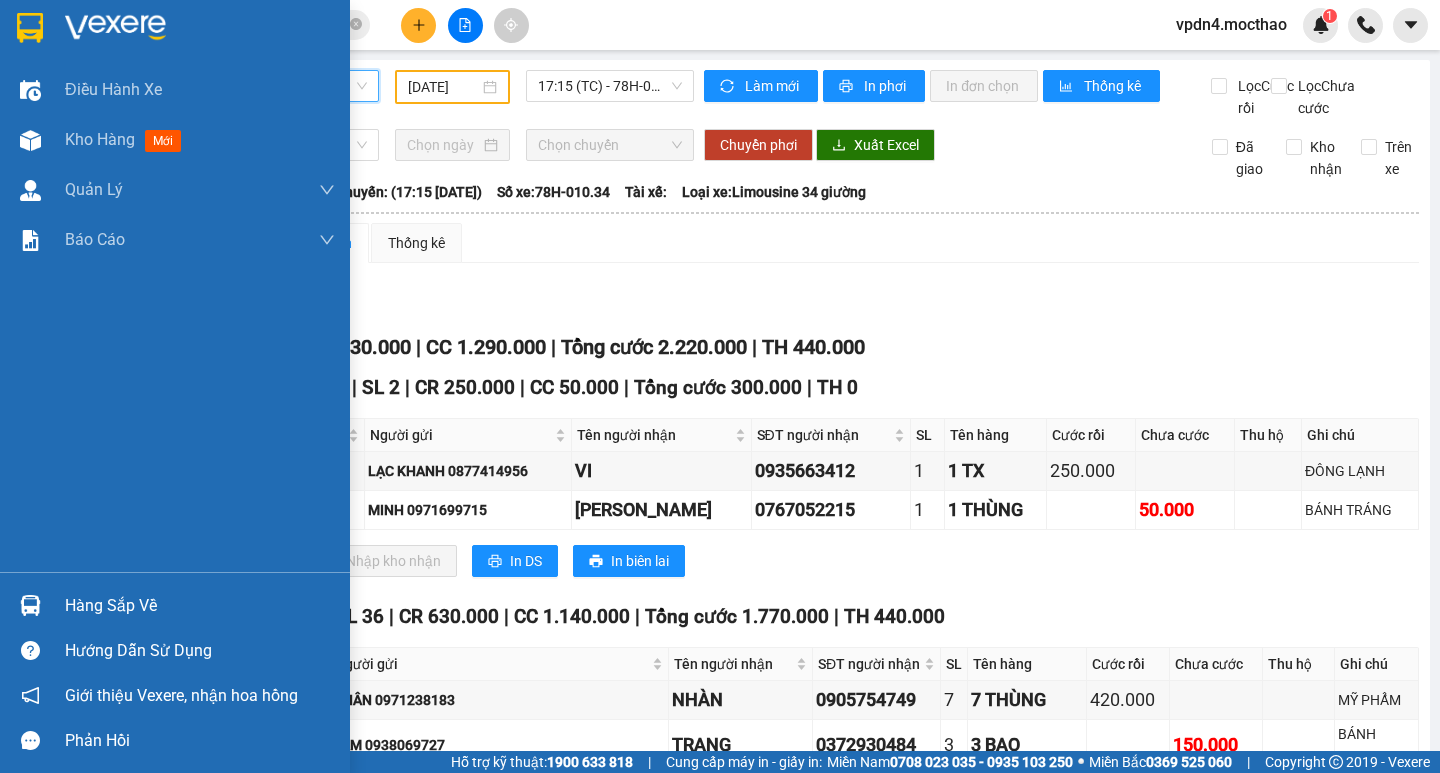 type 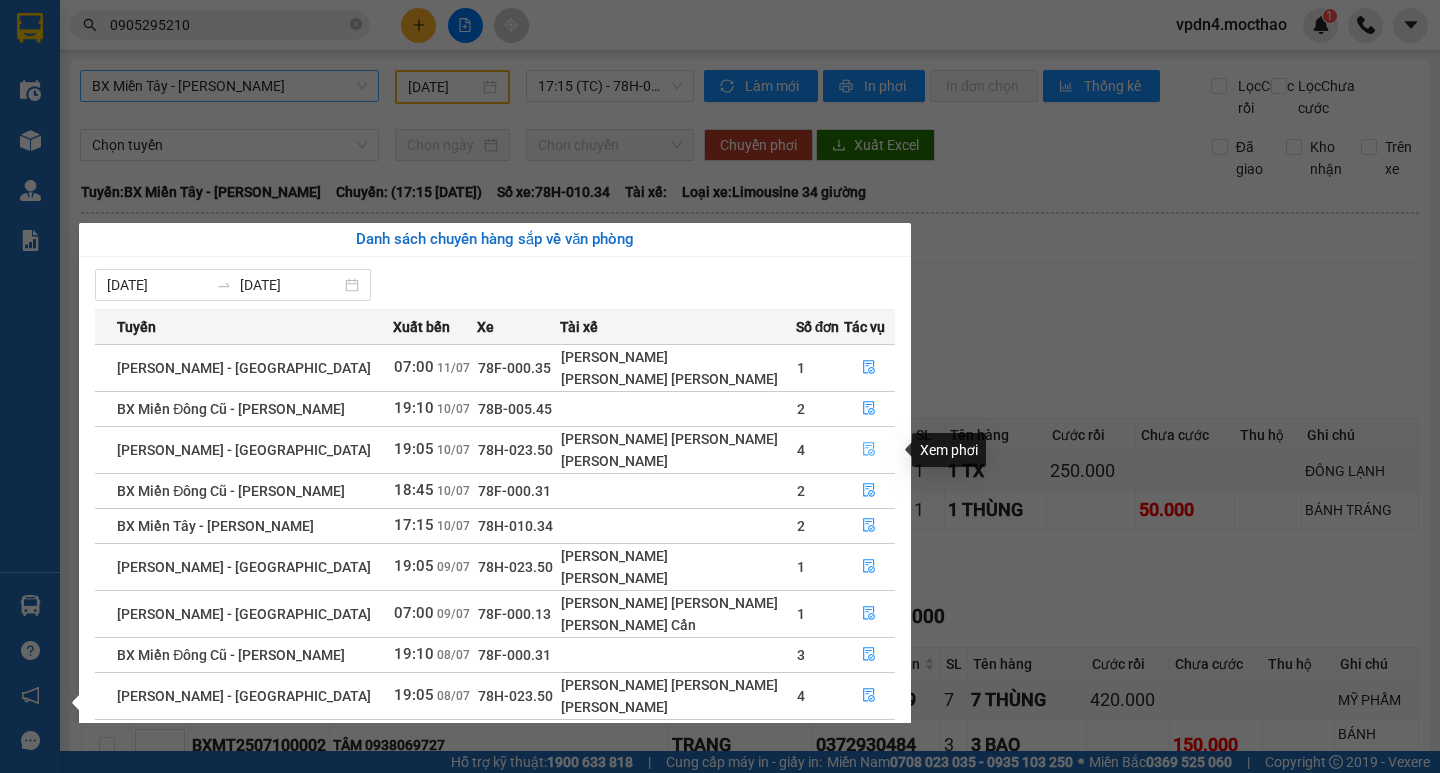 click 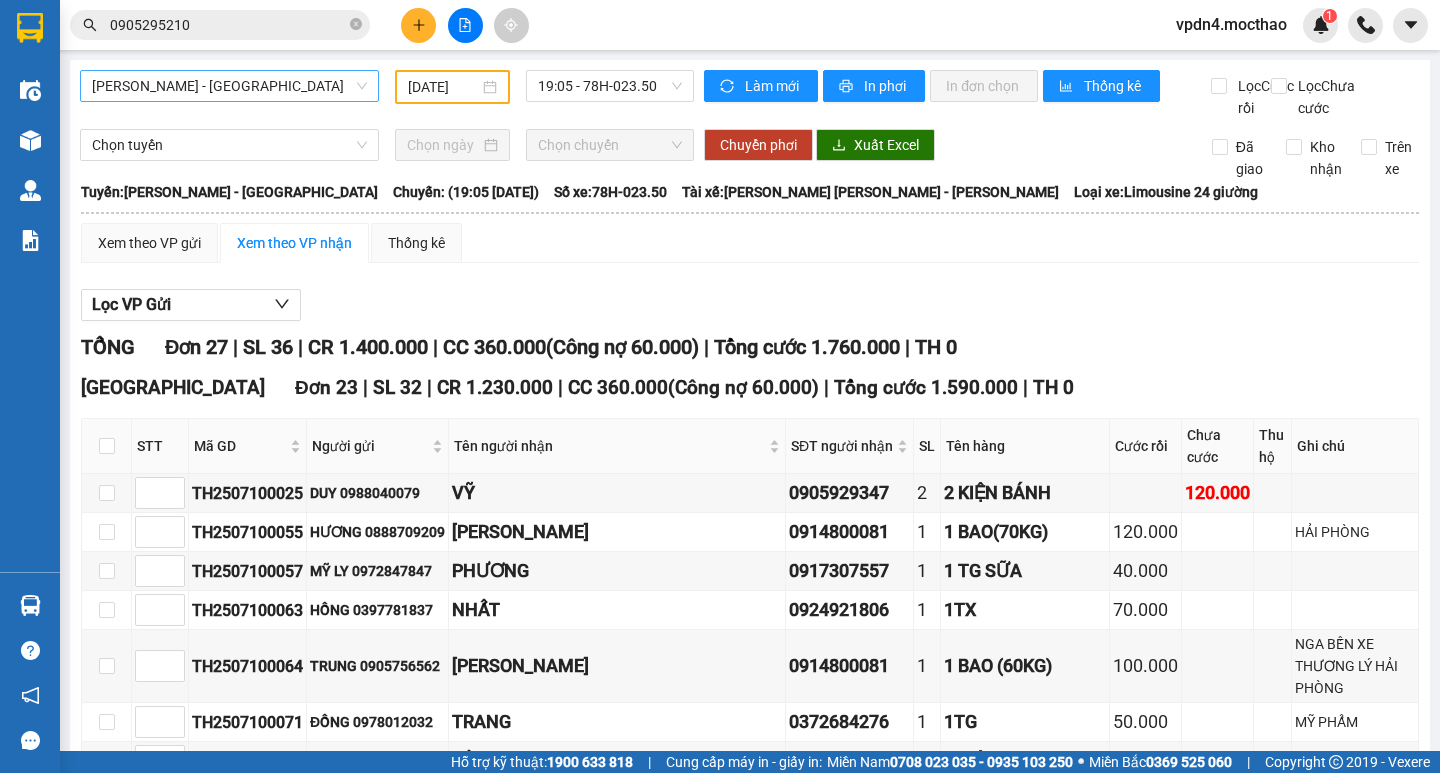click on "[DATE]" at bounding box center (443, 87) 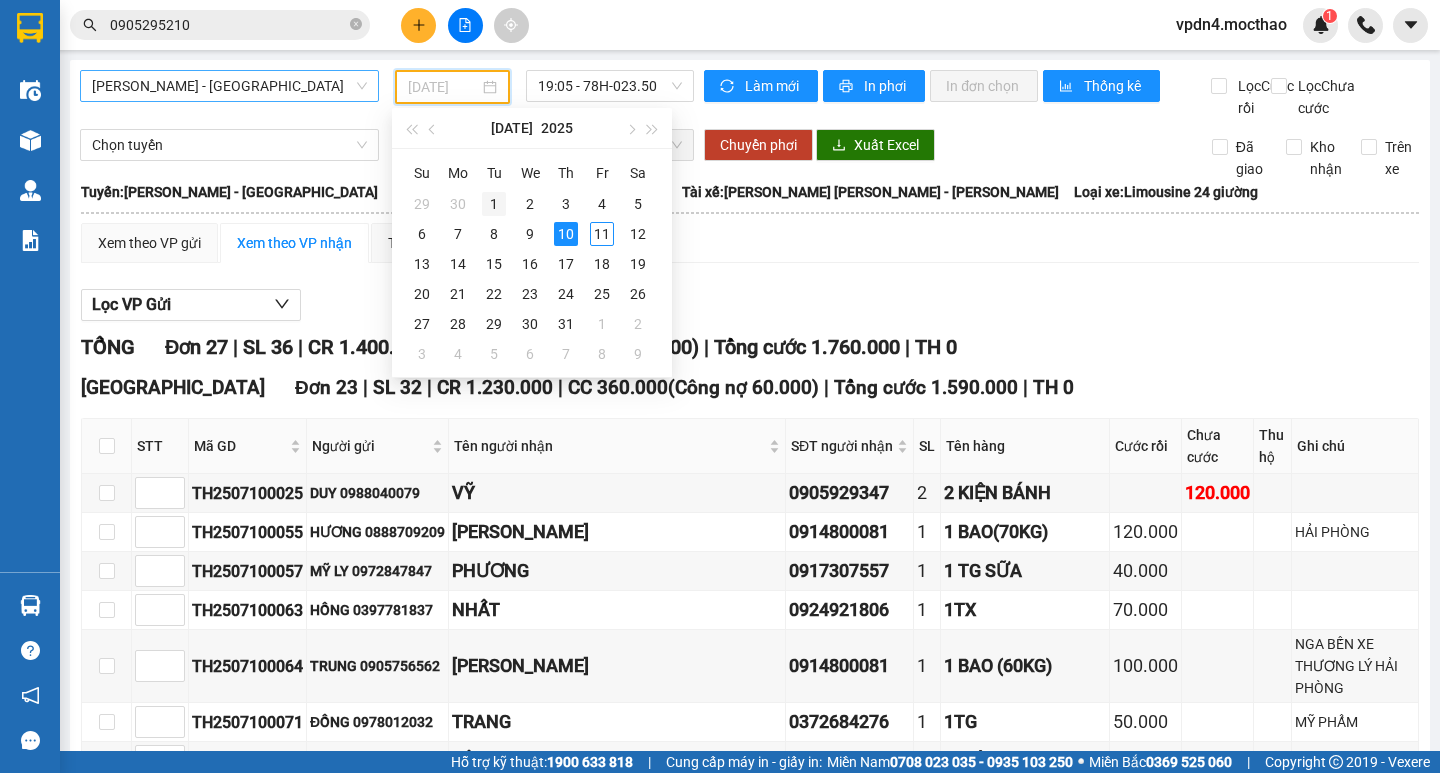 click on "1" at bounding box center [494, 204] 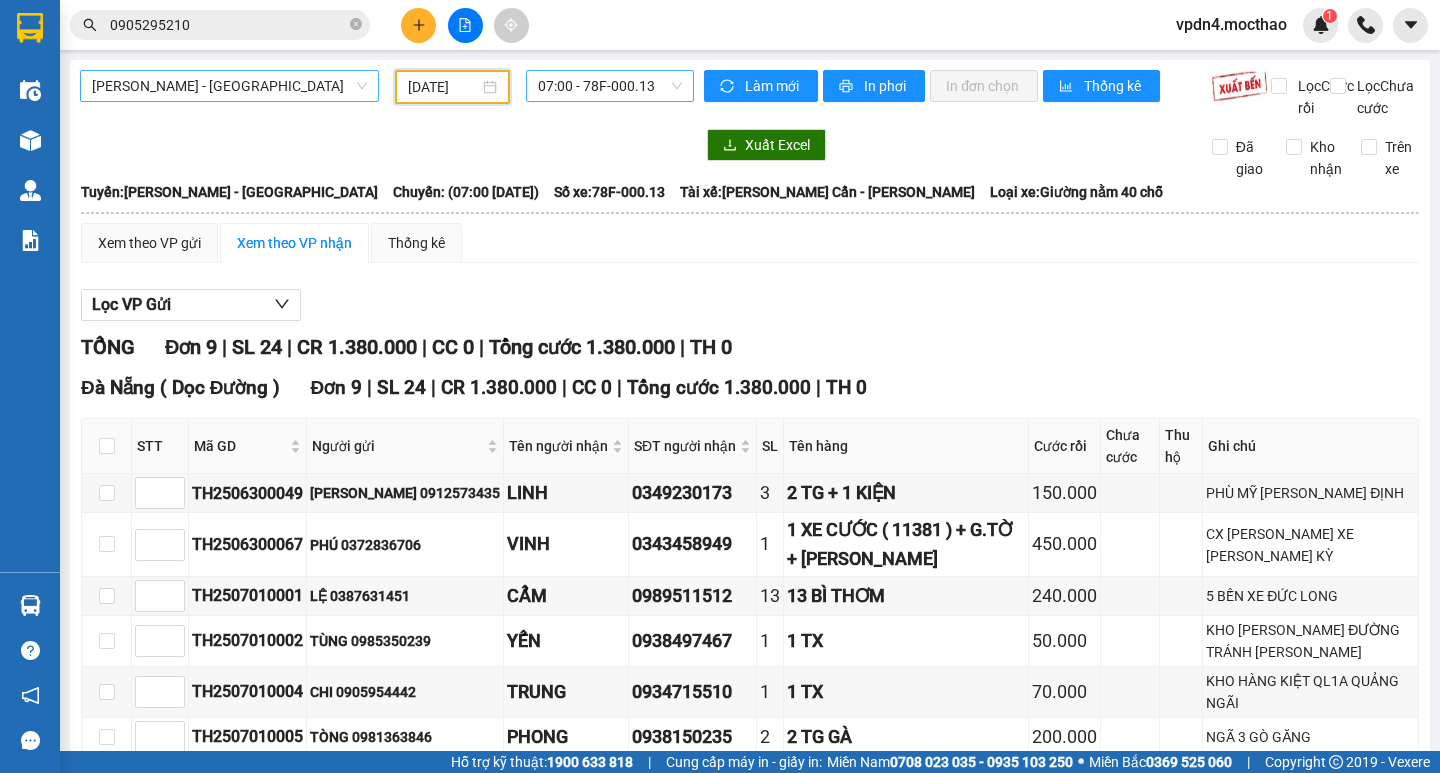 click on "07:00     - 78F-000.13" at bounding box center (610, 86) 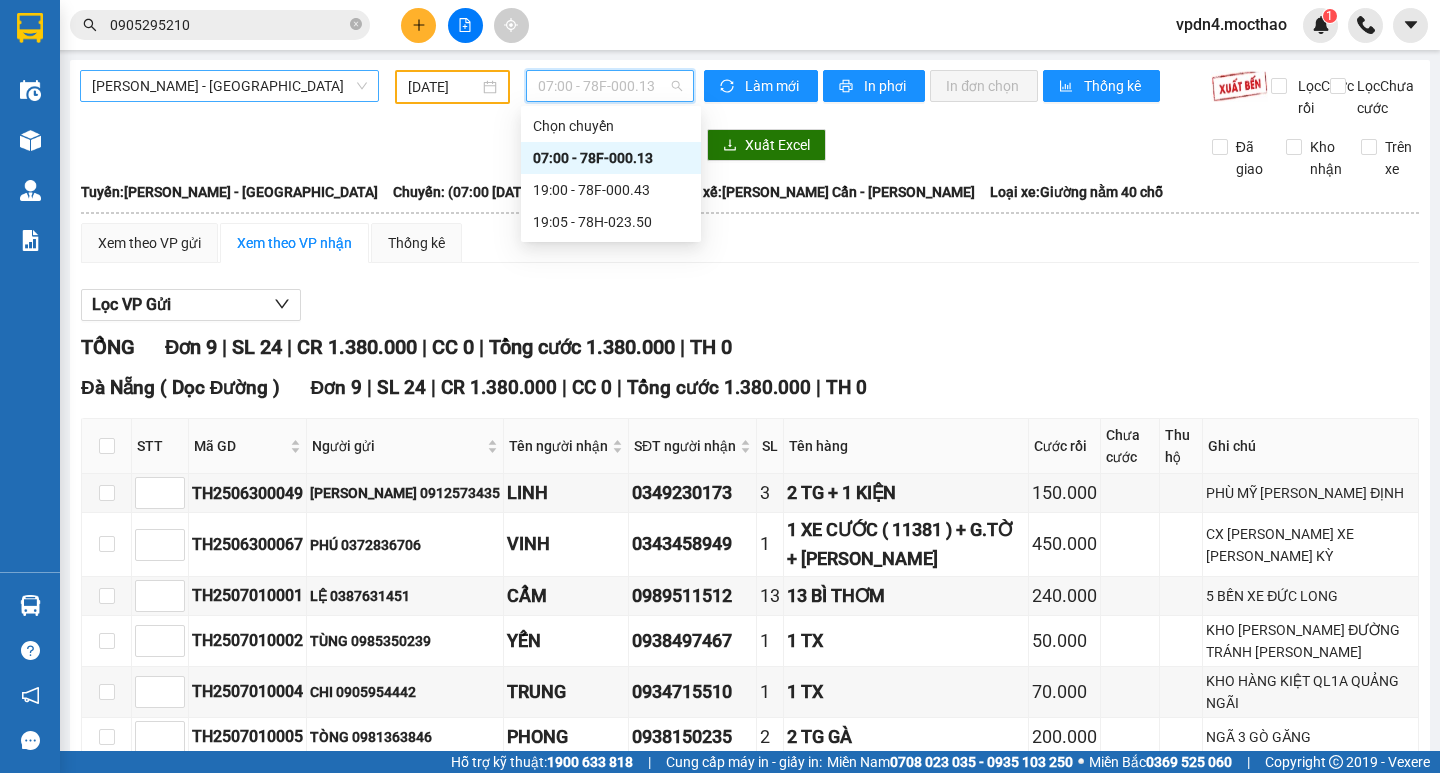 click on "07:00     - 78F-000.13" at bounding box center [611, 158] 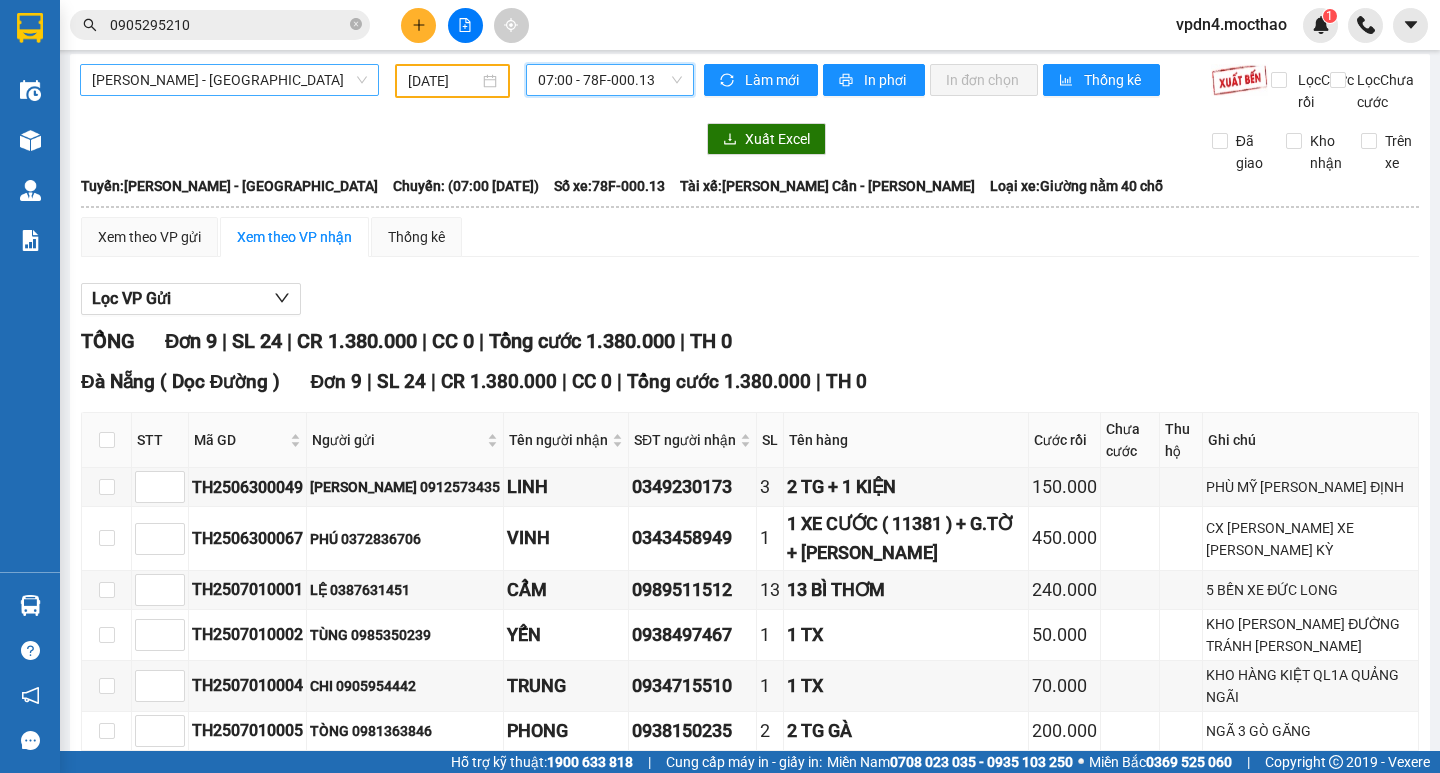 scroll, scrollTop: 0, scrollLeft: 0, axis: both 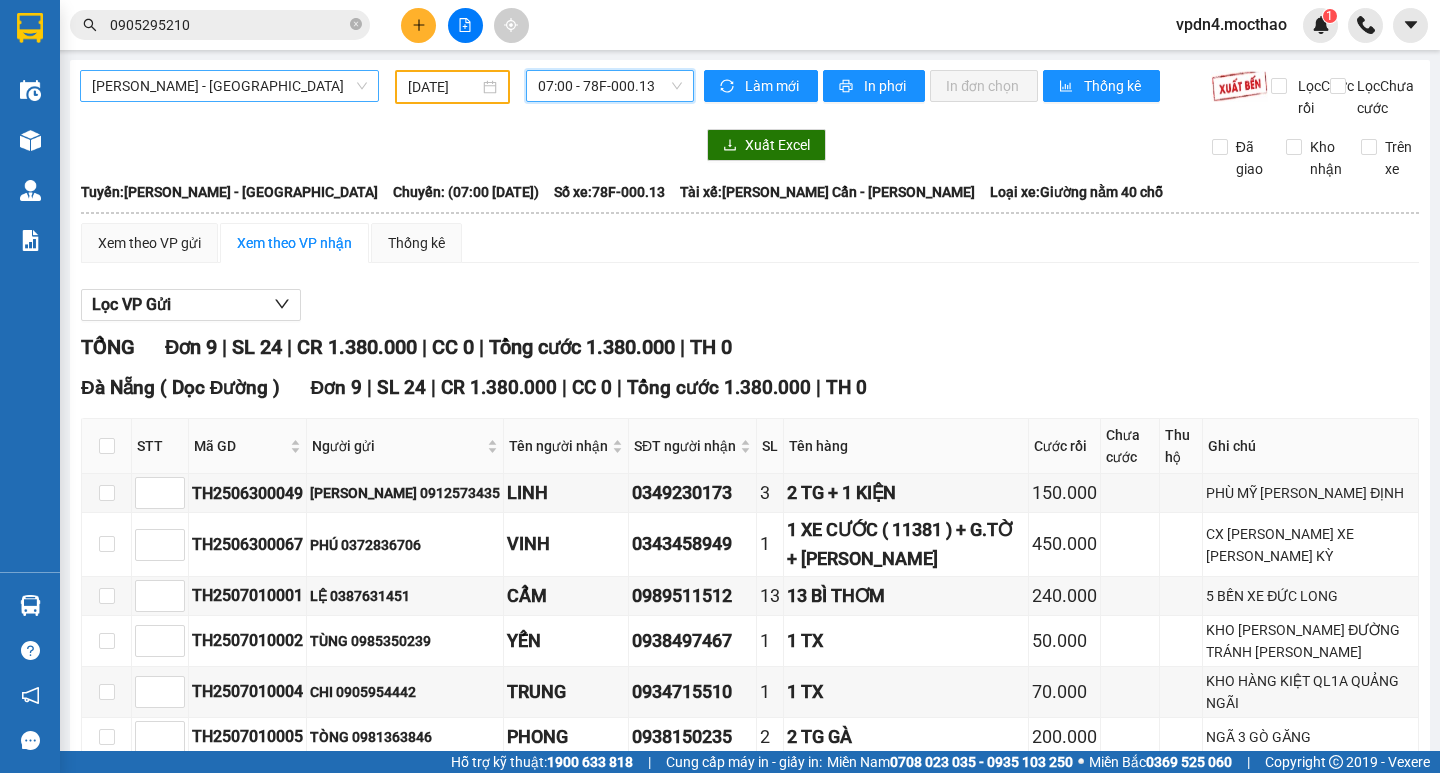 click on "07:00     - 78F-000.13" at bounding box center (610, 86) 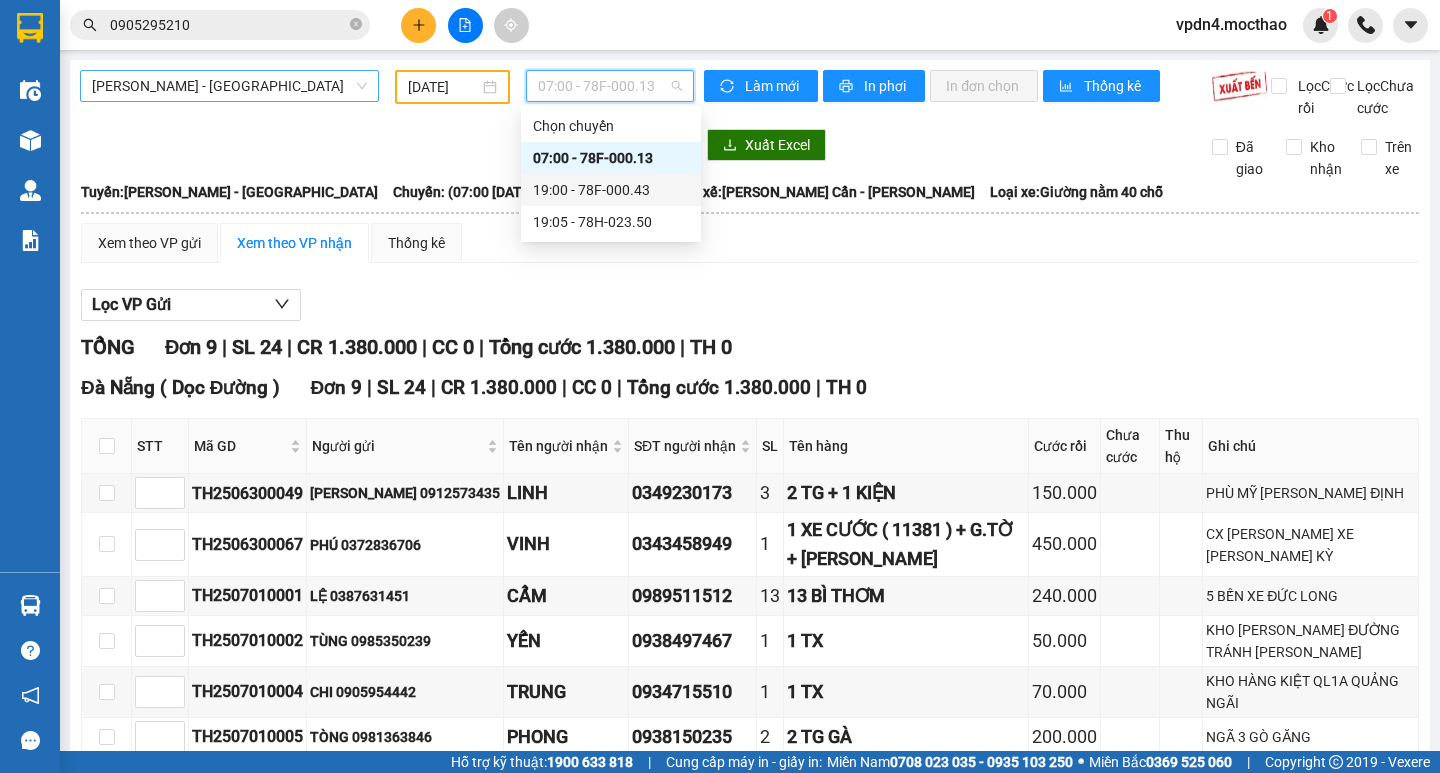 click on "19:00     - 78F-000.43" at bounding box center (611, 190) 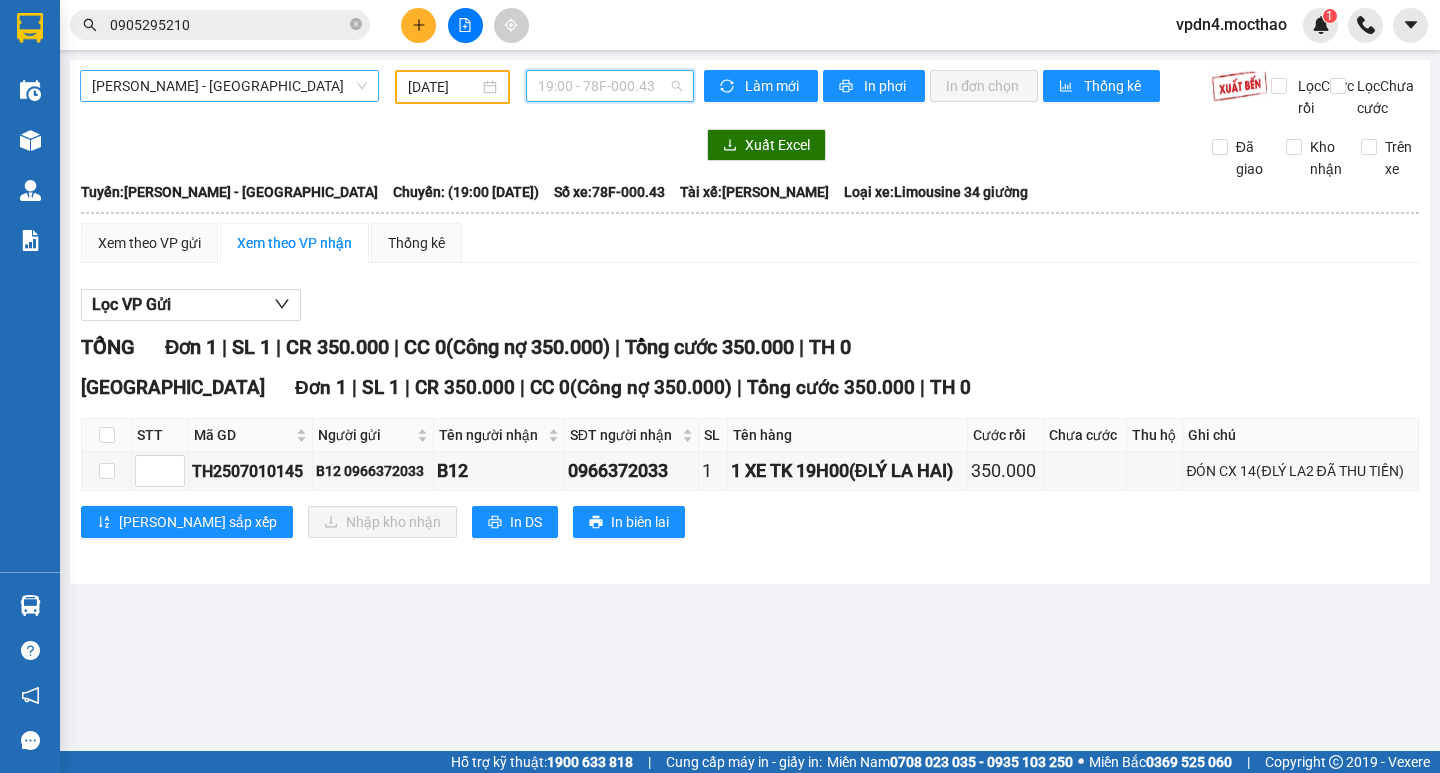 click on "19:00     - 78F-000.43" at bounding box center (610, 86) 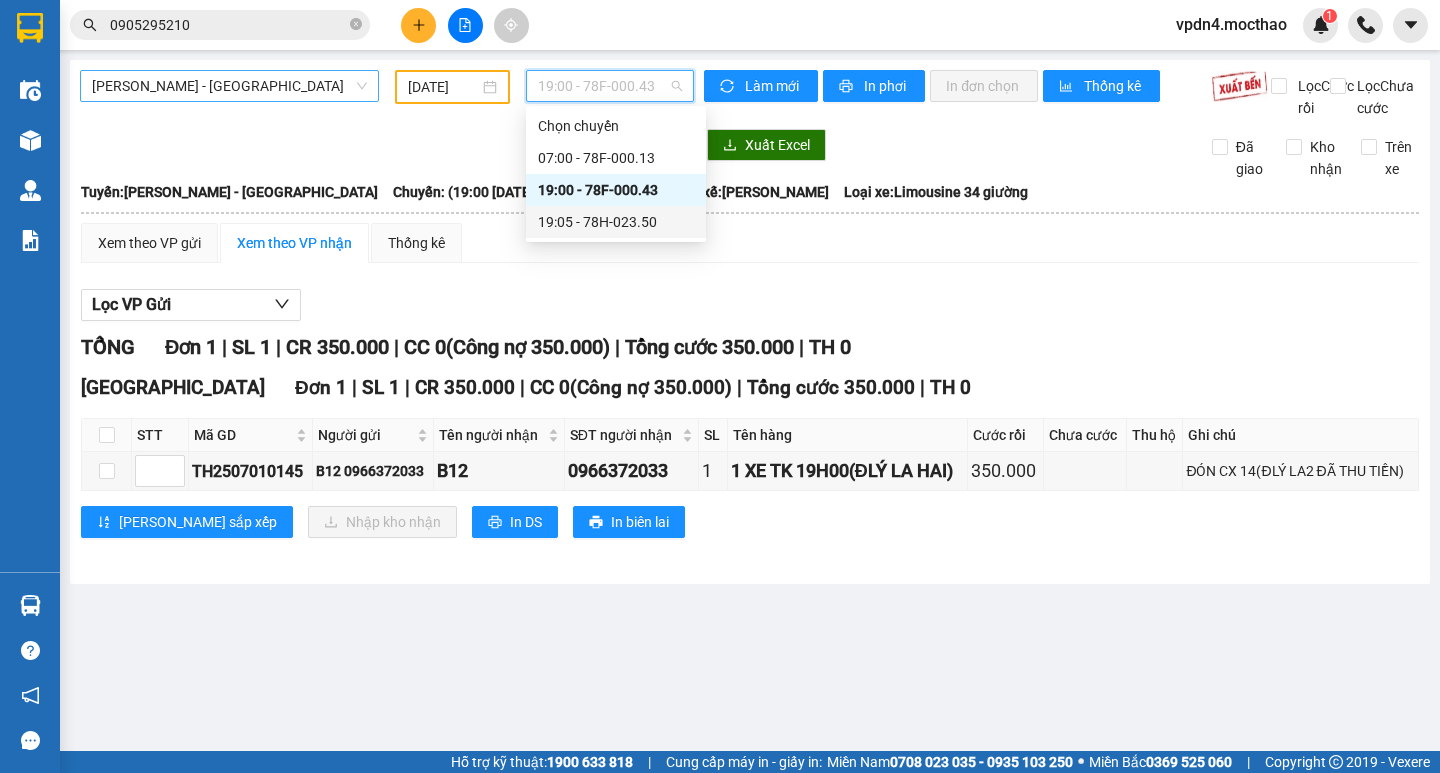 click on "19:05     - 78H-023.50" at bounding box center [616, 222] 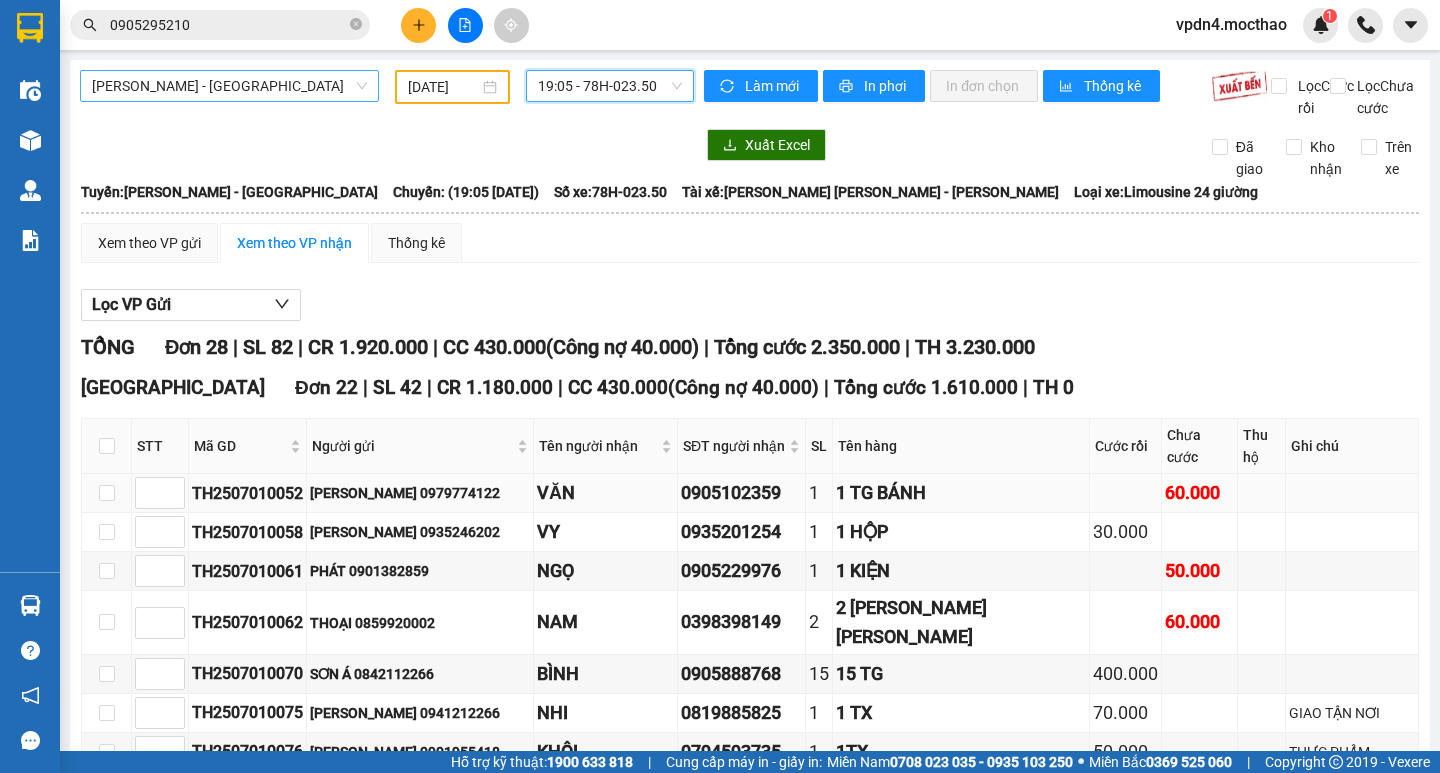 click on "60.000" at bounding box center (1200, 493) 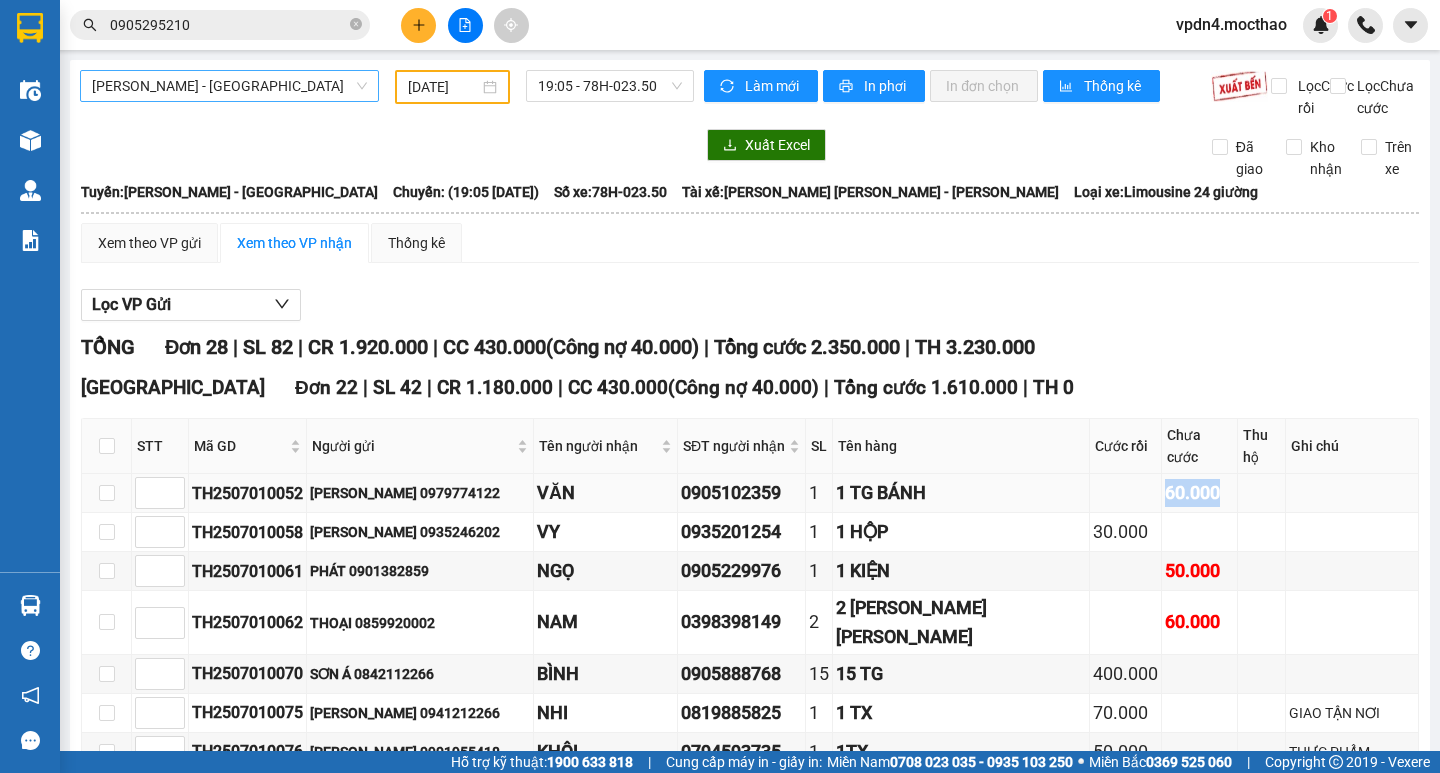 click on "60.000" at bounding box center [1200, 493] 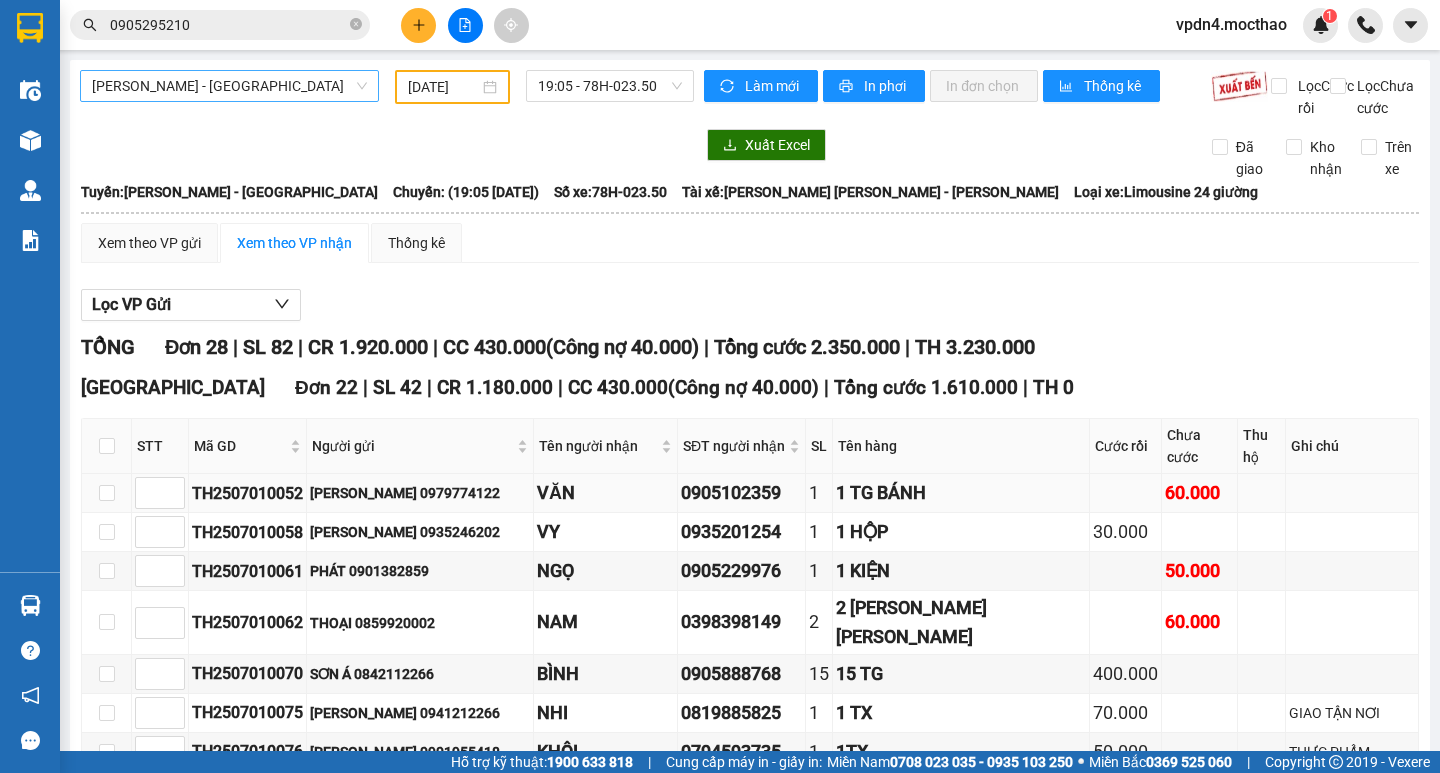 click on "1 TG BÁNH" at bounding box center (961, 493) 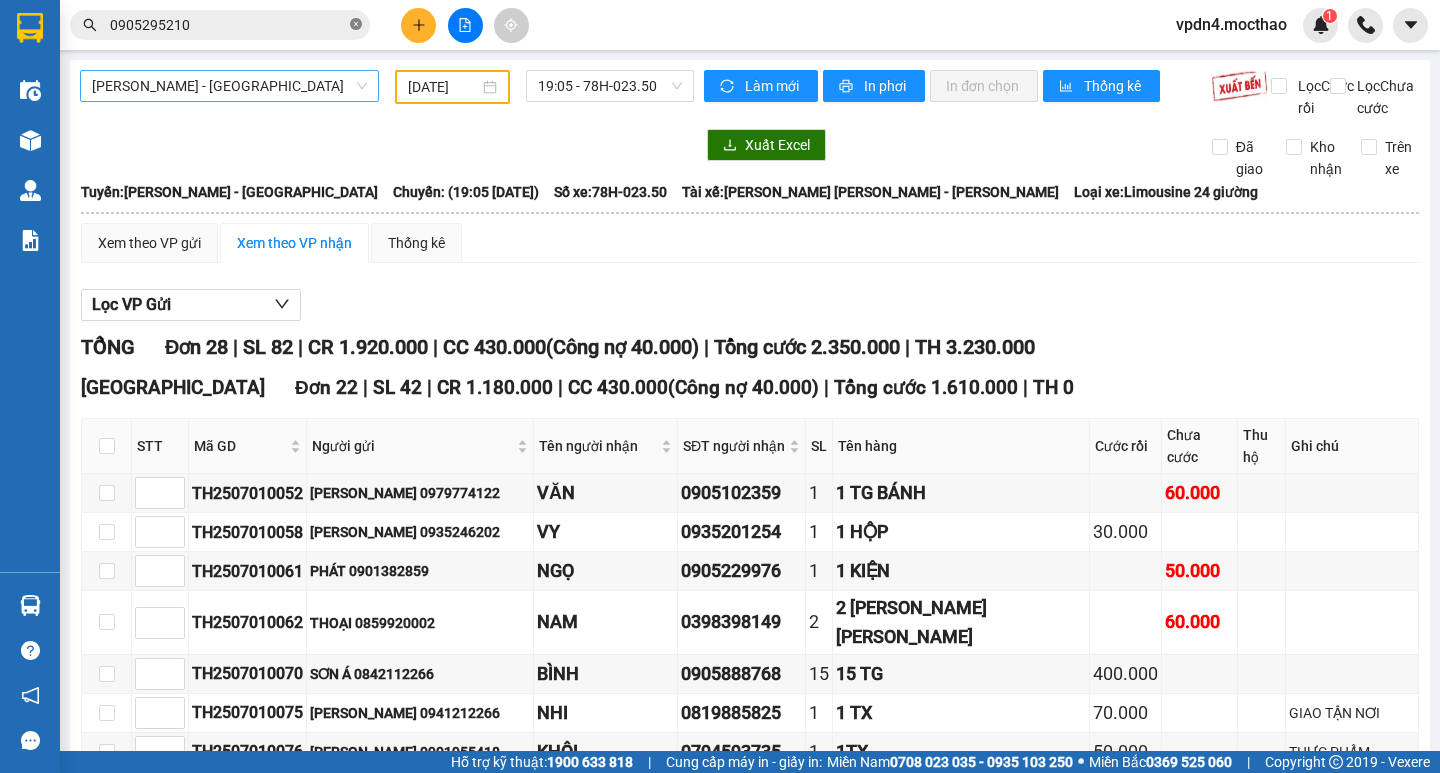 click 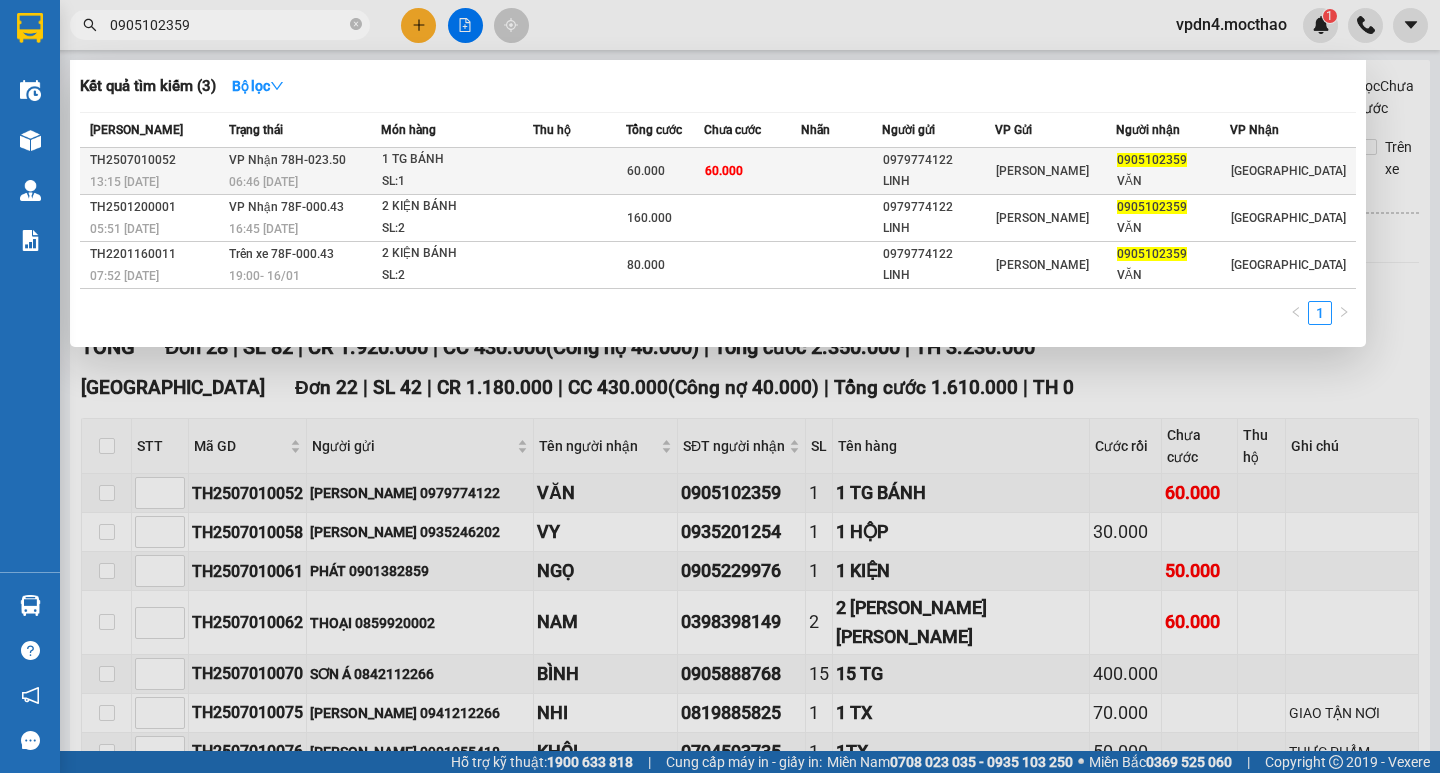 type on "0905102359" 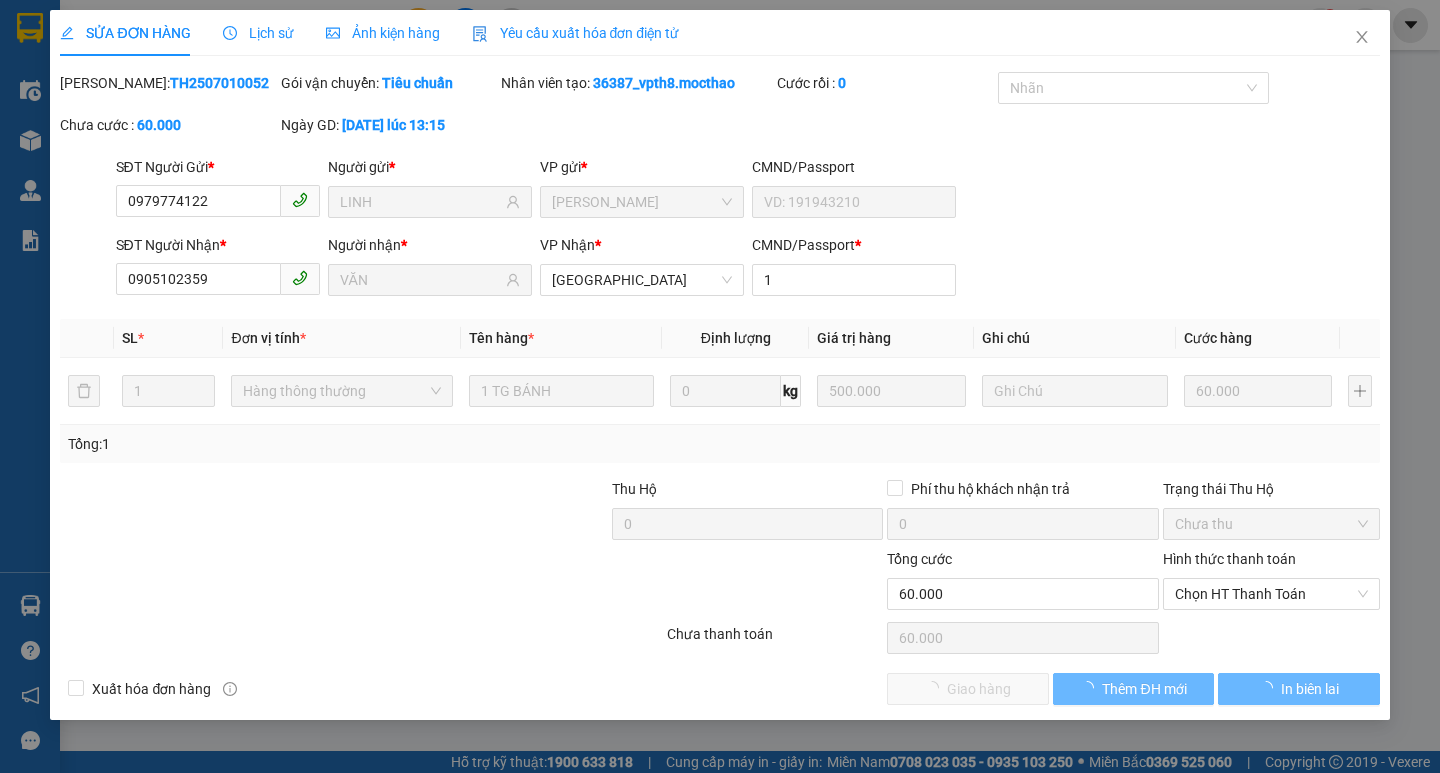 type on "0979774122" 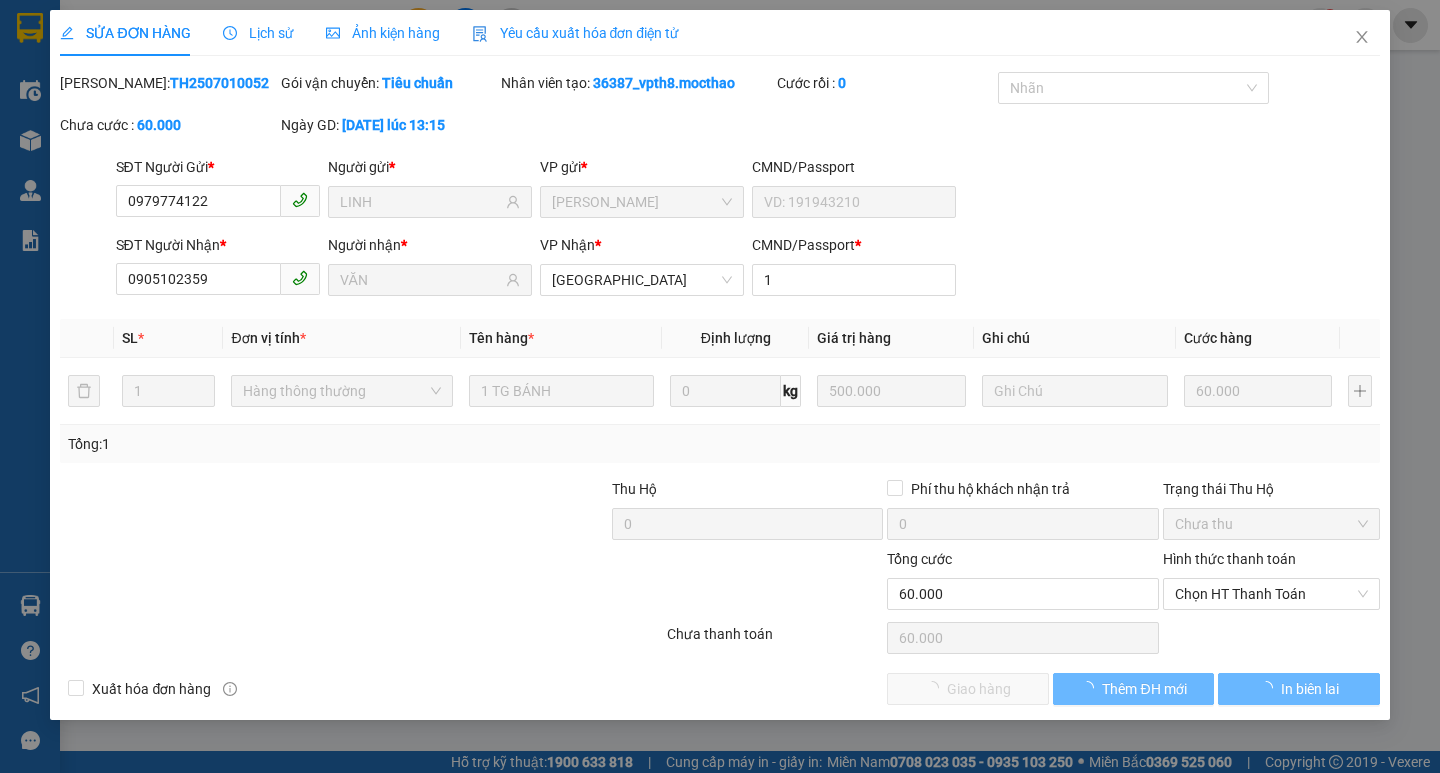 type on "LINH" 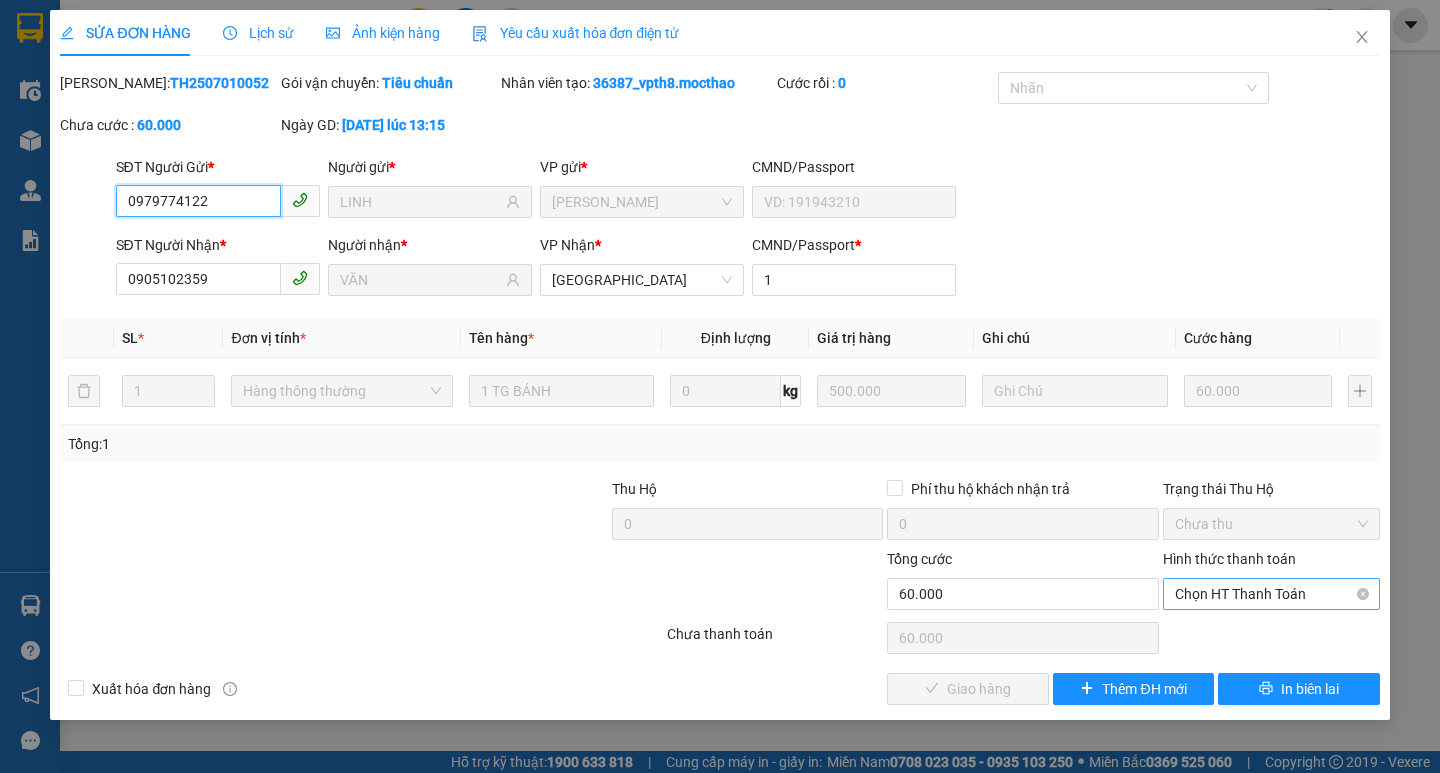 click on "Chọn HT Thanh Toán" at bounding box center [1271, 594] 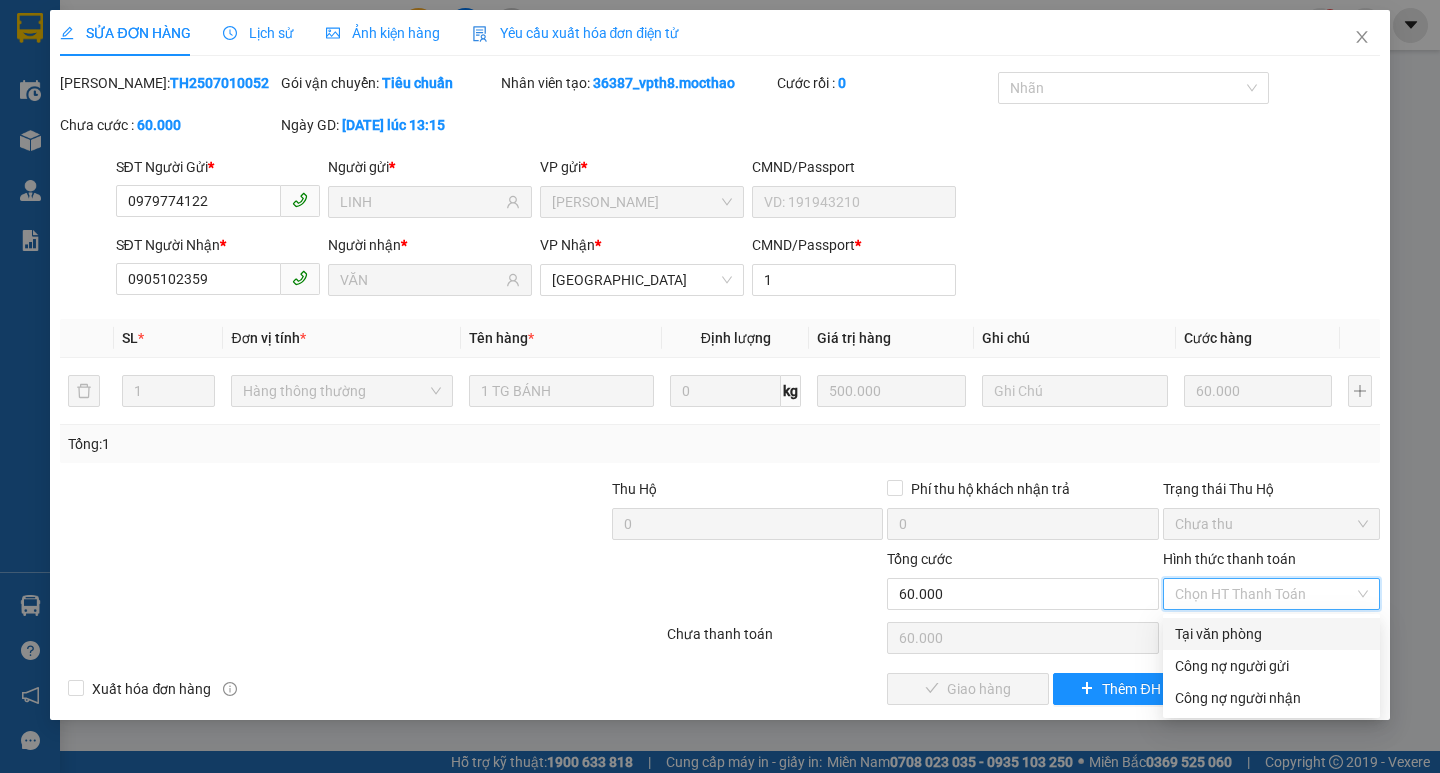 click on "Tại văn phòng" at bounding box center [1271, 634] 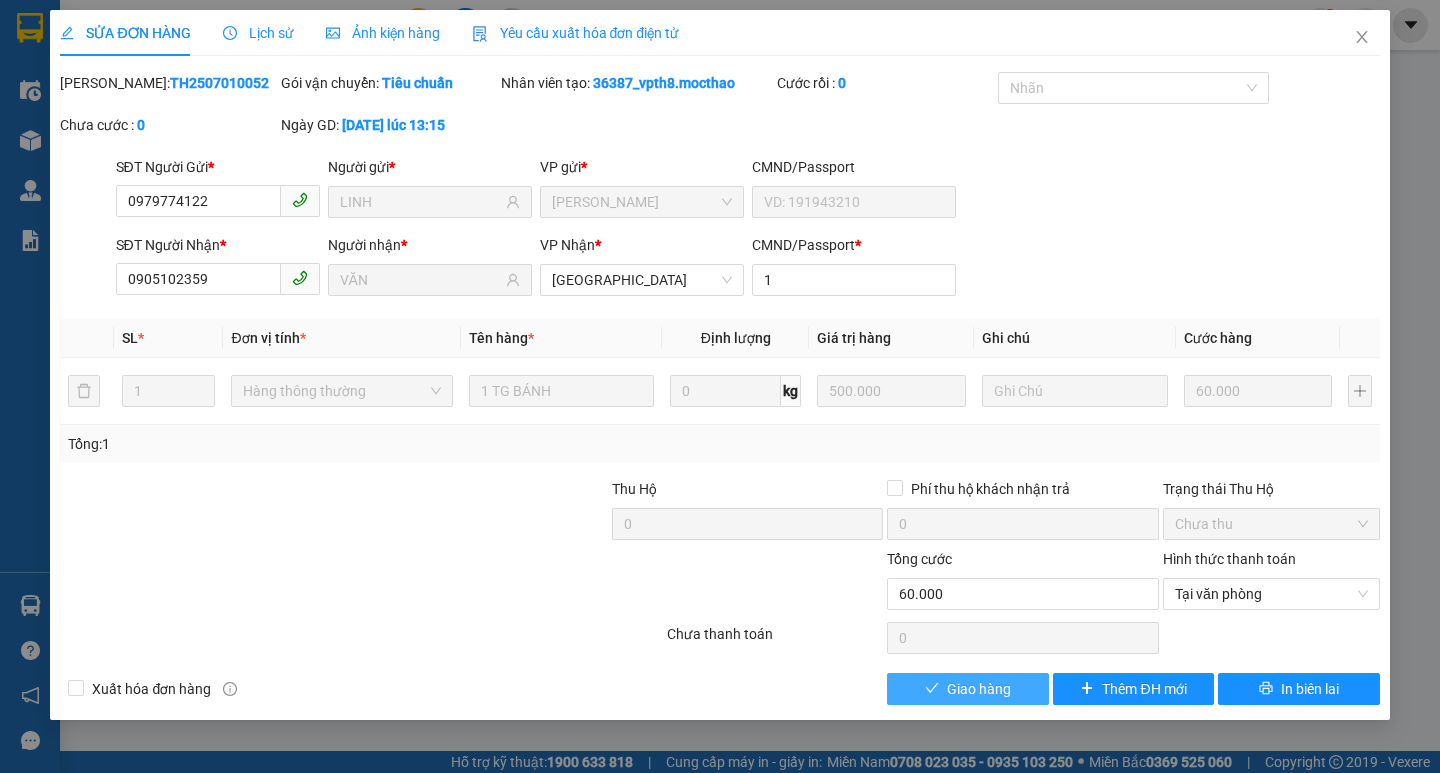 click on "Giao hàng" at bounding box center [979, 689] 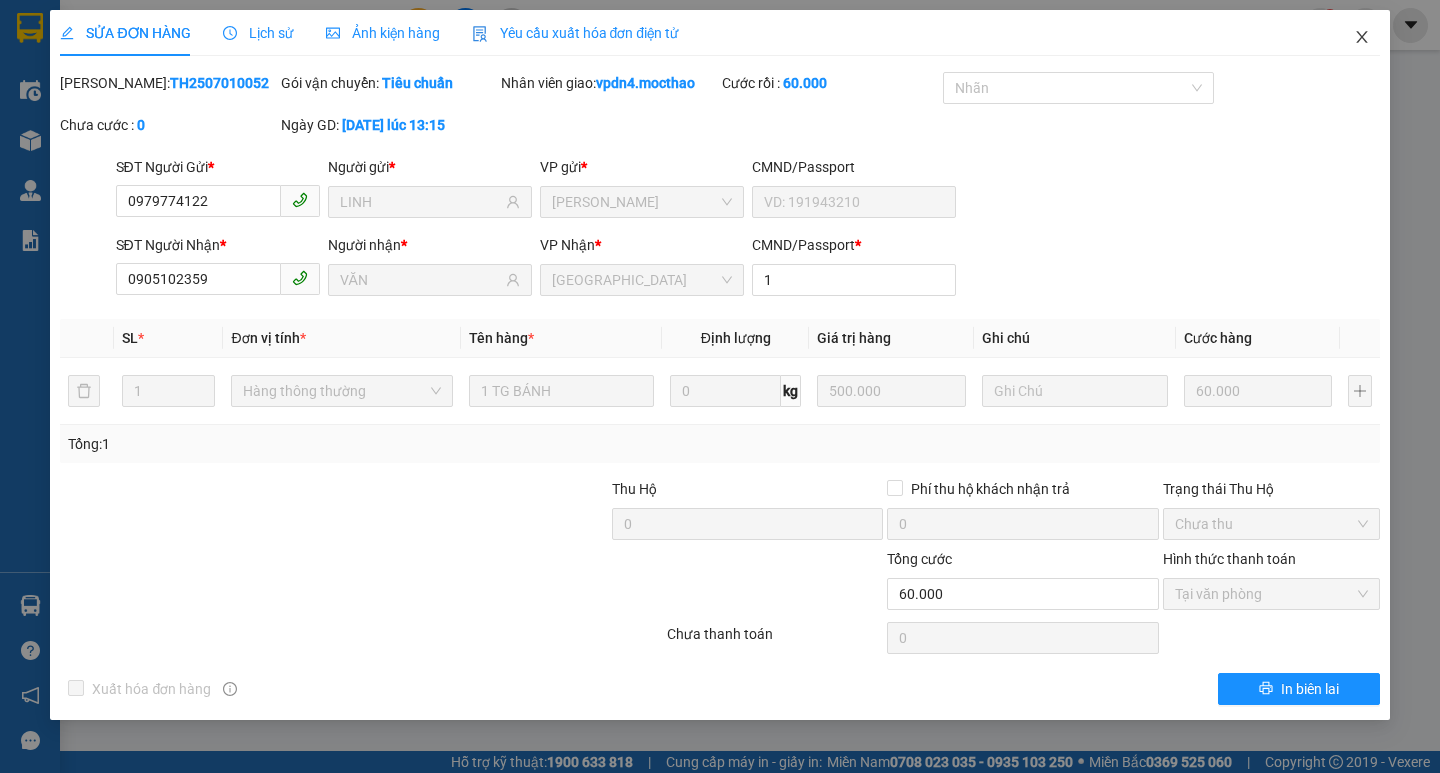 click at bounding box center (1362, 38) 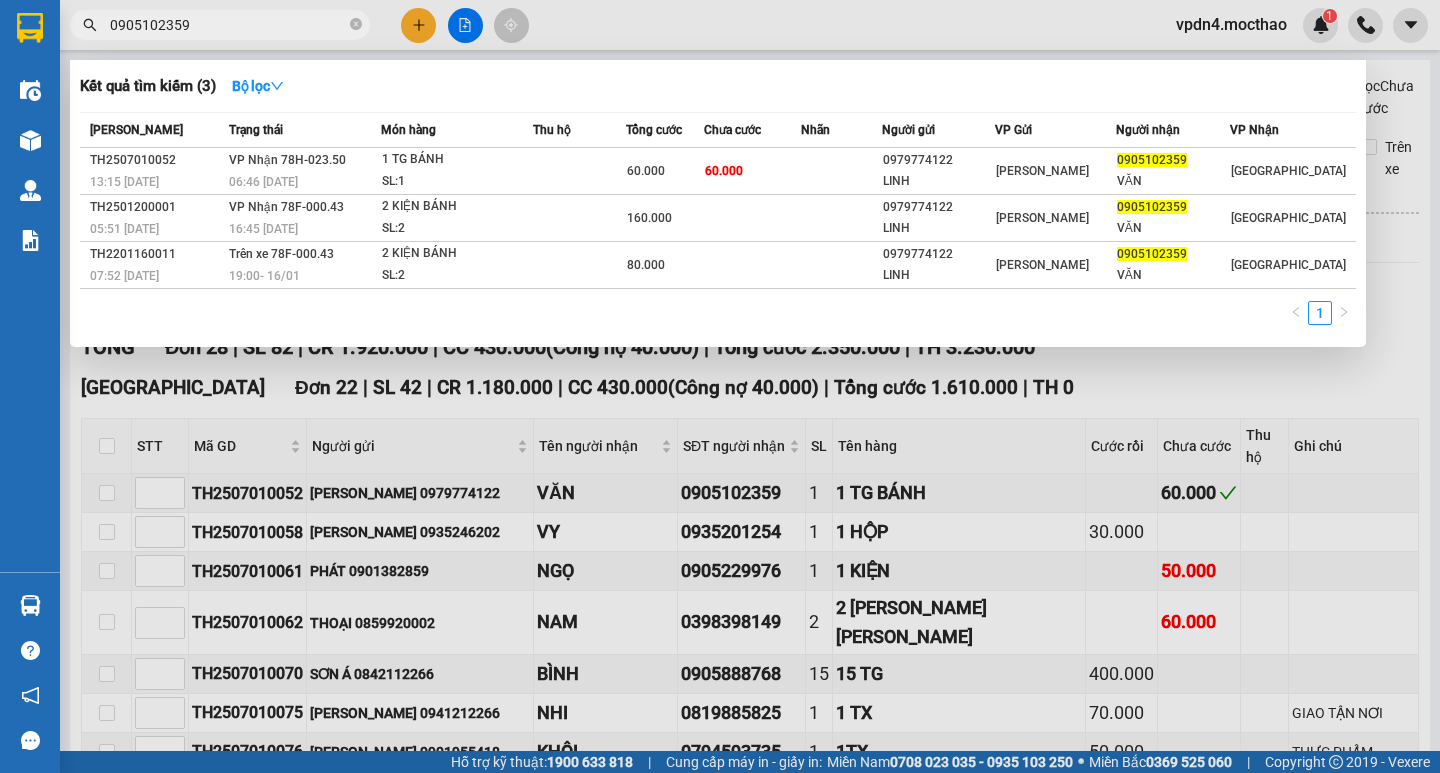 click on "0905102359" at bounding box center [228, 25] 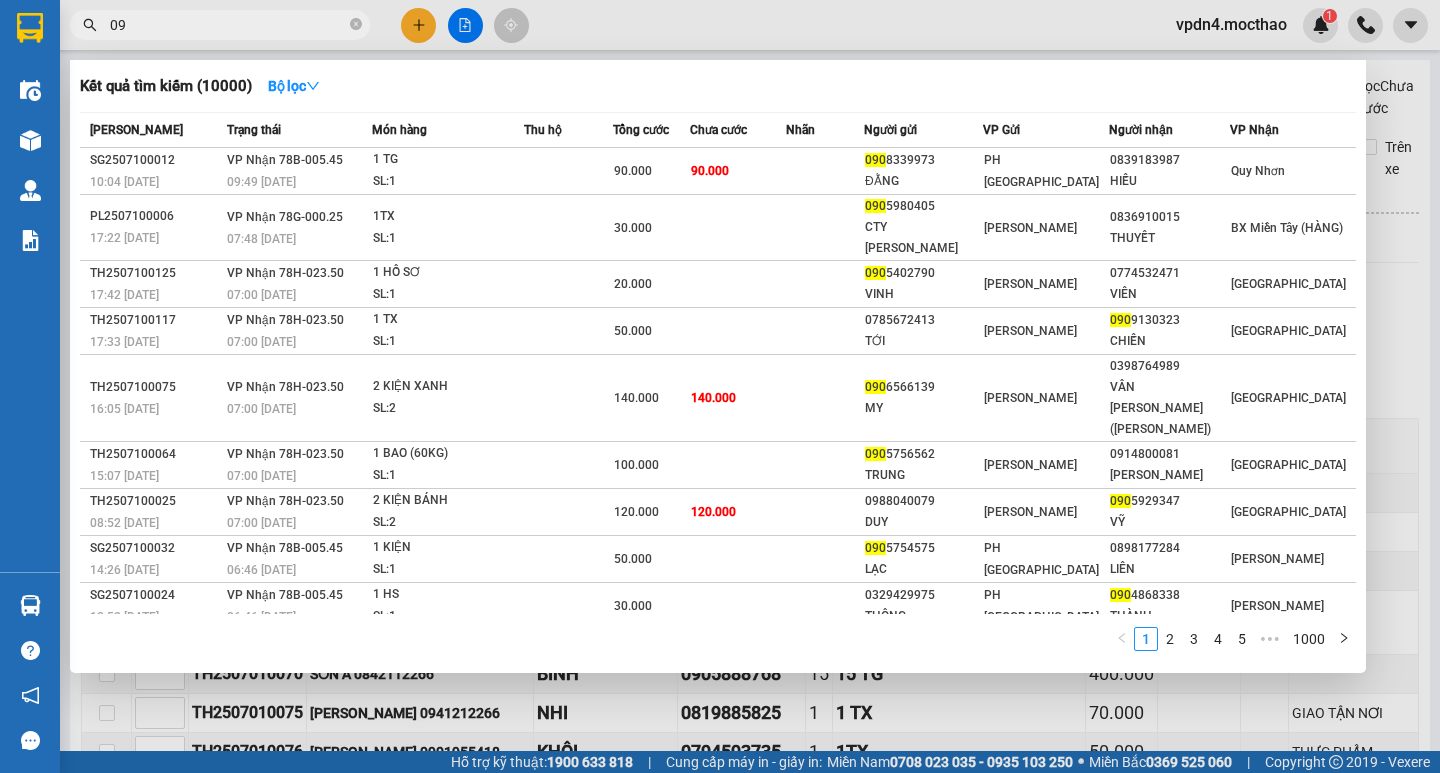 type on "0" 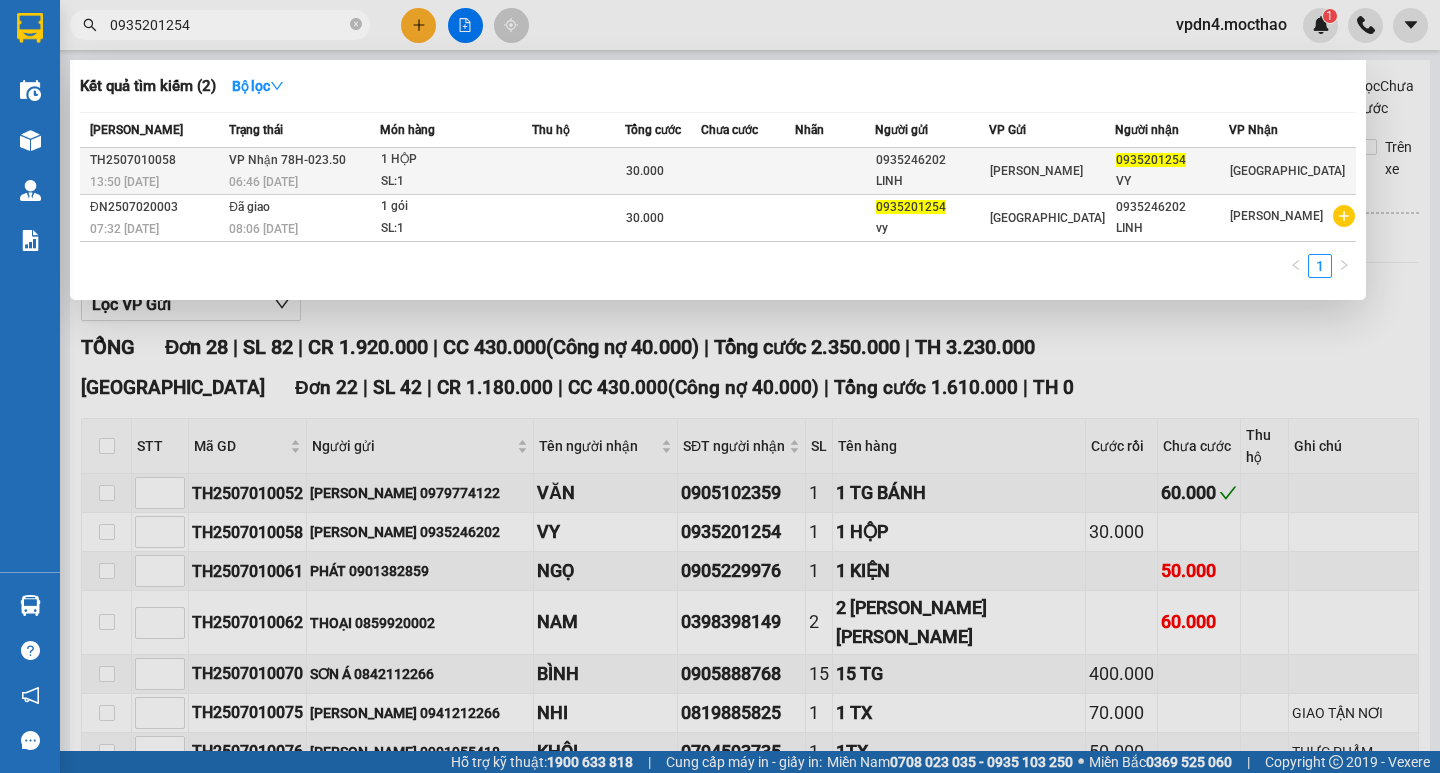 type on "0935201254" 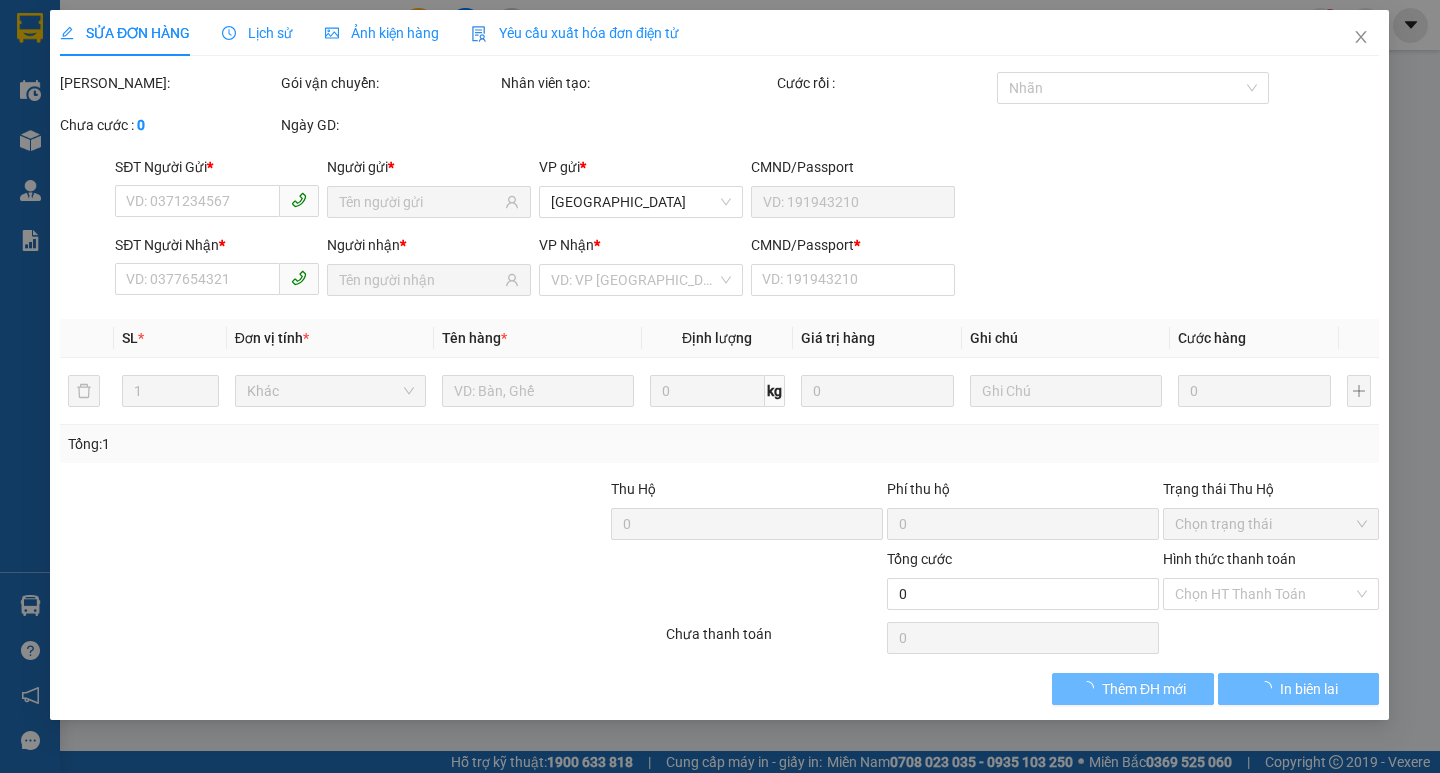 type on "0935246202" 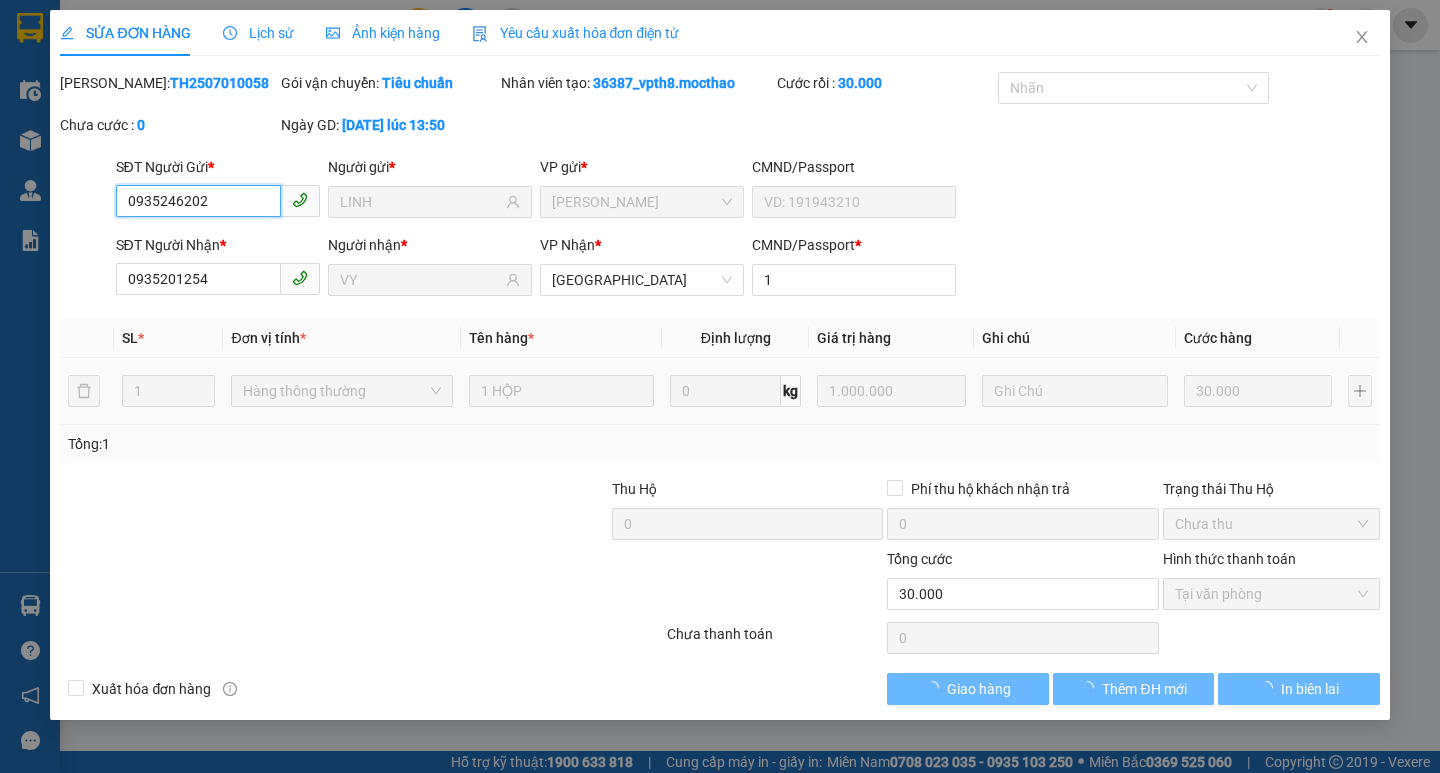 checkbox on "true" 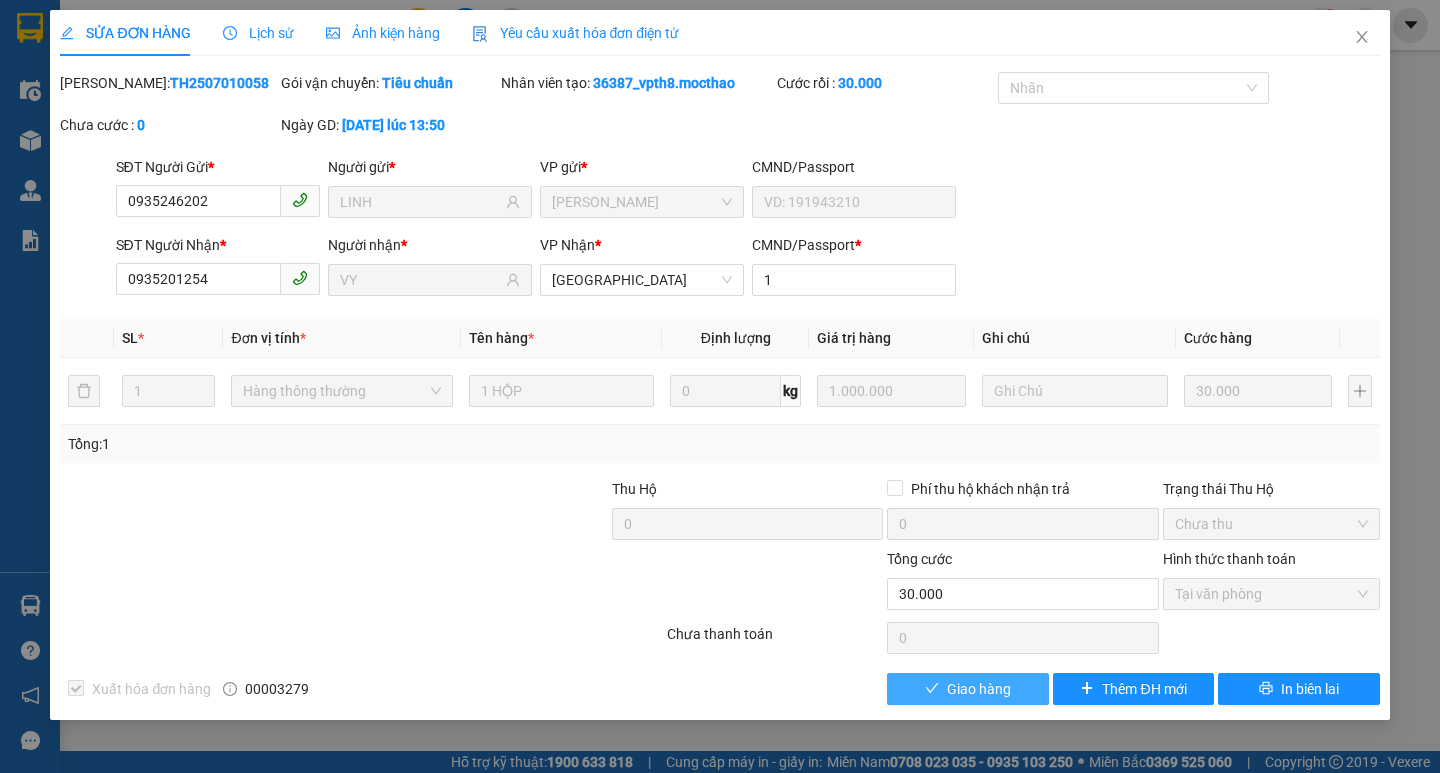 click on "Giao hàng" at bounding box center (979, 689) 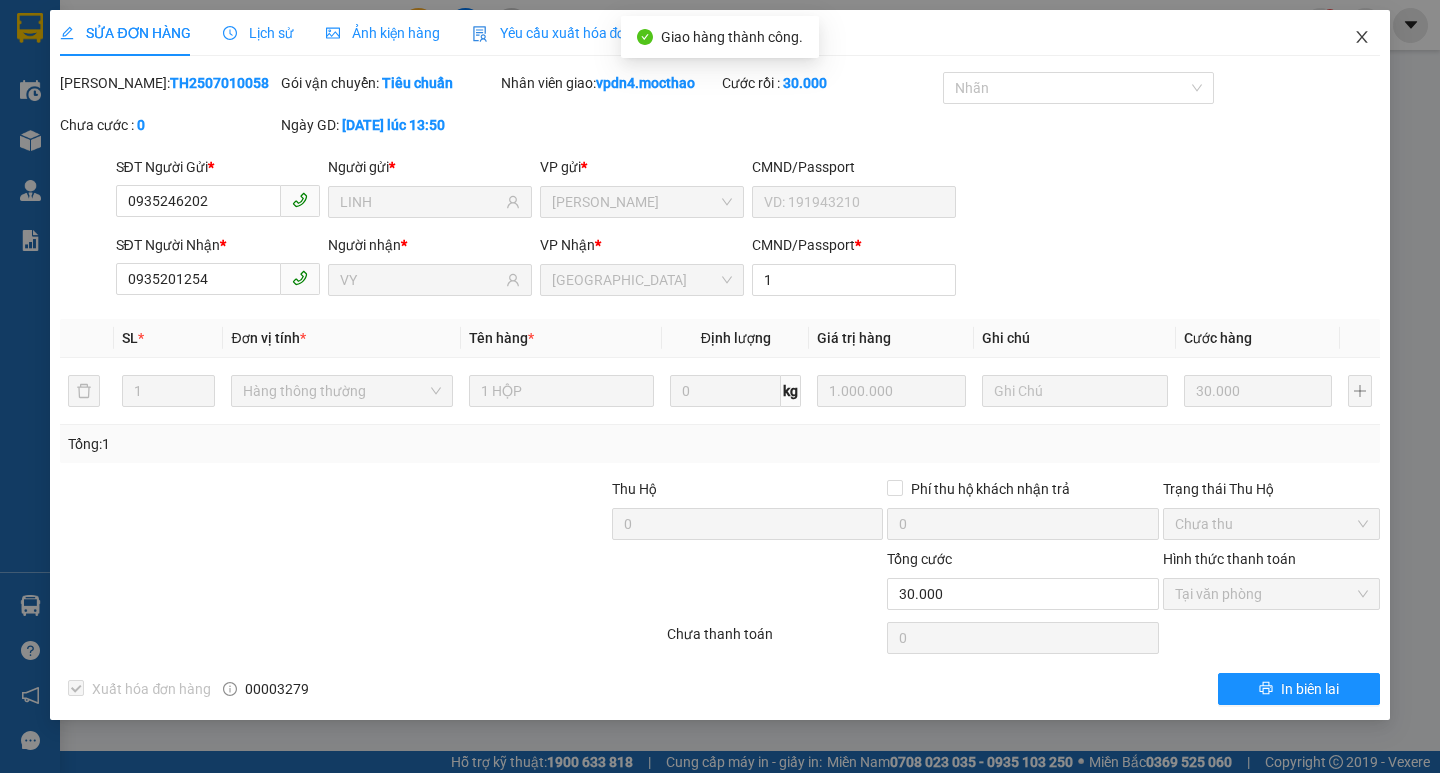 click 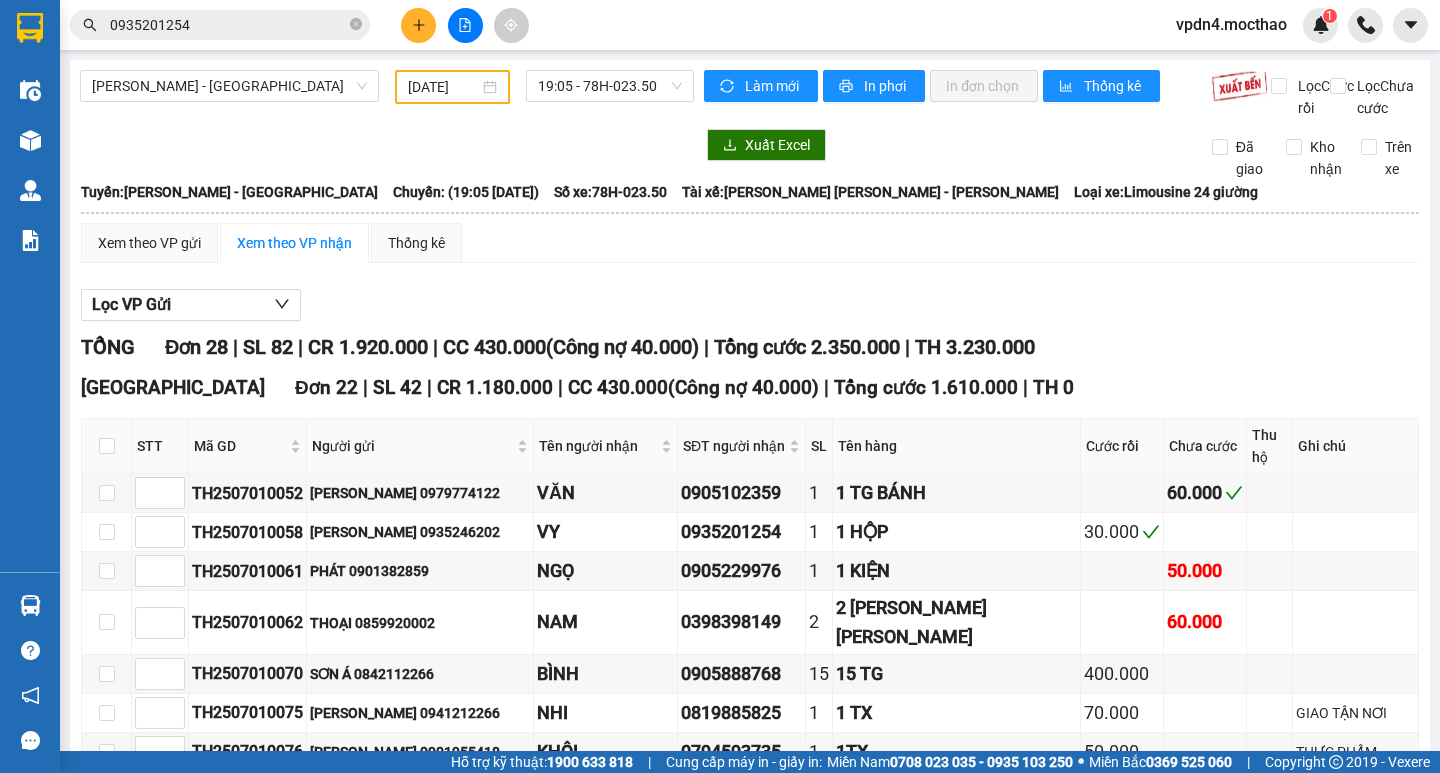 click on "0935201254" at bounding box center [220, 25] 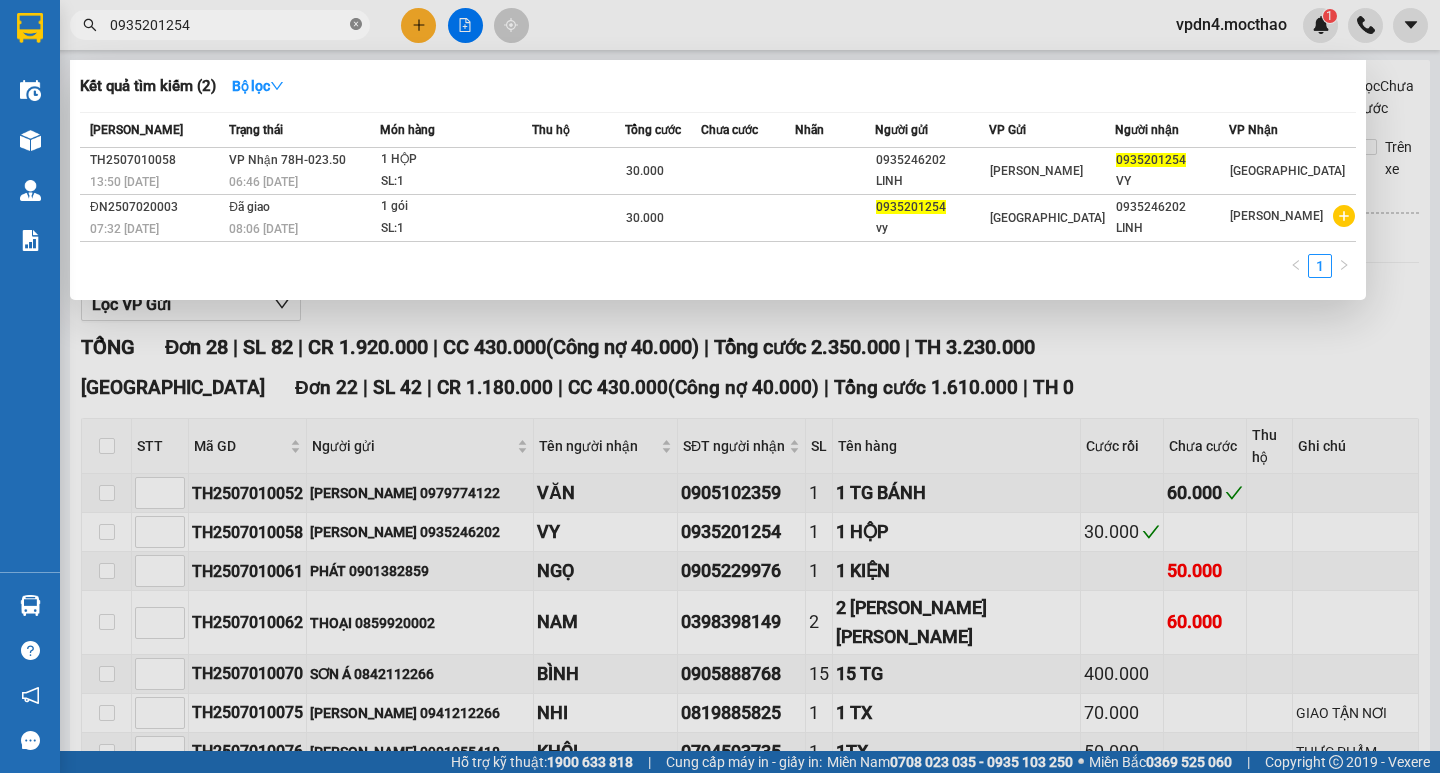 click 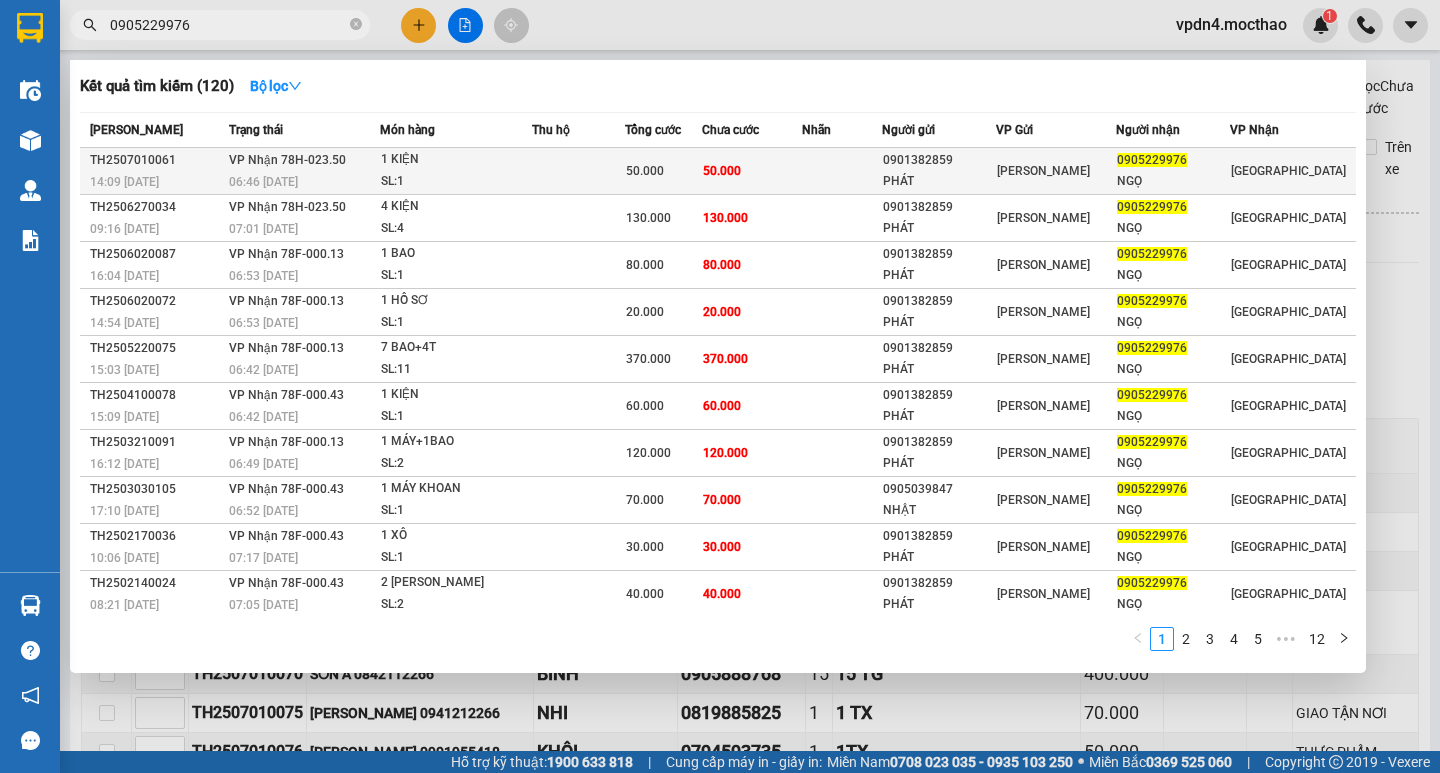 type on "0905229976" 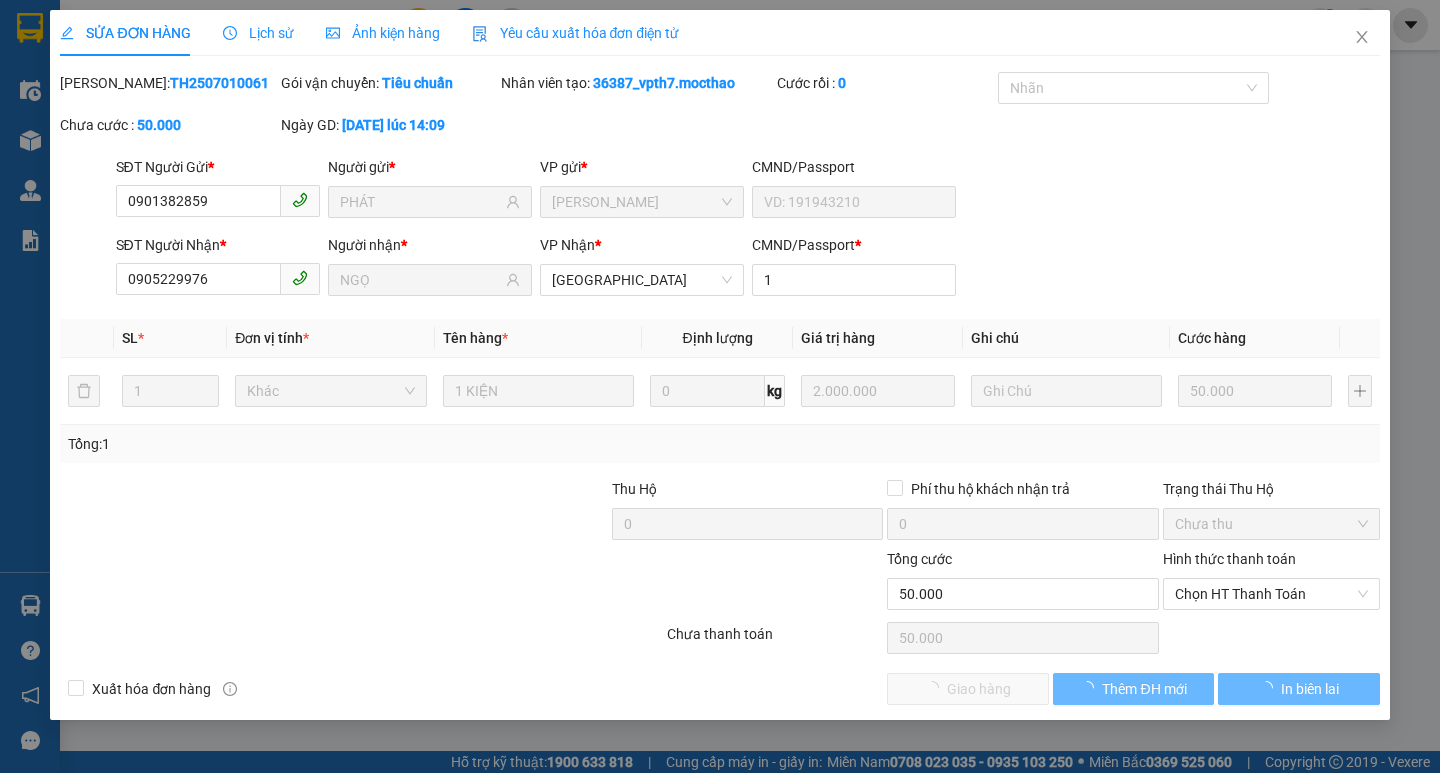 type on "0901382859" 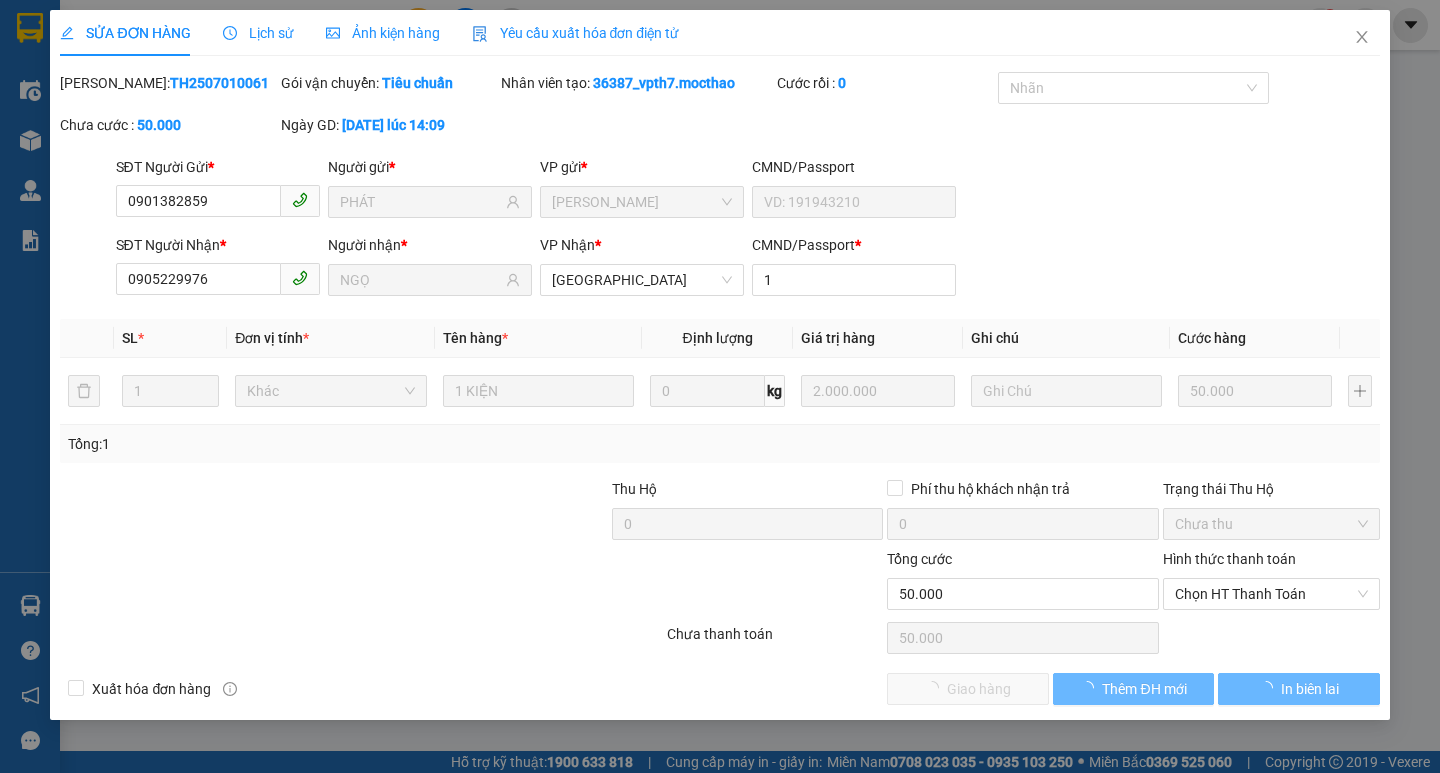type on "PHÁT" 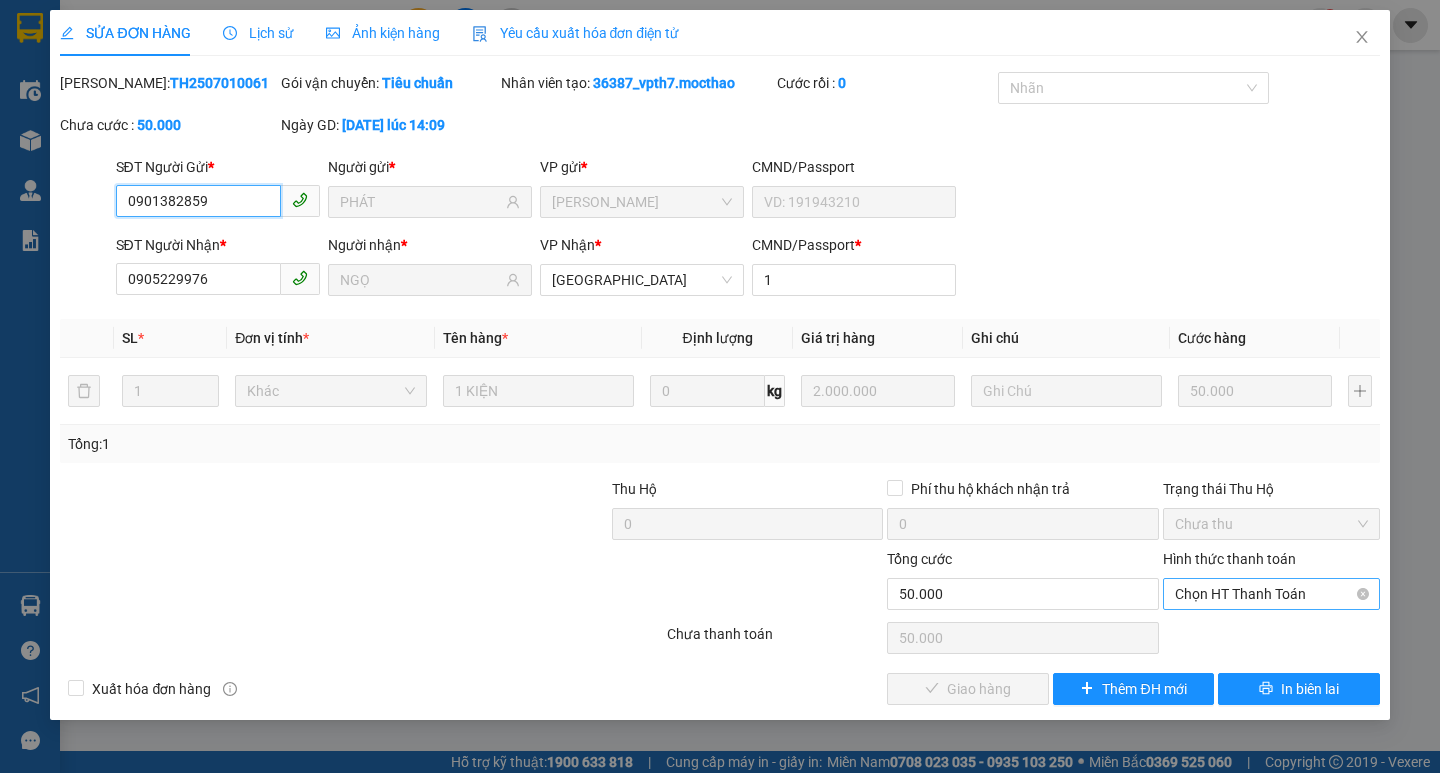 click on "Chọn HT Thanh Toán" at bounding box center (1271, 594) 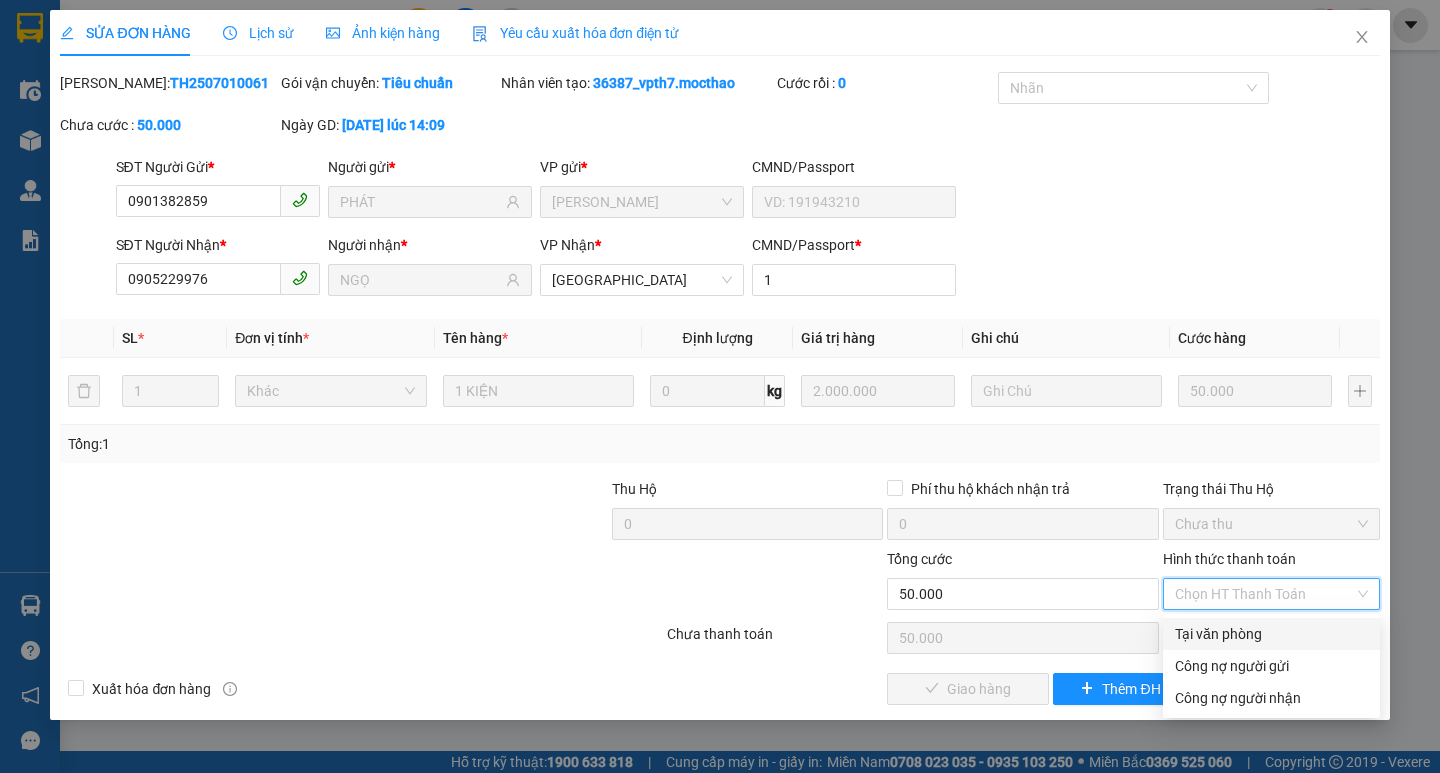 click on "Tại văn phòng" at bounding box center (1271, 634) 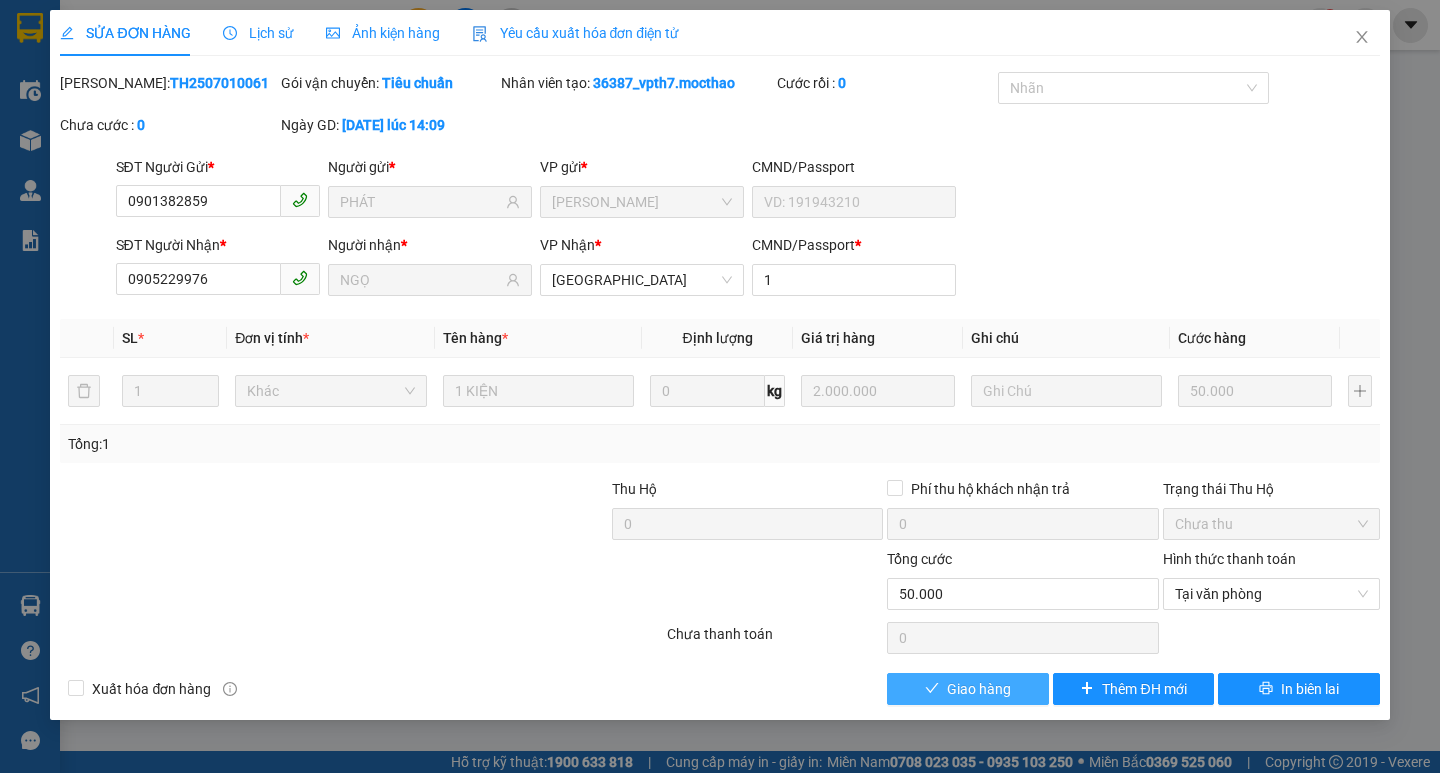 click on "Giao hàng" at bounding box center [979, 689] 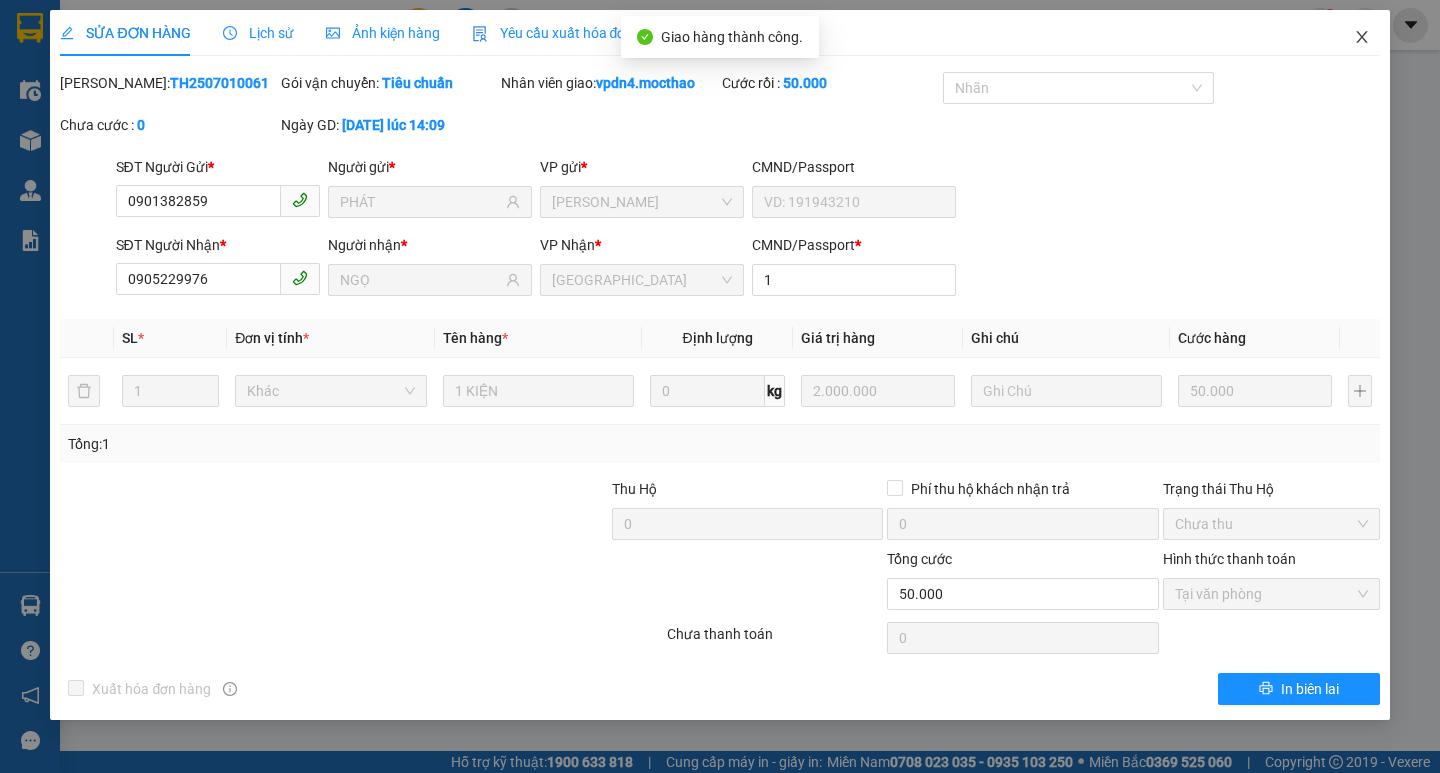 click 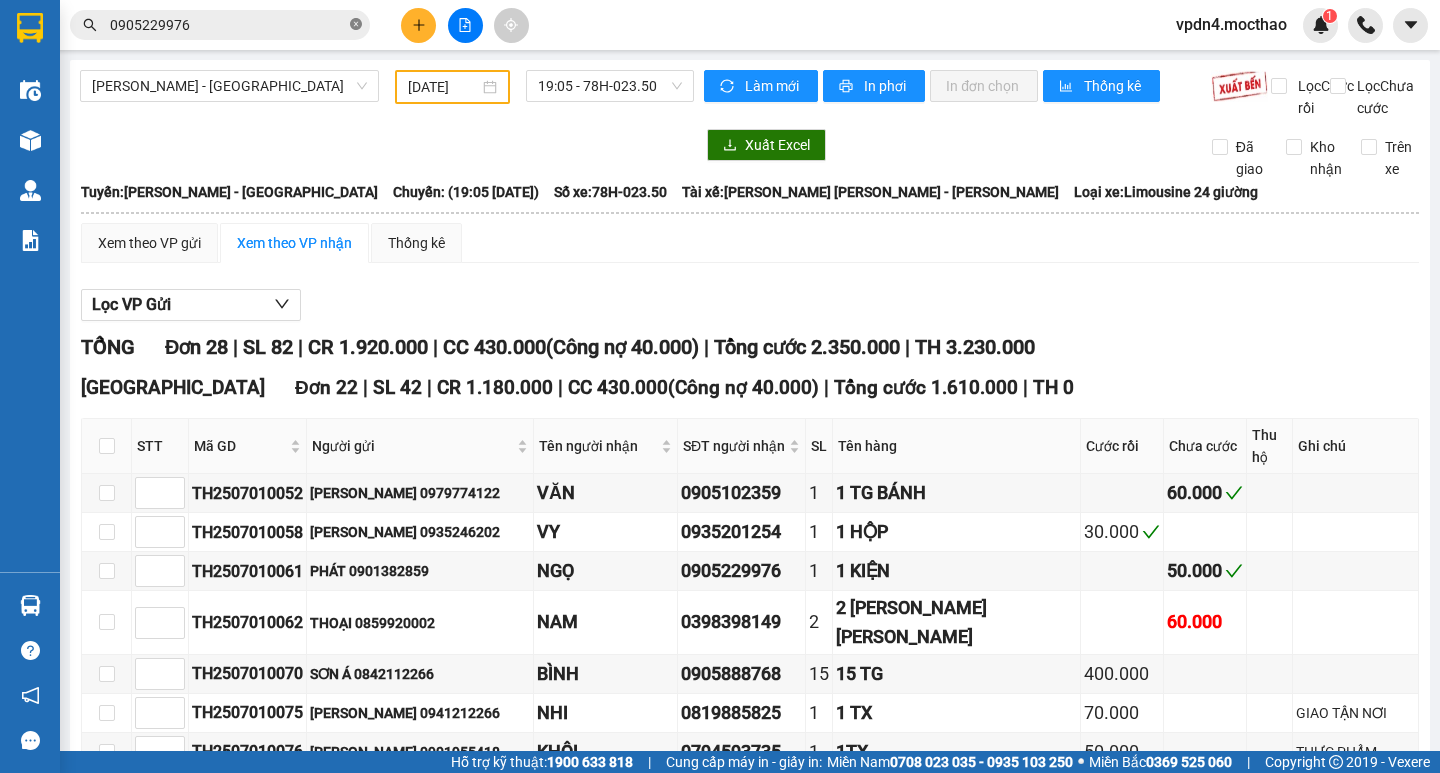 click at bounding box center (356, 25) 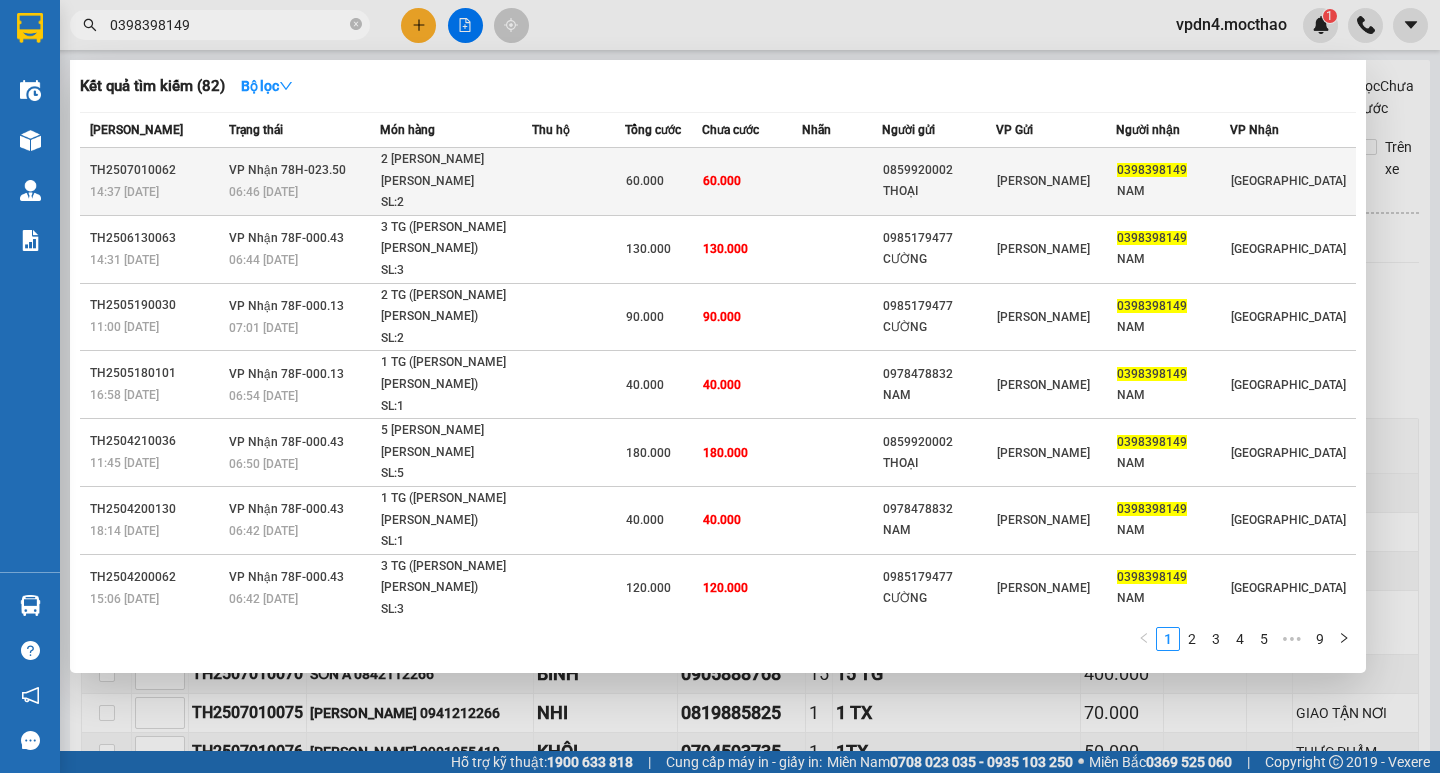 type on "0398398149" 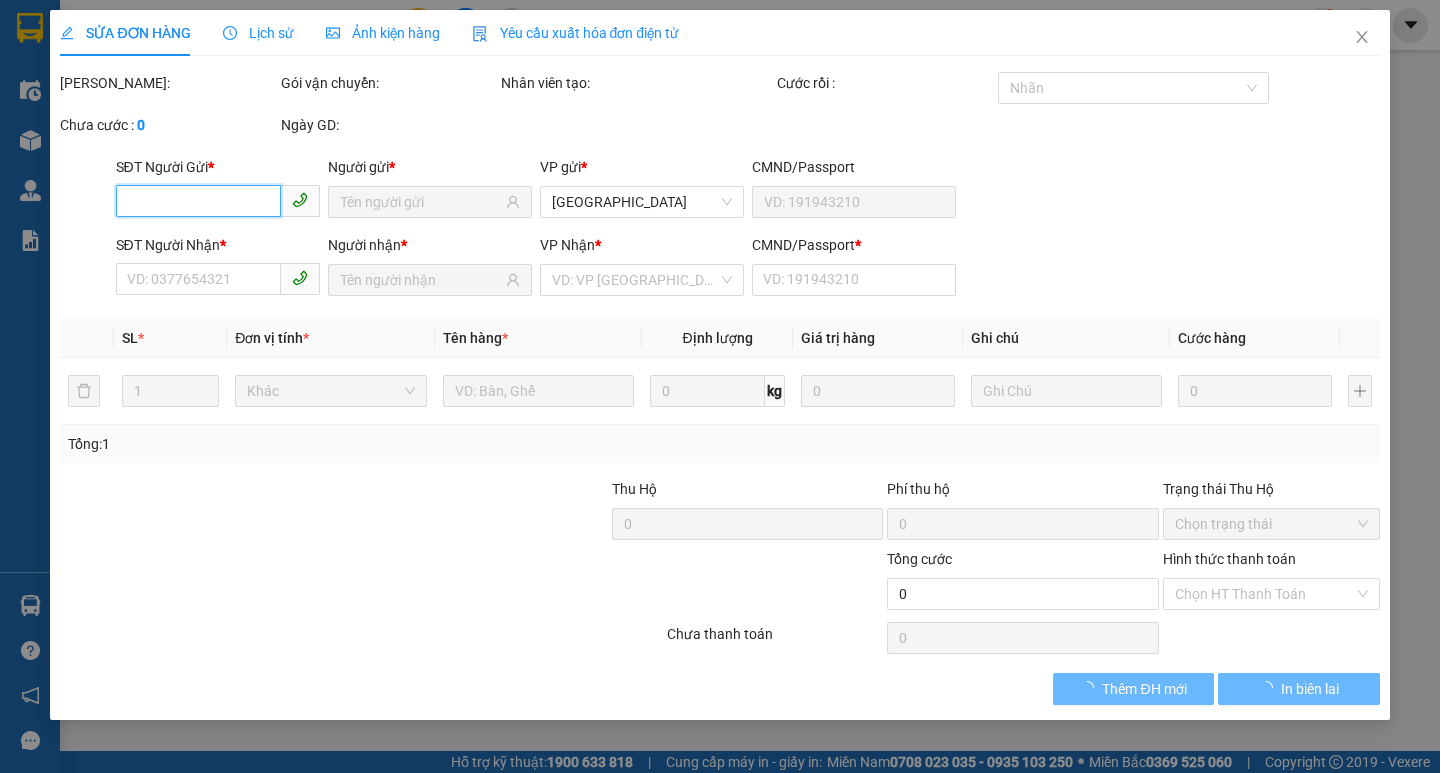 type on "0859920002" 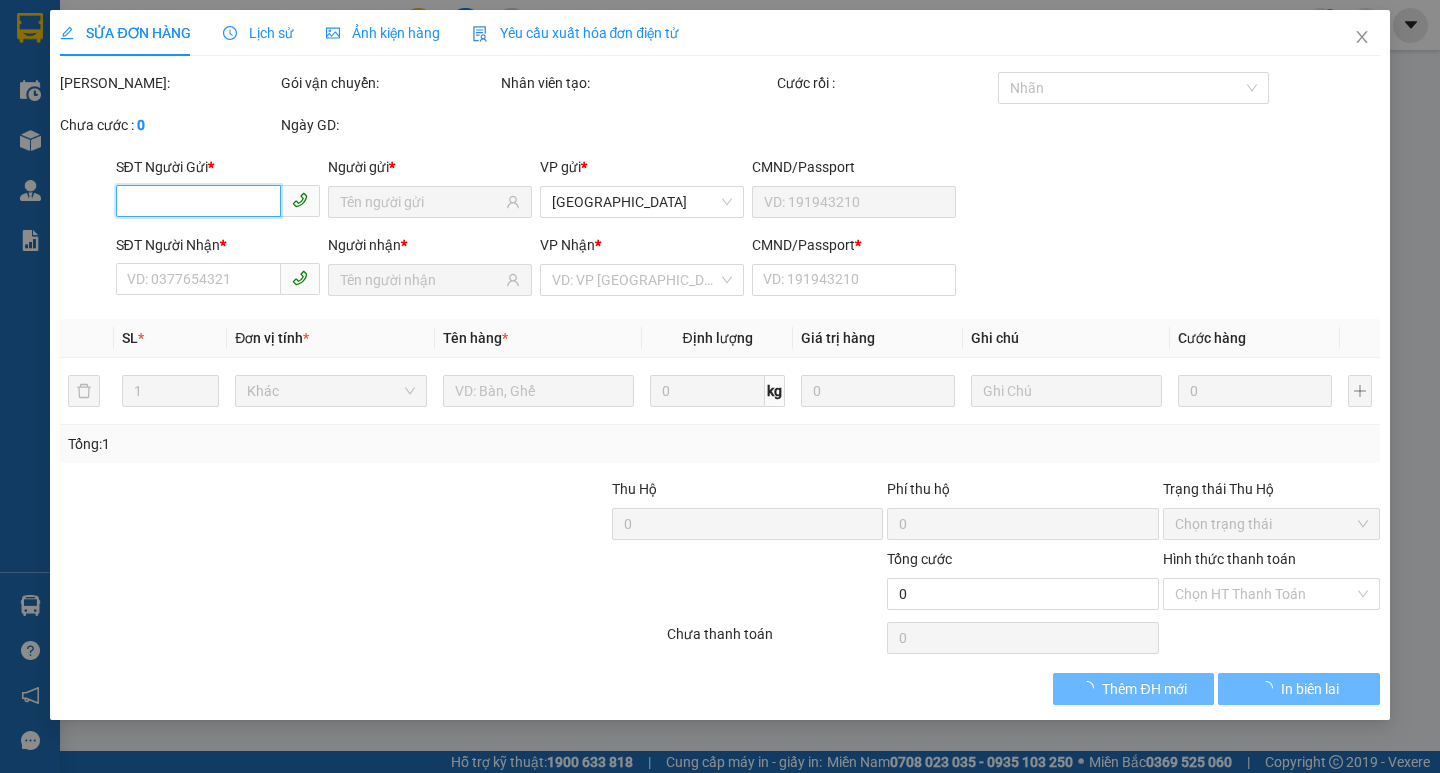 type on "THOẠI" 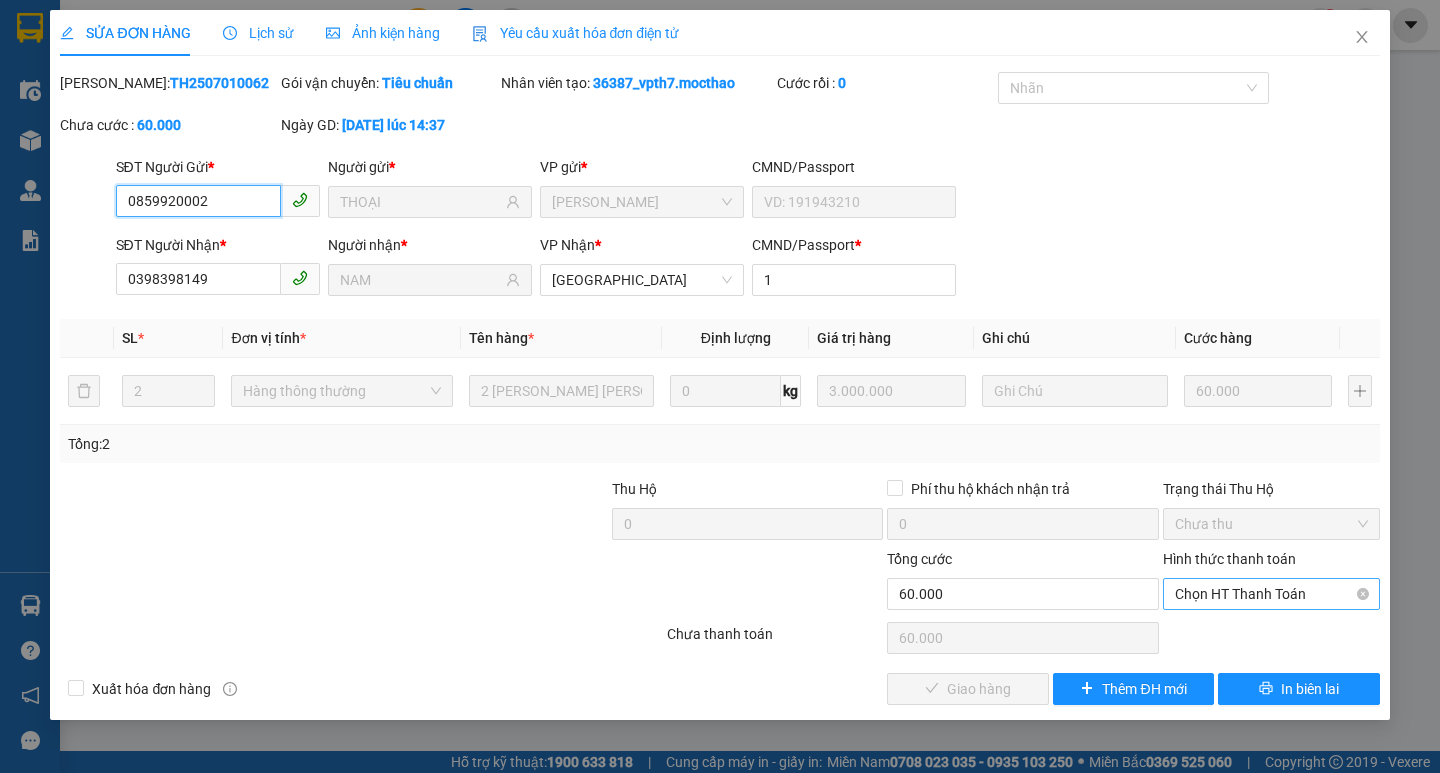 click on "Chọn HT Thanh Toán" at bounding box center [1271, 594] 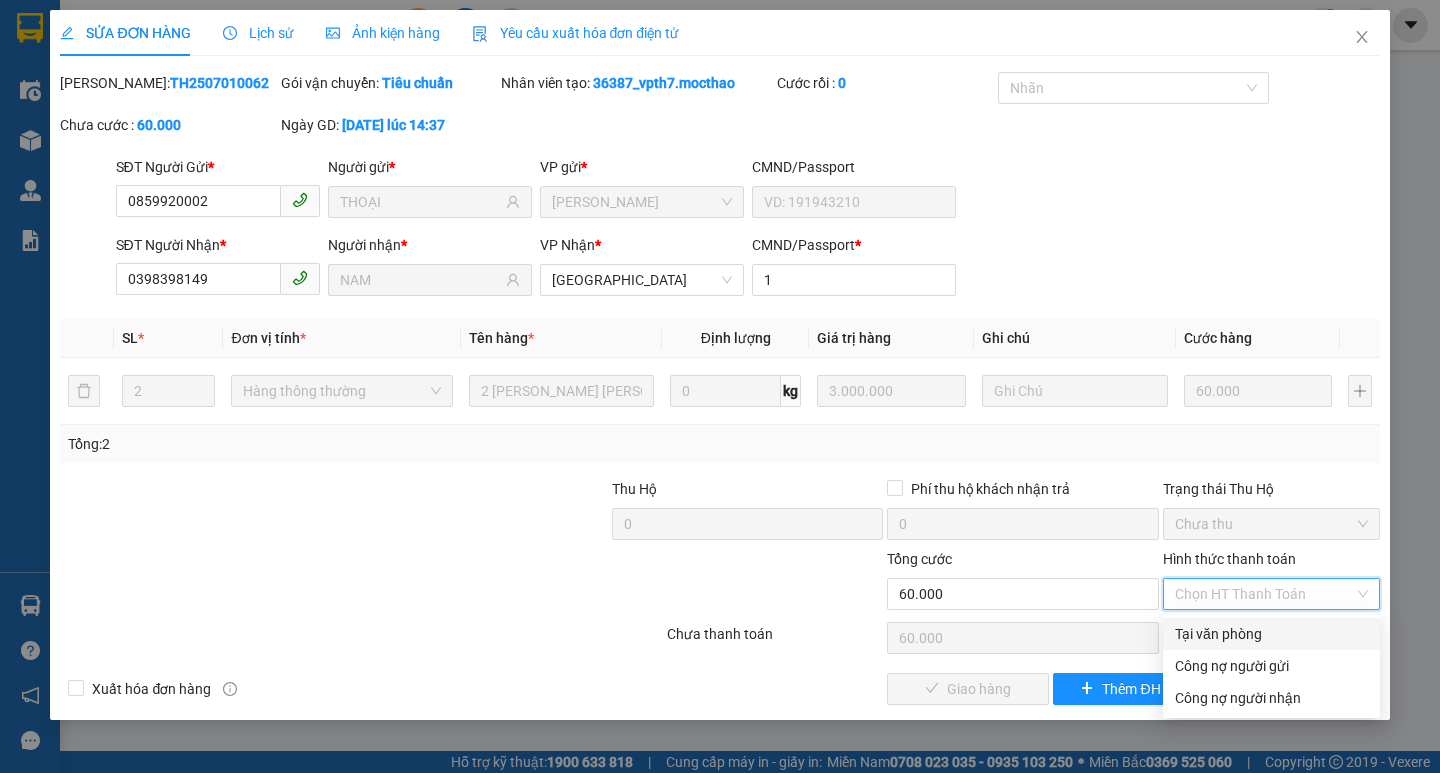 click on "Tại văn phòng" at bounding box center [1271, 634] 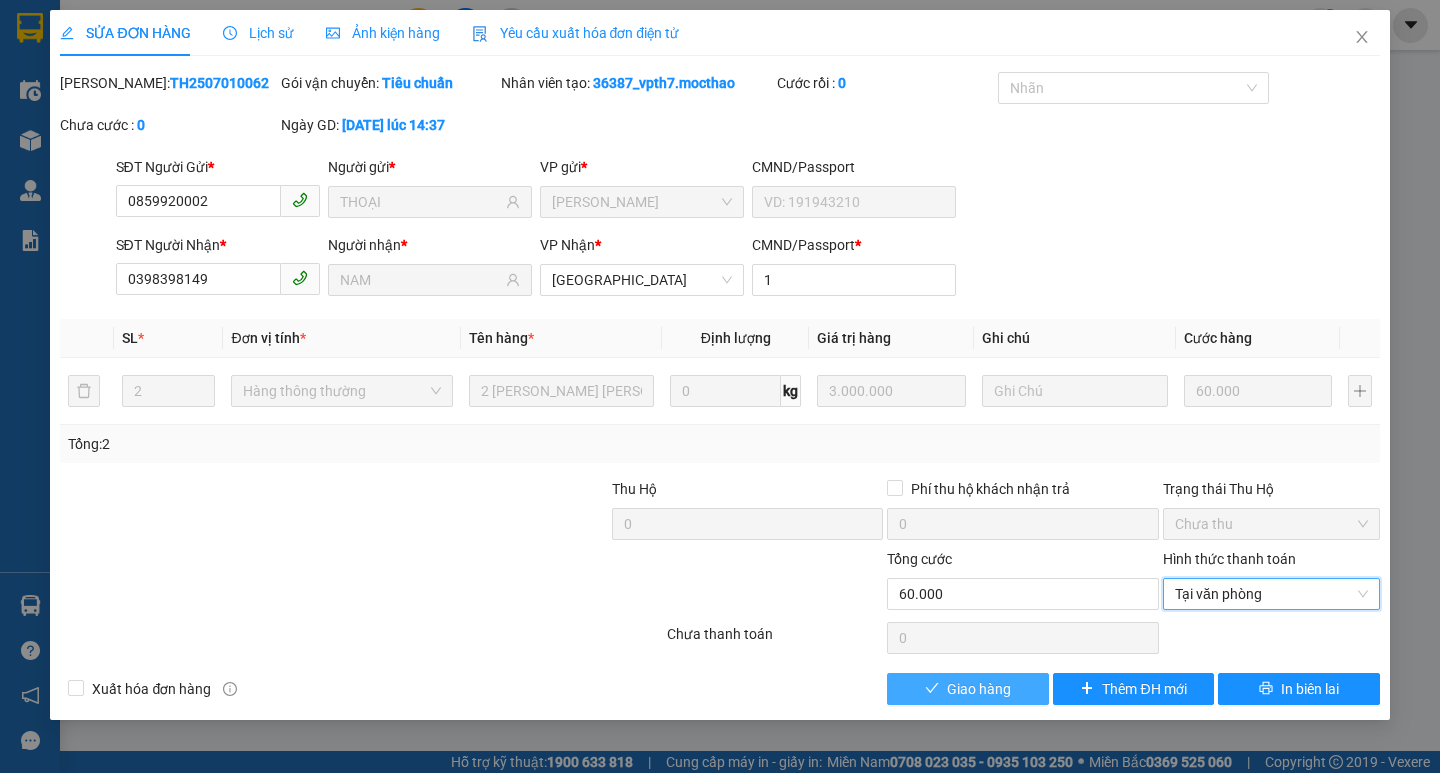 click on "Giao hàng" at bounding box center [979, 689] 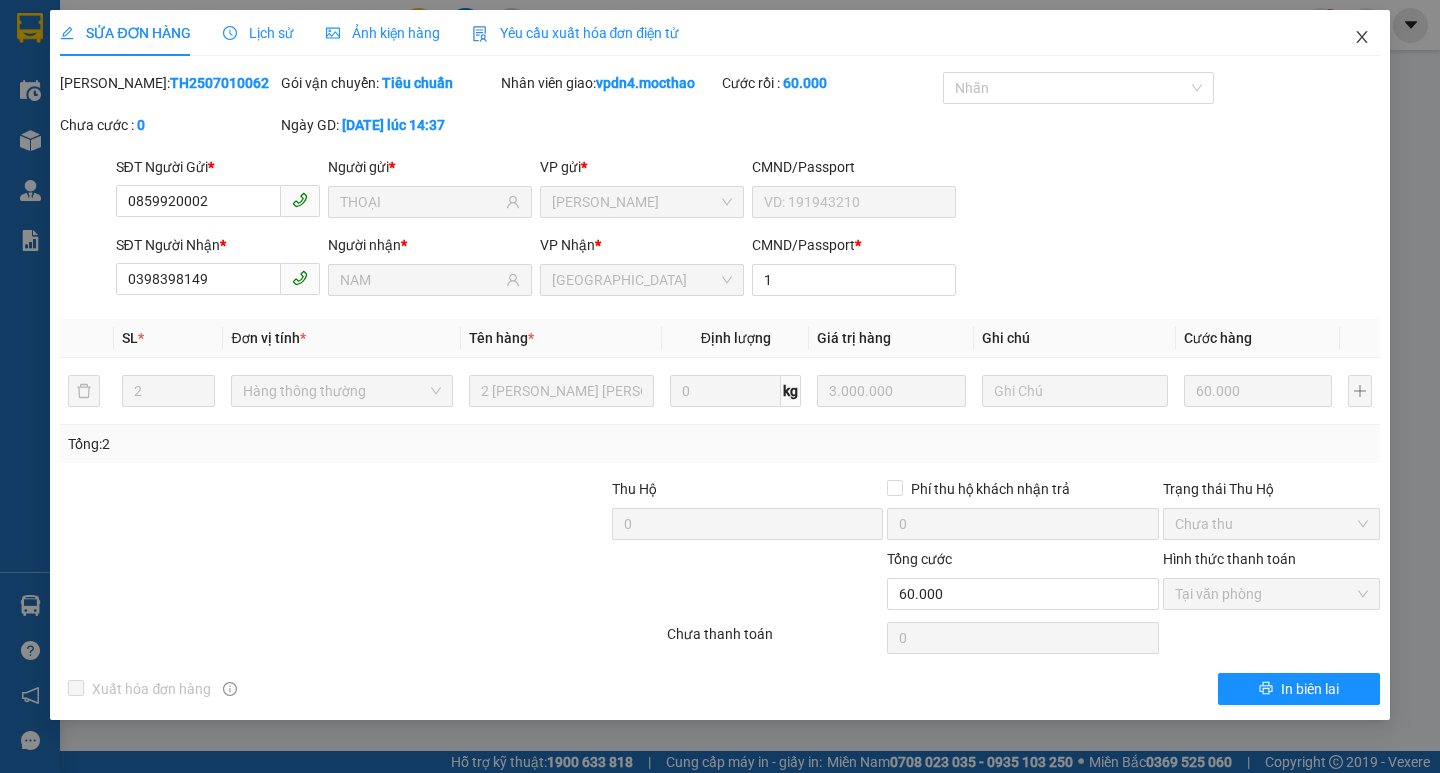 click 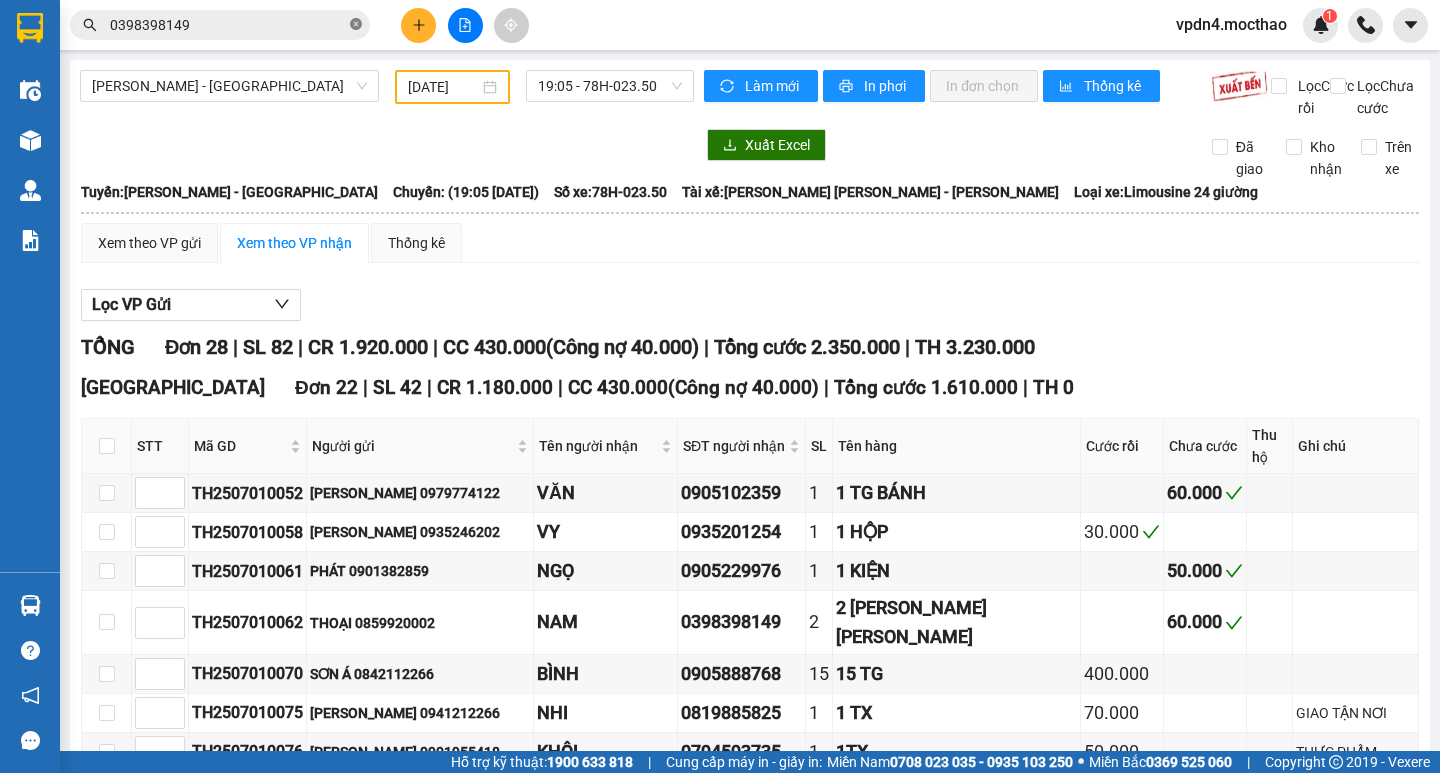 click 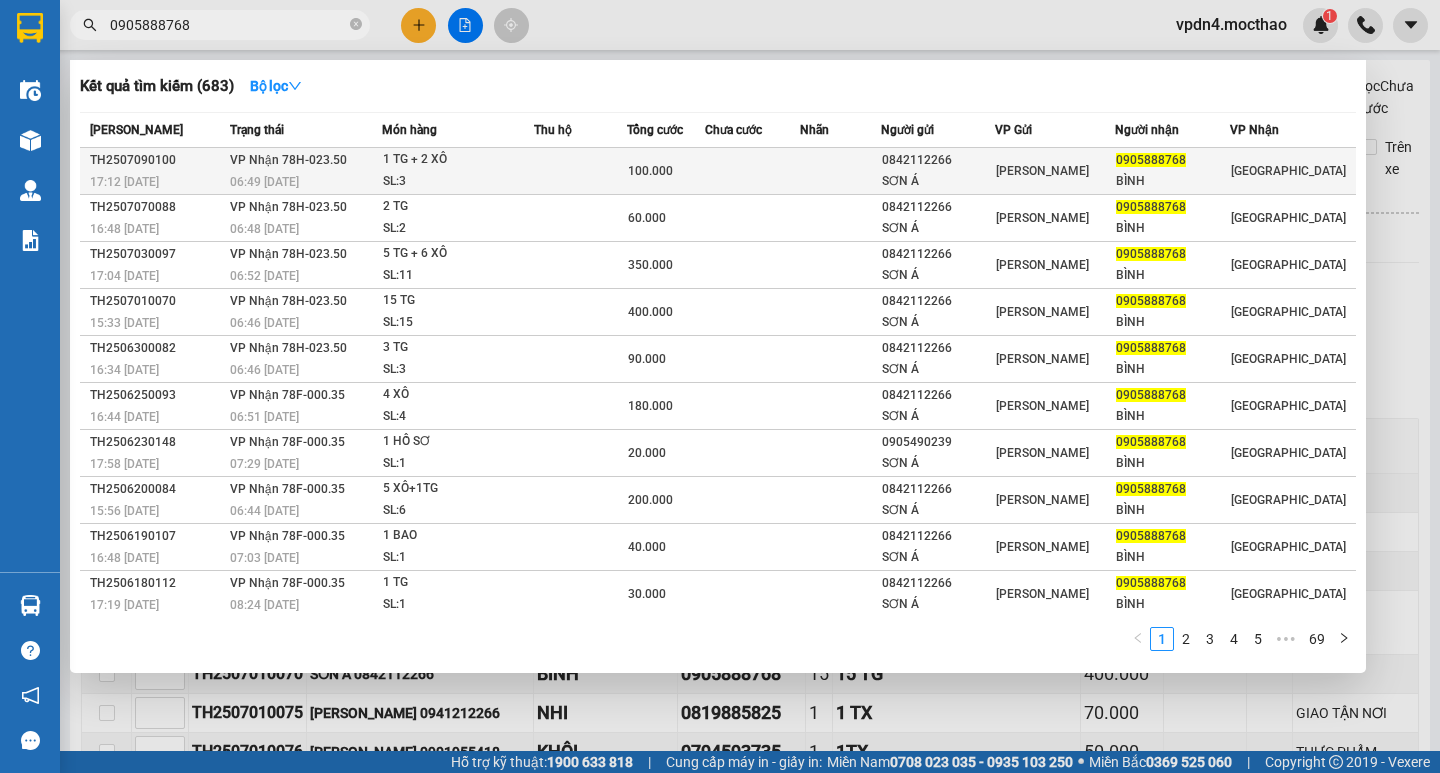 type on "0905888768" 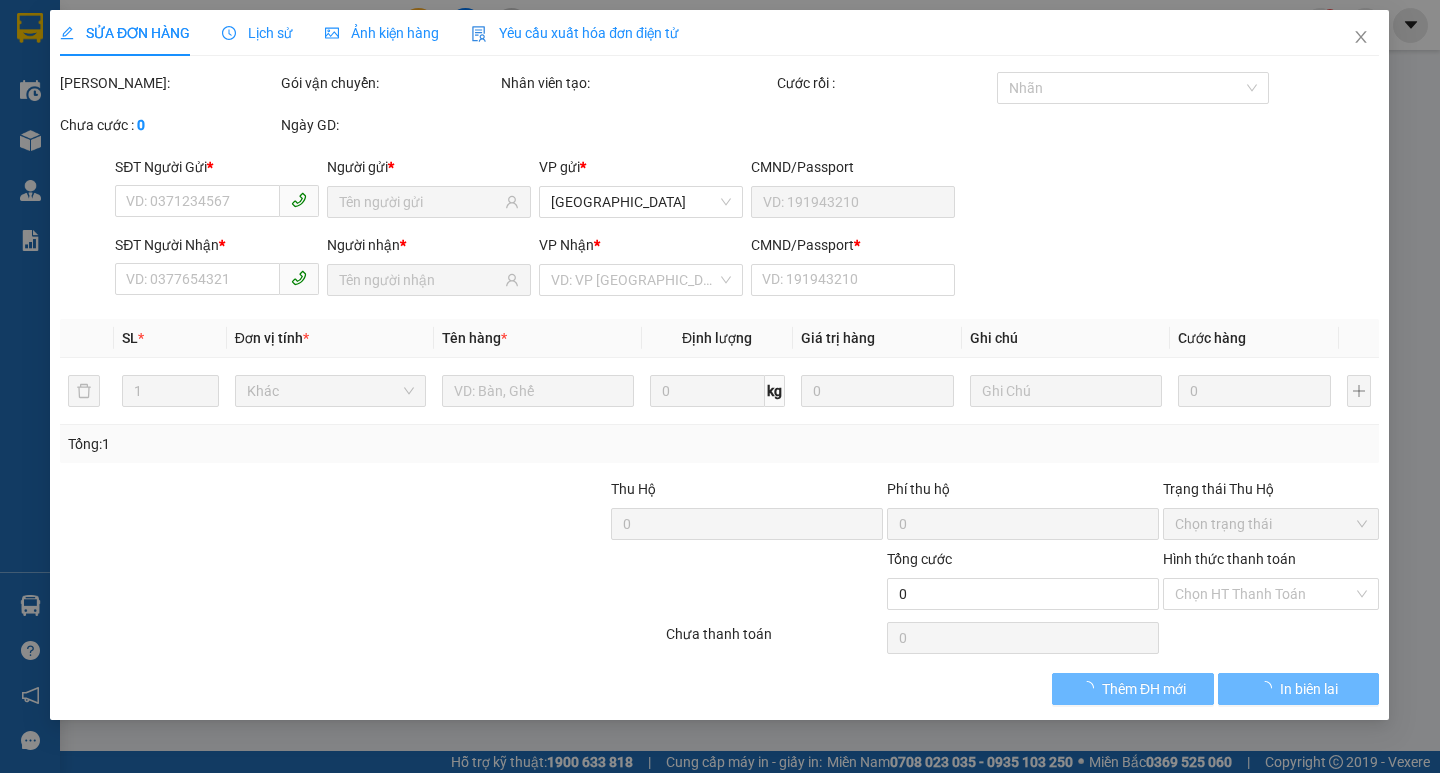 type on "0842112266" 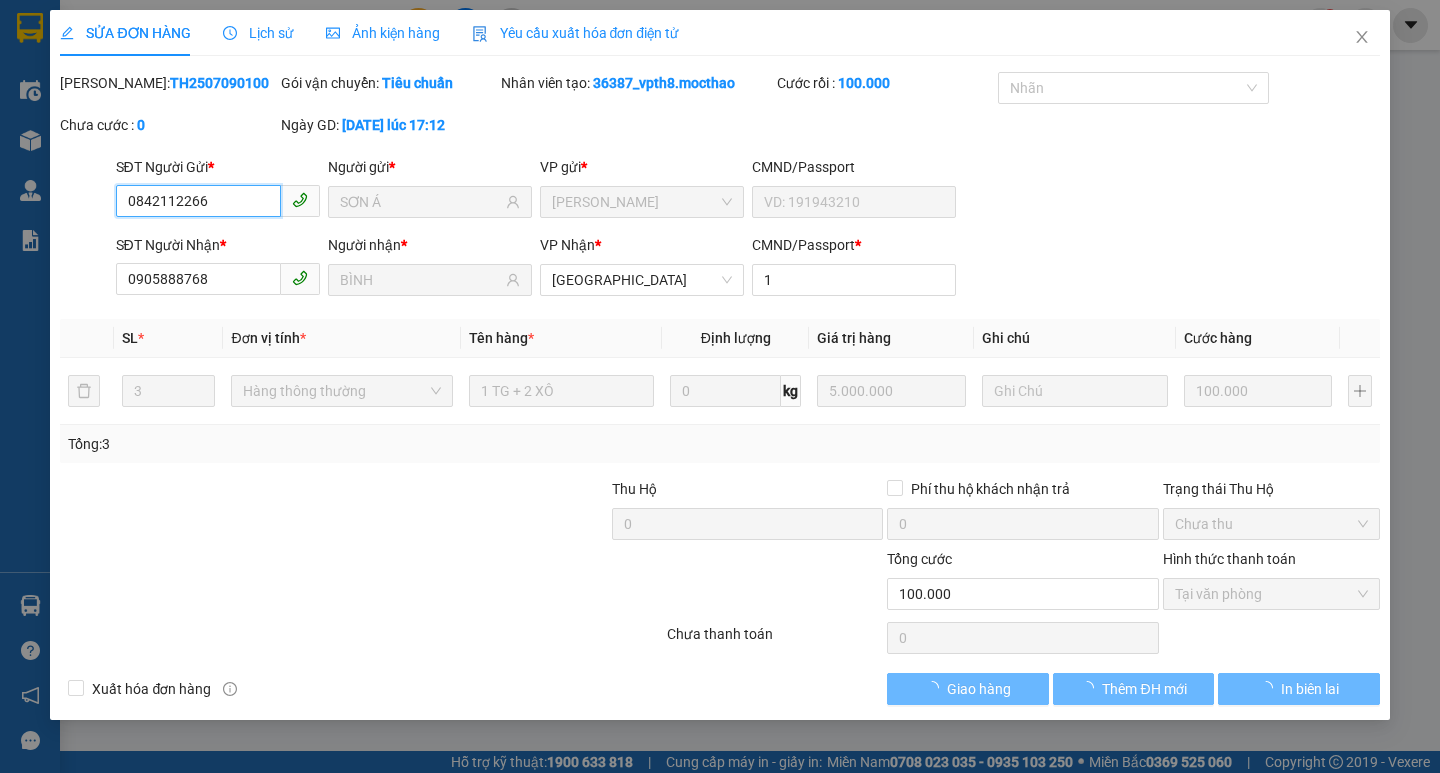 checkbox on "true" 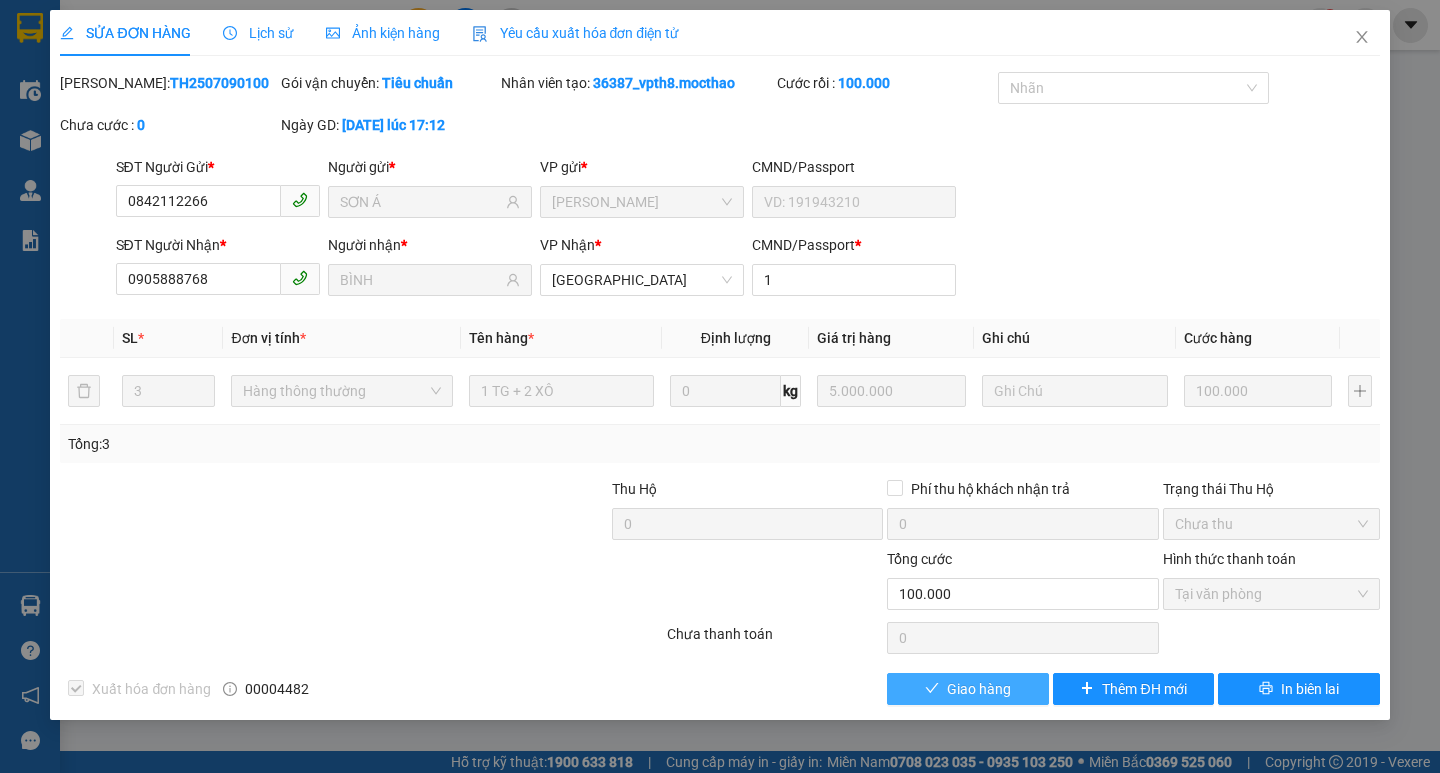 click on "Giao hàng" at bounding box center [979, 689] 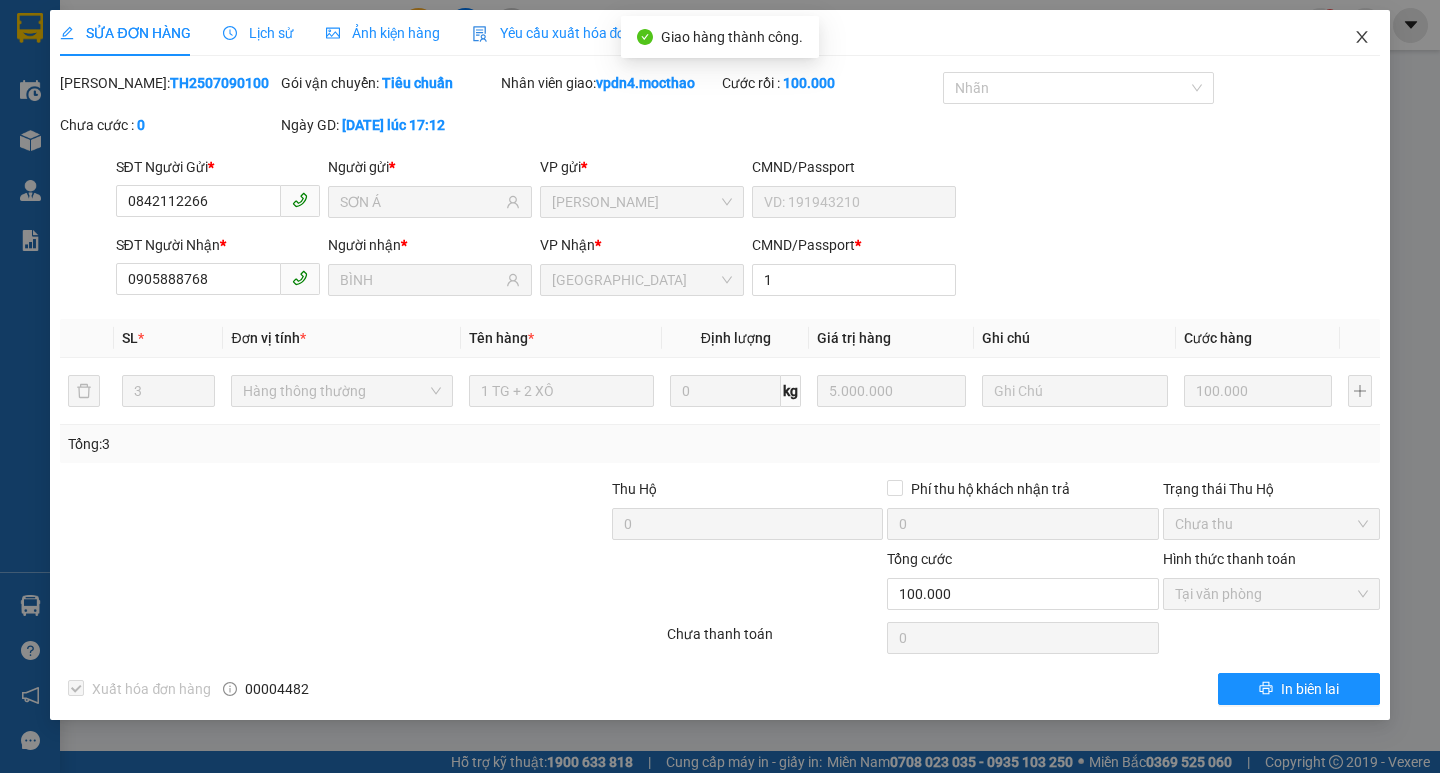 click 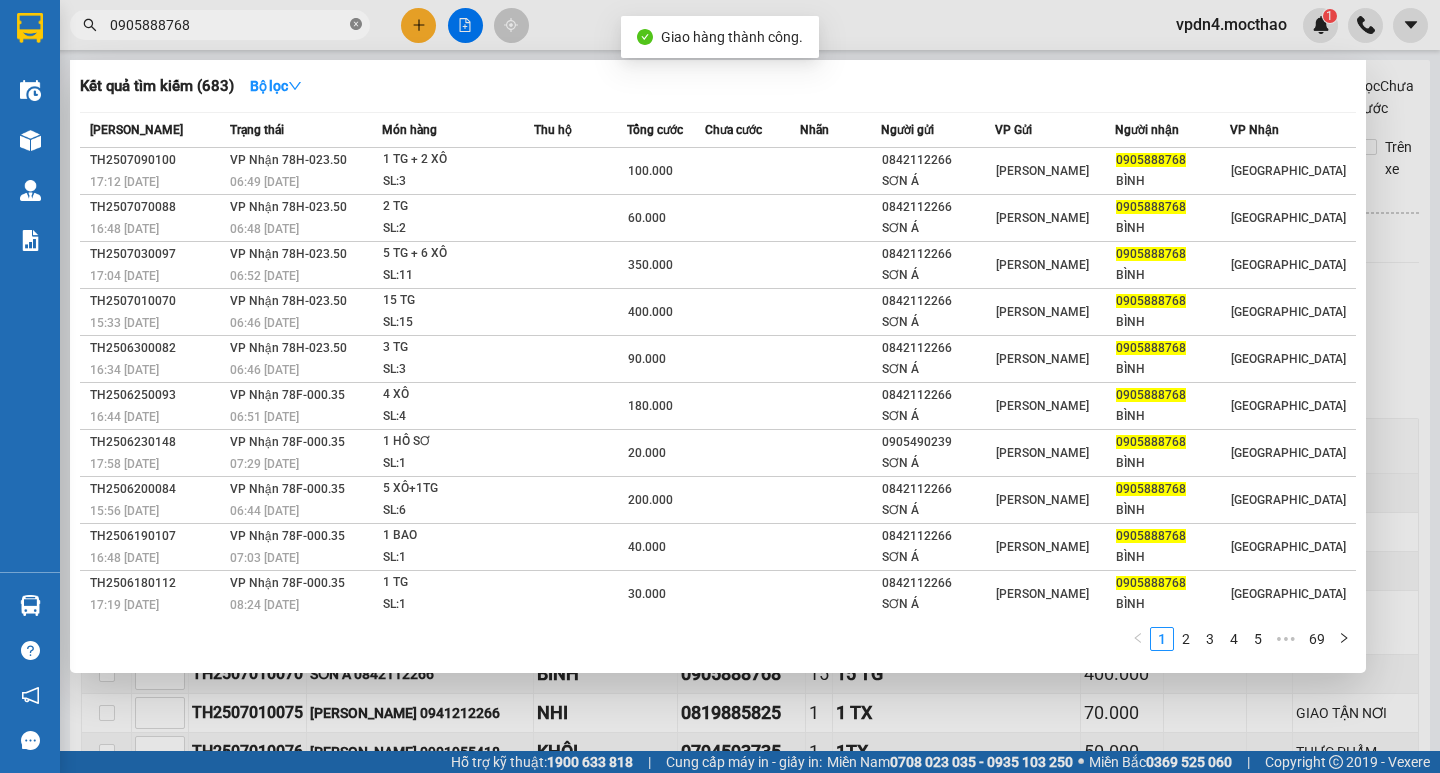 click 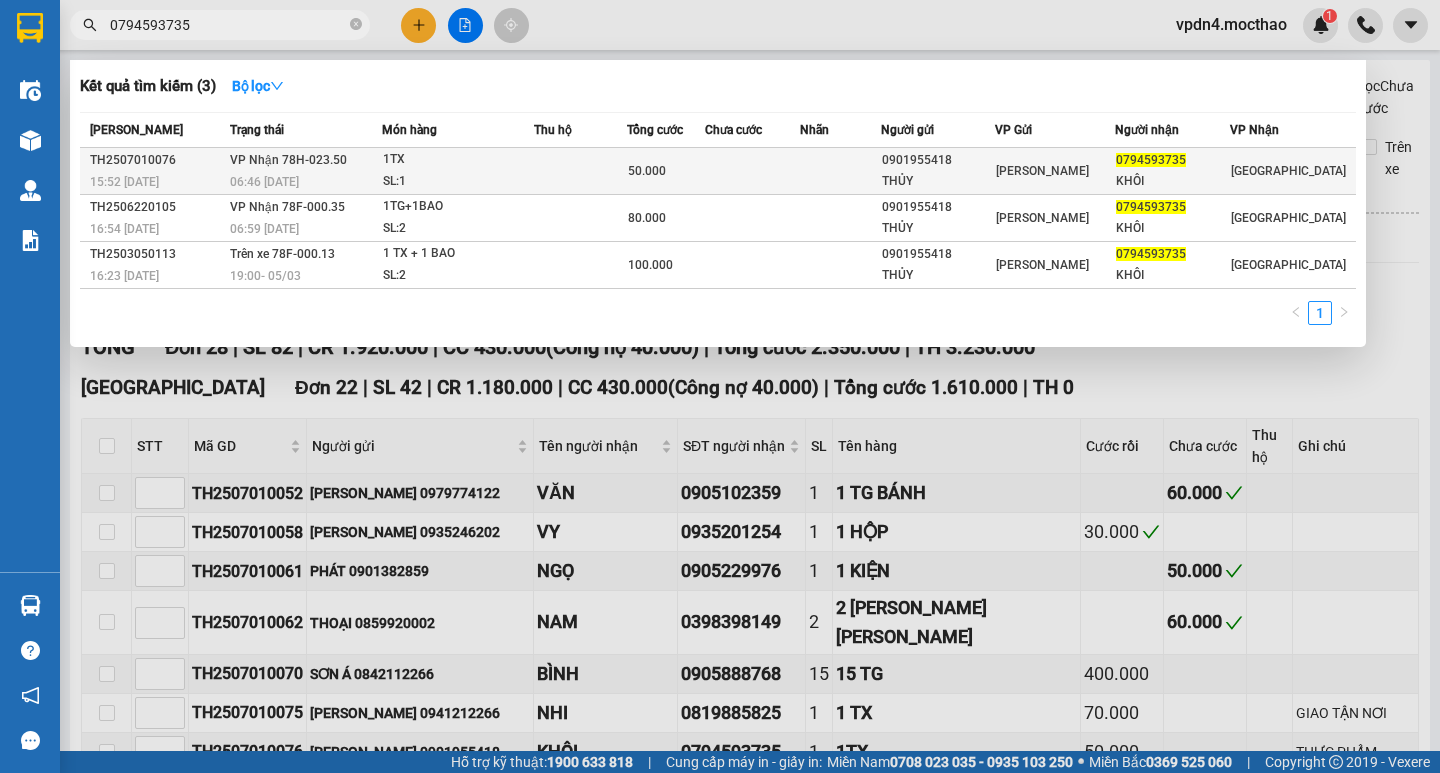 type on "0794593735" 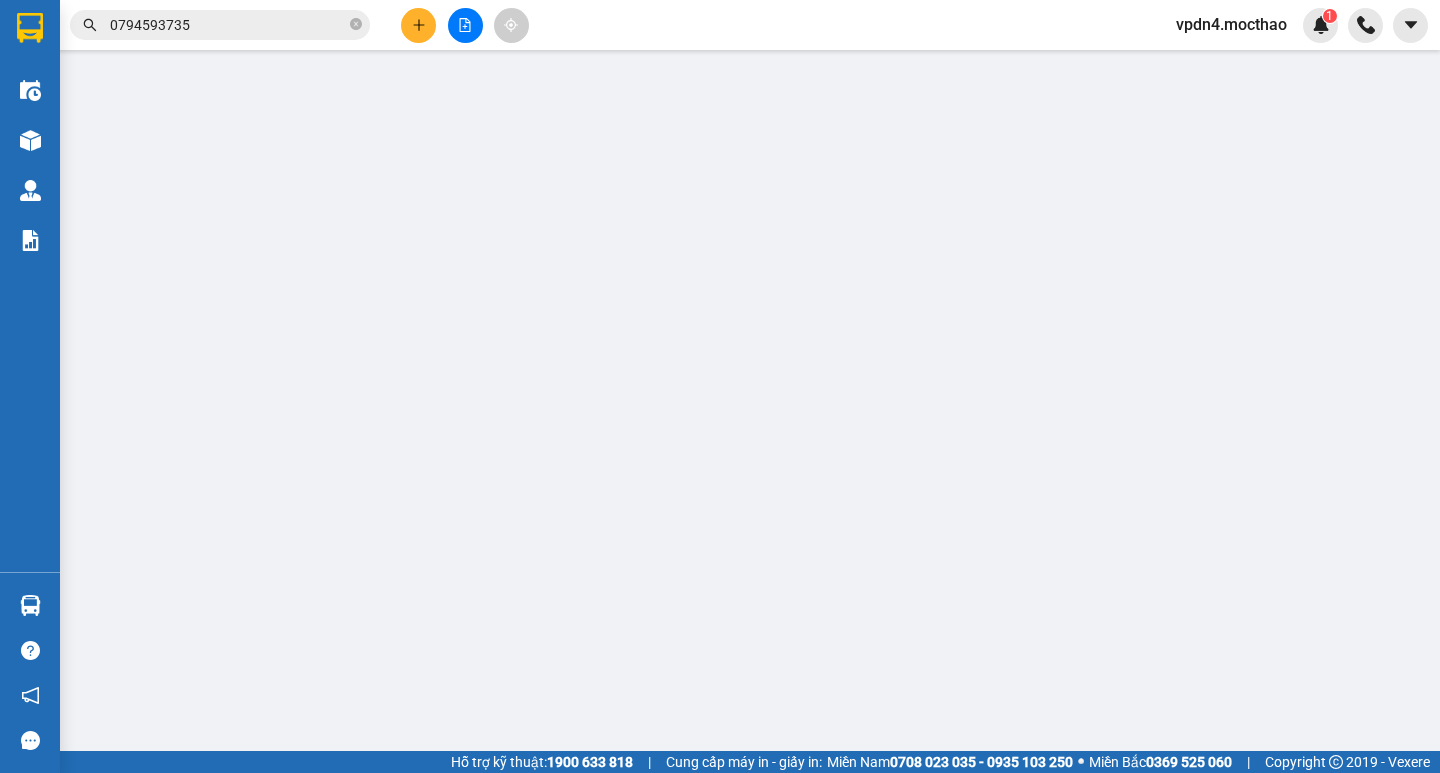 type on "0901955418" 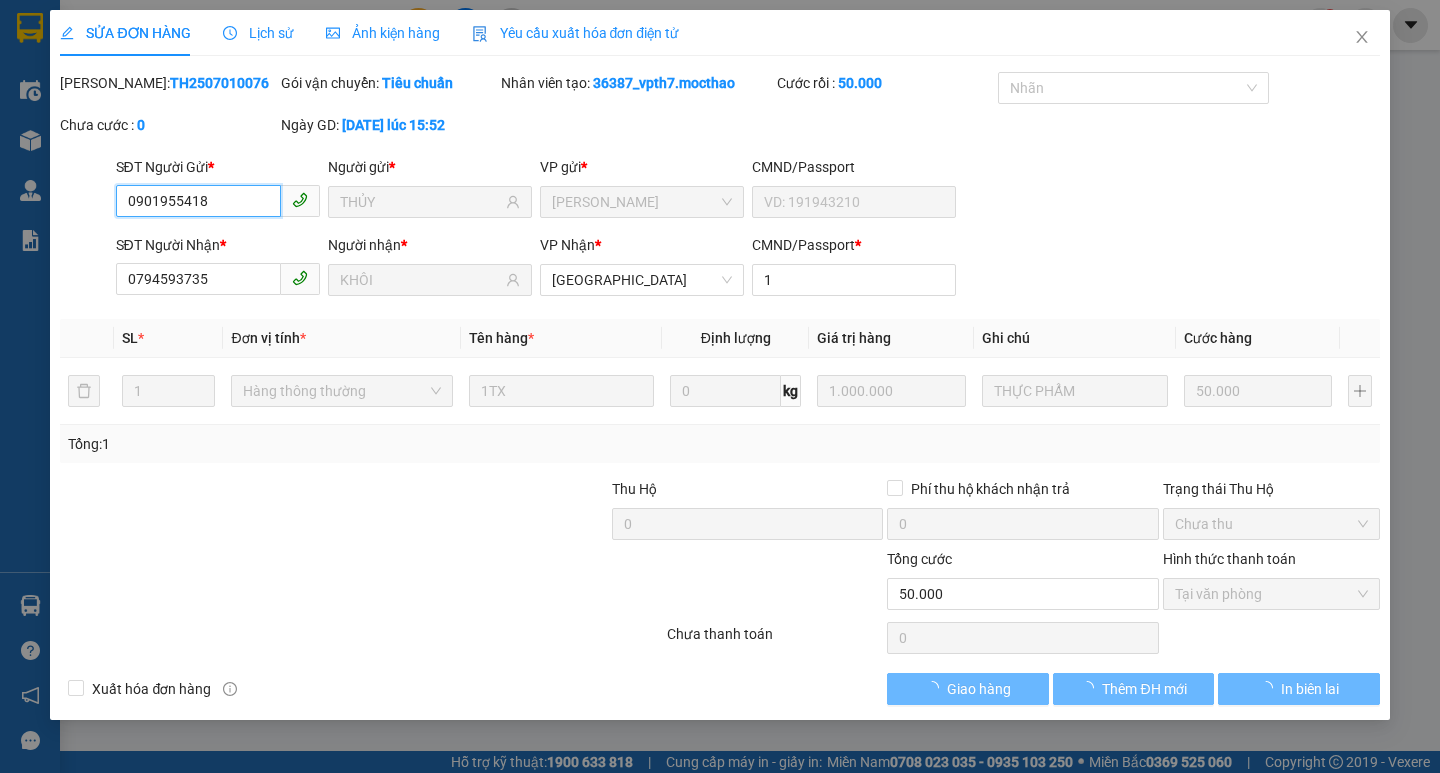 checkbox on "true" 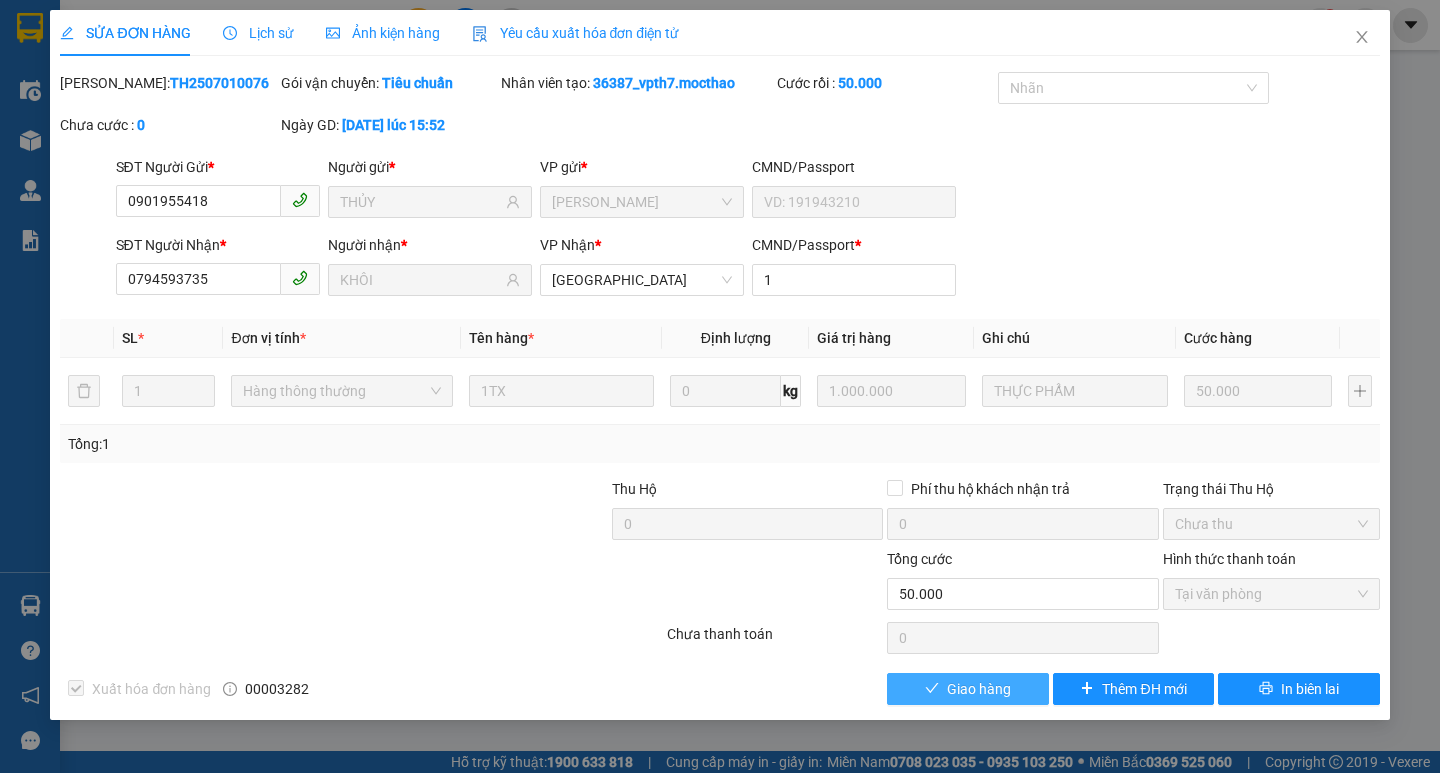click on "Giao hàng" at bounding box center (979, 689) 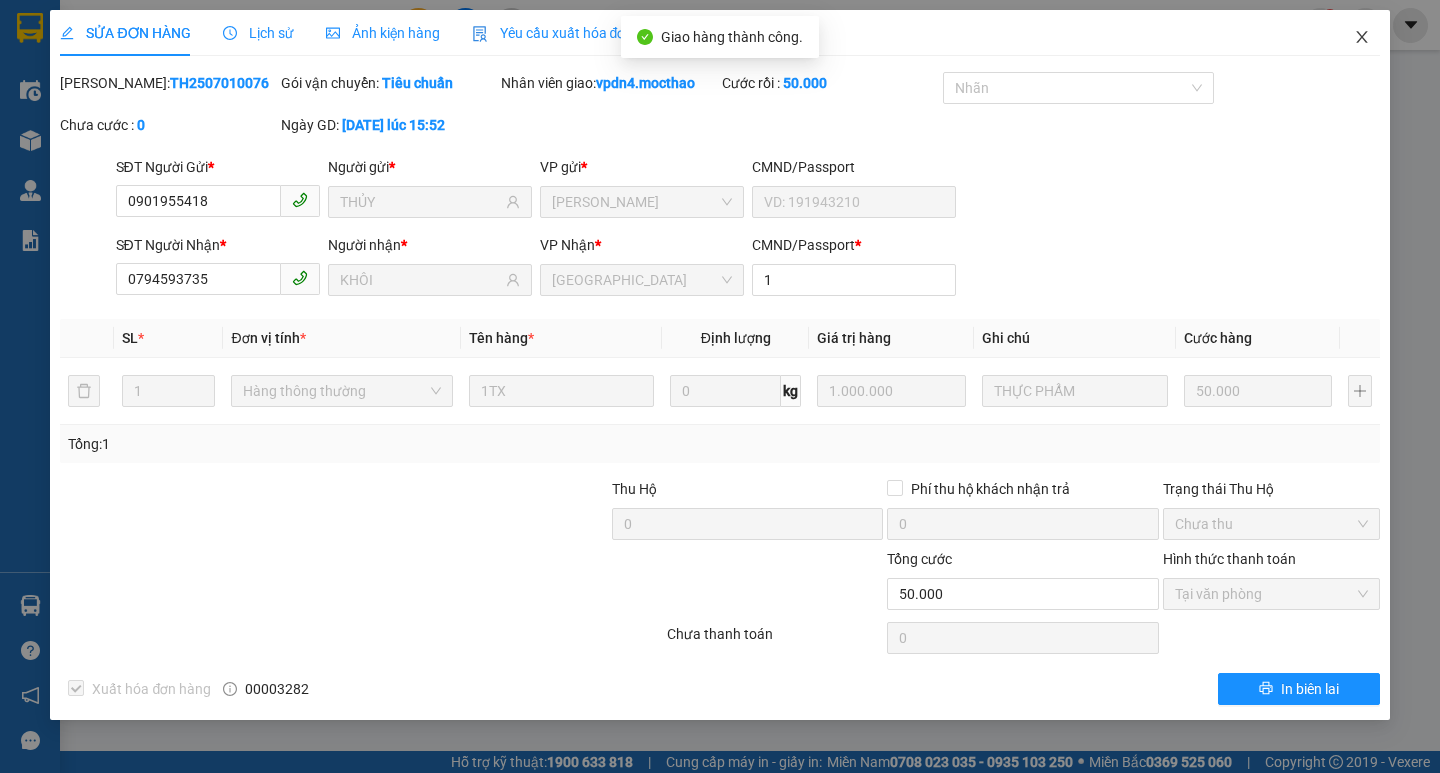 click 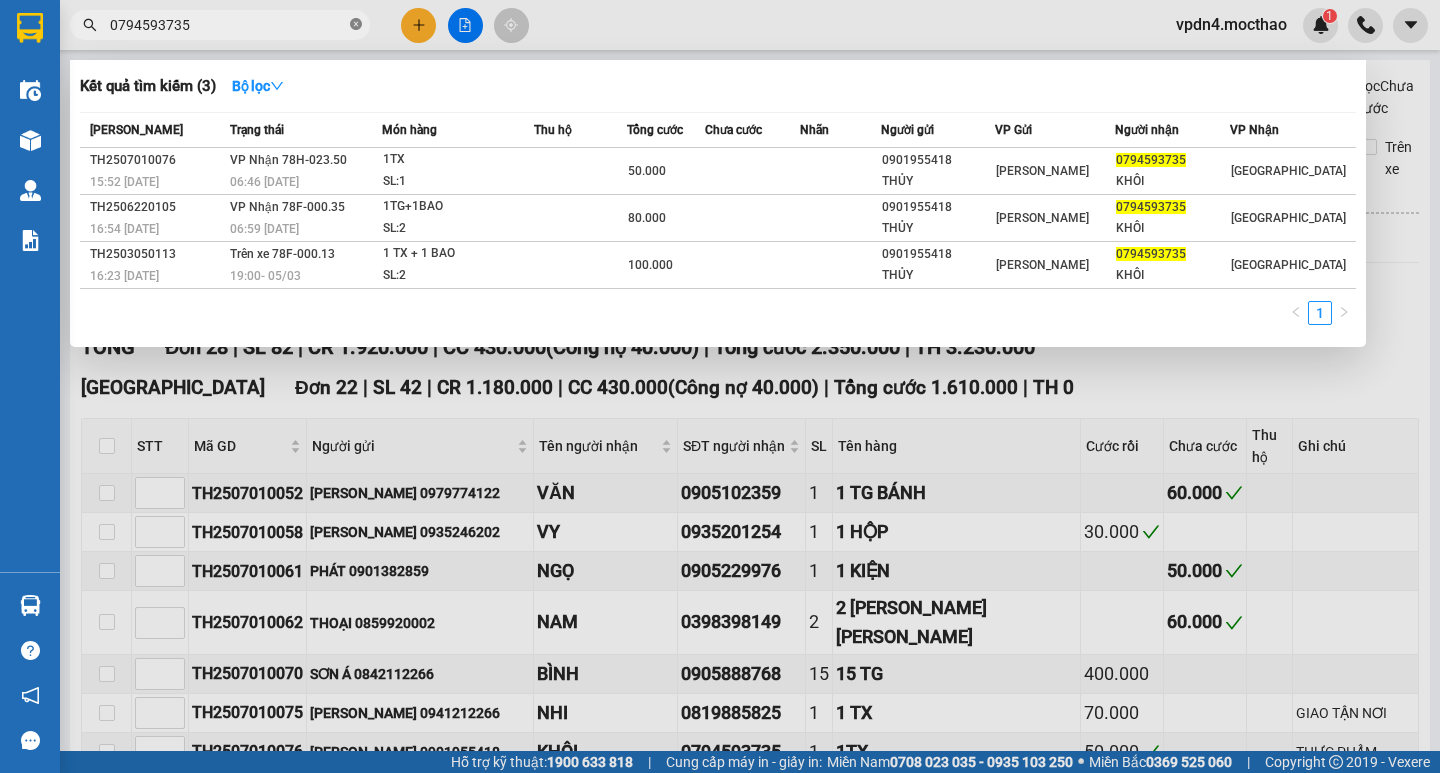 click 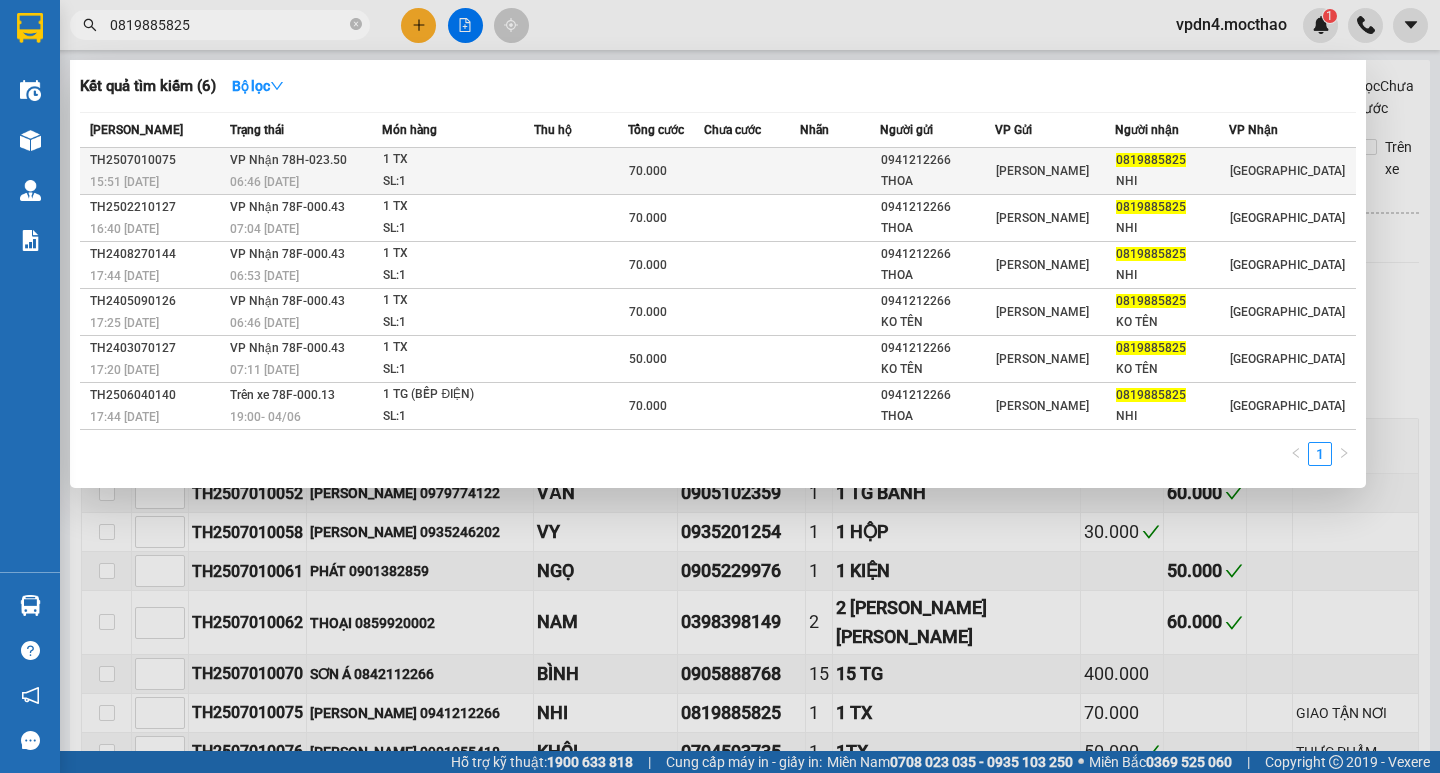 type on "0819885825" 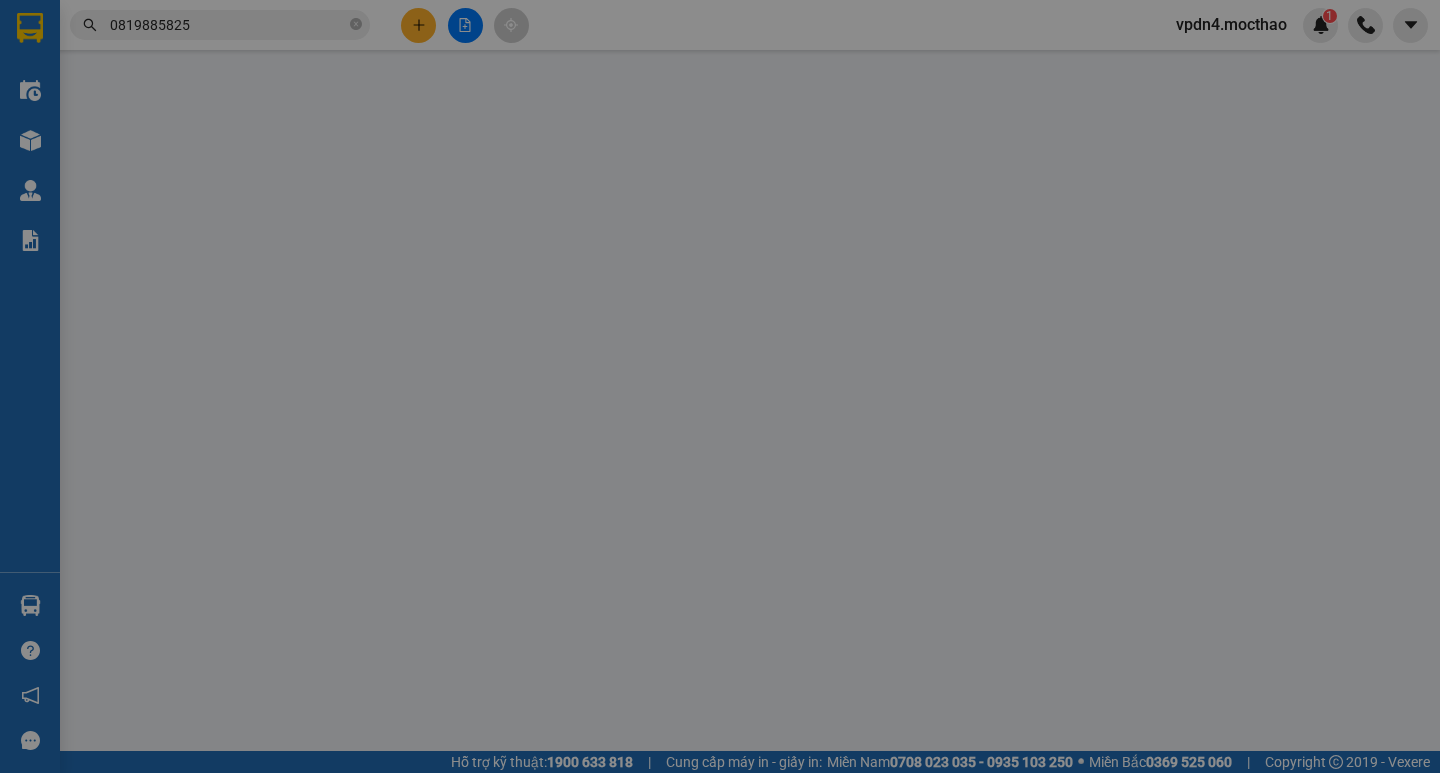 type on "0941212266" 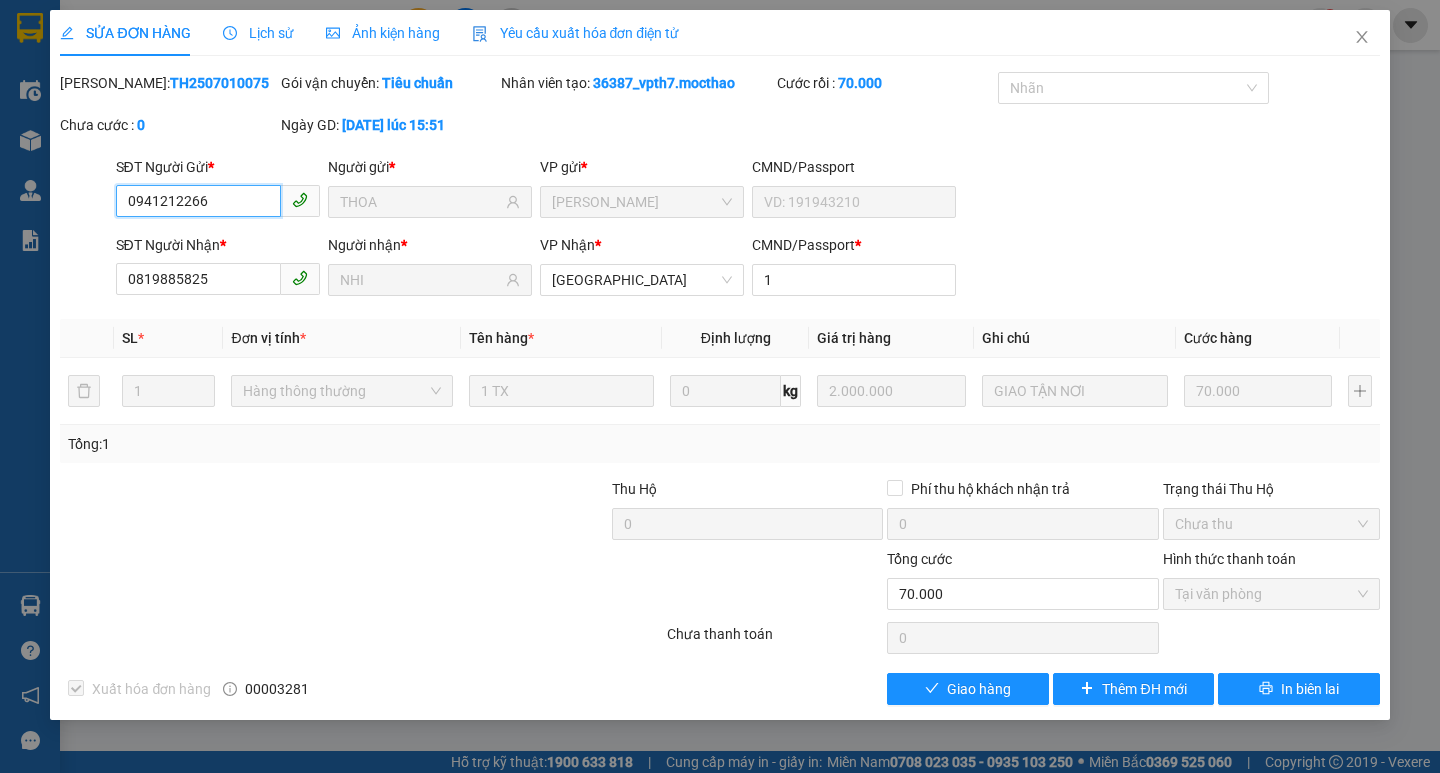checkbox on "true" 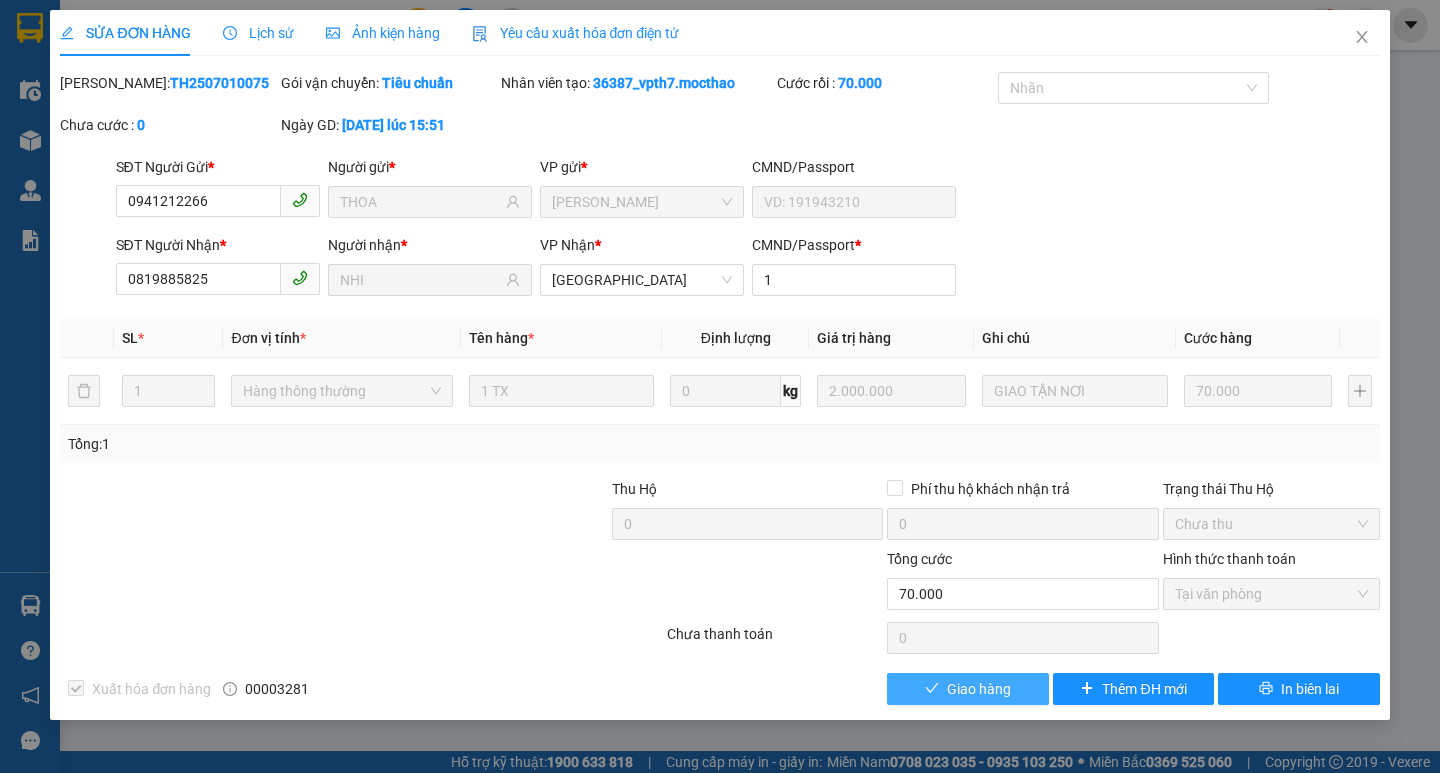 click on "Giao hàng" at bounding box center (979, 689) 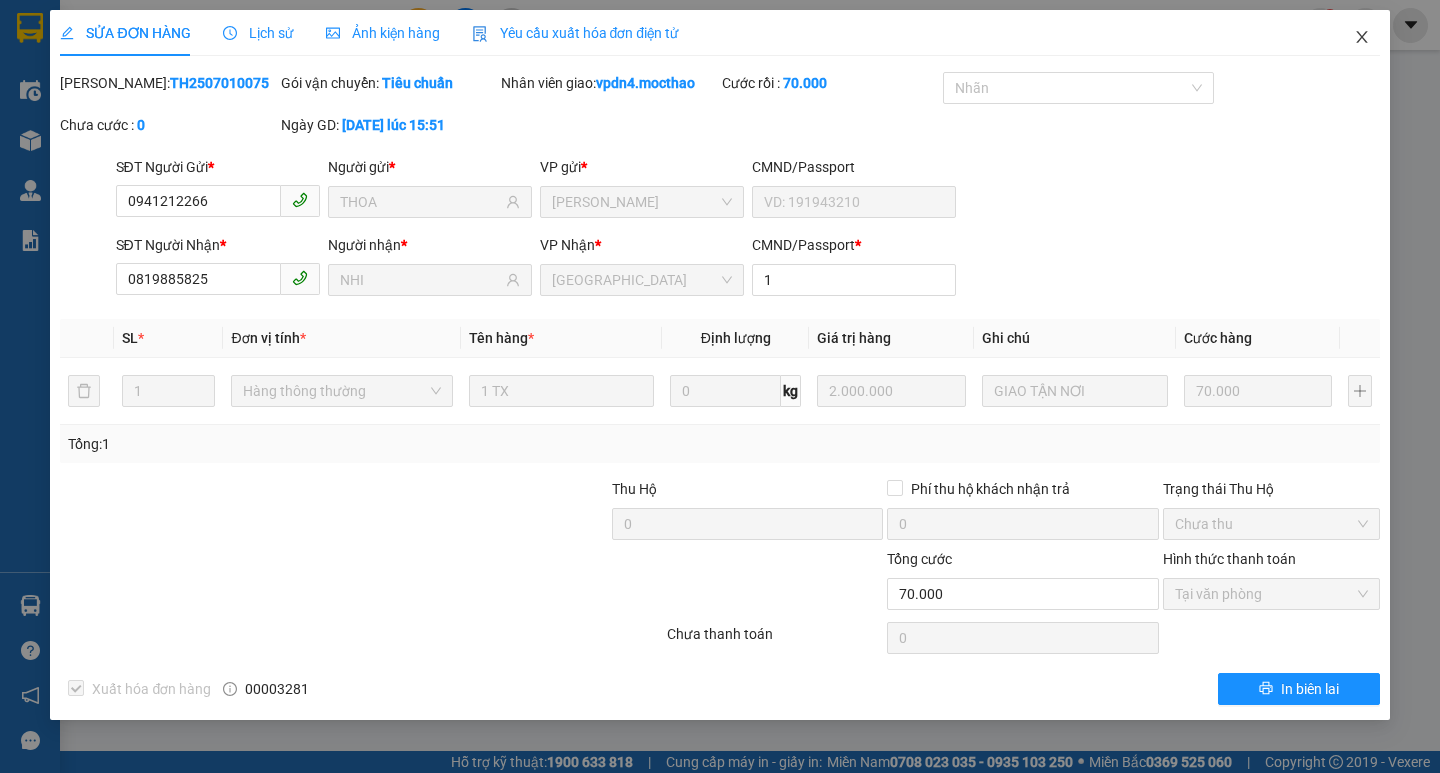 click 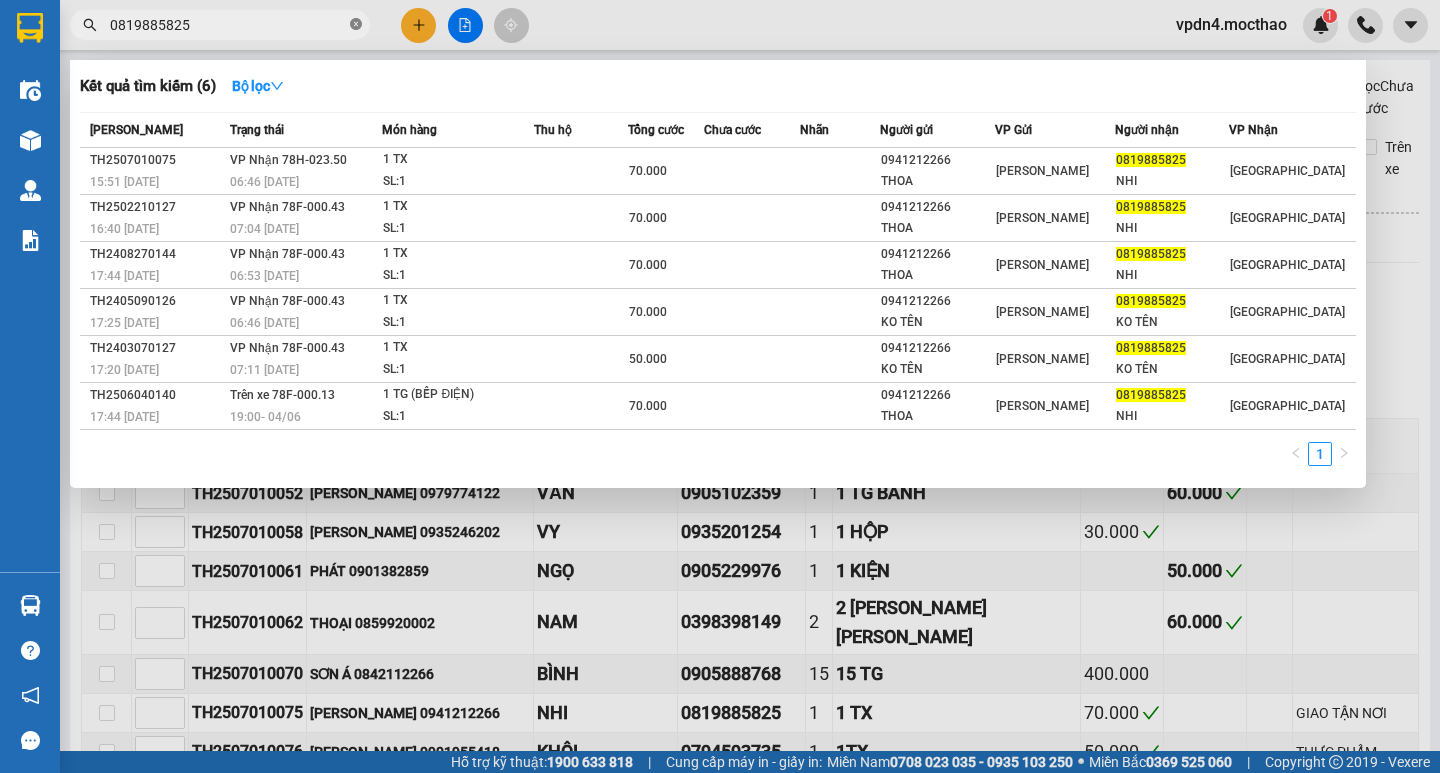 click 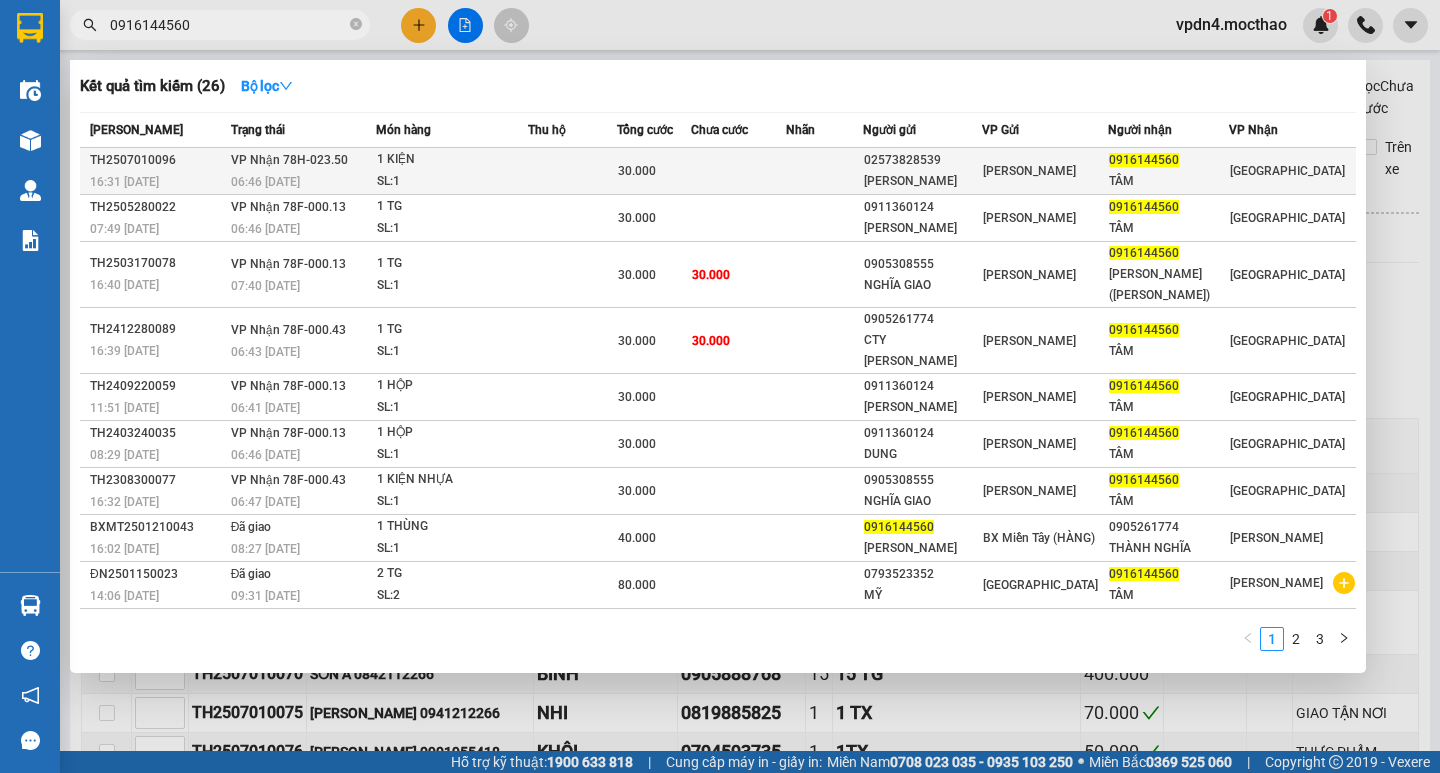 type on "0916144560" 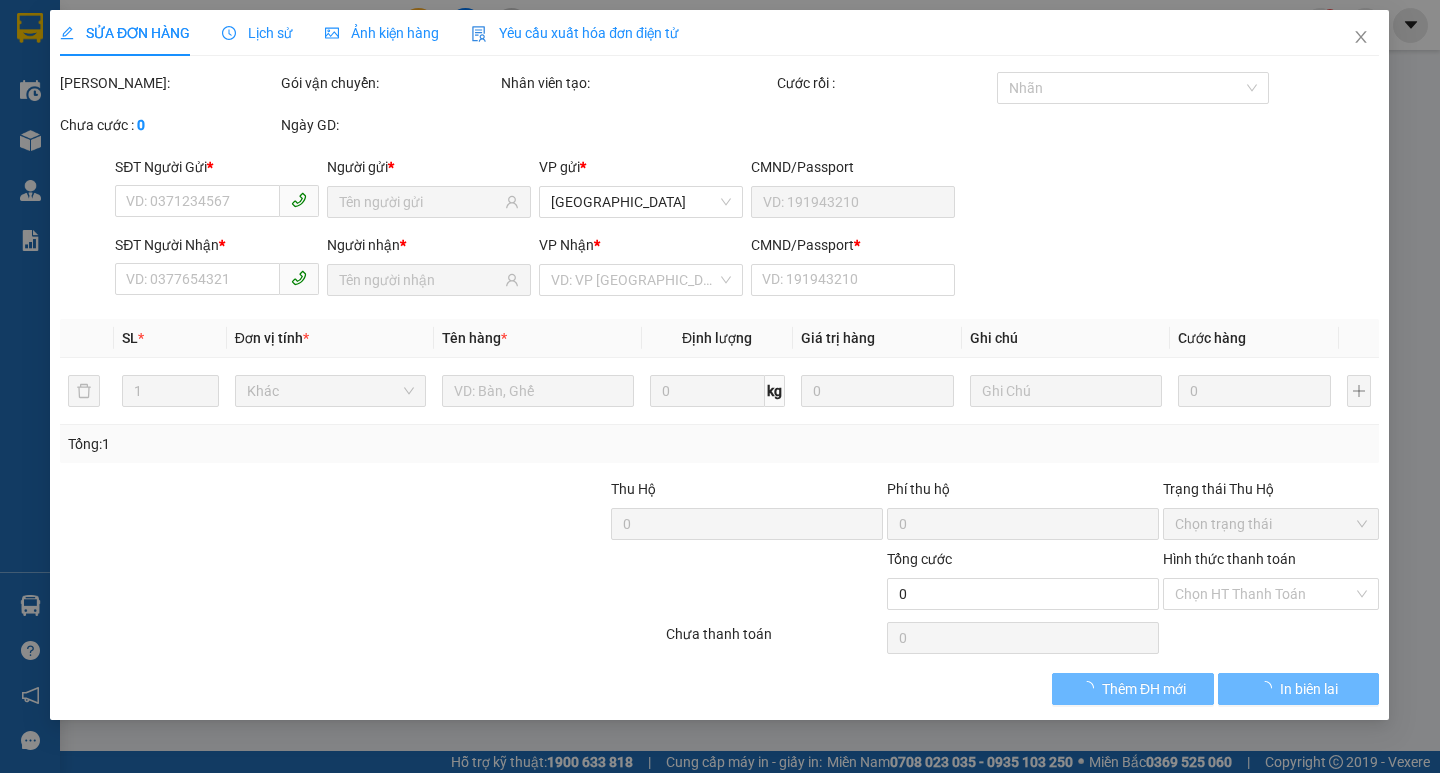 type on "02573828539" 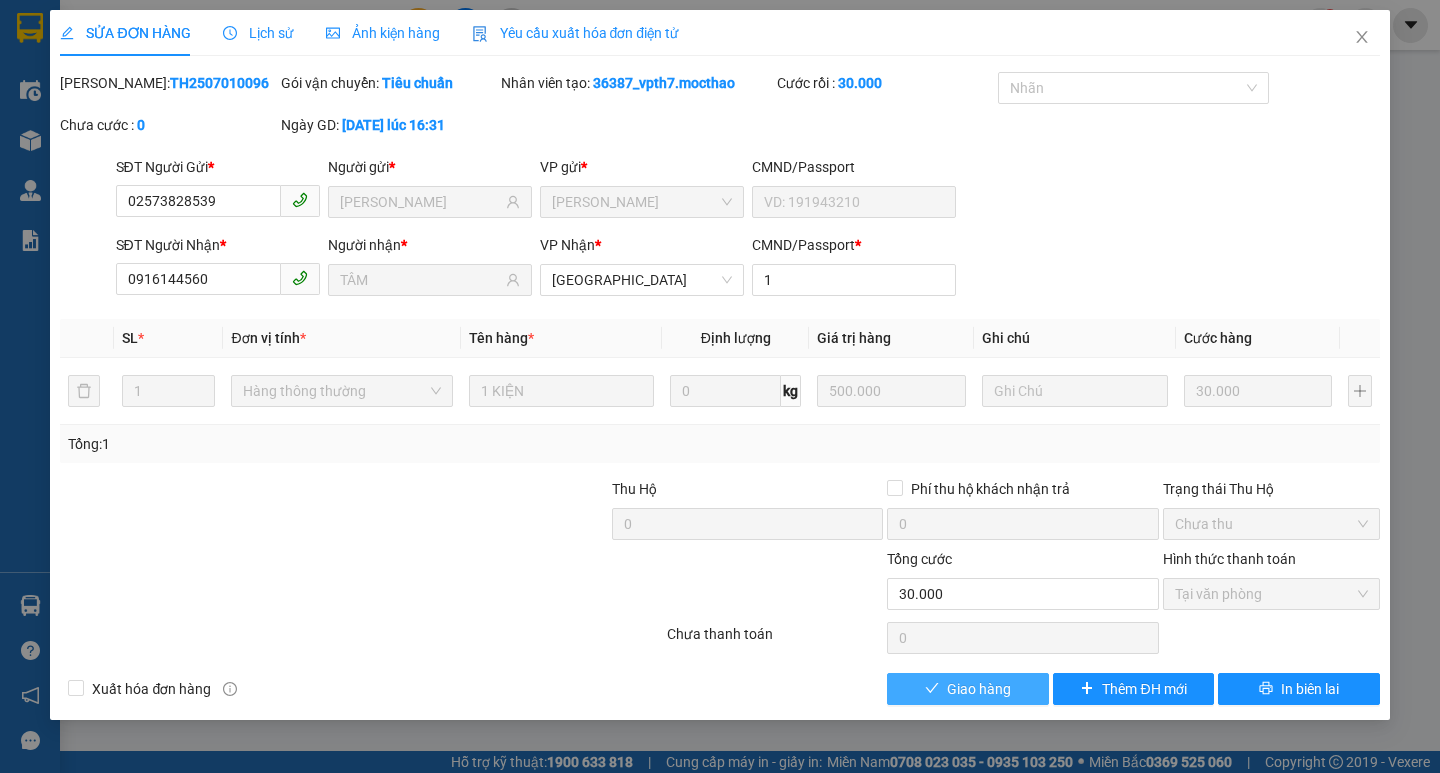click on "Giao hàng" at bounding box center (979, 689) 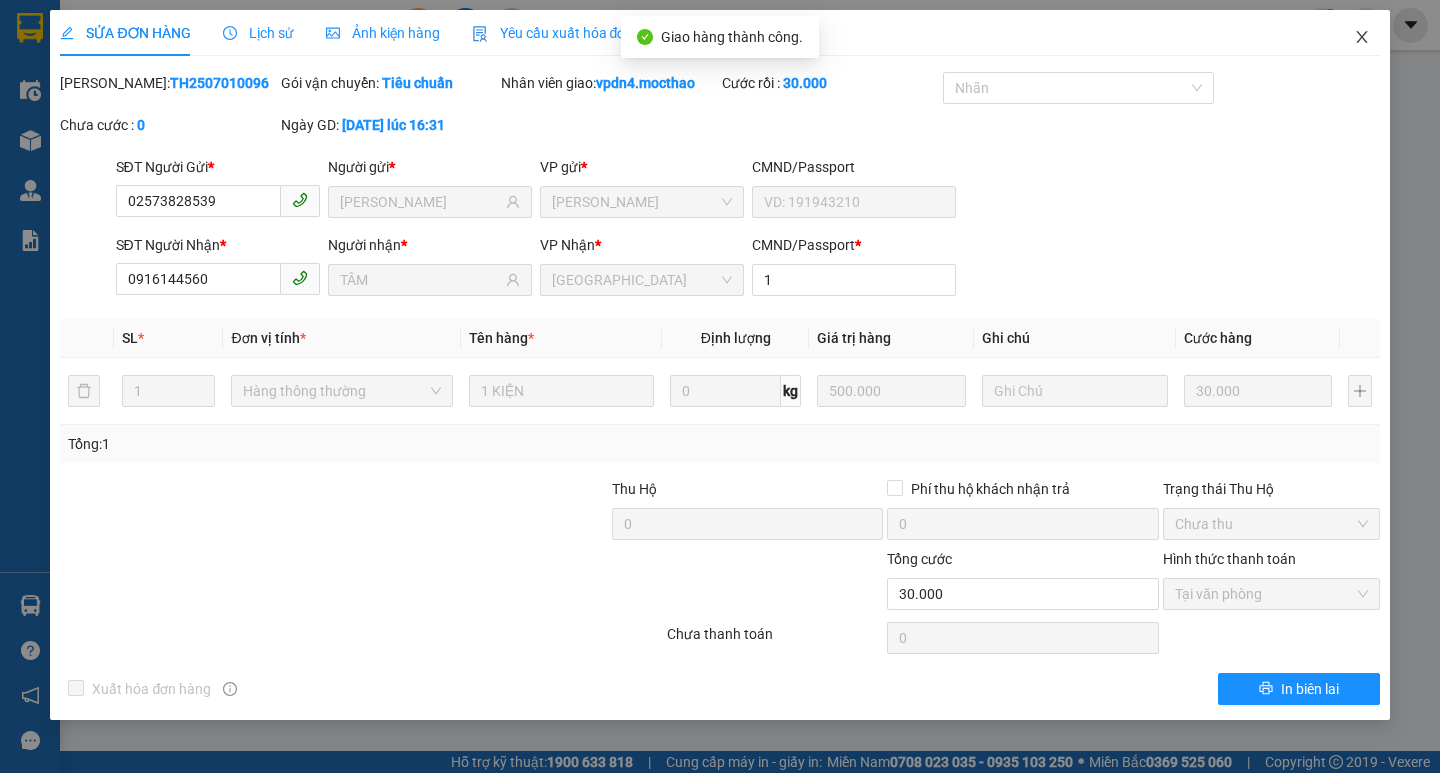 click 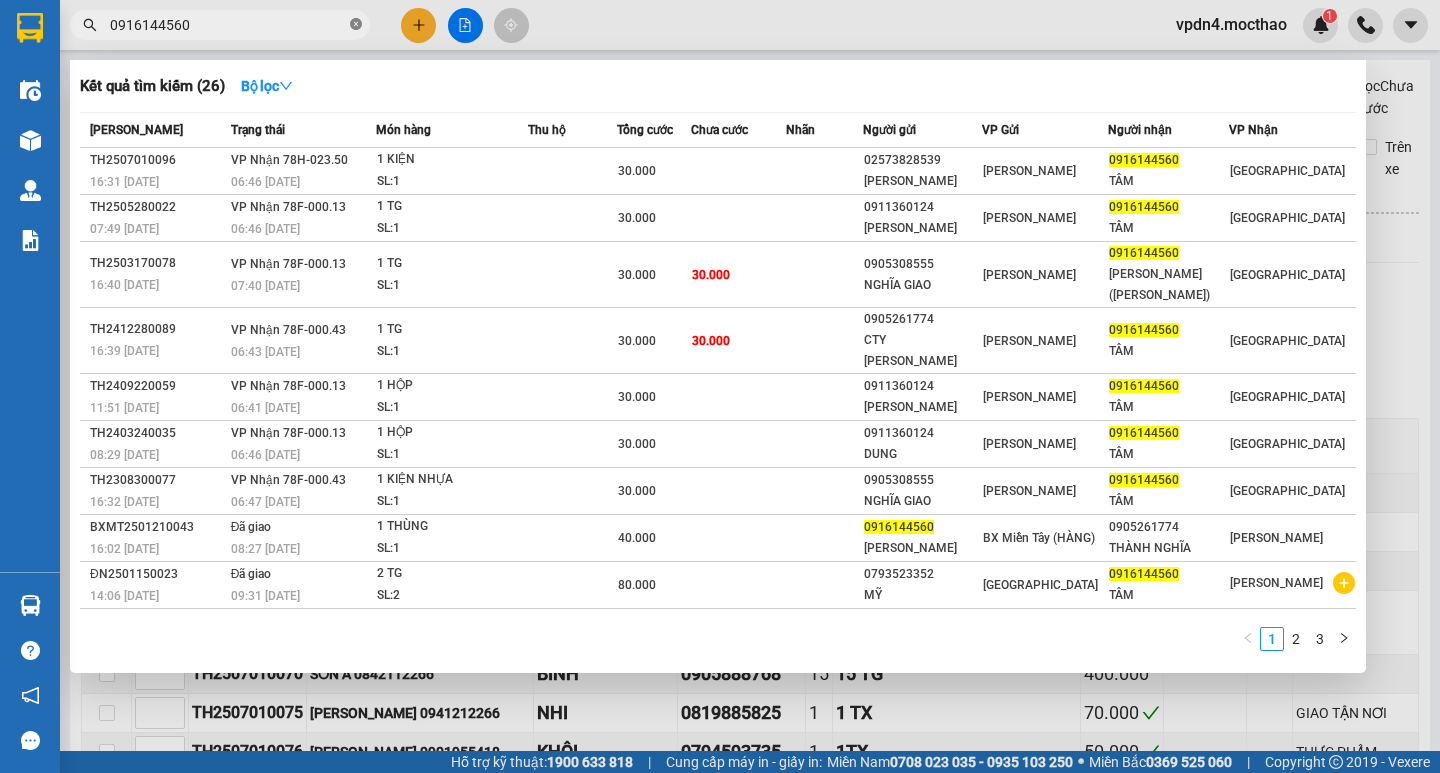 click 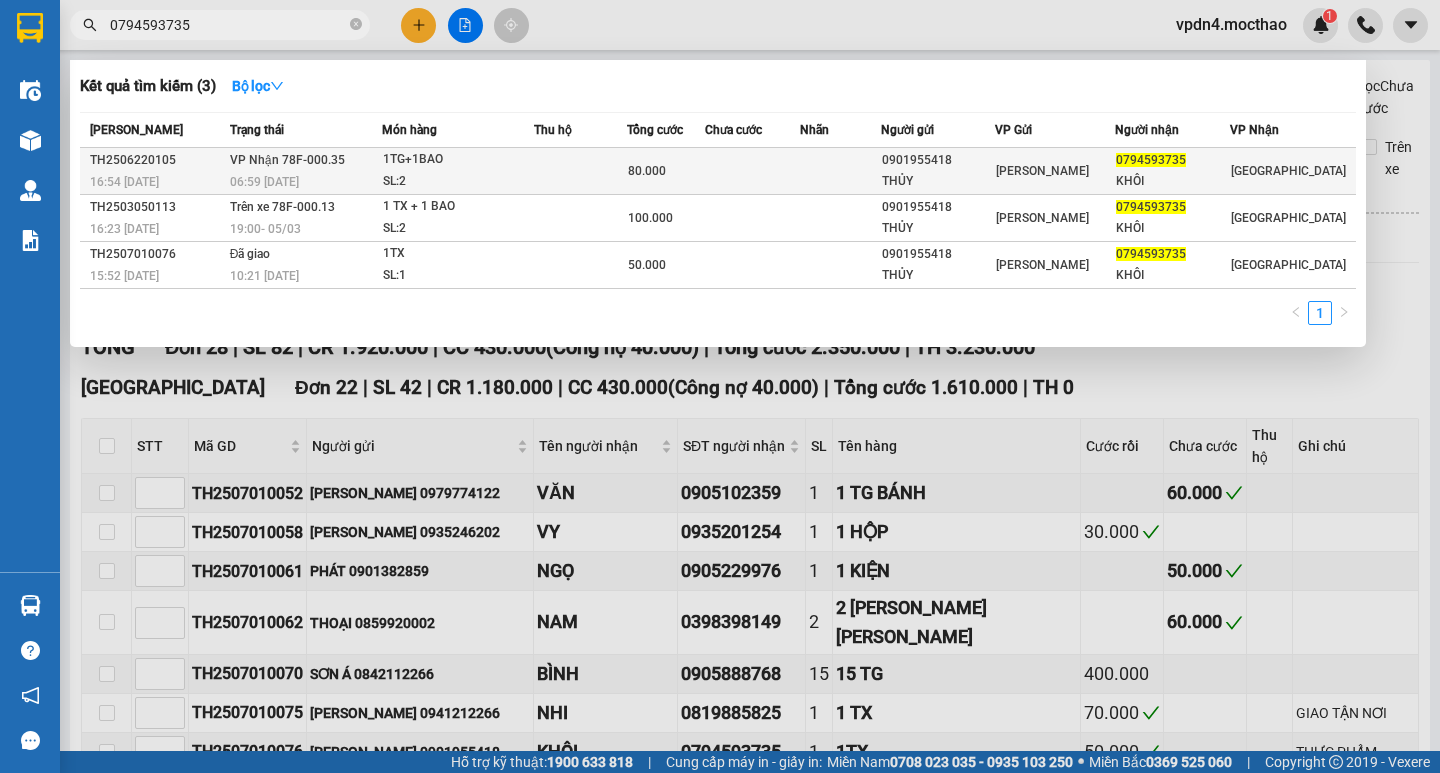 type on "0794593735" 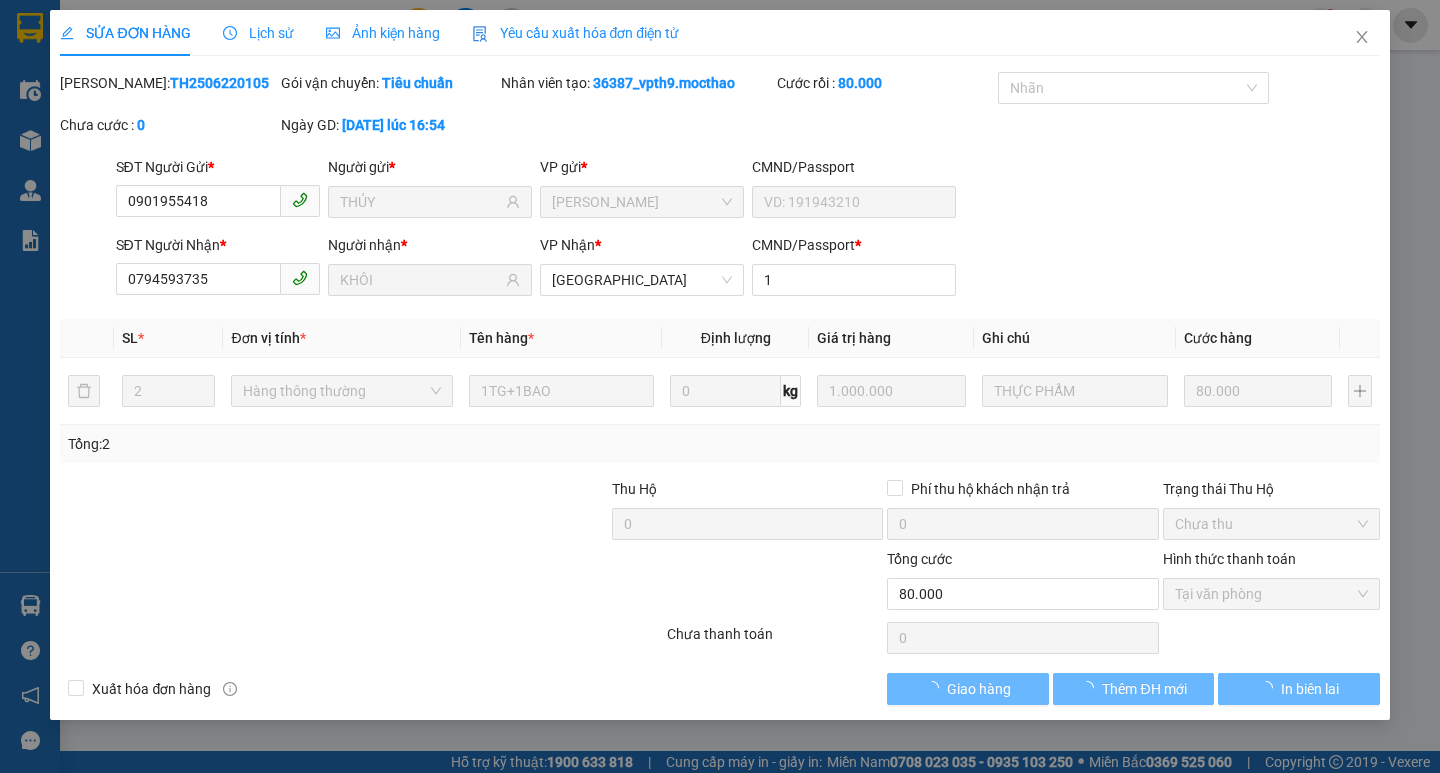 type on "0901955418" 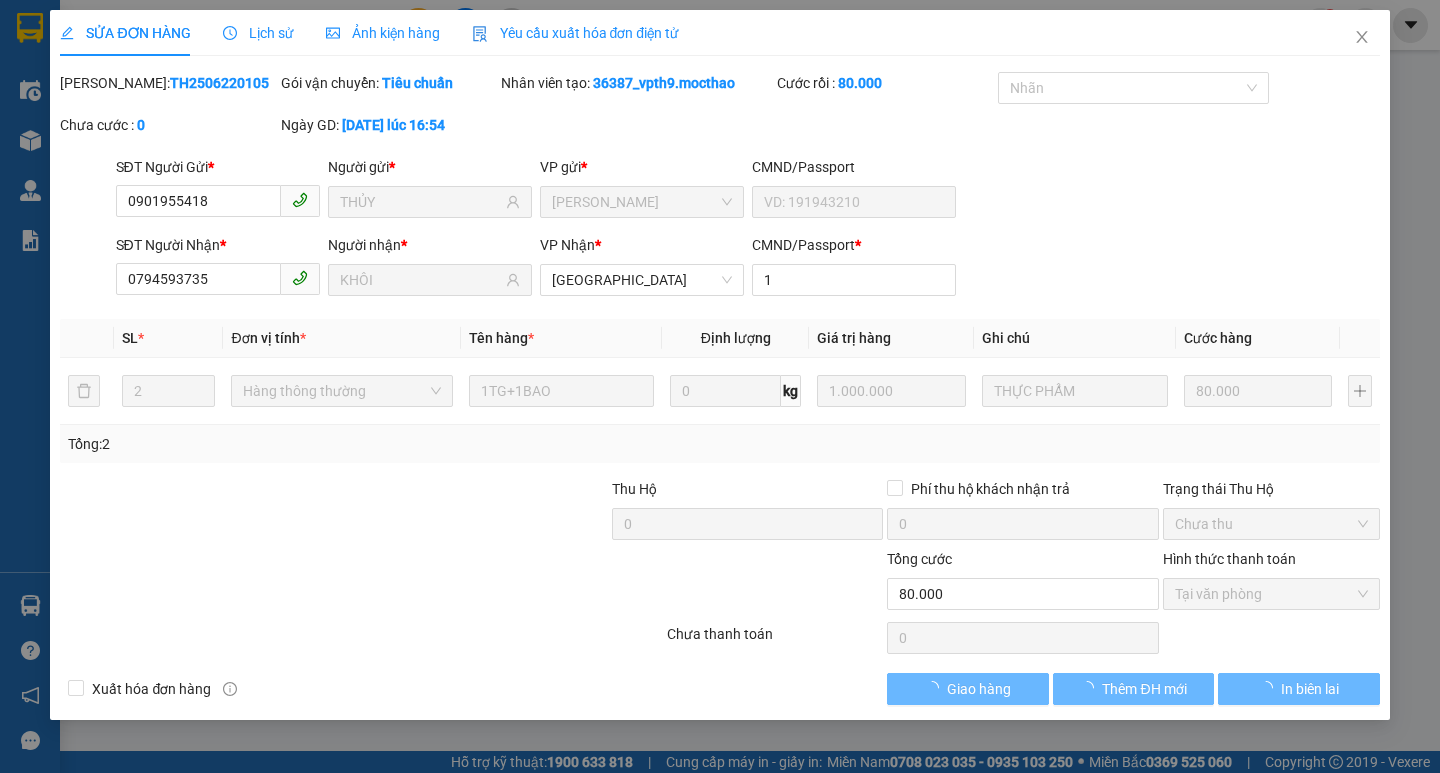 type on "THỦY" 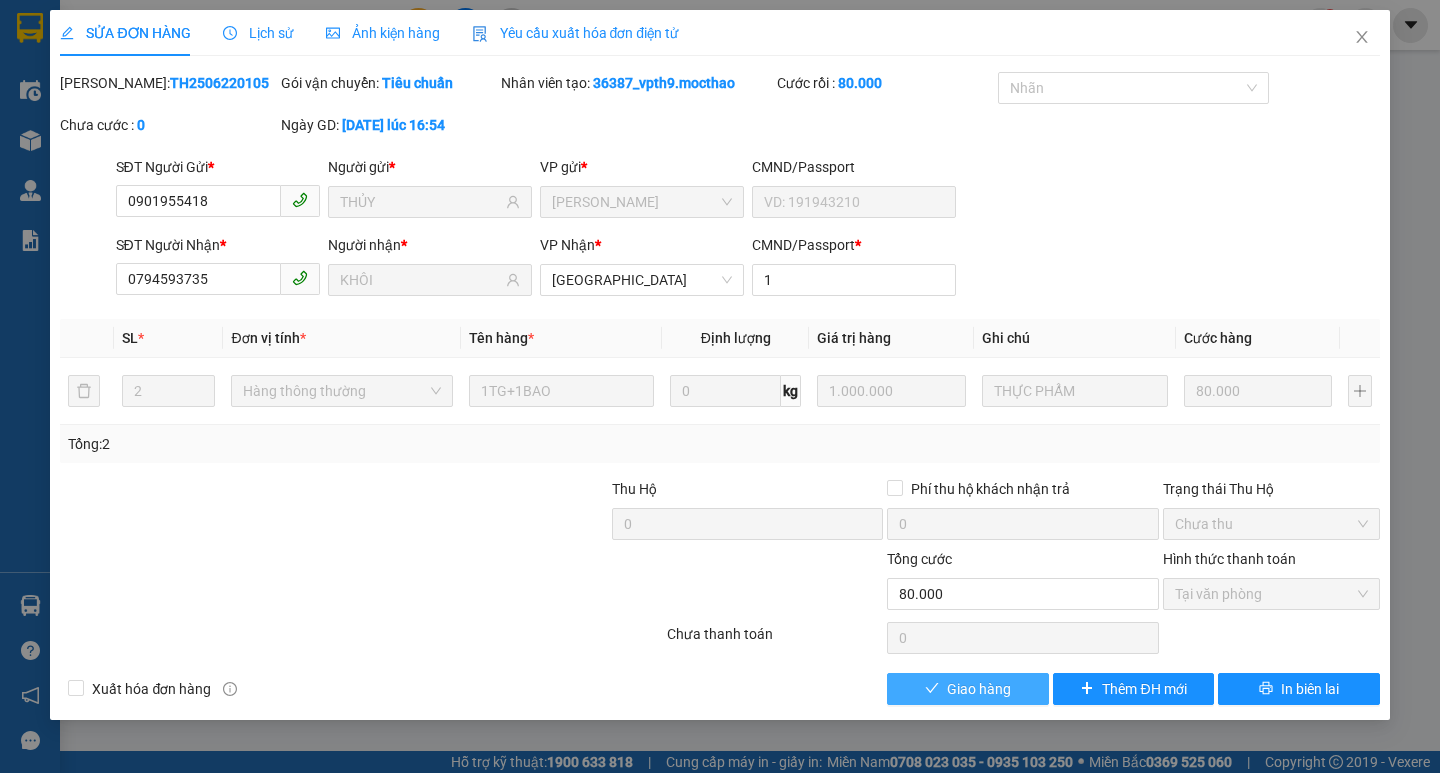 click on "Giao hàng" at bounding box center (979, 689) 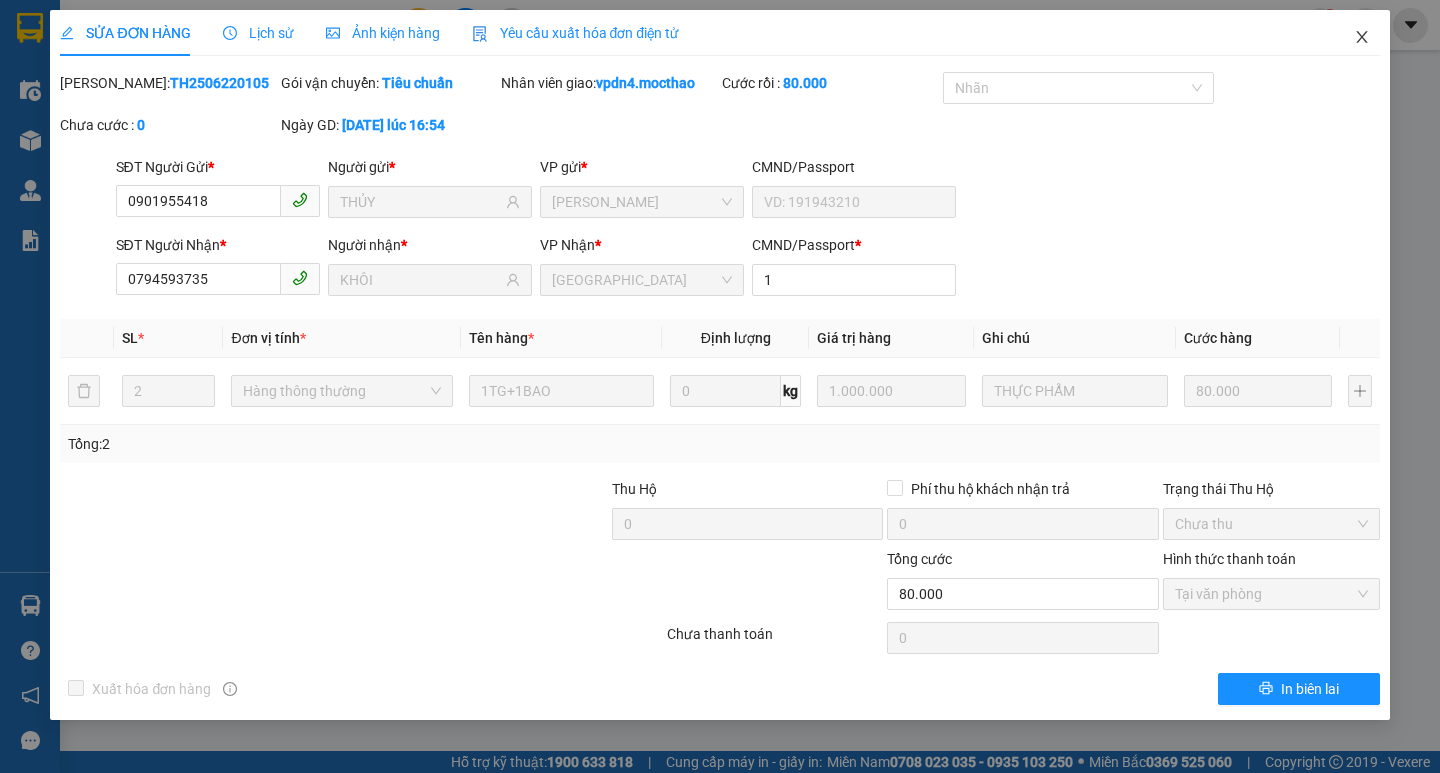 click 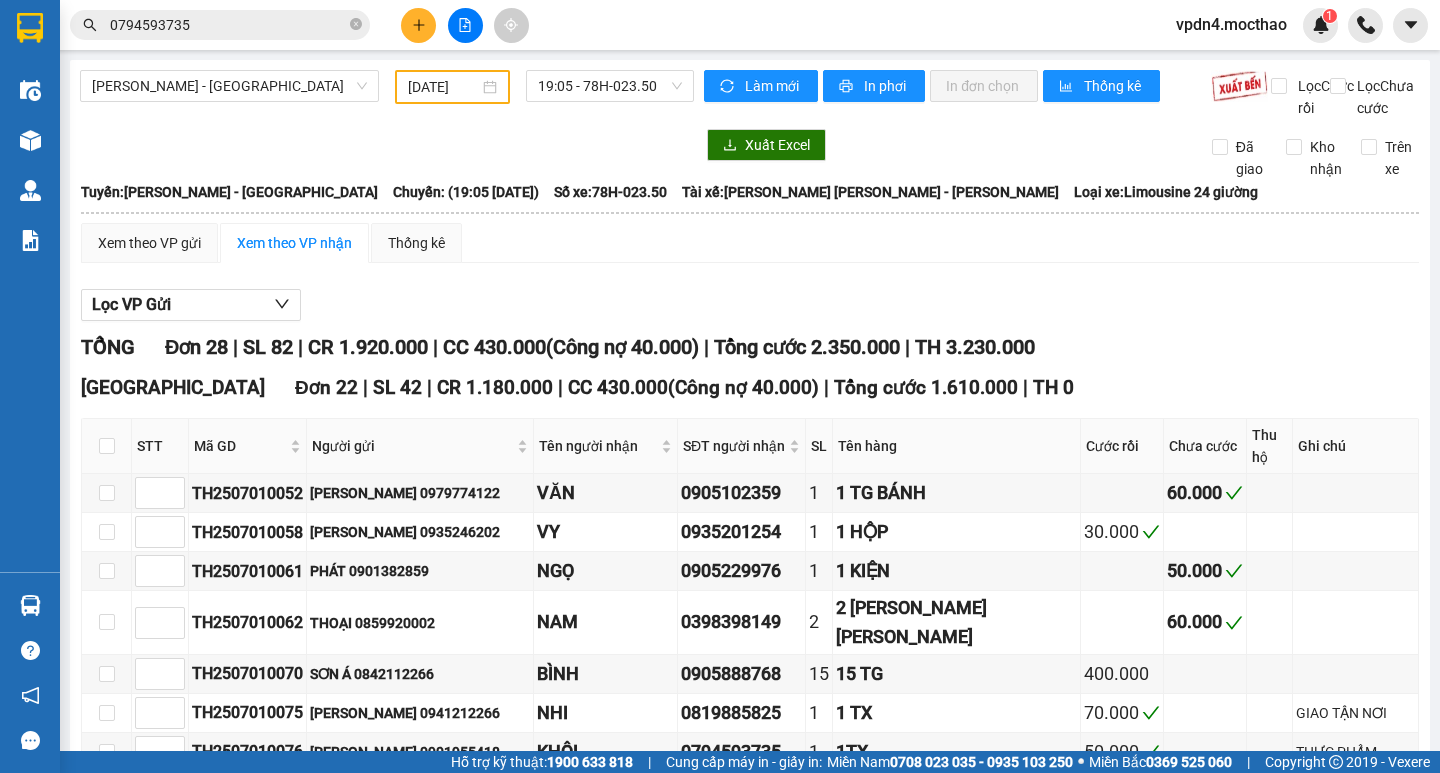 click at bounding box center (356, 25) 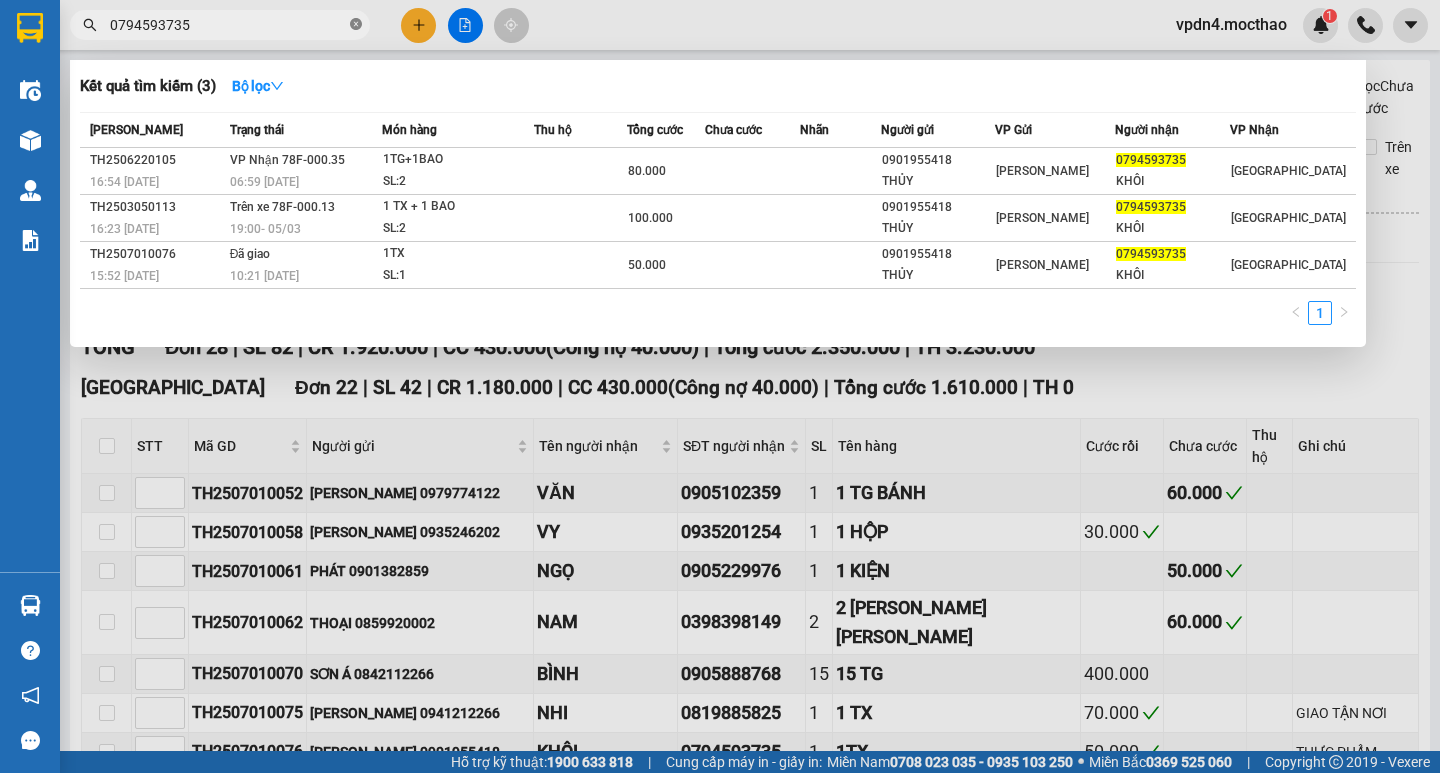click 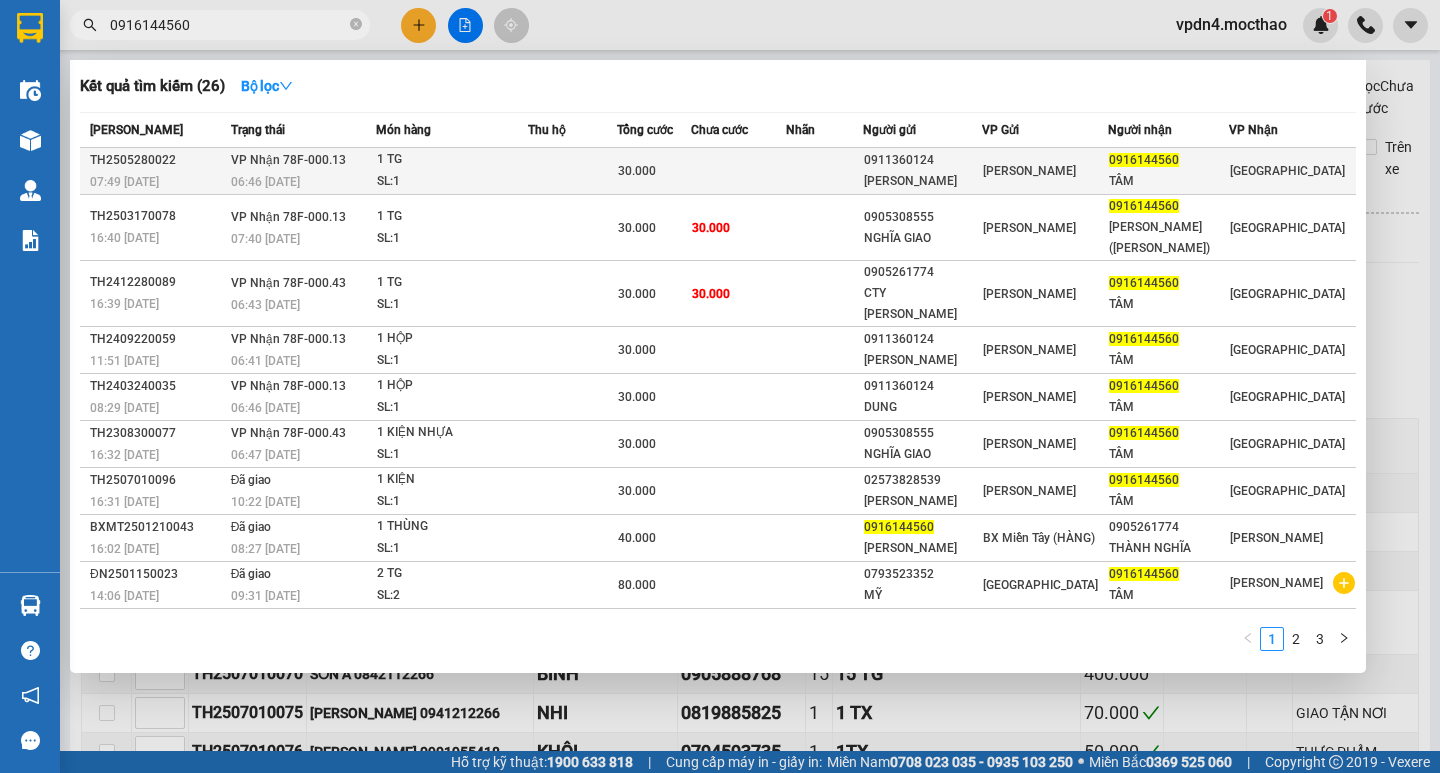 type on "0916144560" 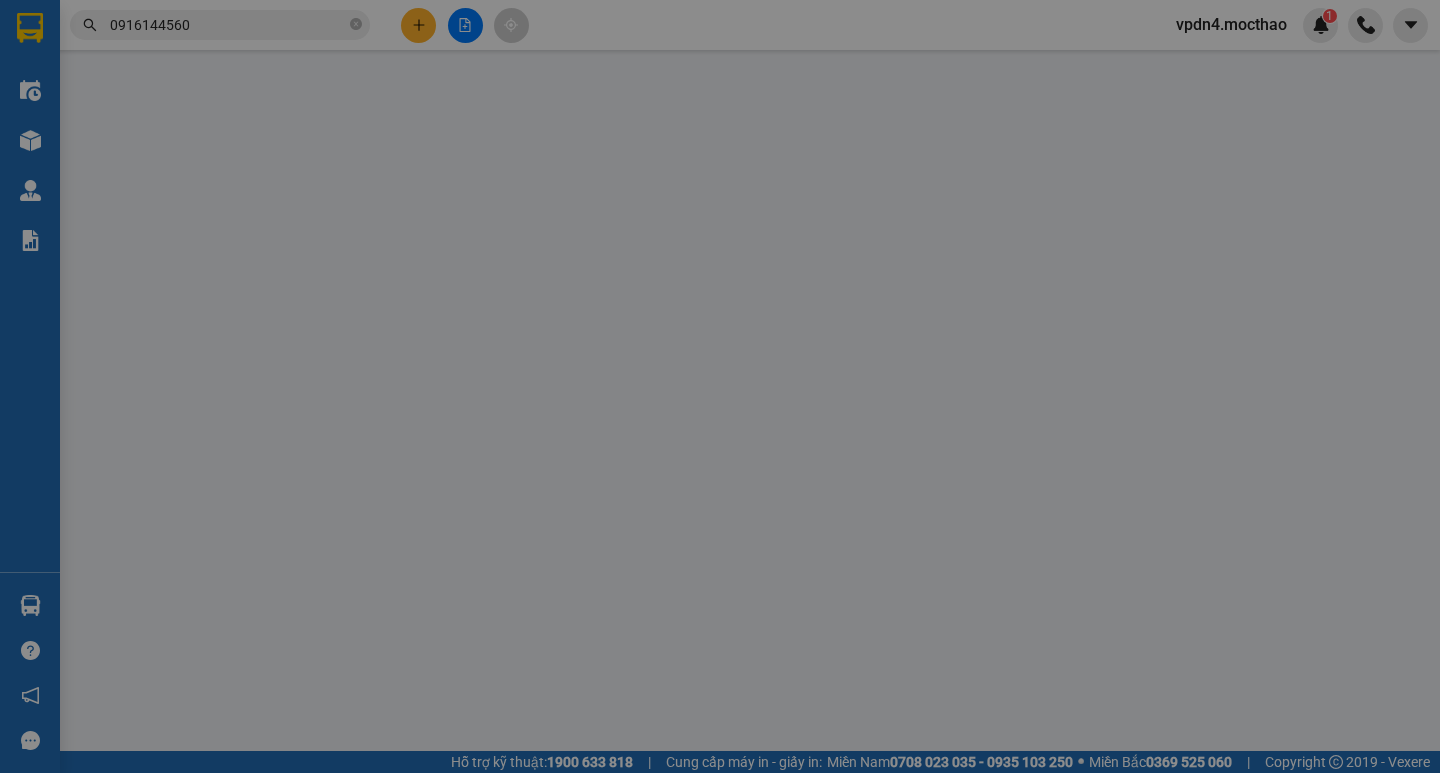 type on "0911360124" 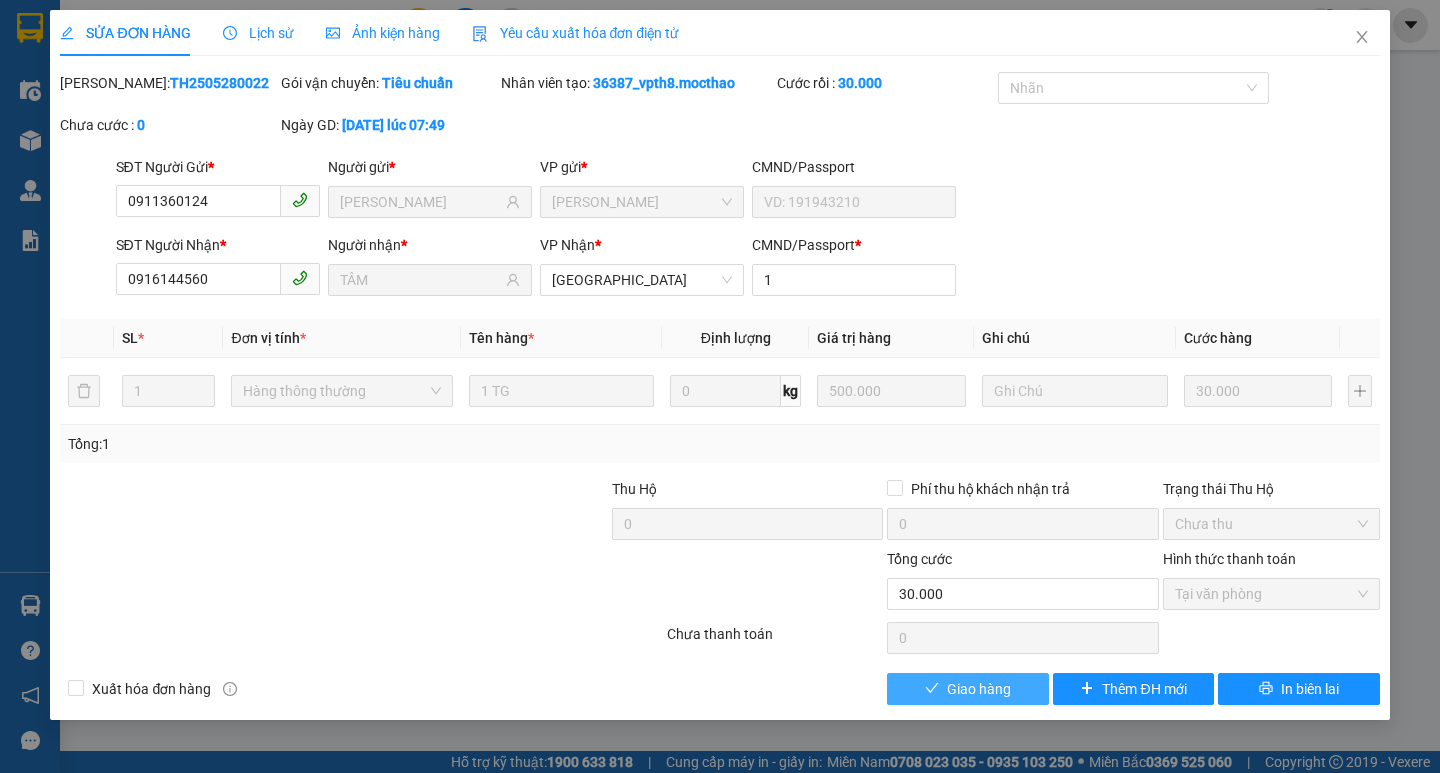 click on "Giao hàng" at bounding box center [979, 689] 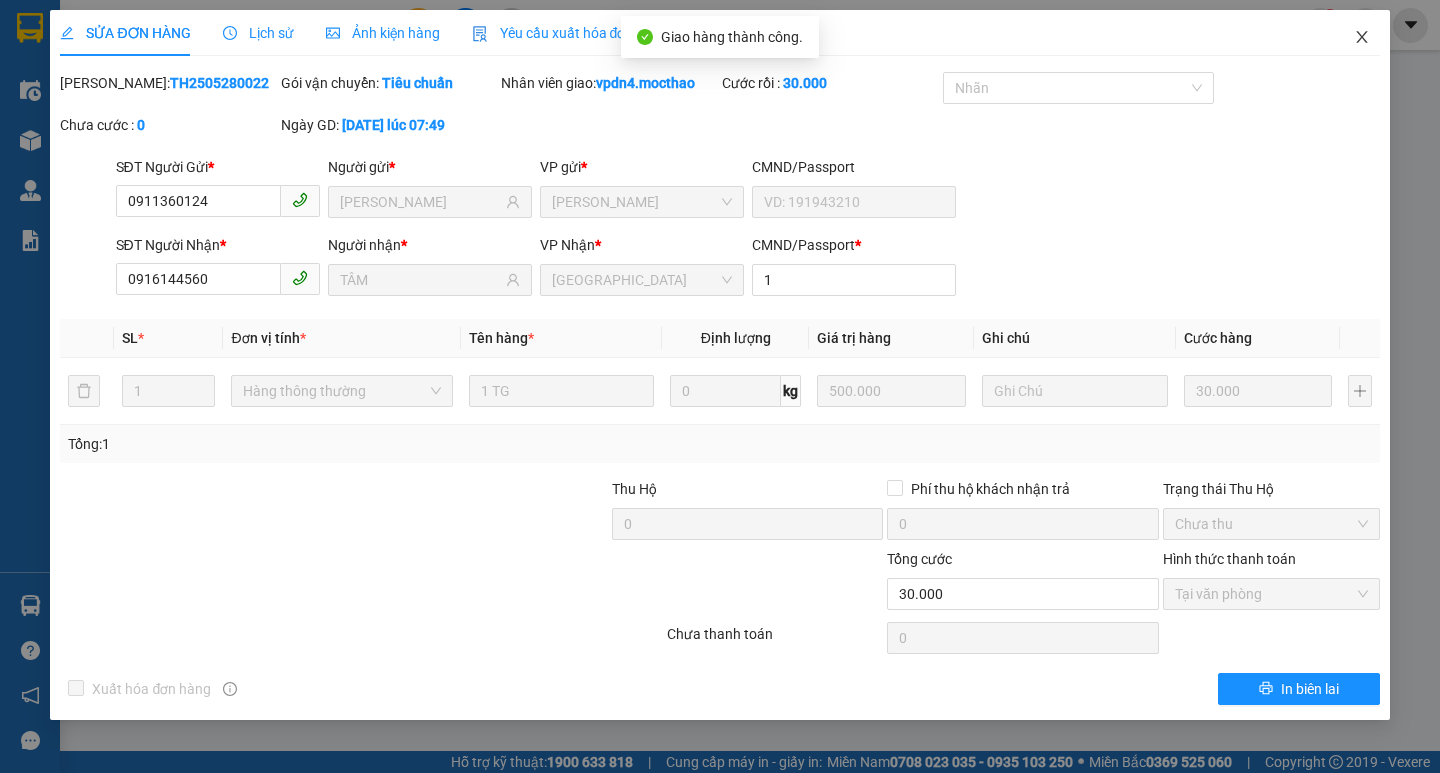 click 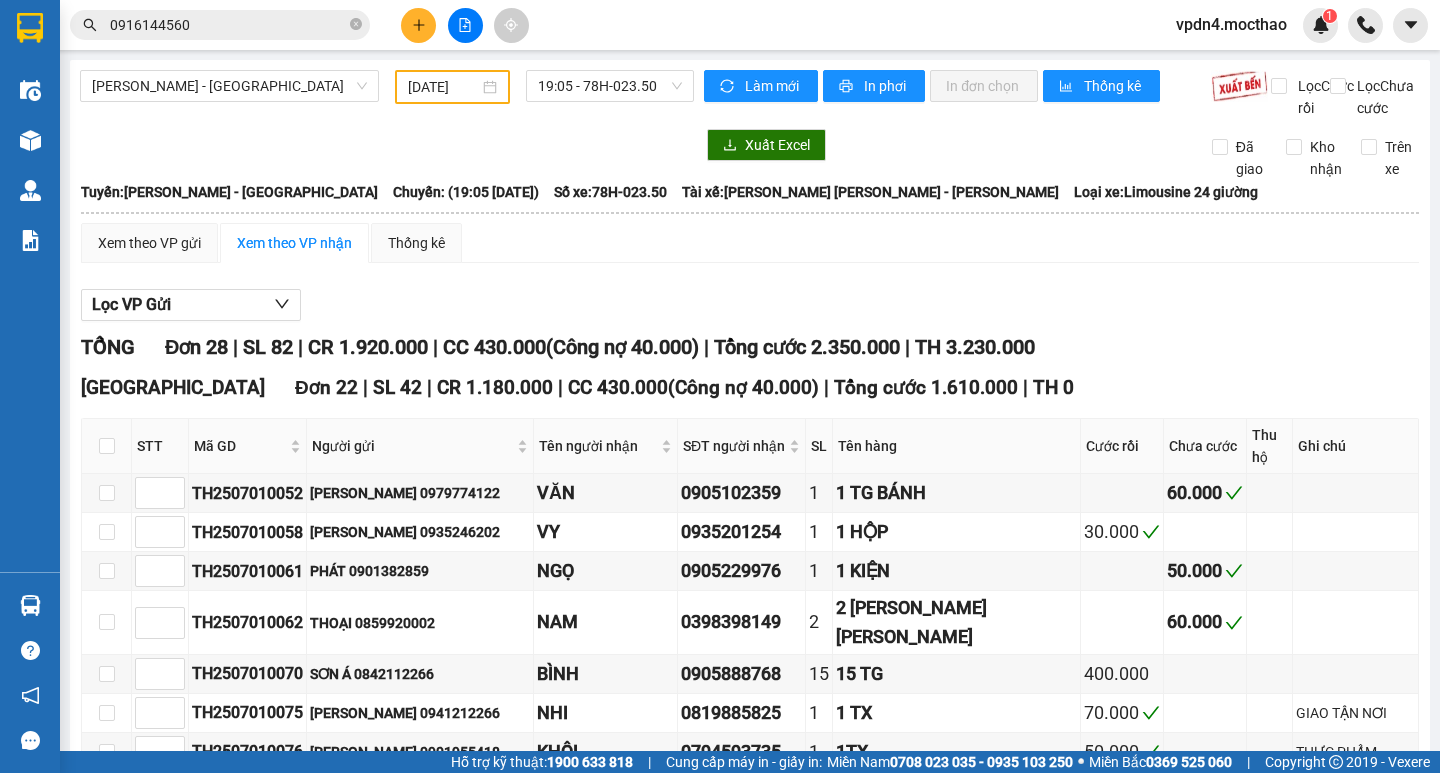 click at bounding box center (356, 25) 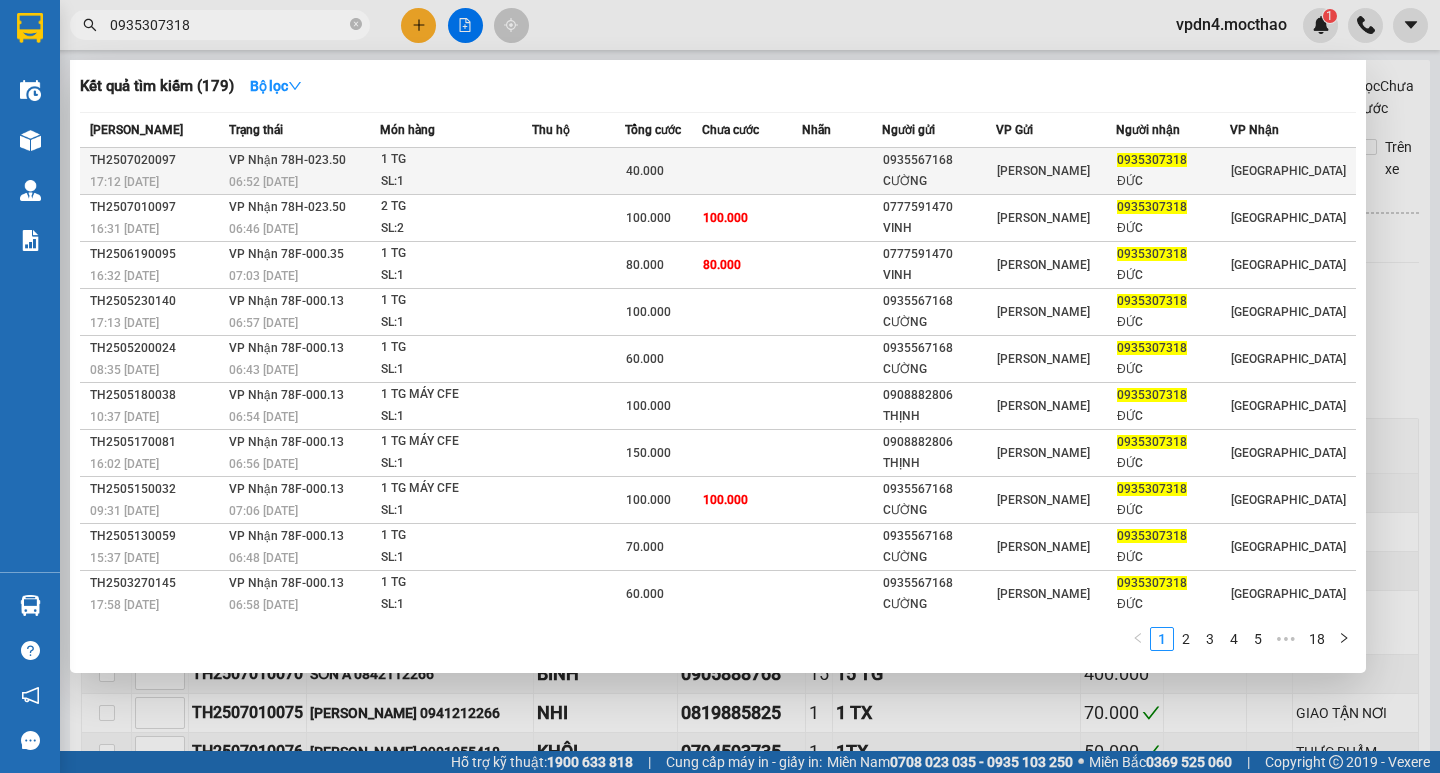 type on "0935307318" 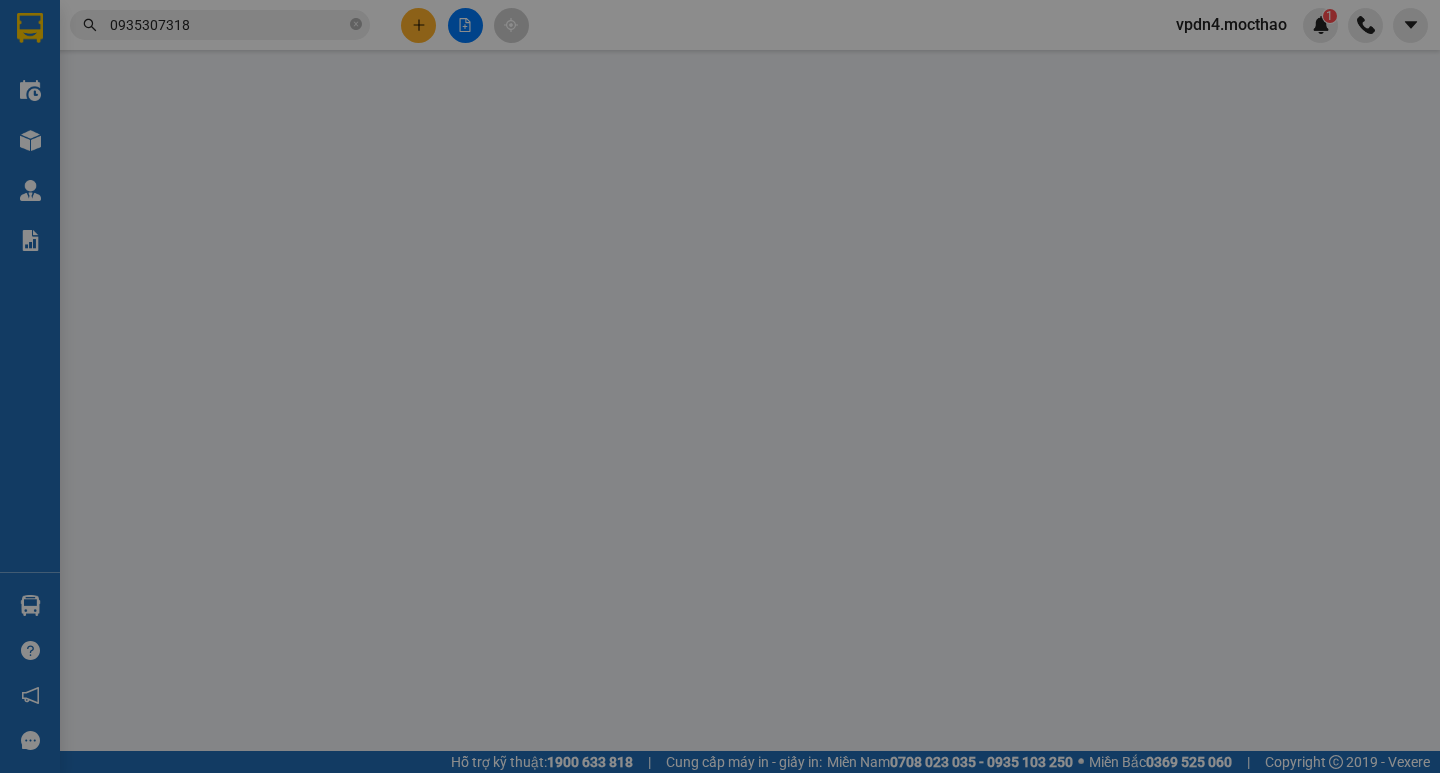 type on "0935567168" 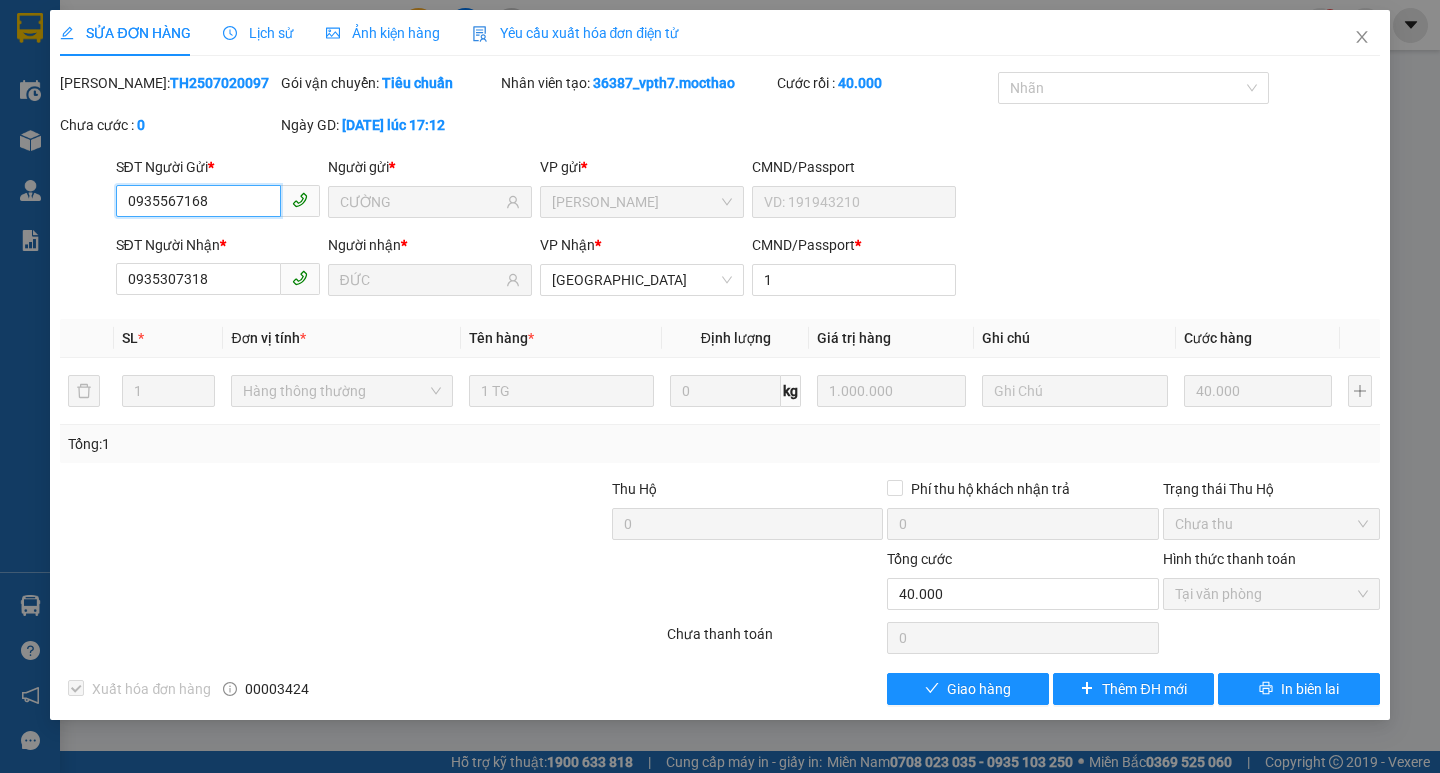 checkbox on "true" 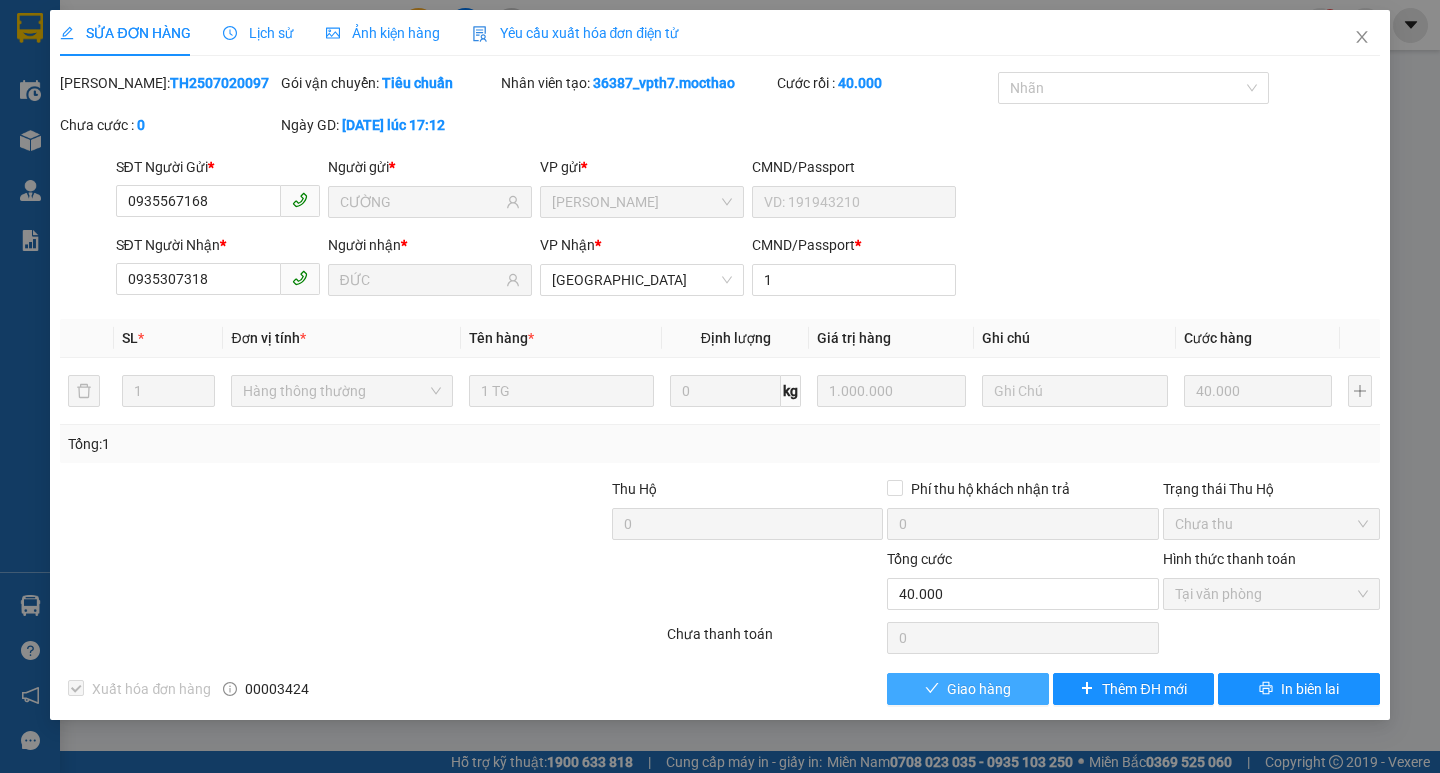 click on "Giao hàng" at bounding box center [979, 689] 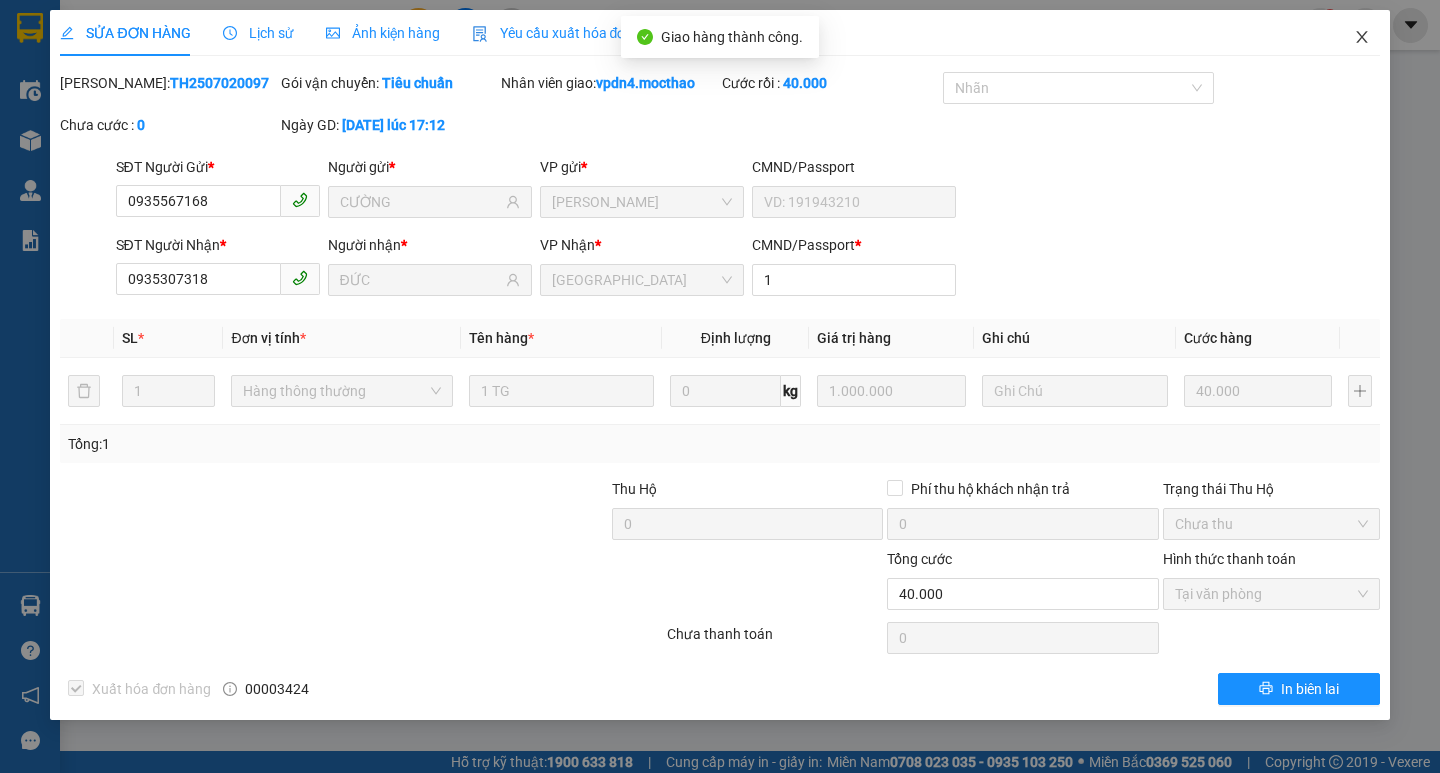click 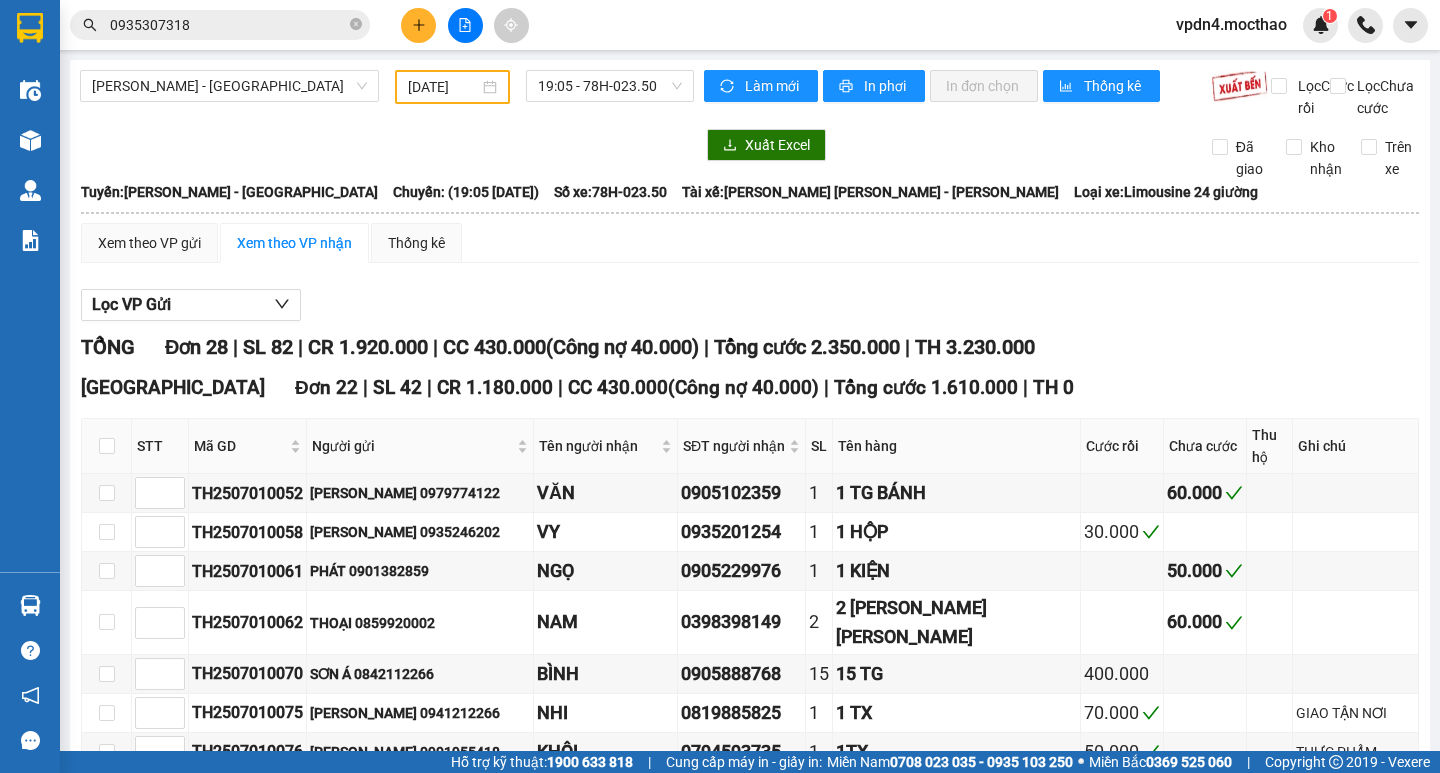 click on "0935307318" at bounding box center [220, 25] 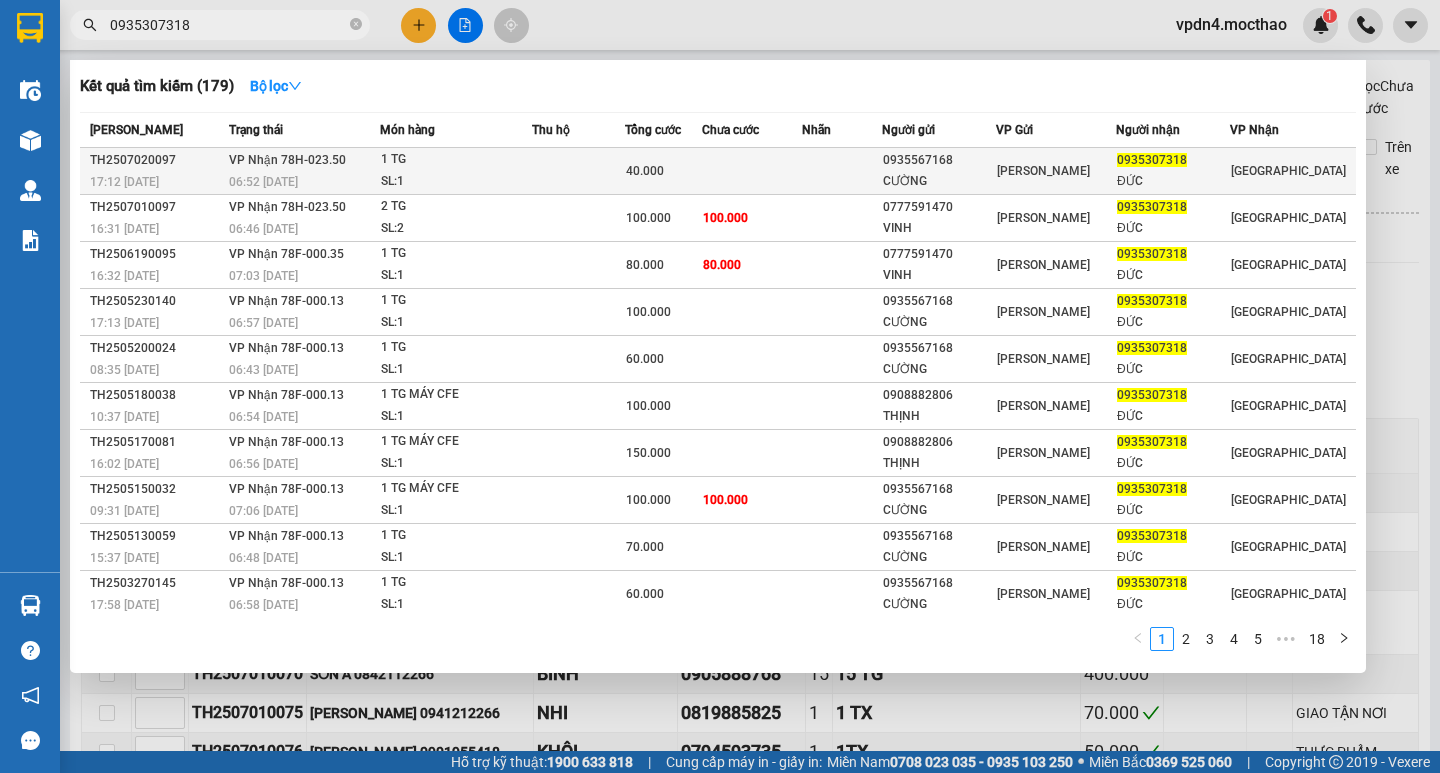 click on "[PERSON_NAME]" at bounding box center [1056, 171] 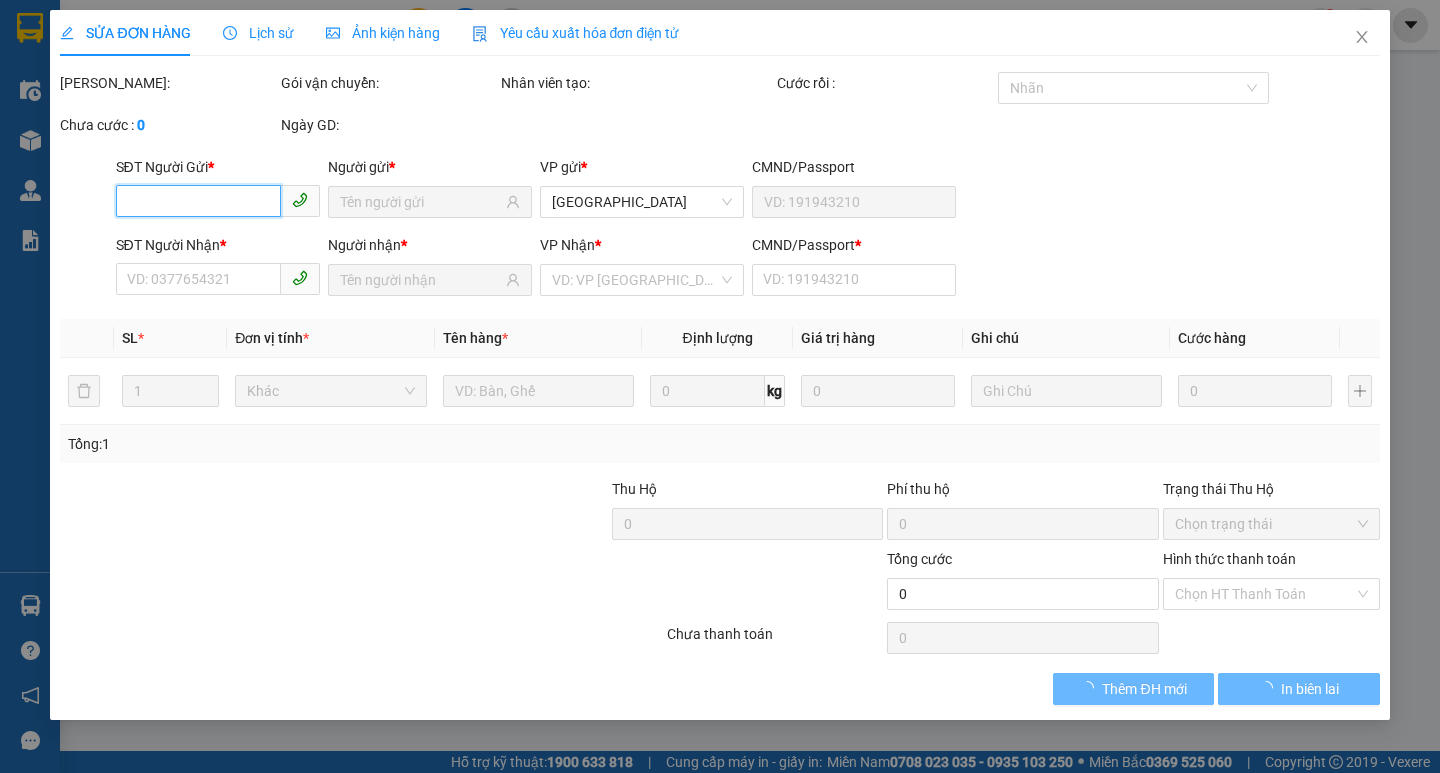 type on "0935567168" 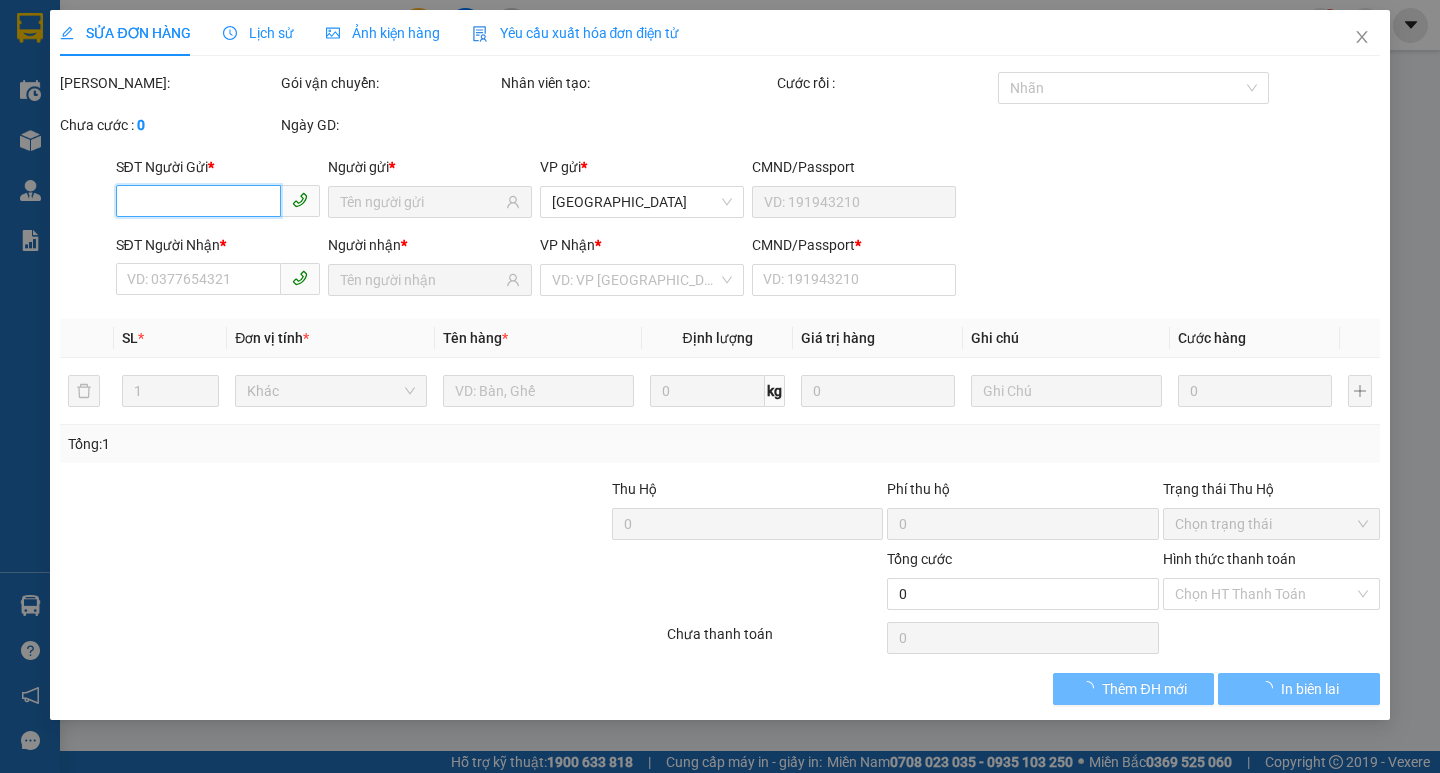 type on "CƯỜNG" 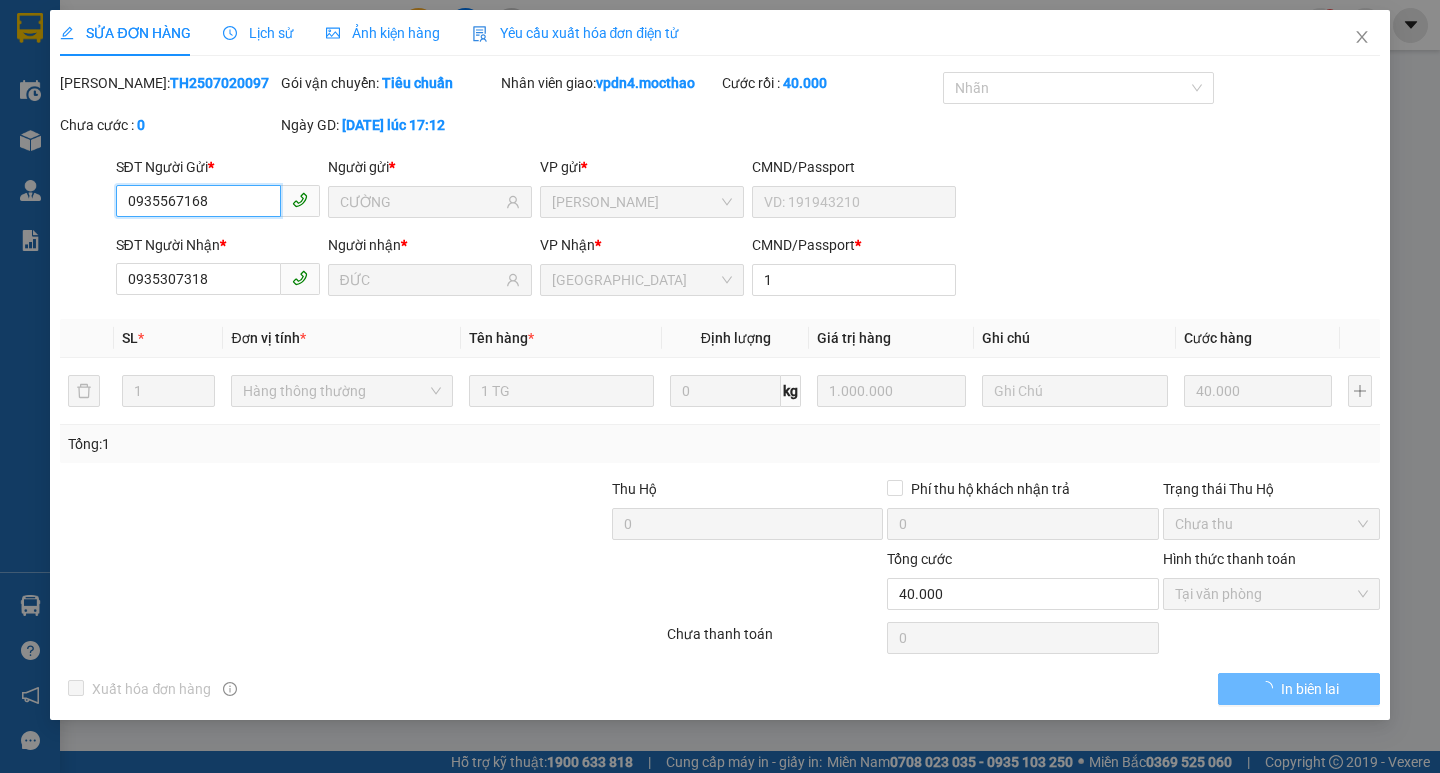 checkbox on "true" 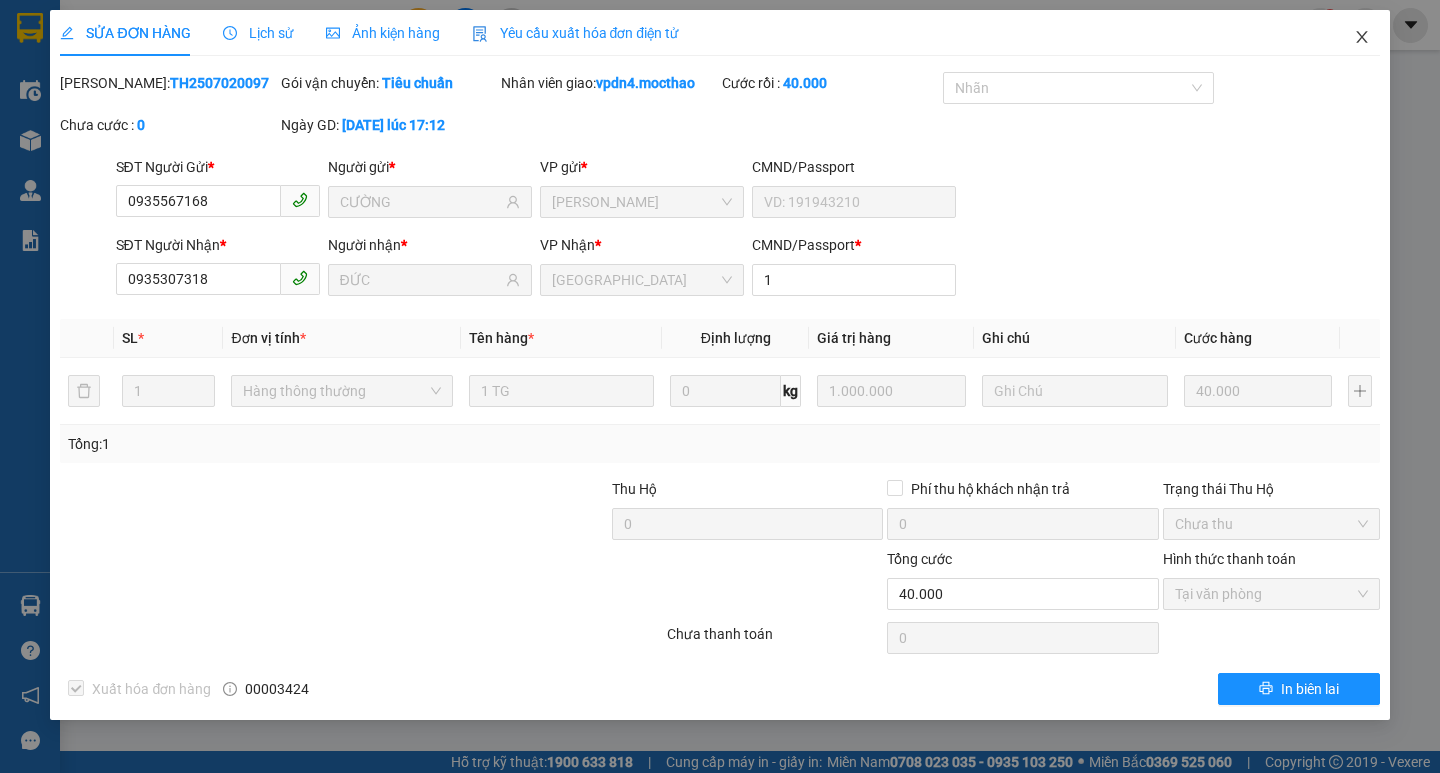 click 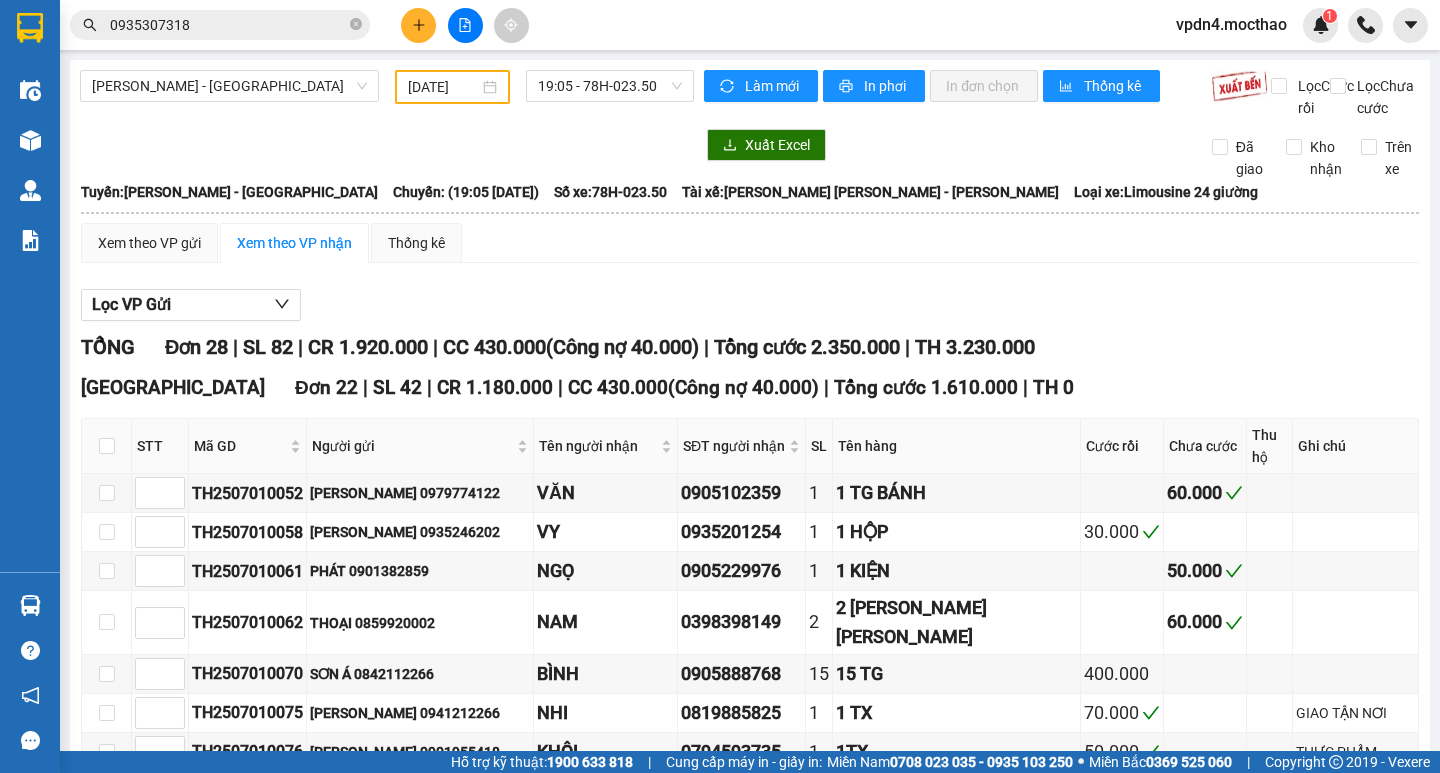 click on "0935307318" at bounding box center (228, 25) 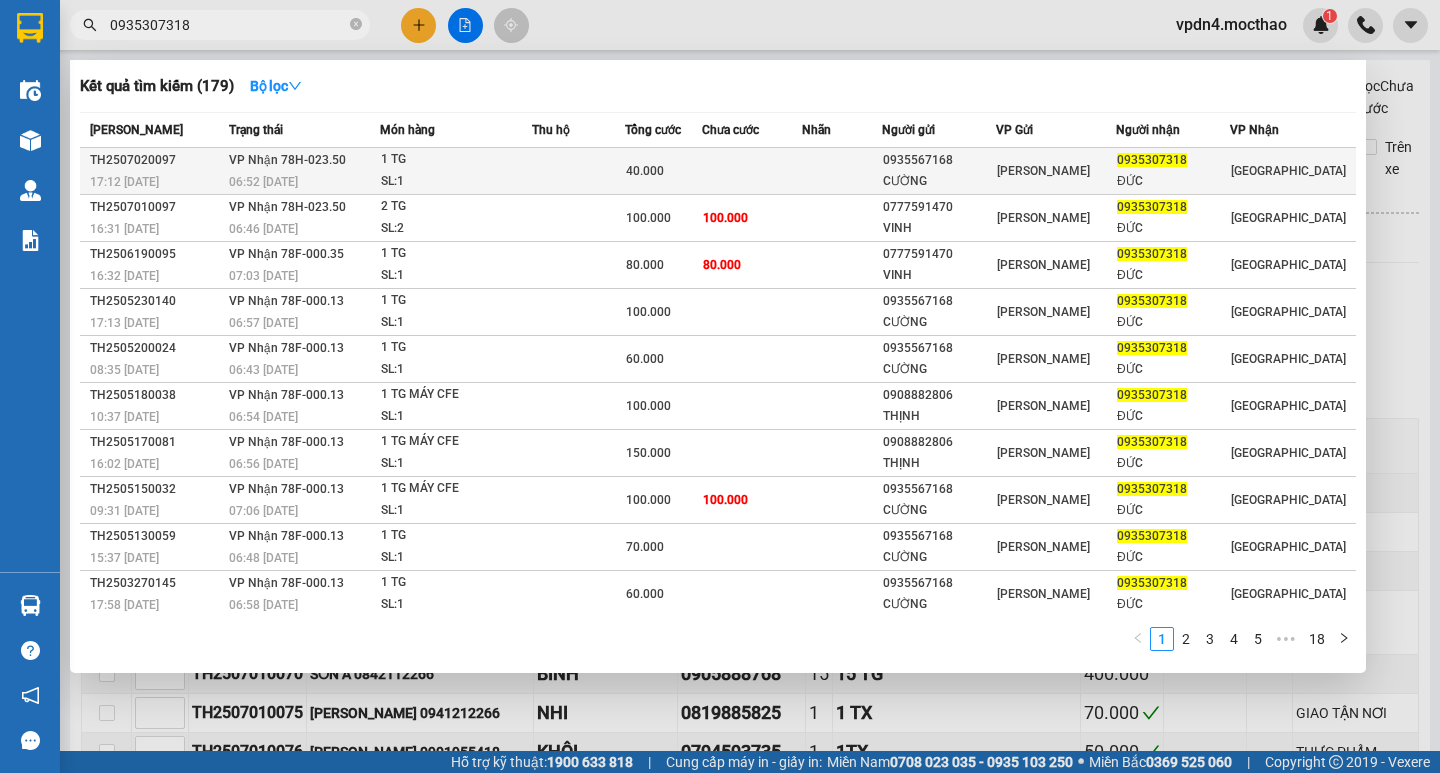 click on "ĐỨC" at bounding box center [1173, 181] 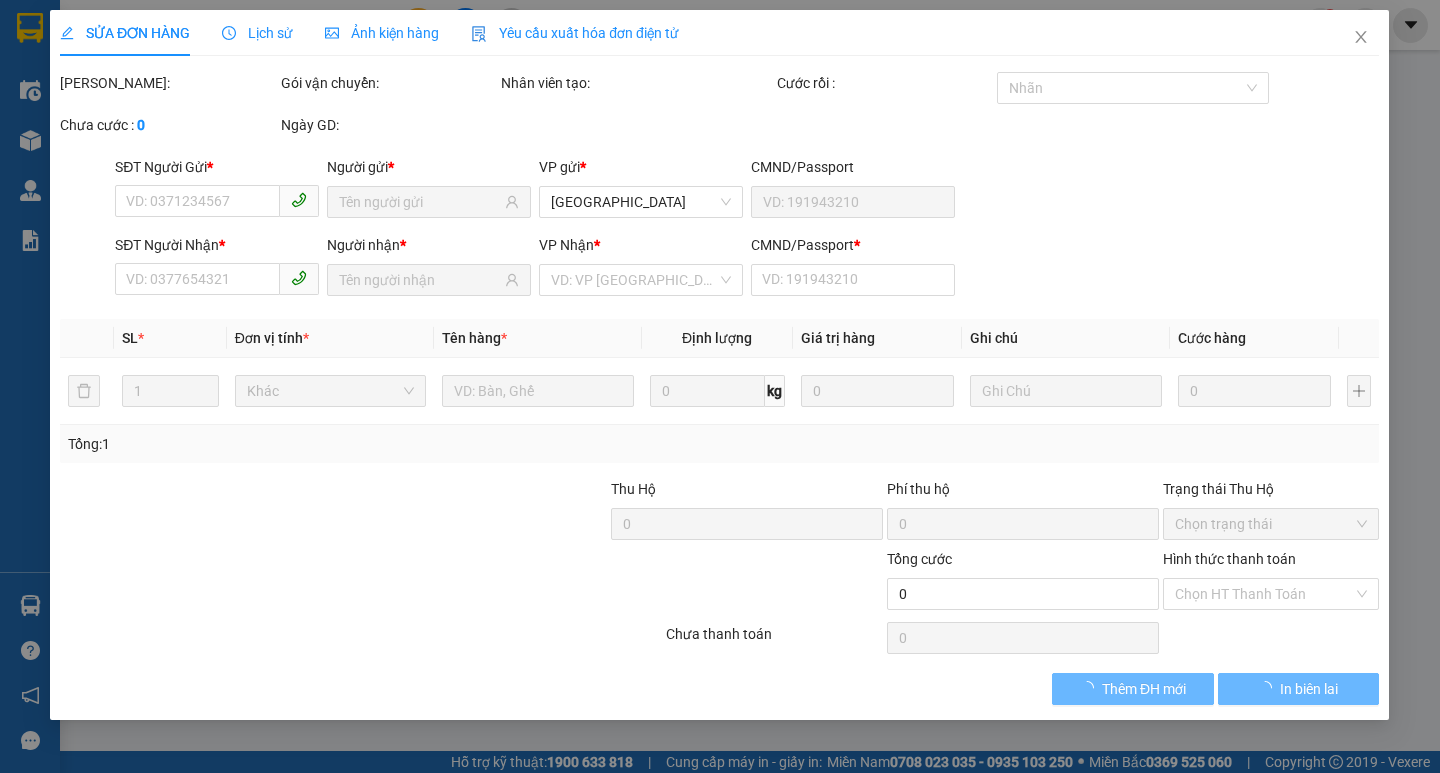 type on "0935567168" 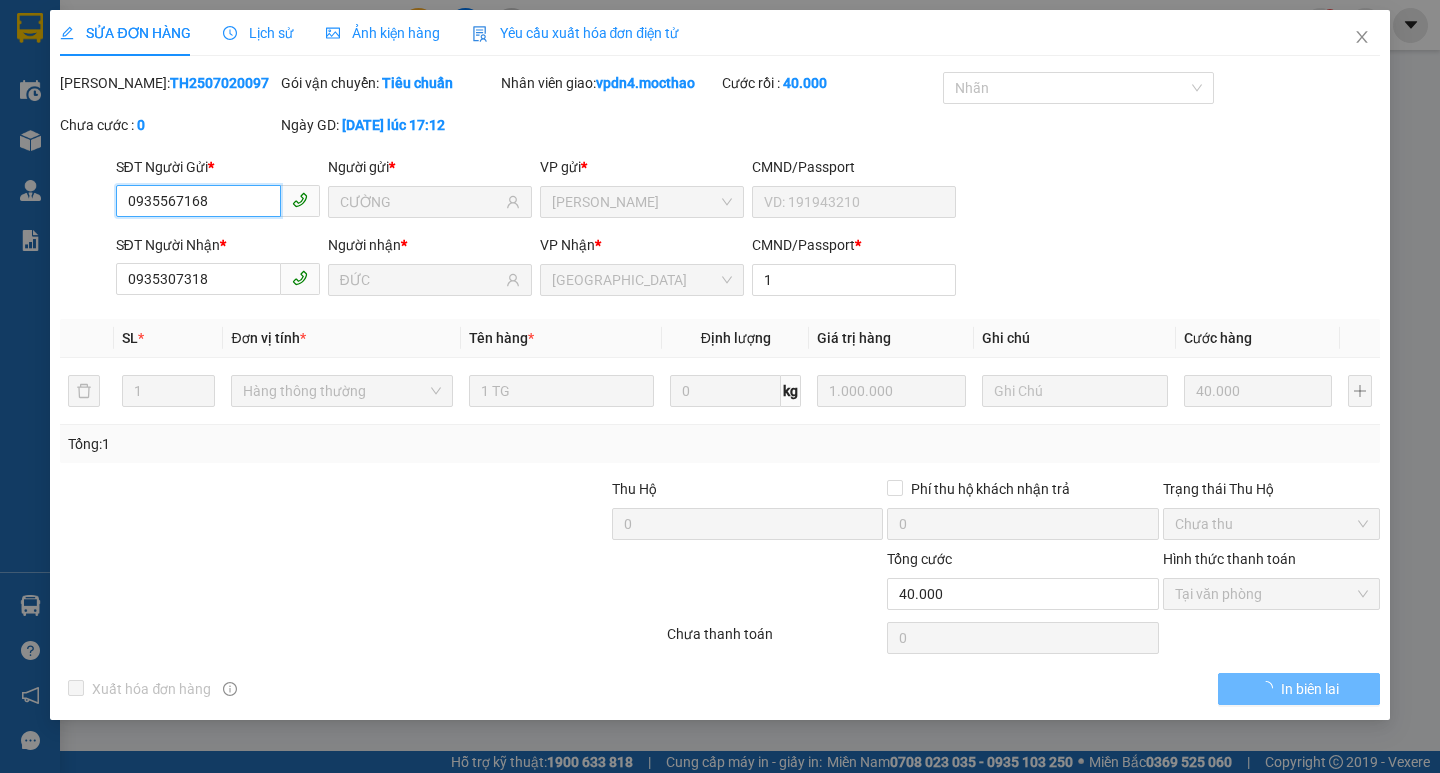 checkbox on "true" 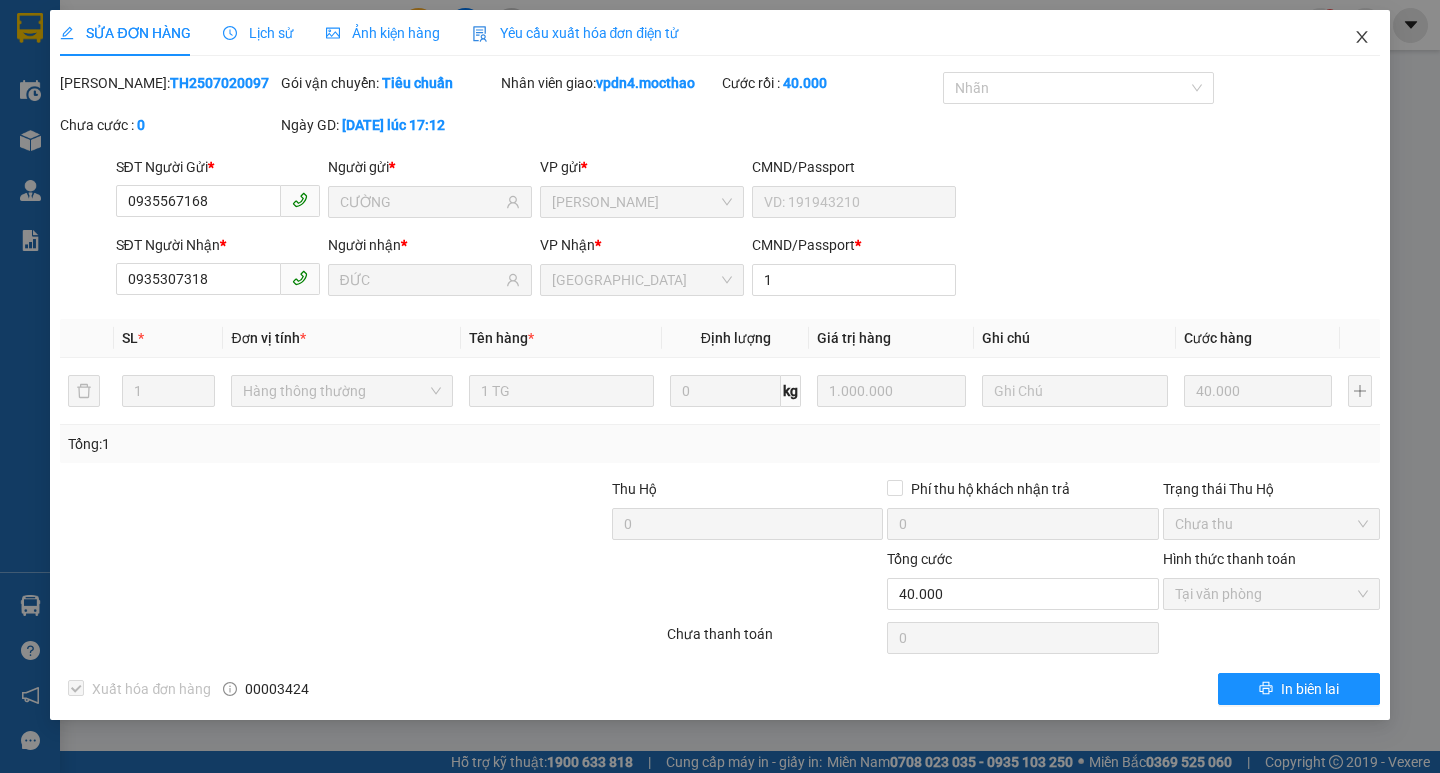 click 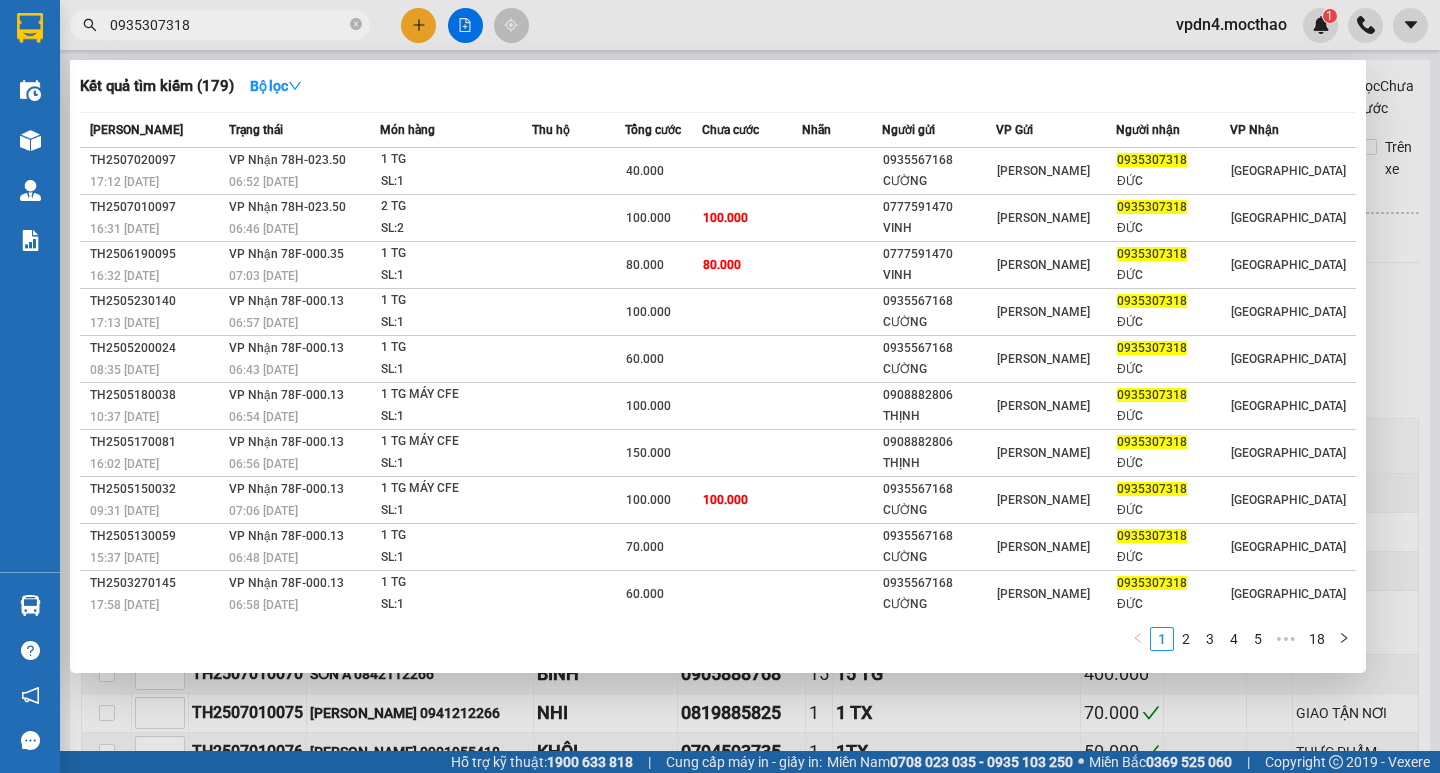 click on "0935307318" at bounding box center (228, 25) 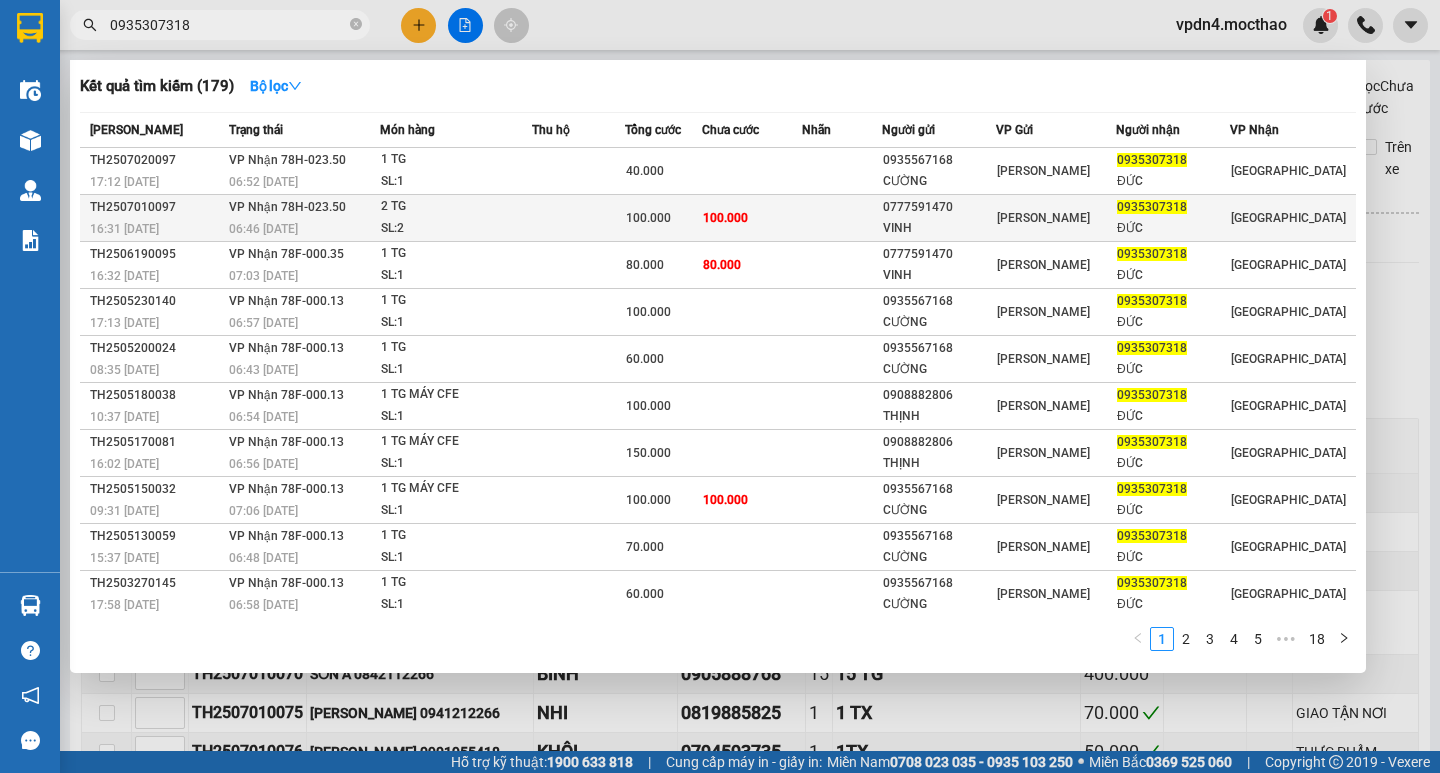 click on "0935307318" at bounding box center [1173, 207] 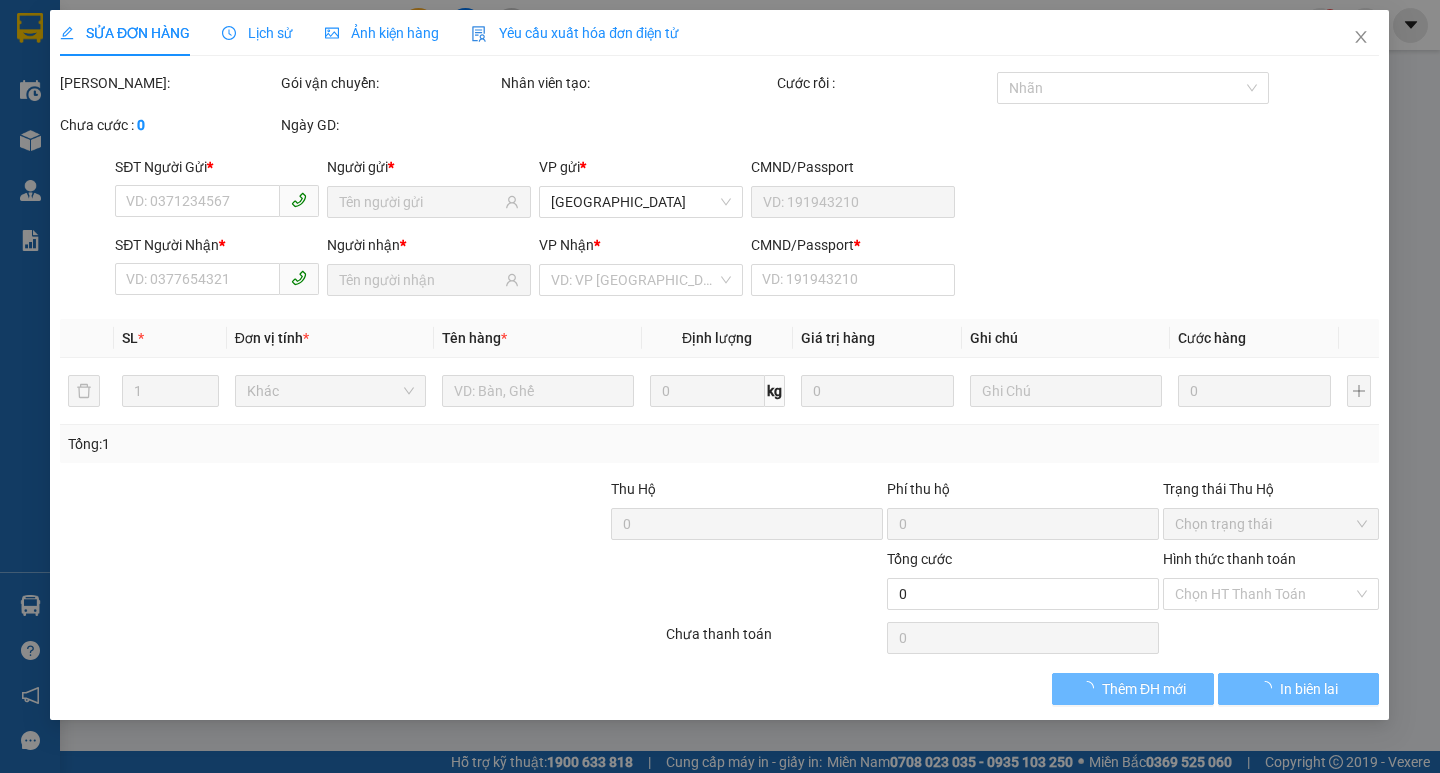 type on "0777591470" 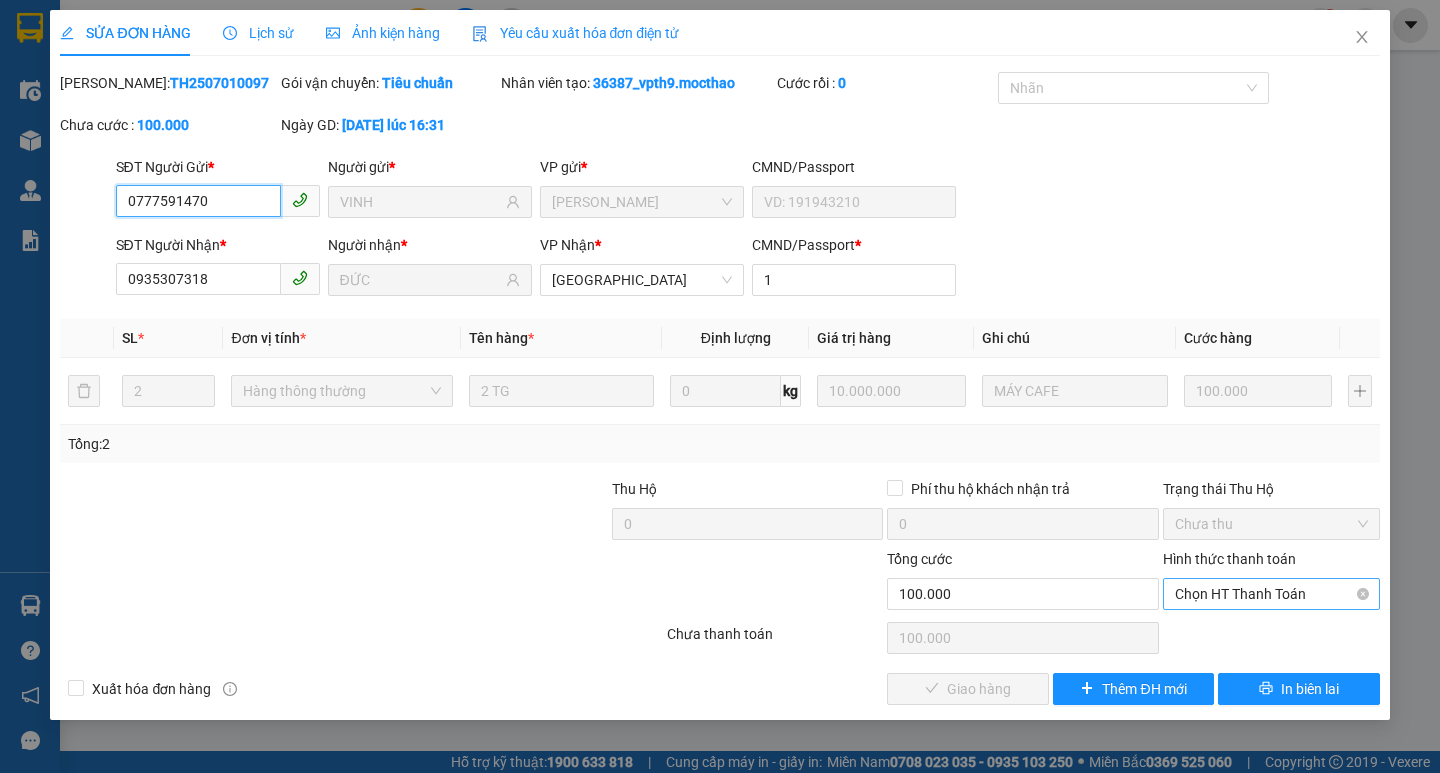 click on "Chọn HT Thanh Toán" at bounding box center [1271, 594] 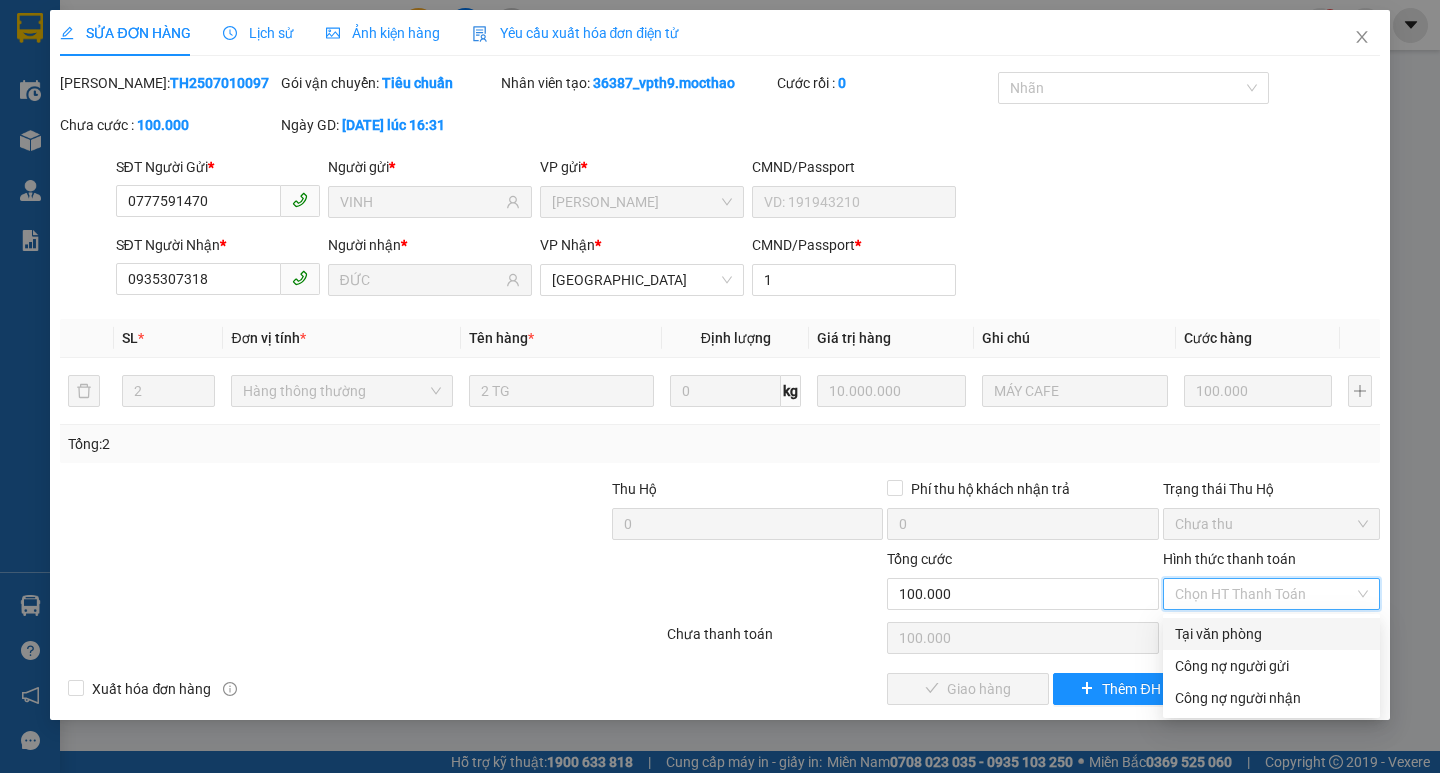 click on "Tại văn phòng" at bounding box center [1271, 634] 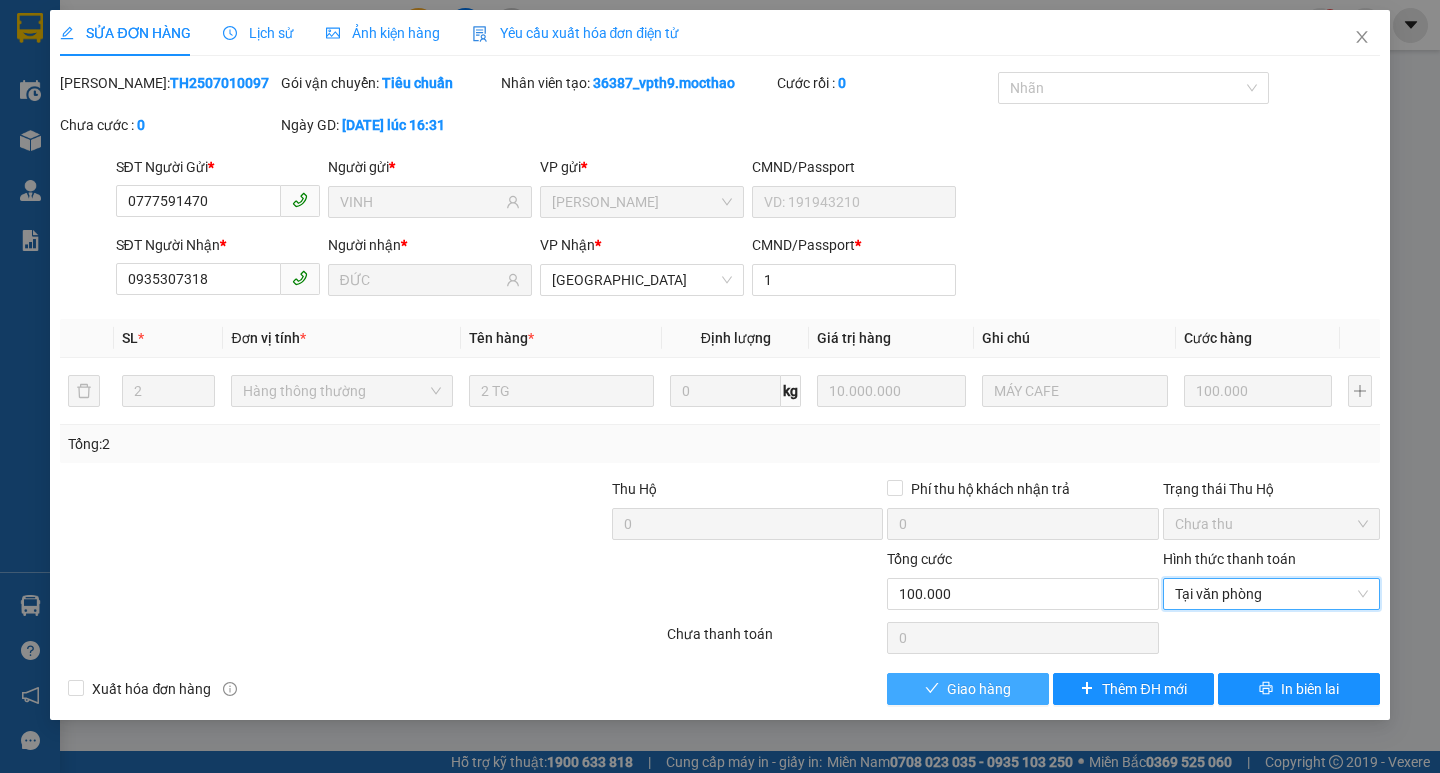 click on "Giao hàng" at bounding box center (979, 689) 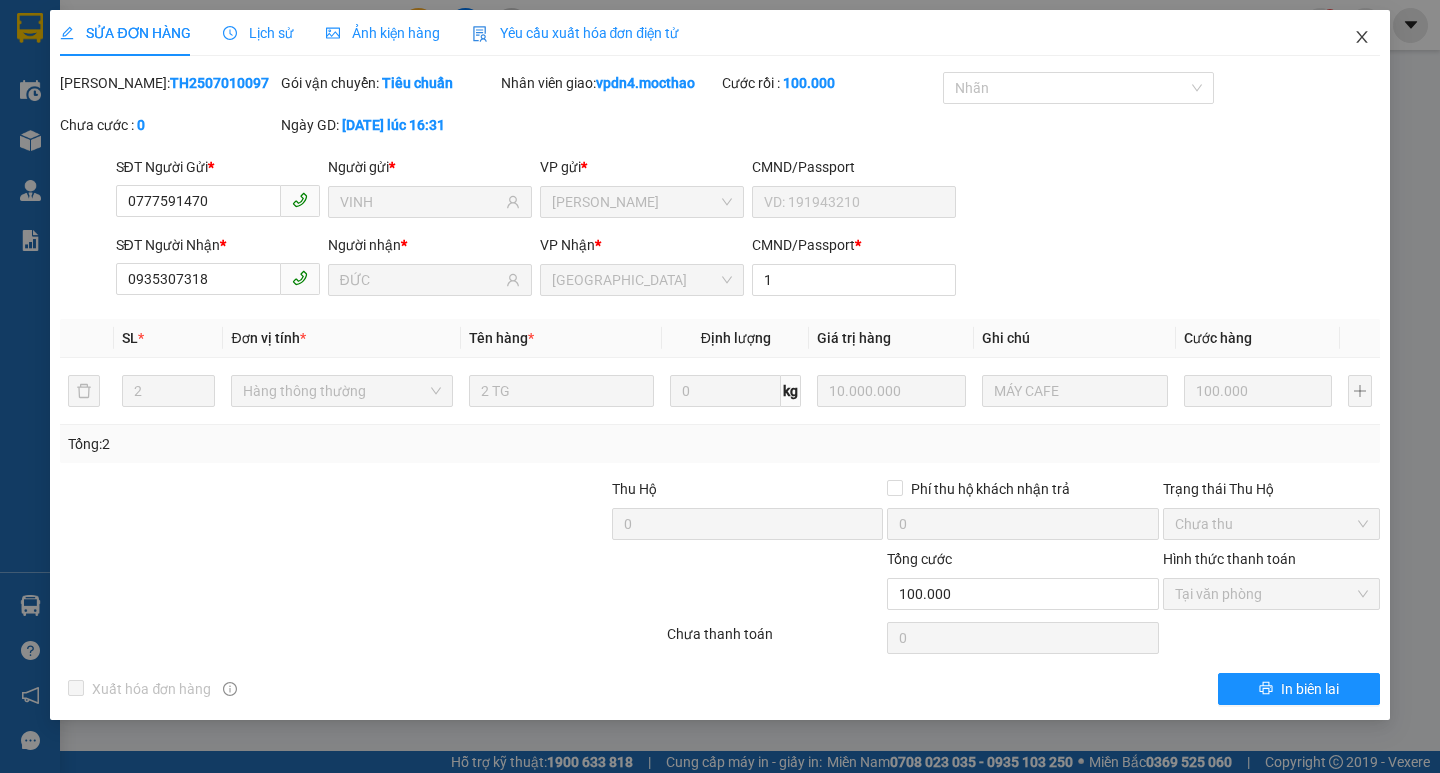 click 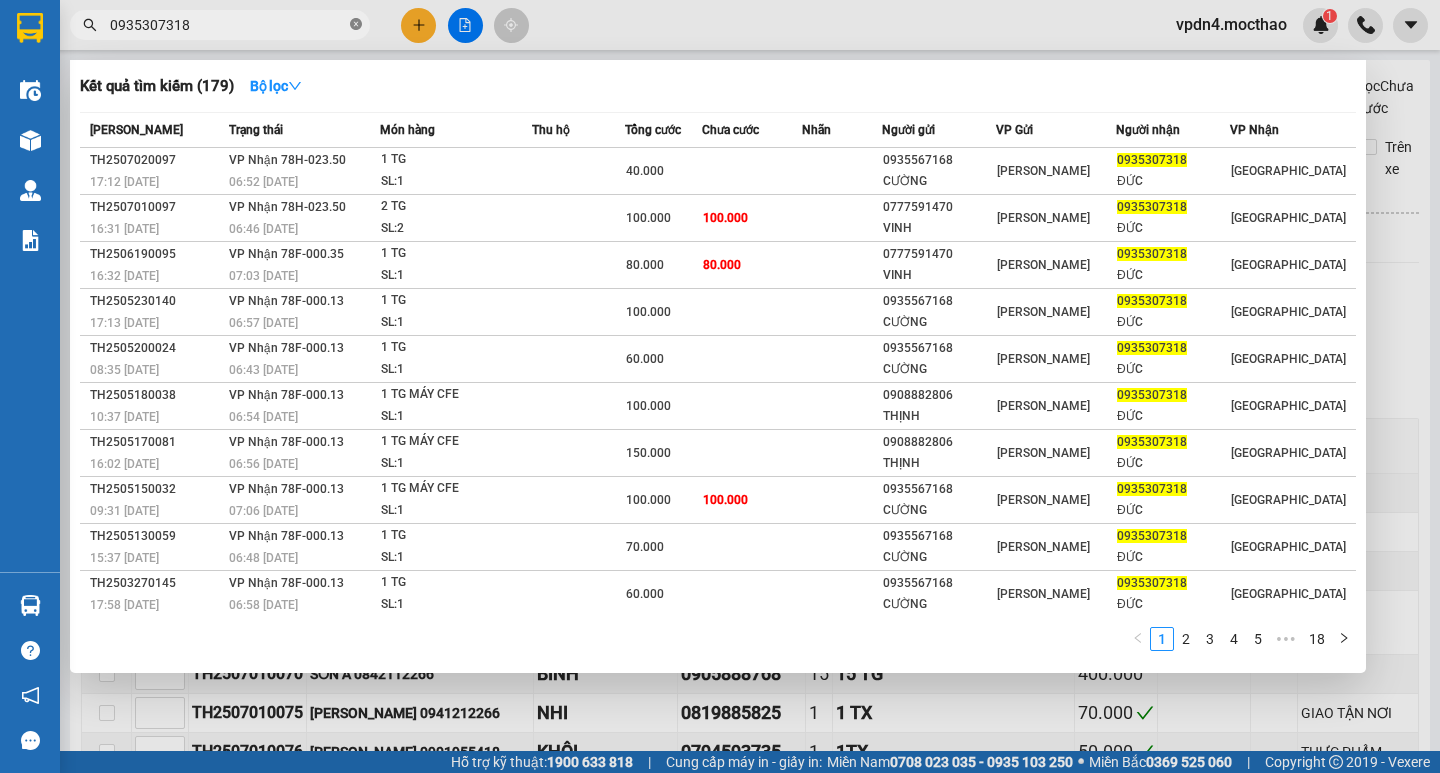 click at bounding box center [356, 25] 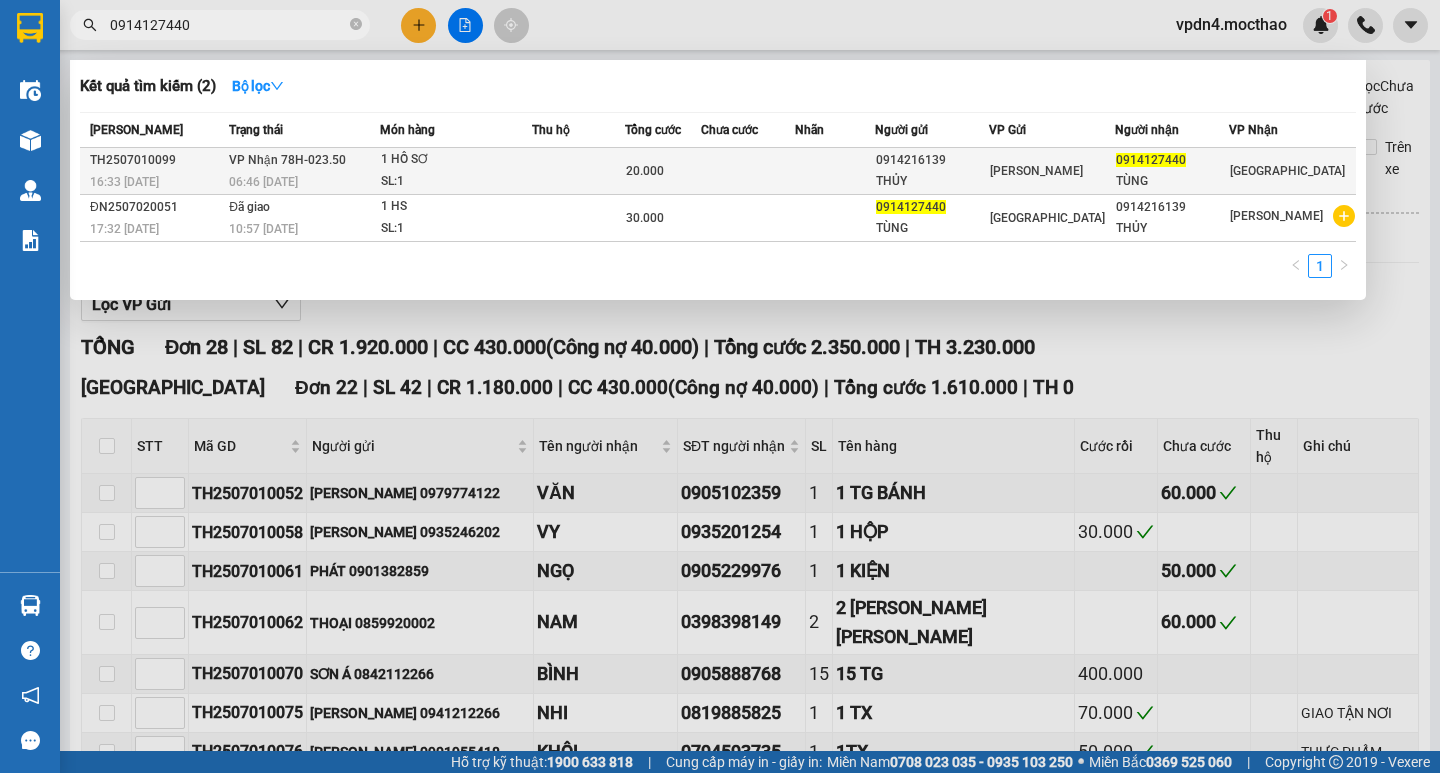 type on "0914127440" 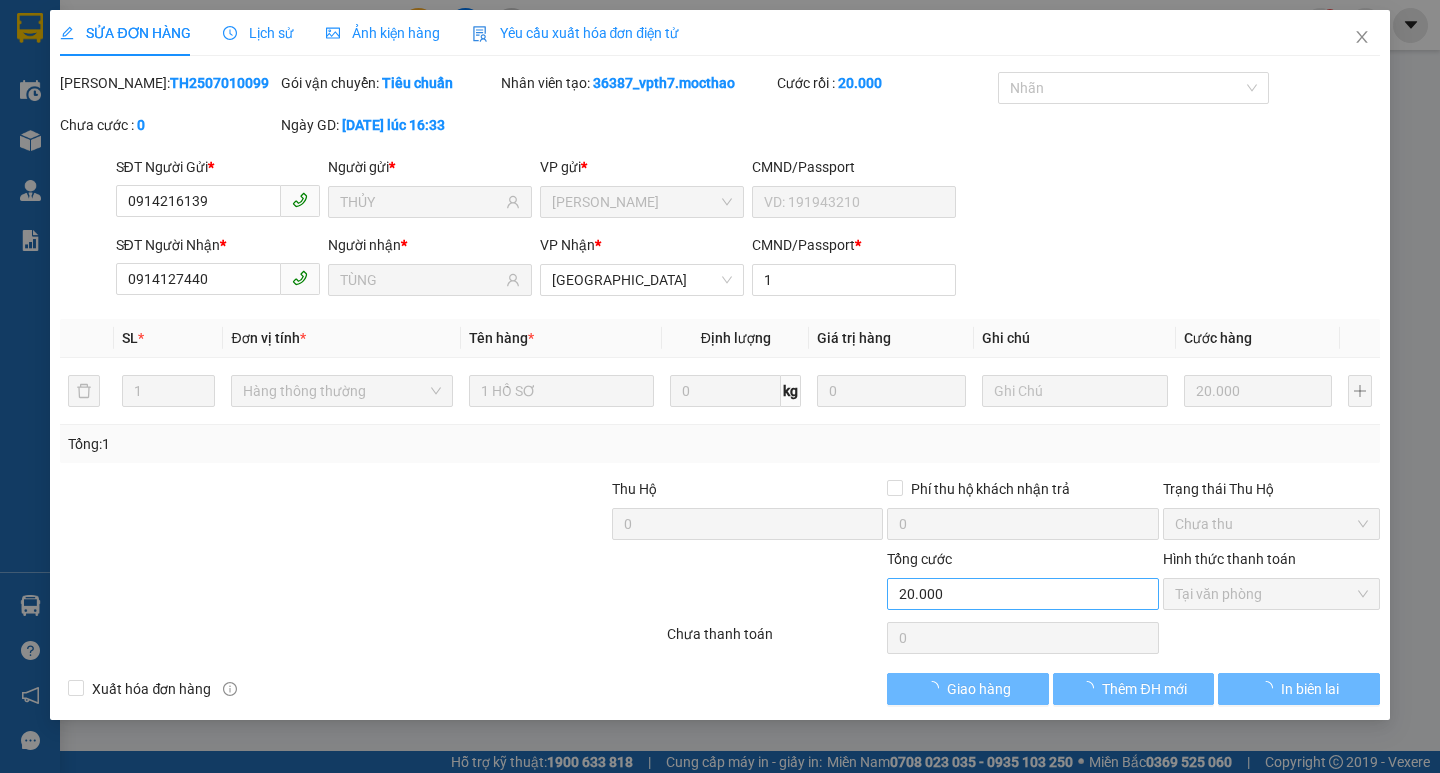 type on "0914216139" 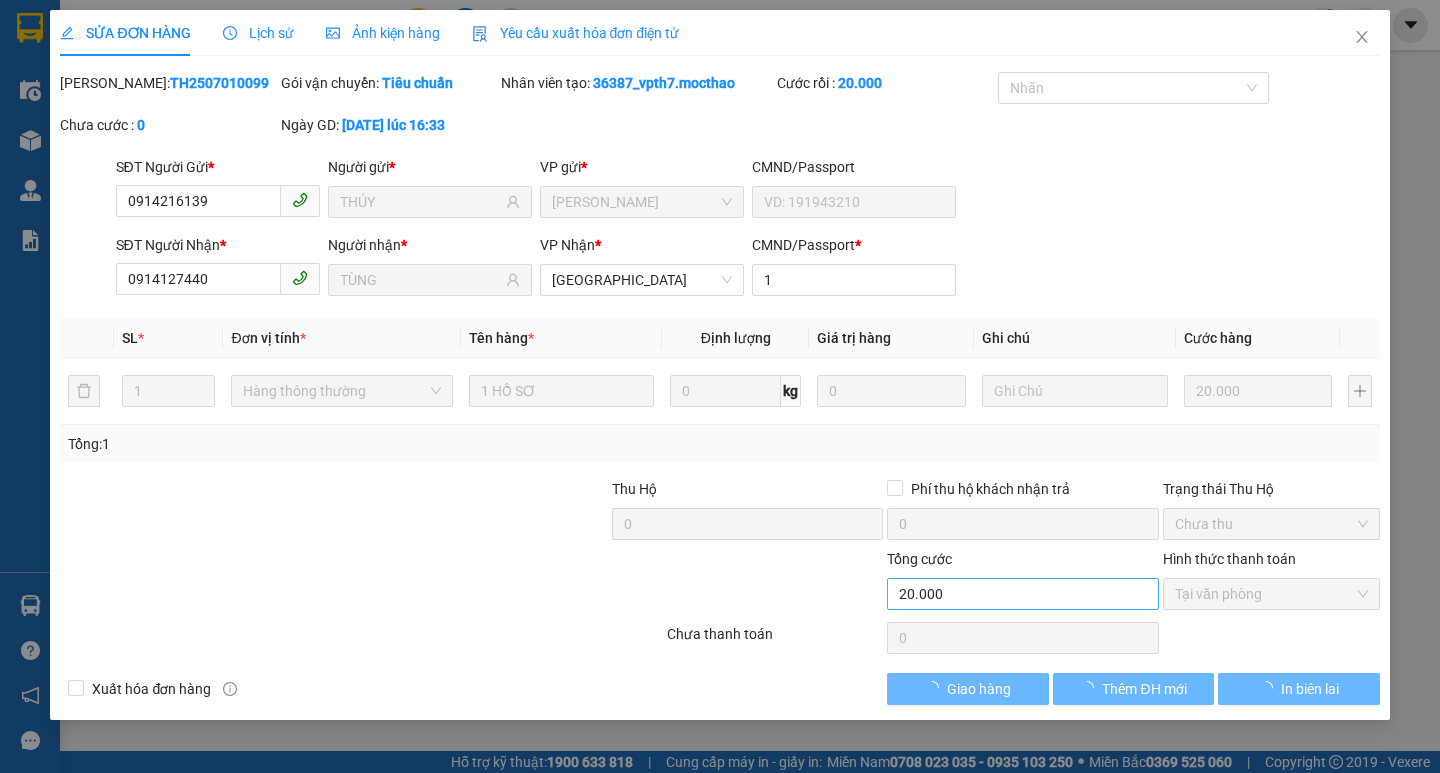 type on "THỦY" 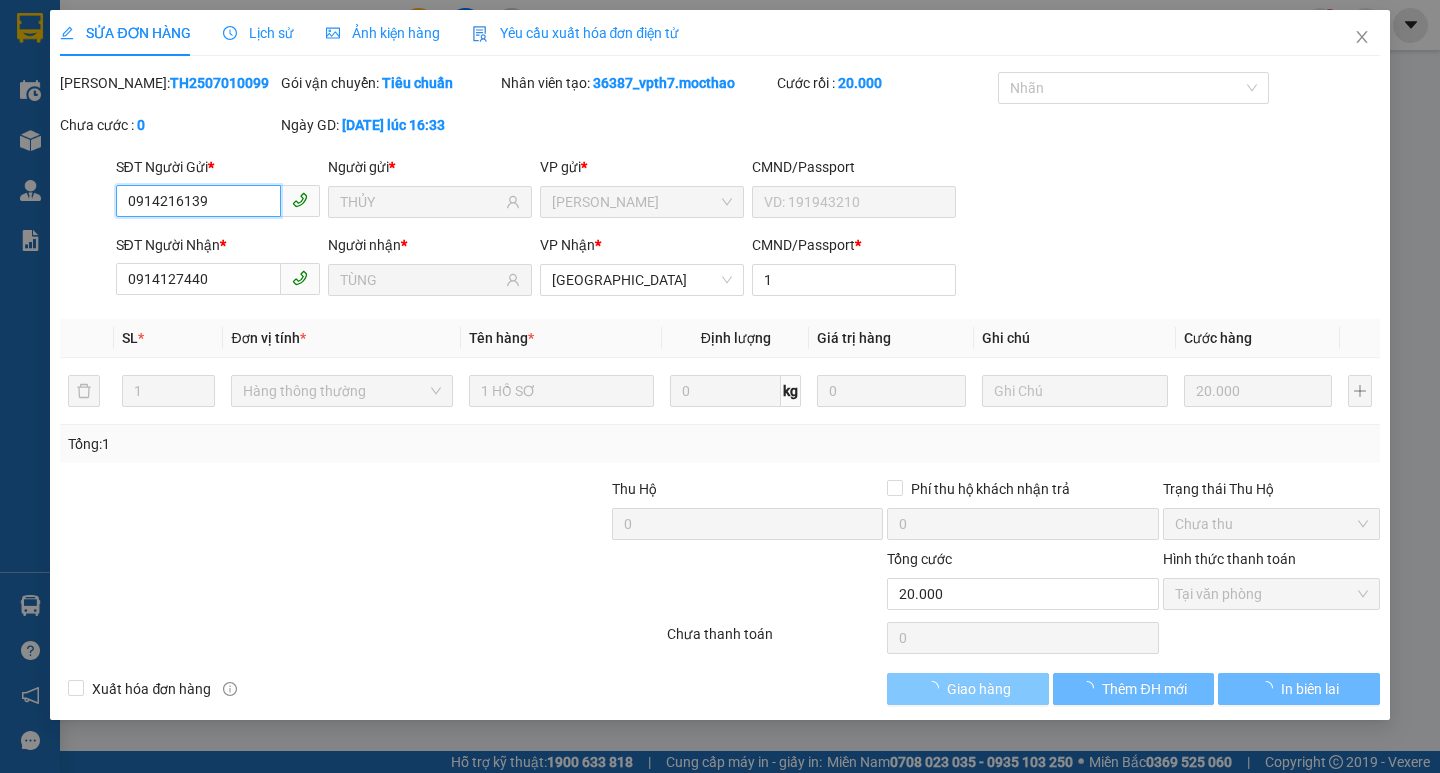 checkbox on "true" 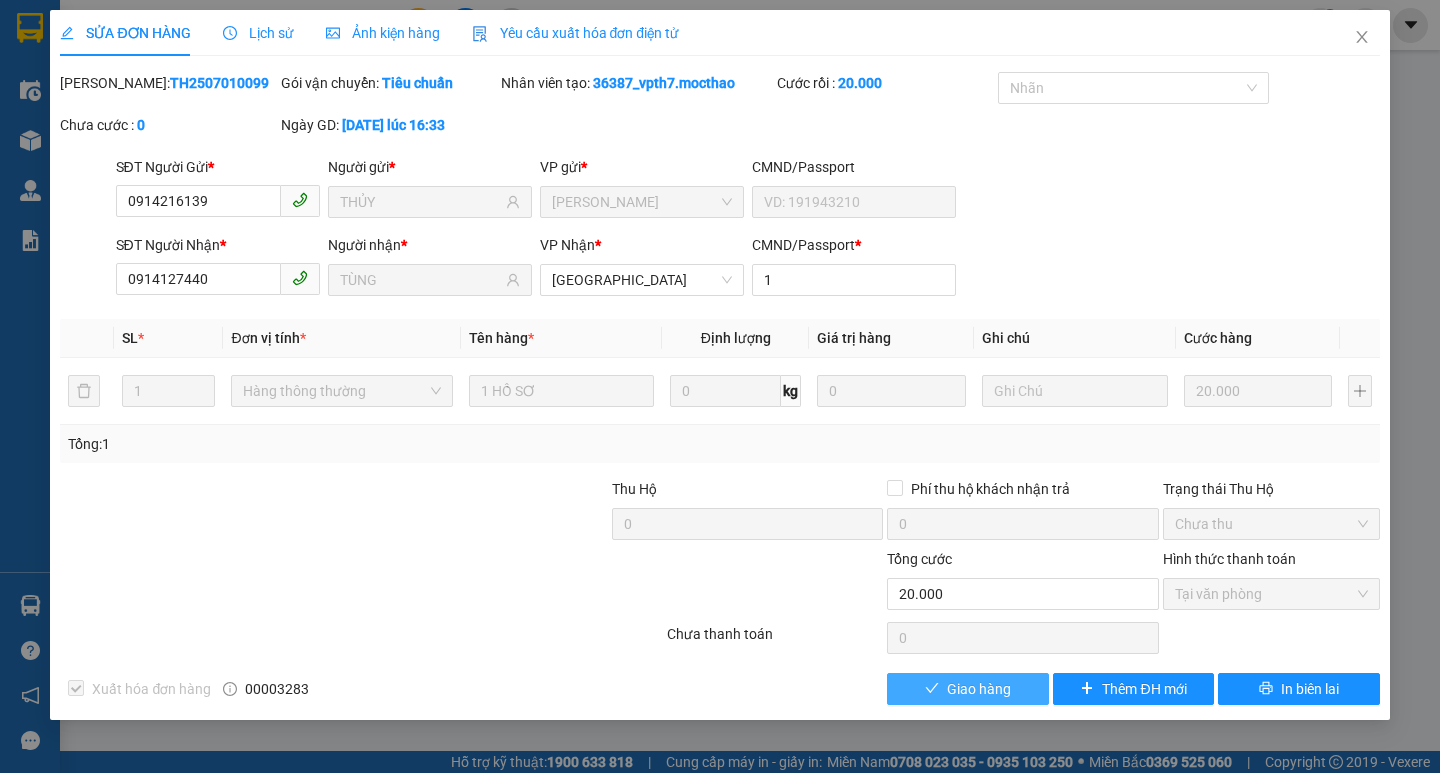 click on "Giao hàng" at bounding box center [967, 689] 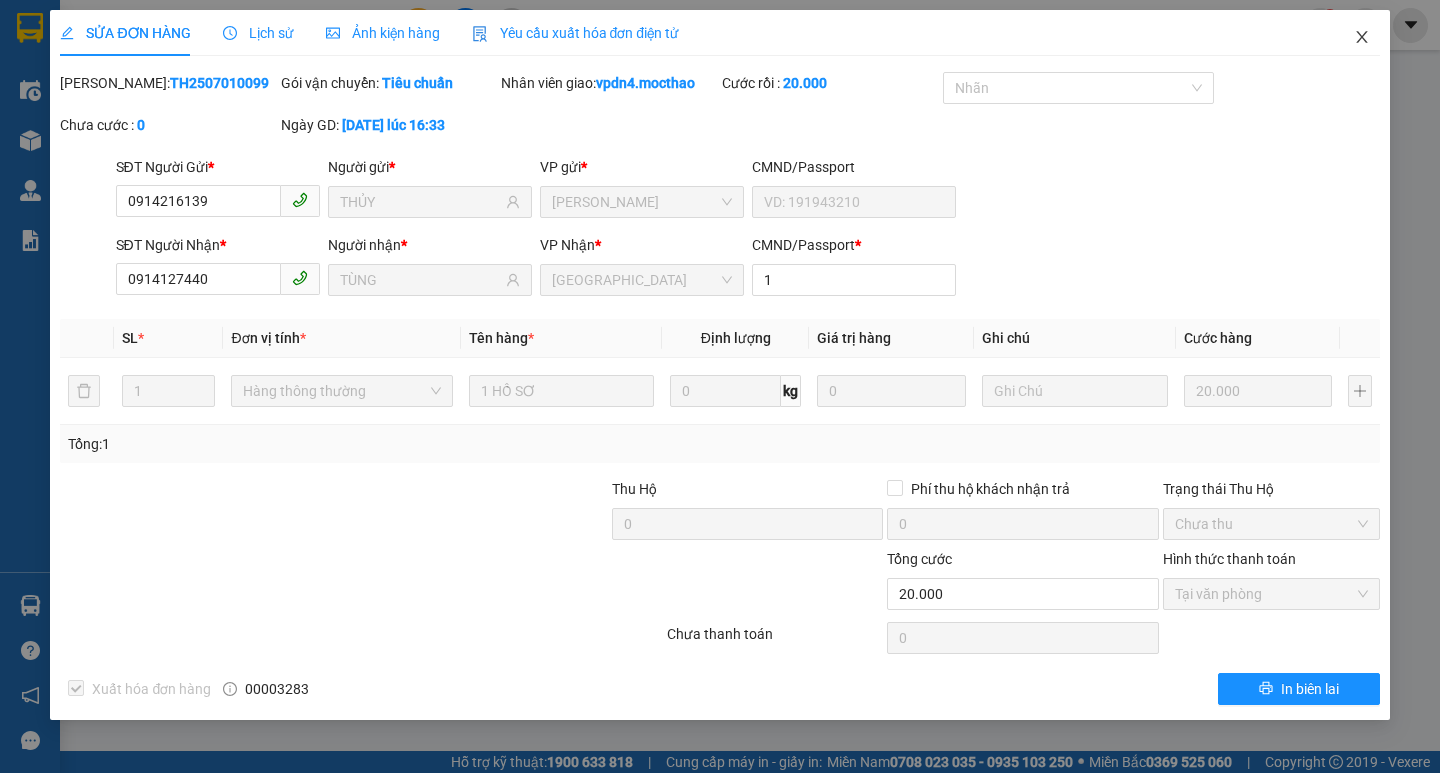 click 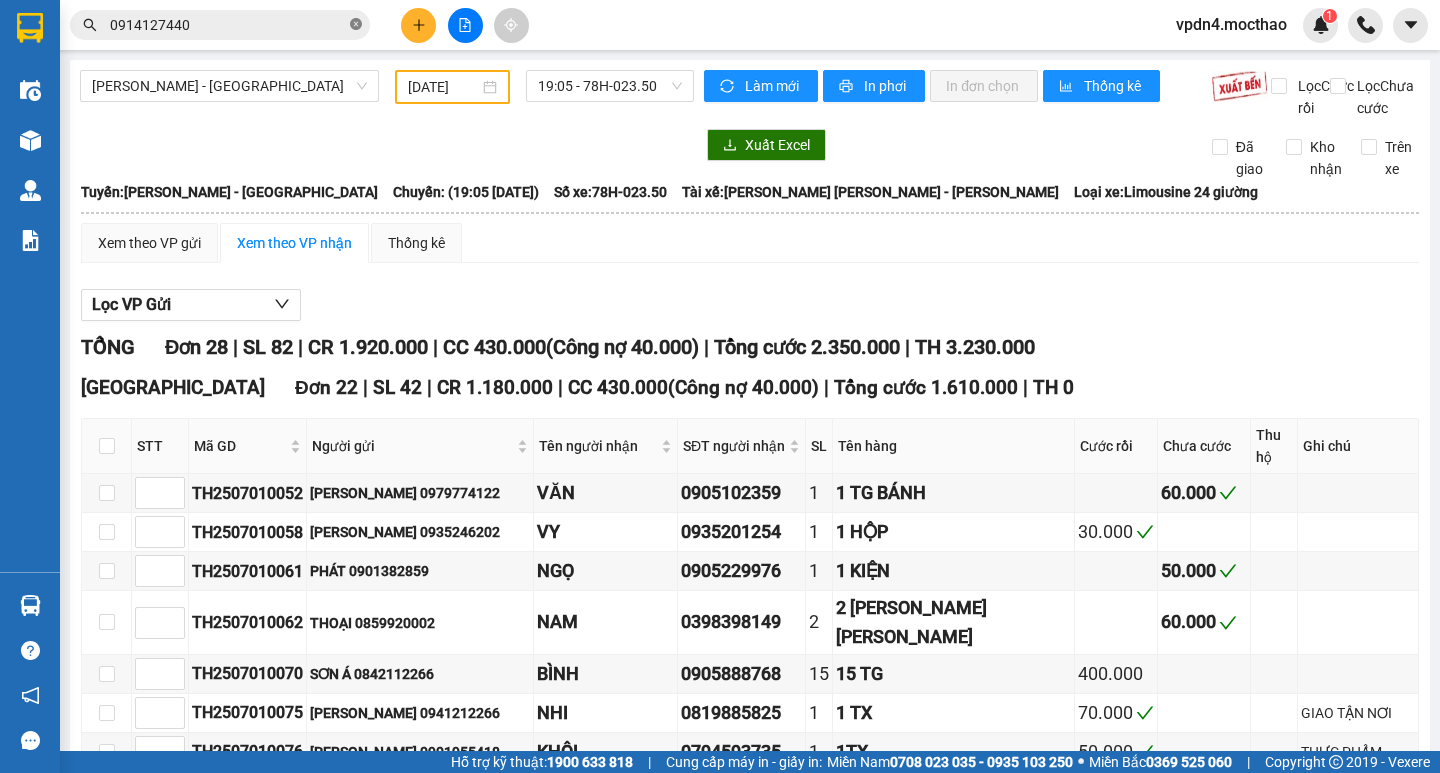 click 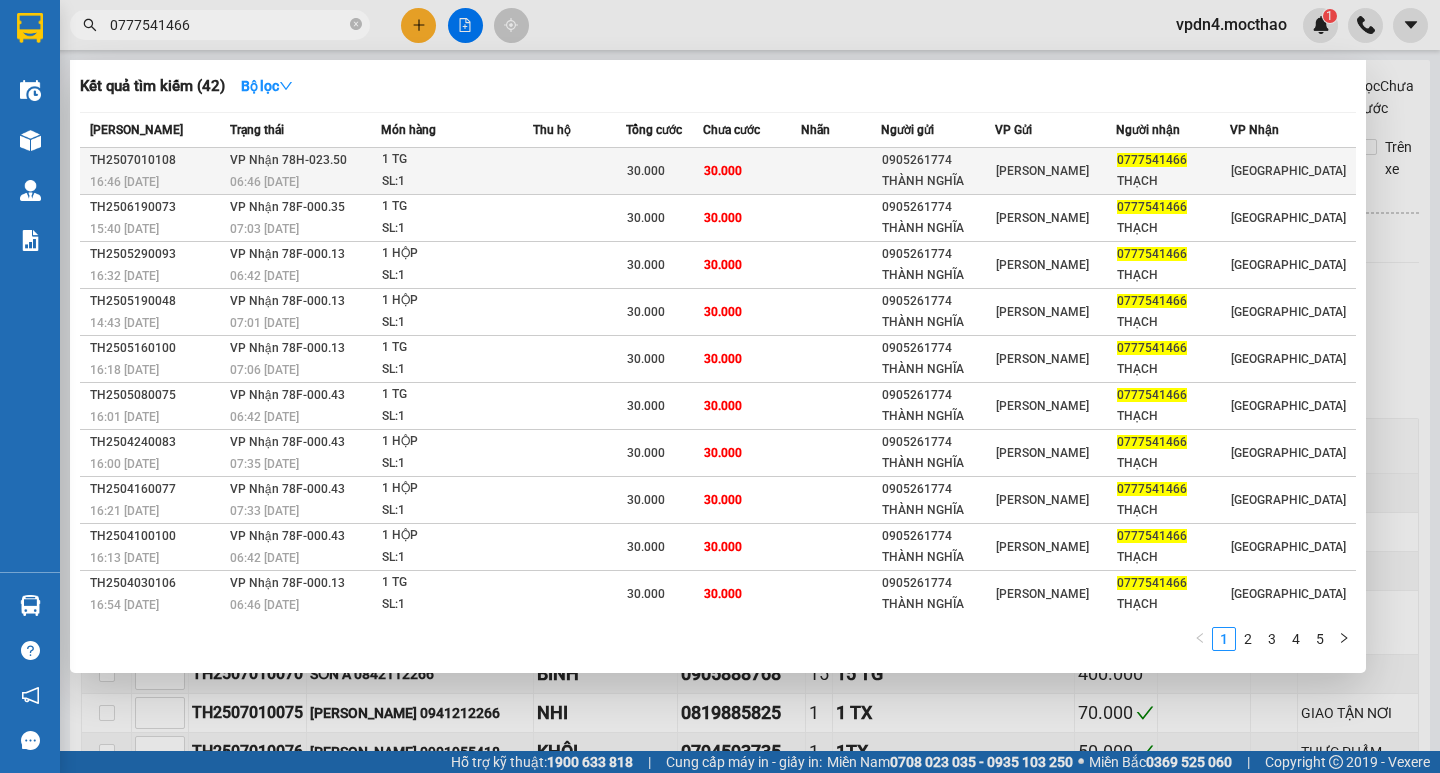 type on "0777541466" 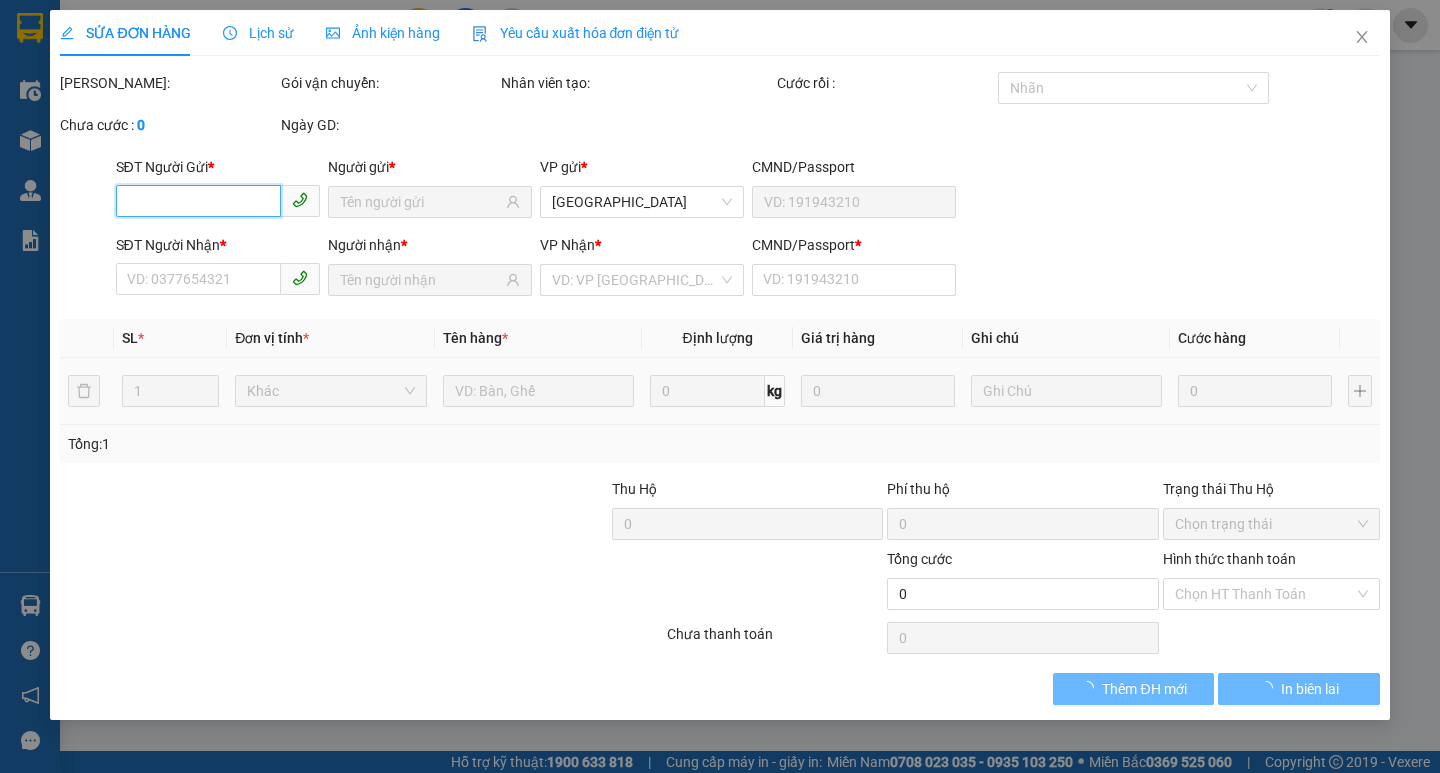 type on "0905261774" 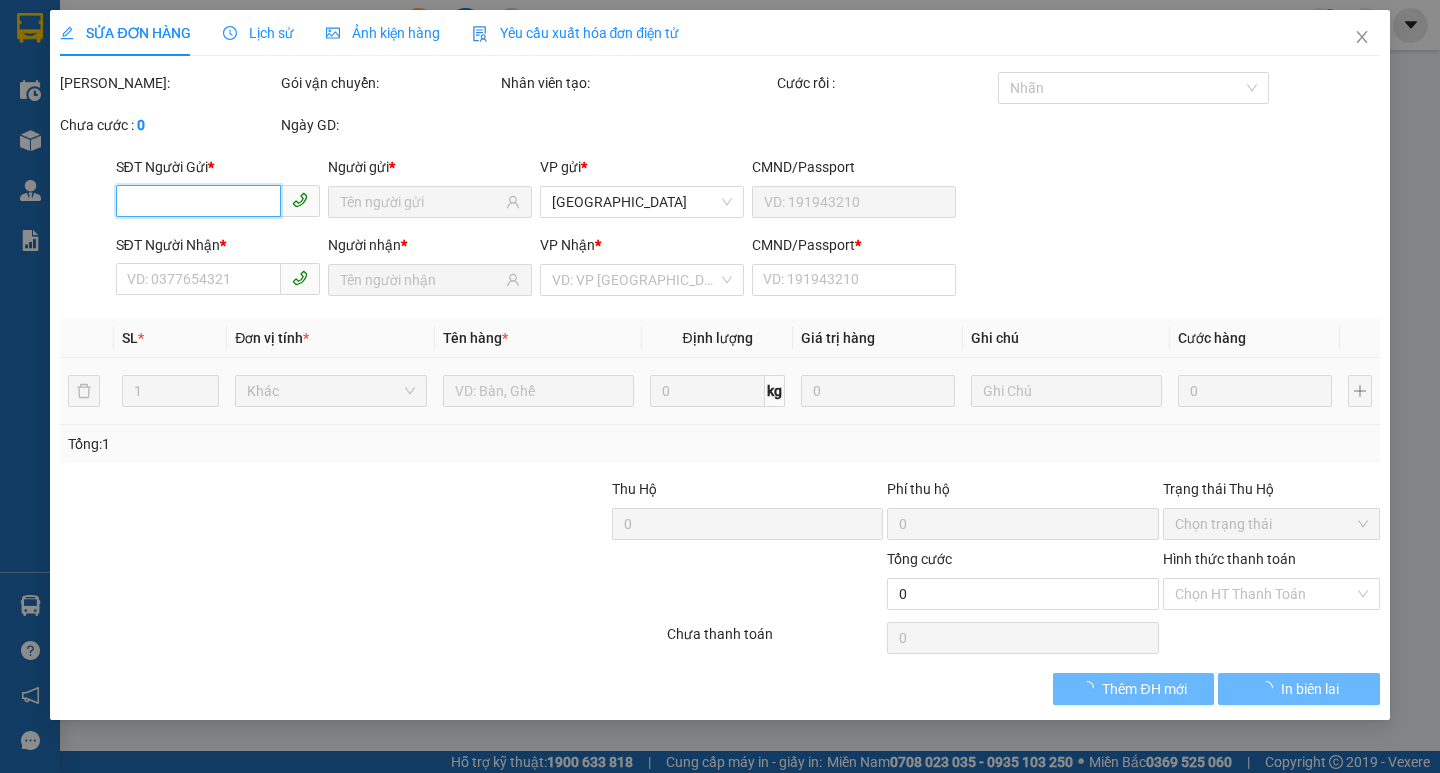type on "THÀNH NGHĨA" 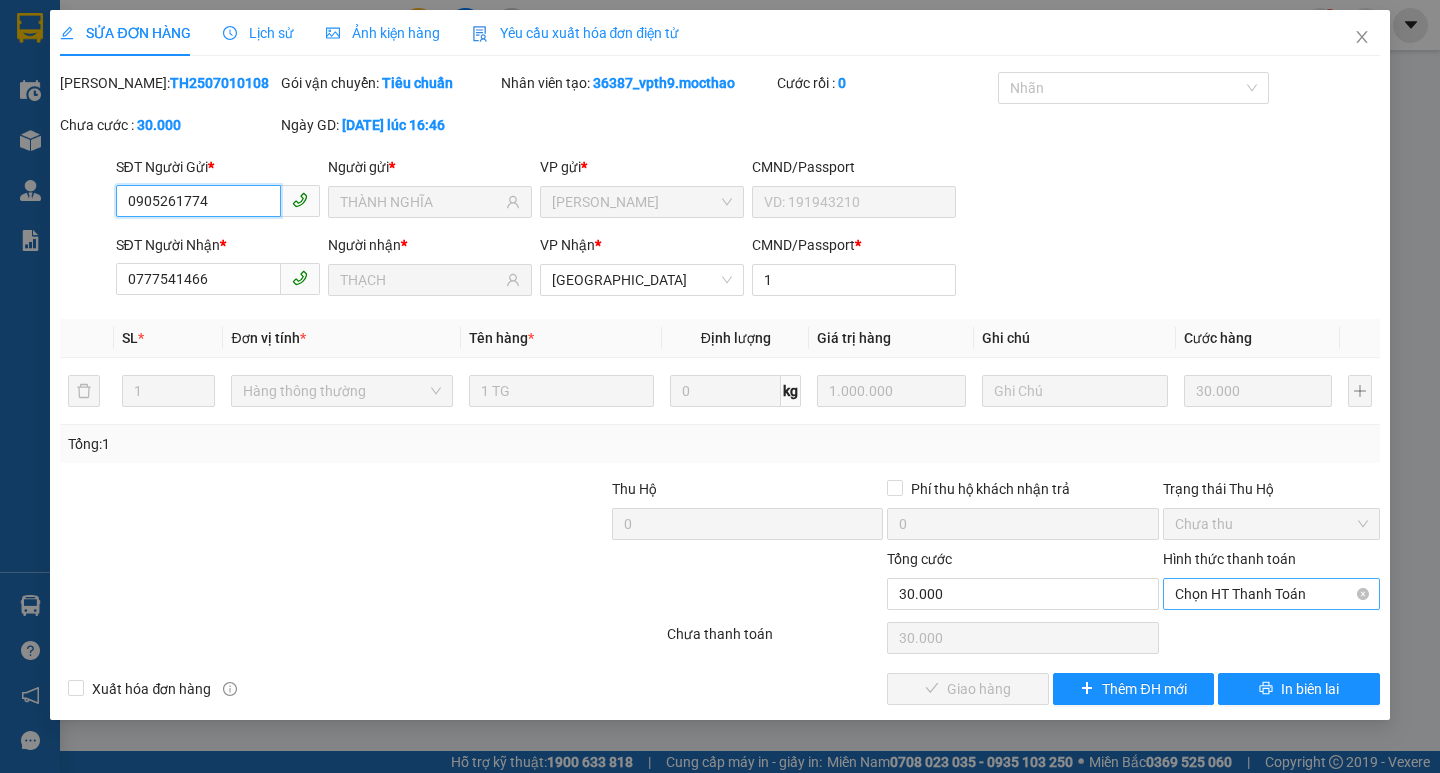 click on "Chọn HT Thanh Toán" at bounding box center (1271, 594) 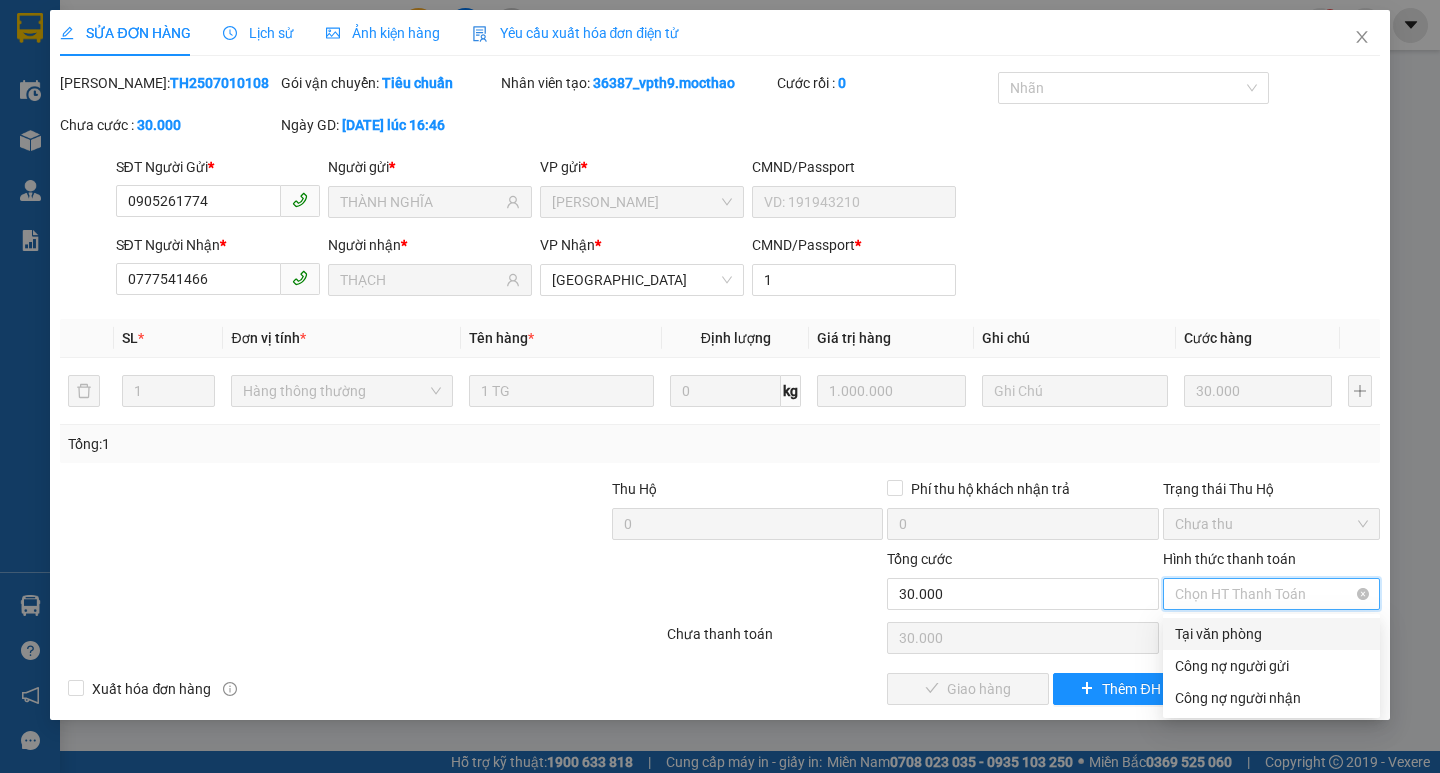 click on "Tại văn phòng" at bounding box center (1271, 634) 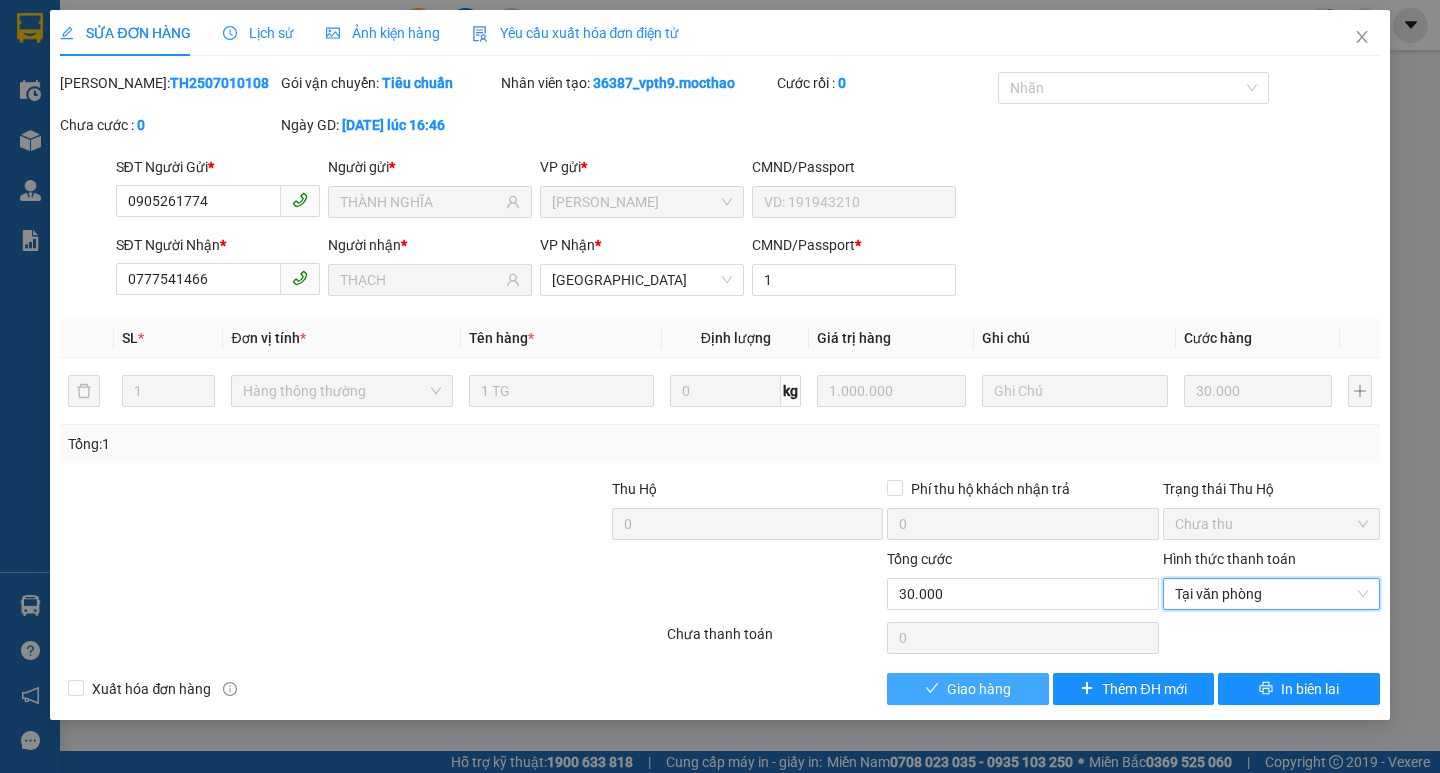 click on "Giao hàng" at bounding box center [967, 689] 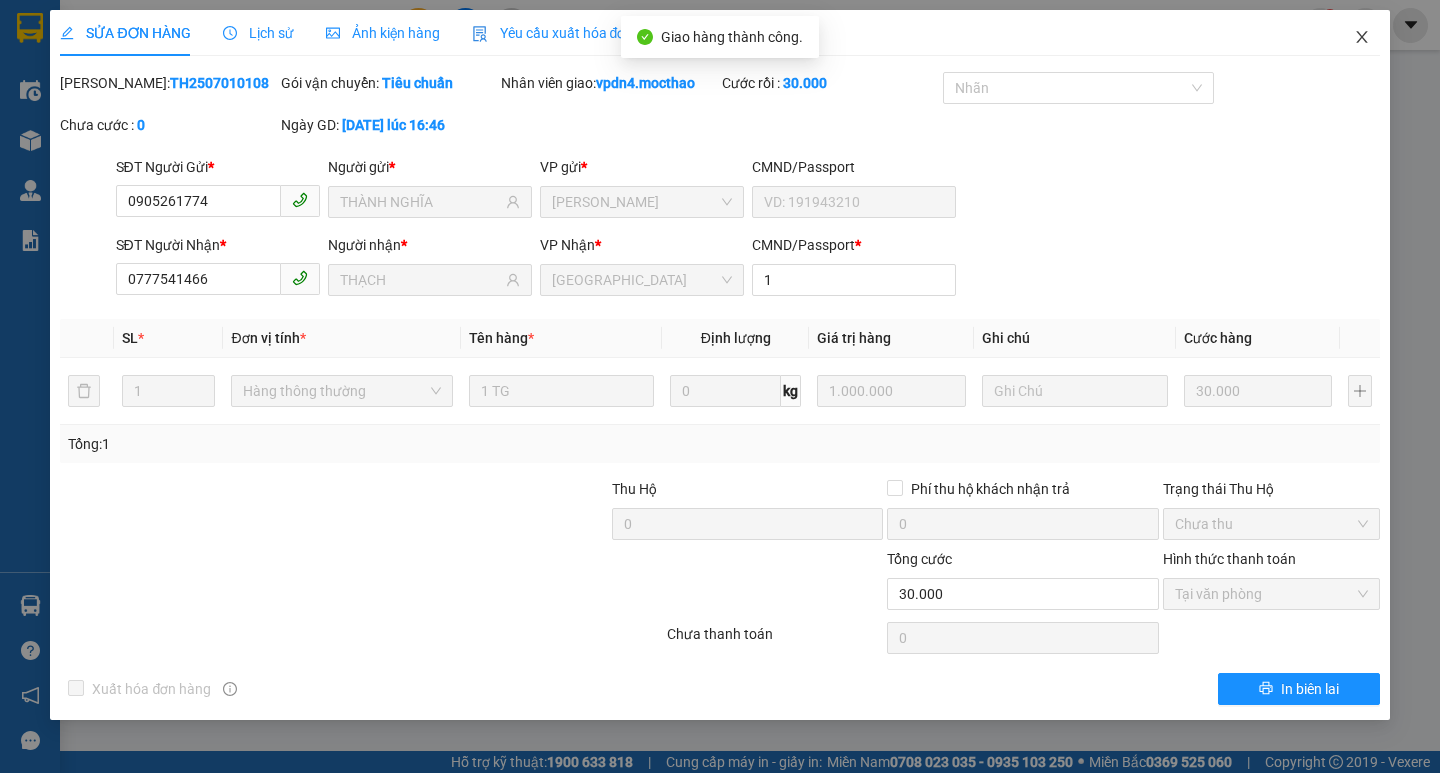 click 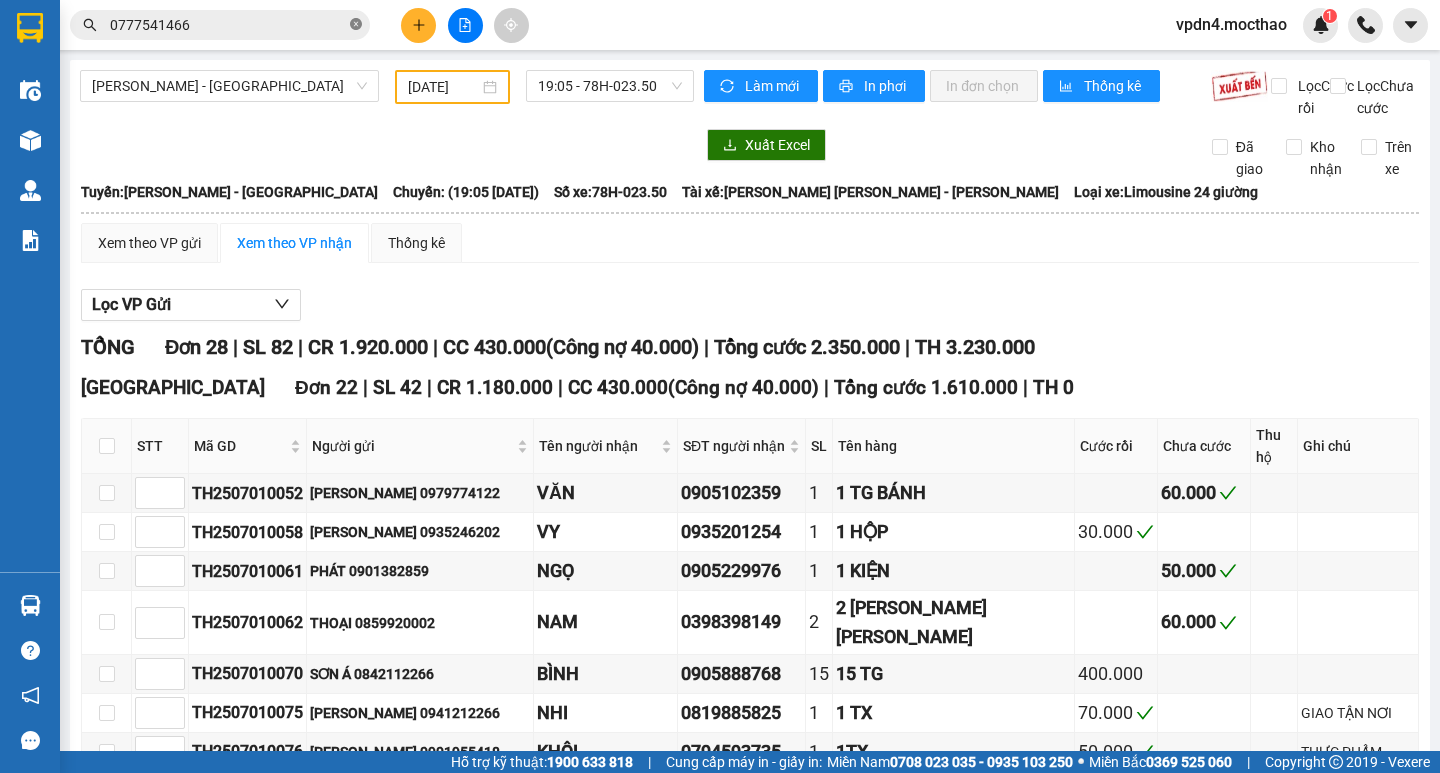 click 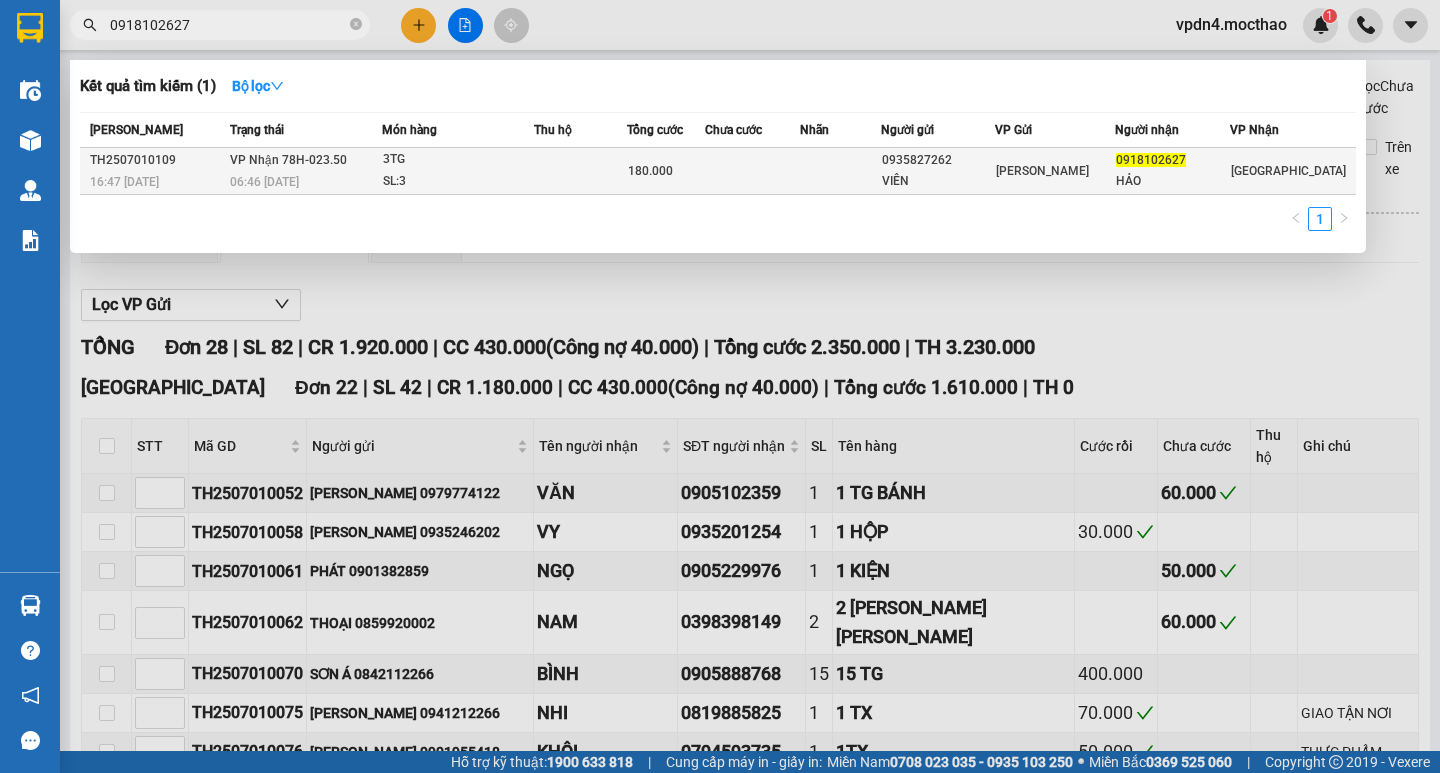 type on "0918102627" 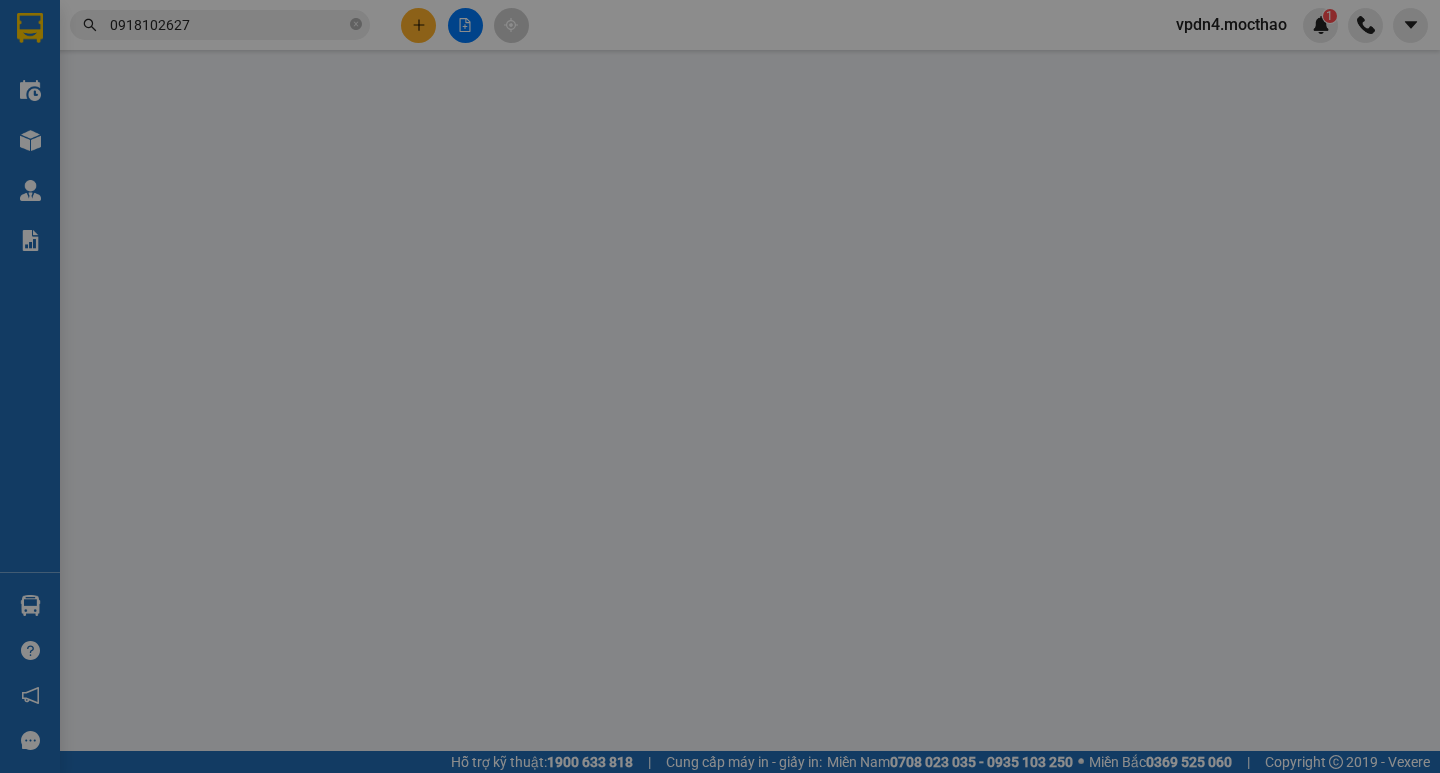 type on "0935827262" 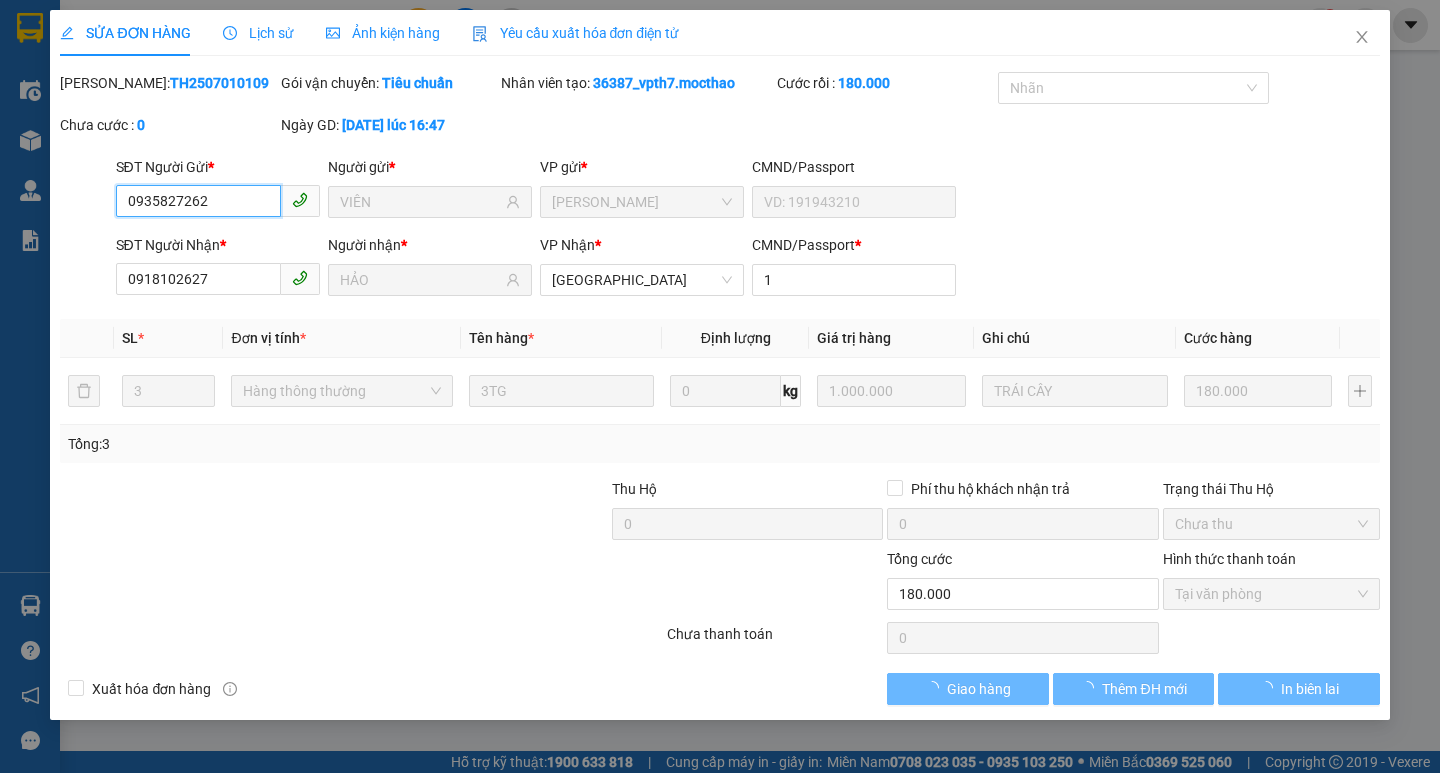 checkbox on "true" 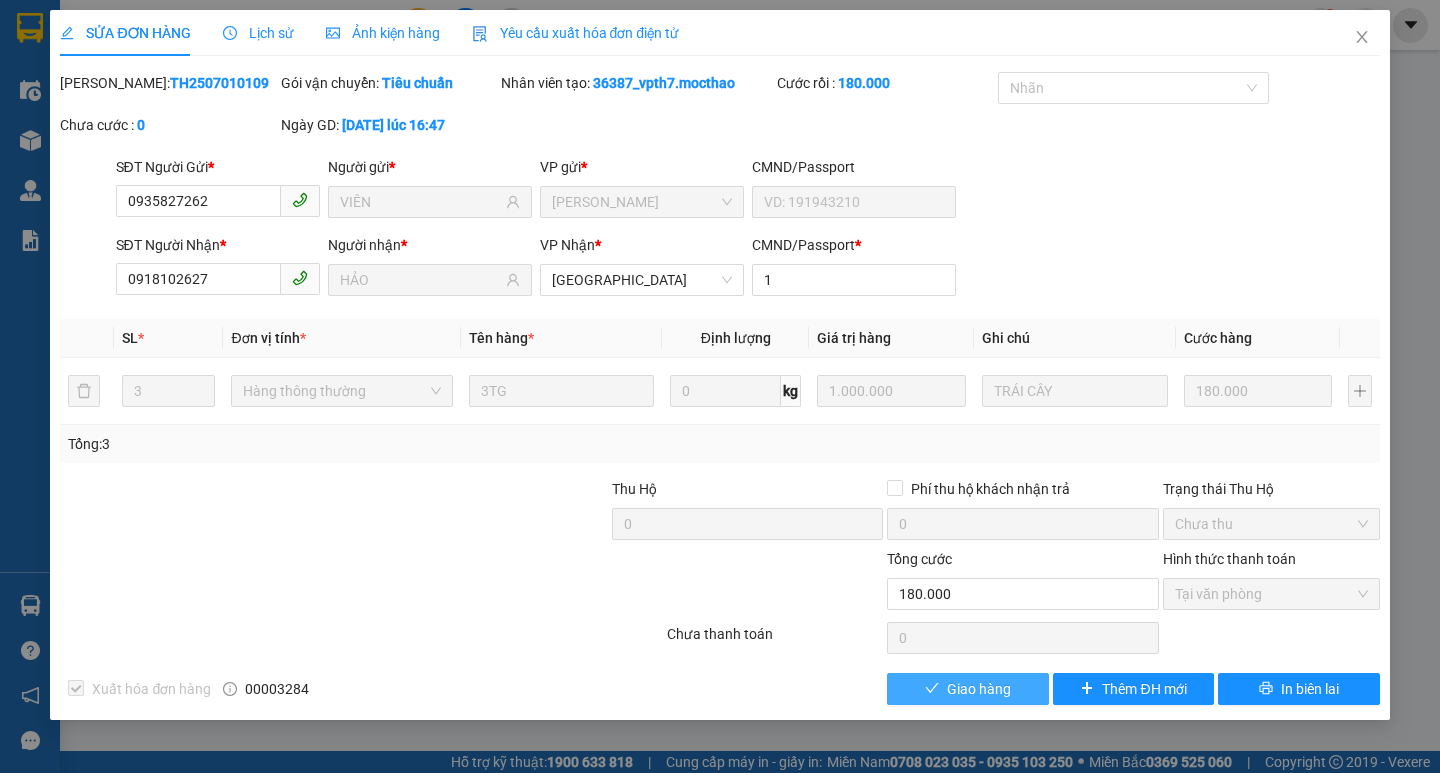click on "Giao hàng" at bounding box center [967, 689] 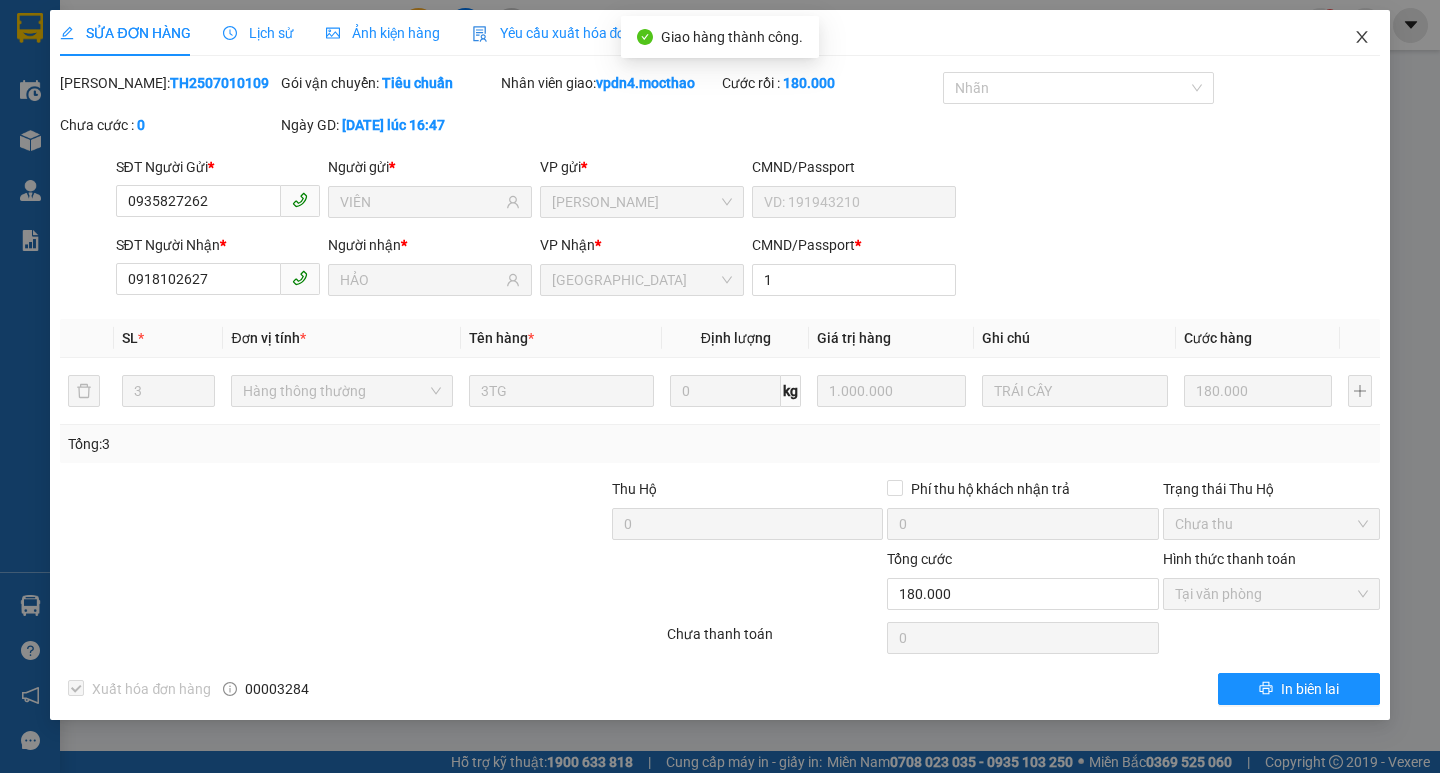 click 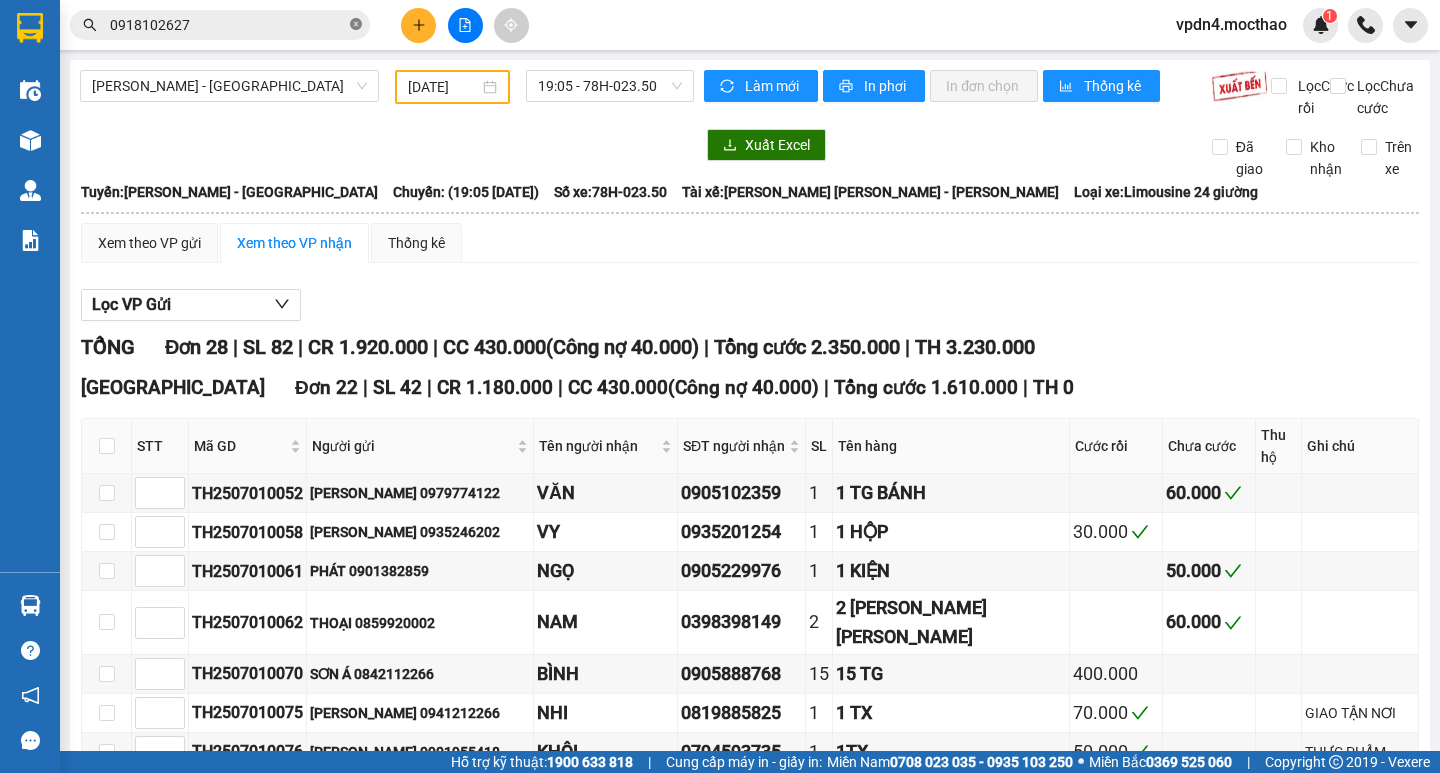 click 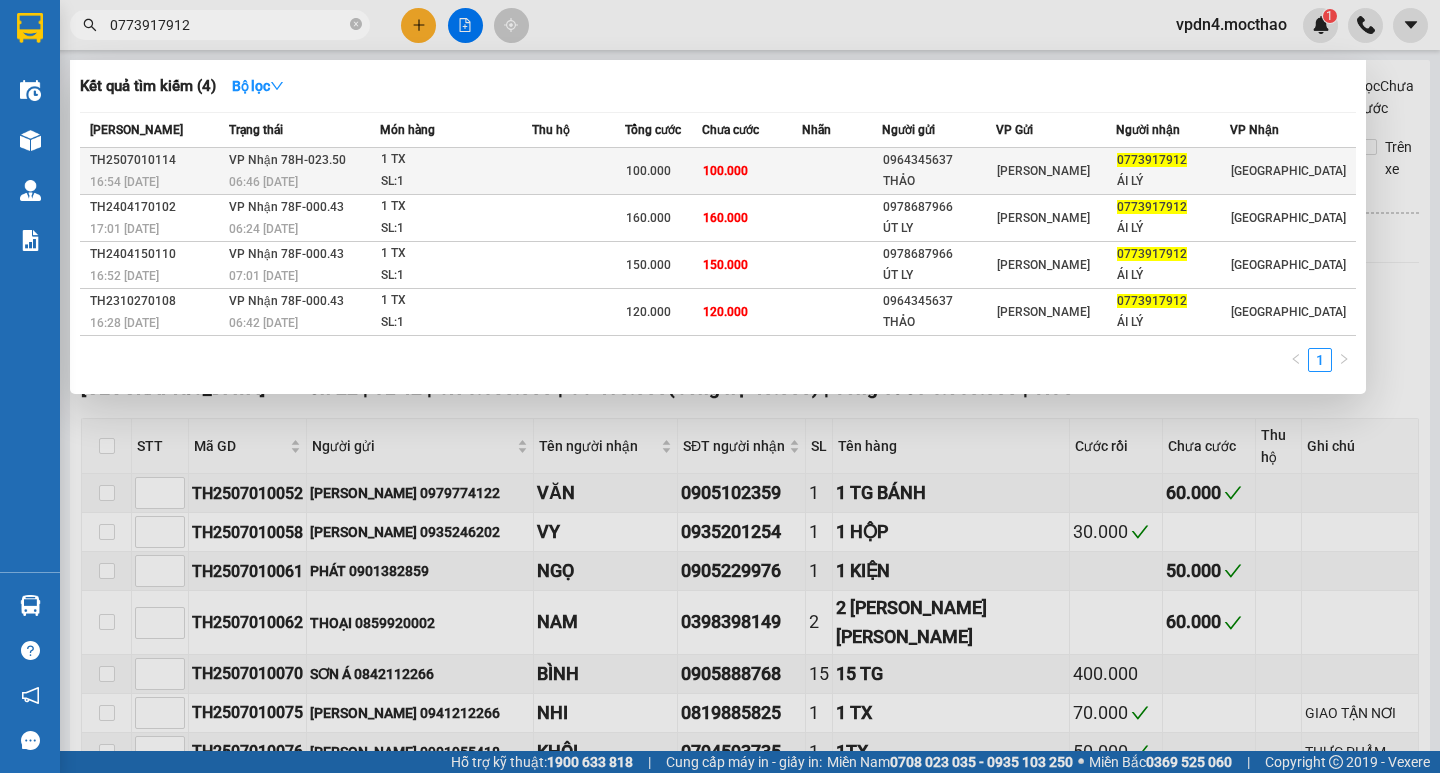 type on "0773917912" 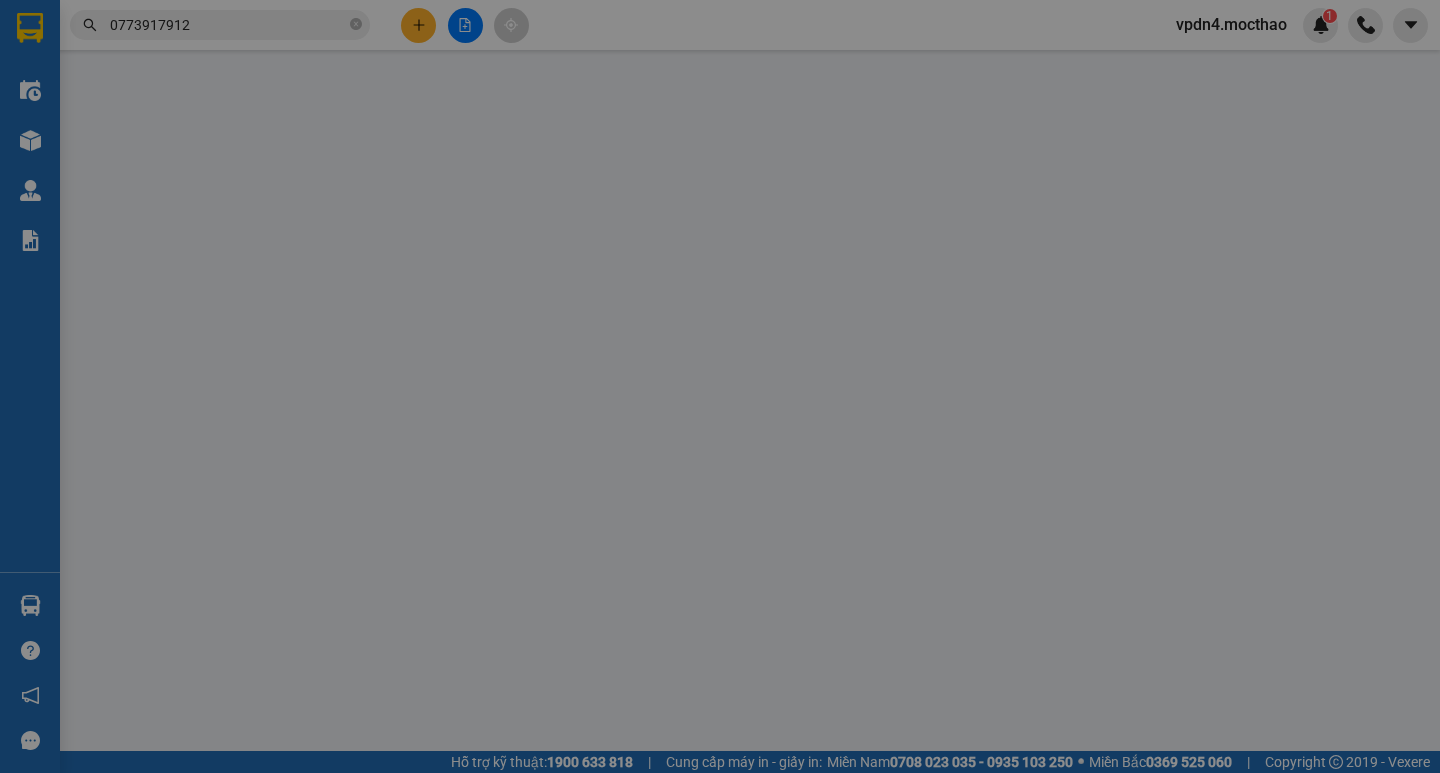 type on "0964345637" 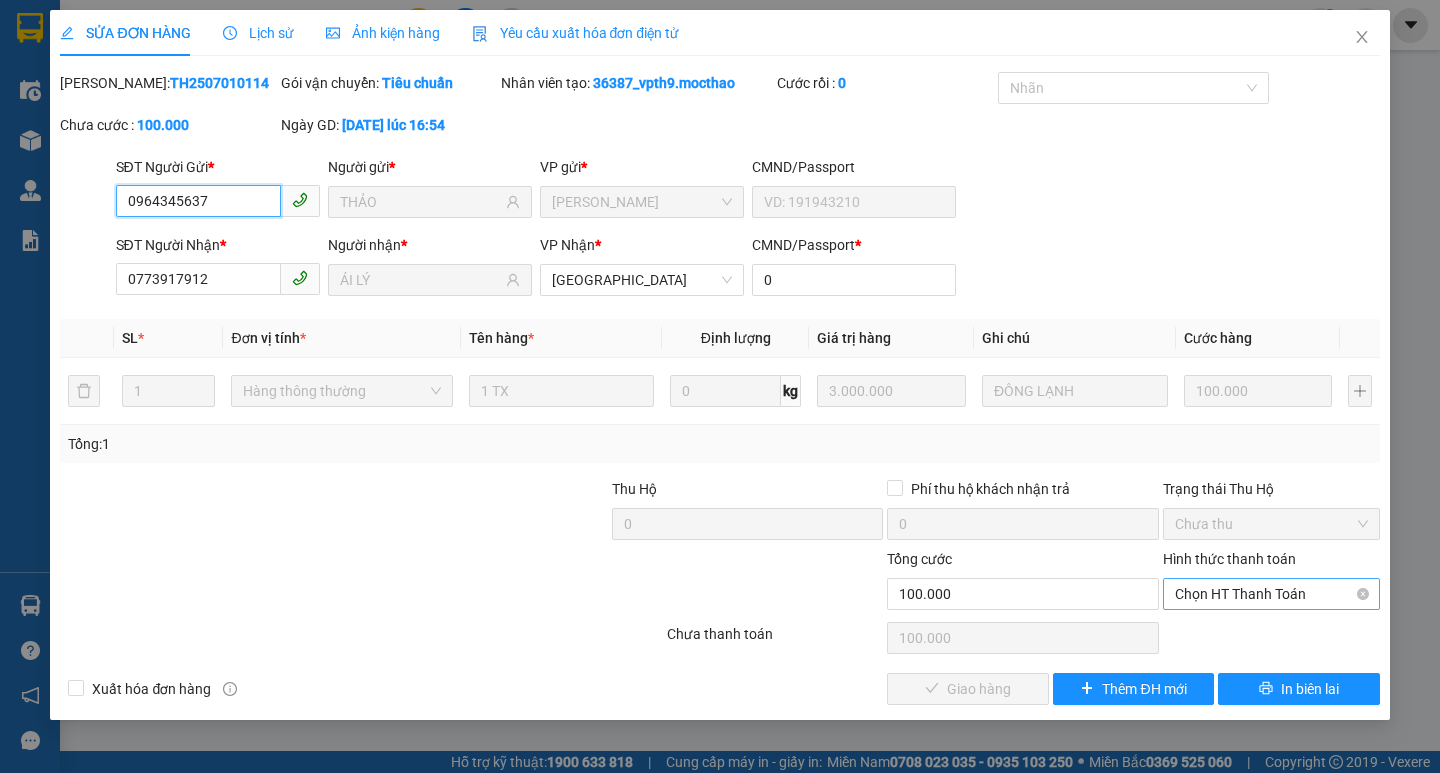 click on "Chọn HT Thanh Toán" at bounding box center (1271, 594) 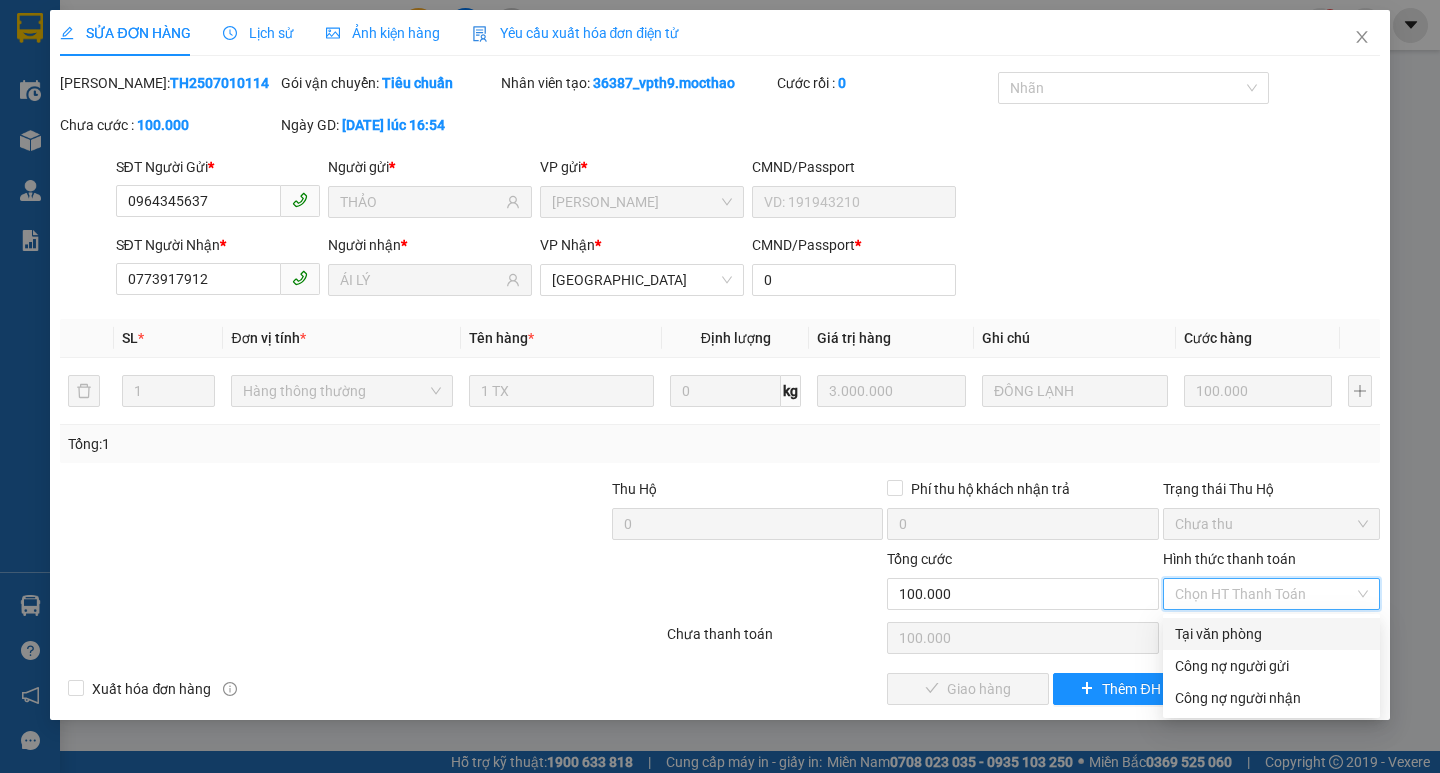 click on "Tại văn phòng" at bounding box center [1271, 634] 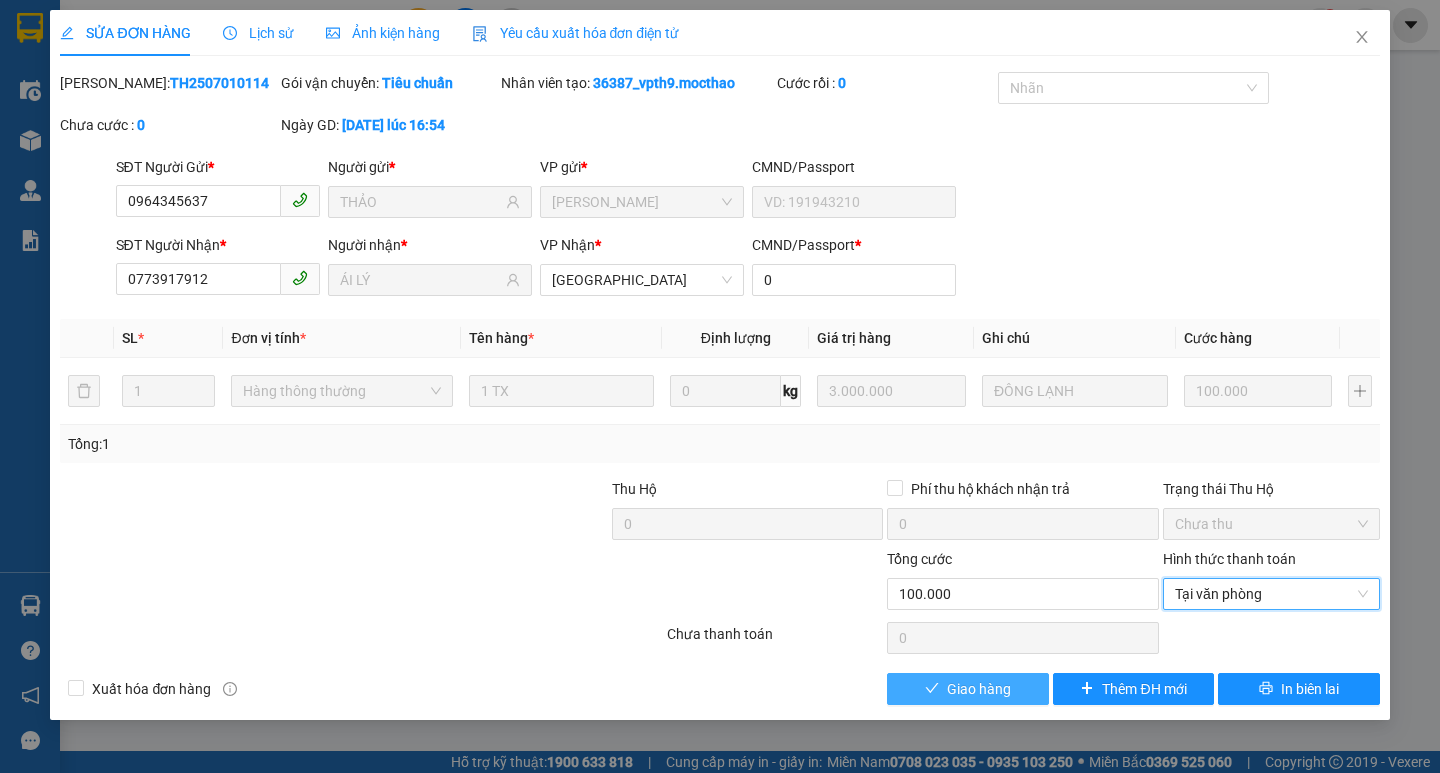 click on "Giao hàng" at bounding box center (967, 689) 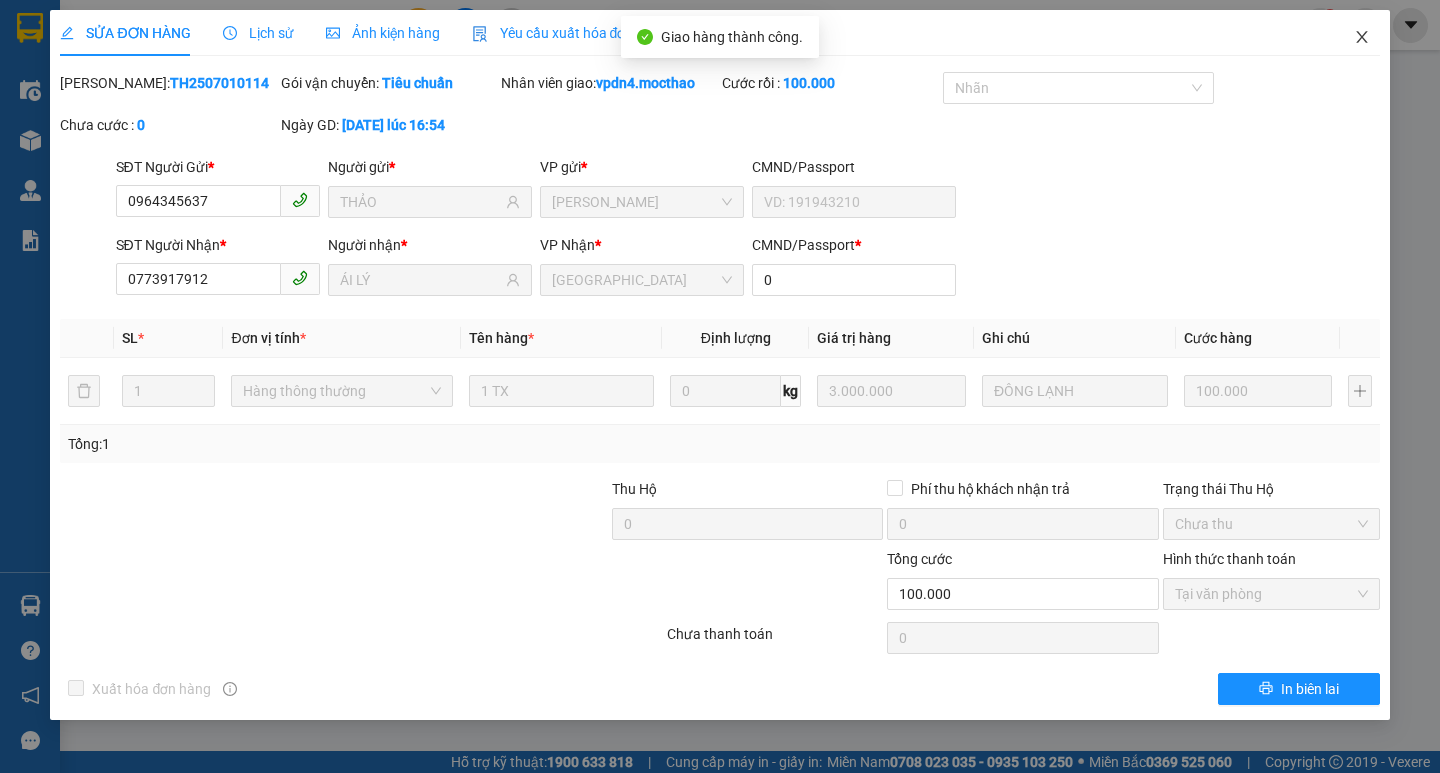 click 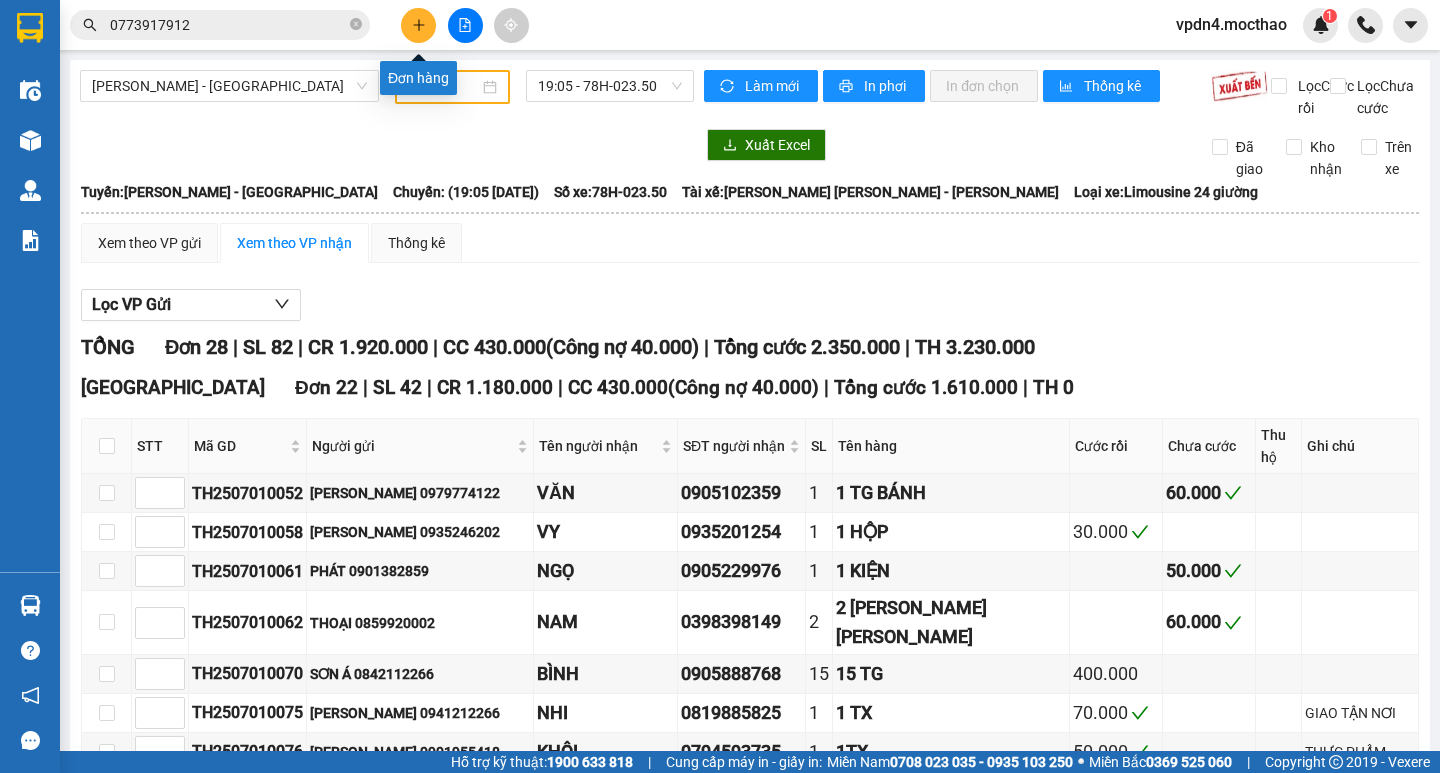 click at bounding box center [418, 25] 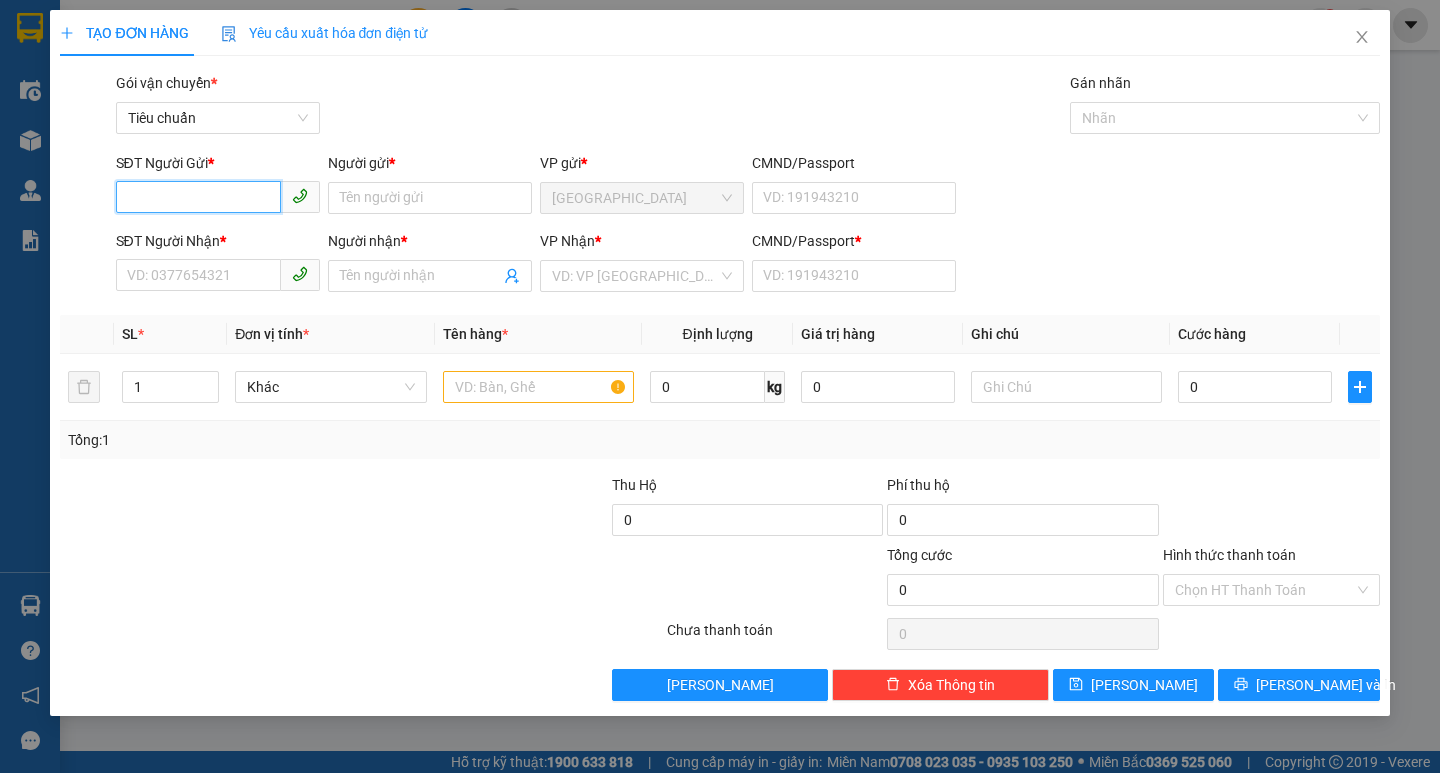 click on "SĐT Người Gửi  *" at bounding box center (198, 197) 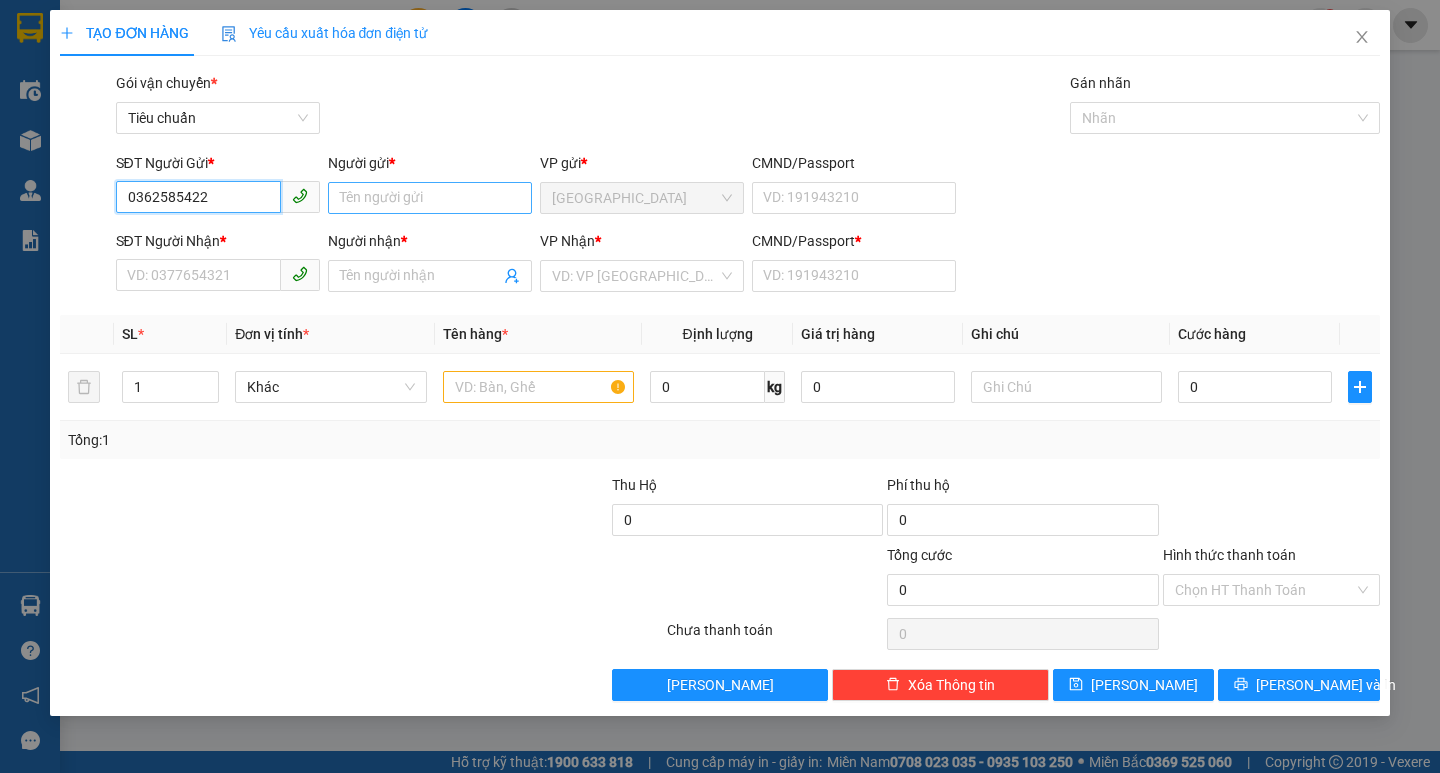 type on "0362585422" 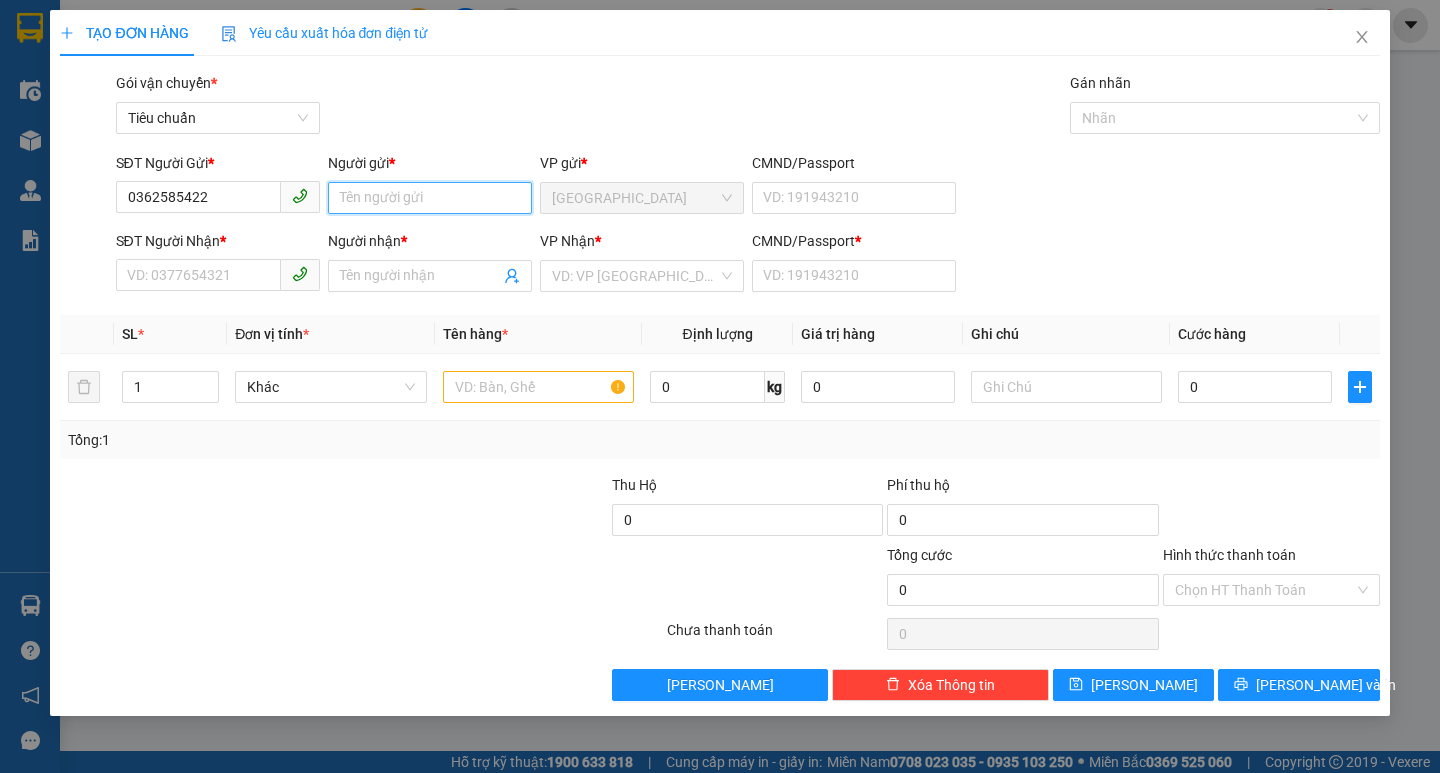 click on "Người gửi  *" at bounding box center [430, 198] 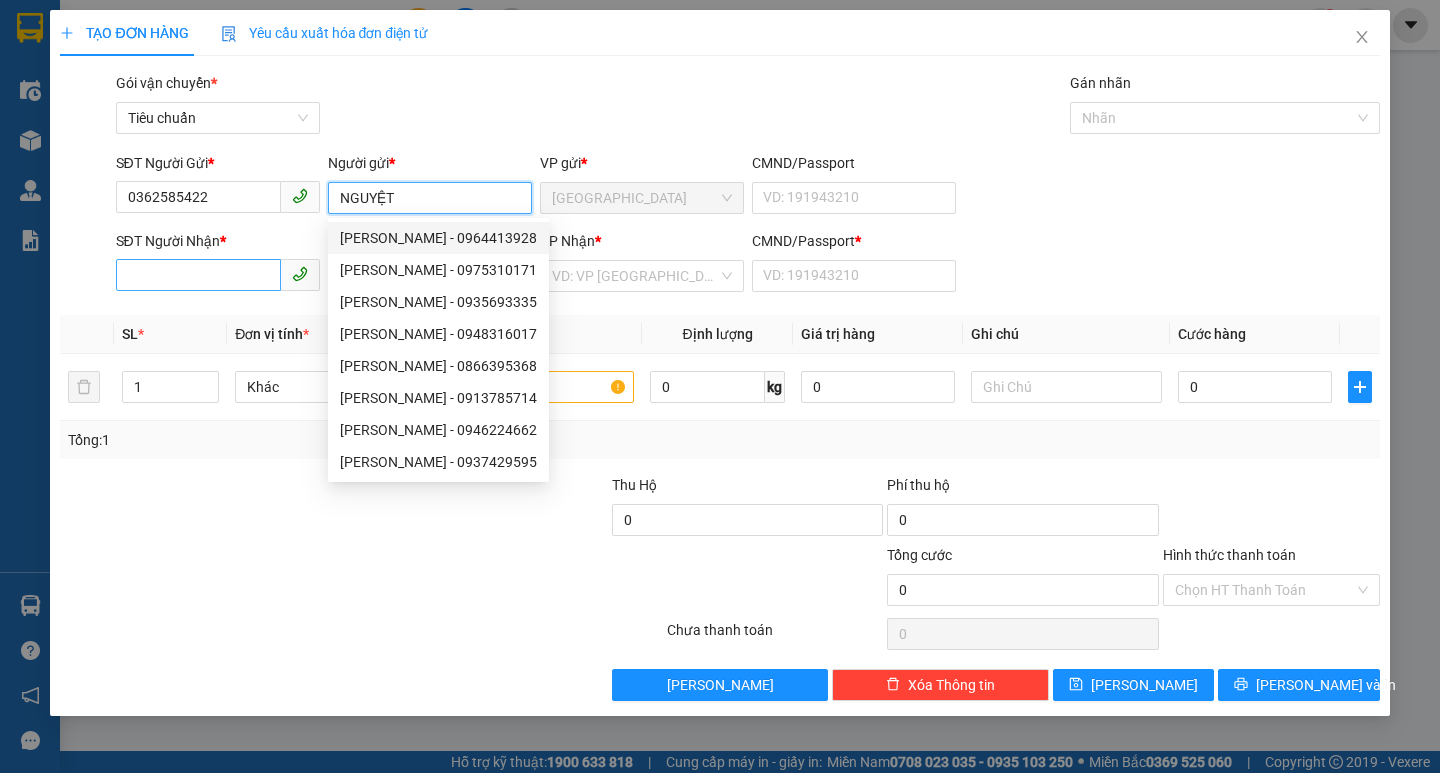 type on "NGUYỆT" 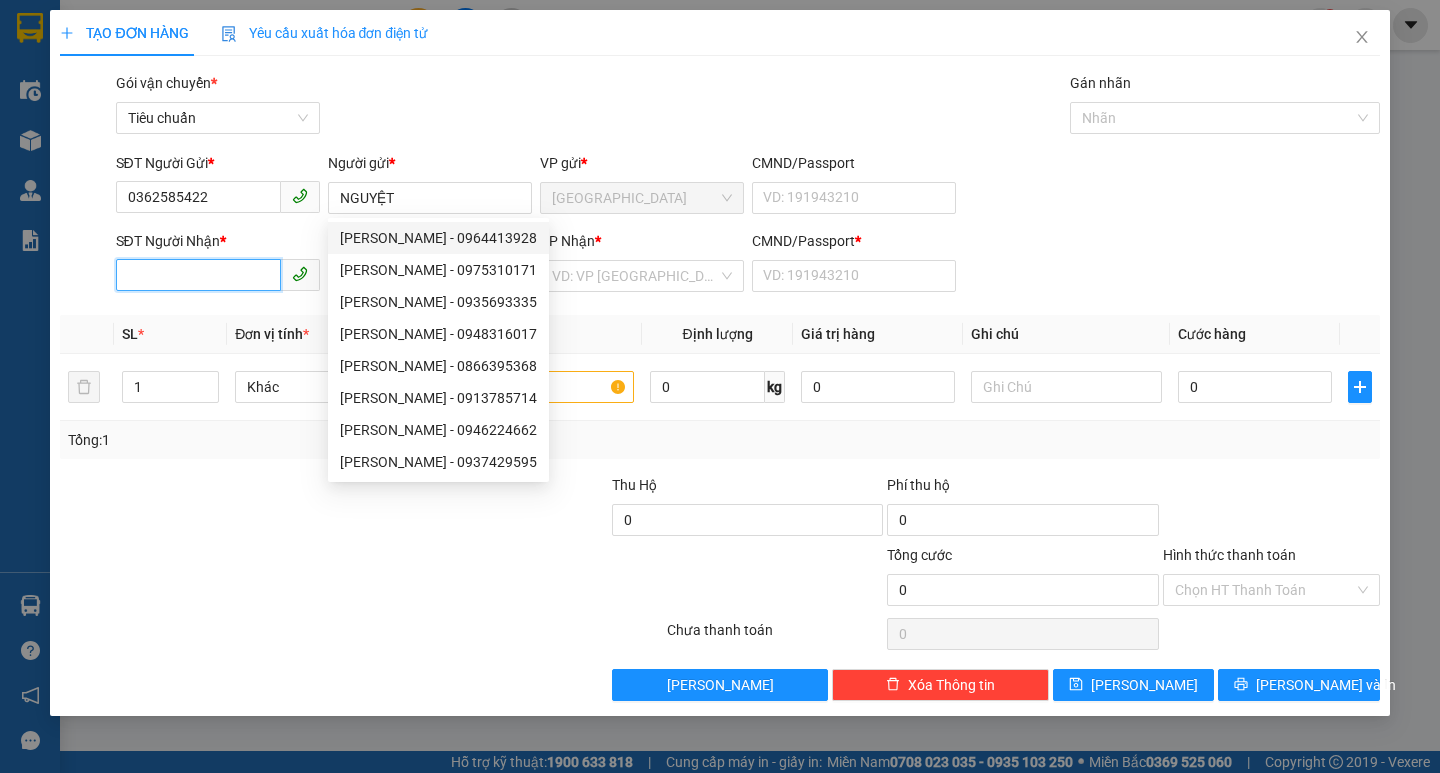 click on "SĐT Người Nhận  *" at bounding box center (198, 275) 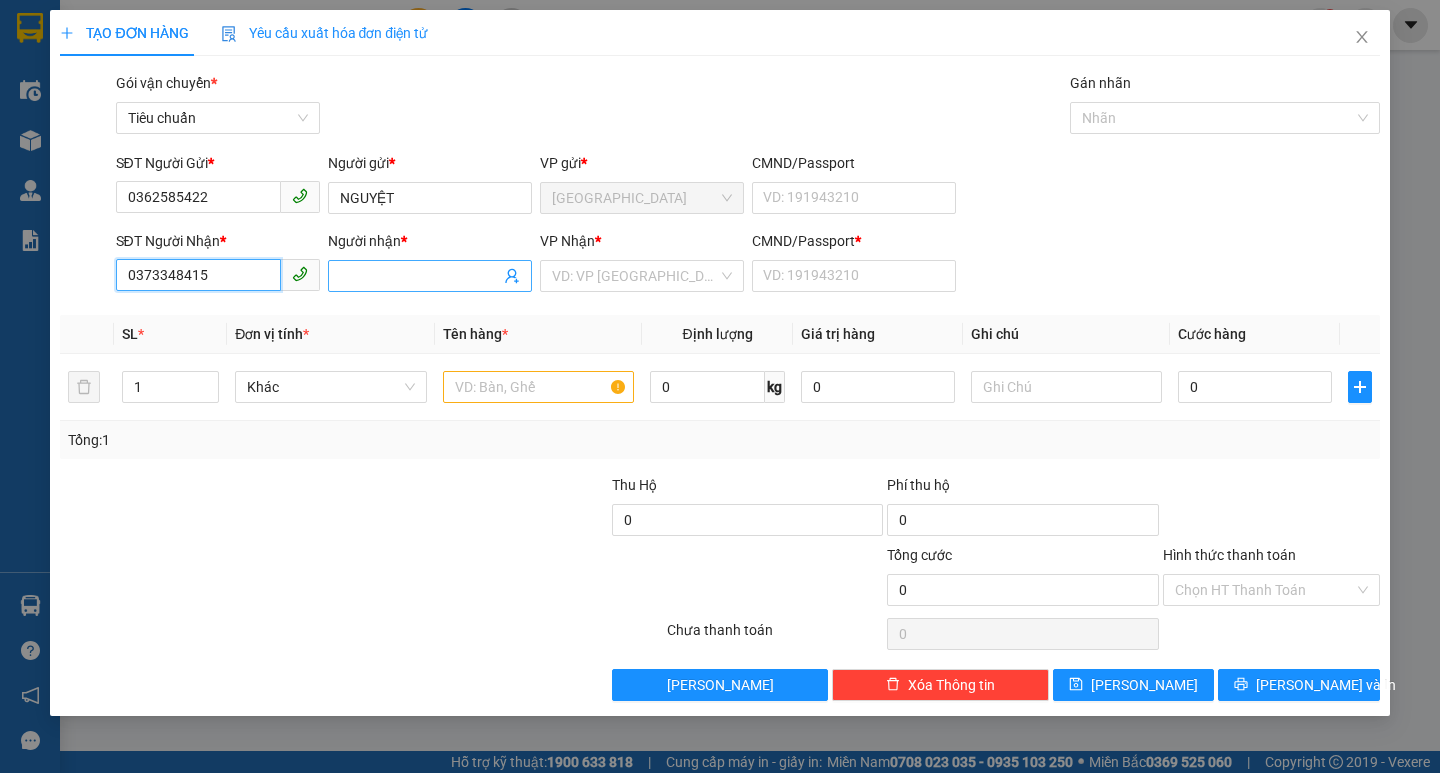 type on "0373348415" 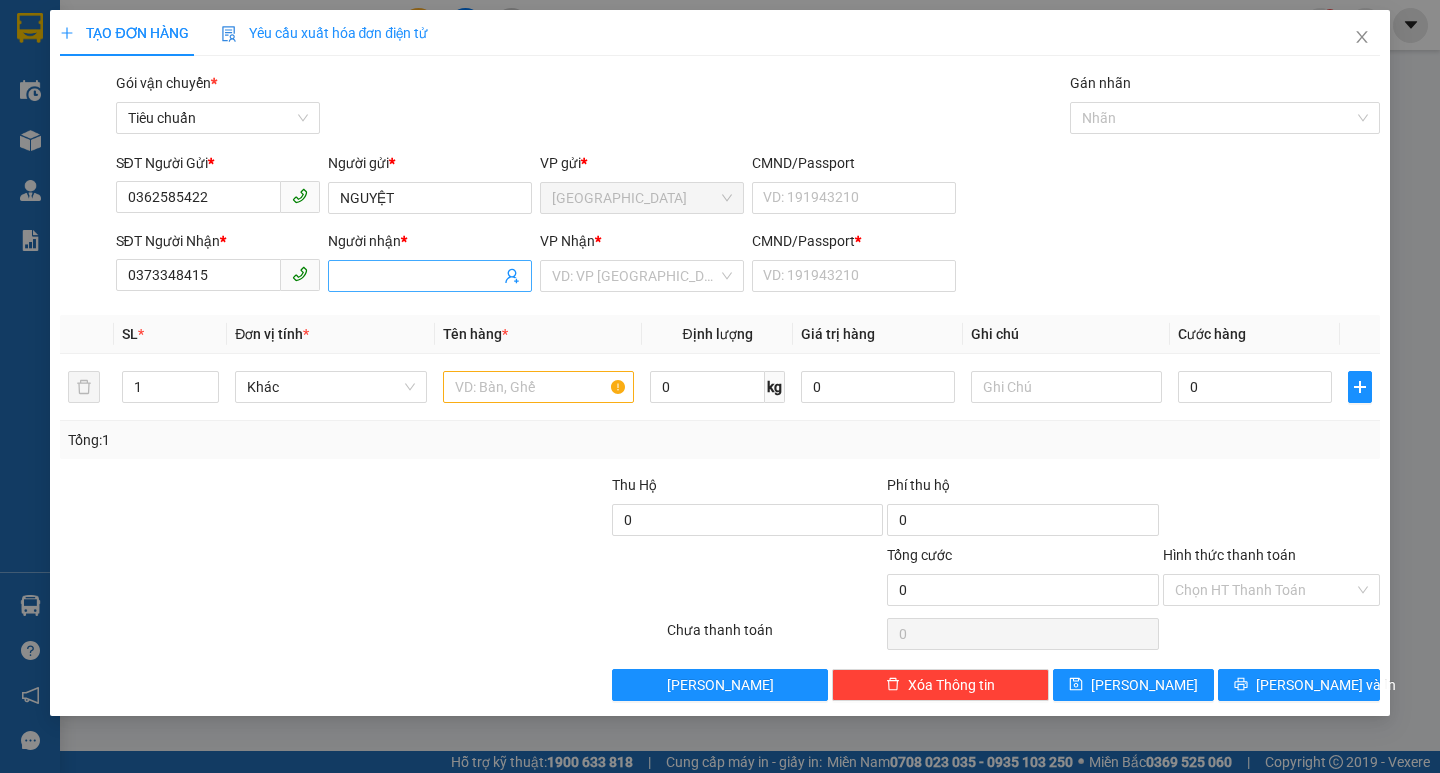 click on "Người nhận  *" at bounding box center [420, 276] 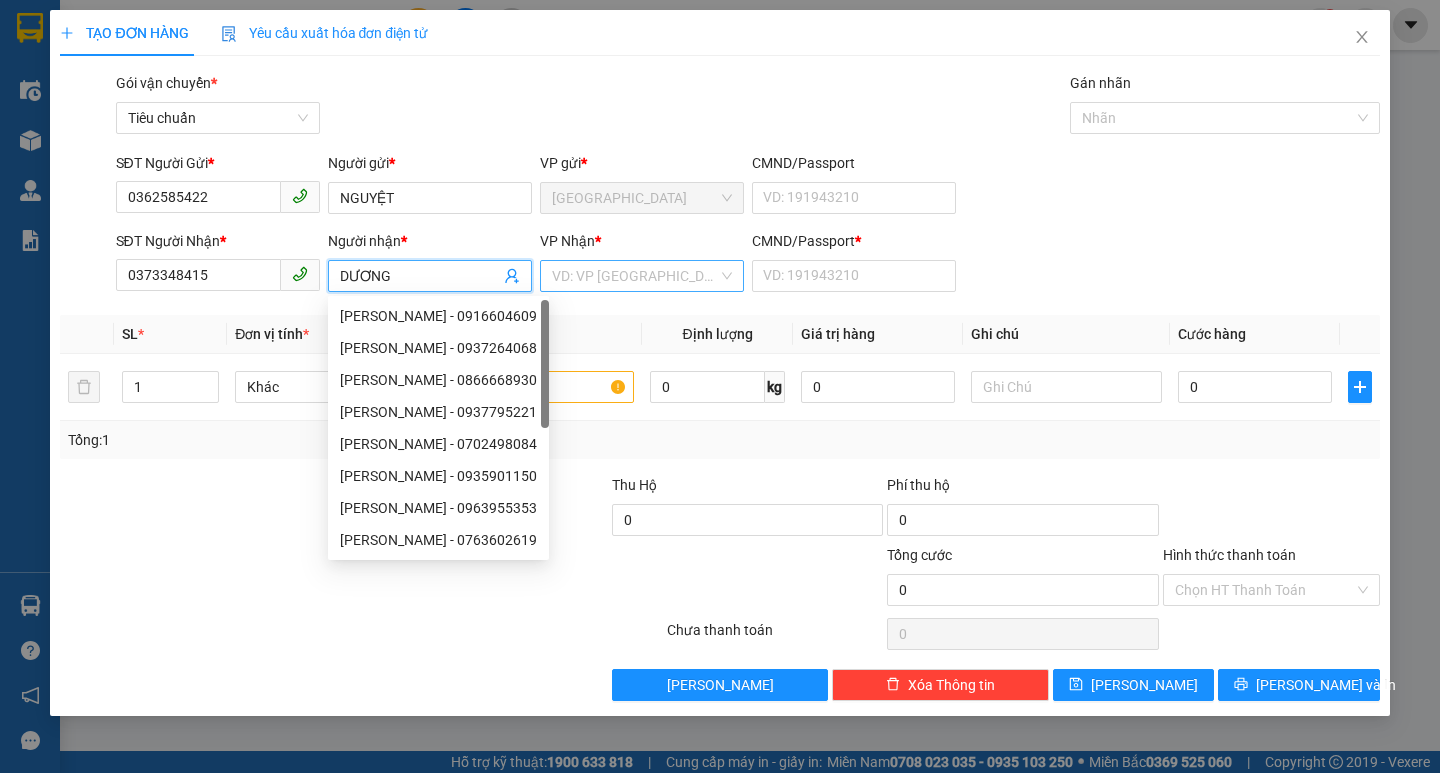 type on "DƯƠNG" 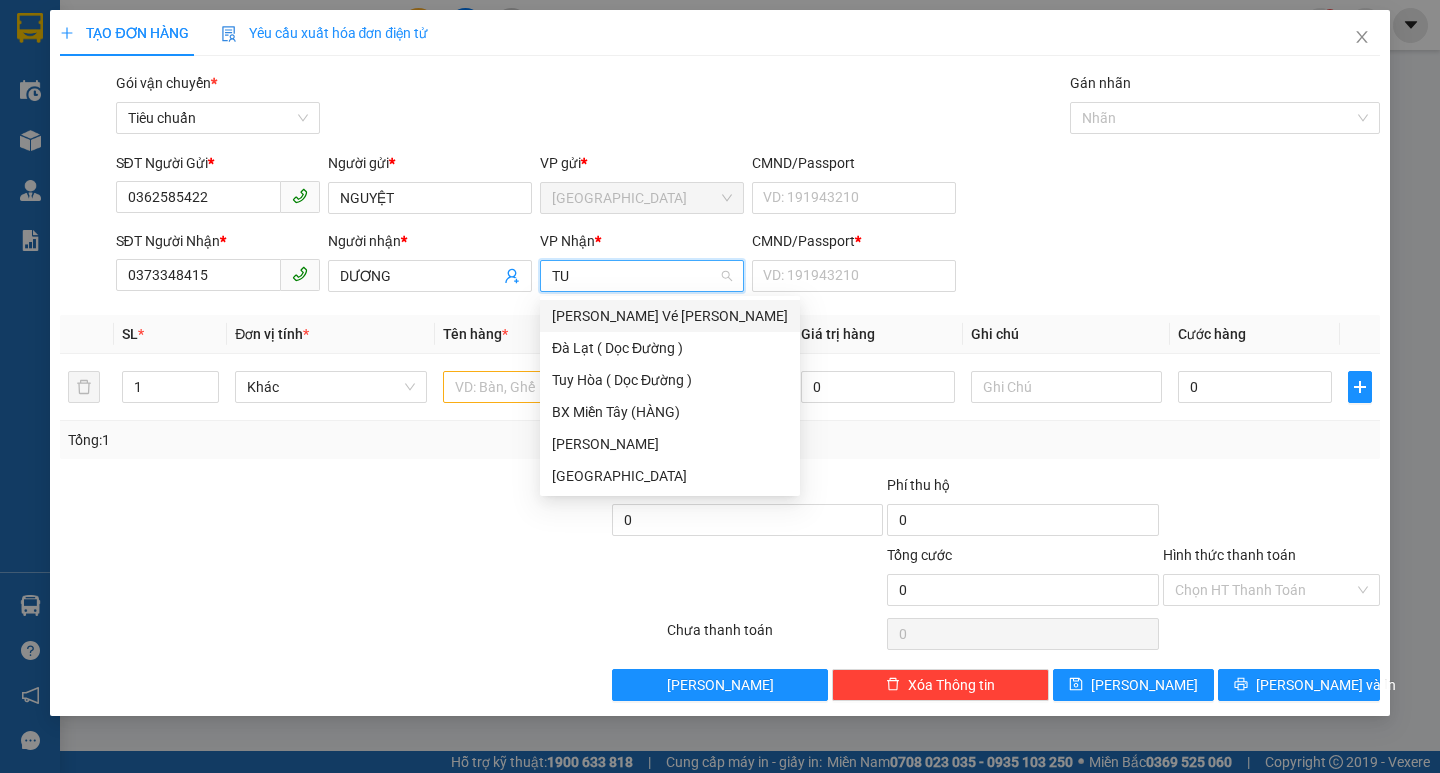 type on "TUY" 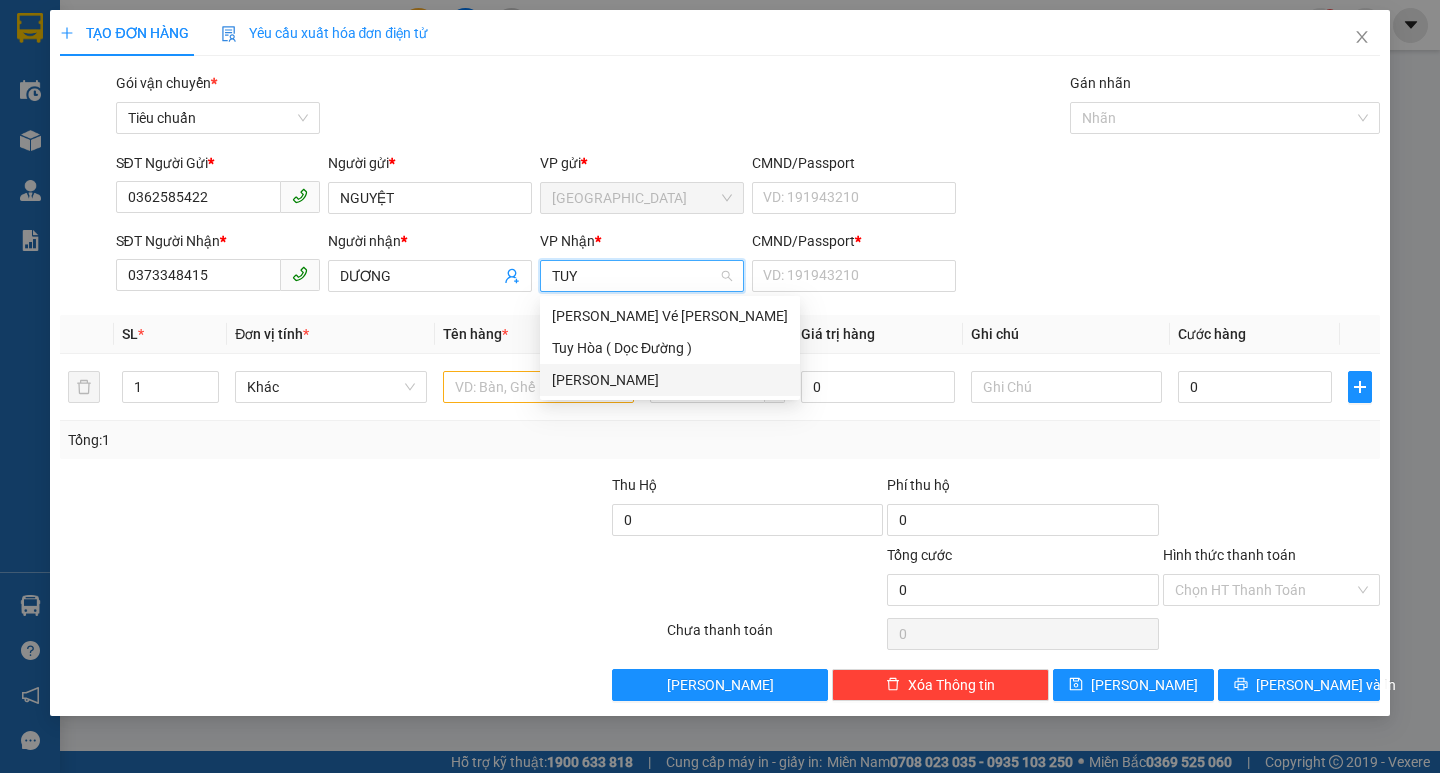 click on "[PERSON_NAME]" at bounding box center [670, 380] 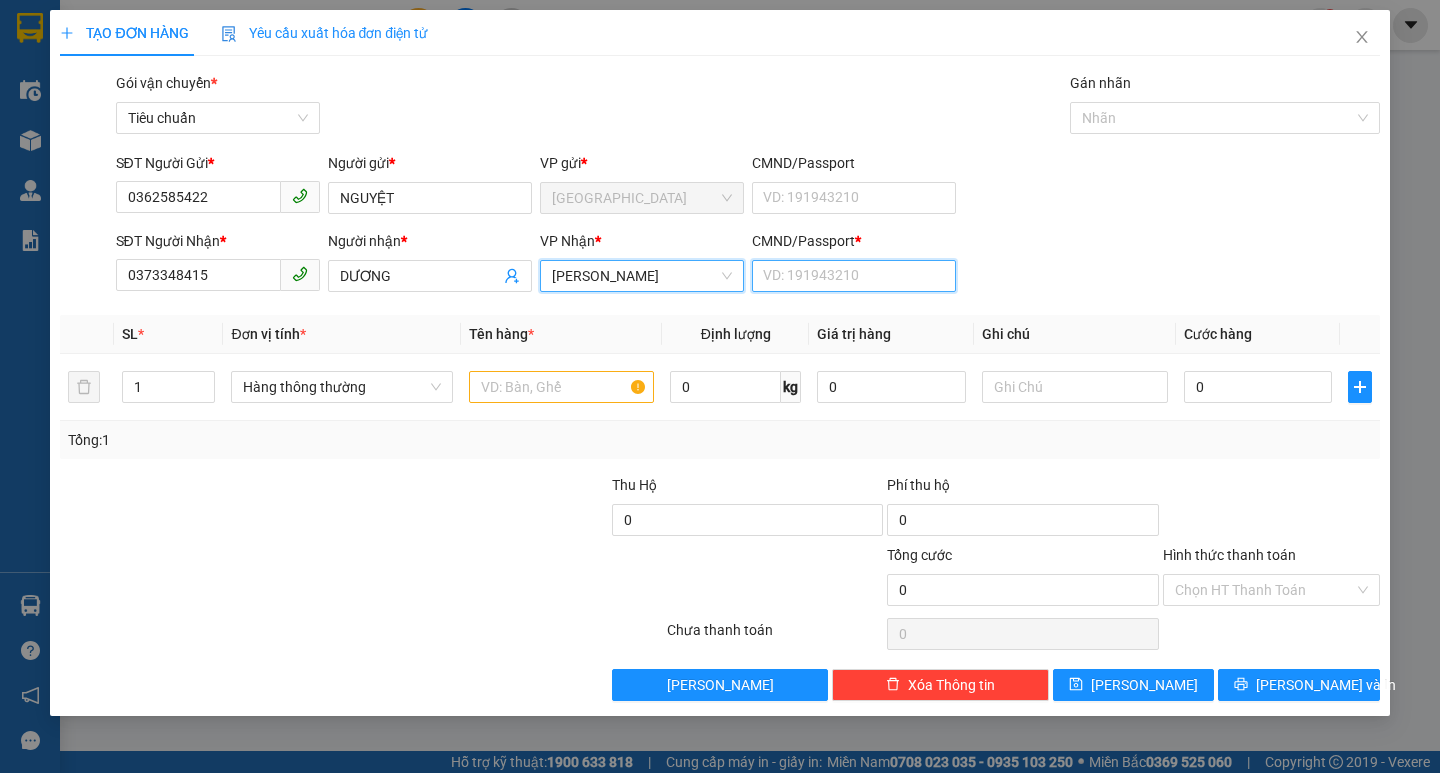 click on "CMND/Passport  *" at bounding box center [854, 276] 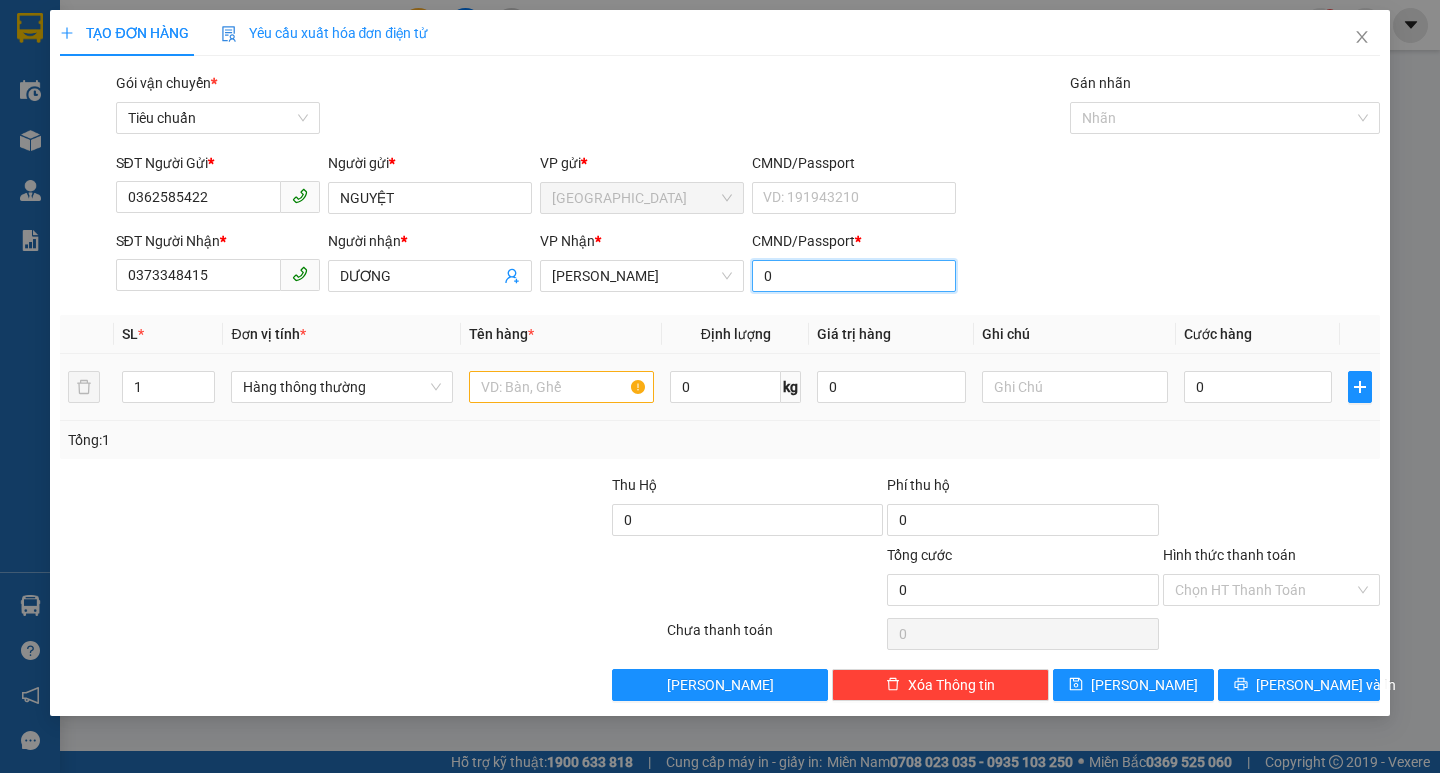type on "0" 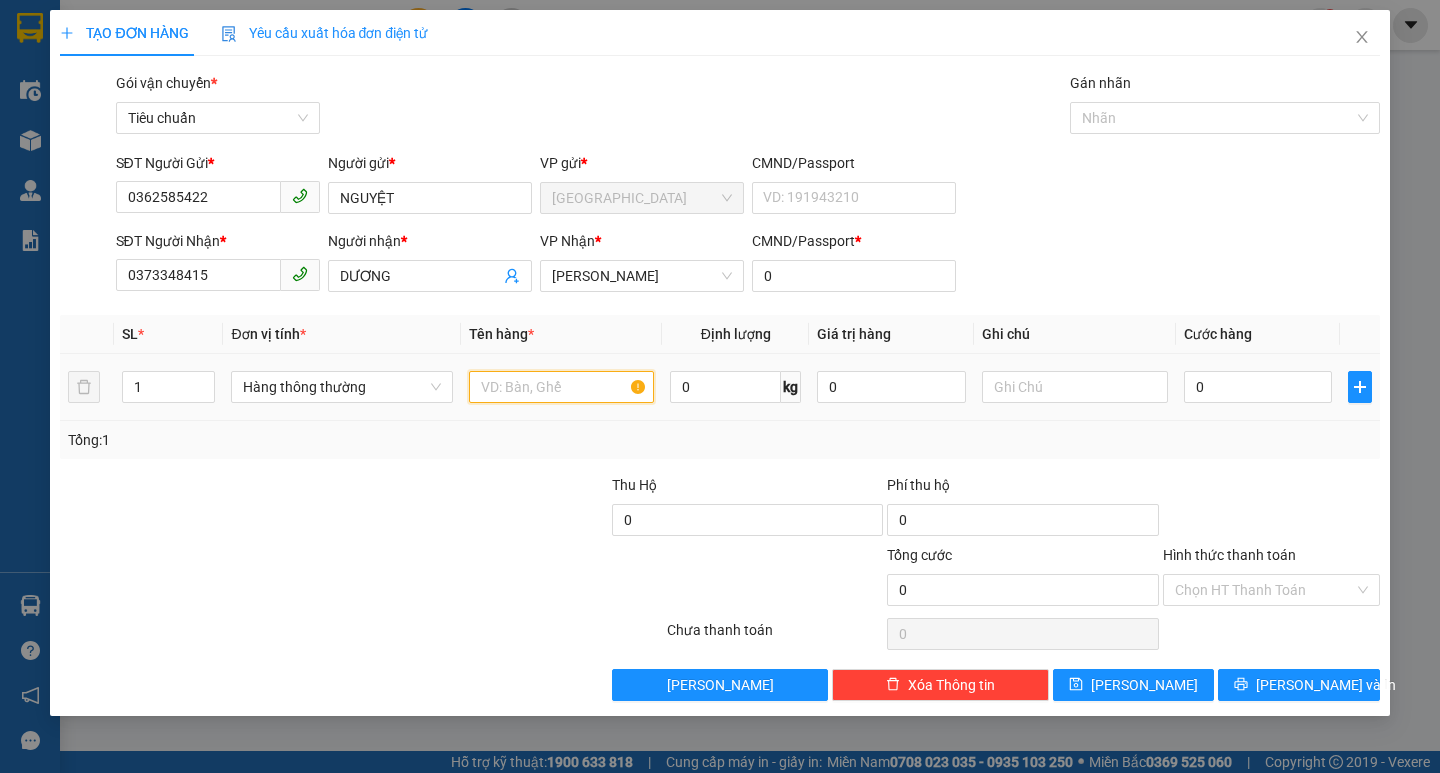 click at bounding box center [562, 387] 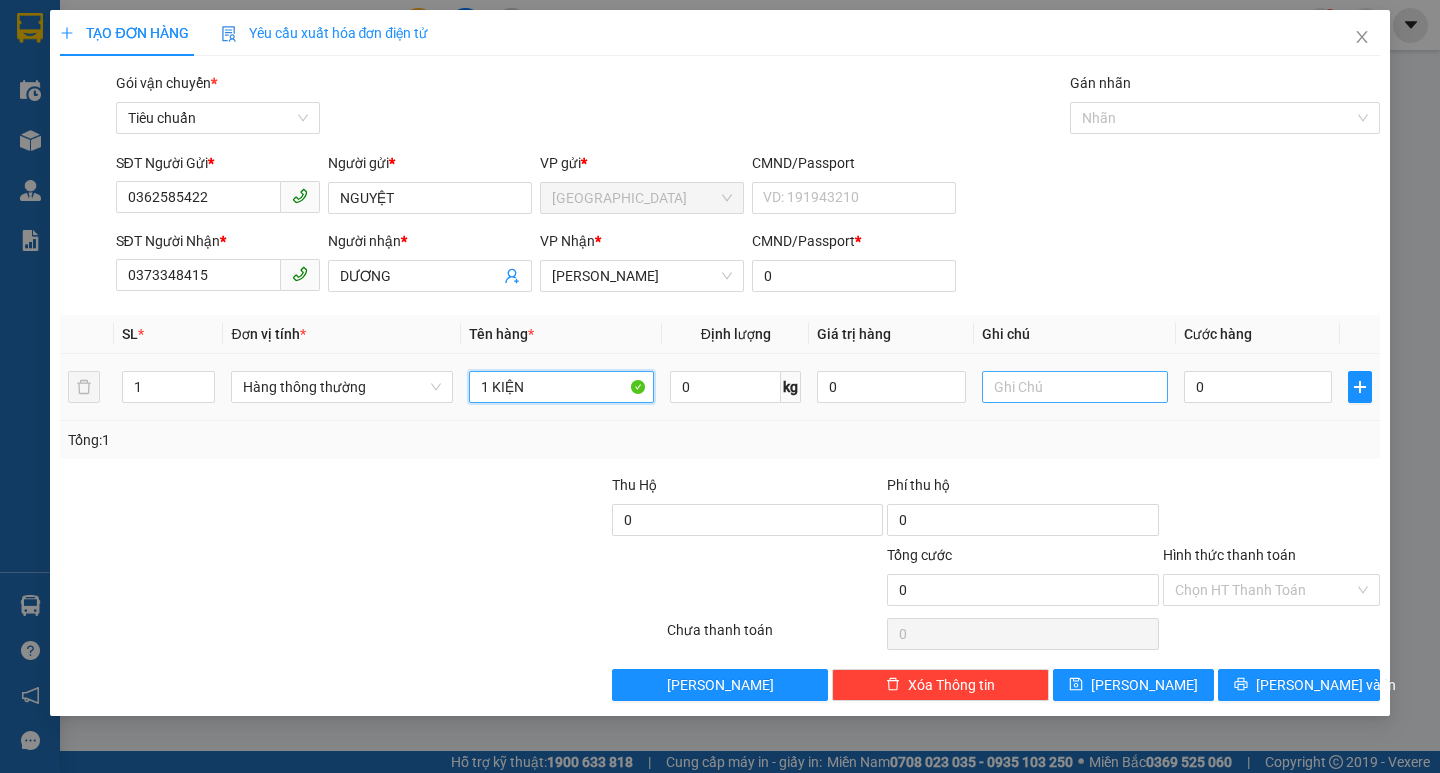 type on "1 KIỆN" 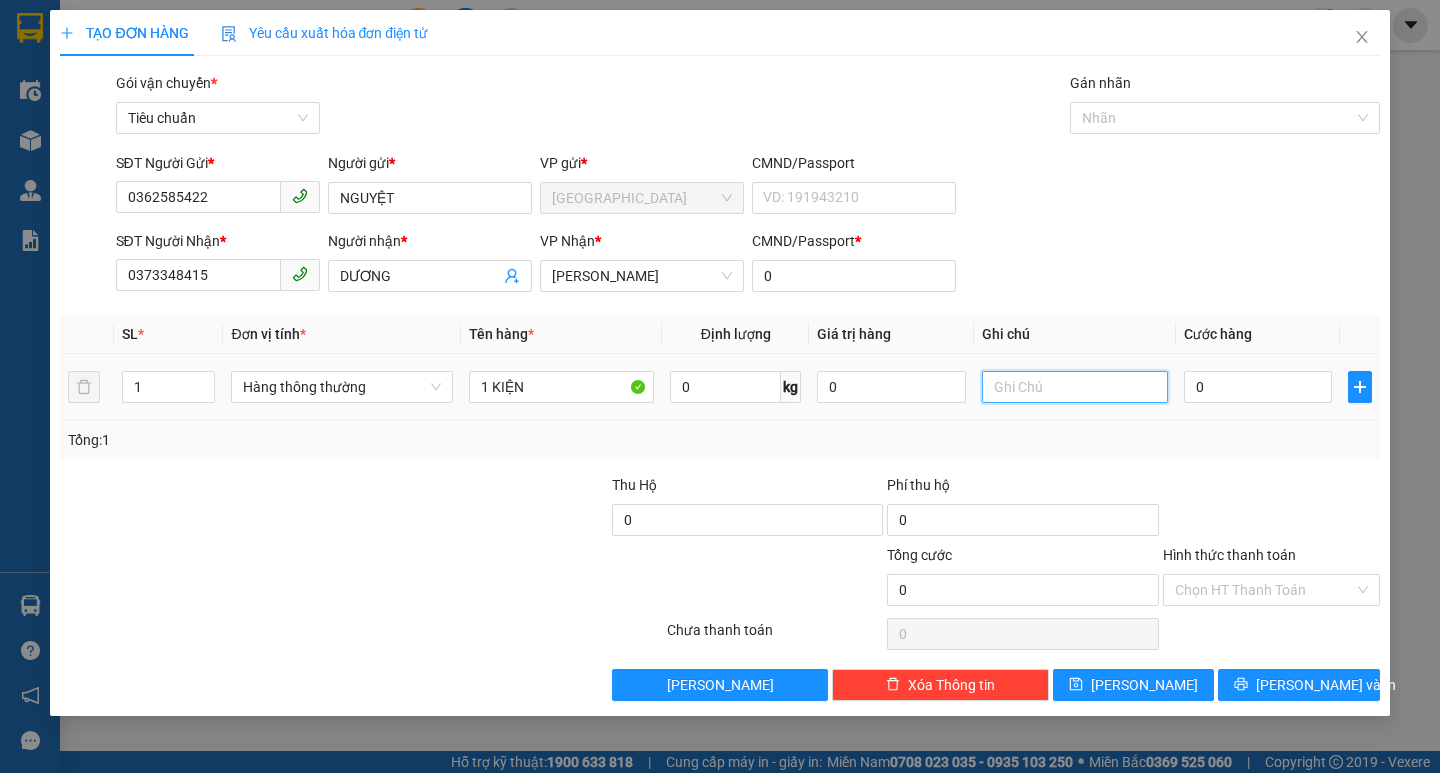 click at bounding box center (1075, 387) 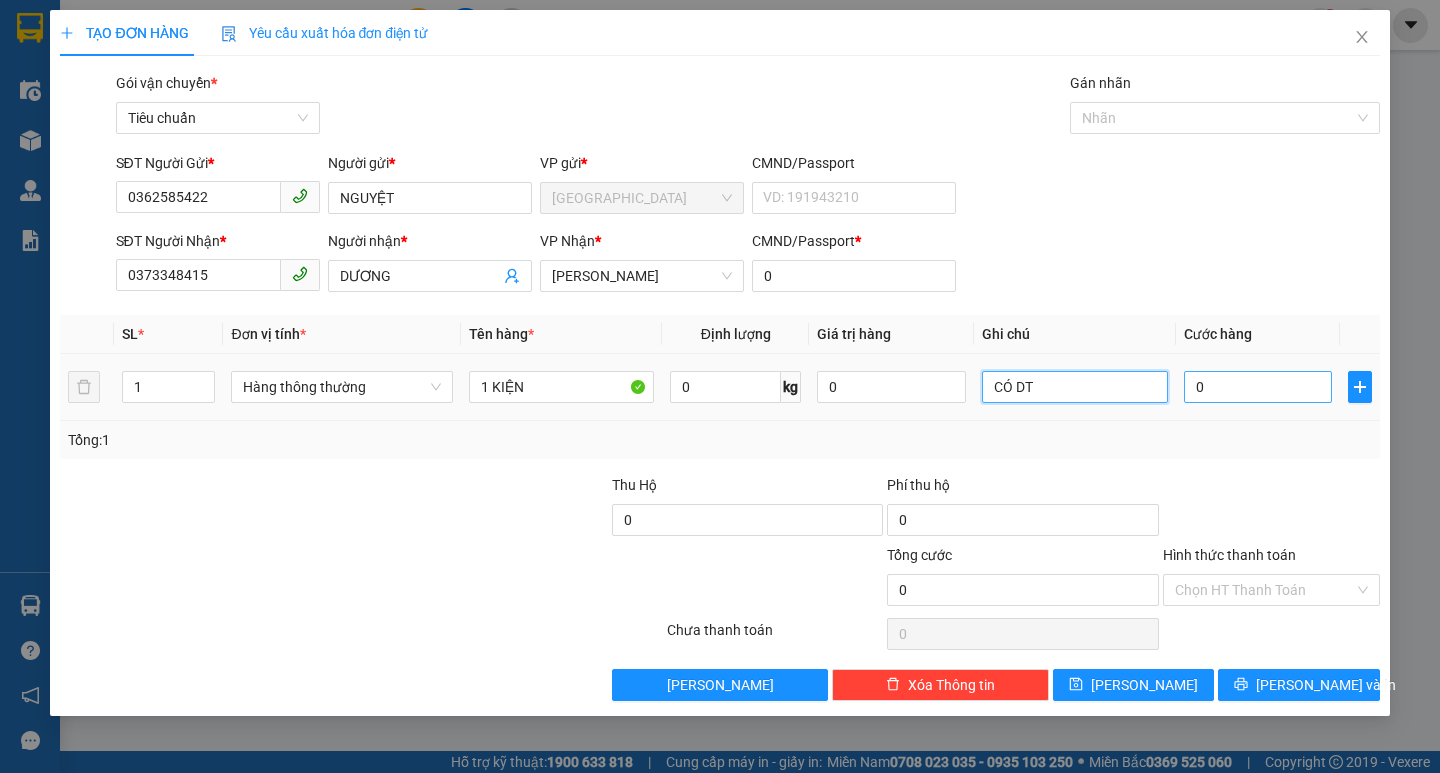 type on "CÓ DT" 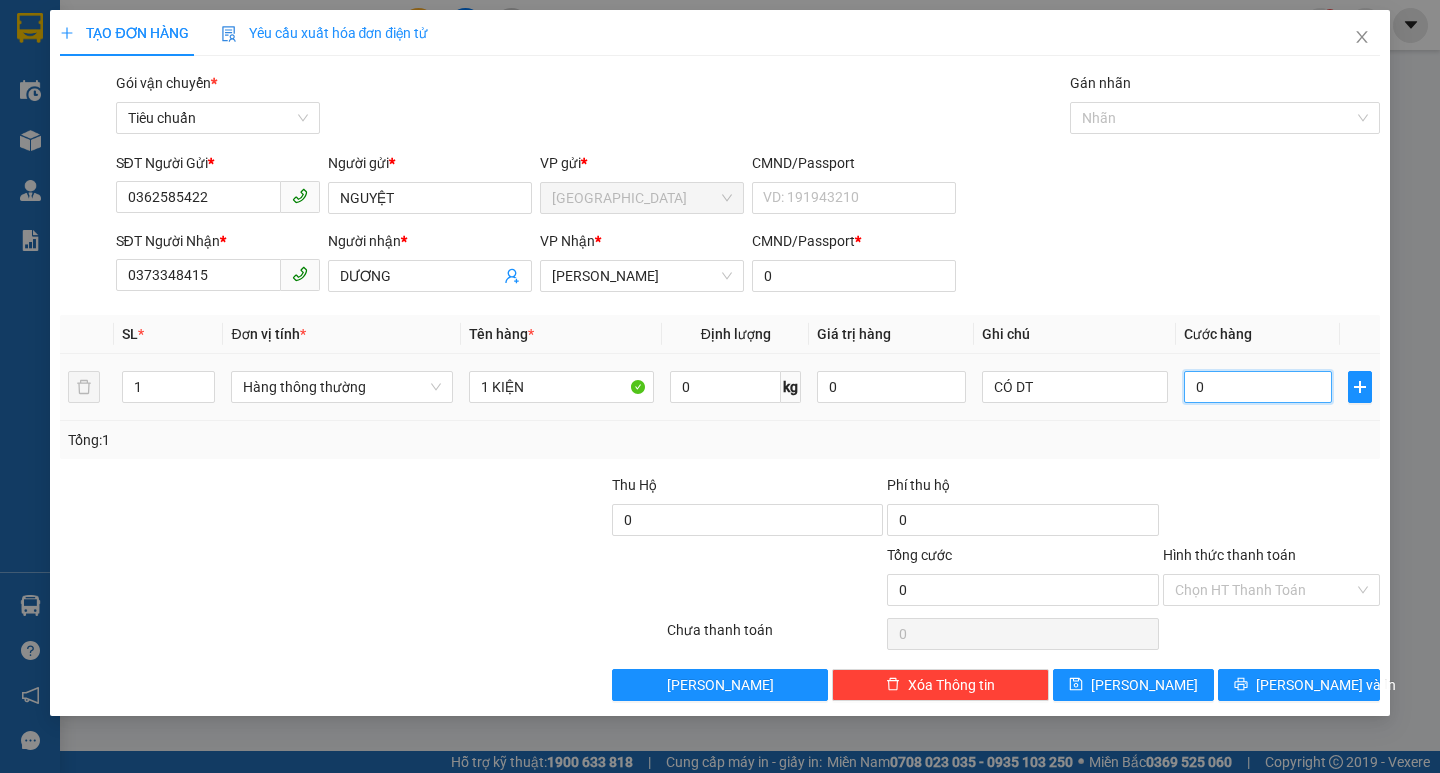 click on "0" at bounding box center (1258, 387) 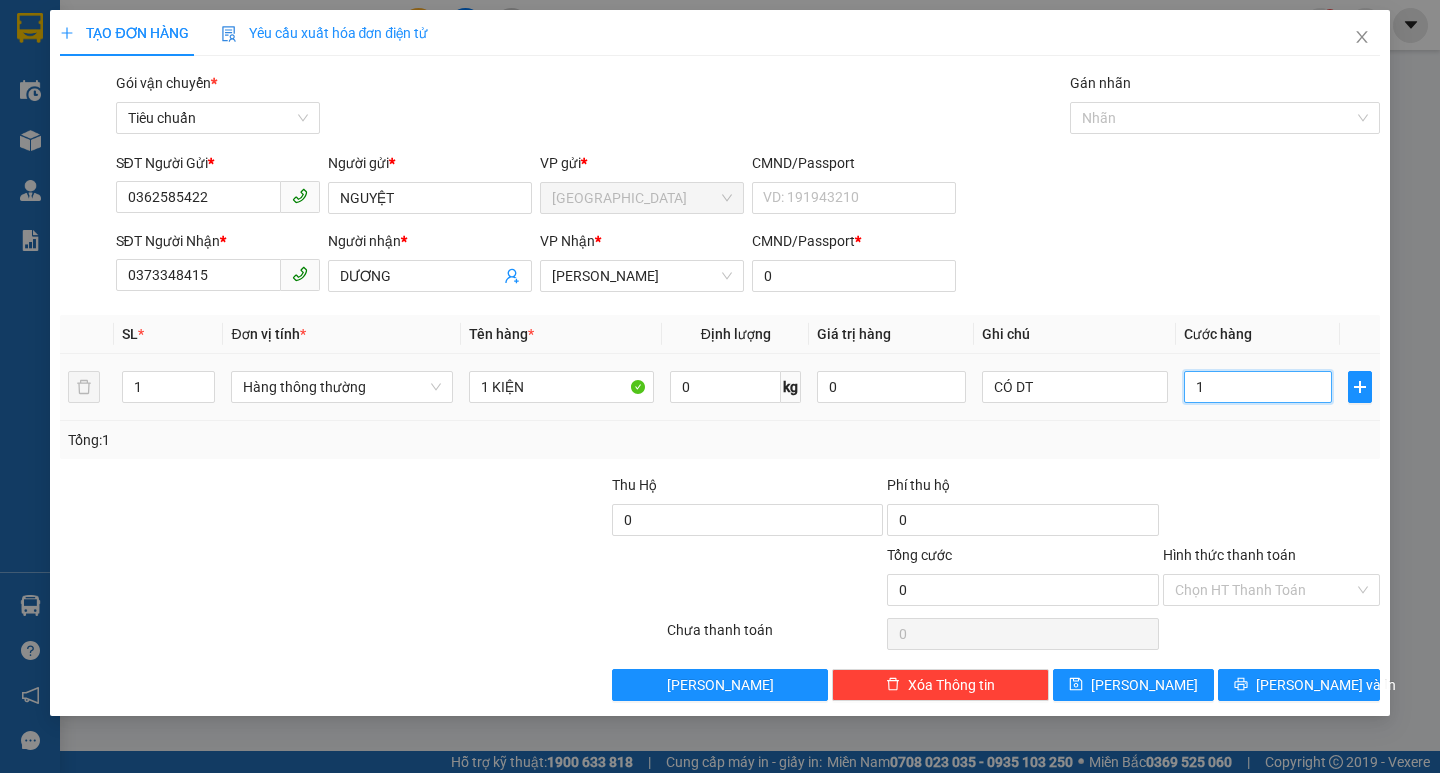 type on "1" 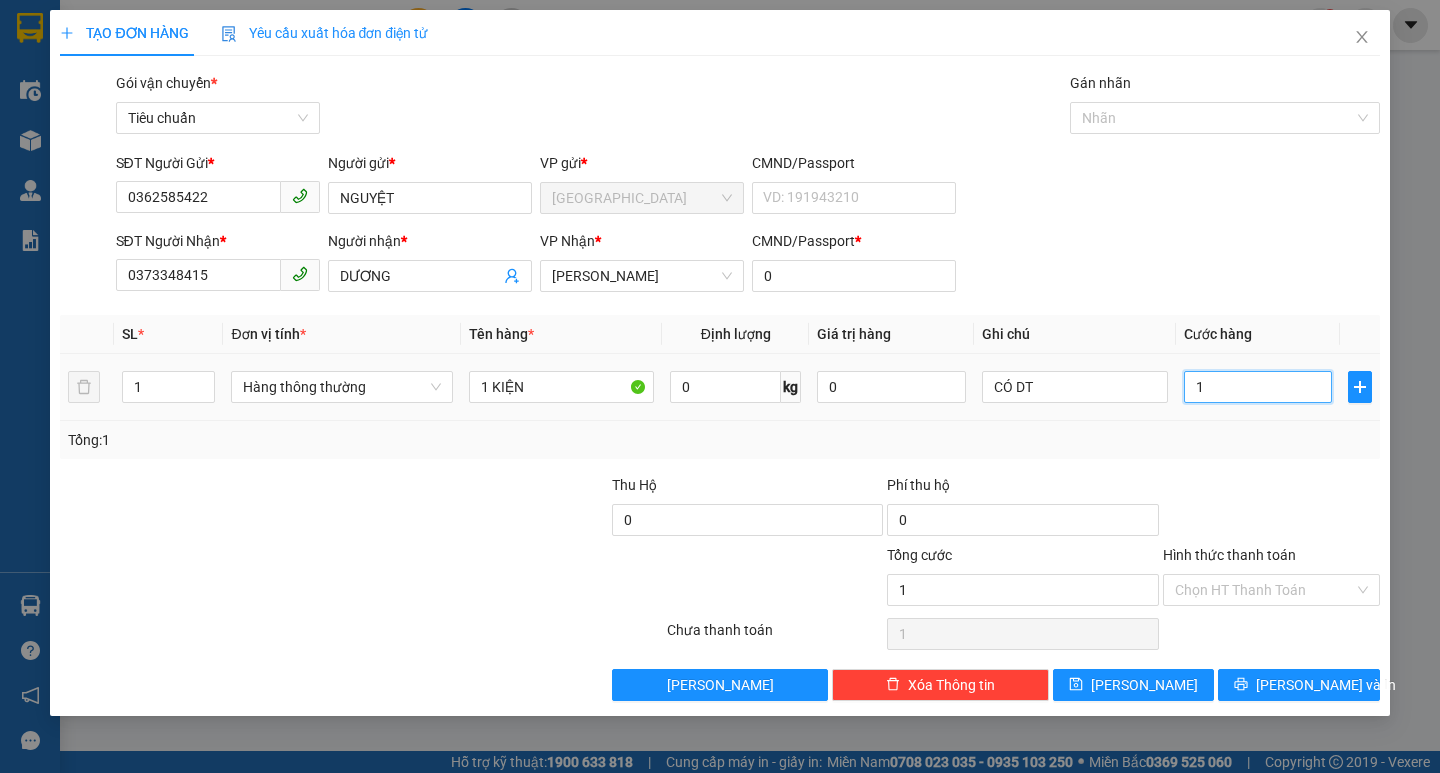 type on "10" 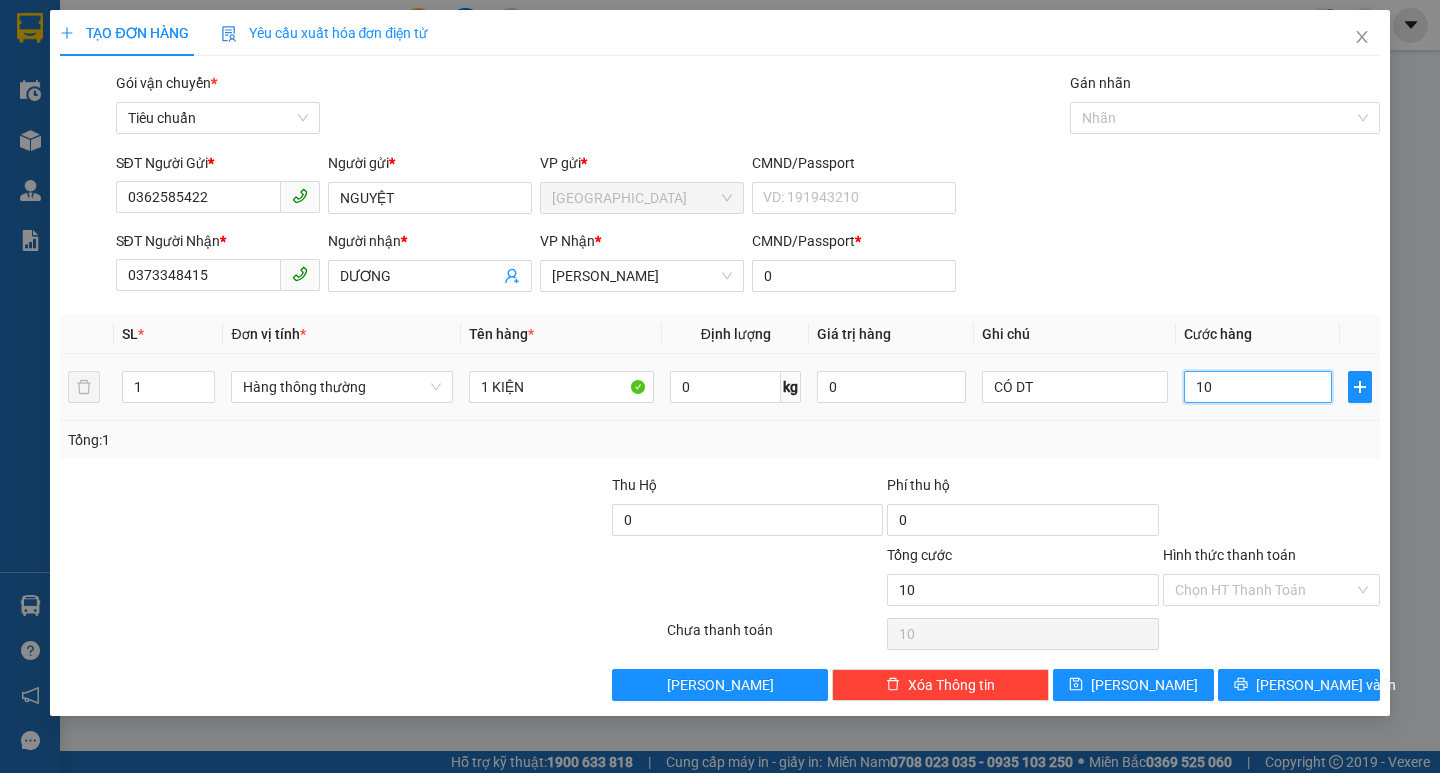 type on "100" 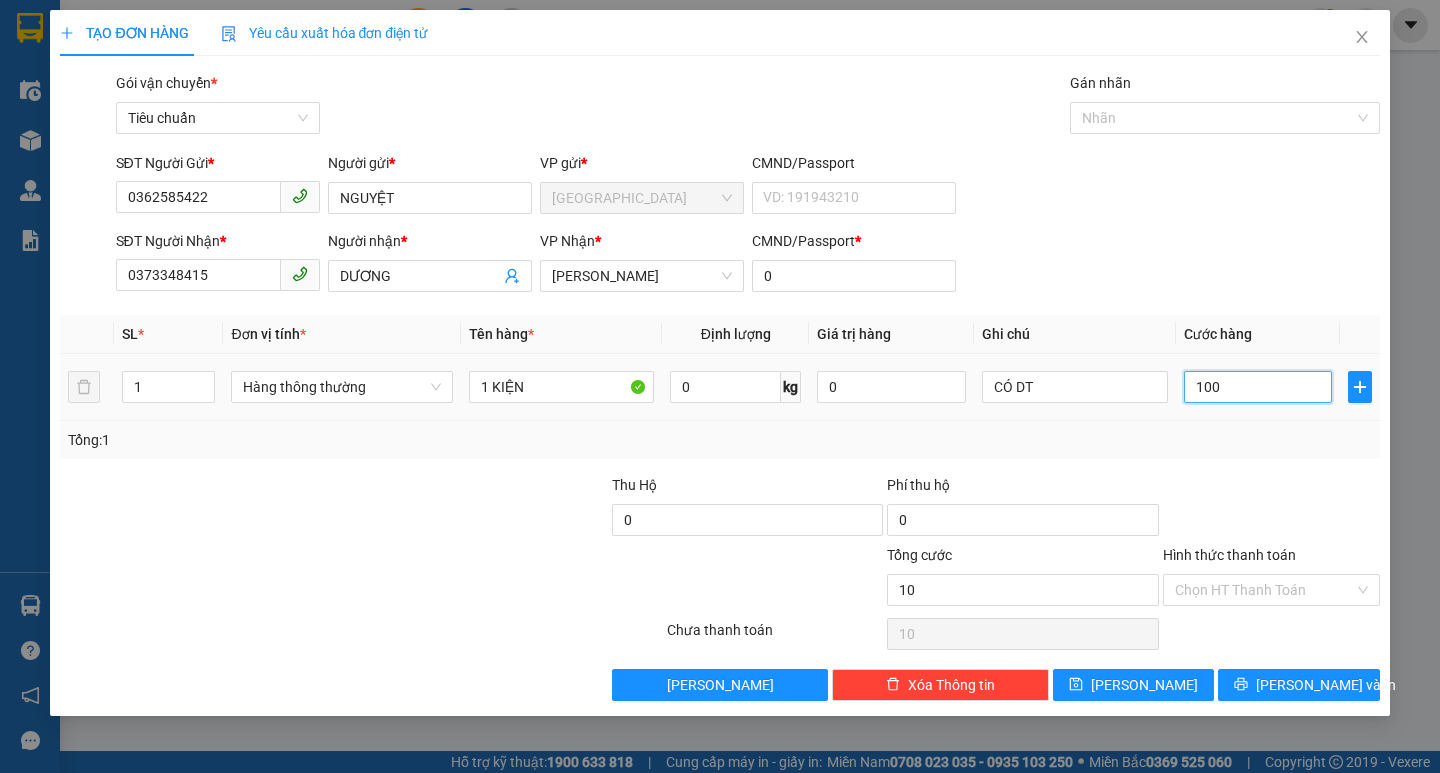 type on "100" 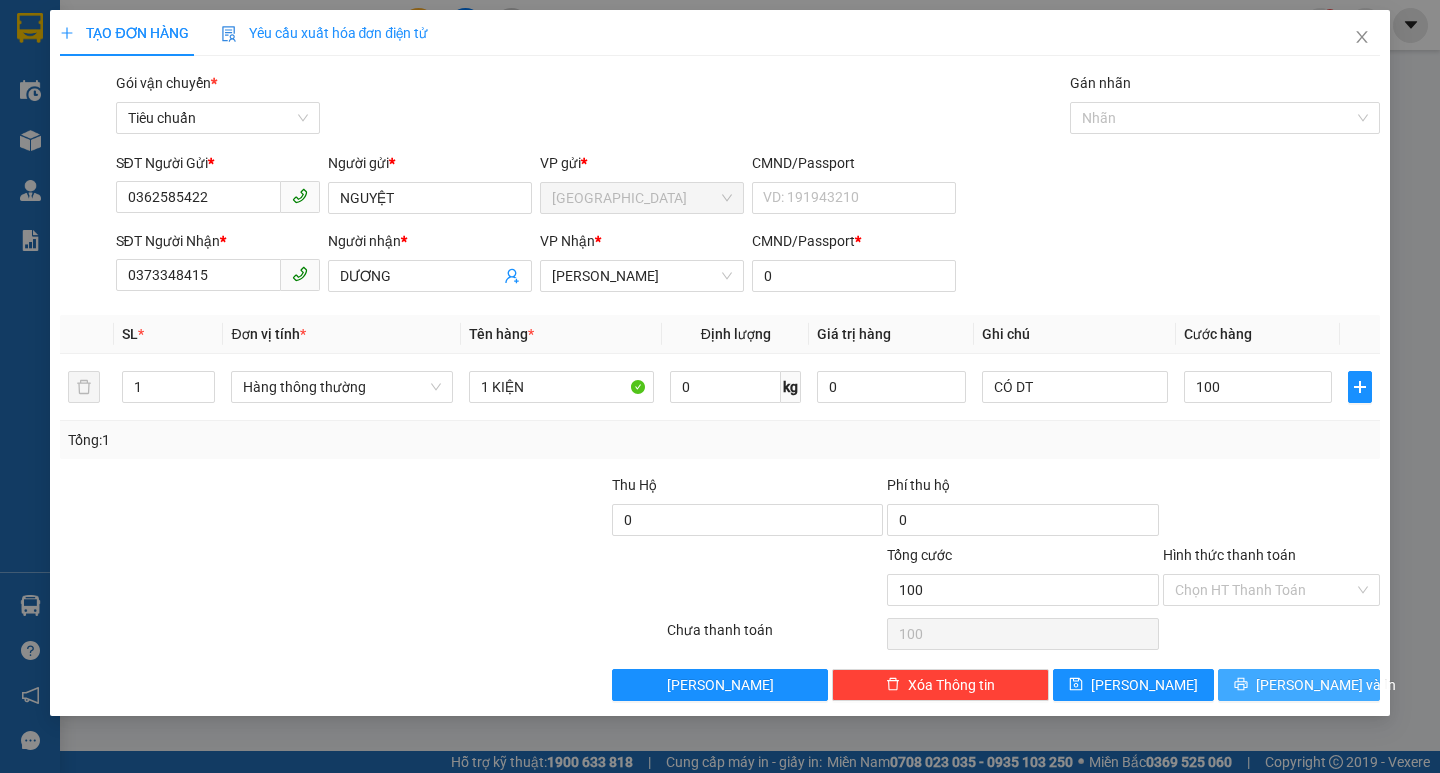 type on "100.000" 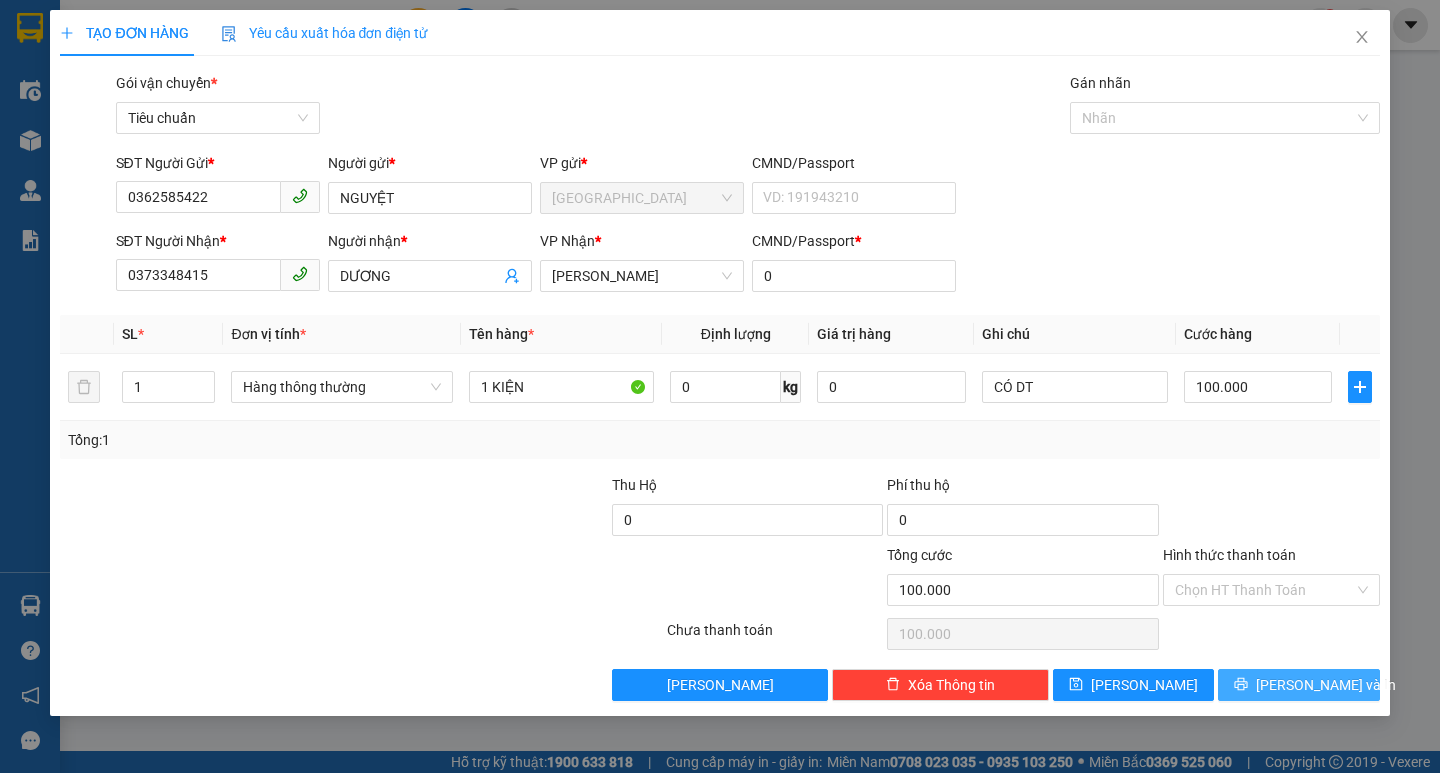 click on "[PERSON_NAME] và In" at bounding box center (1326, 685) 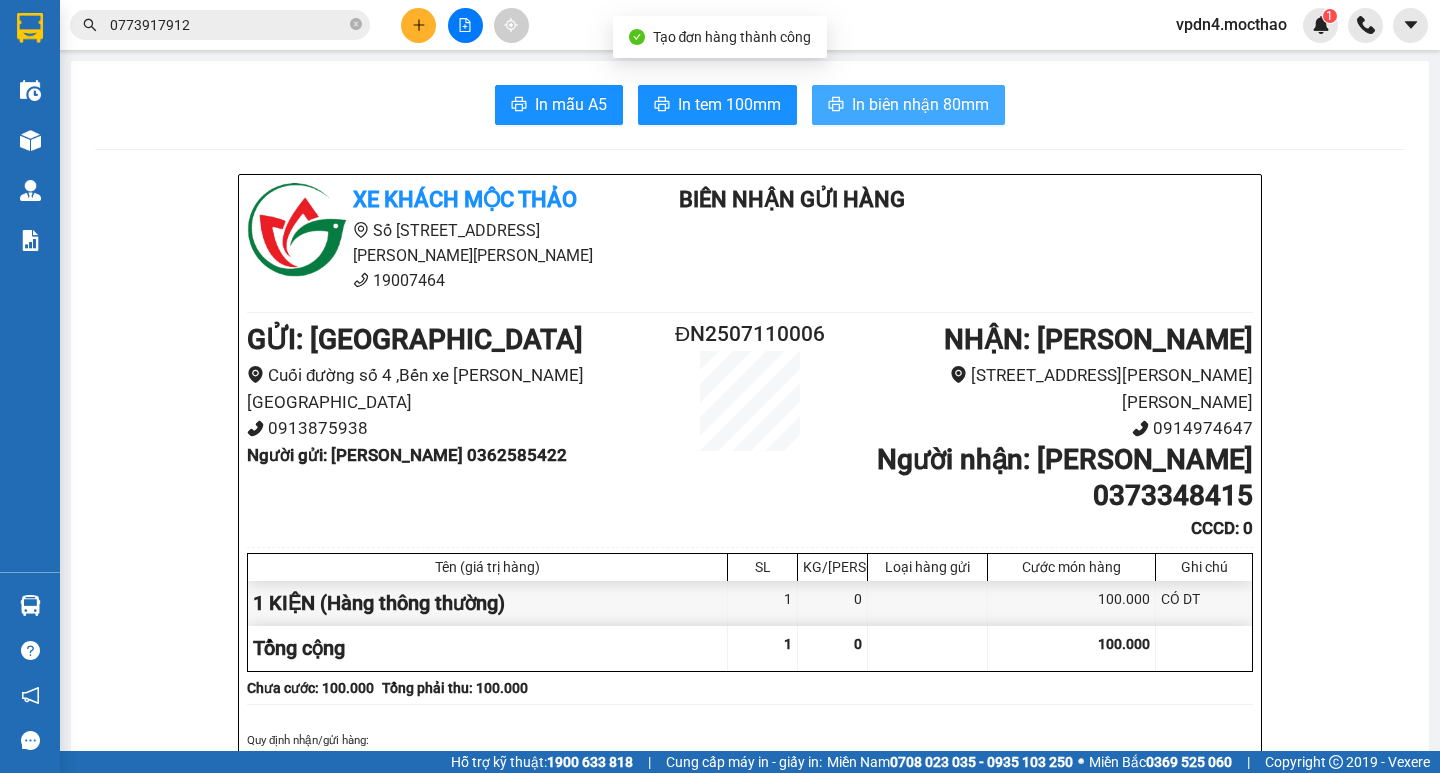 click on "In biên nhận 80mm" at bounding box center [920, 104] 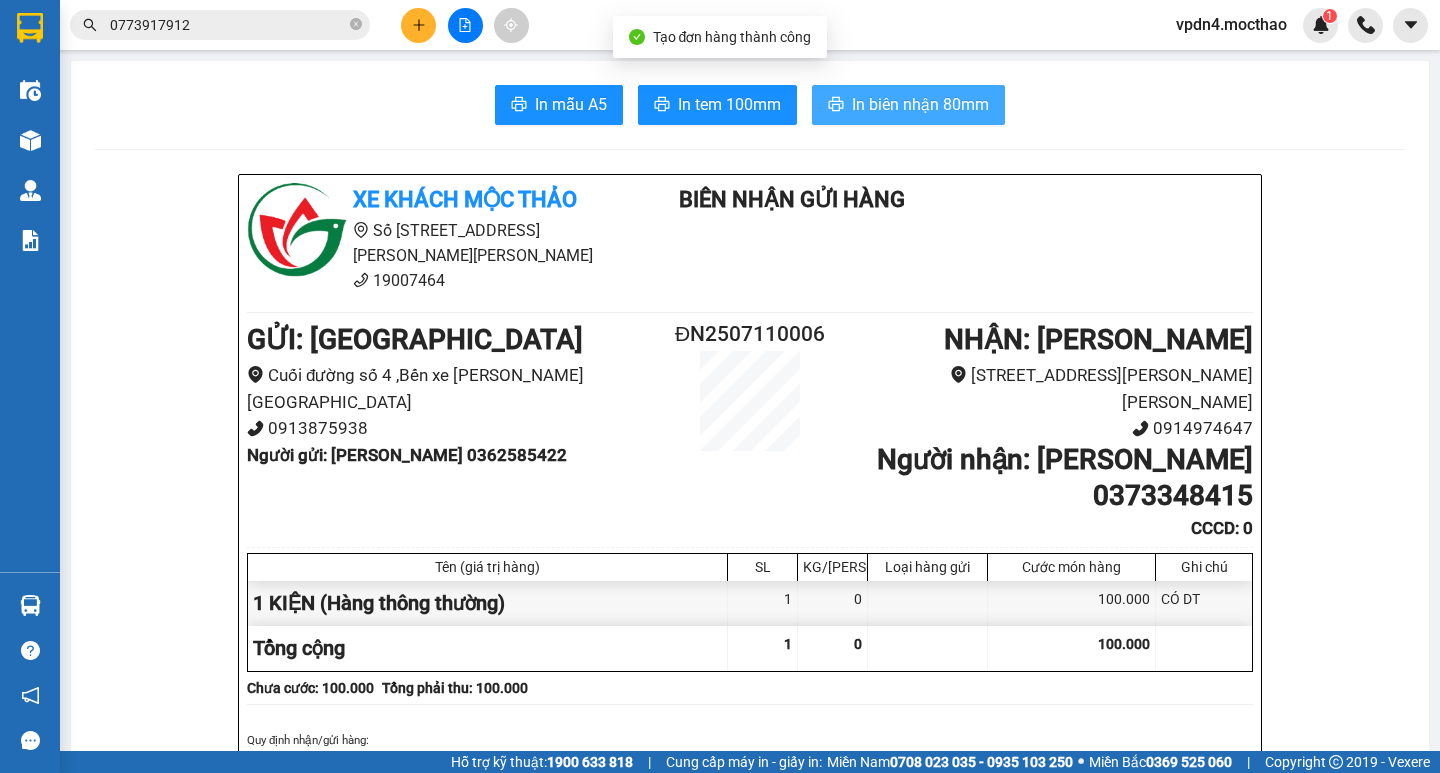 scroll, scrollTop: 0, scrollLeft: 0, axis: both 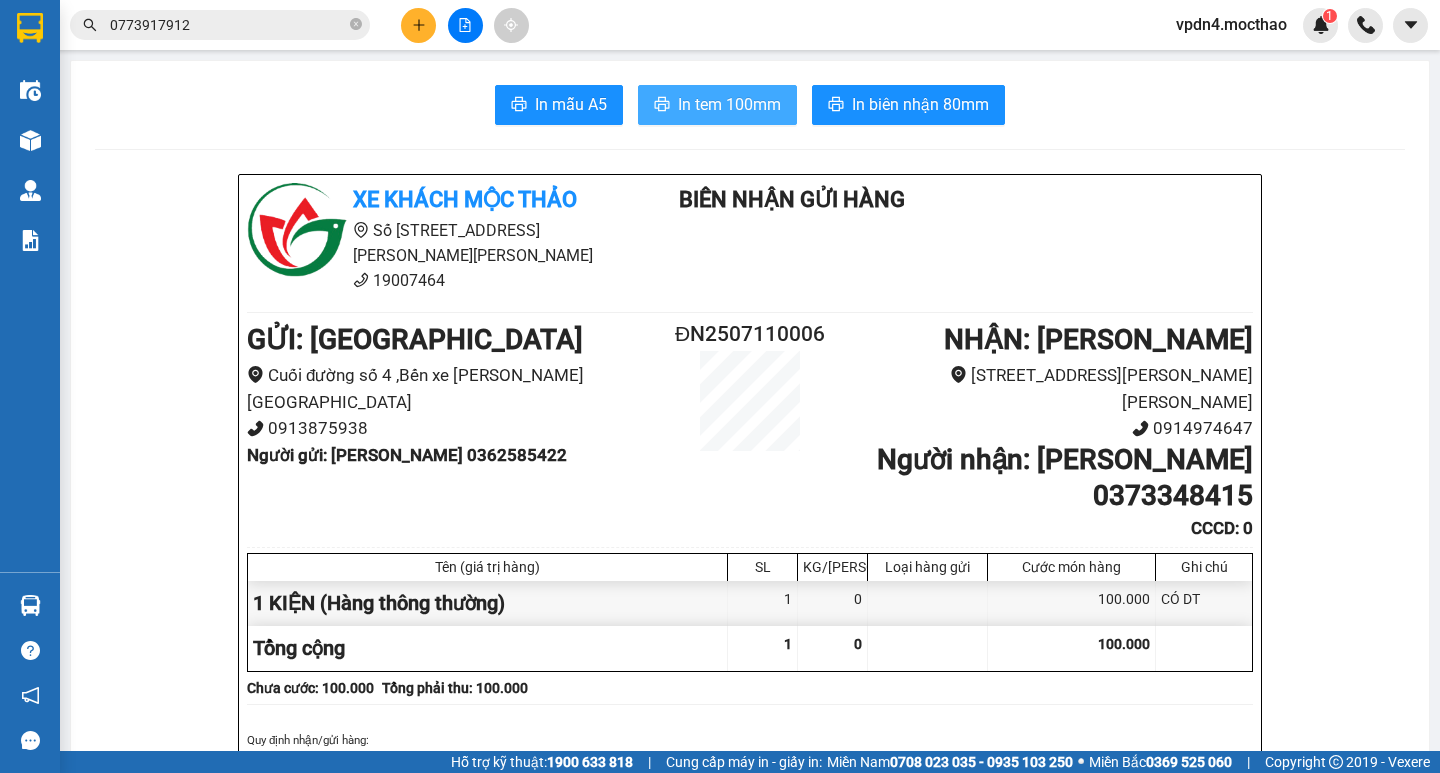 click on "In tem 100mm" at bounding box center [729, 104] 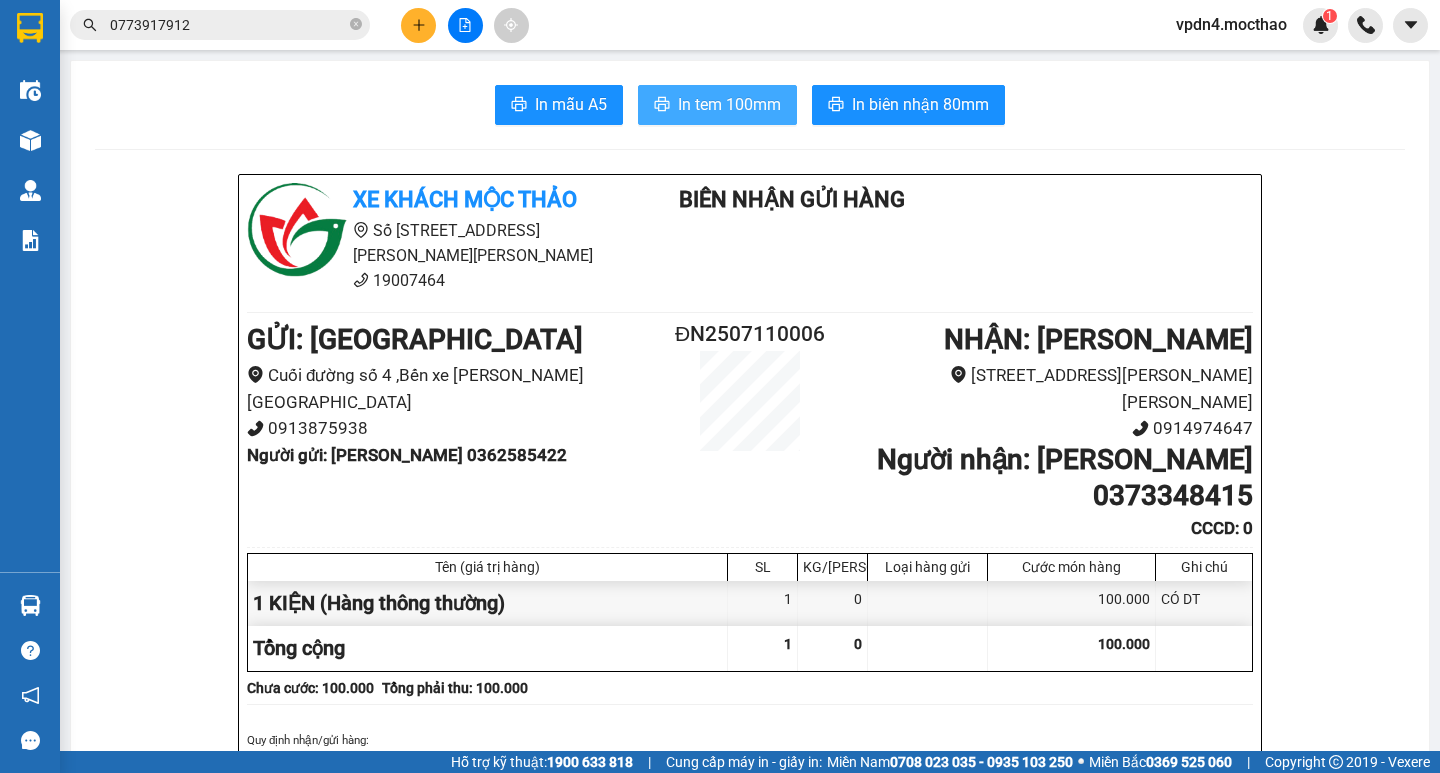 scroll, scrollTop: 0, scrollLeft: 0, axis: both 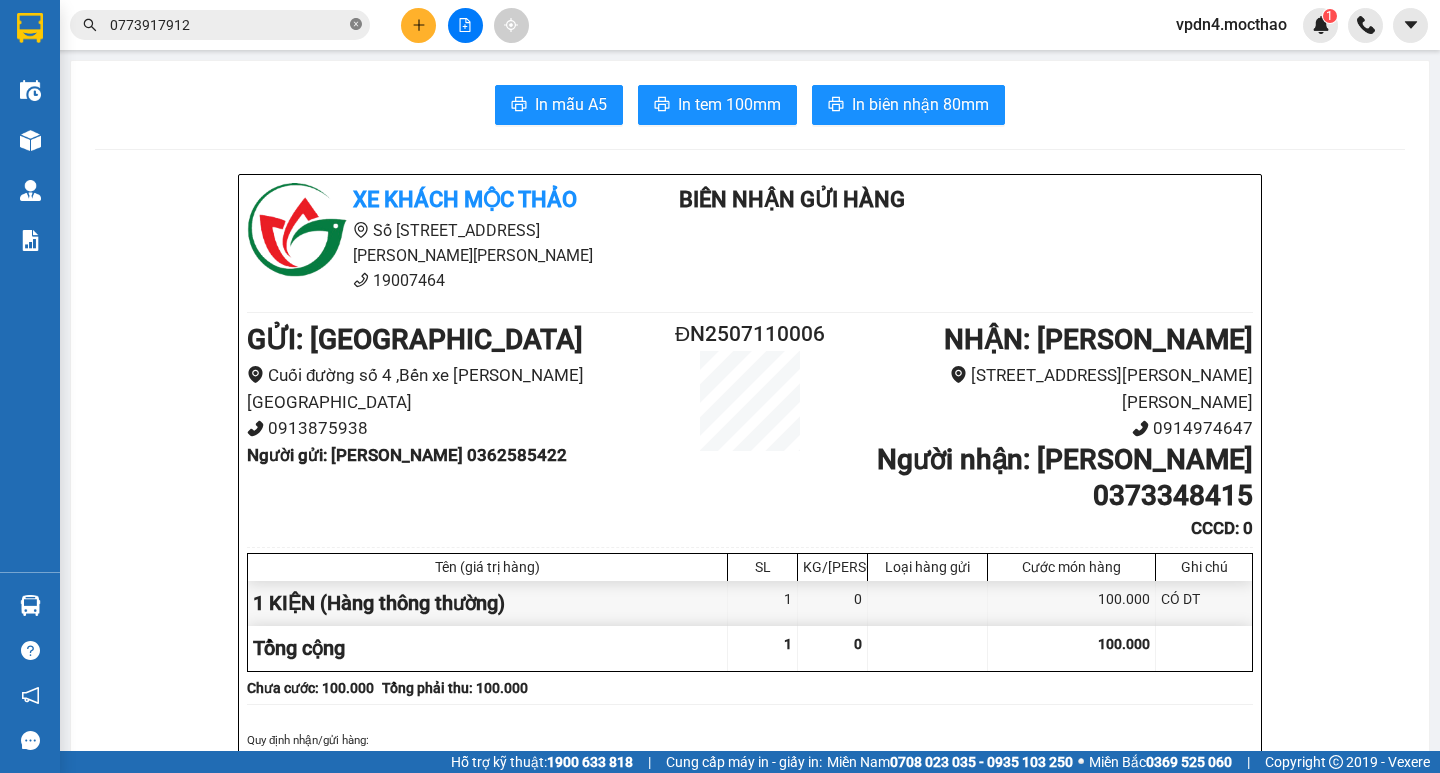 click 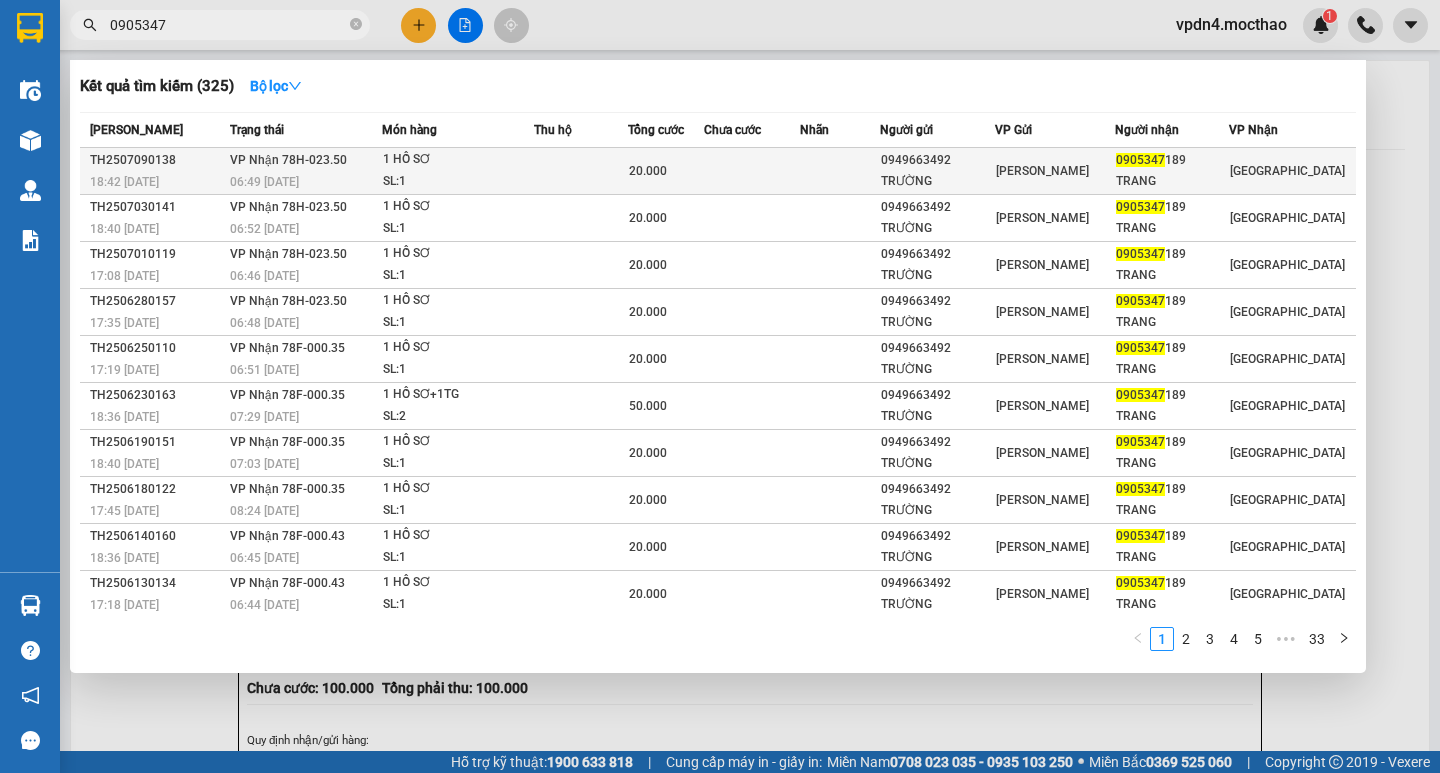 type on "0905347" 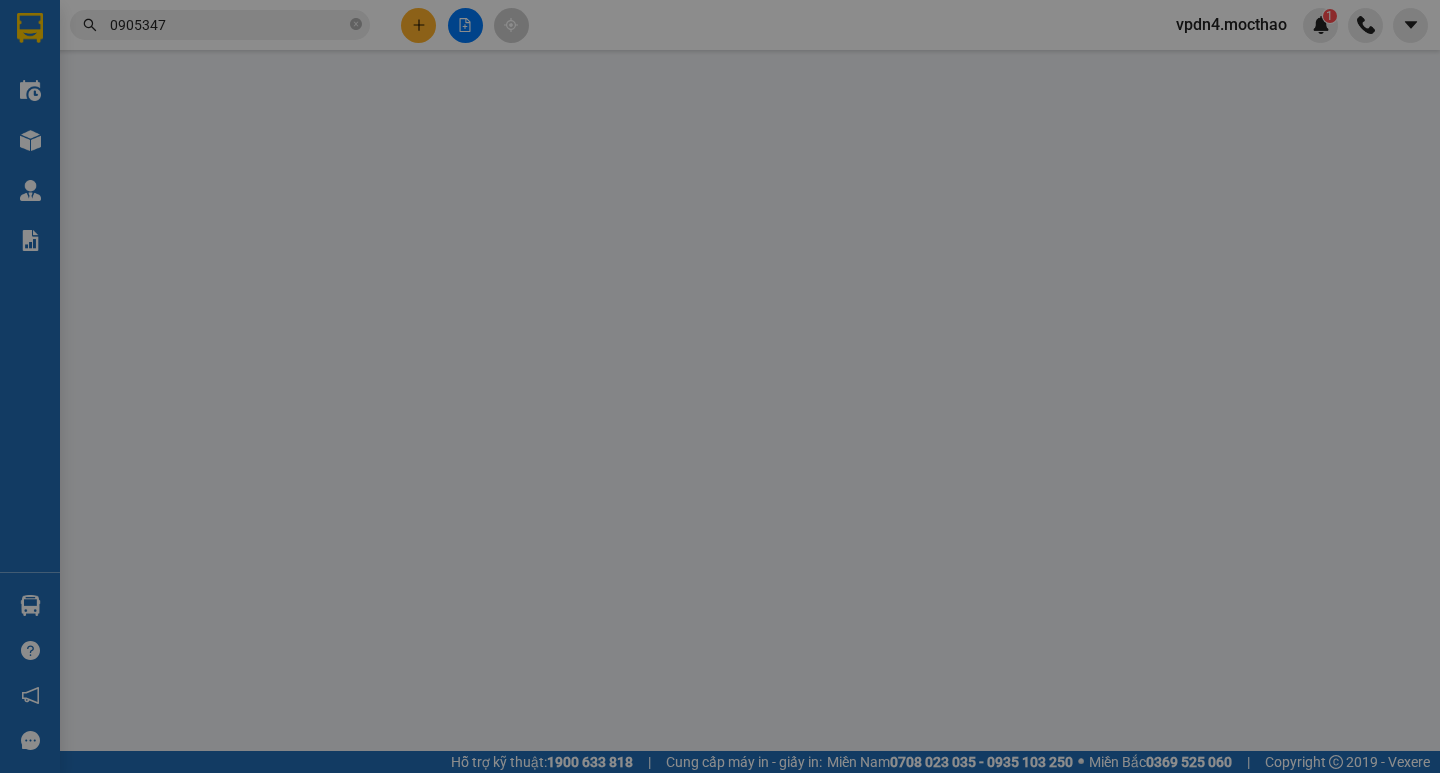 type on "0949663492" 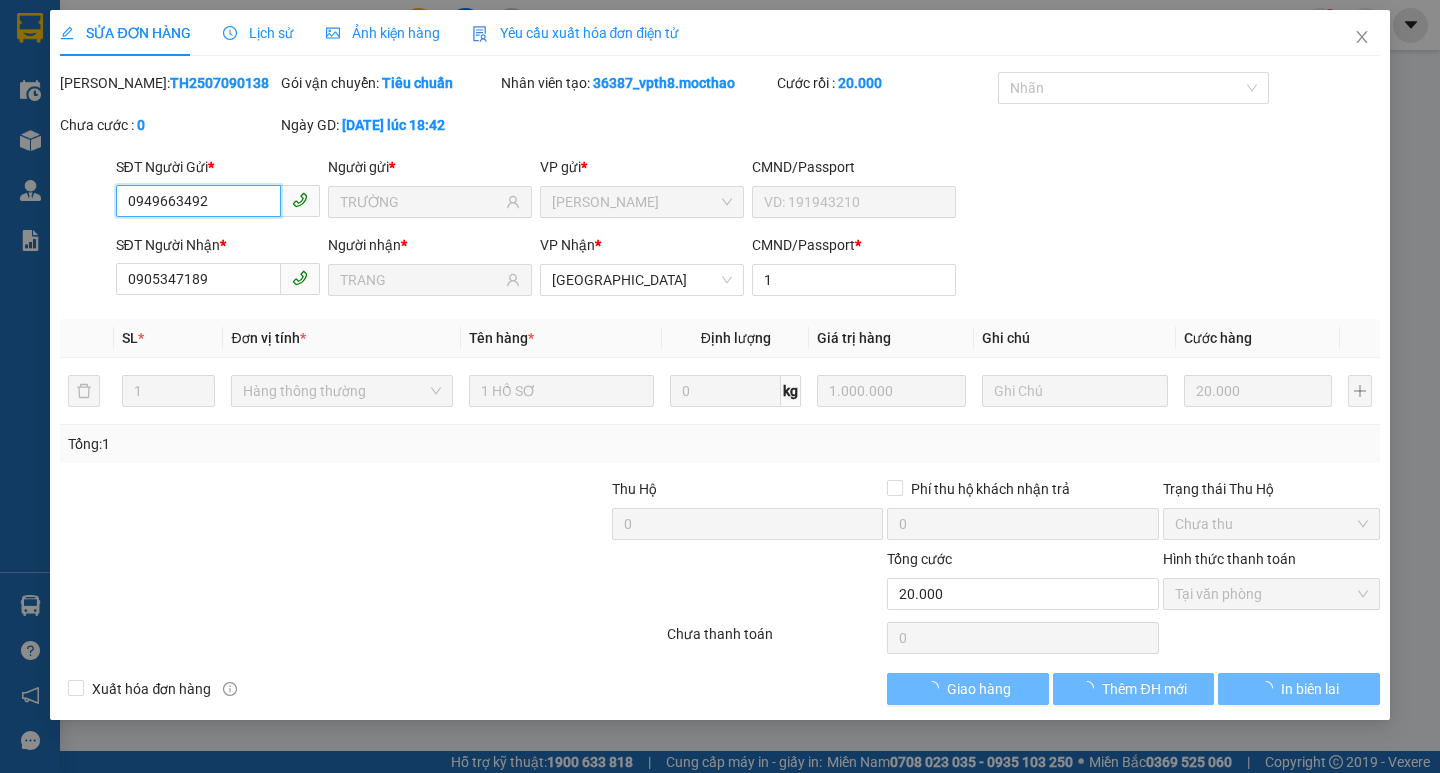 checkbox on "true" 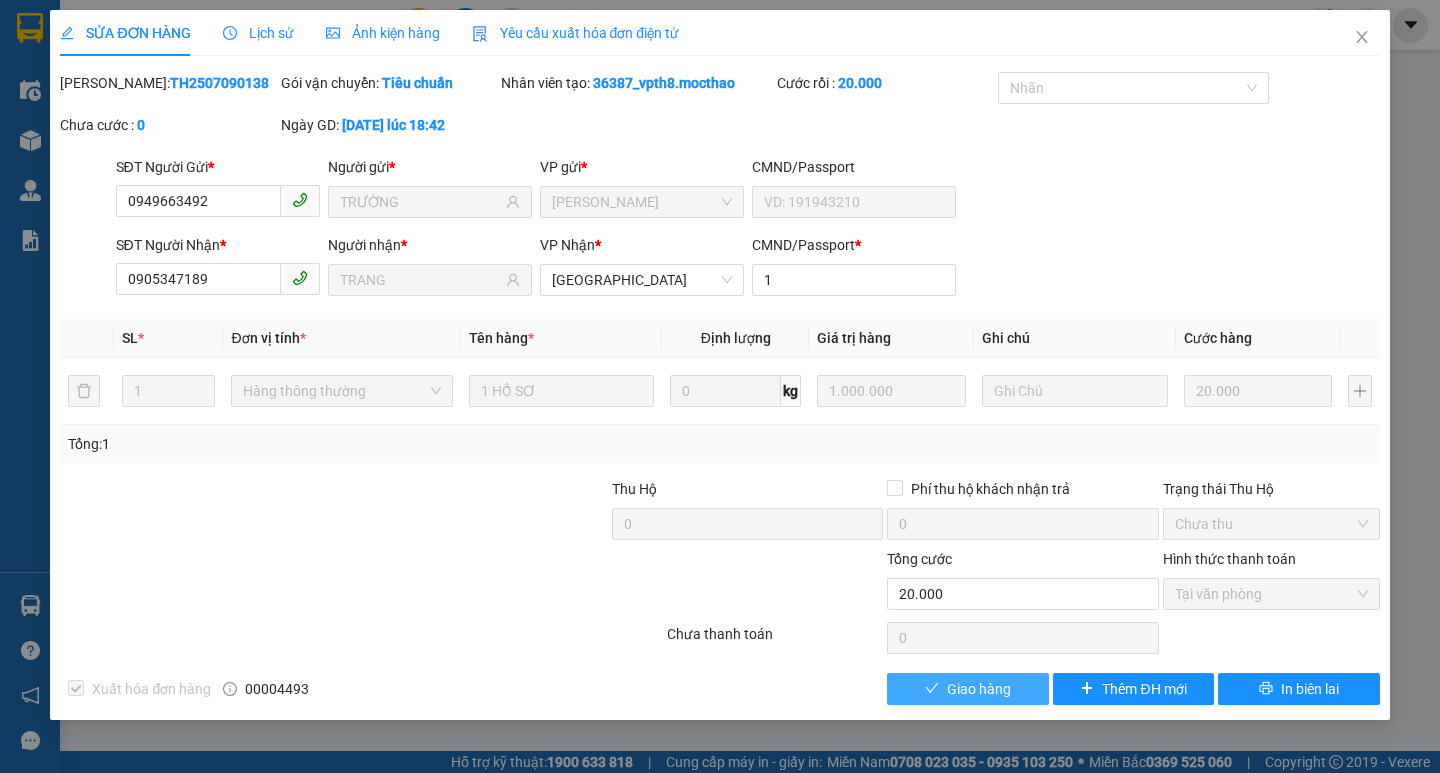 click on "Giao hàng" at bounding box center [979, 689] 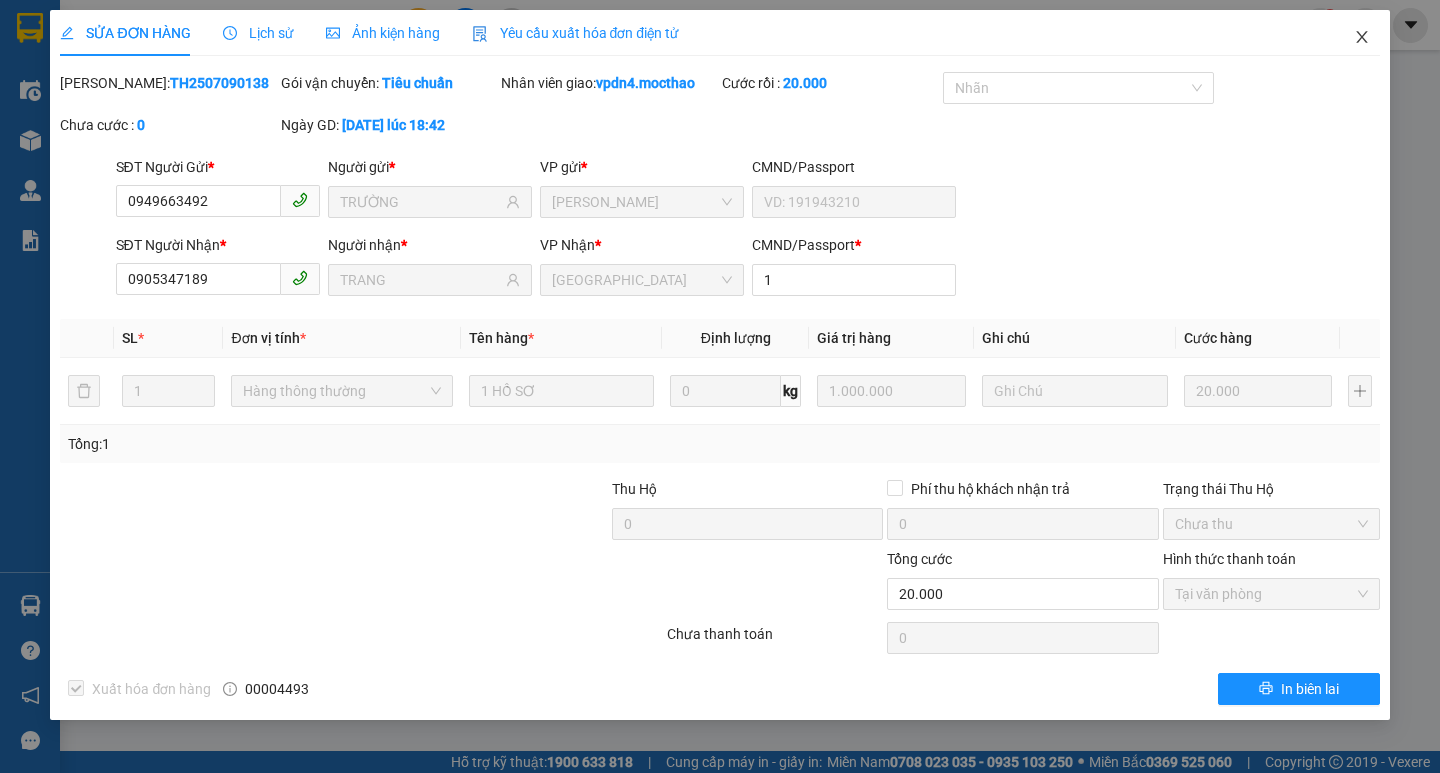 click 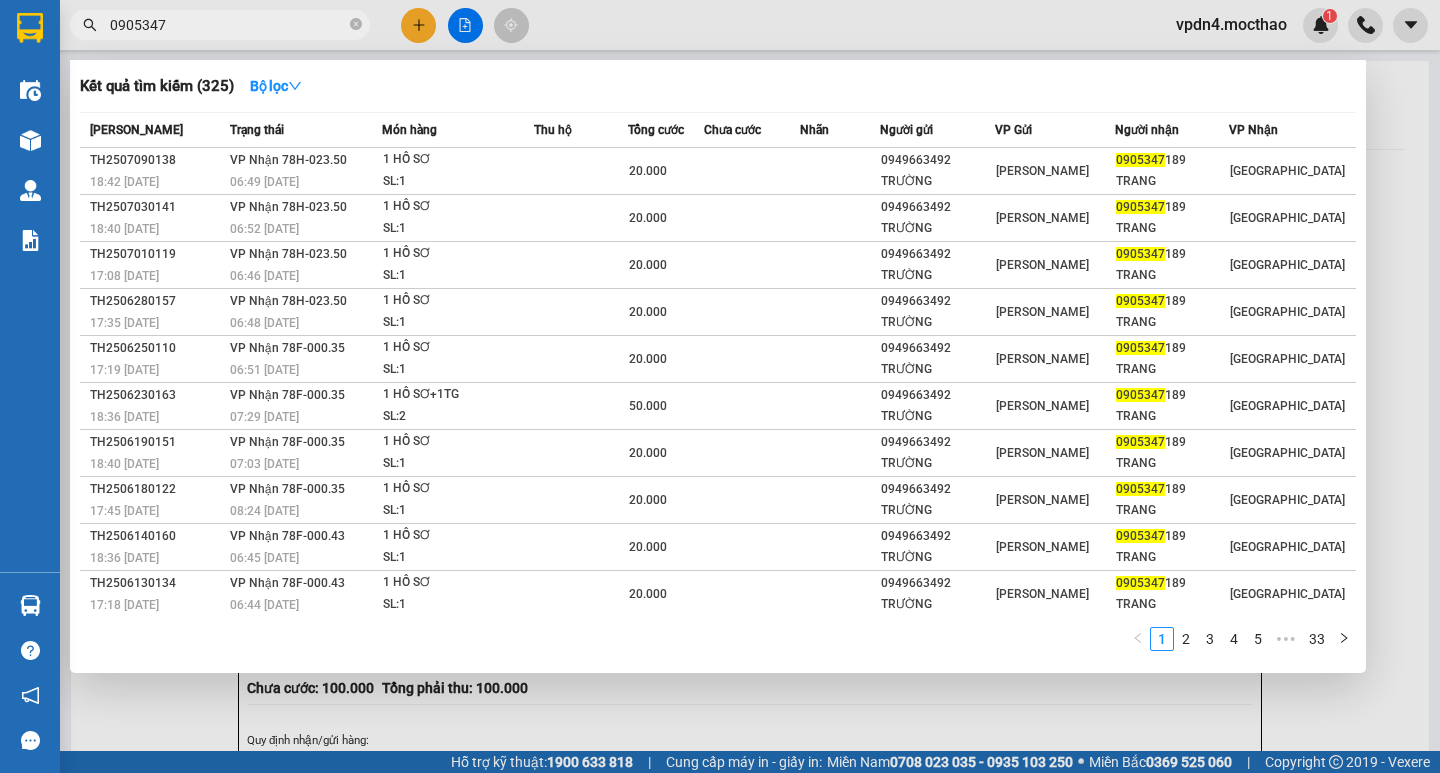 click on "0905347" at bounding box center (220, 25) 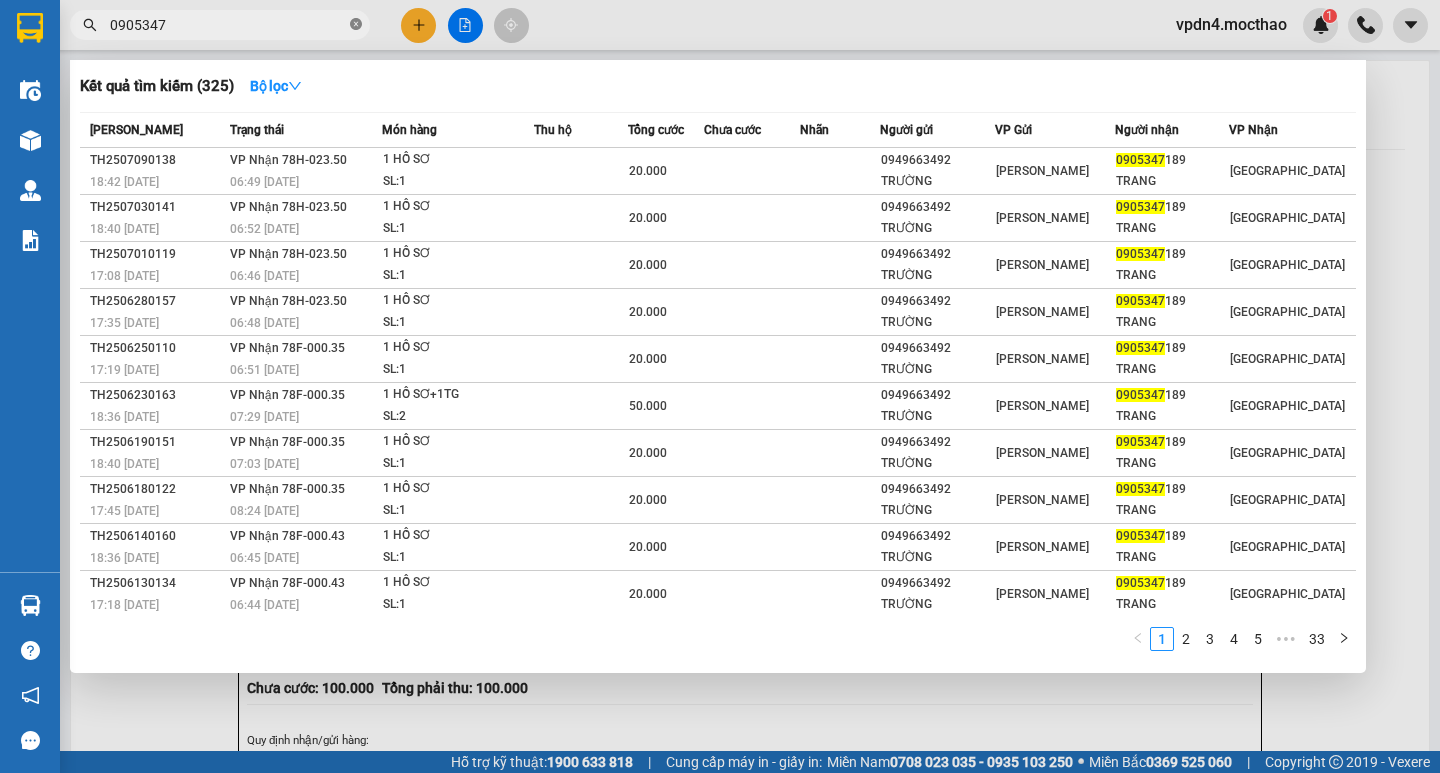 click 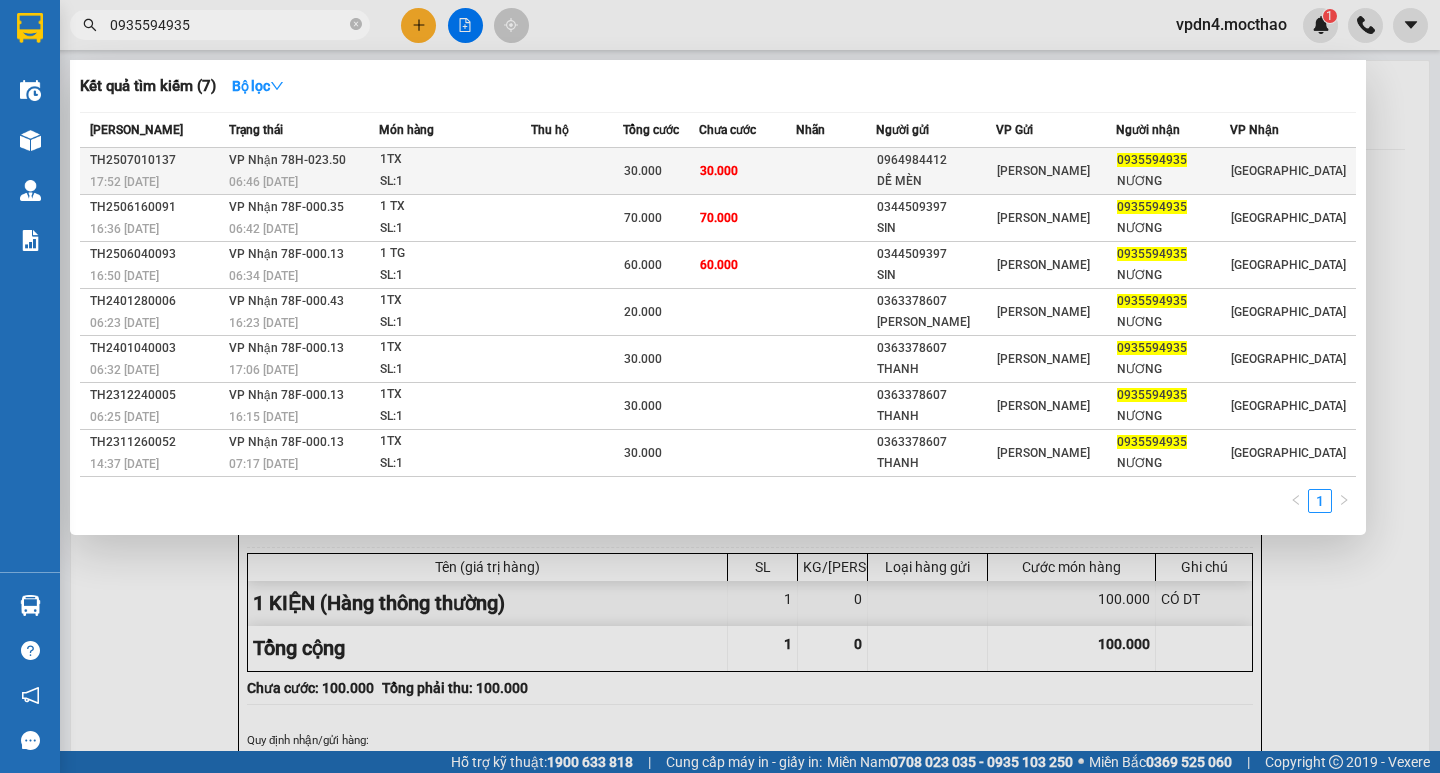 type 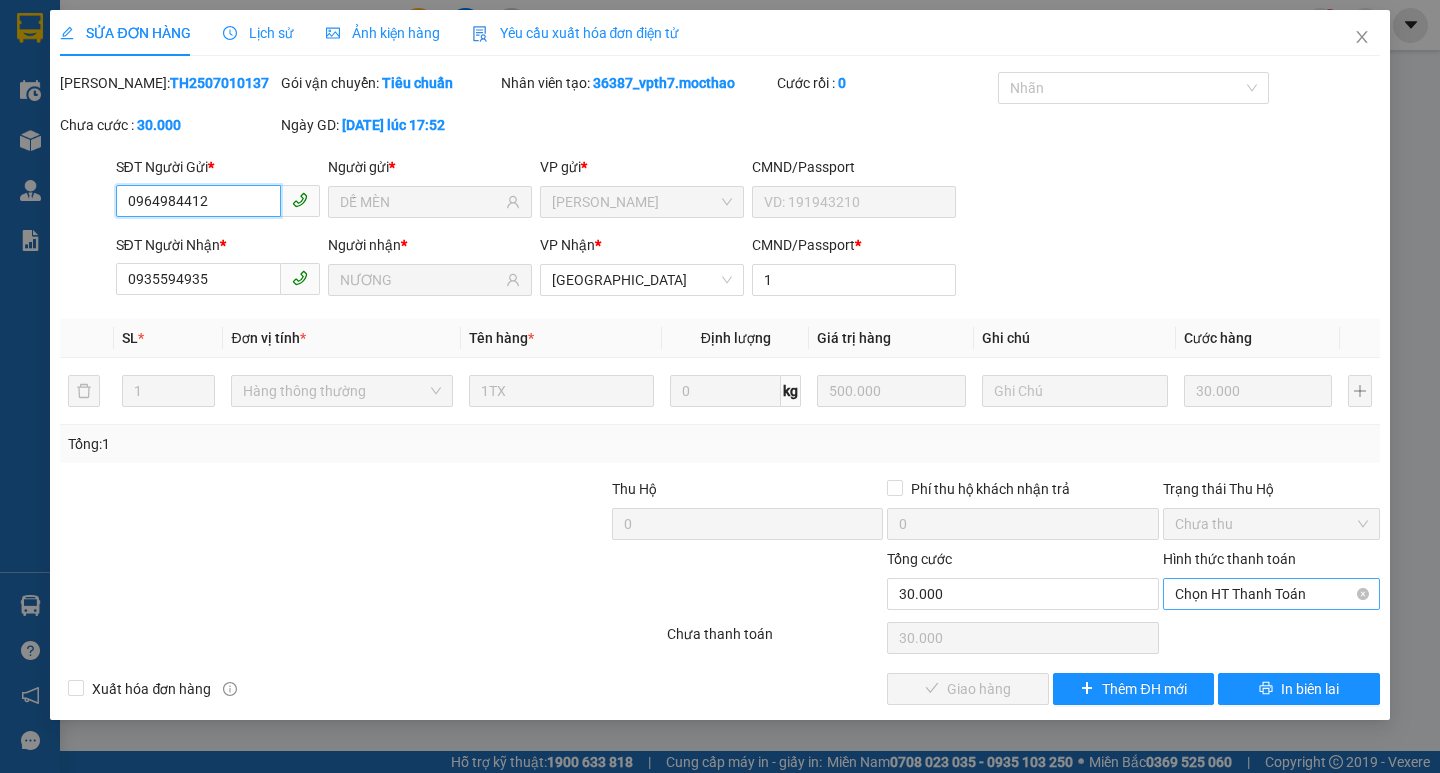click on "Chọn HT Thanh Toán" at bounding box center (1271, 594) 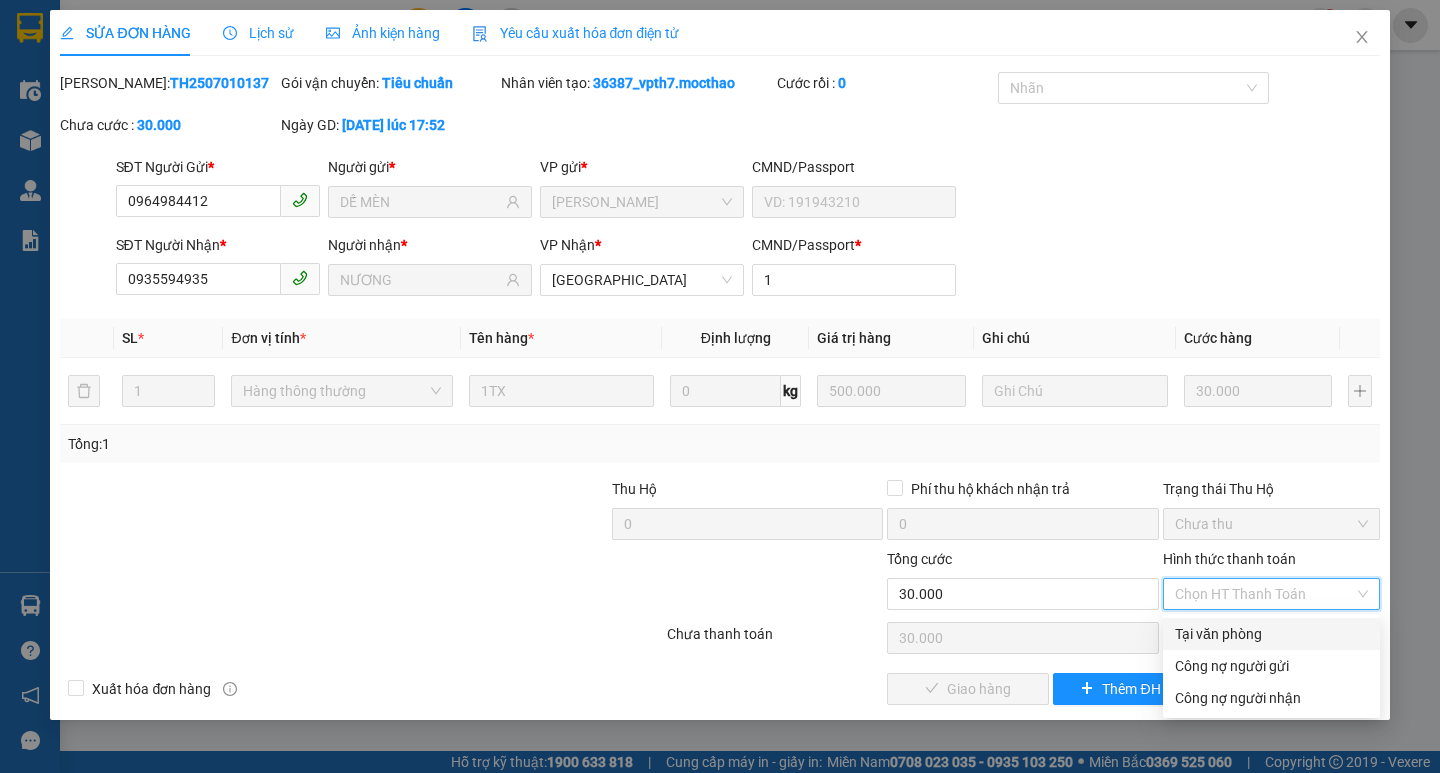 click on "Tại văn phòng" at bounding box center [1271, 634] 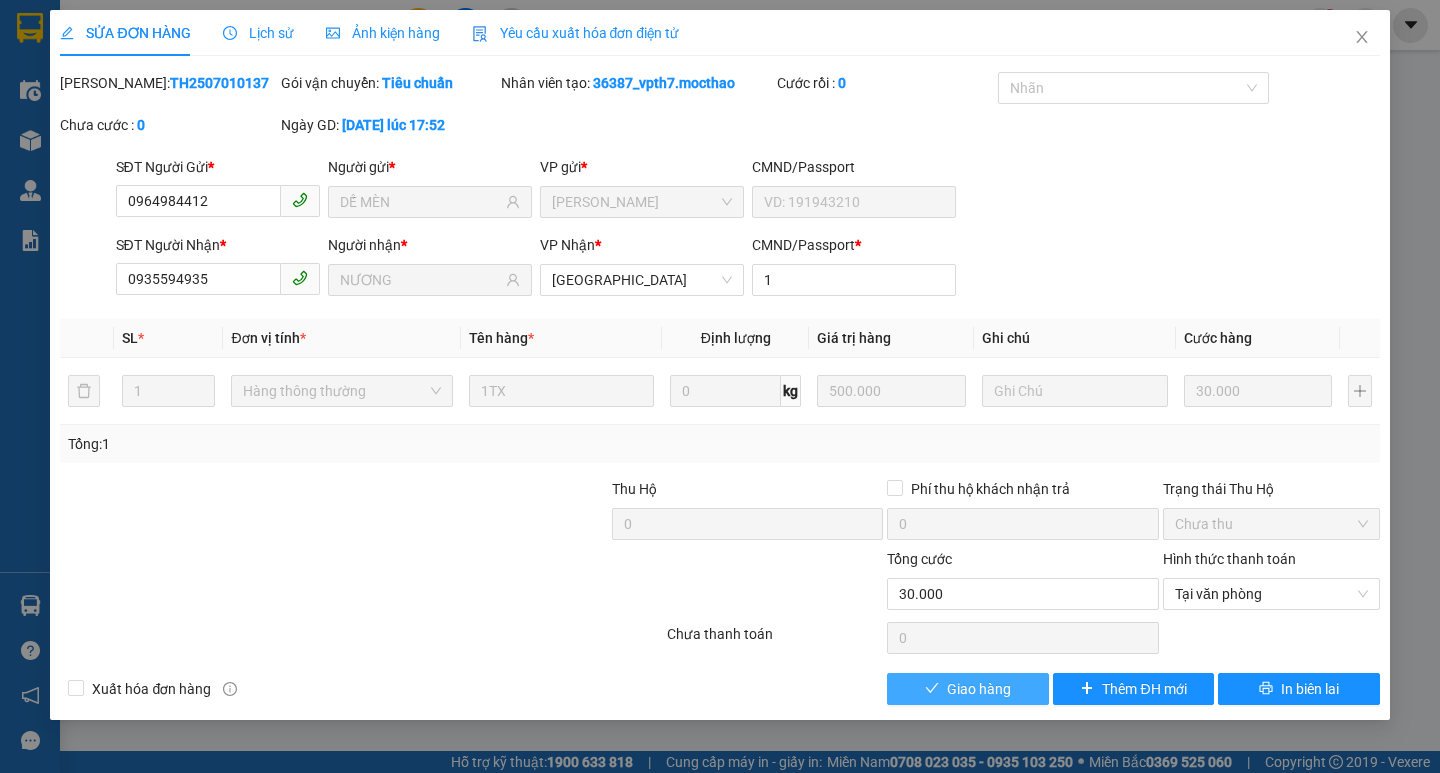 click on "Giao hàng" at bounding box center [979, 689] 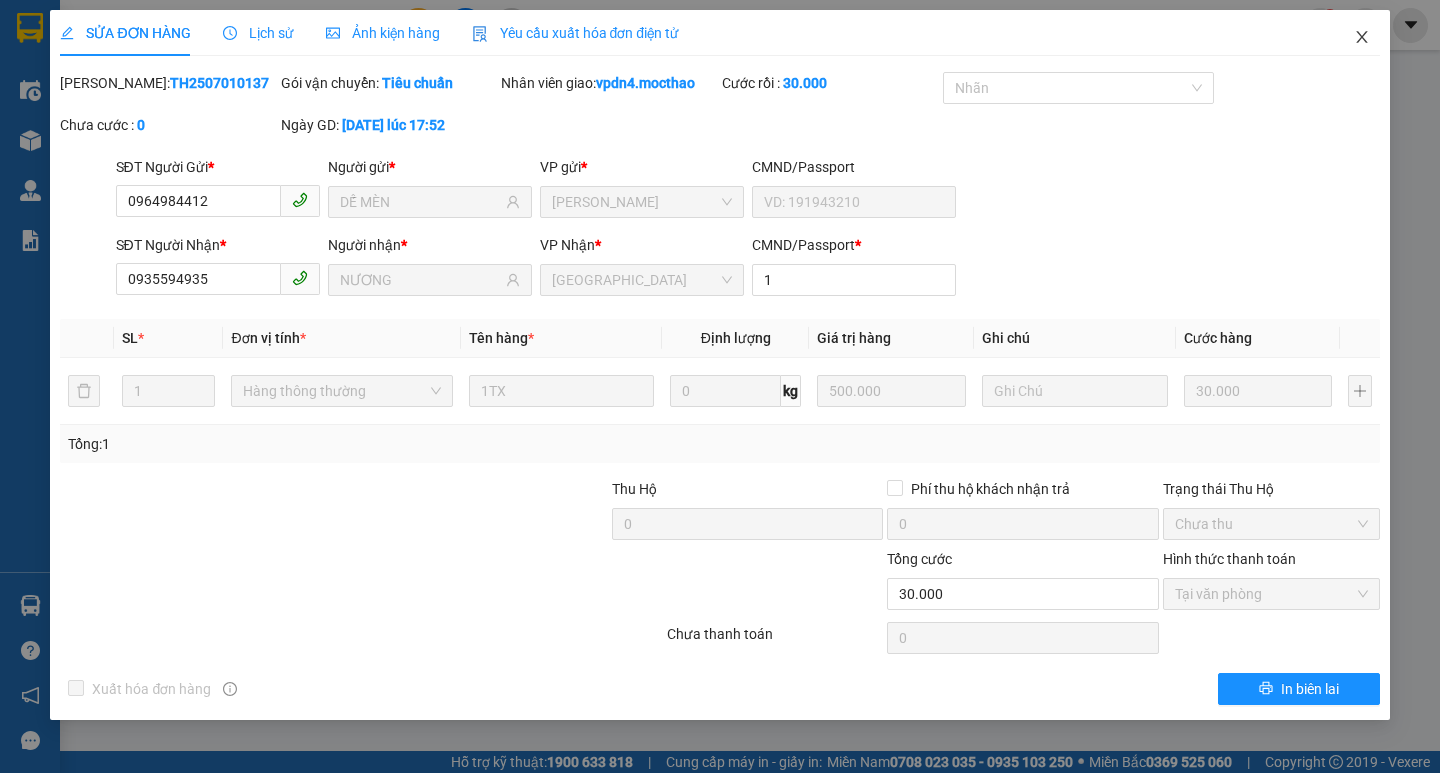 click 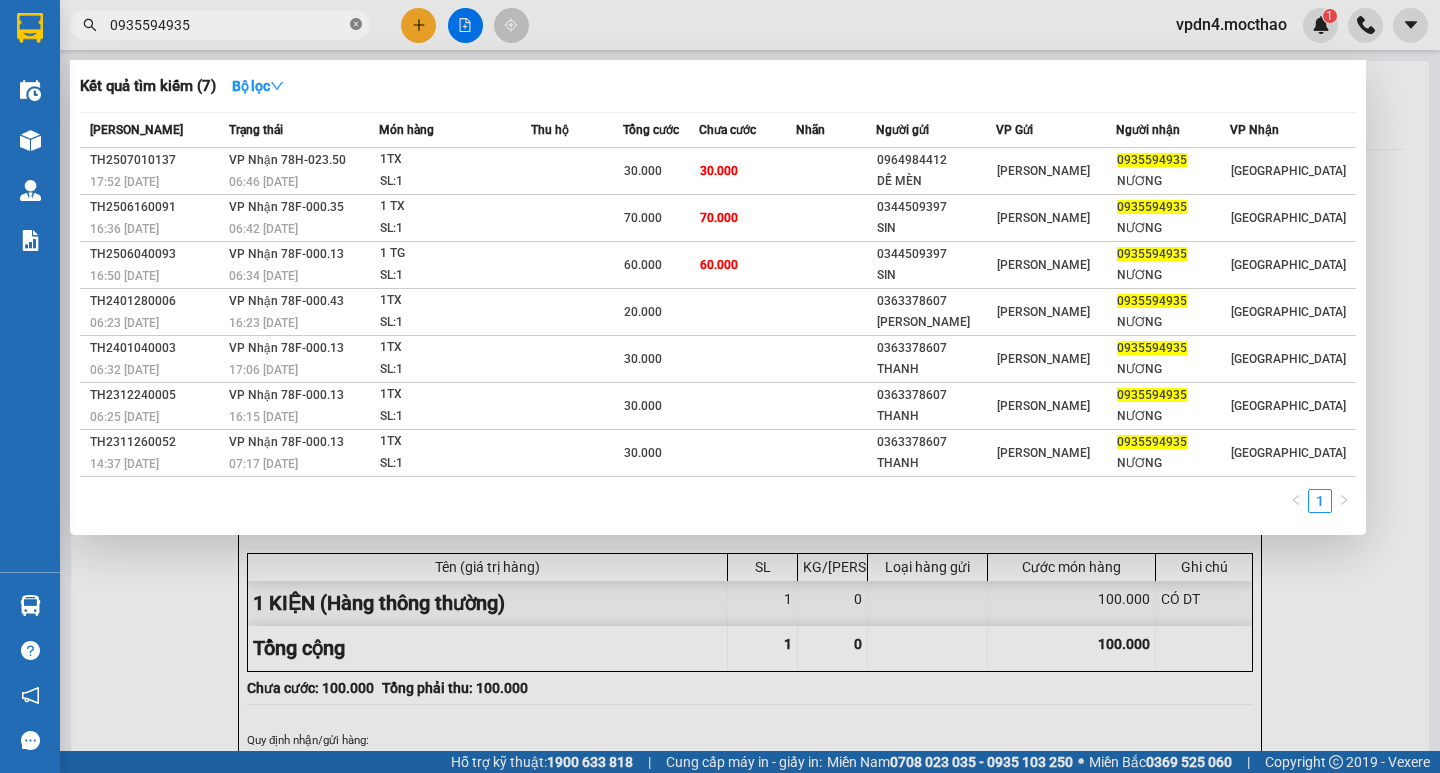 click 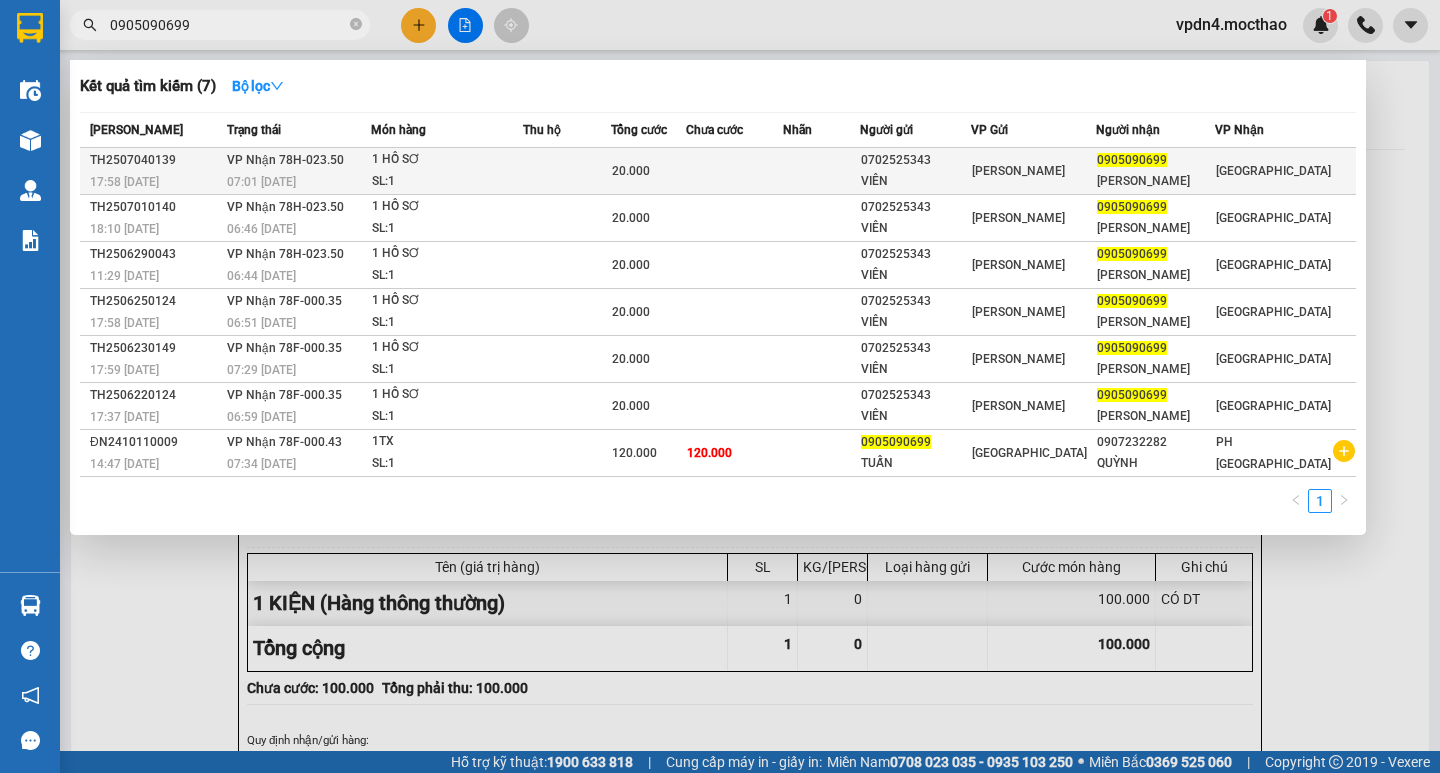 click on "0905090699" 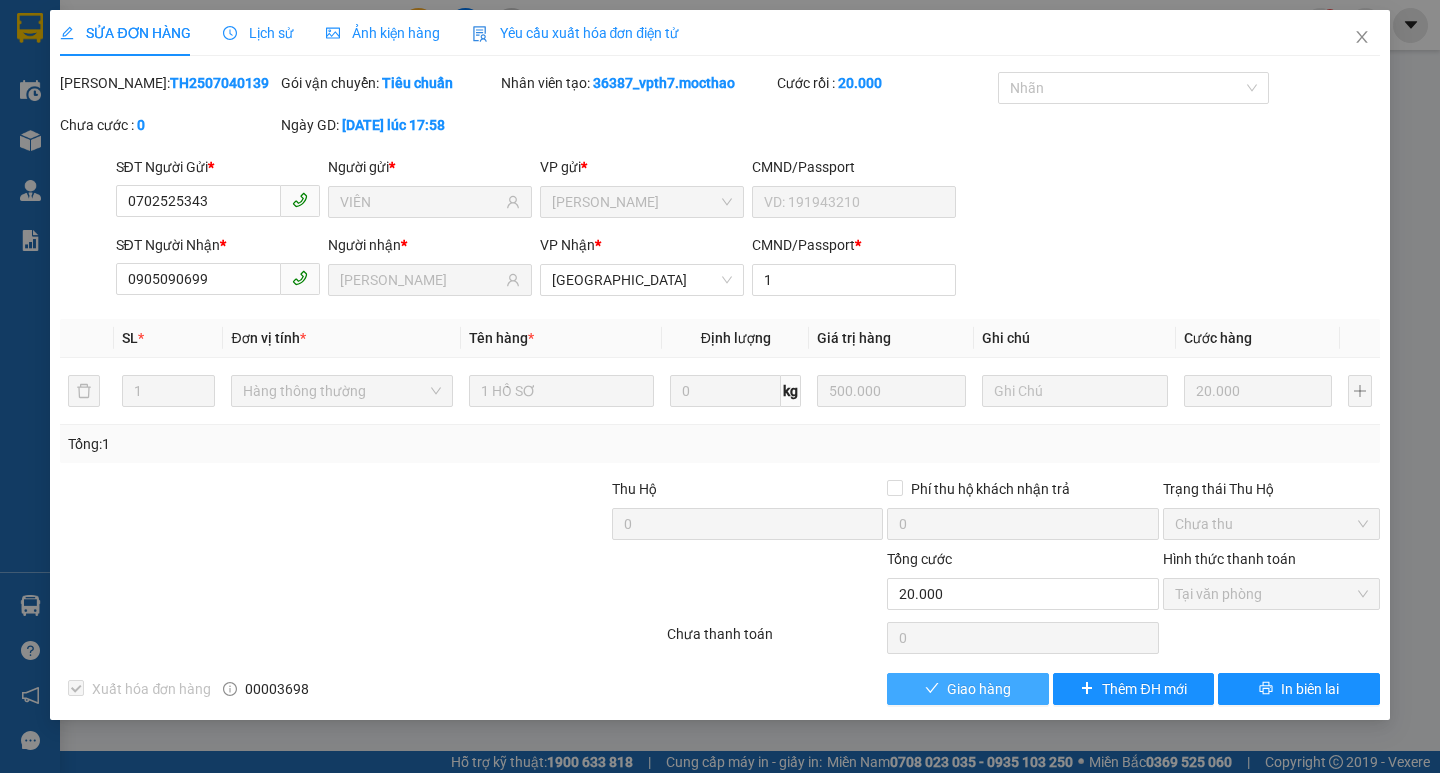click on "Giao hàng" at bounding box center [979, 689] 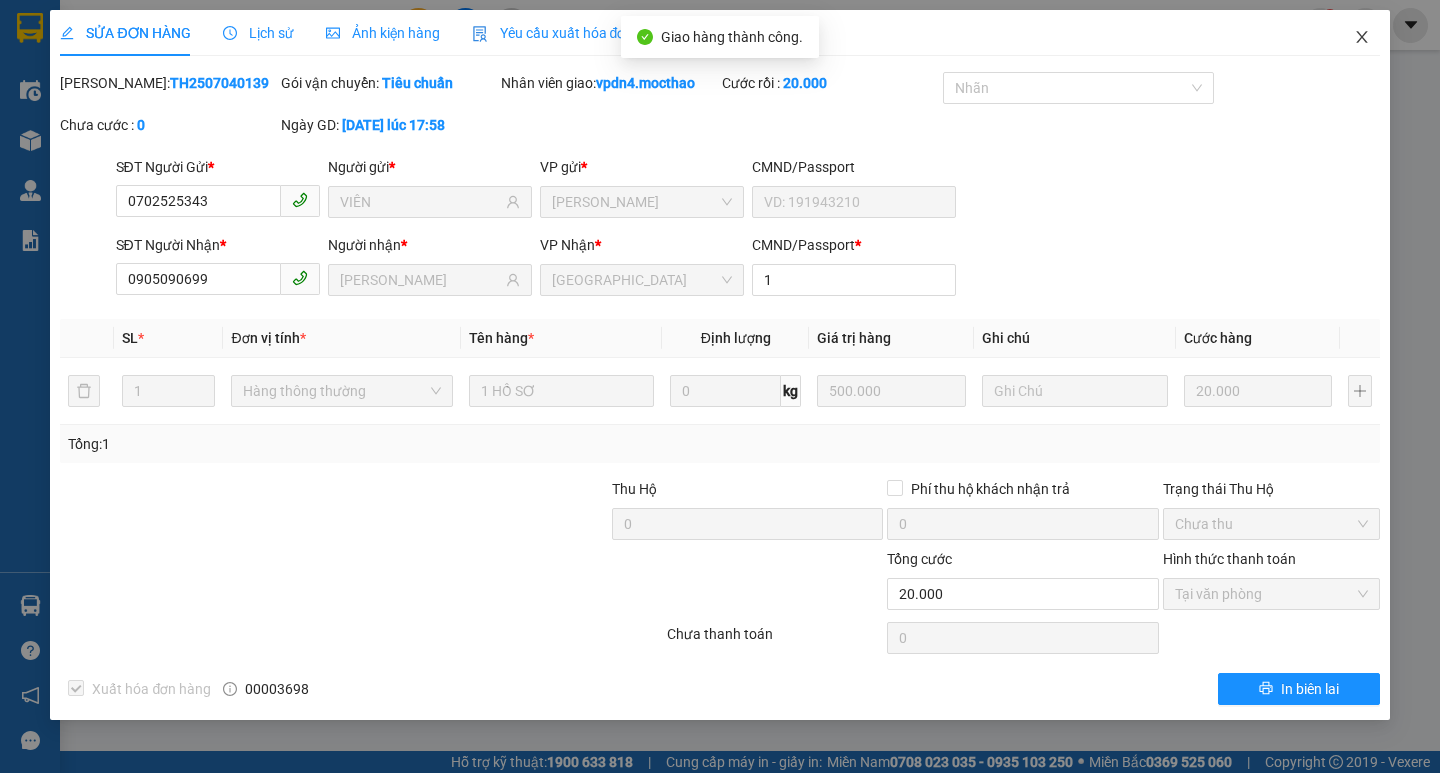 click 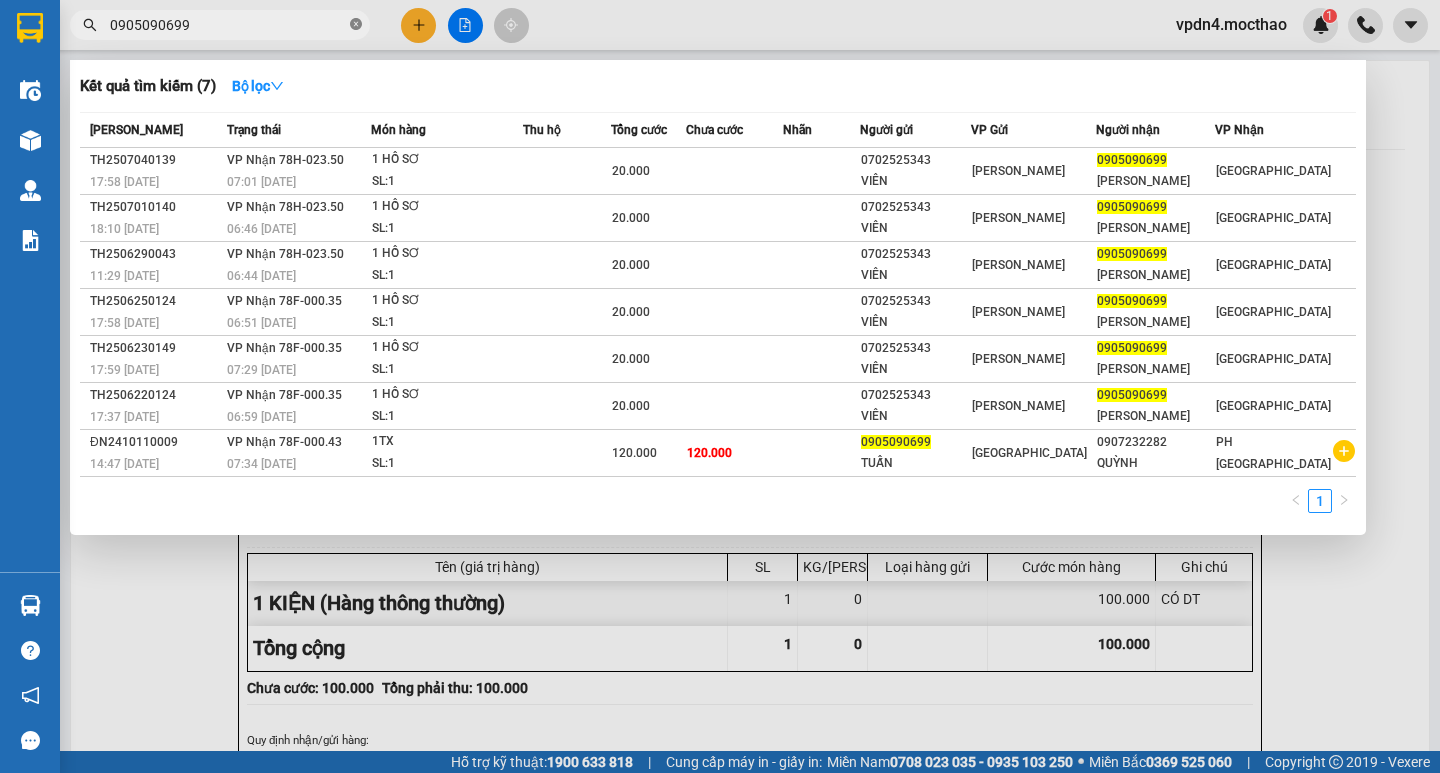 click 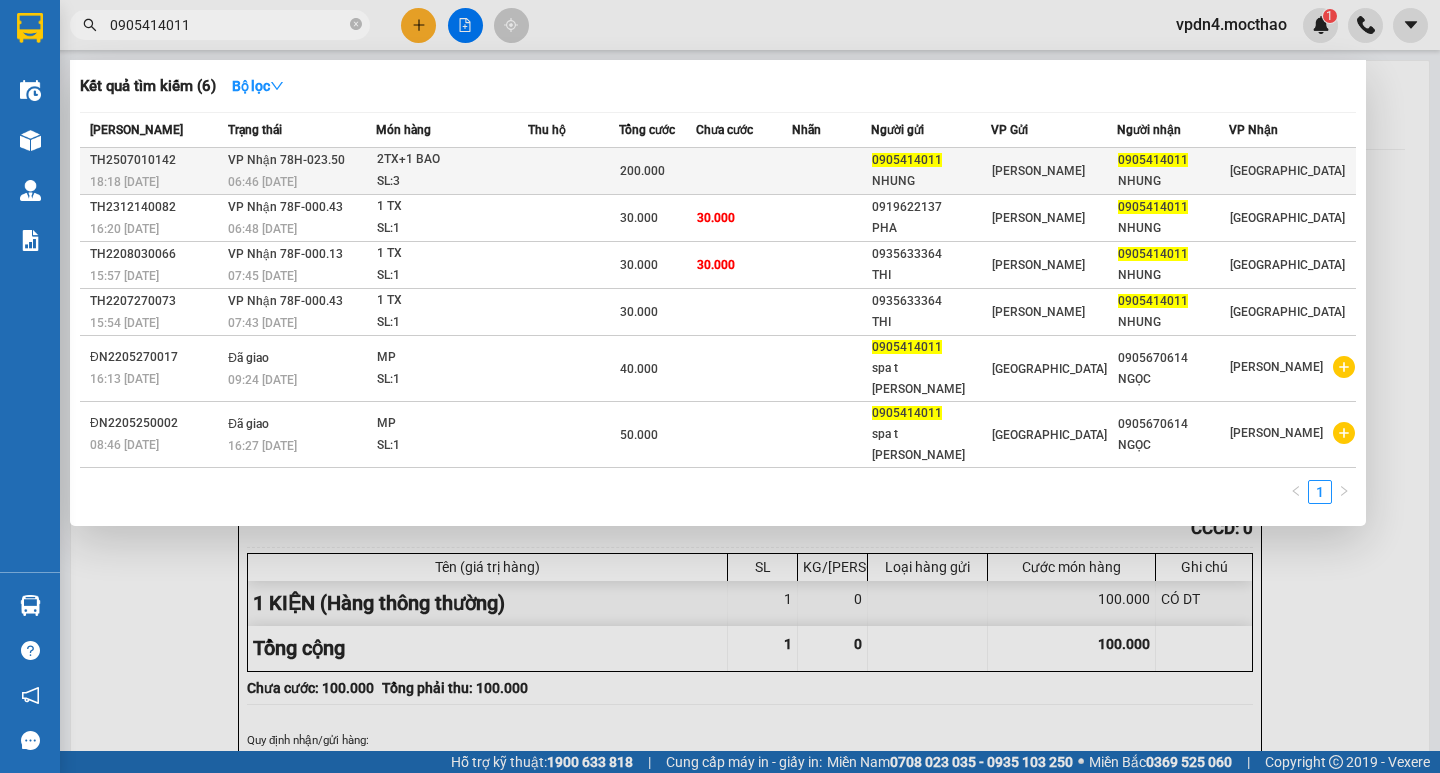 click on "[PERSON_NAME]" at bounding box center (1054, 171) 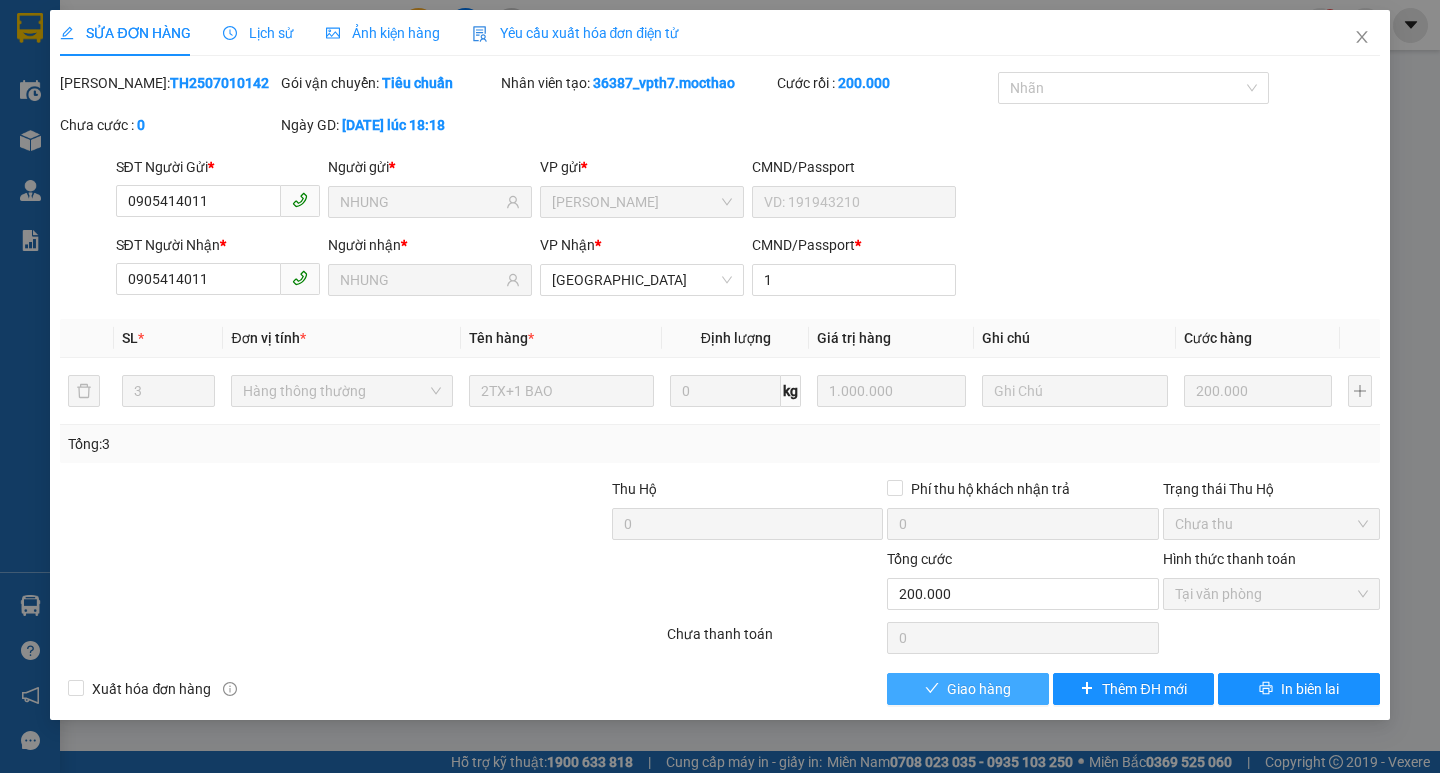 click on "Giao hàng" at bounding box center [979, 689] 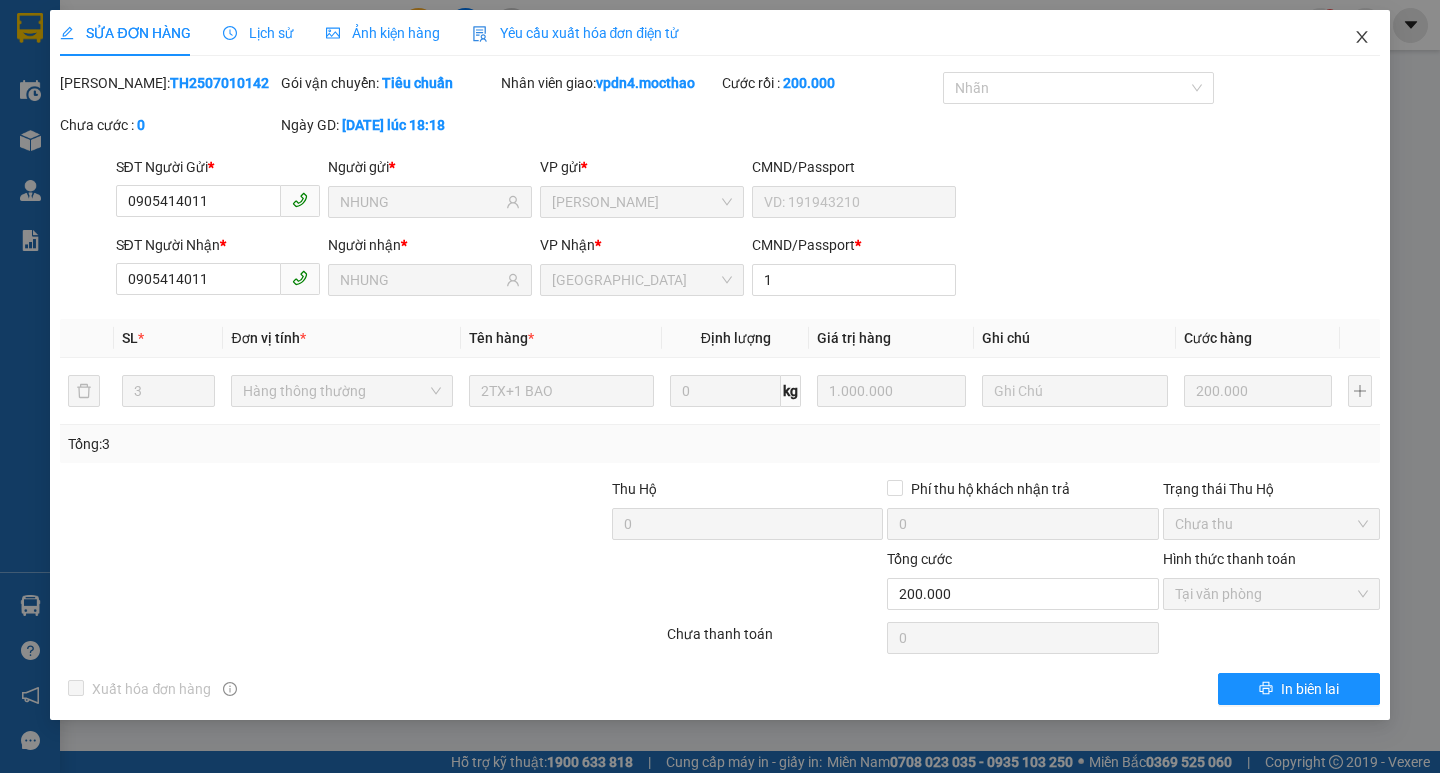 click 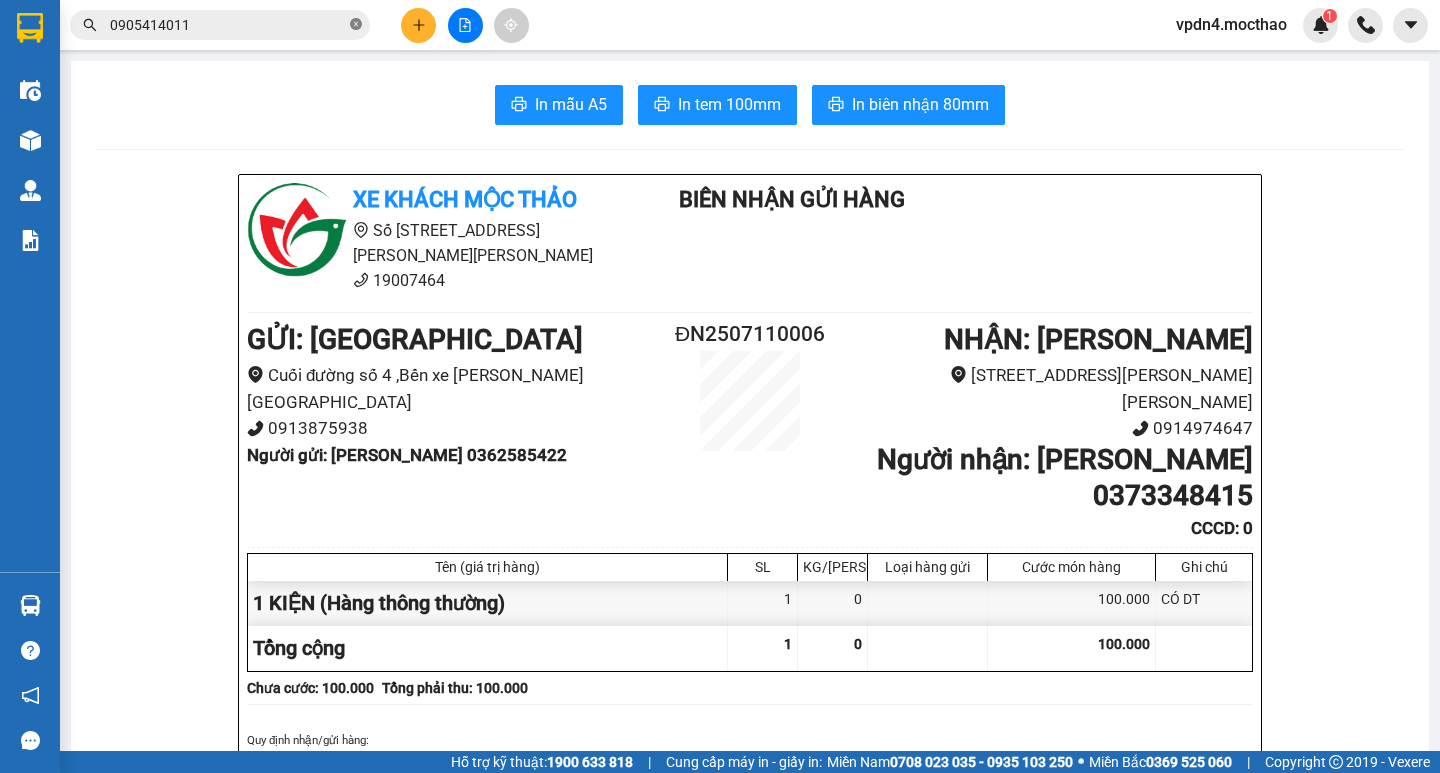 click at bounding box center [356, 25] 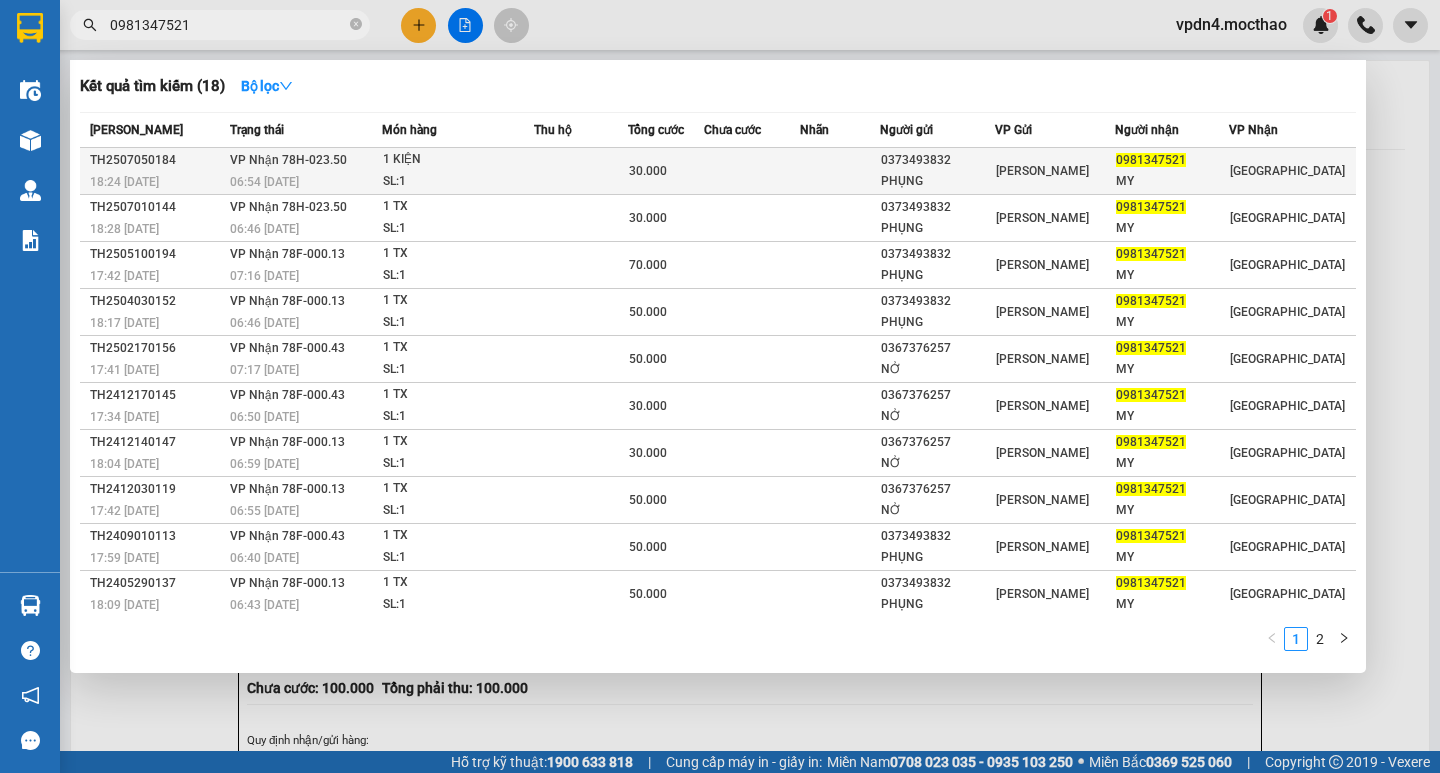 click on "0981347521" at bounding box center [1172, 160] 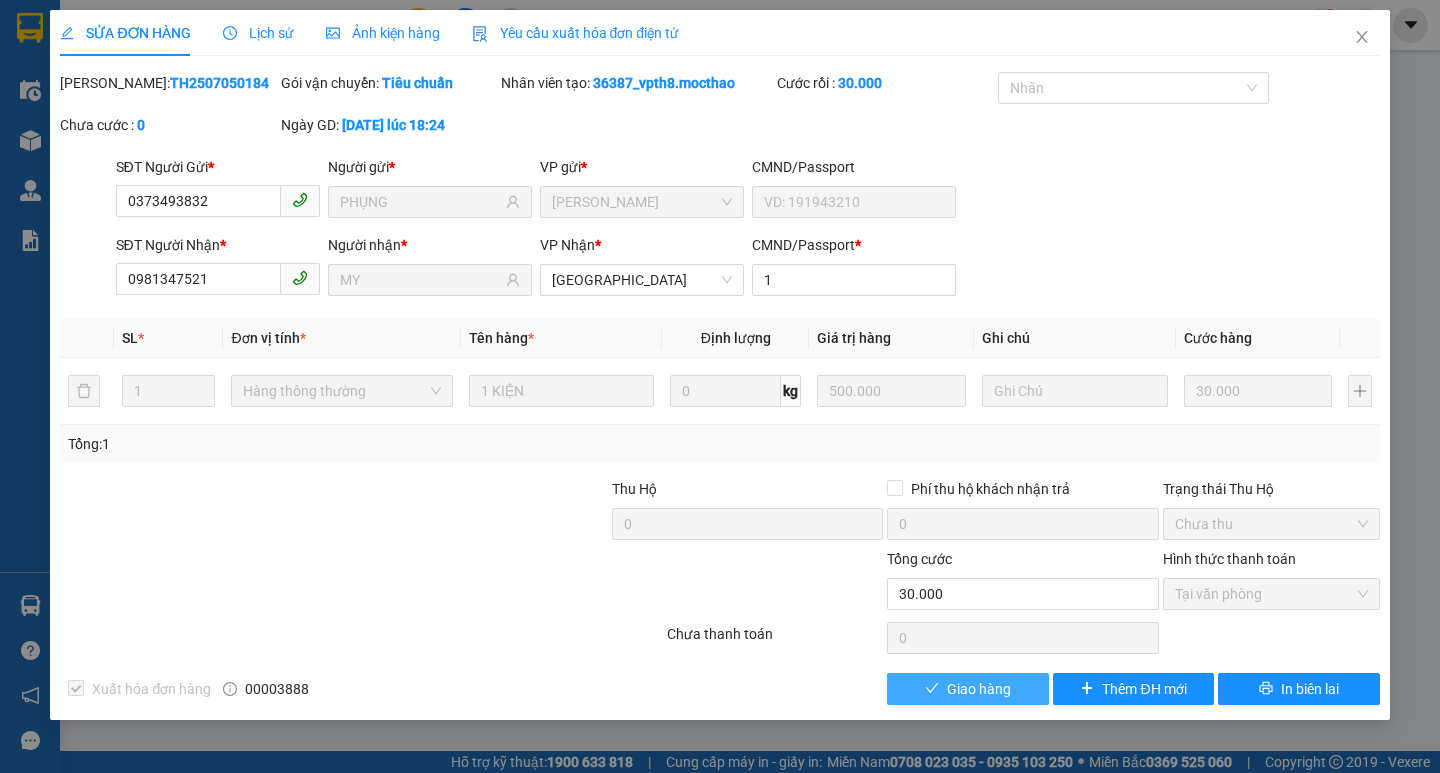 click 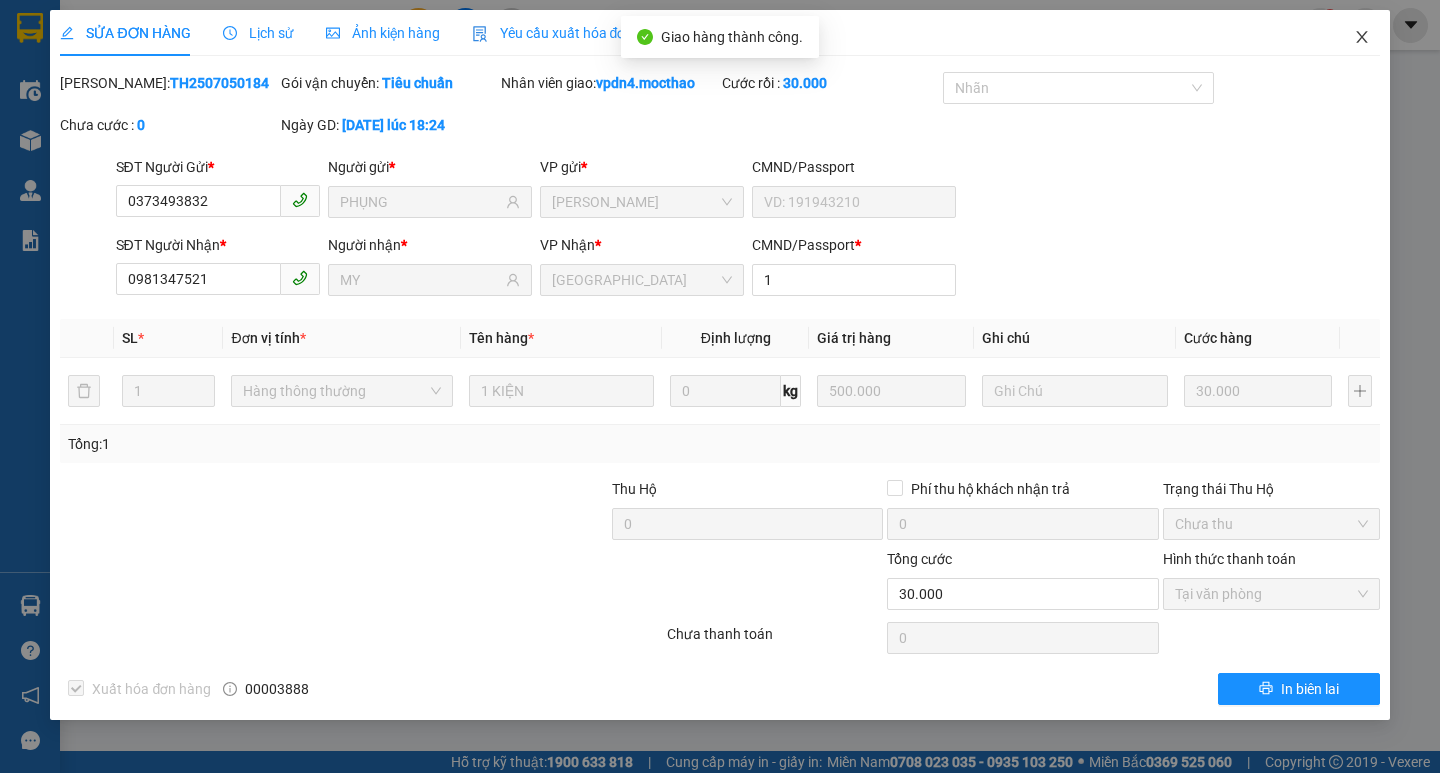 click at bounding box center [1362, 38] 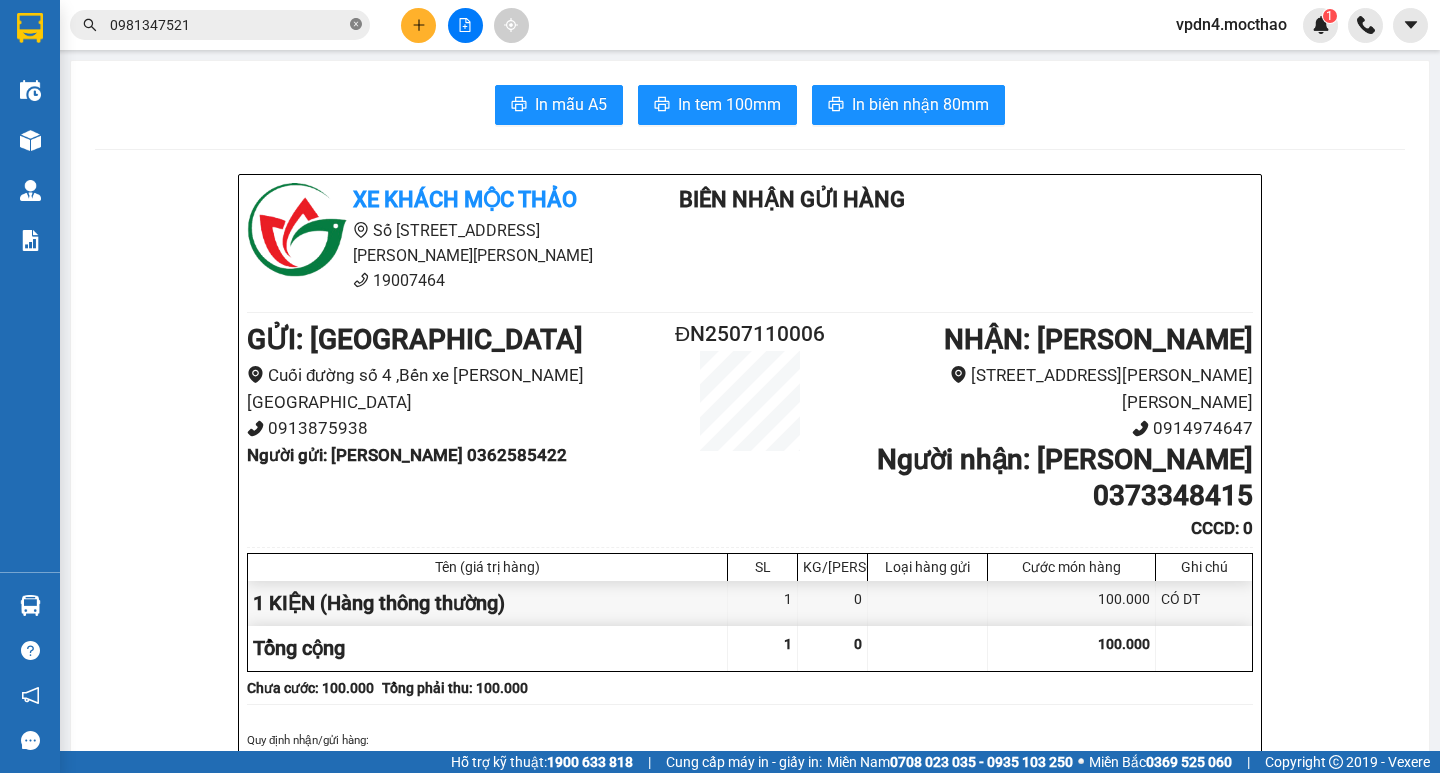 click at bounding box center (356, 25) 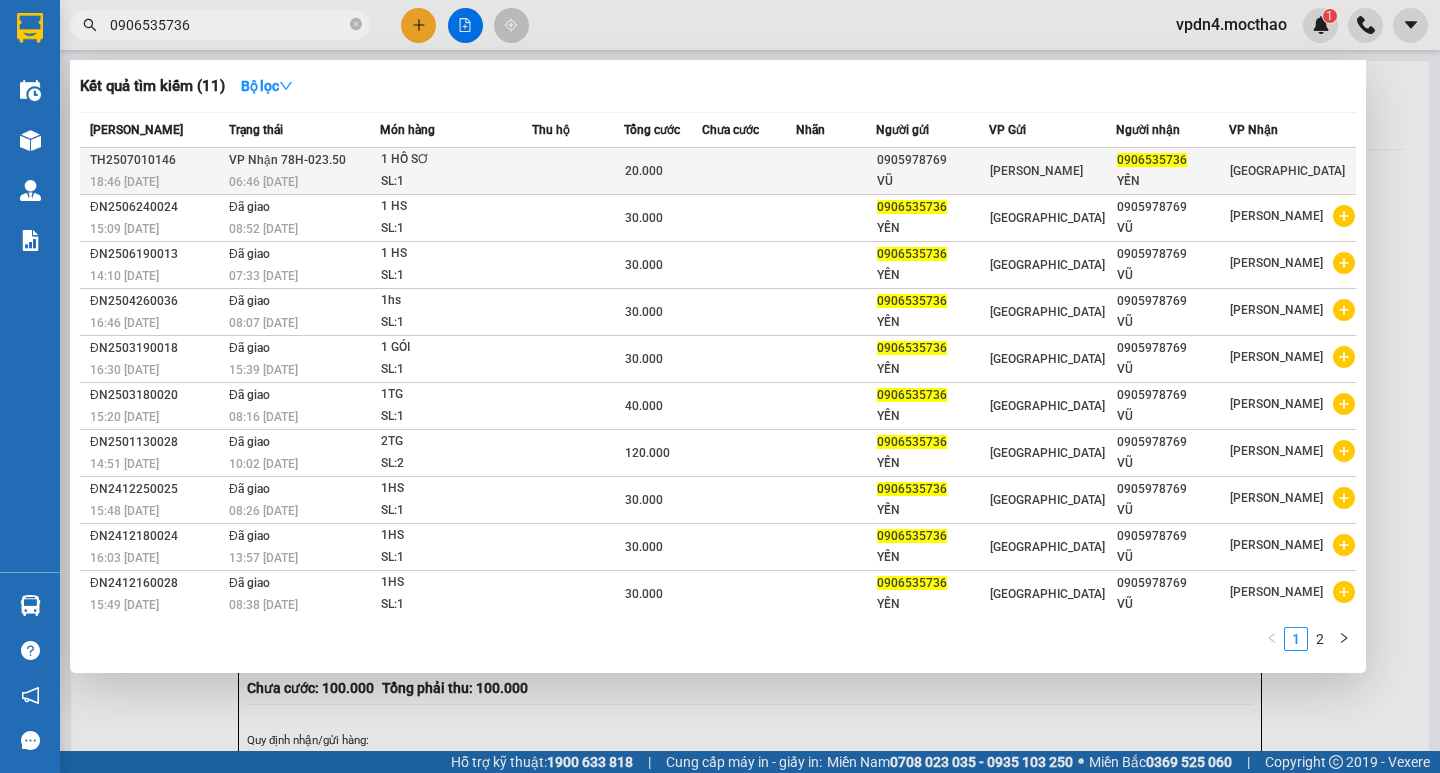 click on "0906535736" at bounding box center (1173, 160) 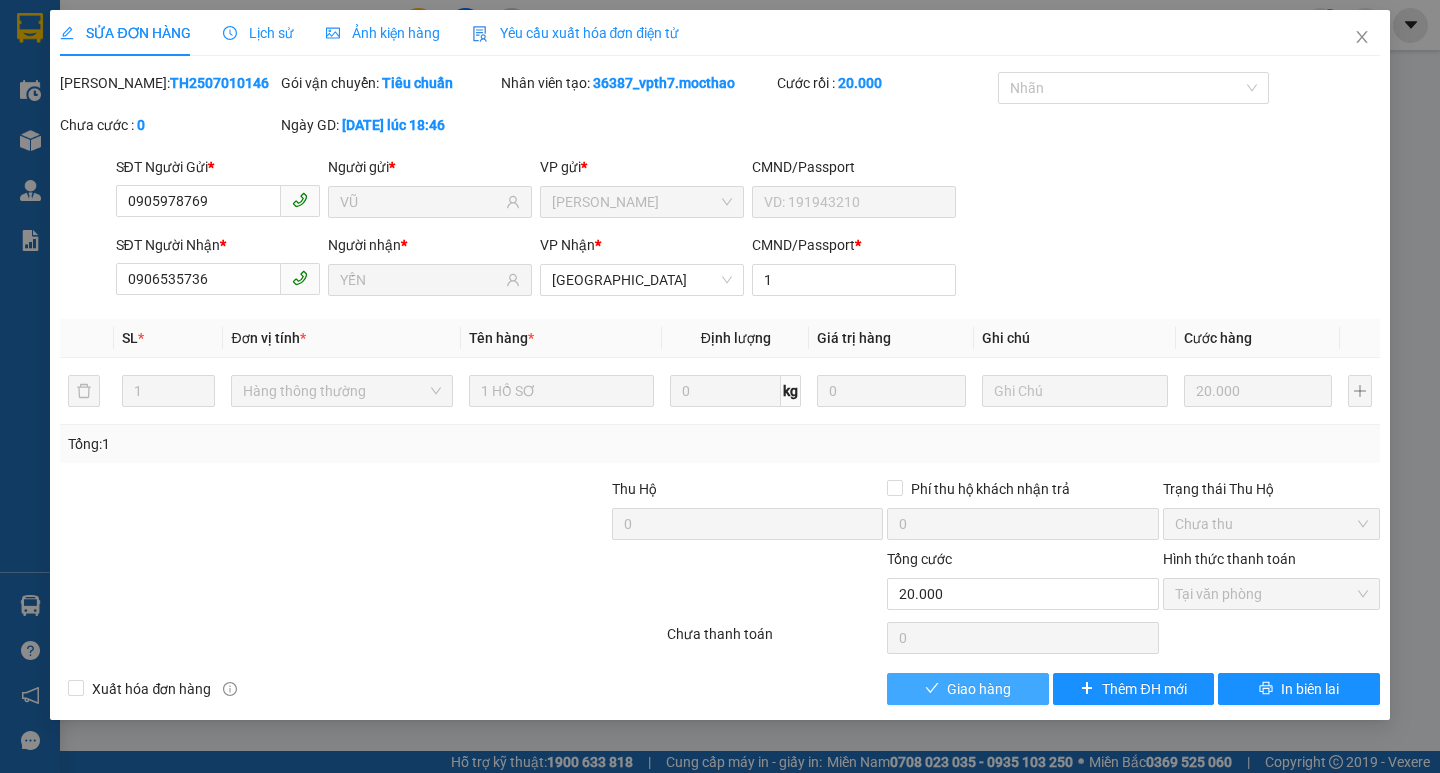 click on "Giao hàng" at bounding box center [967, 689] 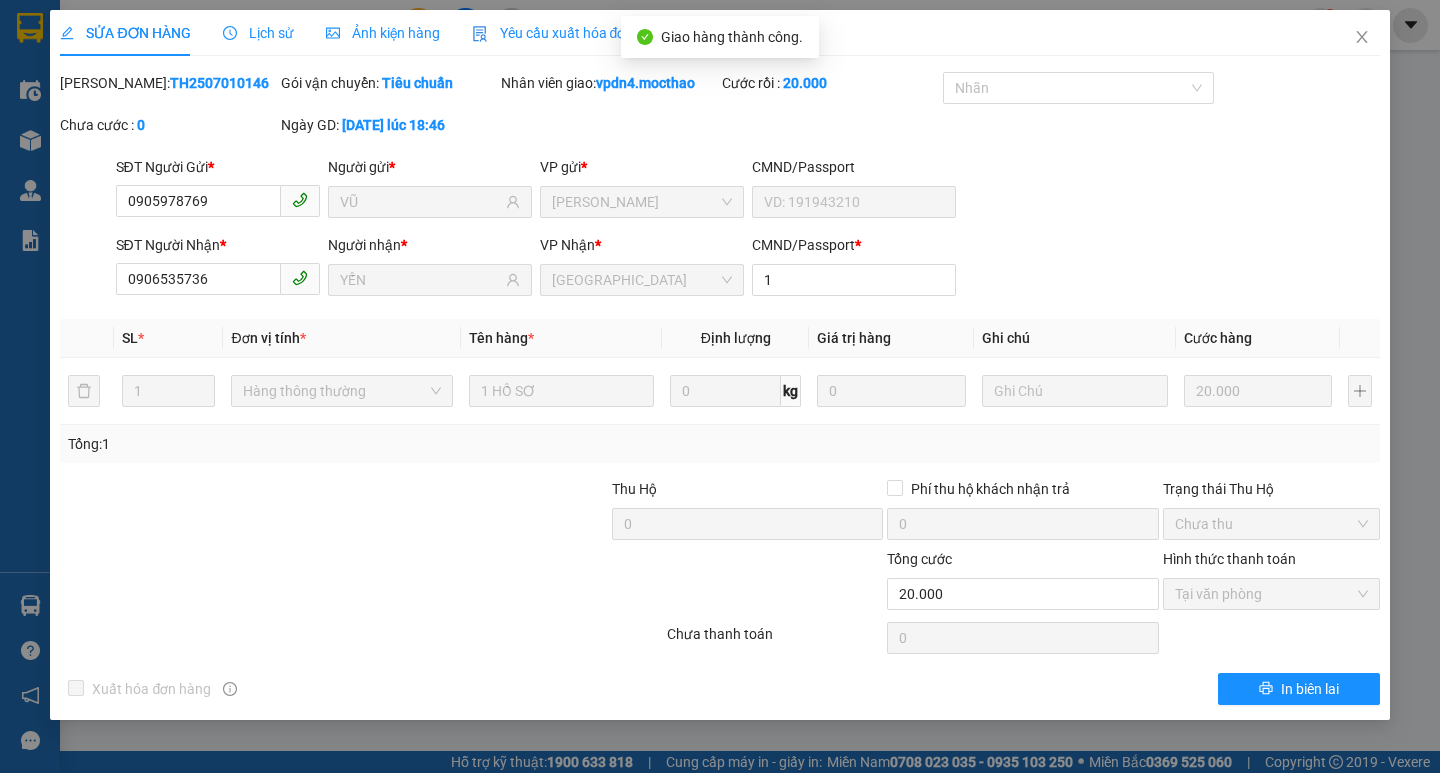scroll, scrollTop: 0, scrollLeft: 0, axis: both 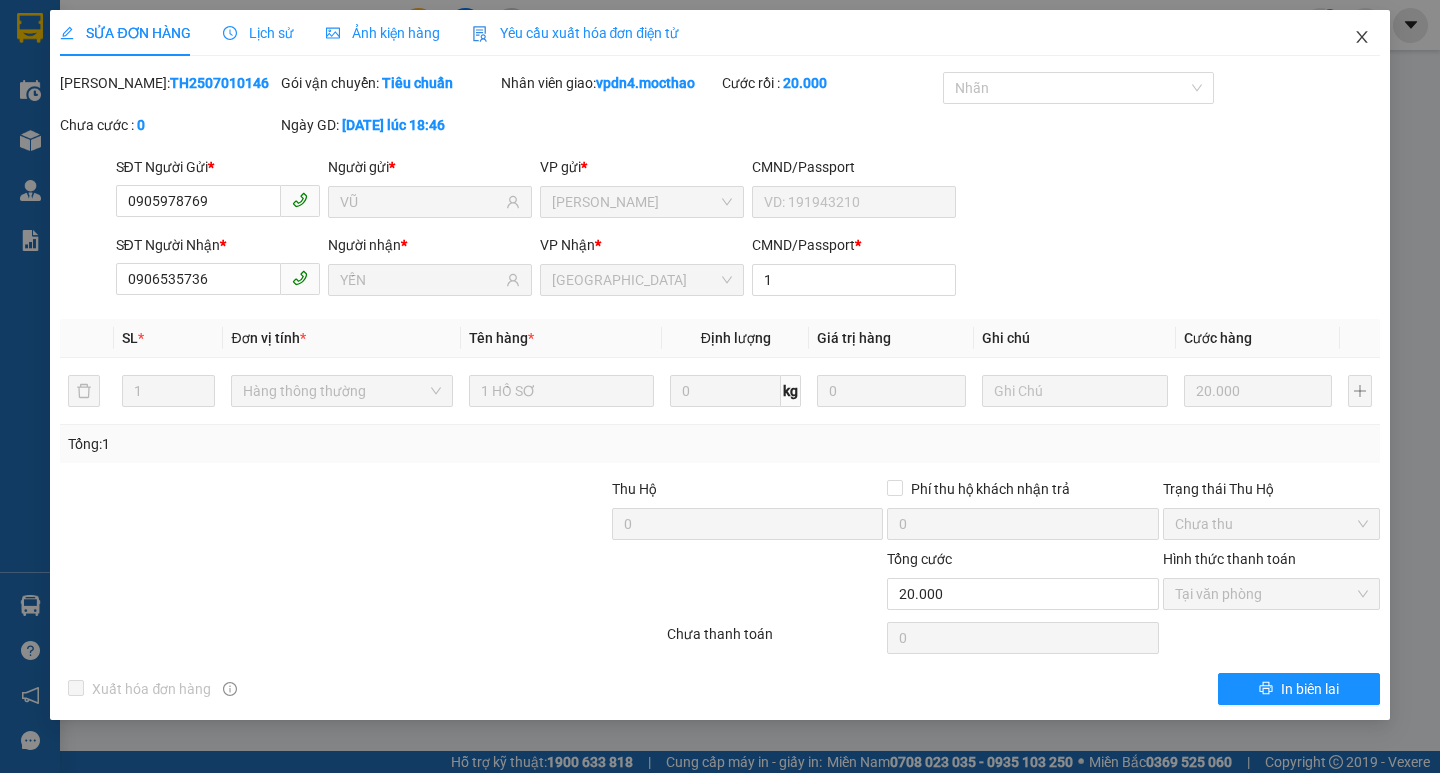 click 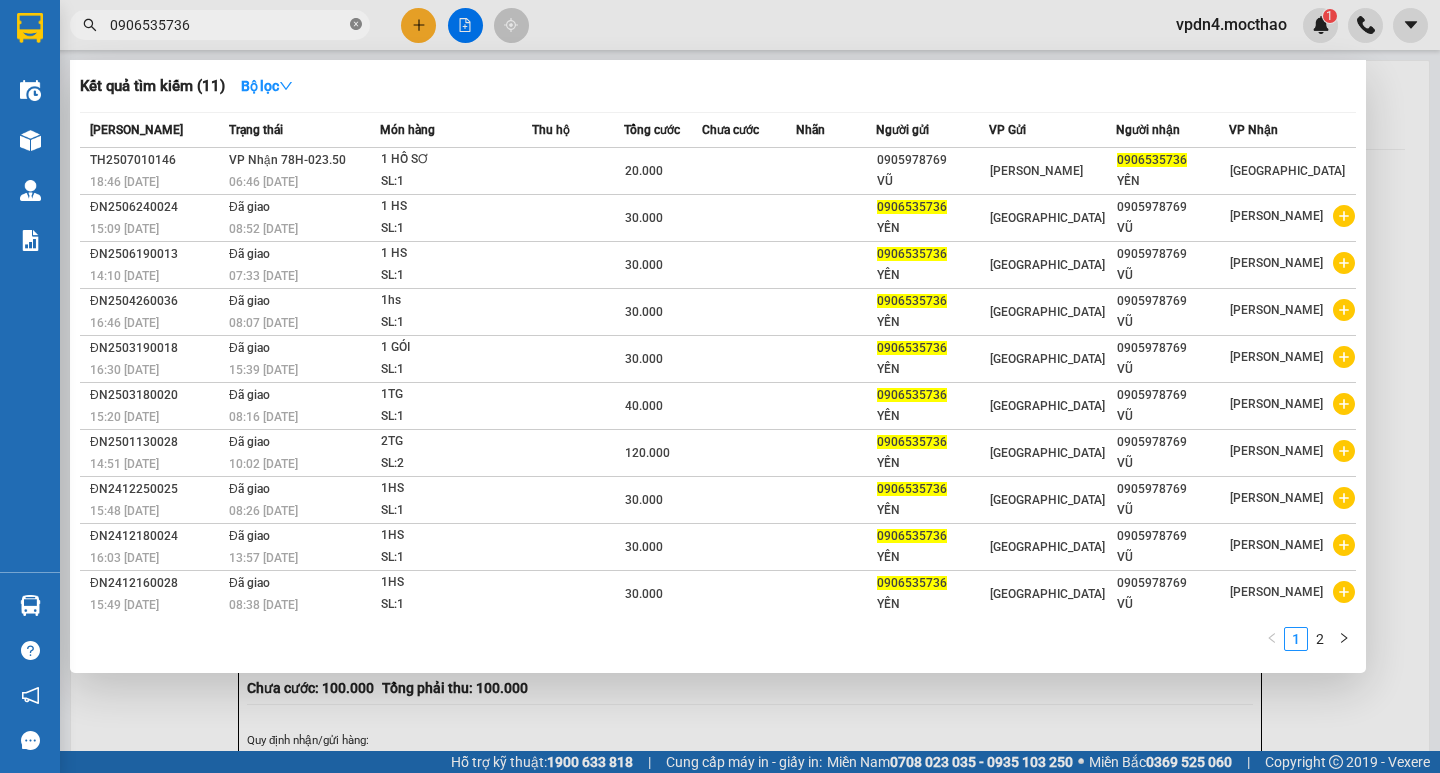 click 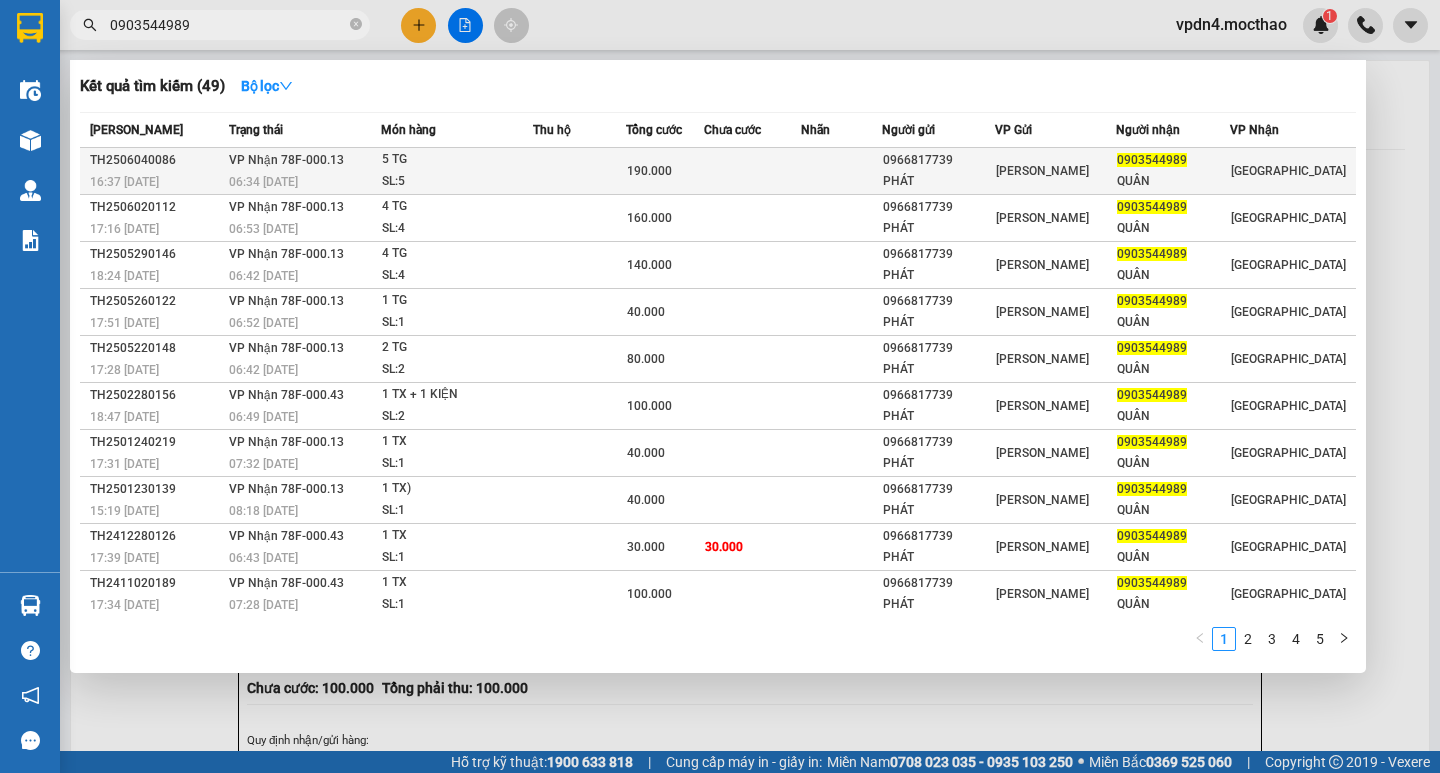 type on "0903544989" 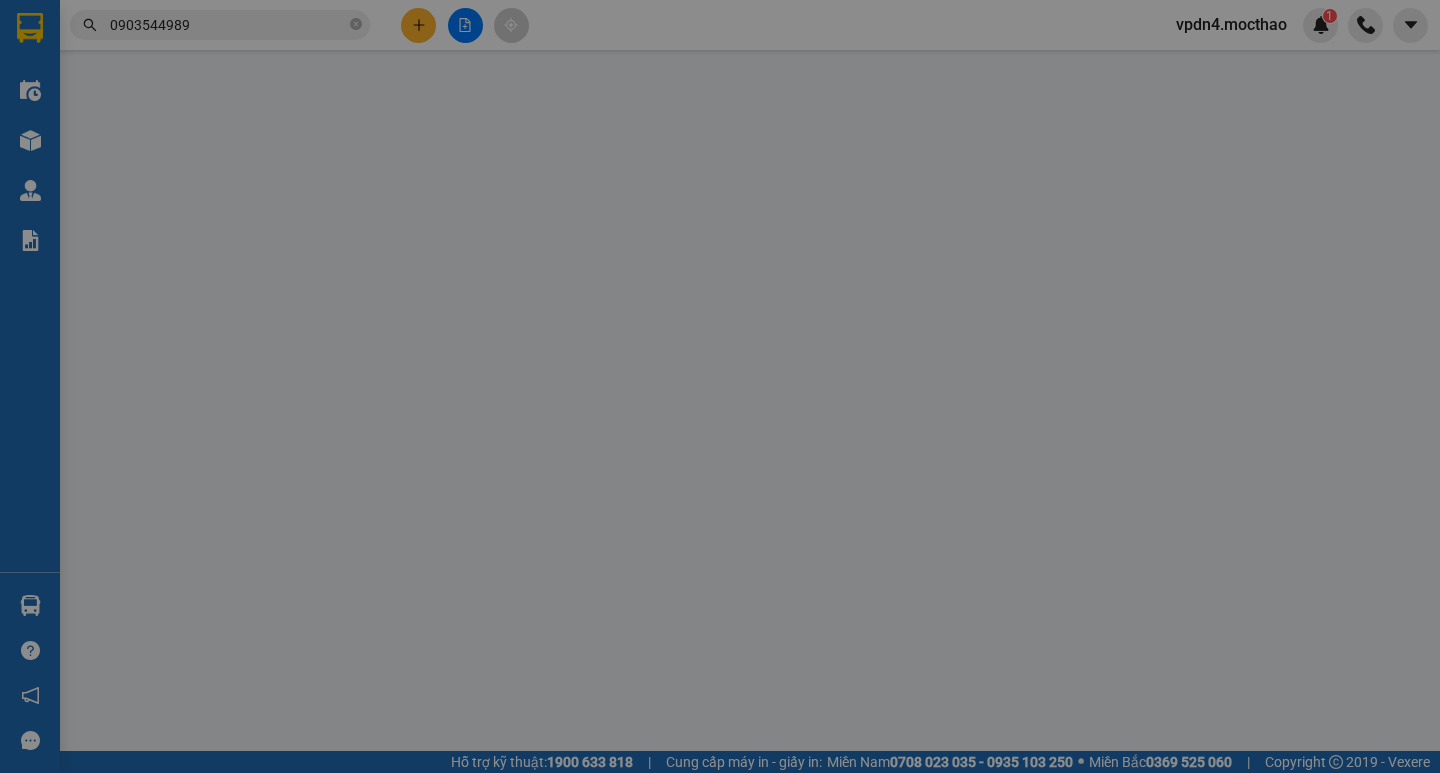 type on "0966817739" 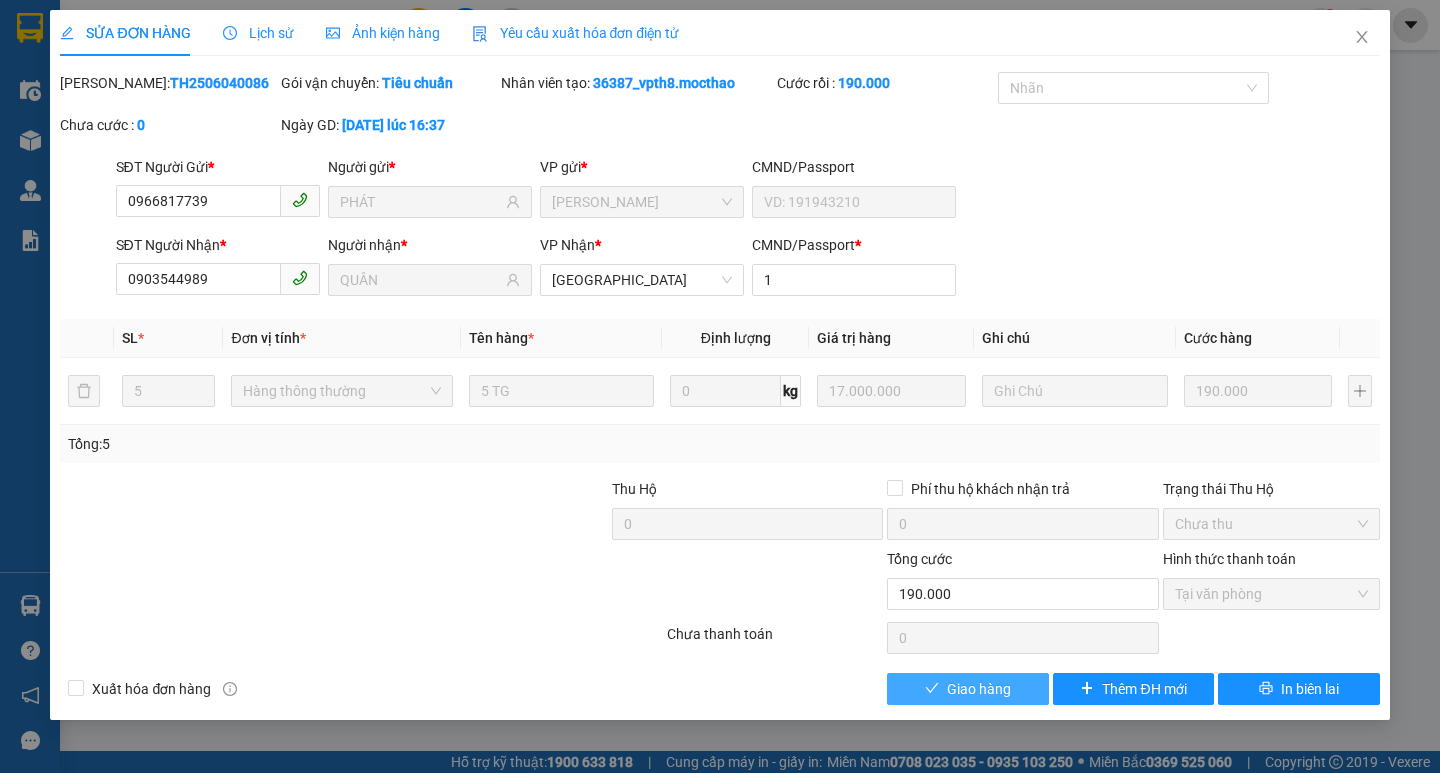 click 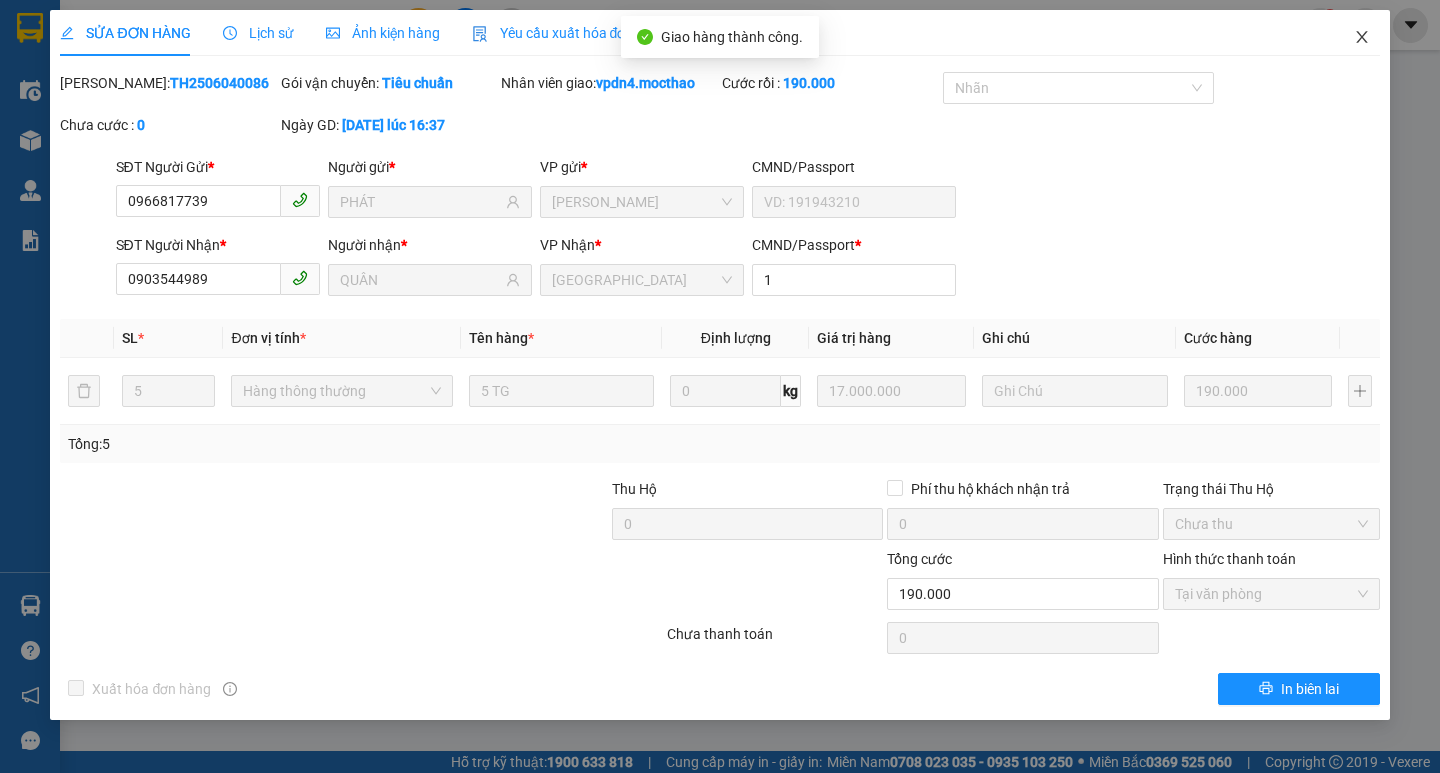click 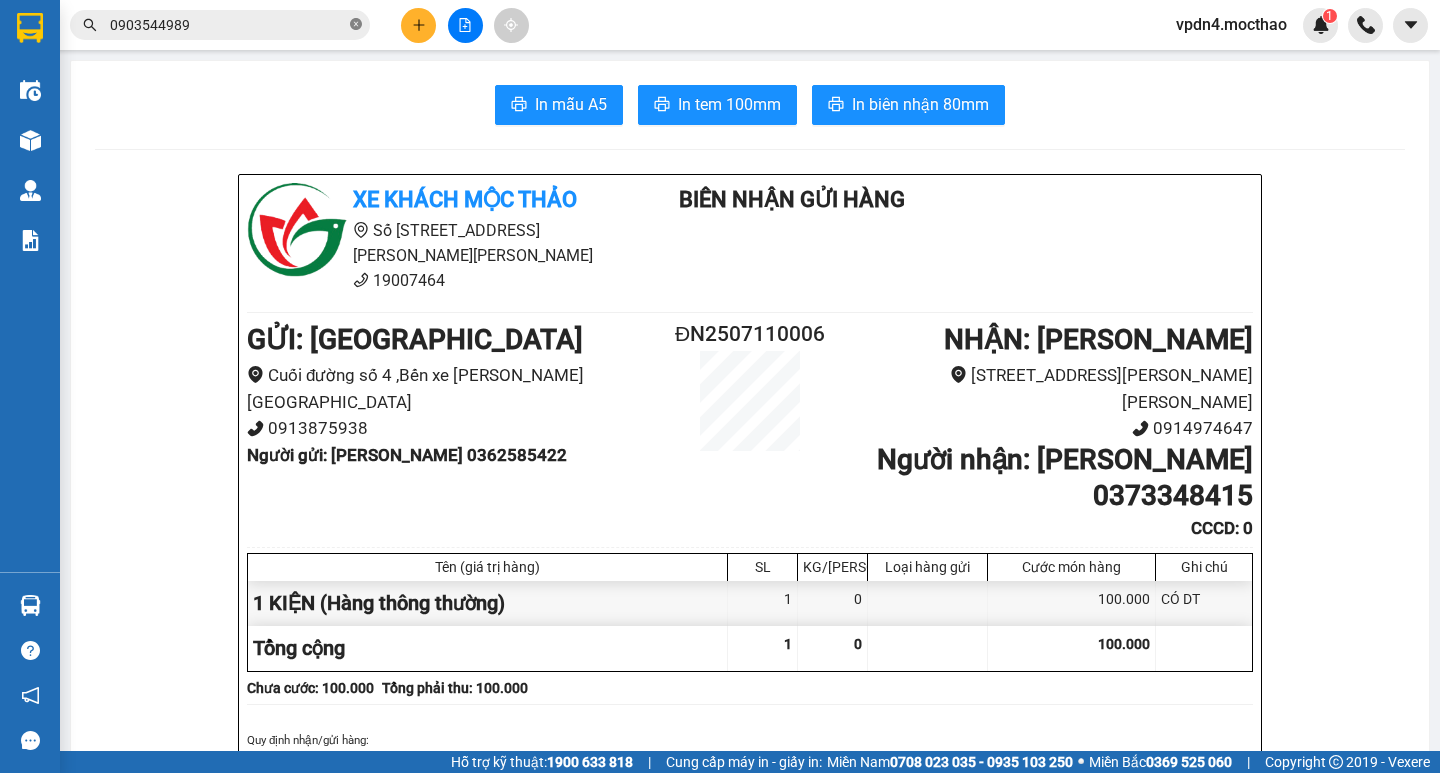 click 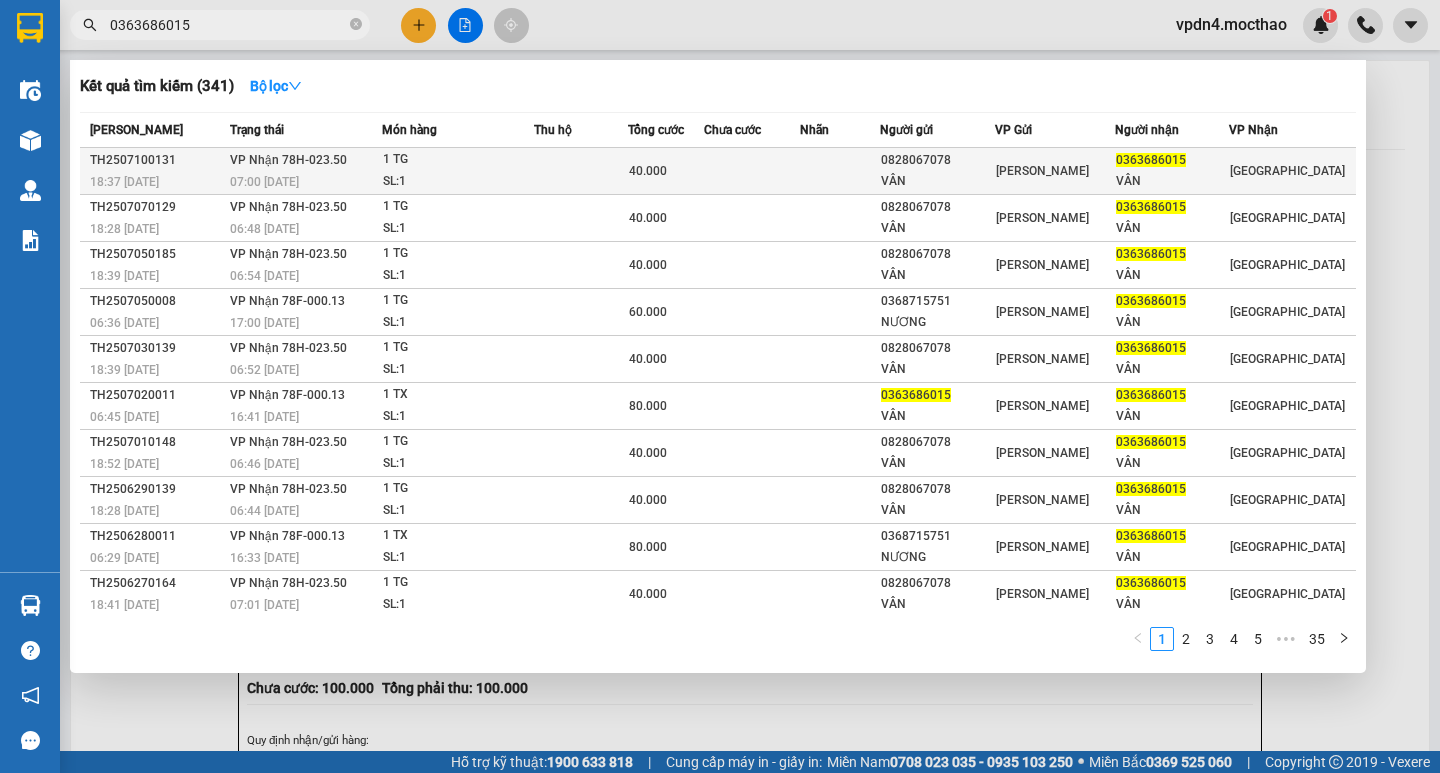 type on "0363686015" 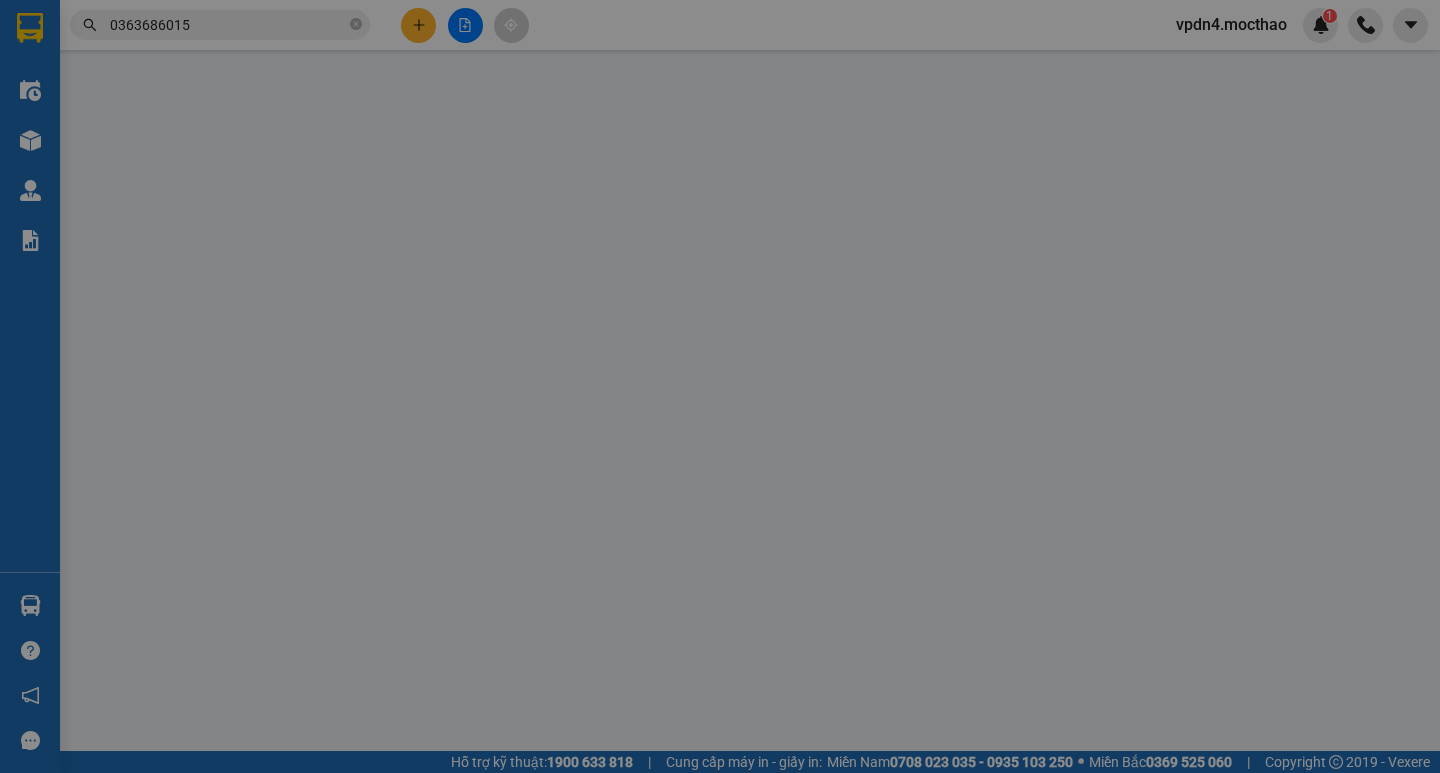 type on "0828067078" 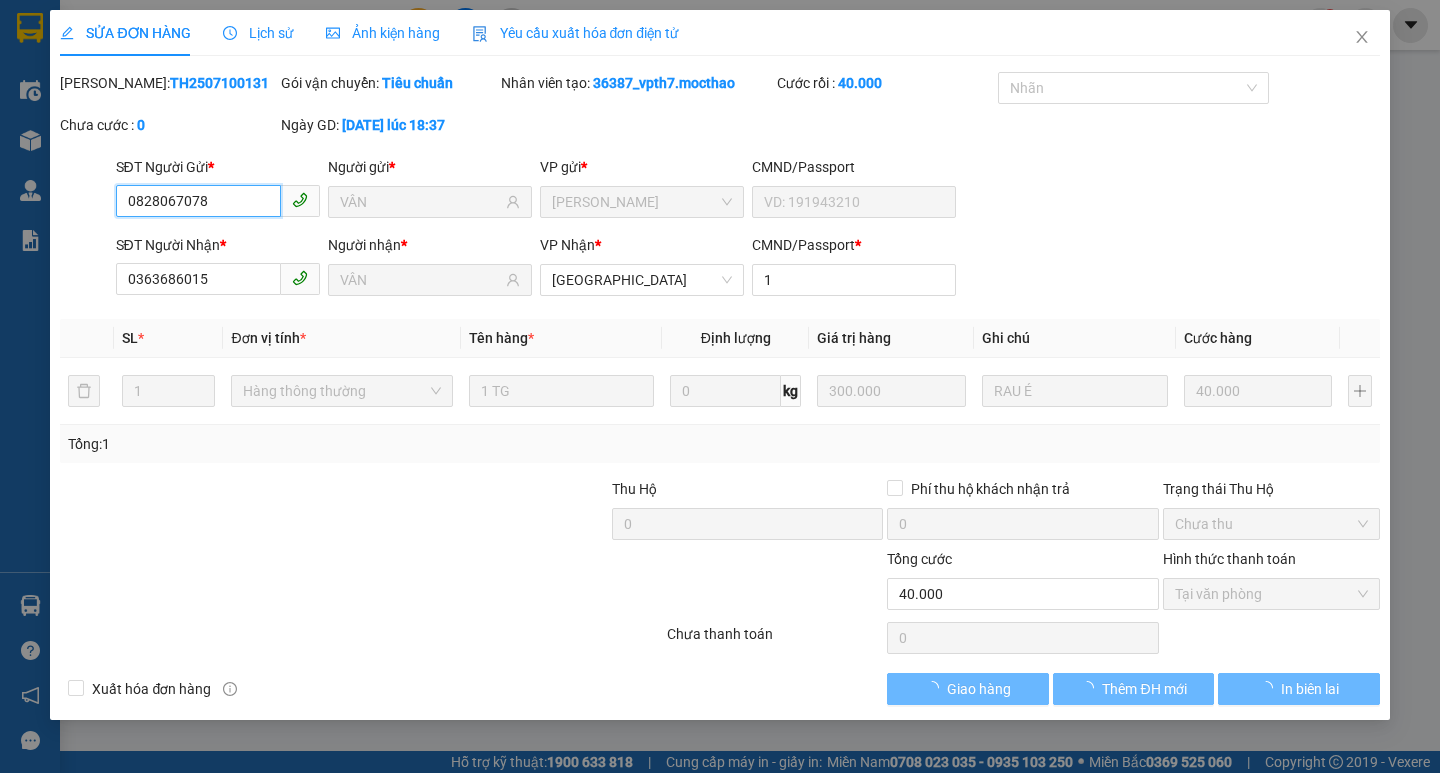 checkbox on "true" 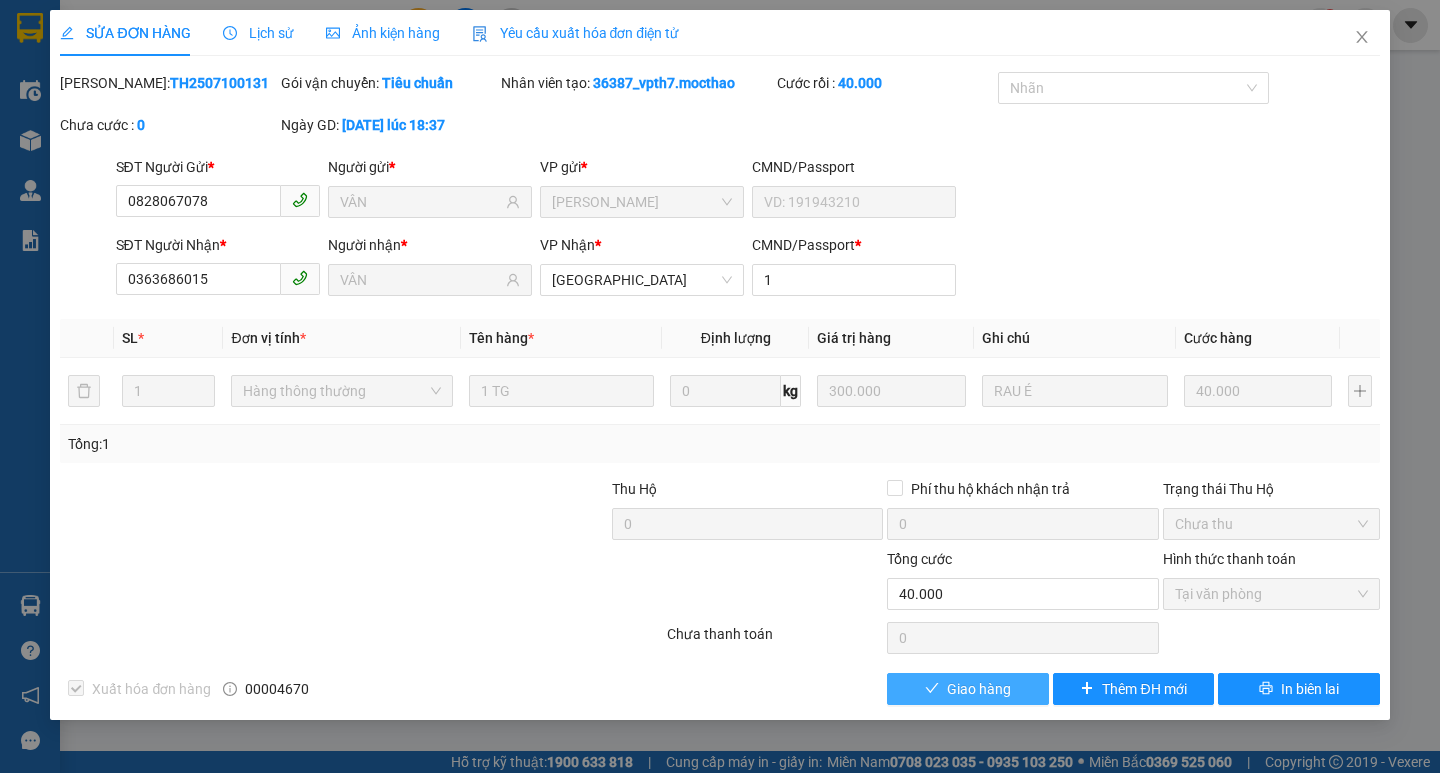 click on "Giao hàng" at bounding box center [979, 689] 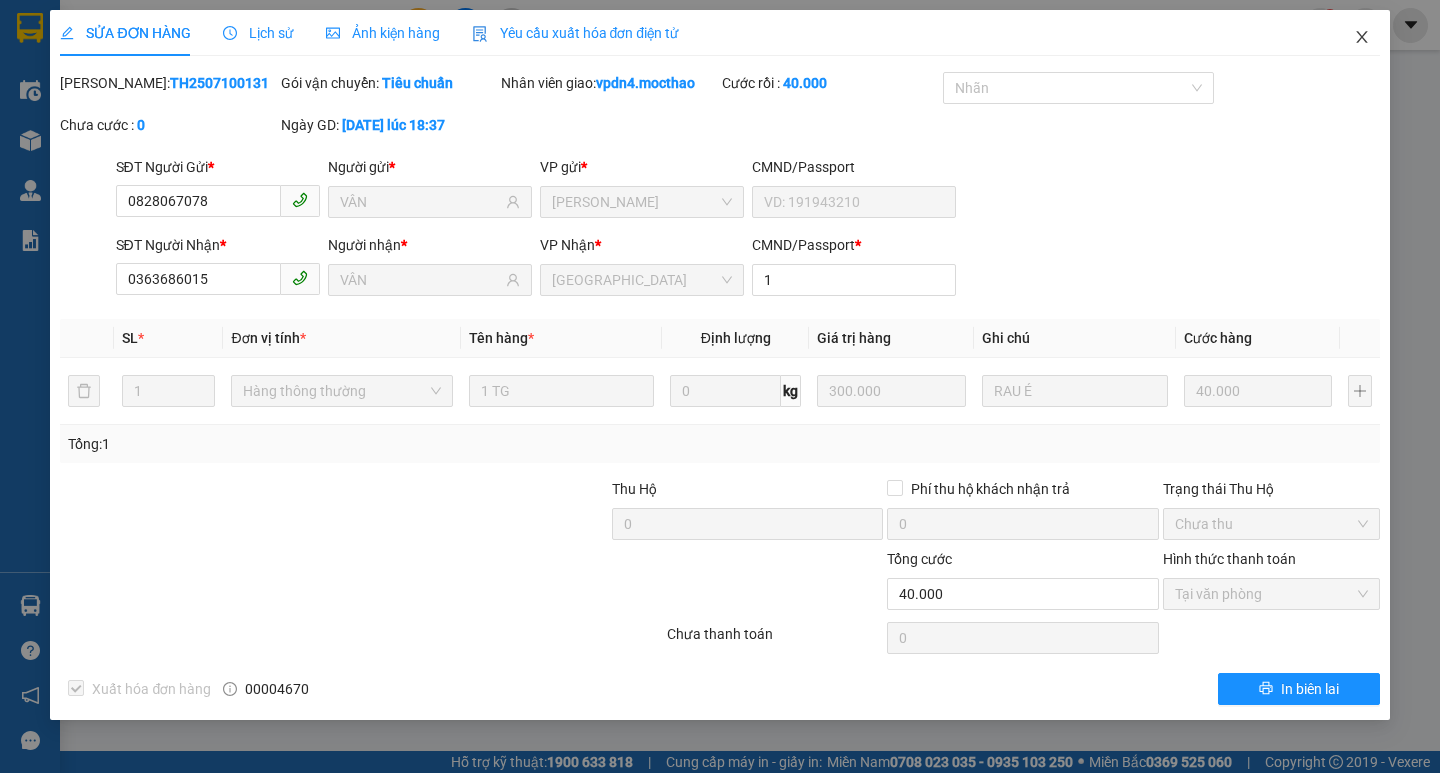 click 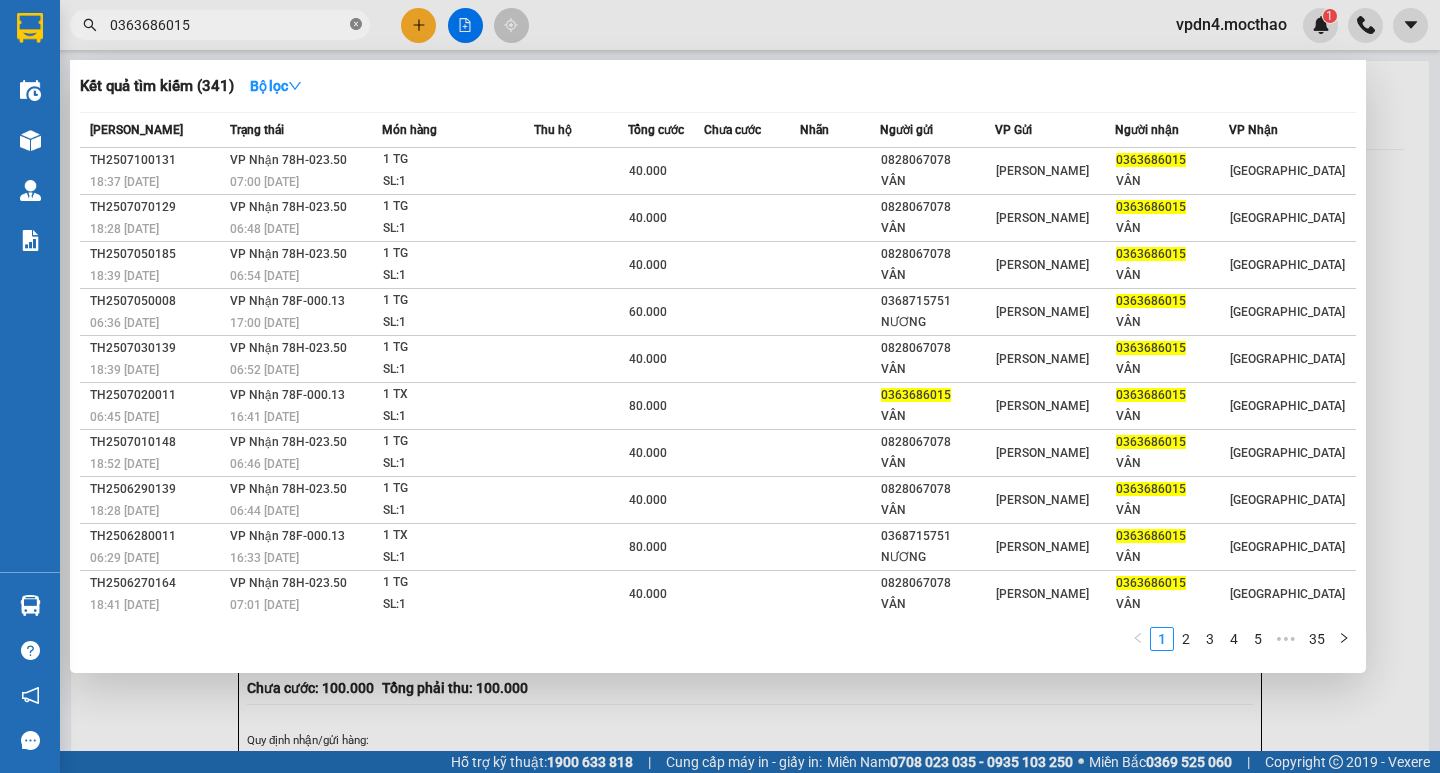 click 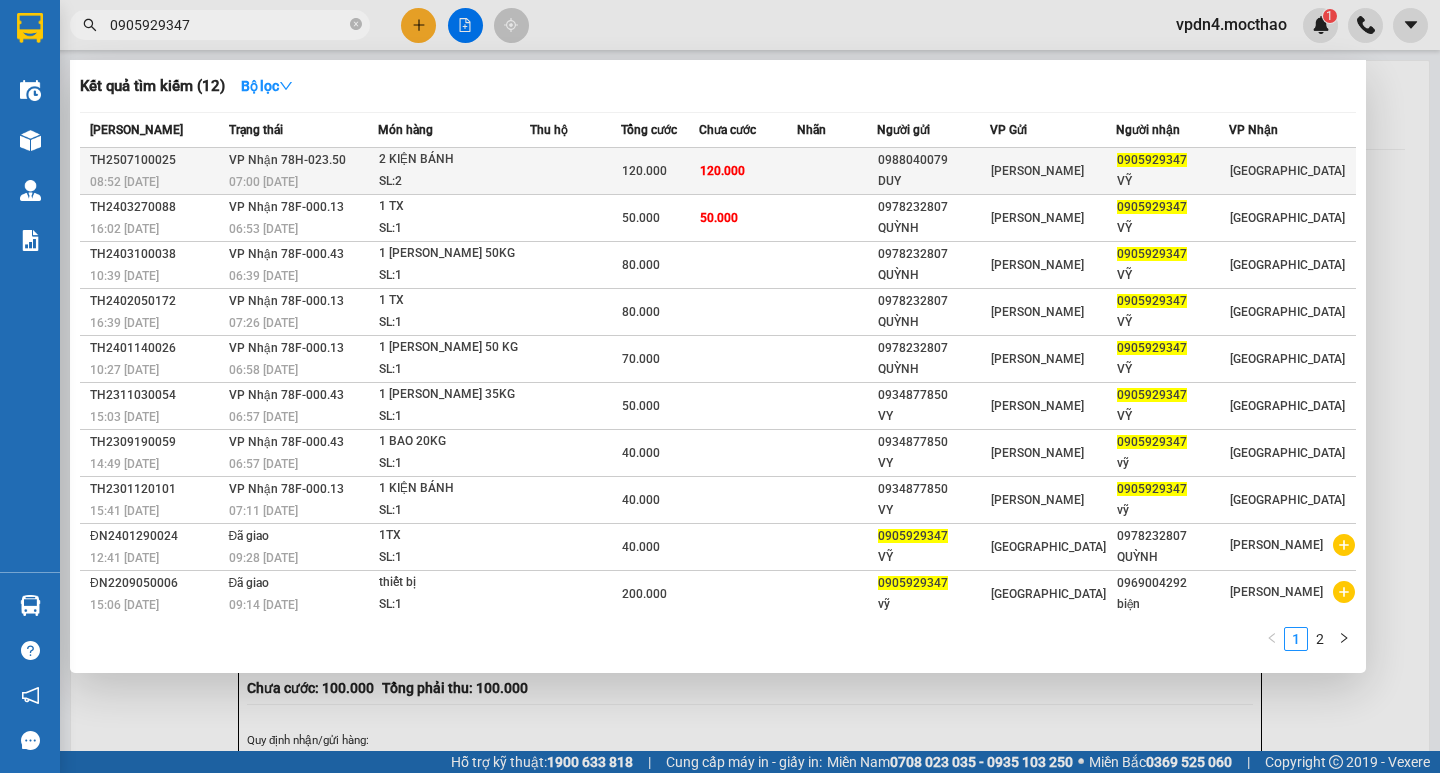 type on "0905929347" 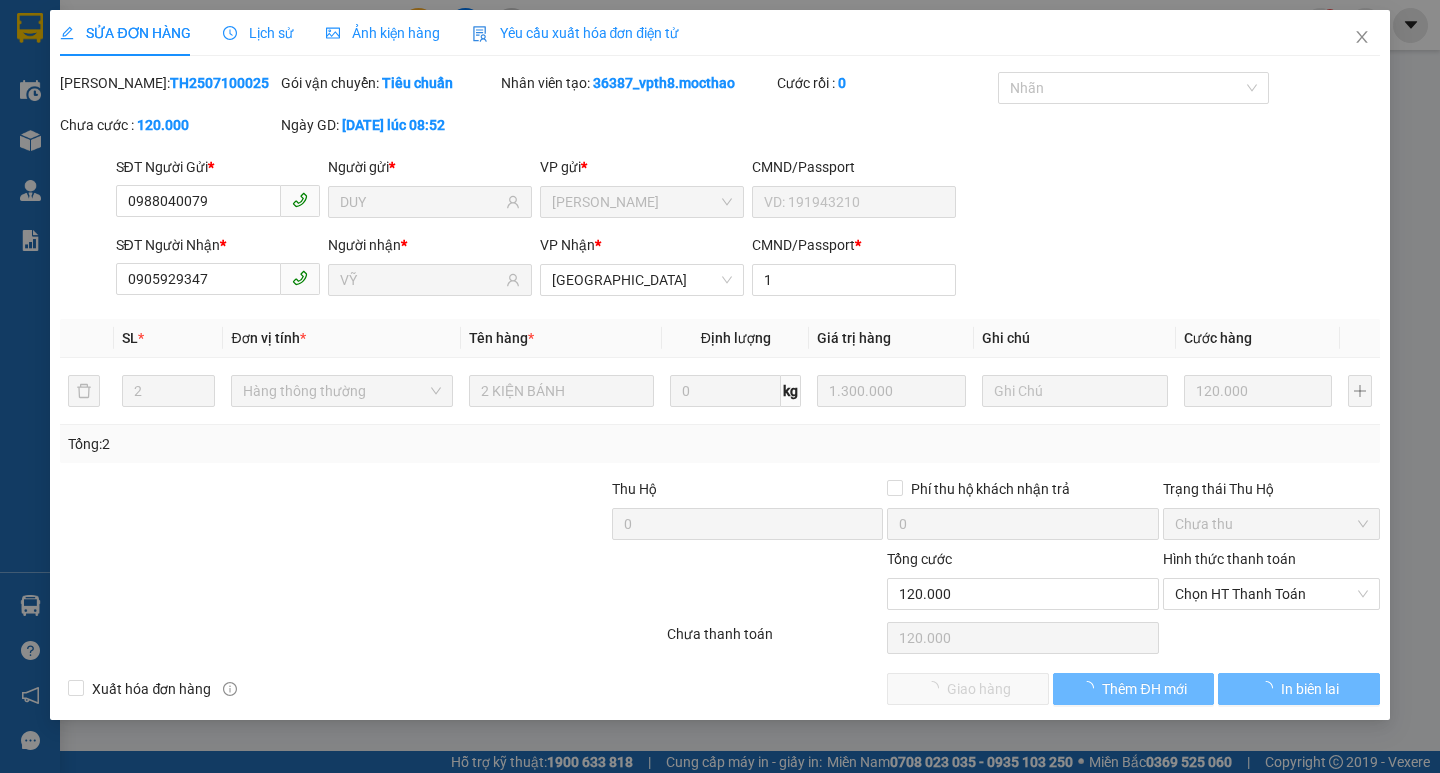 type on "0988040079" 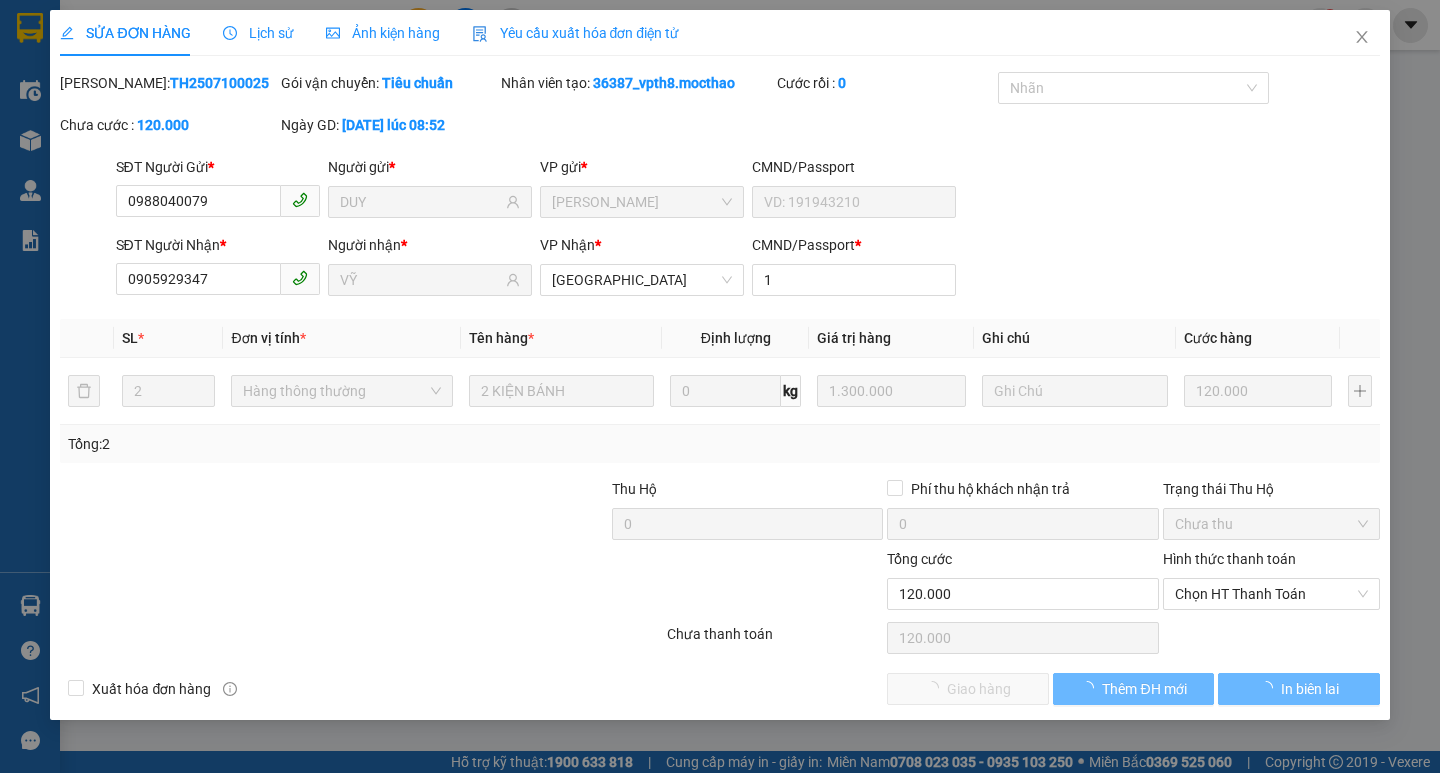 type on "DUY" 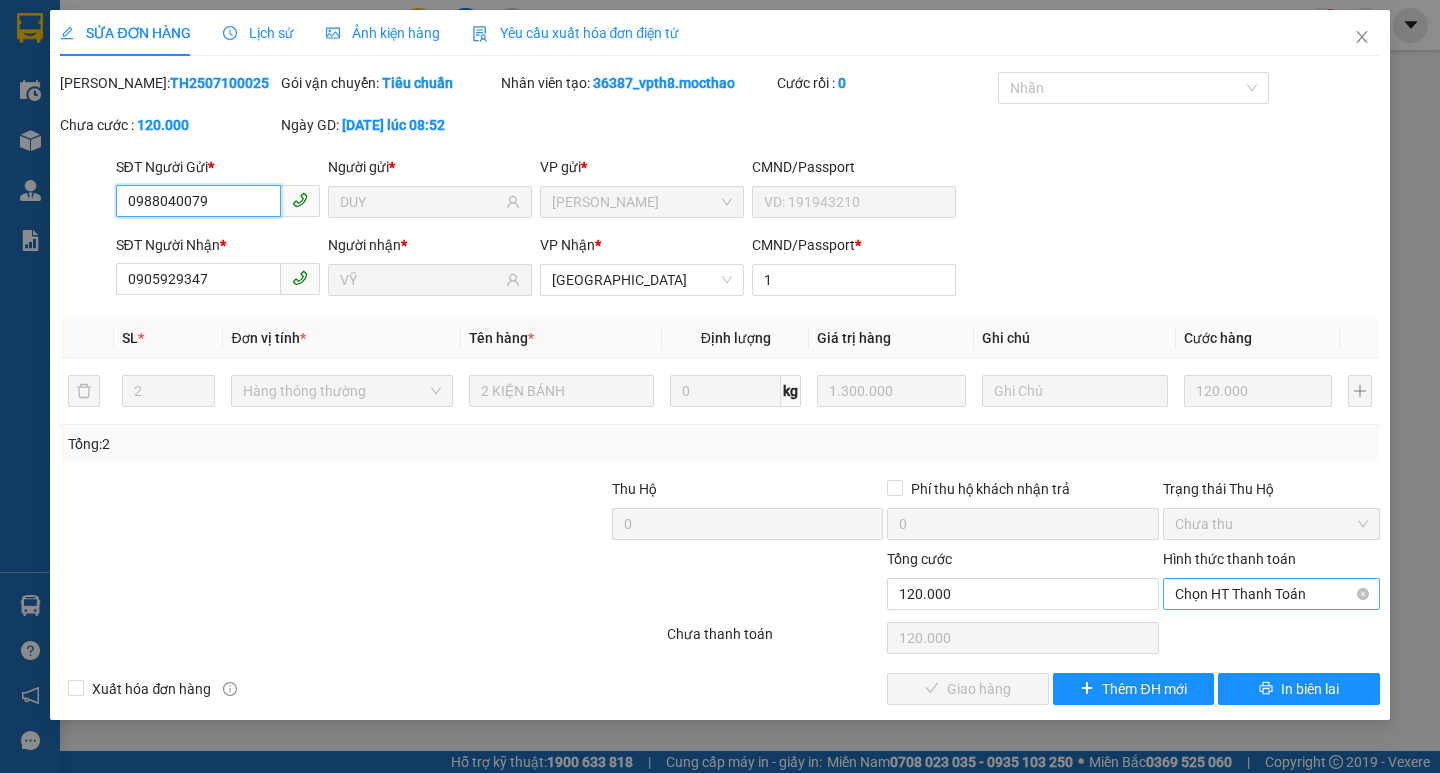 click on "Chọn HT Thanh Toán" at bounding box center [1271, 594] 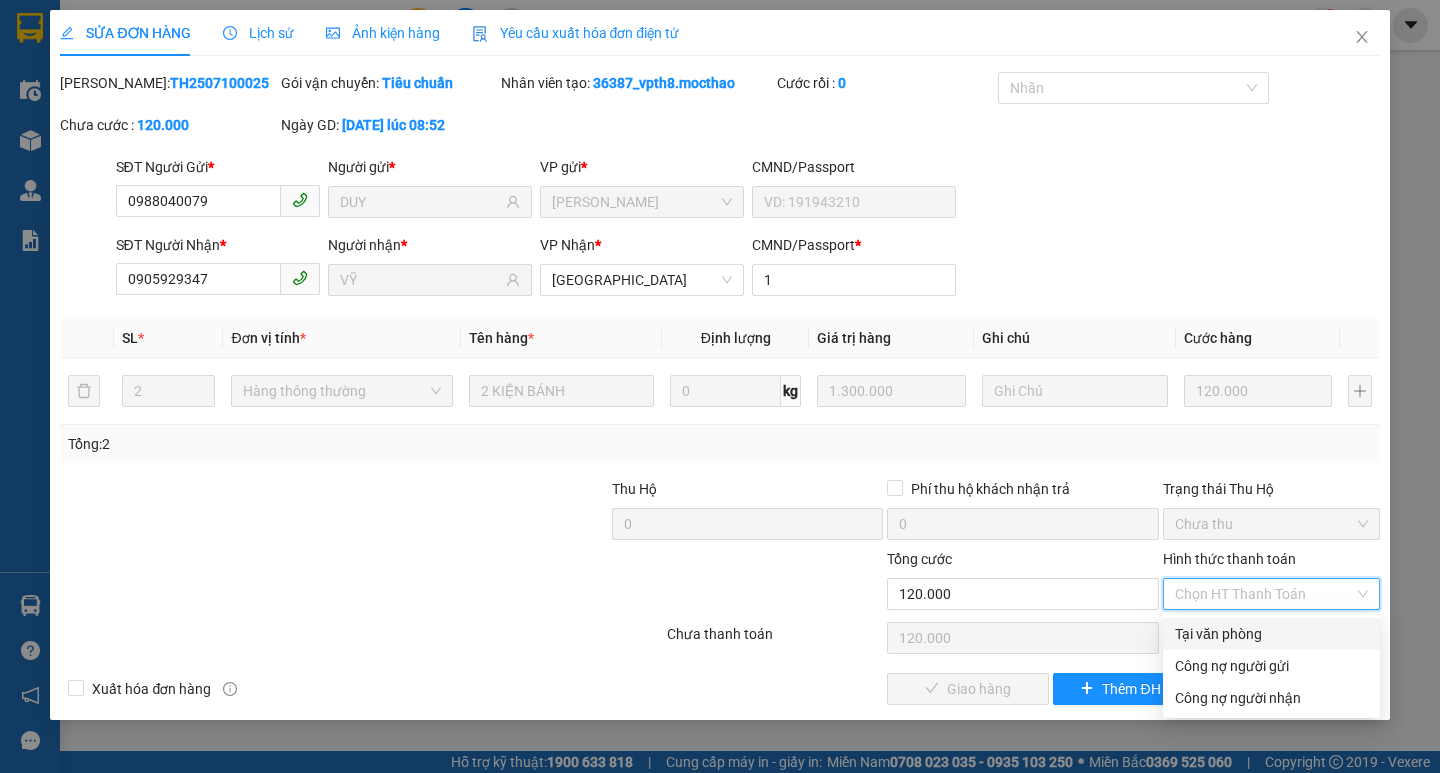 click on "Tại văn phòng" at bounding box center (1271, 634) 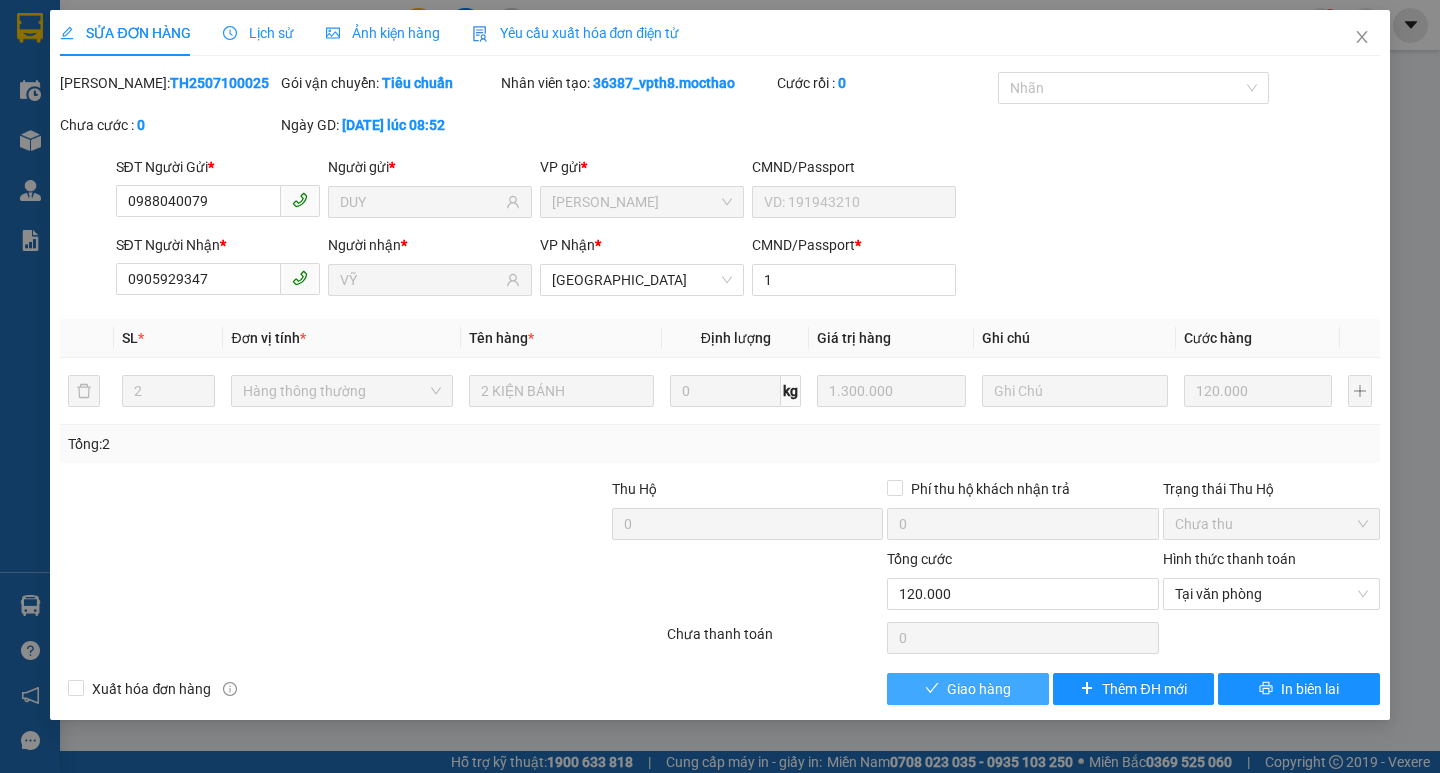 click on "Giao hàng" at bounding box center [979, 689] 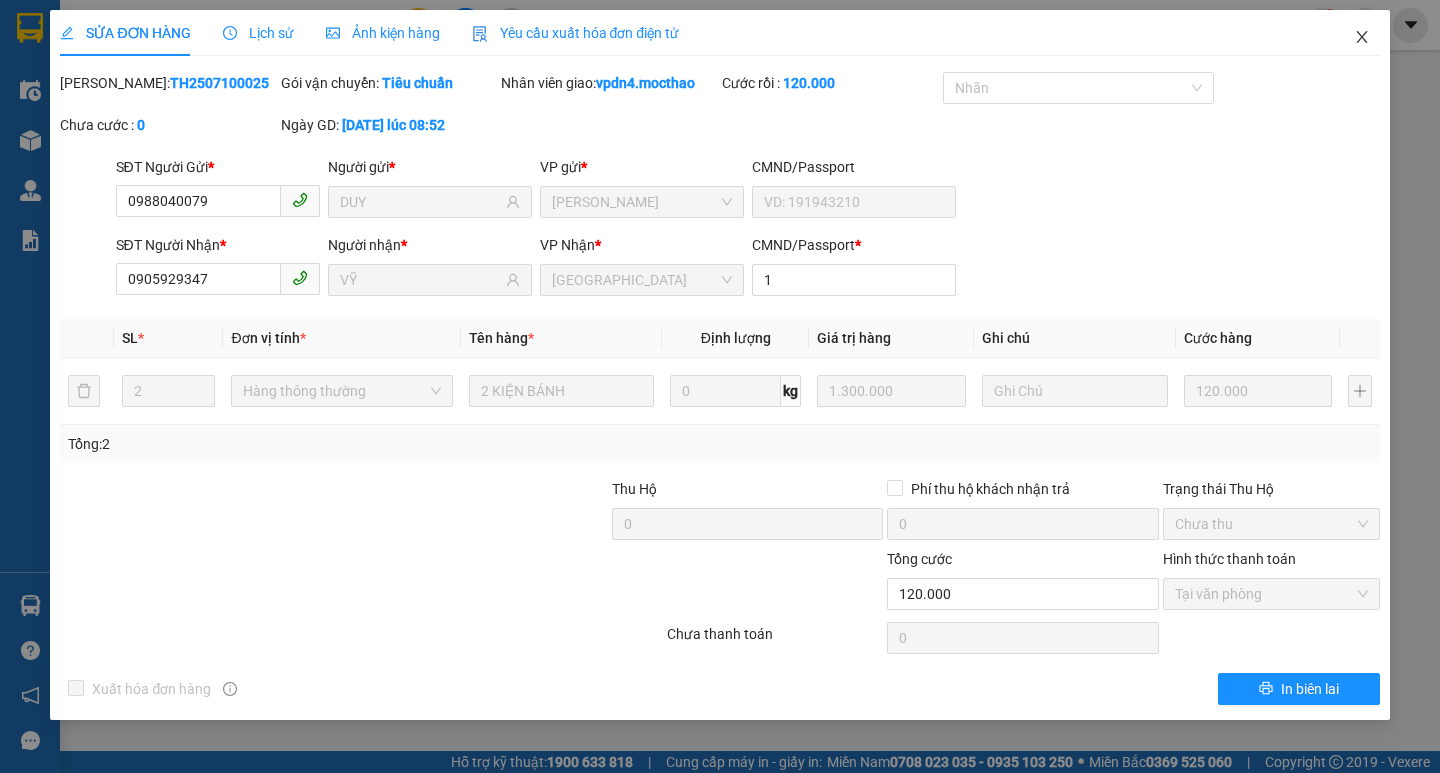 click 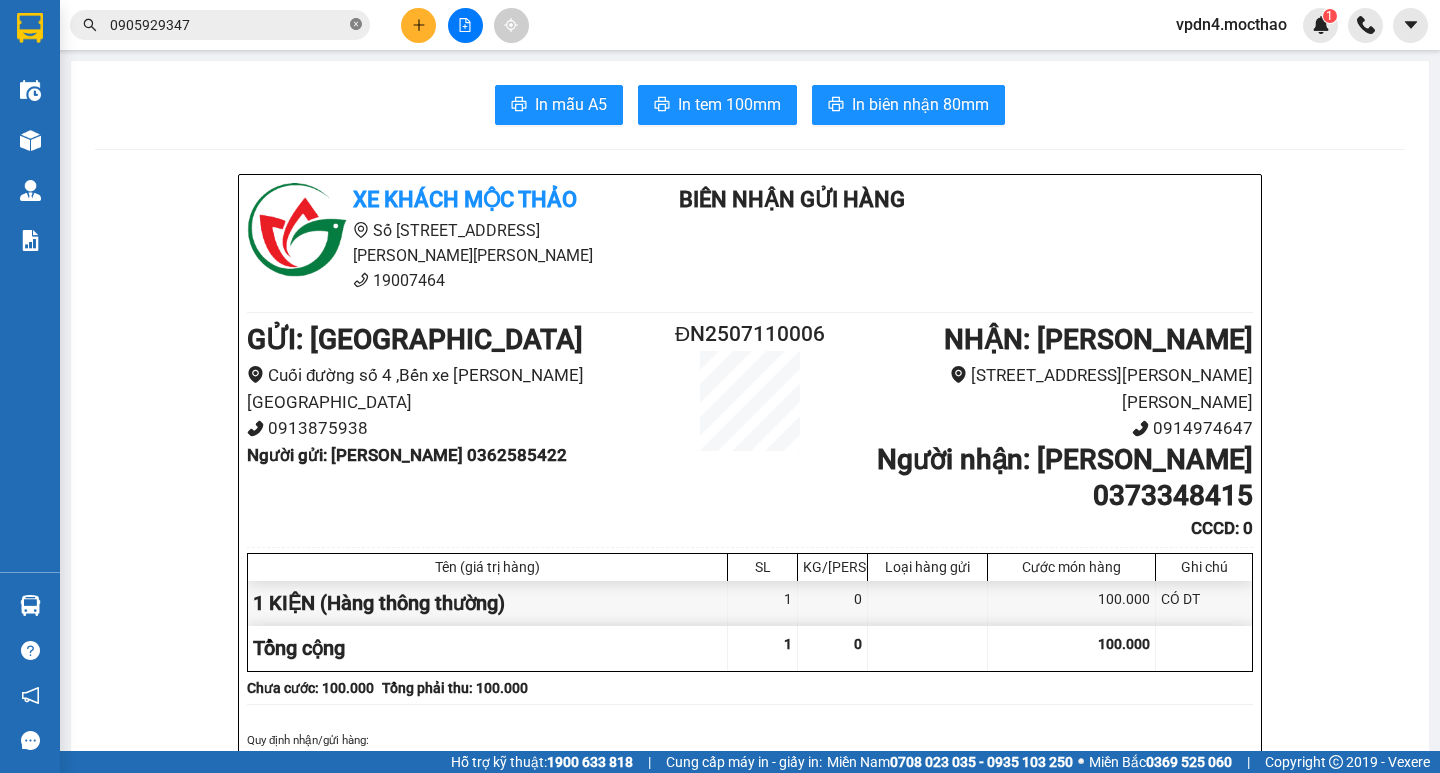 click 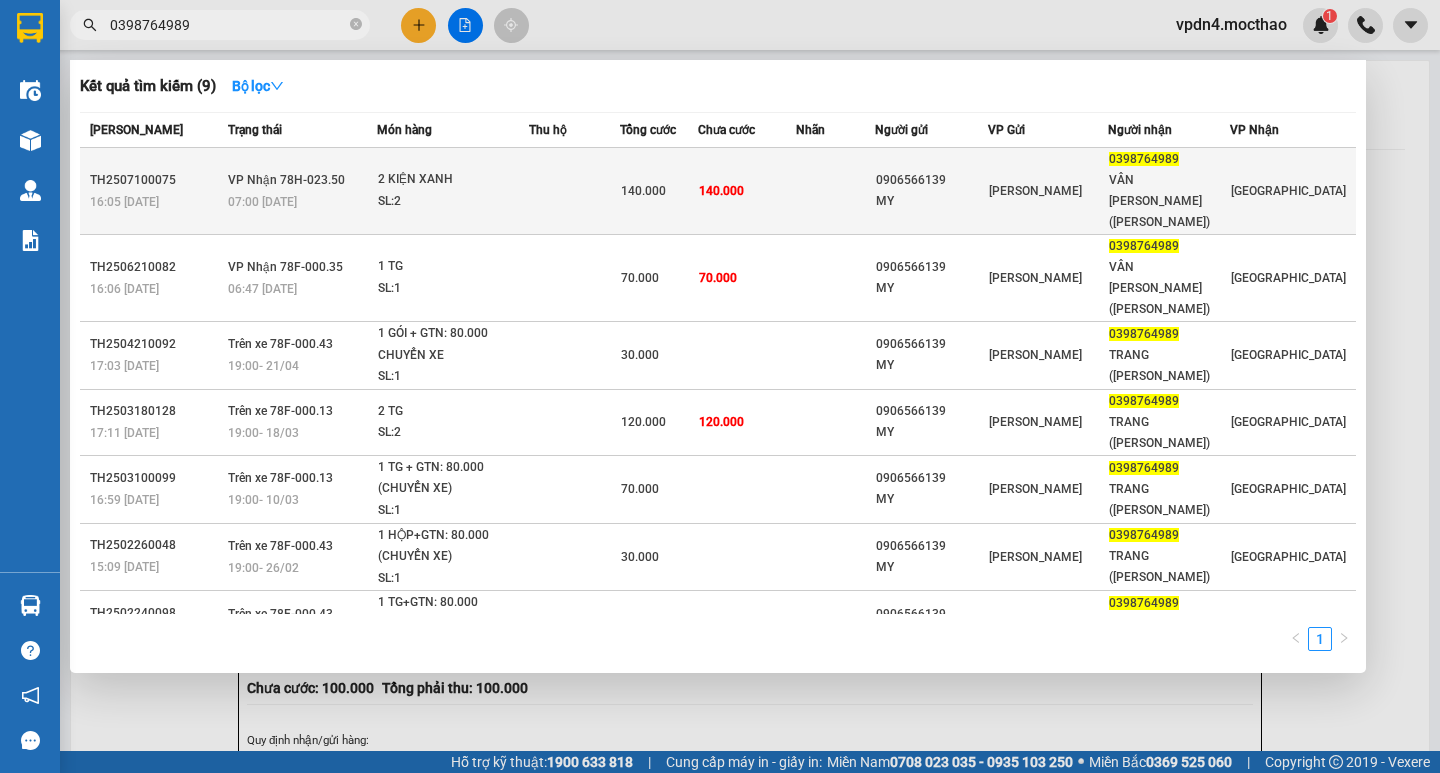 type on "0398764989" 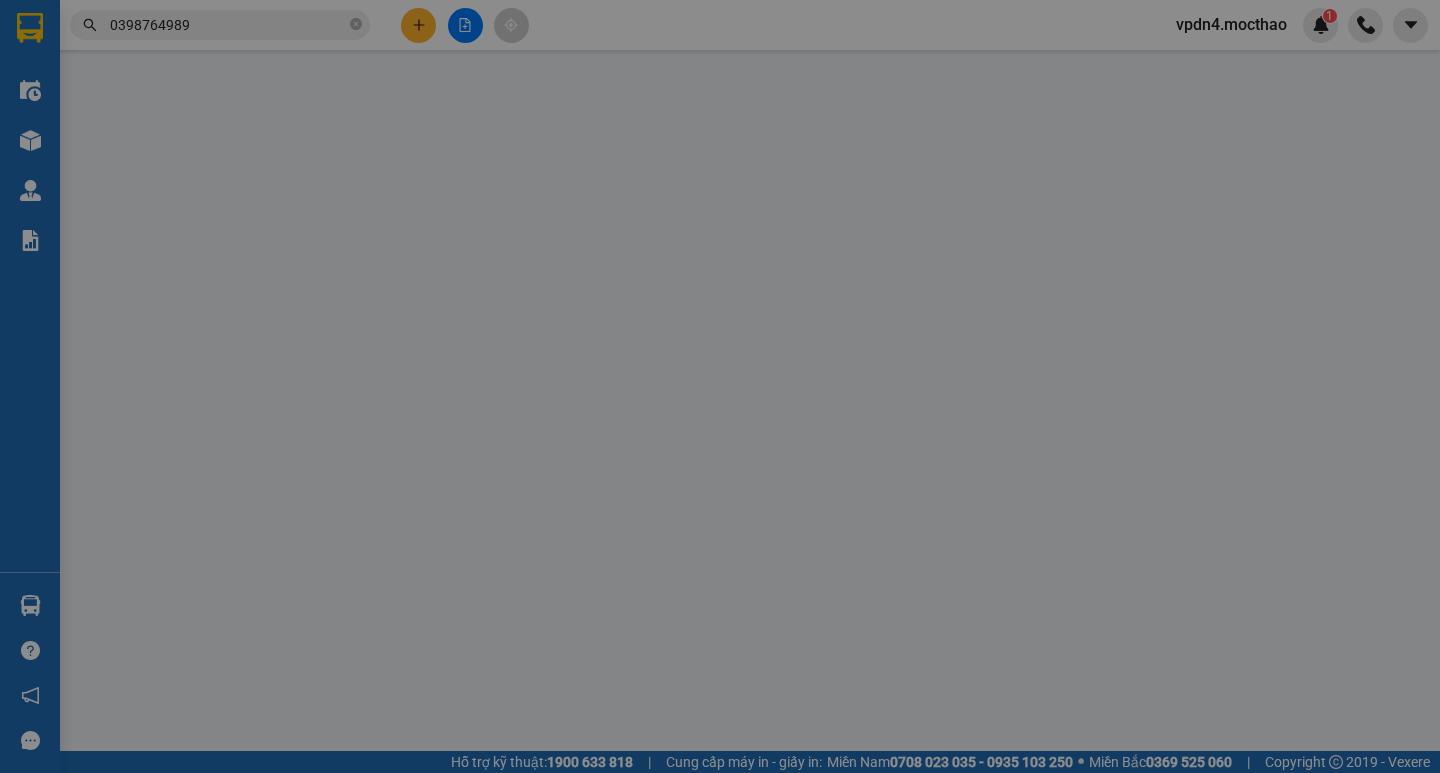 type on "0906566139" 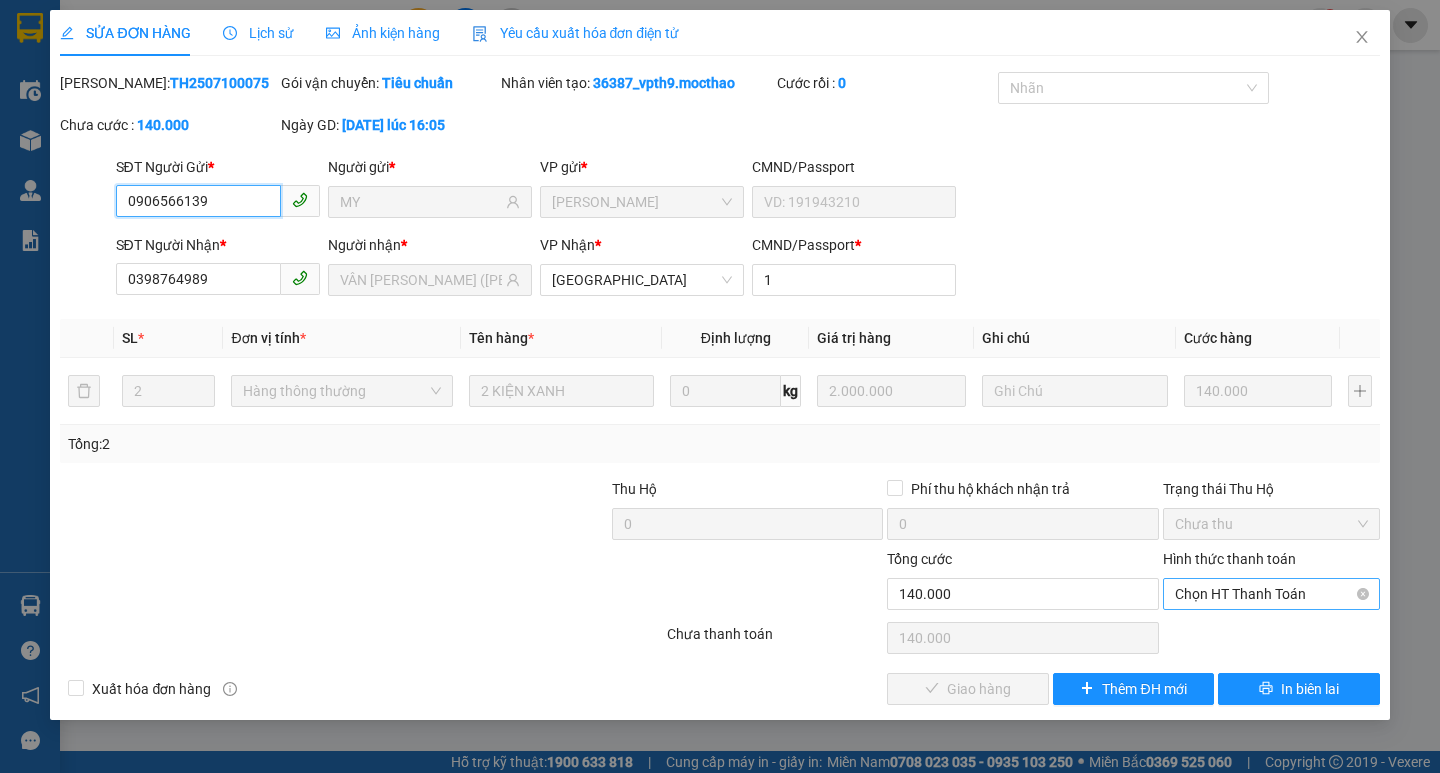 click on "Chọn HT Thanh Toán" at bounding box center (1271, 594) 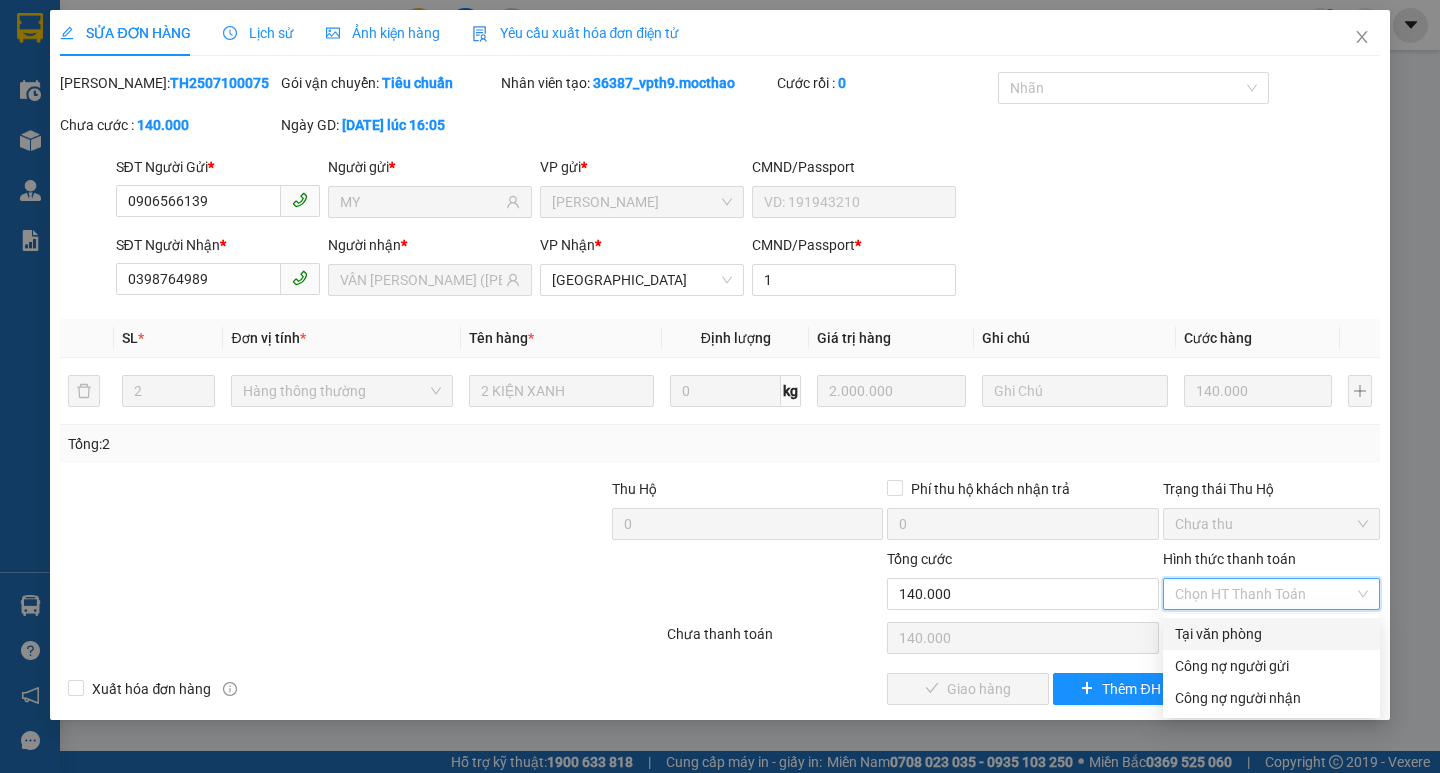 click on "Tại văn phòng" at bounding box center (1271, 634) 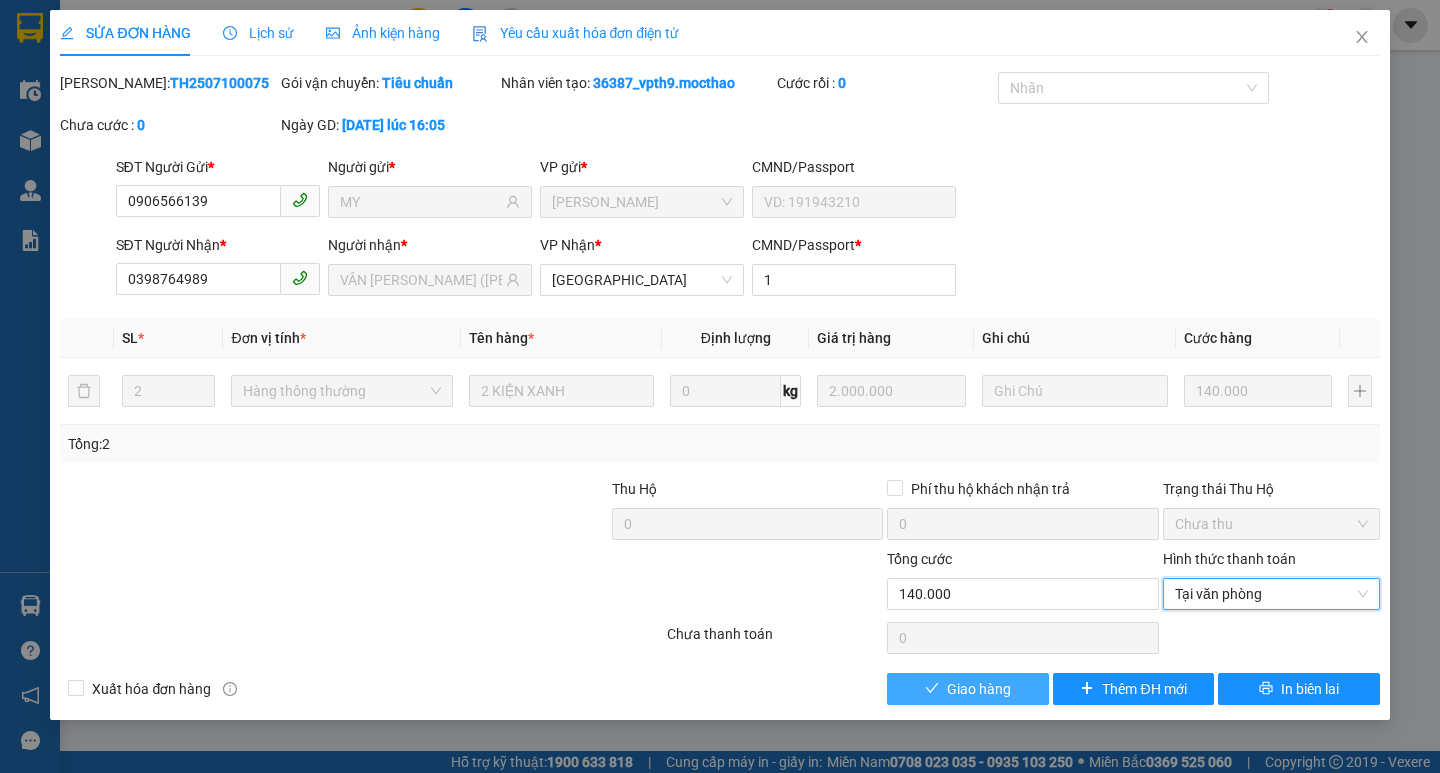 click on "Giao hàng" at bounding box center (967, 689) 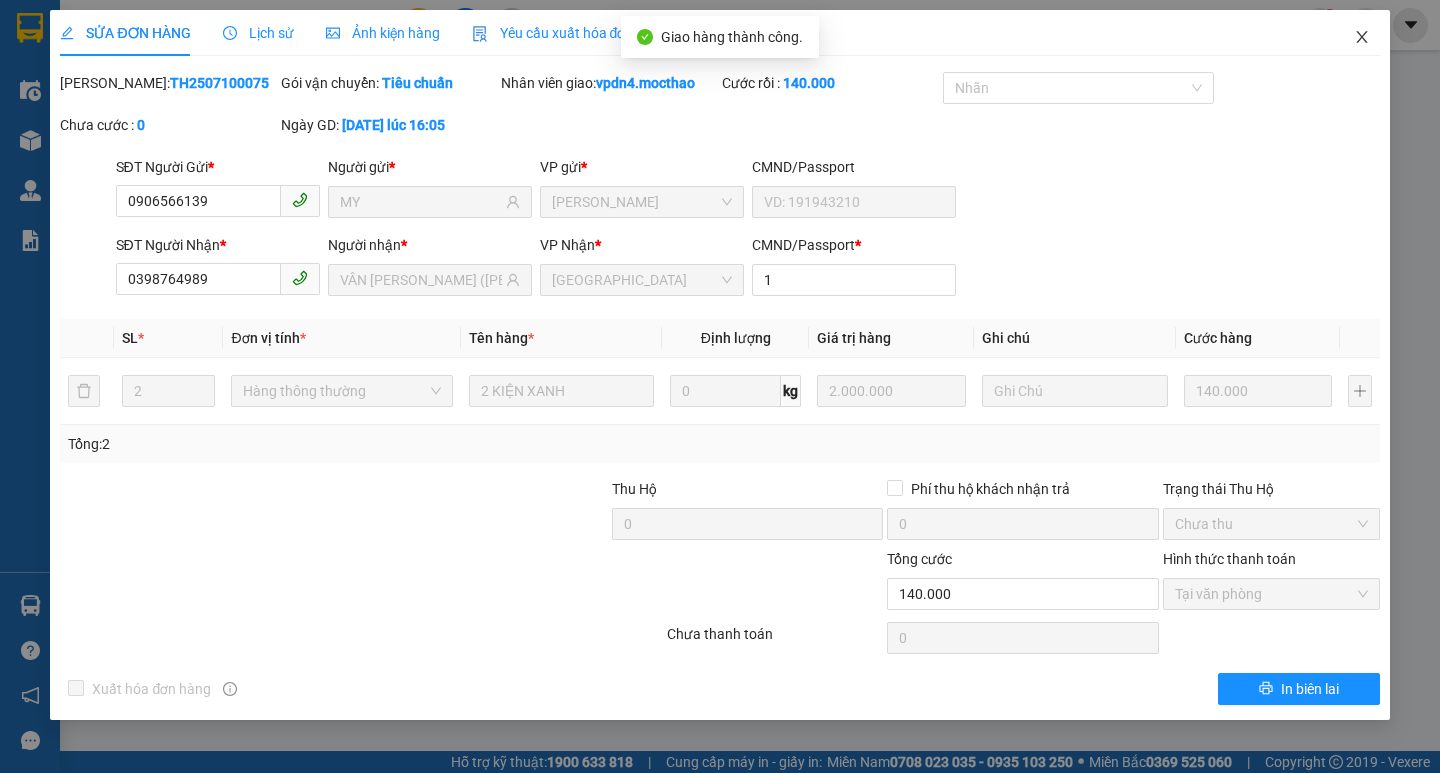 click 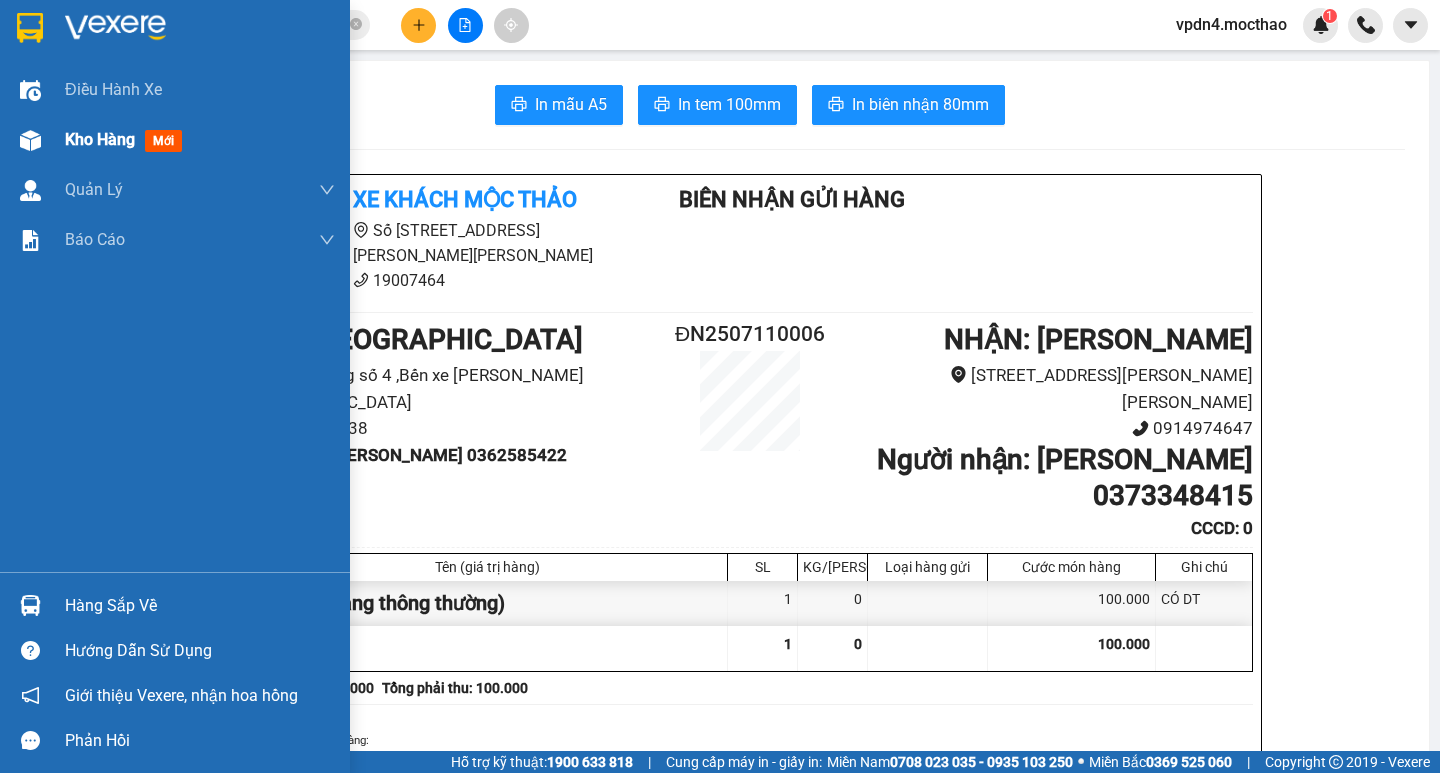 click on "Kho hàng" at bounding box center (100, 139) 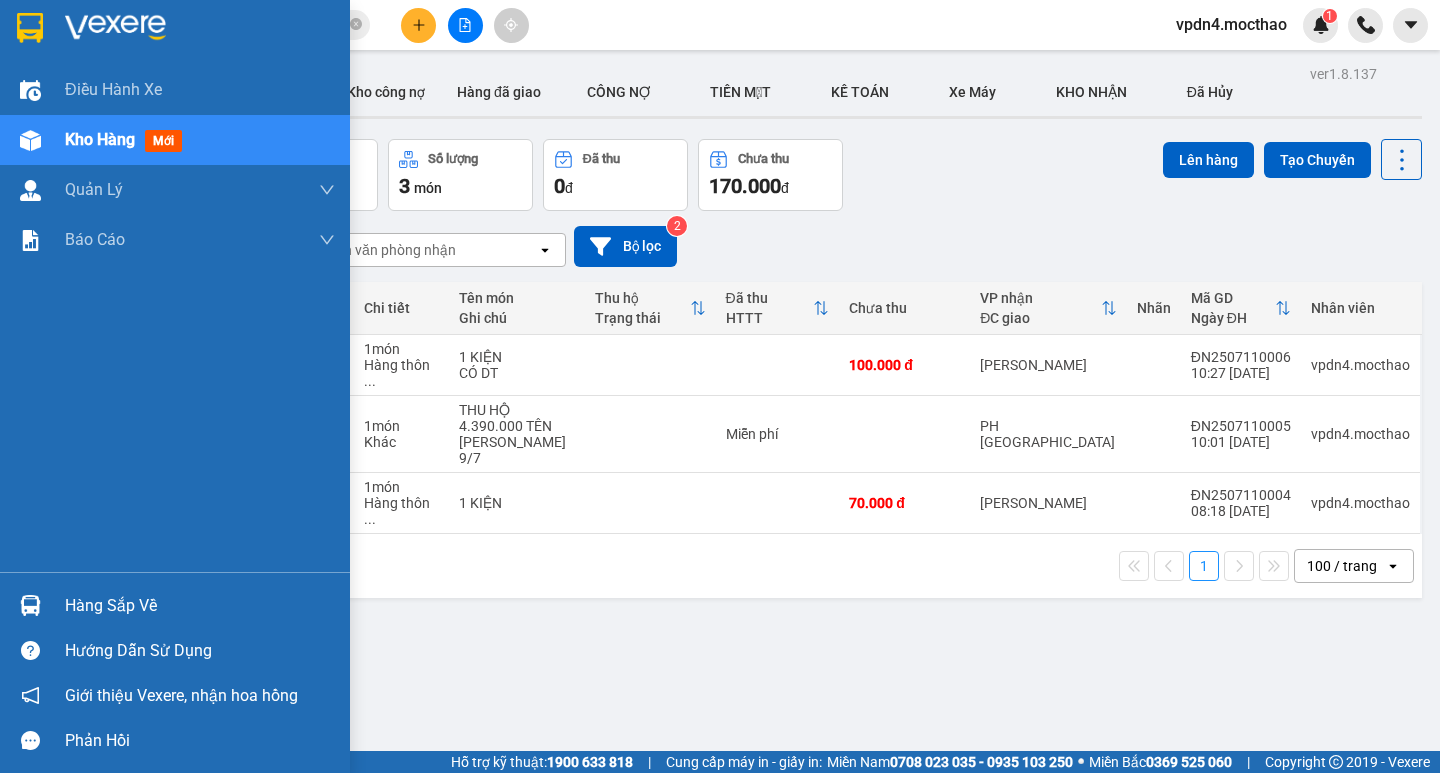 click on "Hàng sắp về" at bounding box center [200, 606] 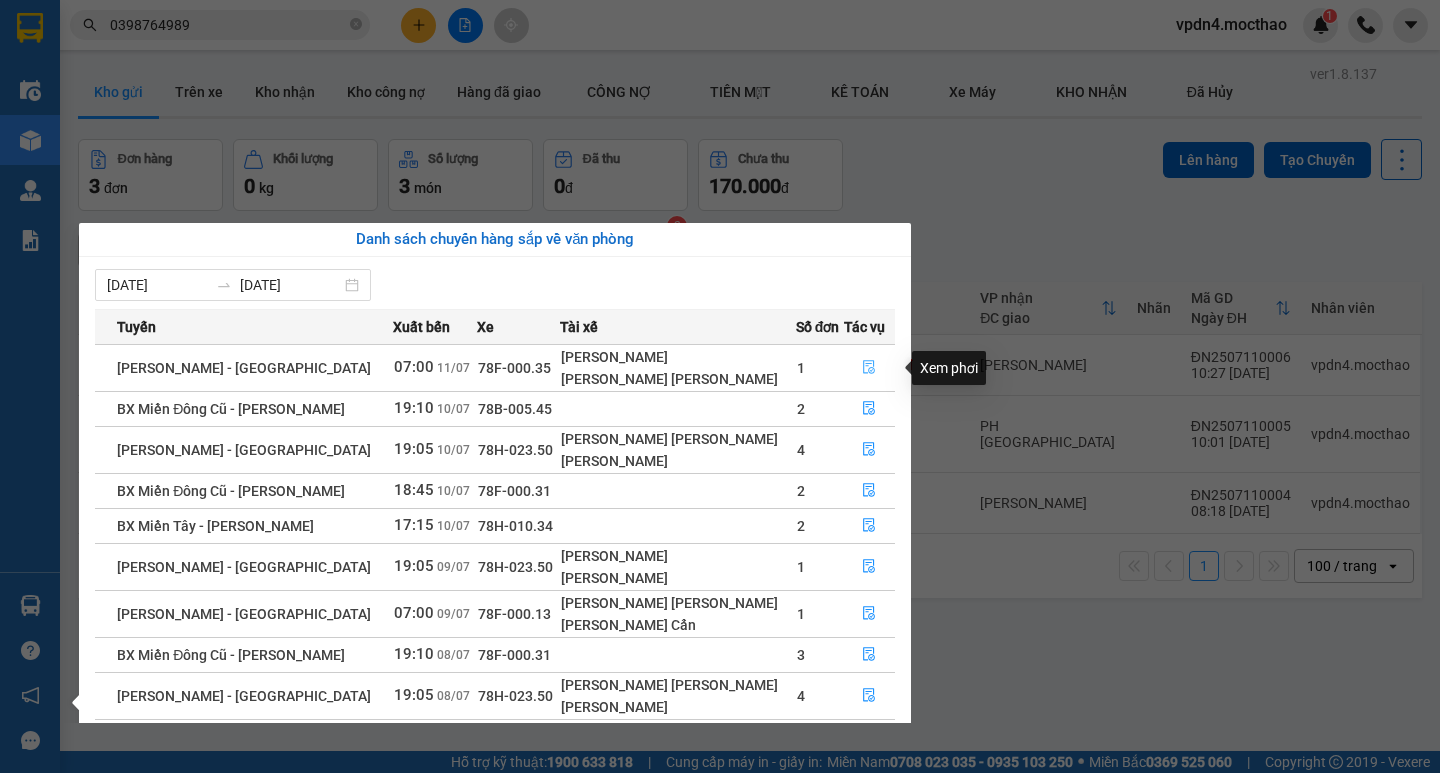 click 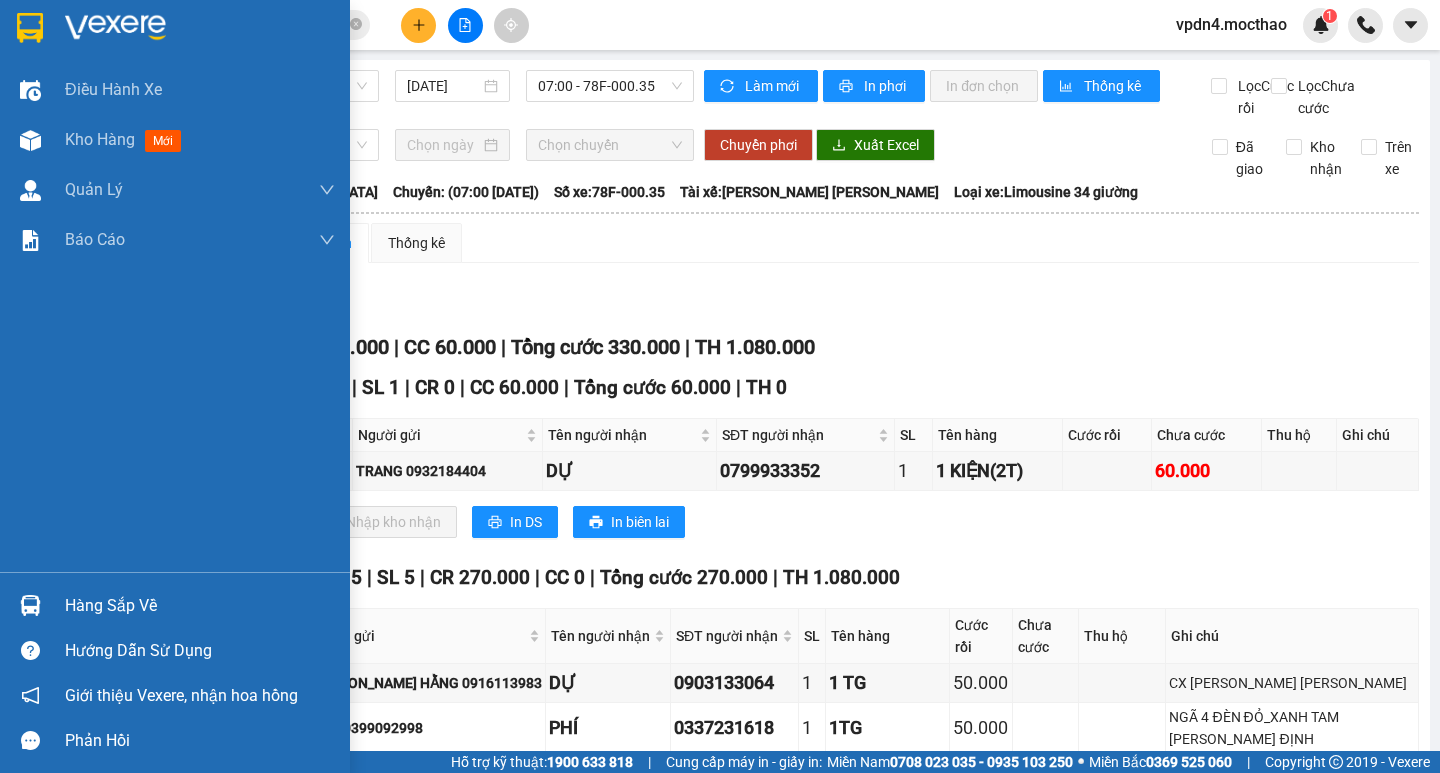 click on "Hàng sắp về" at bounding box center [200, 606] 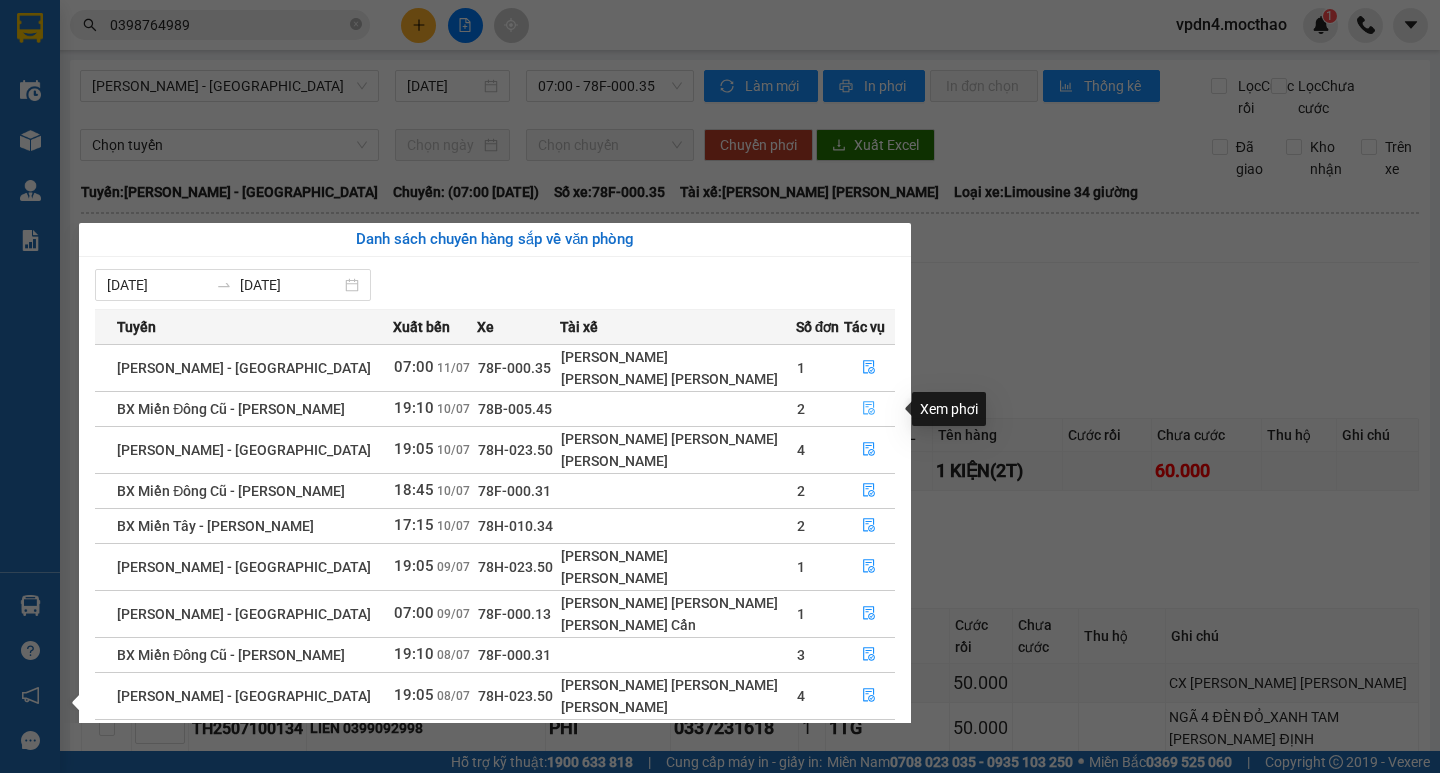 click 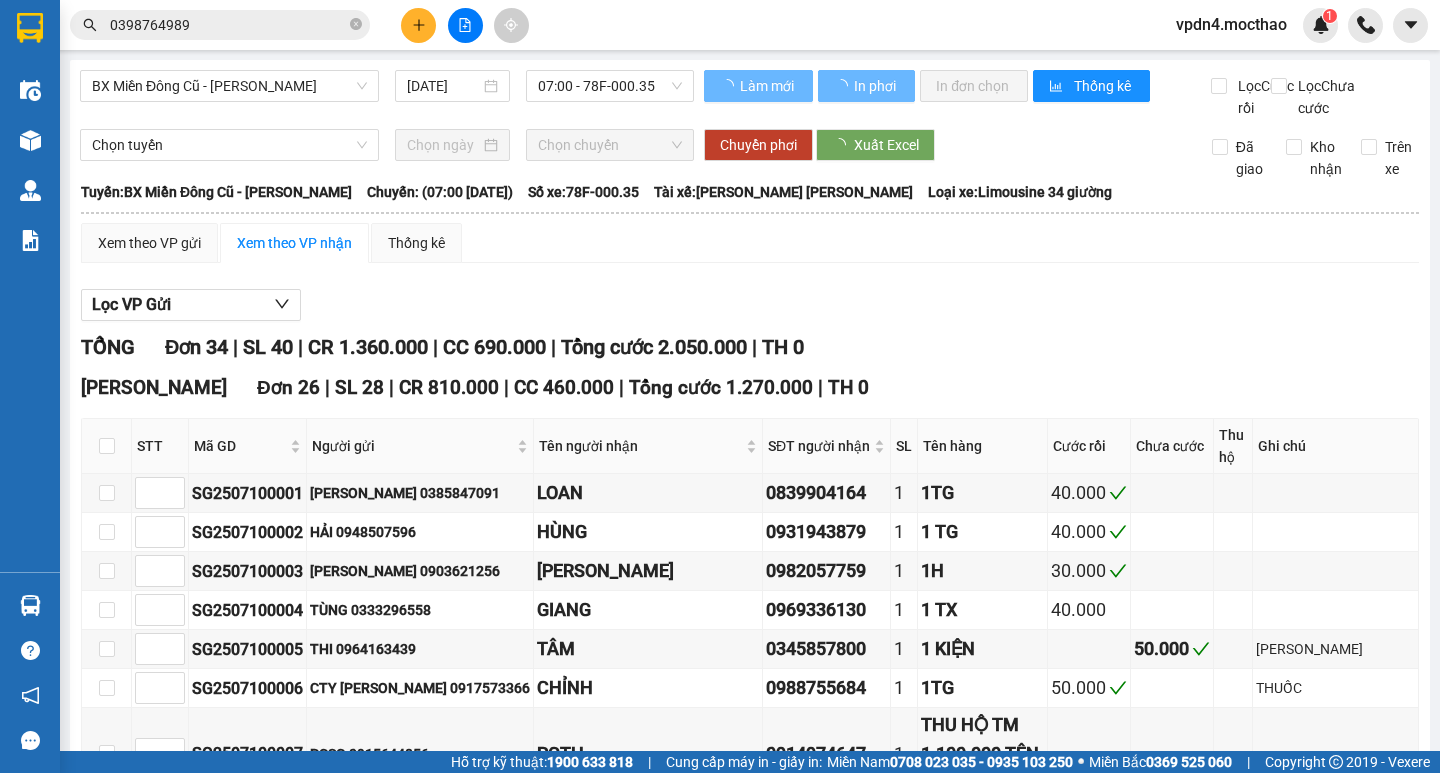 type on "[DATE]" 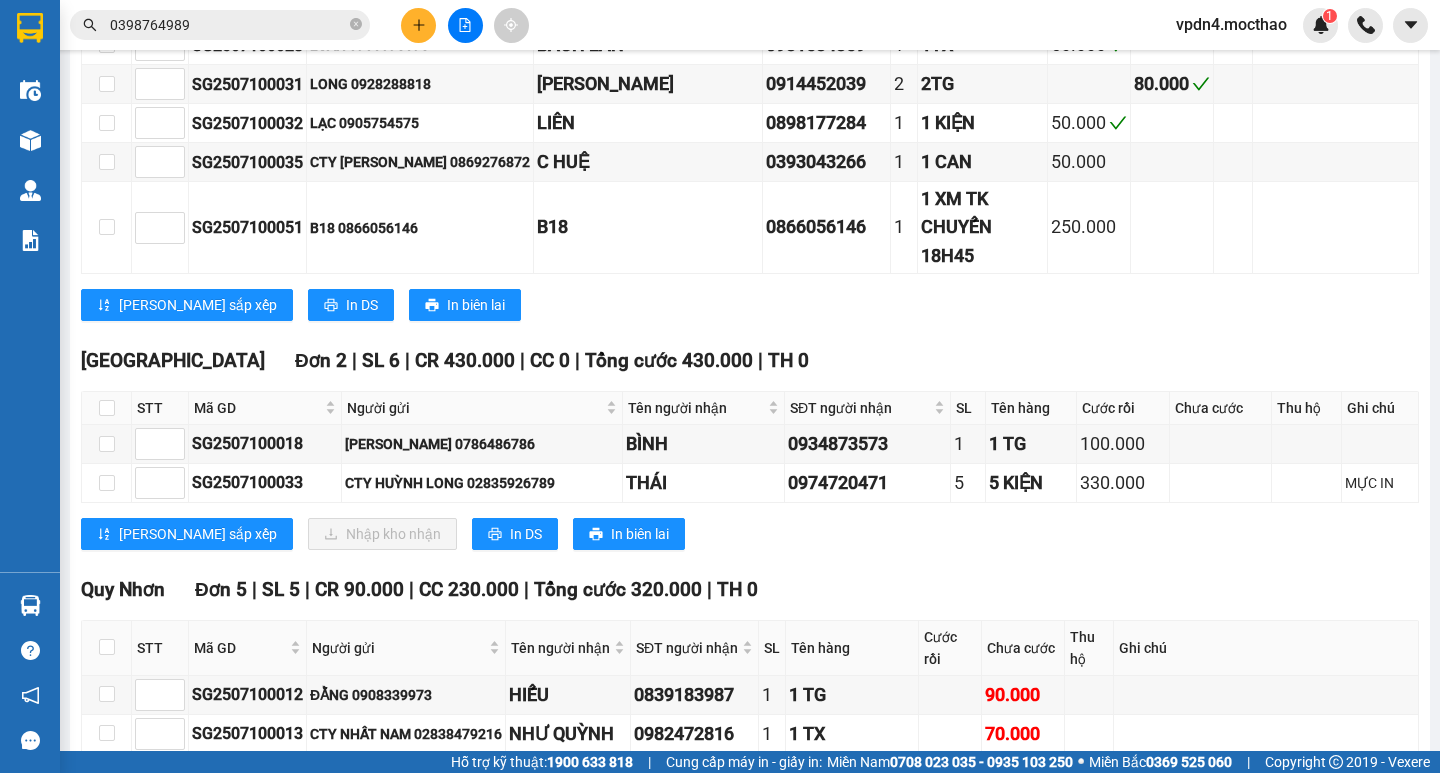 scroll, scrollTop: 1449, scrollLeft: 0, axis: vertical 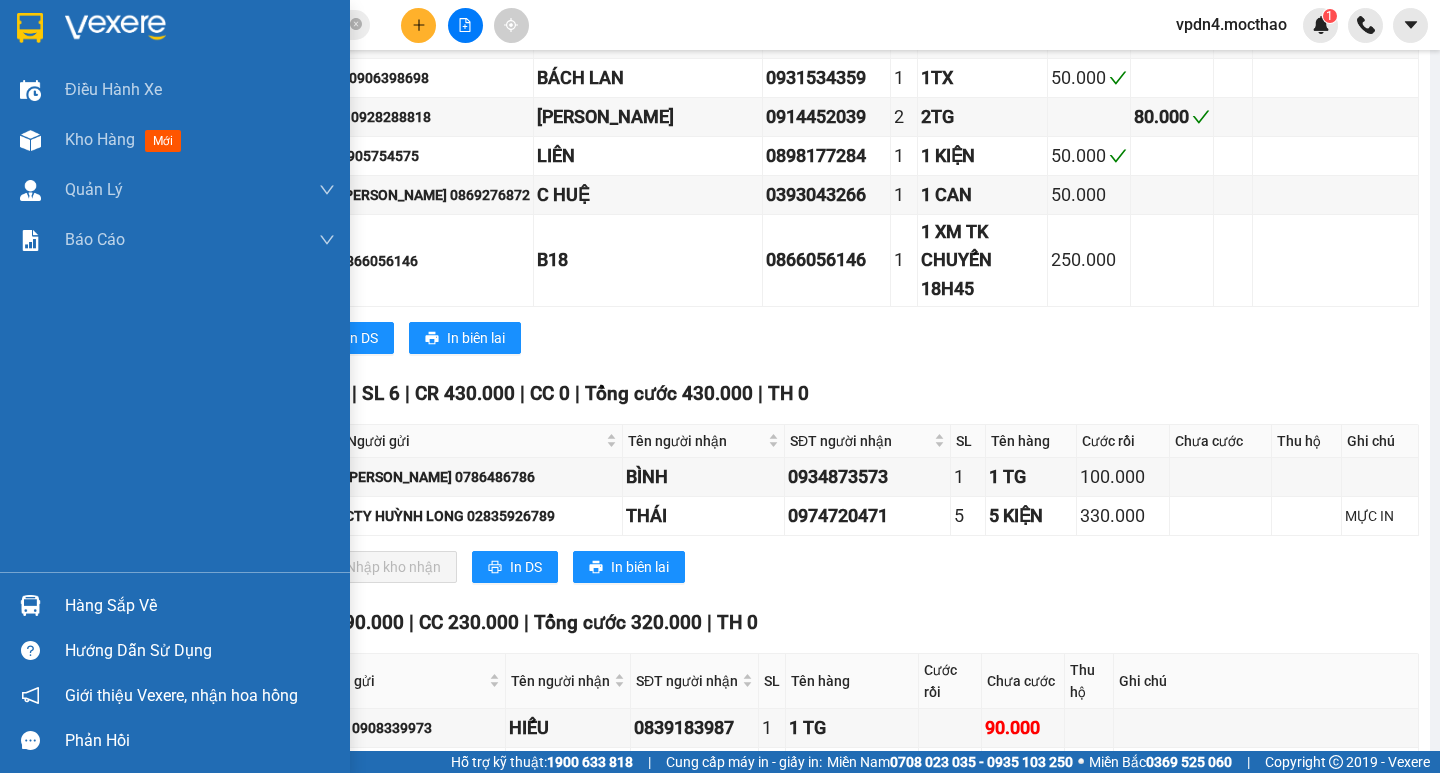 click on "Hàng sắp về" at bounding box center (200, 606) 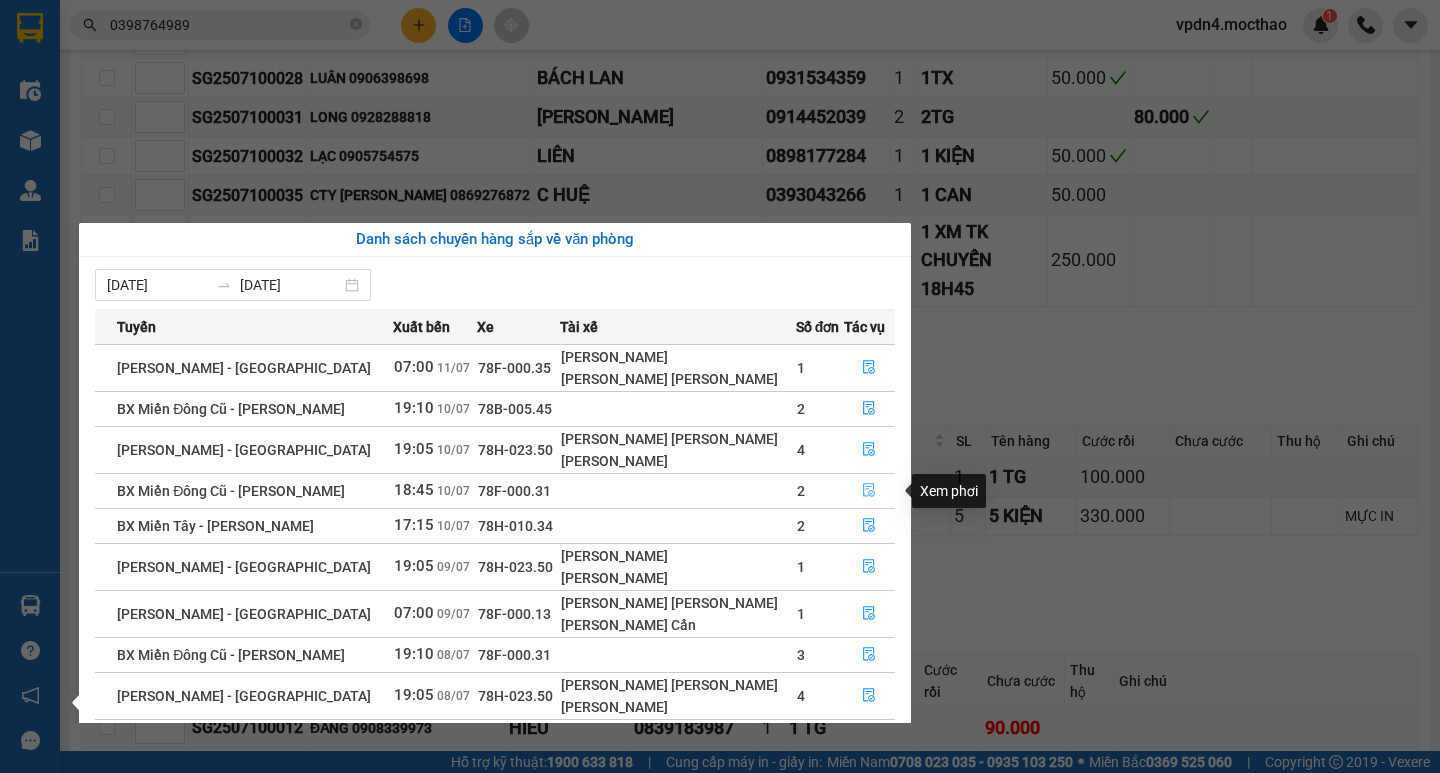 click at bounding box center [870, 491] 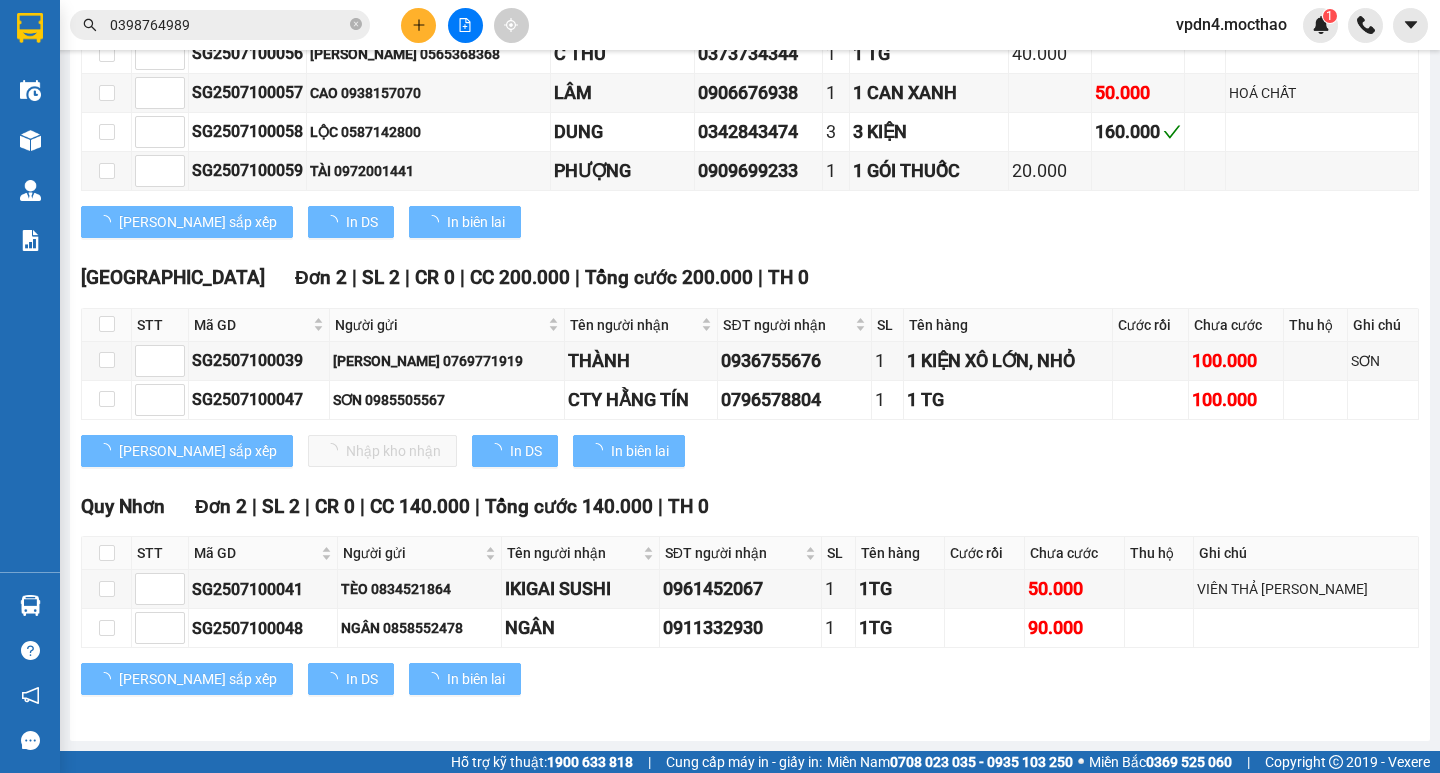 scroll, scrollTop: 1176, scrollLeft: 0, axis: vertical 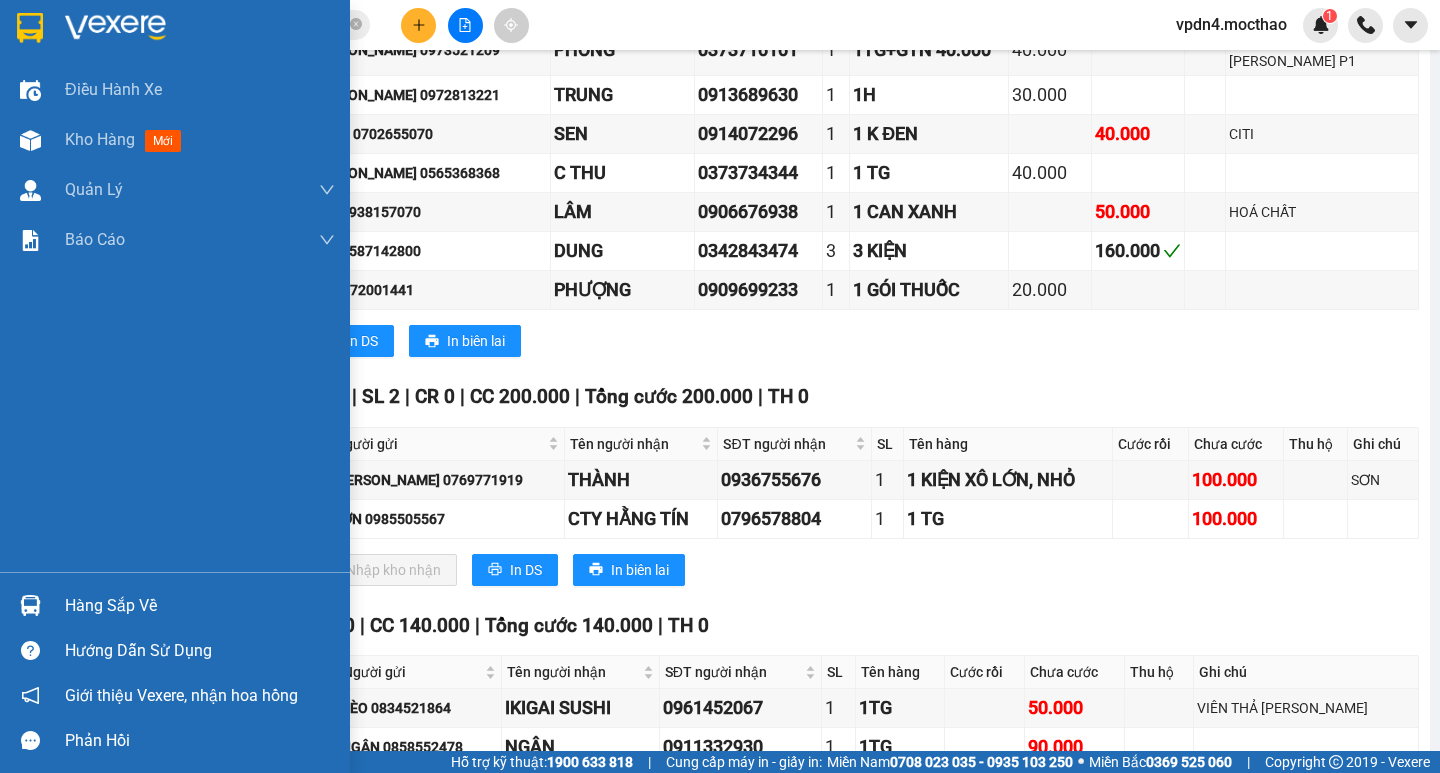 click on "Hàng sắp về" at bounding box center [200, 606] 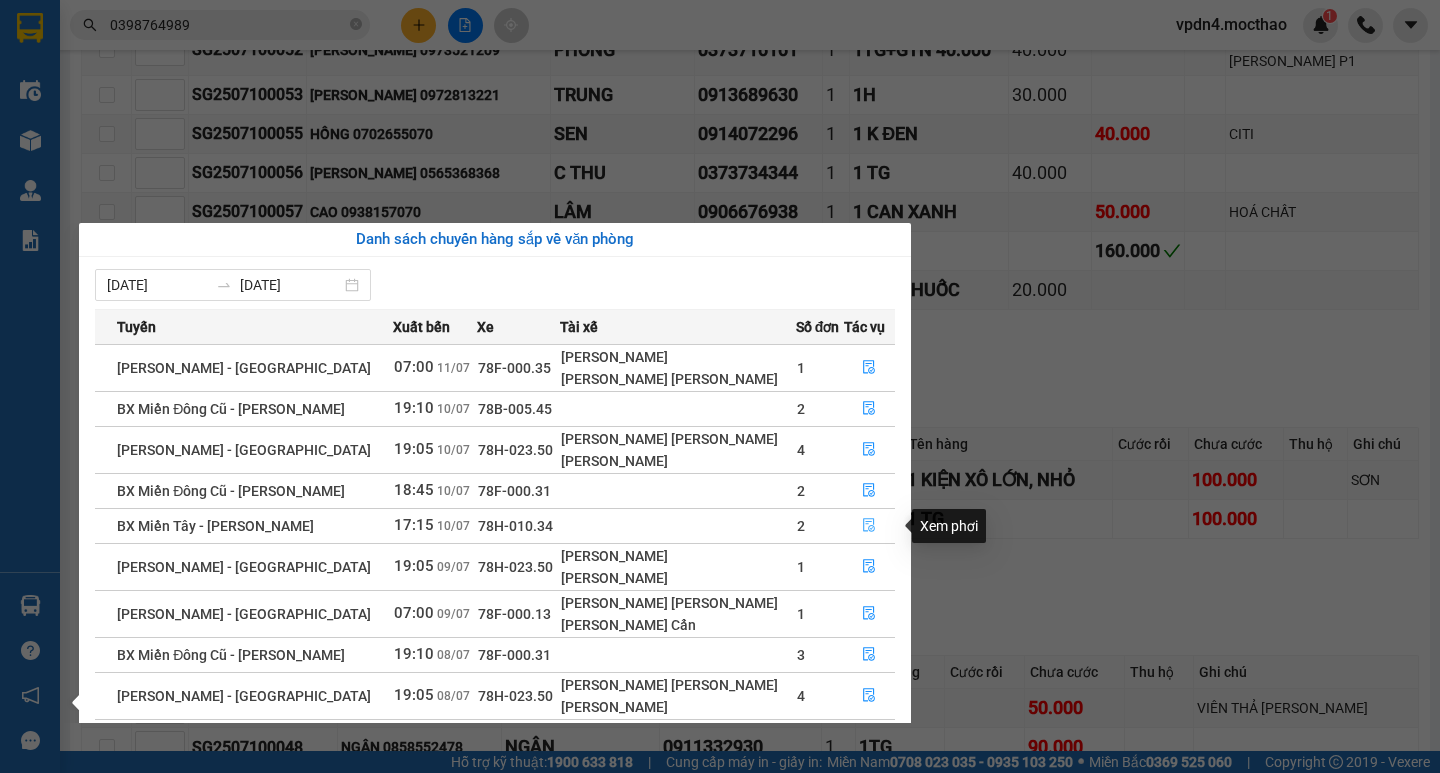 click 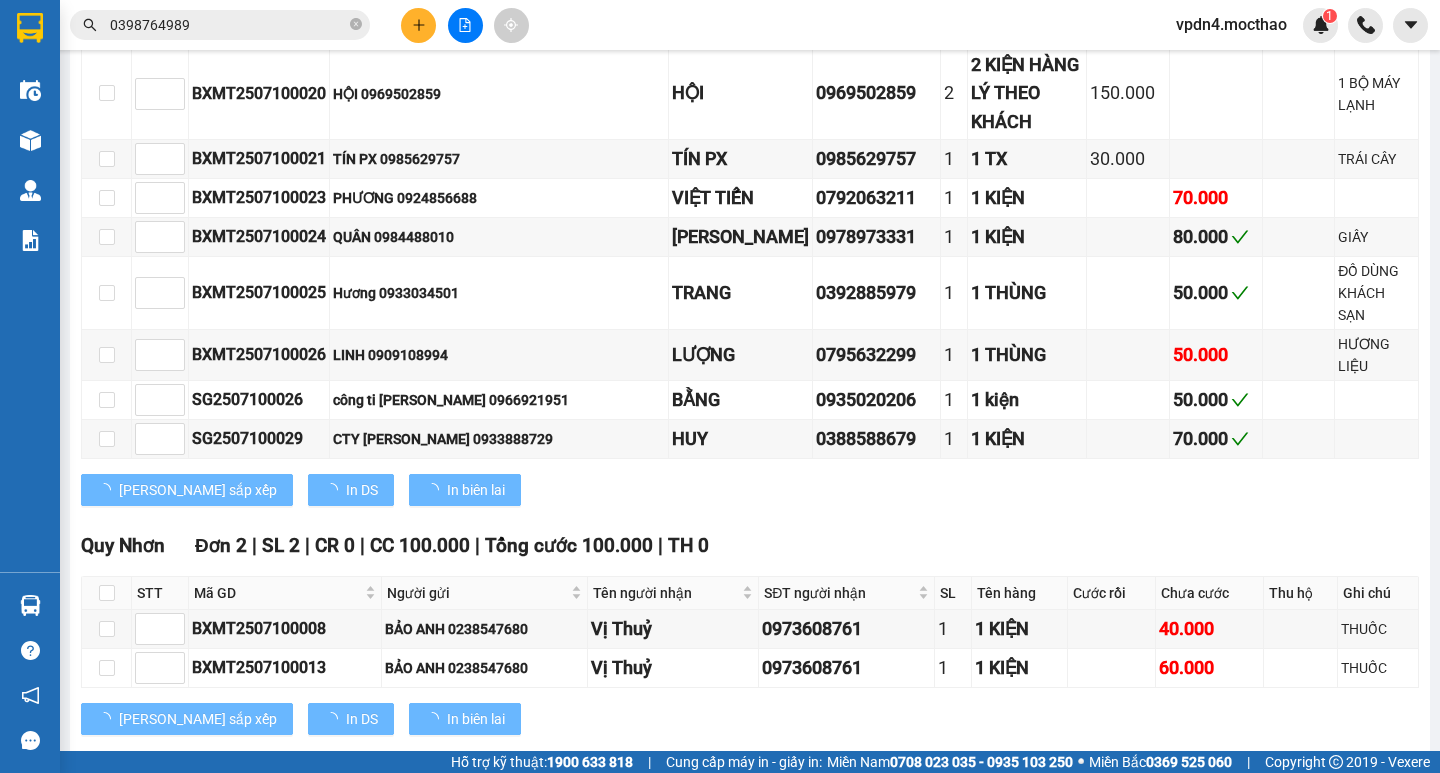 scroll, scrollTop: 1329, scrollLeft: 0, axis: vertical 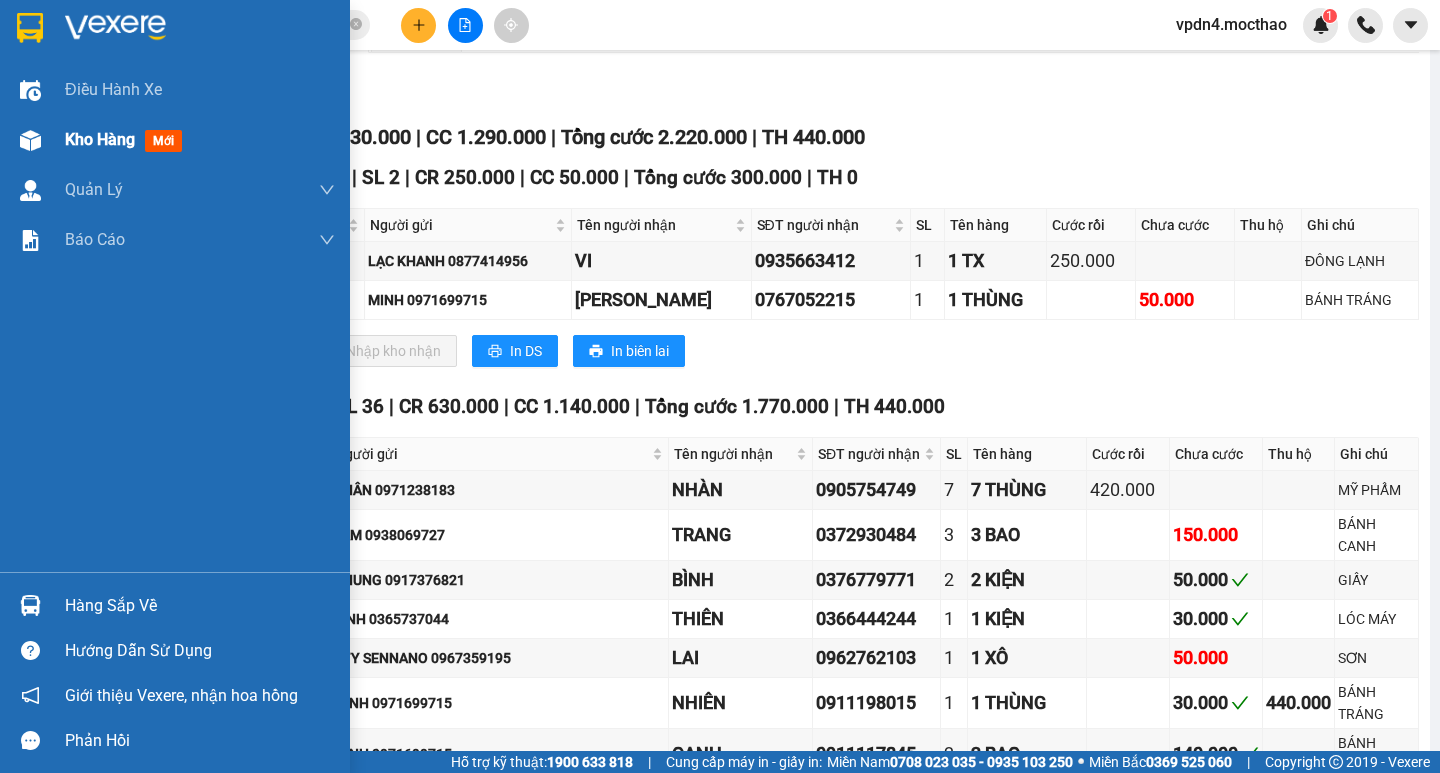 click on "Kho hàng" at bounding box center (100, 139) 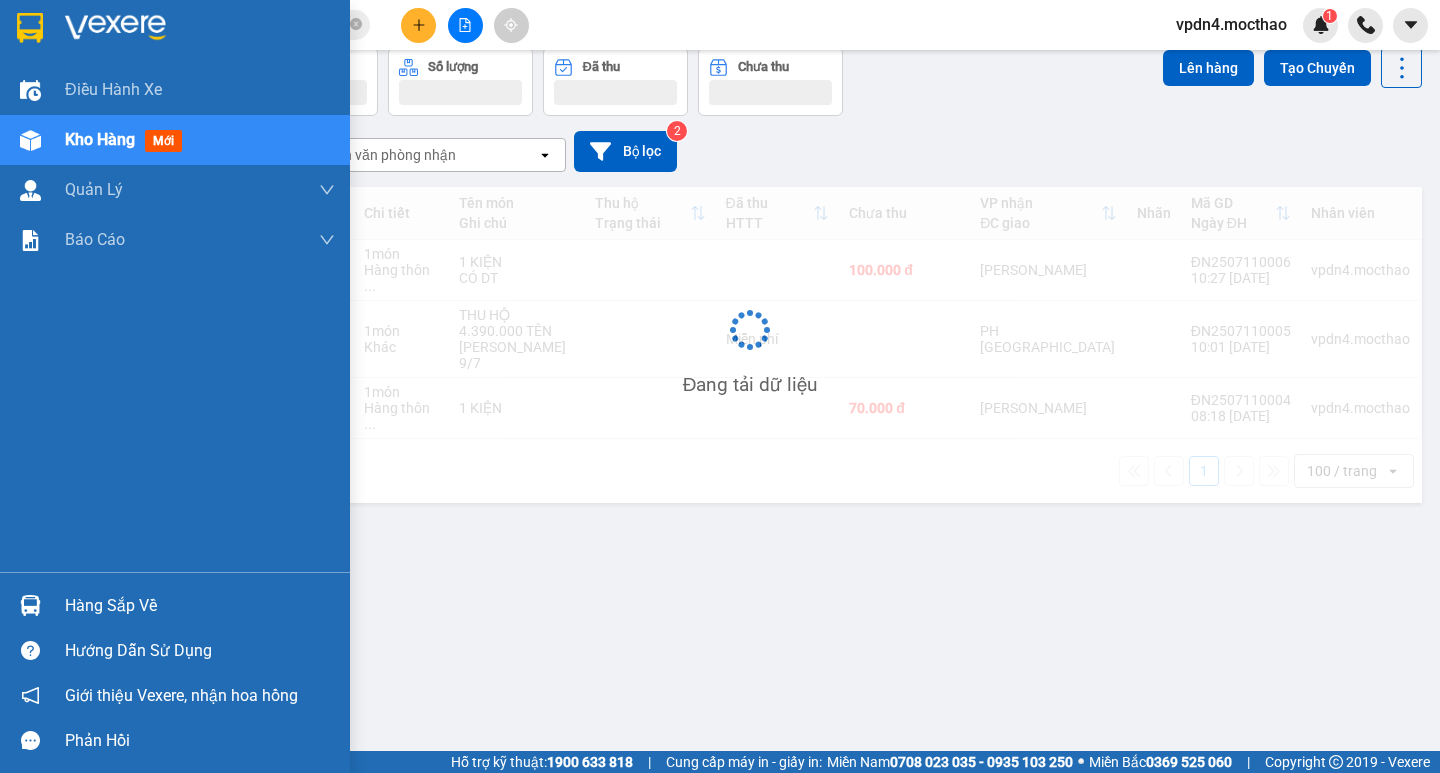 scroll, scrollTop: 92, scrollLeft: 0, axis: vertical 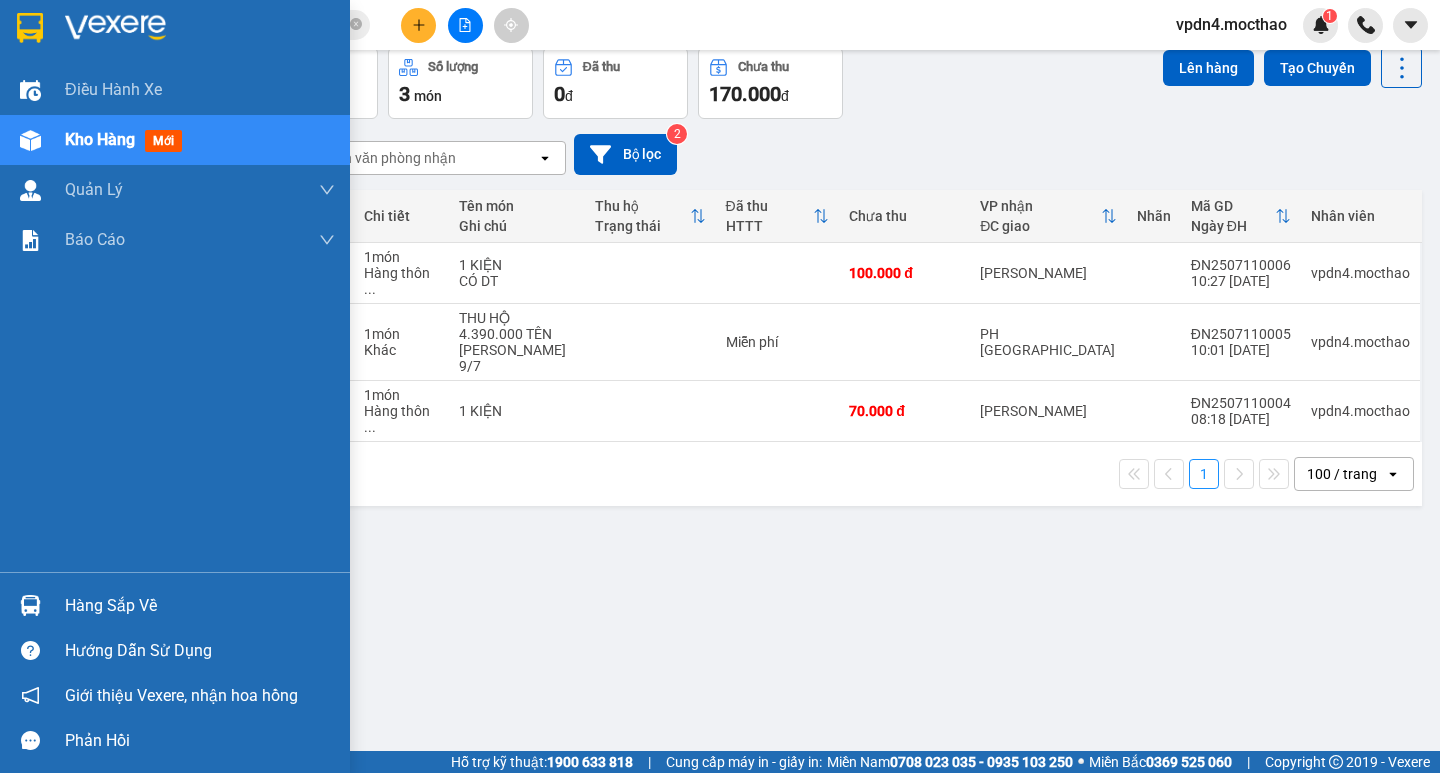 click on "Hàng sắp về" at bounding box center [200, 606] 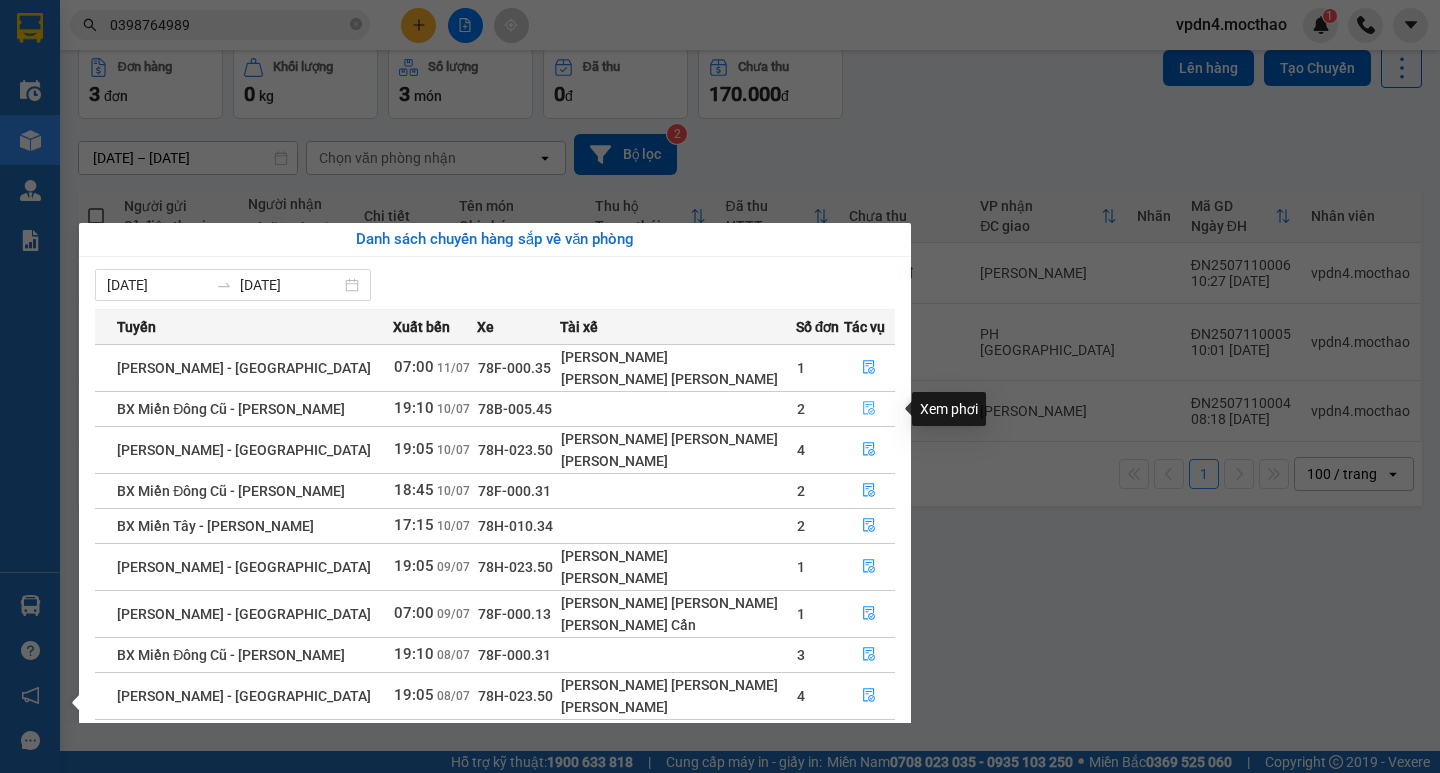 click 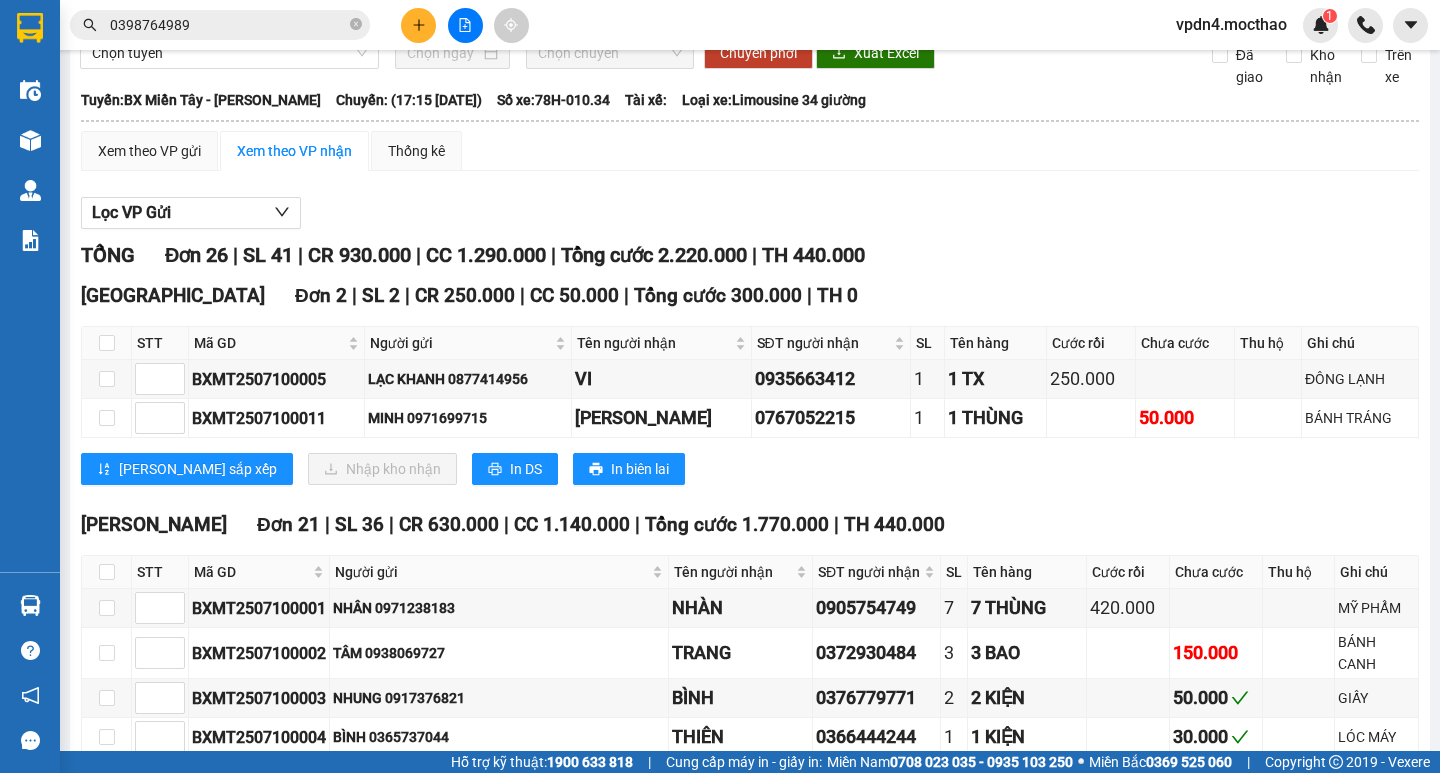 scroll, scrollTop: 0, scrollLeft: 0, axis: both 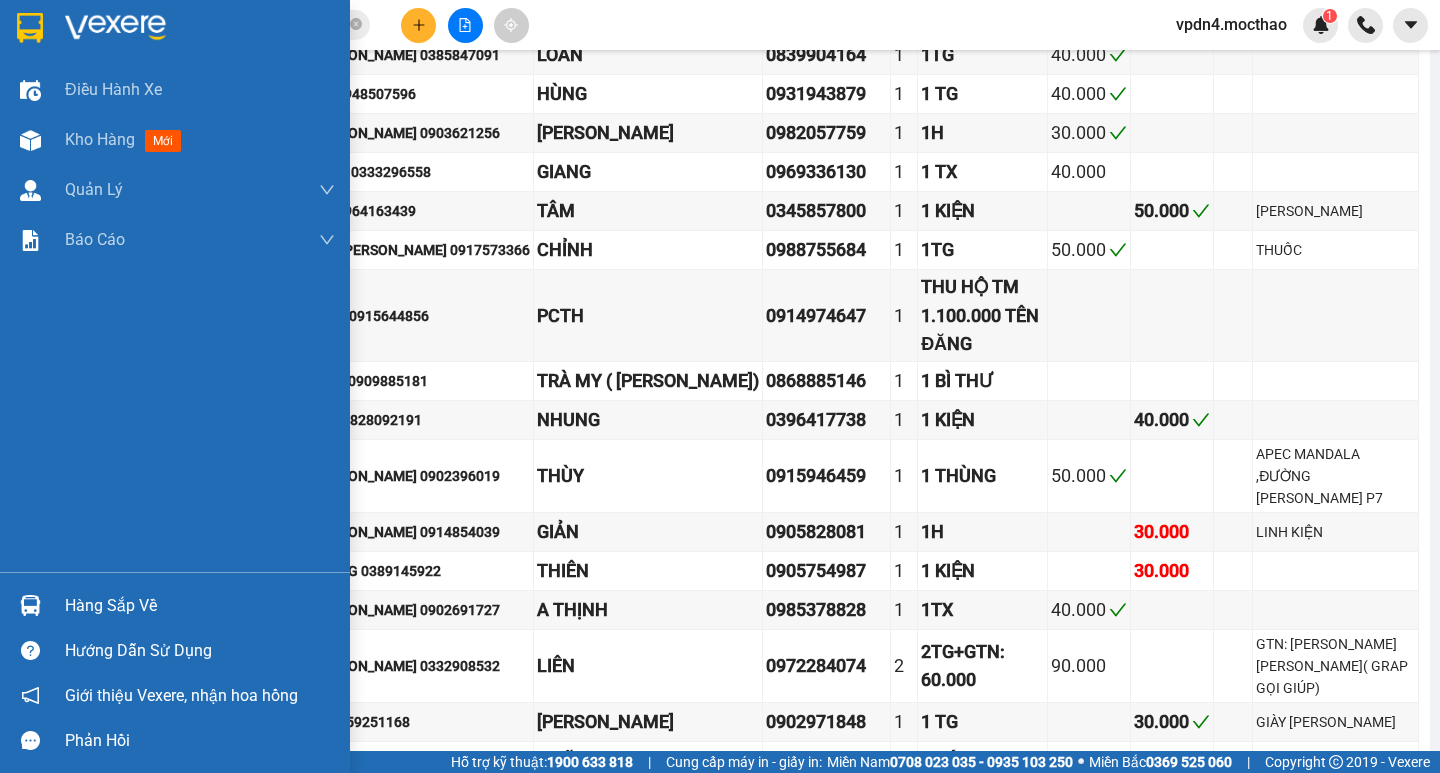 click on "Hàng sắp về" at bounding box center [200, 606] 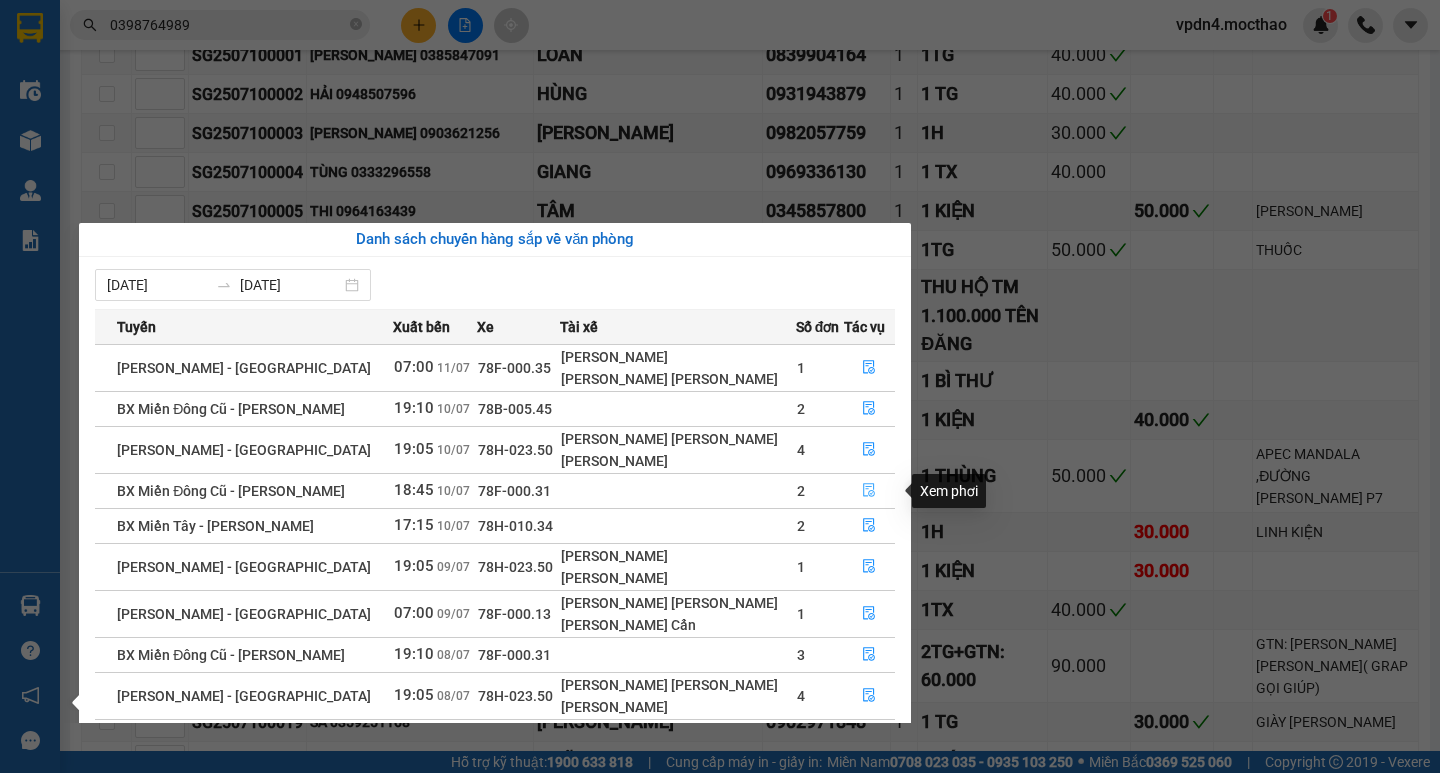 click 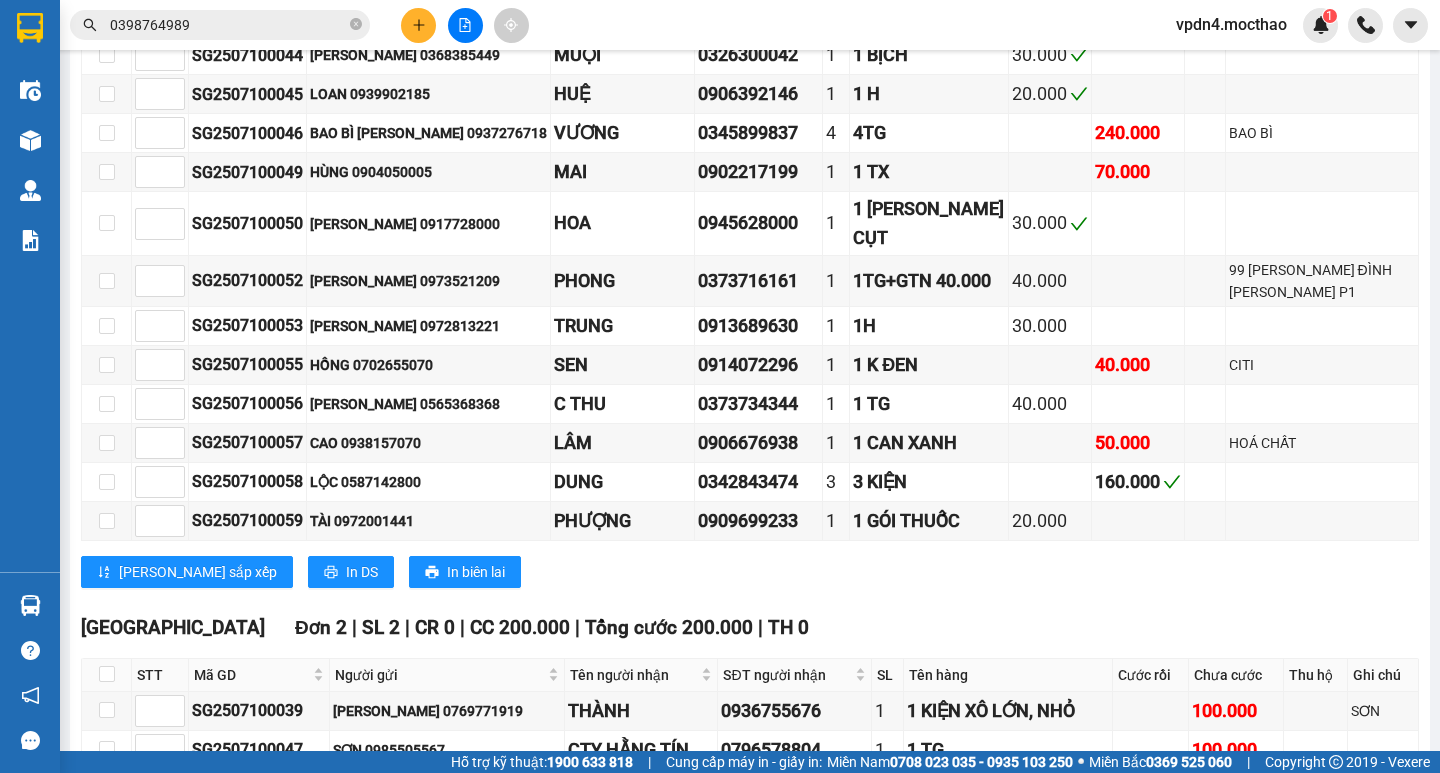 scroll, scrollTop: 1072, scrollLeft: 0, axis: vertical 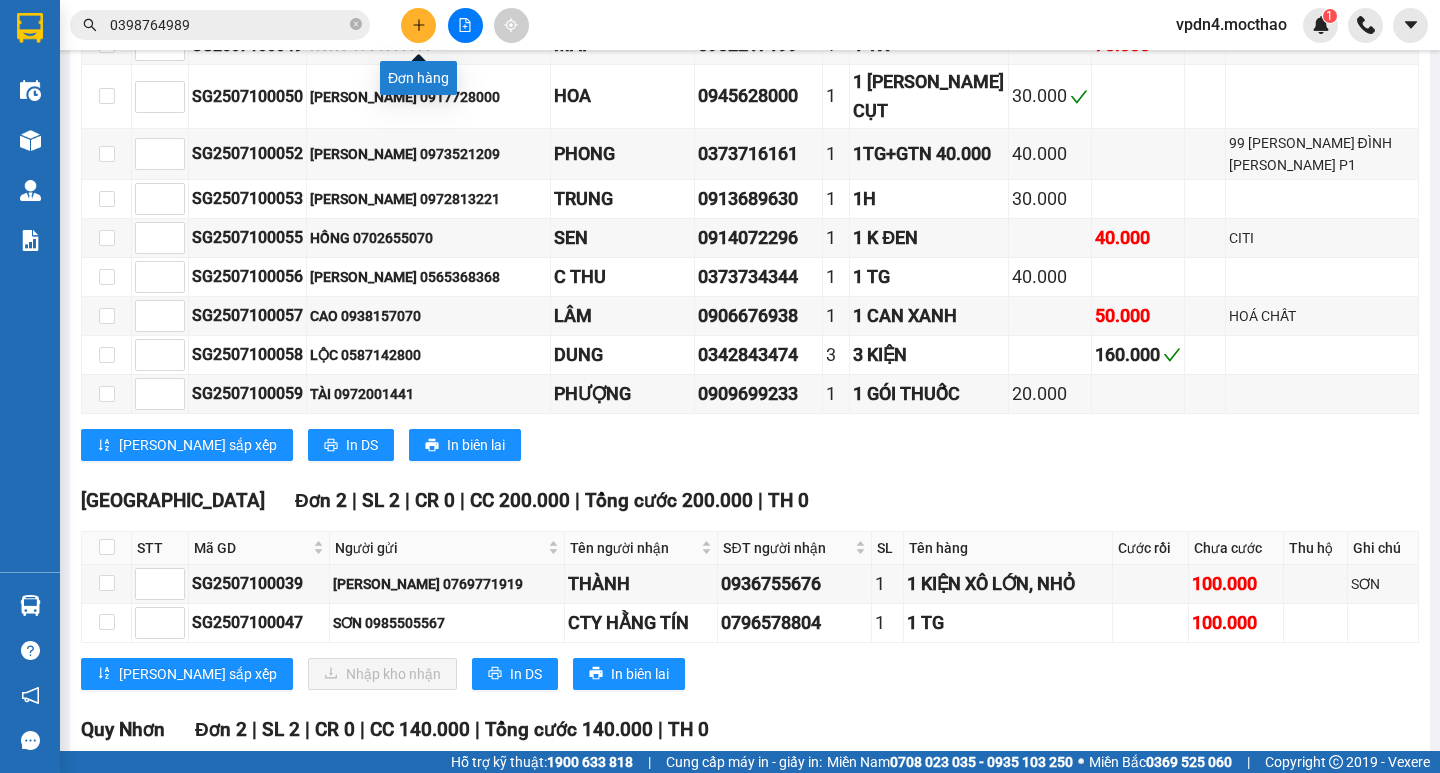 click 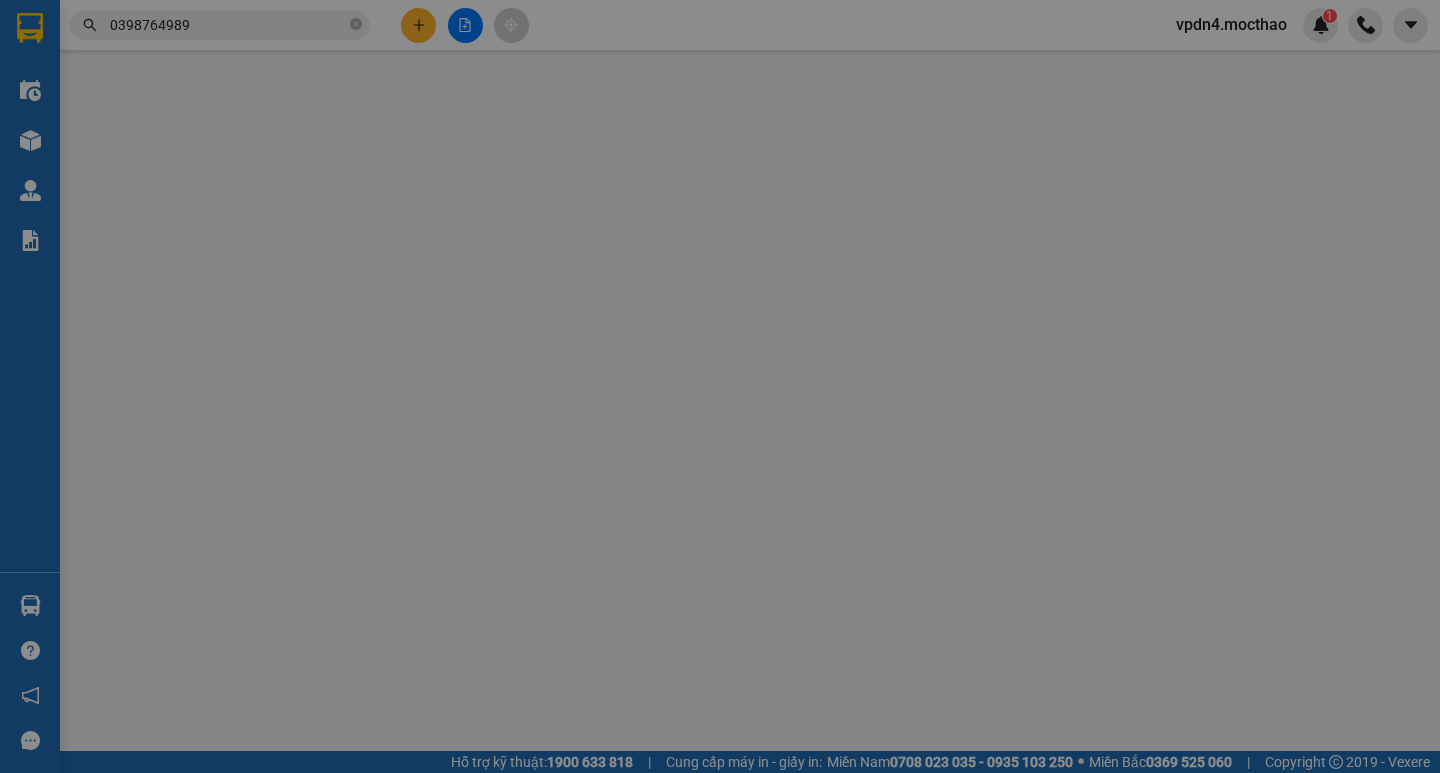 scroll, scrollTop: 0, scrollLeft: 0, axis: both 